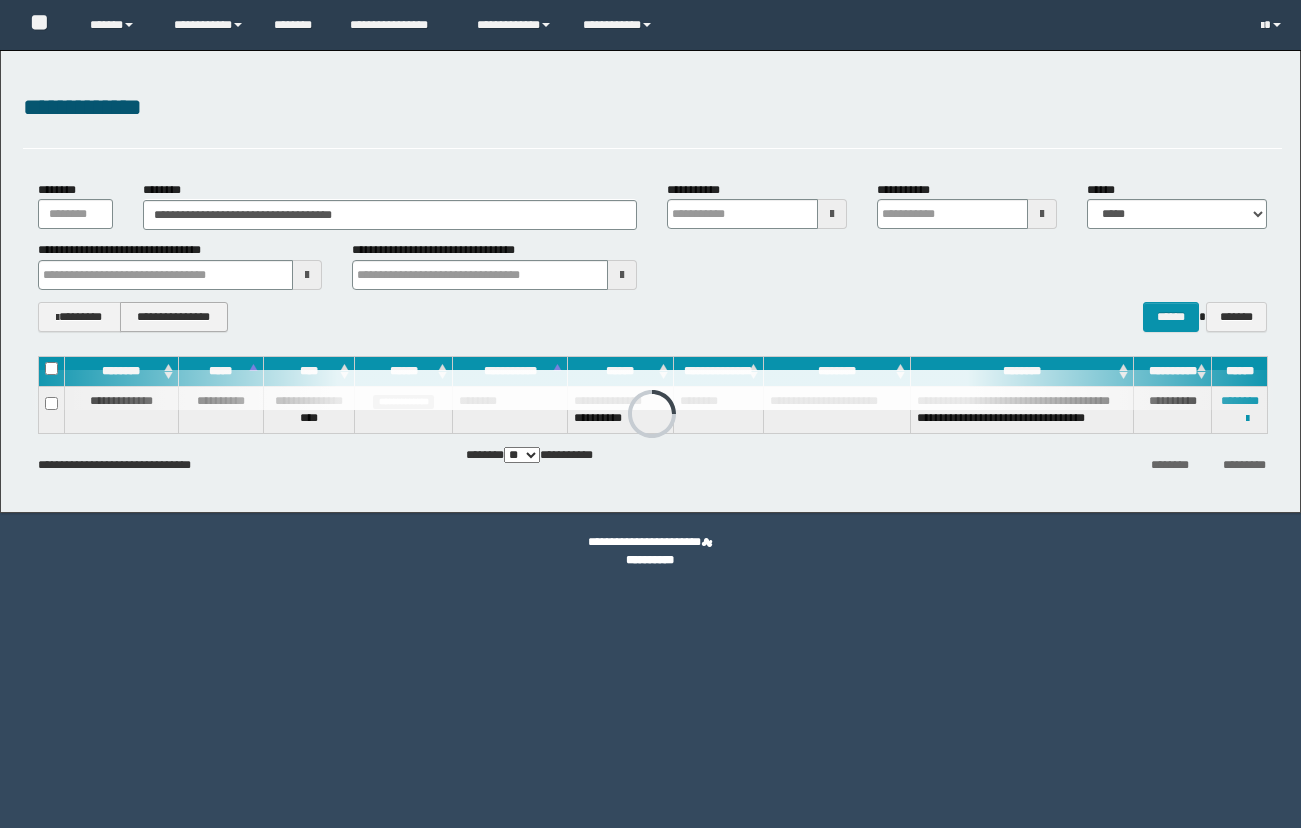 scroll, scrollTop: 0, scrollLeft: 0, axis: both 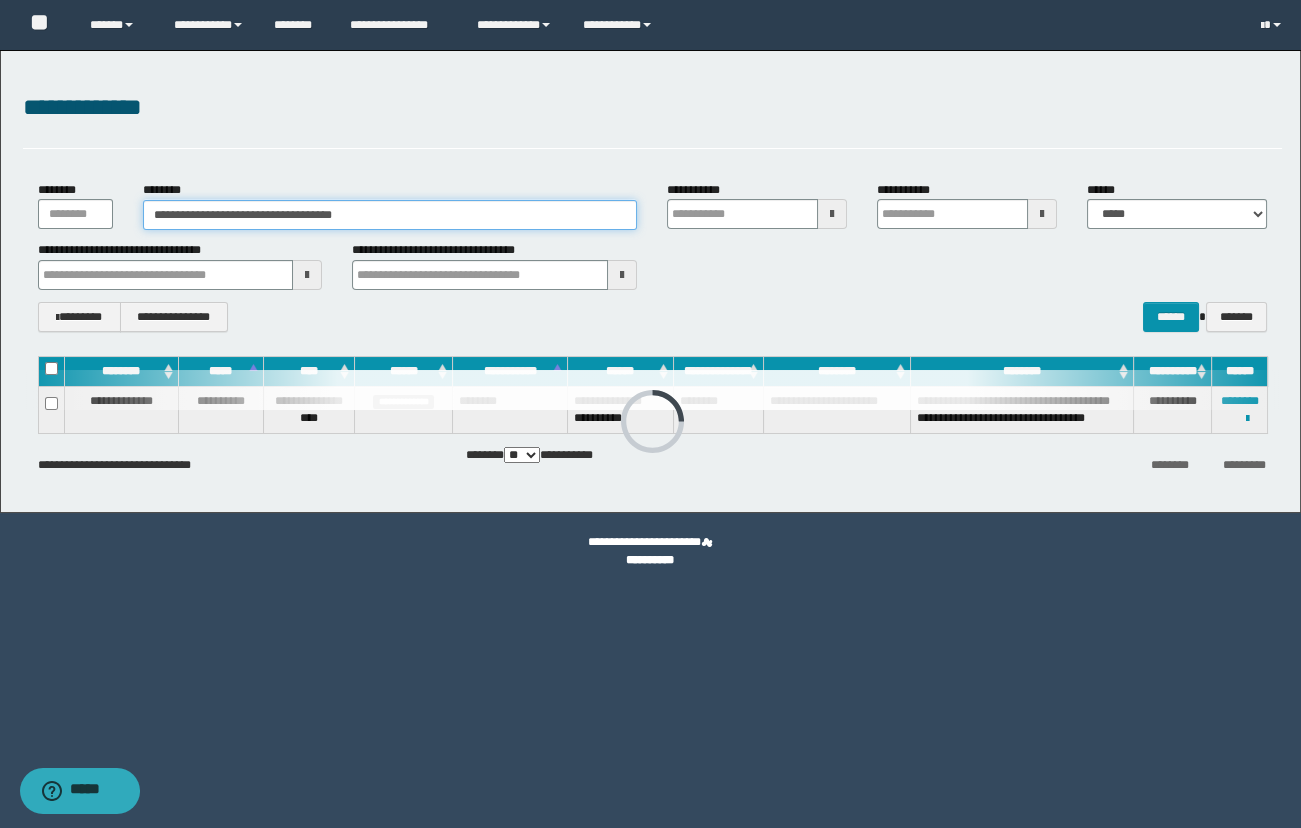 click on "**********" at bounding box center (390, 215) 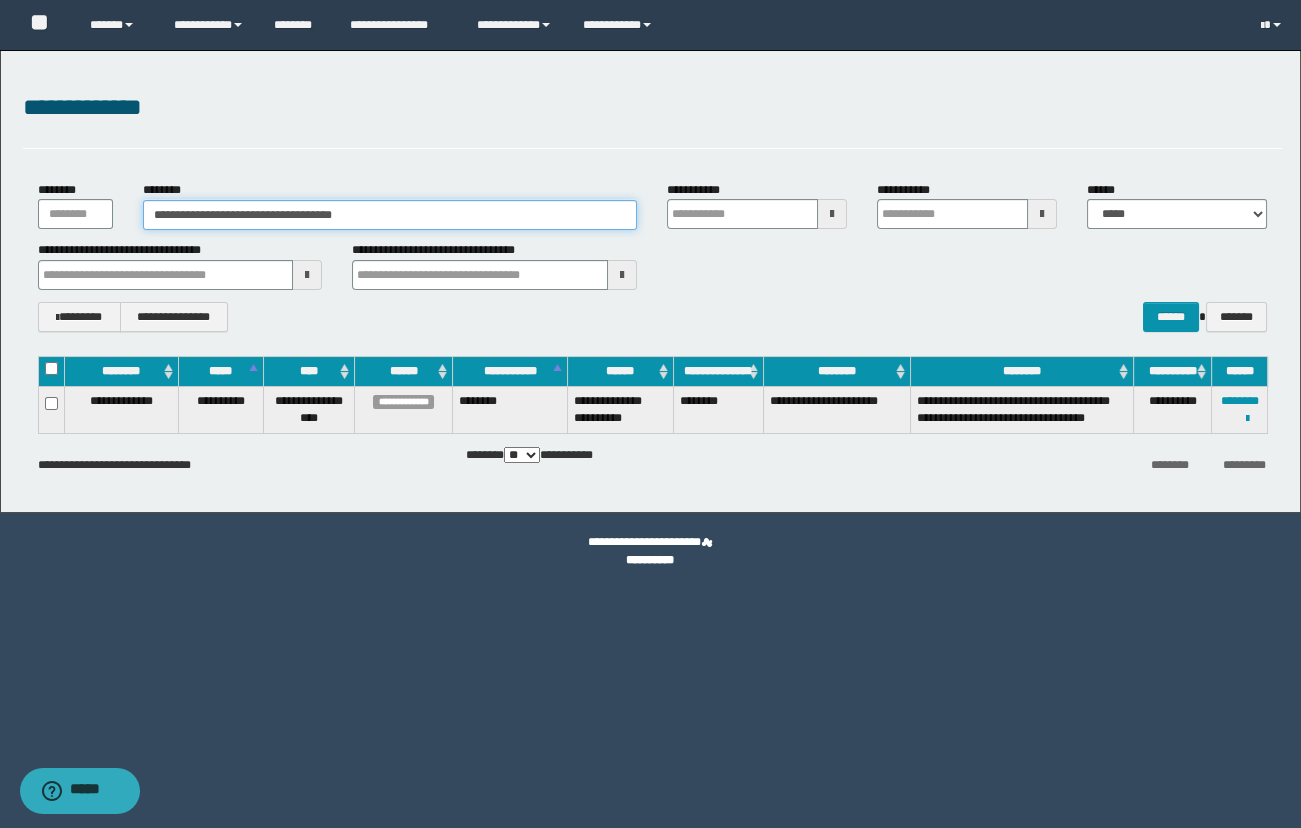 drag, startPoint x: 405, startPoint y: 214, endPoint x: 156, endPoint y: 208, distance: 249.07228 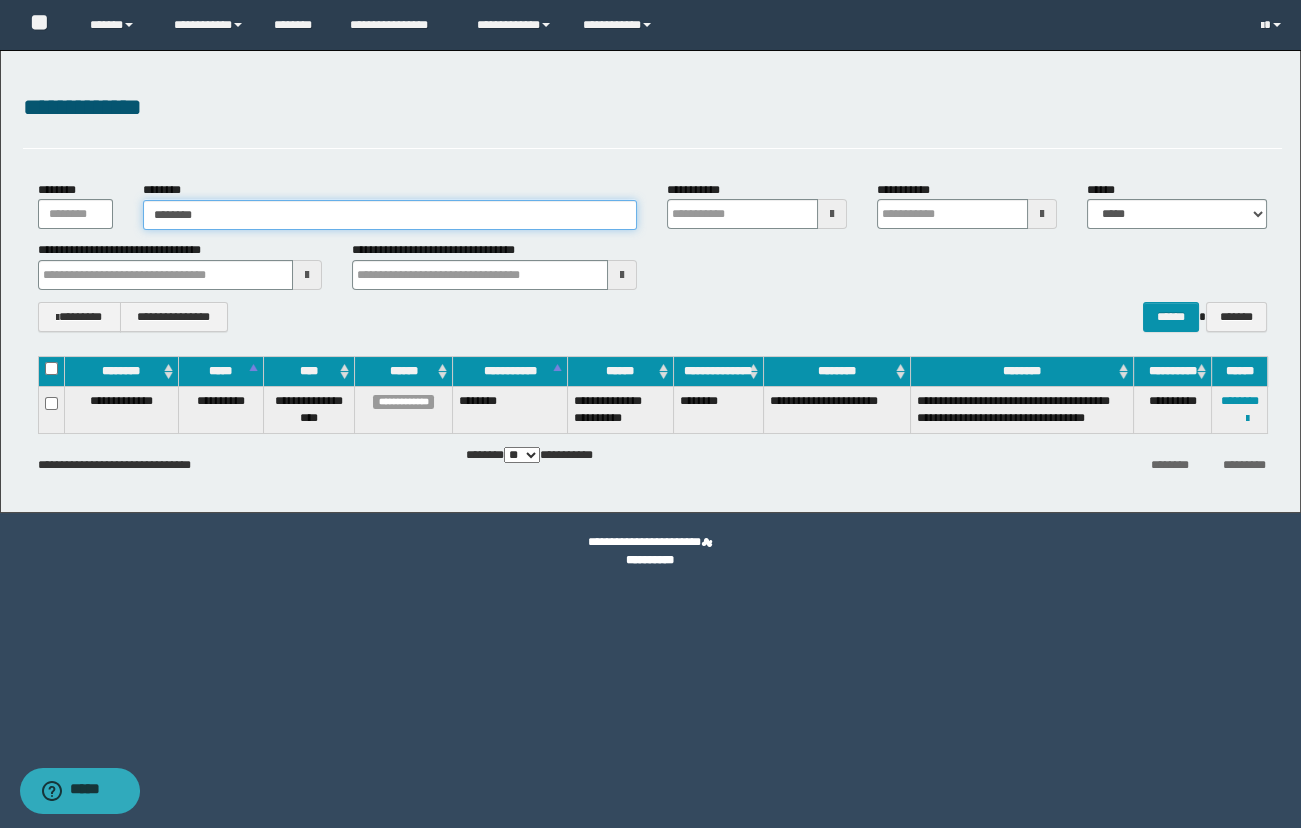 type on "********" 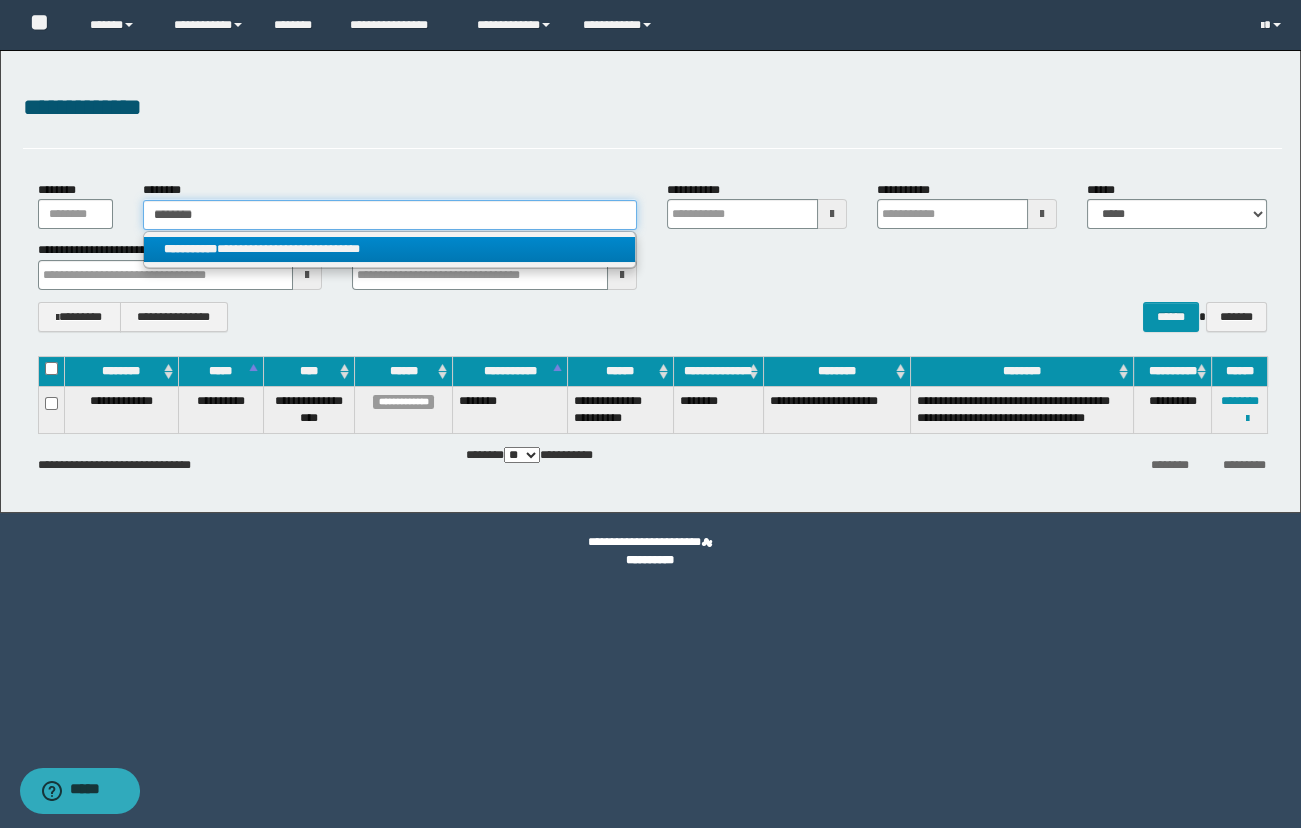 type on "********" 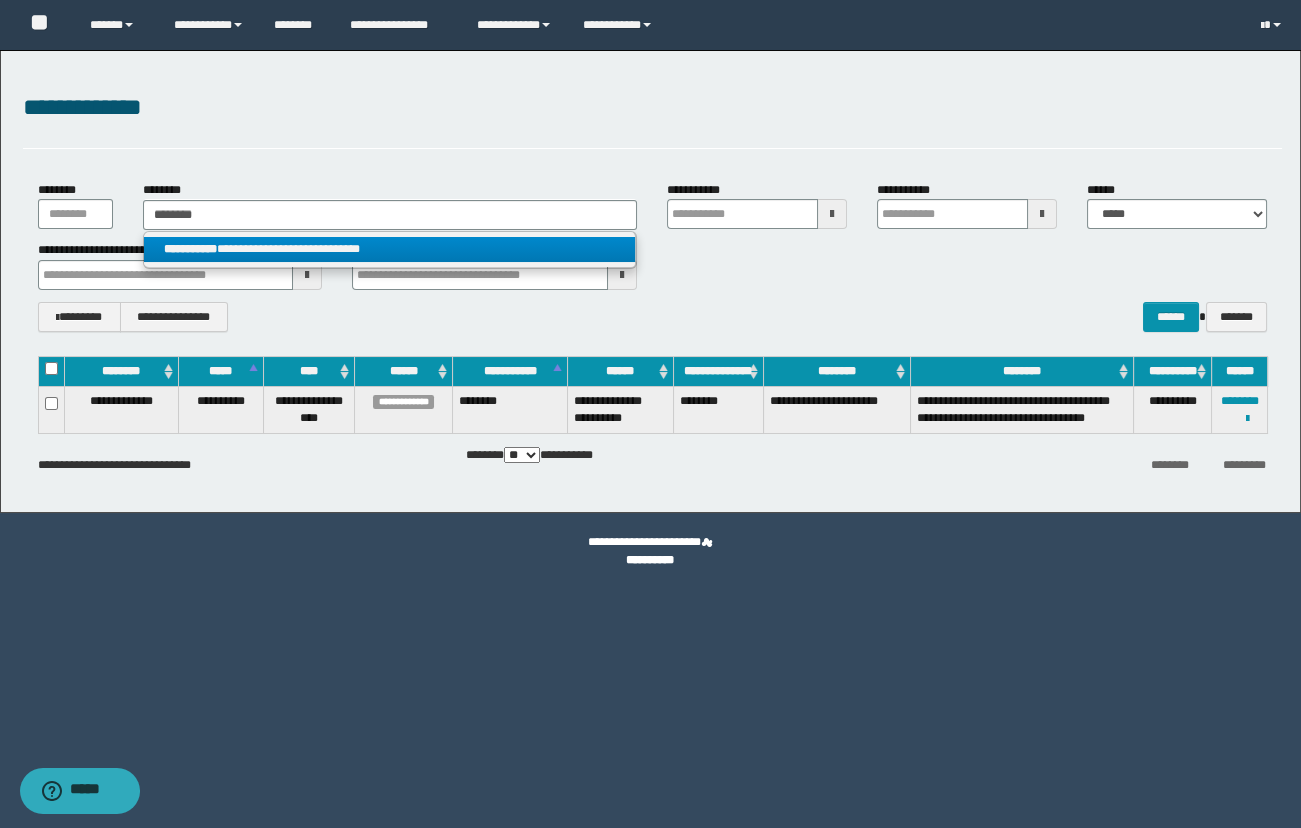 click on "**********" at bounding box center (390, 249) 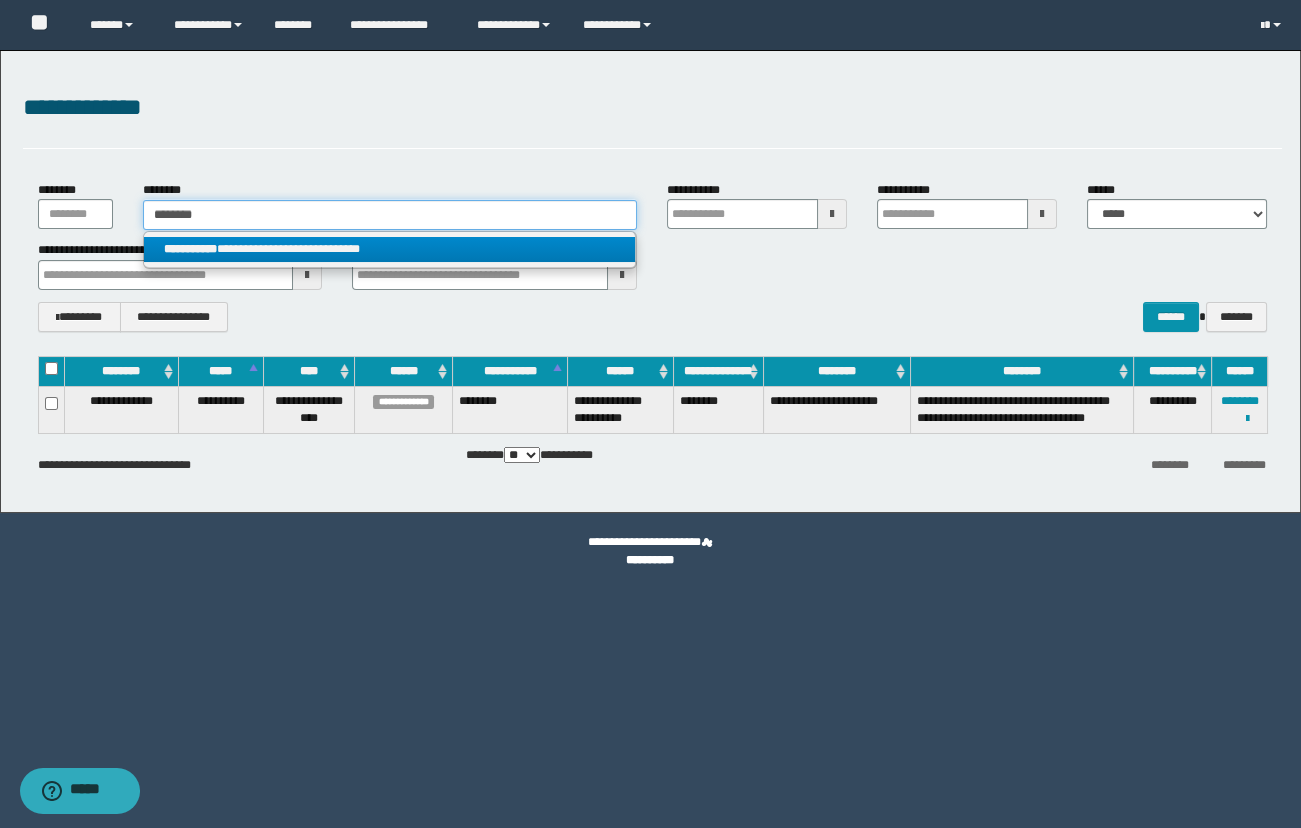 type 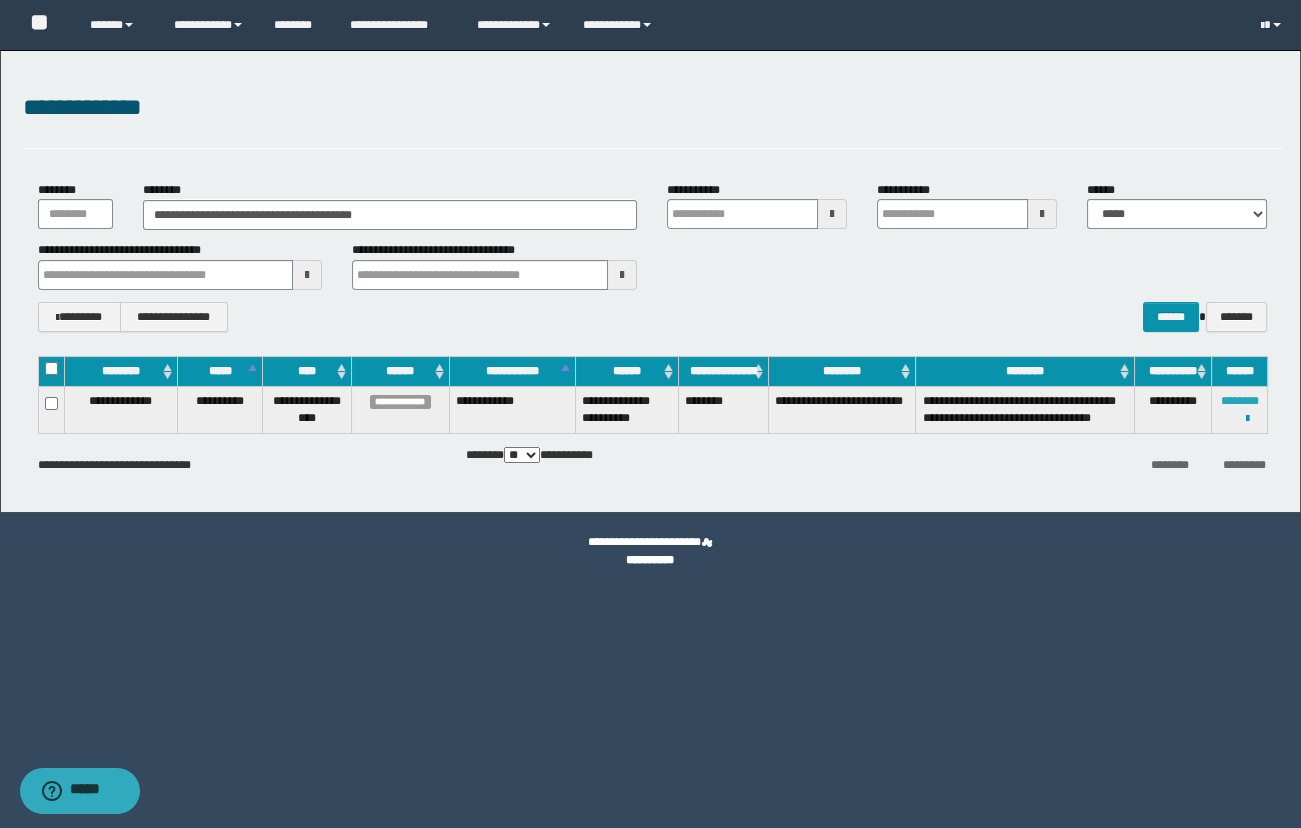 click on "********" at bounding box center (1240, 401) 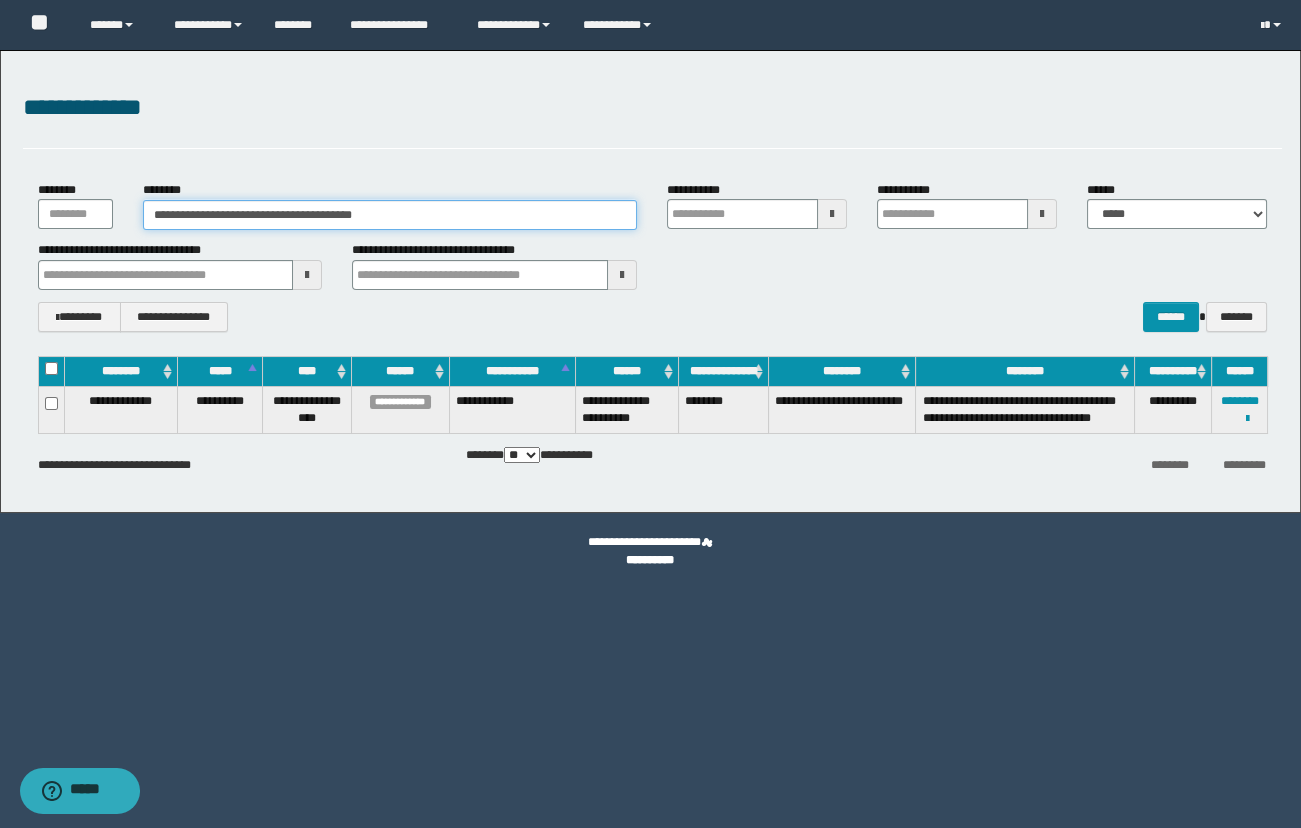 drag, startPoint x: 156, startPoint y: 224, endPoint x: 9, endPoint y: 220, distance: 147.05441 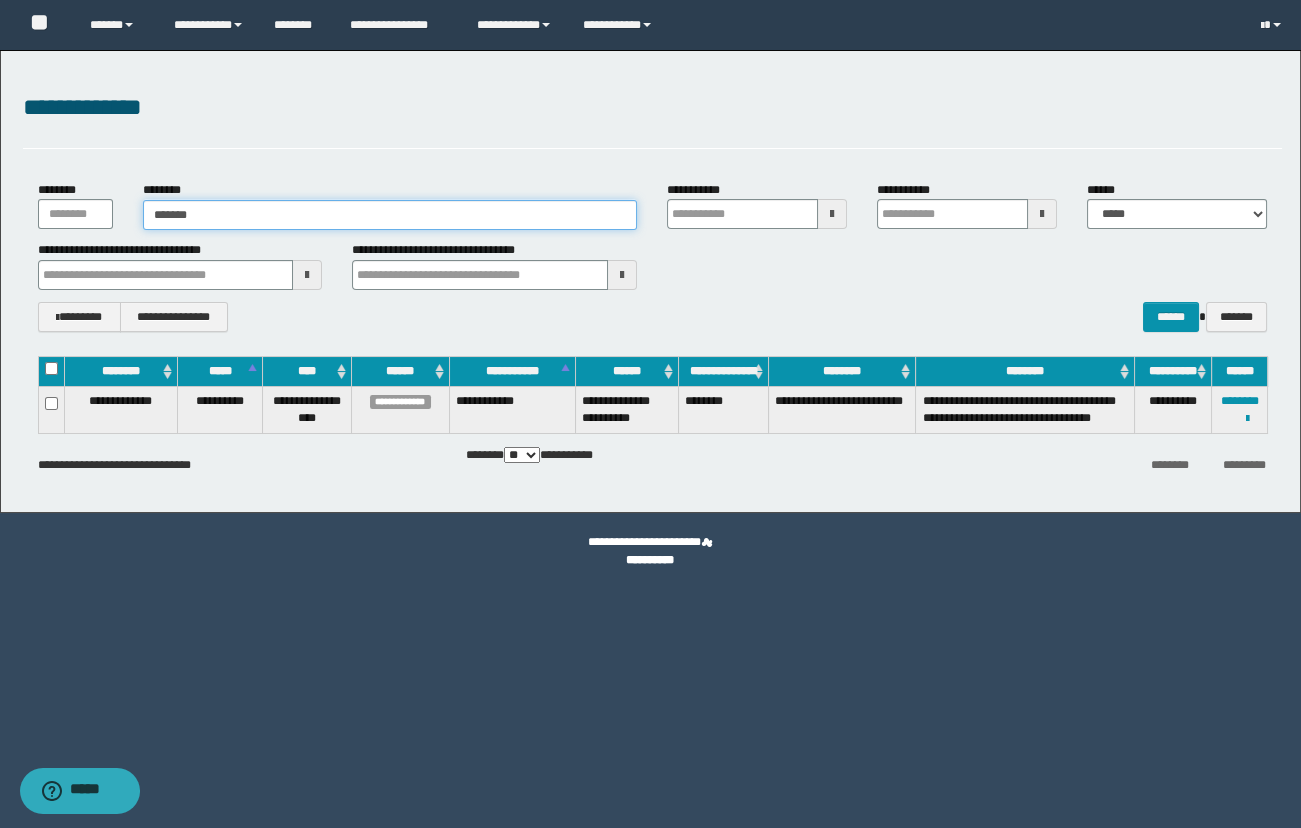 type on "*******" 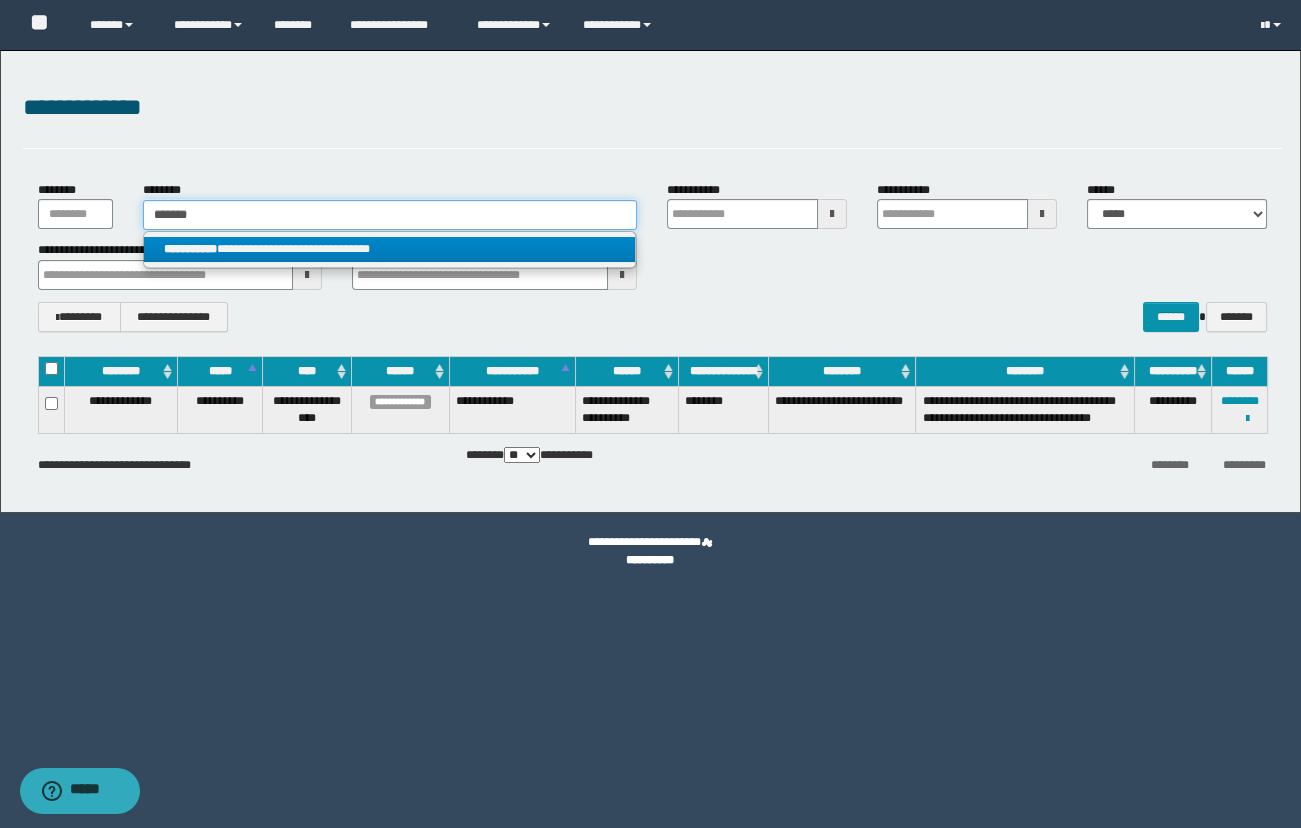 type on "*******" 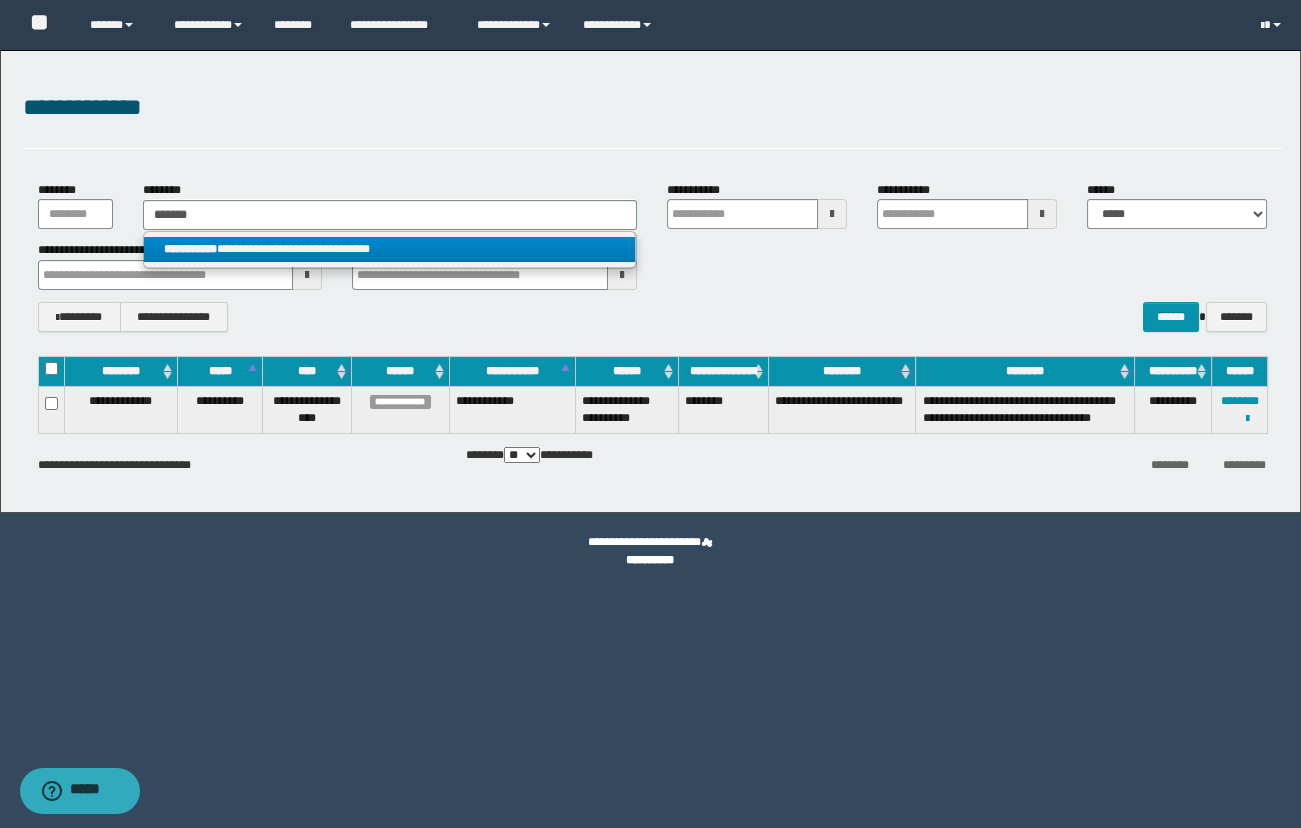 click on "**********" at bounding box center (390, 249) 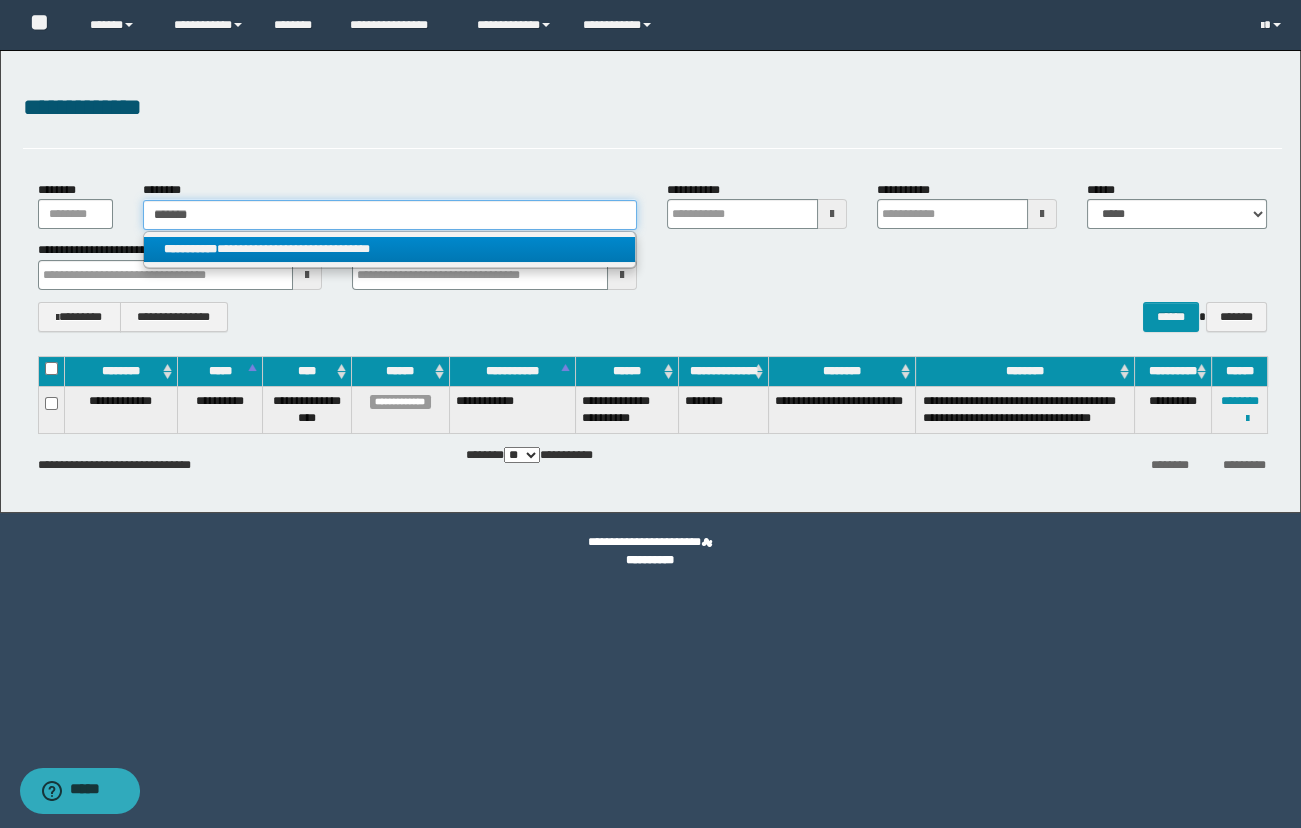type 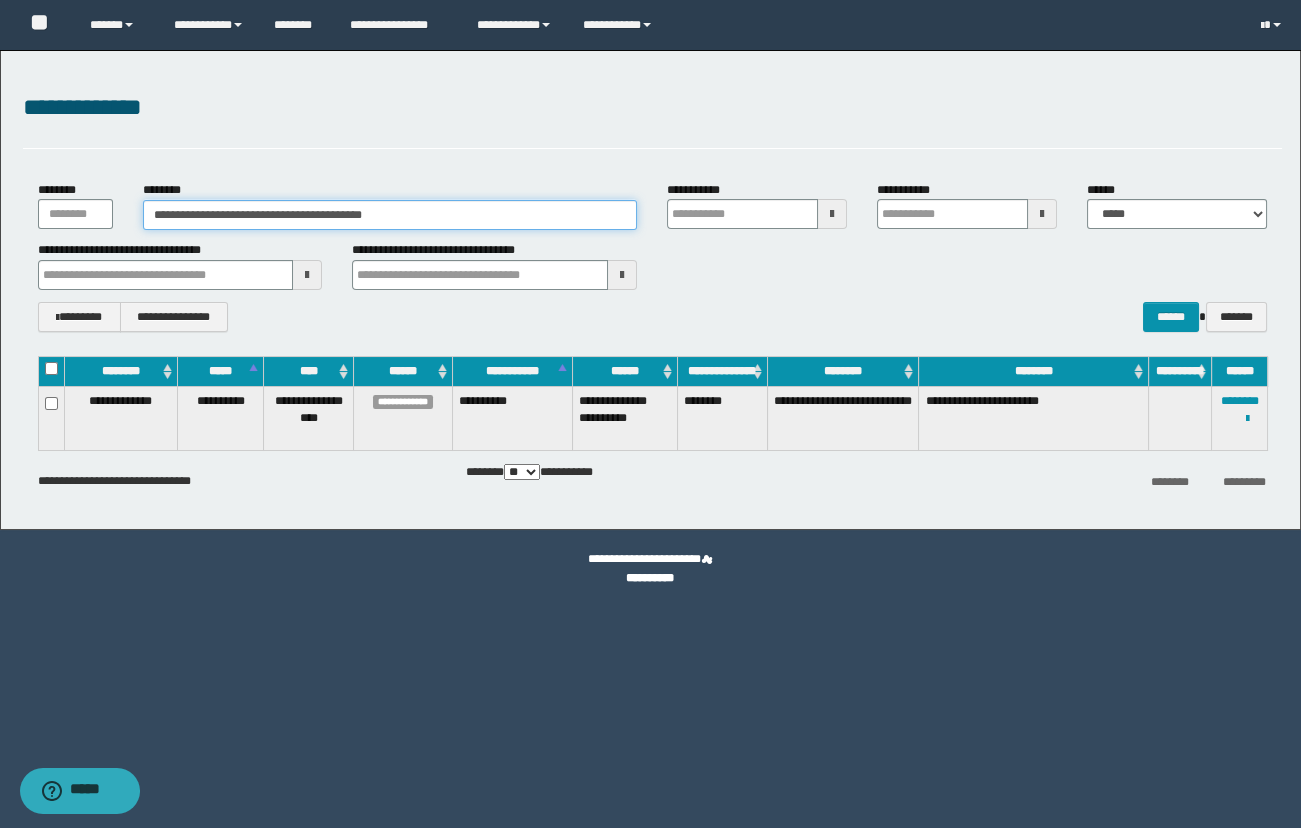 drag, startPoint x: 489, startPoint y: 217, endPoint x: 2, endPoint y: 218, distance: 487.00104 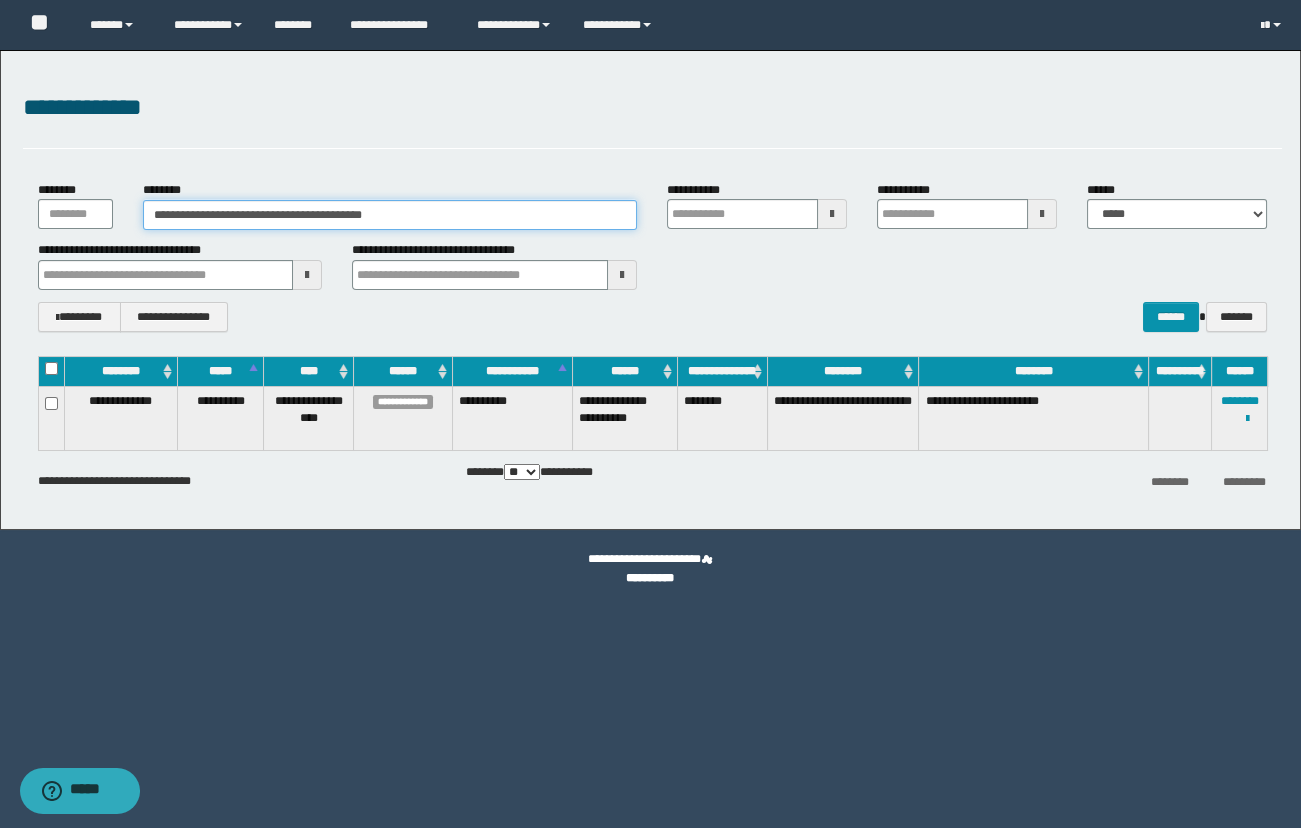 paste 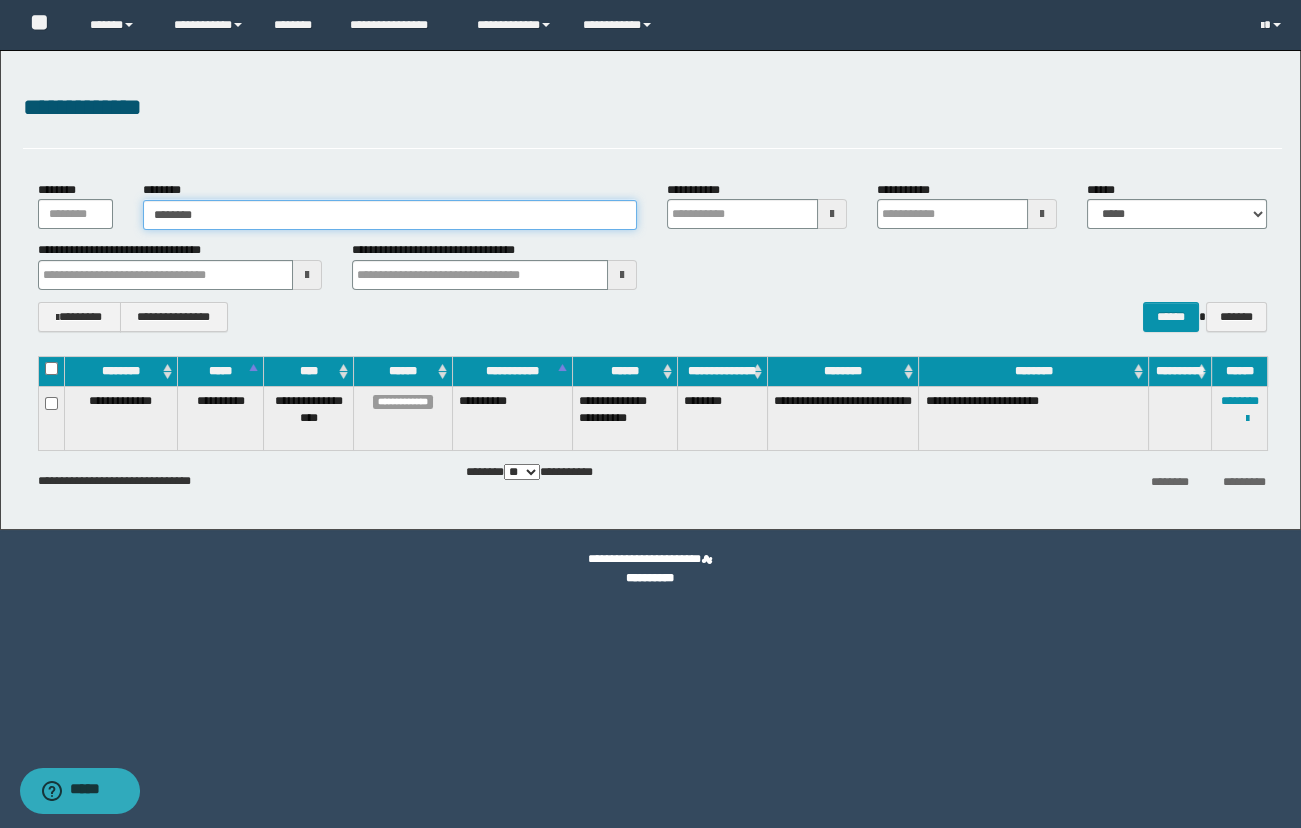 type on "********" 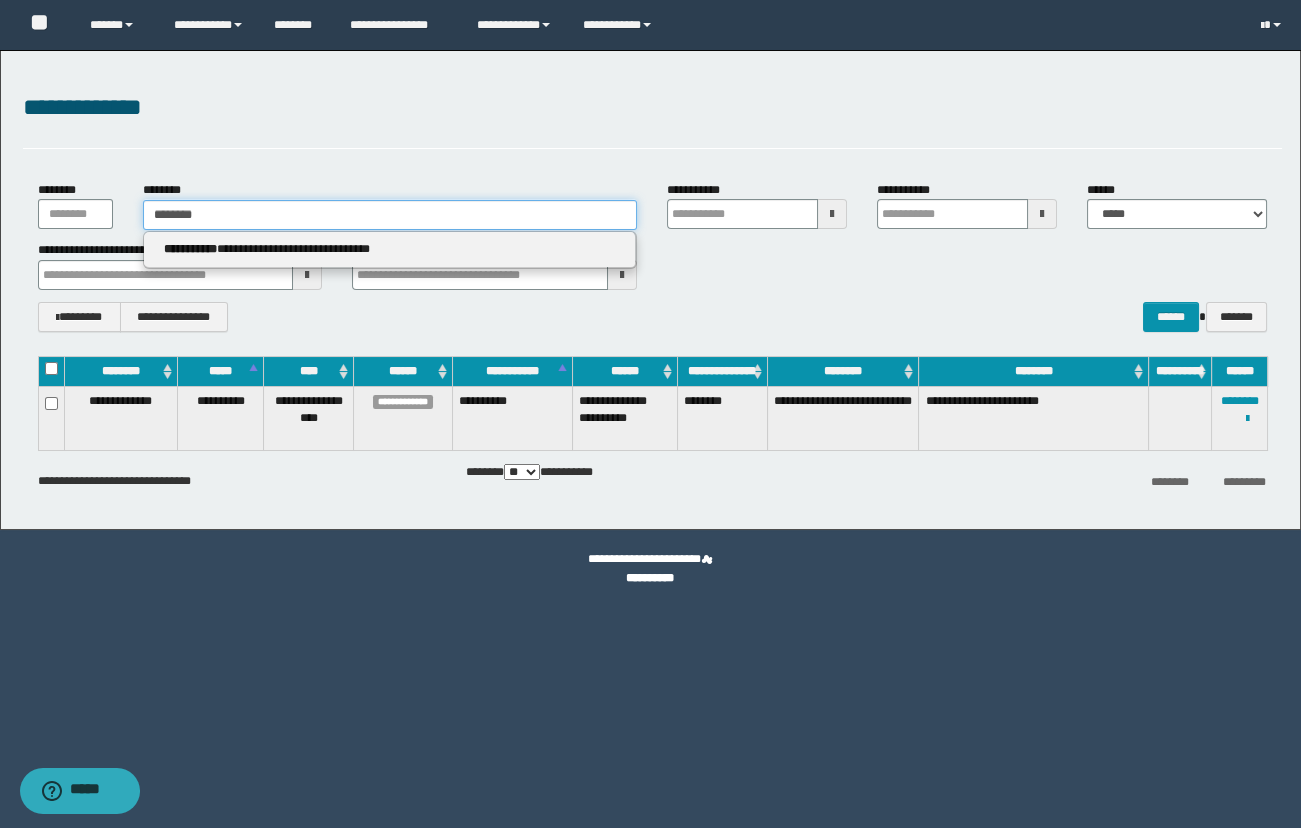 type on "********" 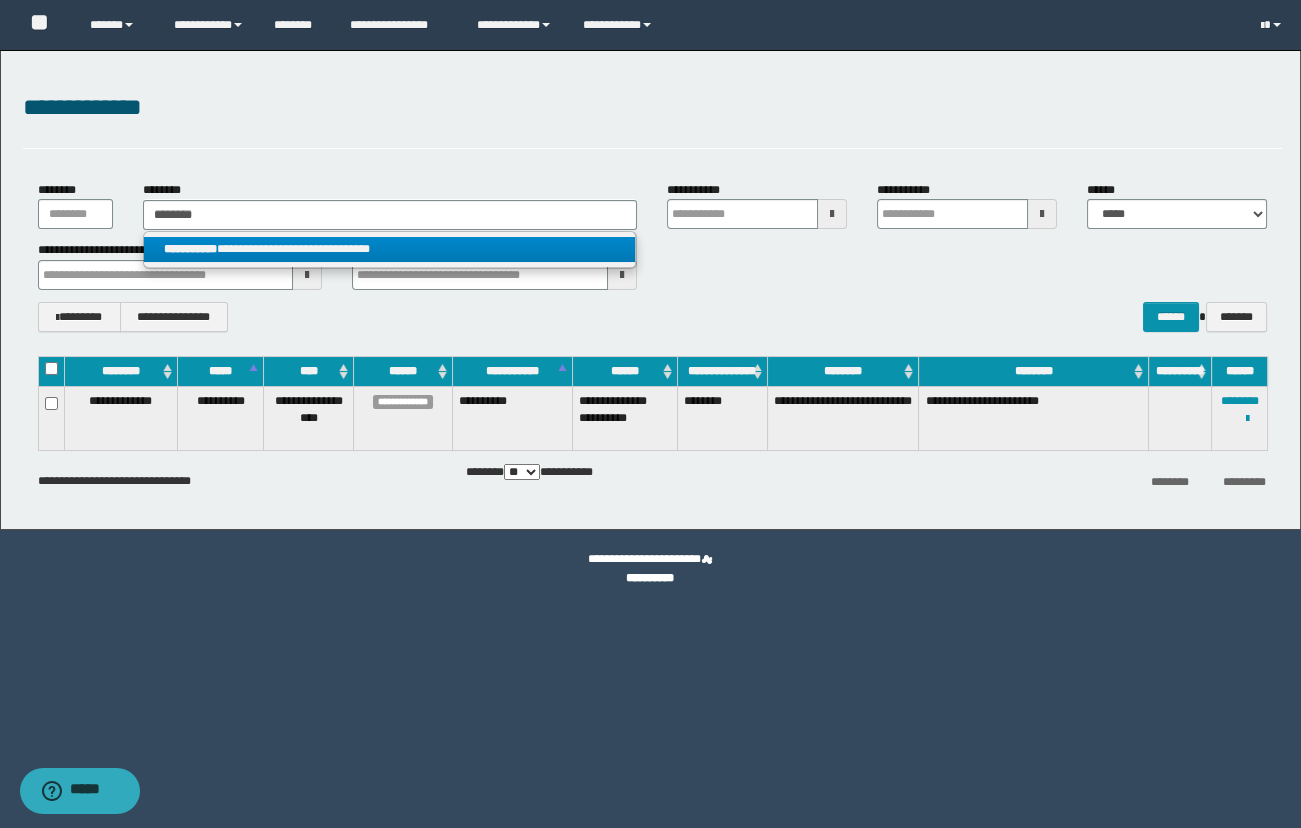 click on "**********" at bounding box center [390, 249] 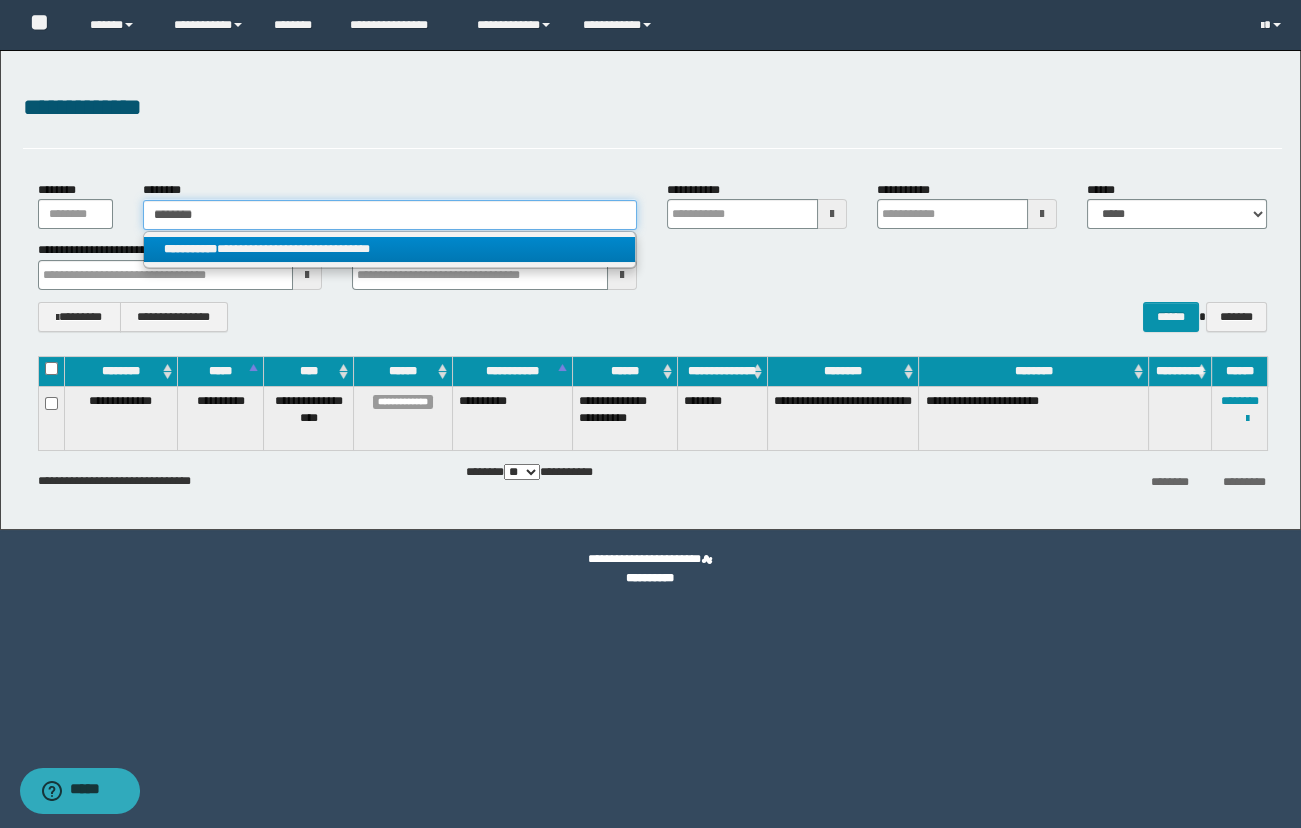 type 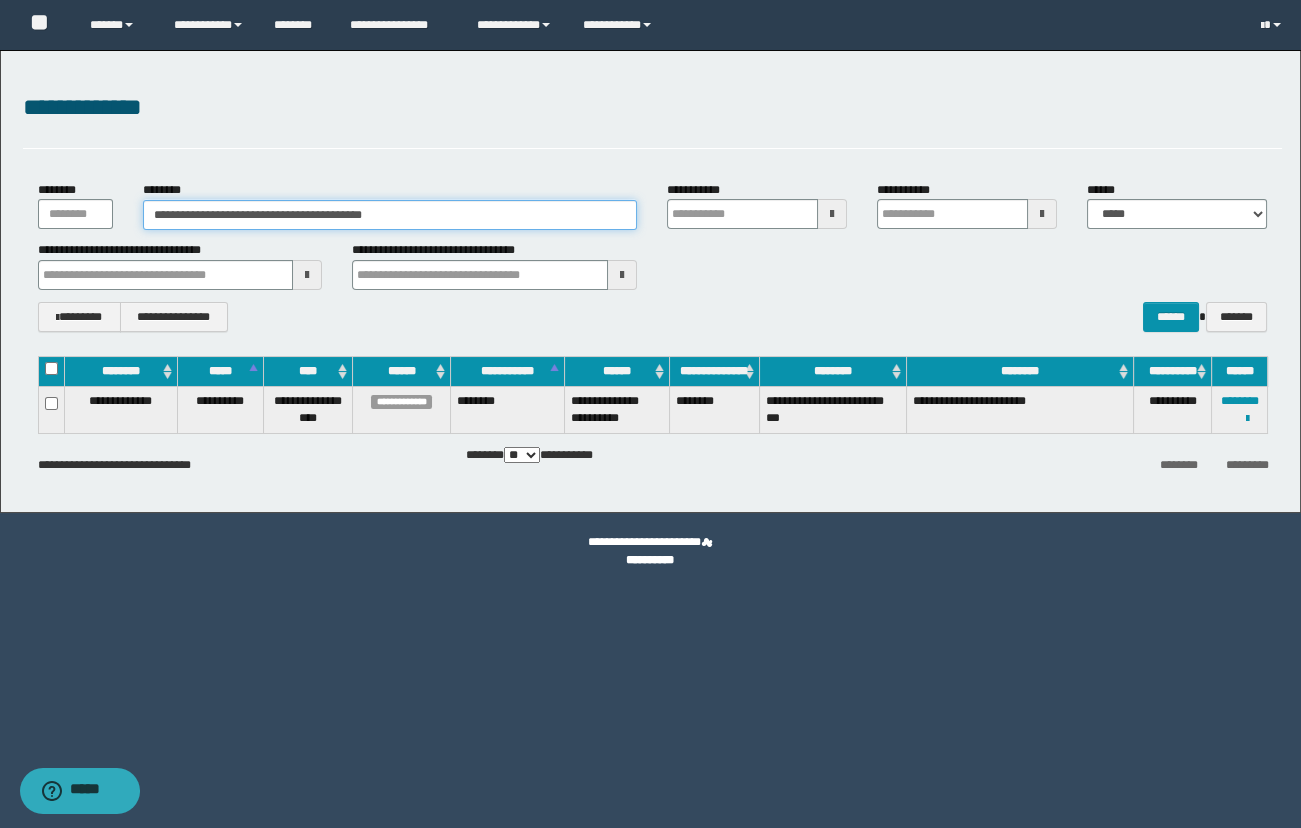 drag, startPoint x: 449, startPoint y: 216, endPoint x: 2, endPoint y: 232, distance: 447.28625 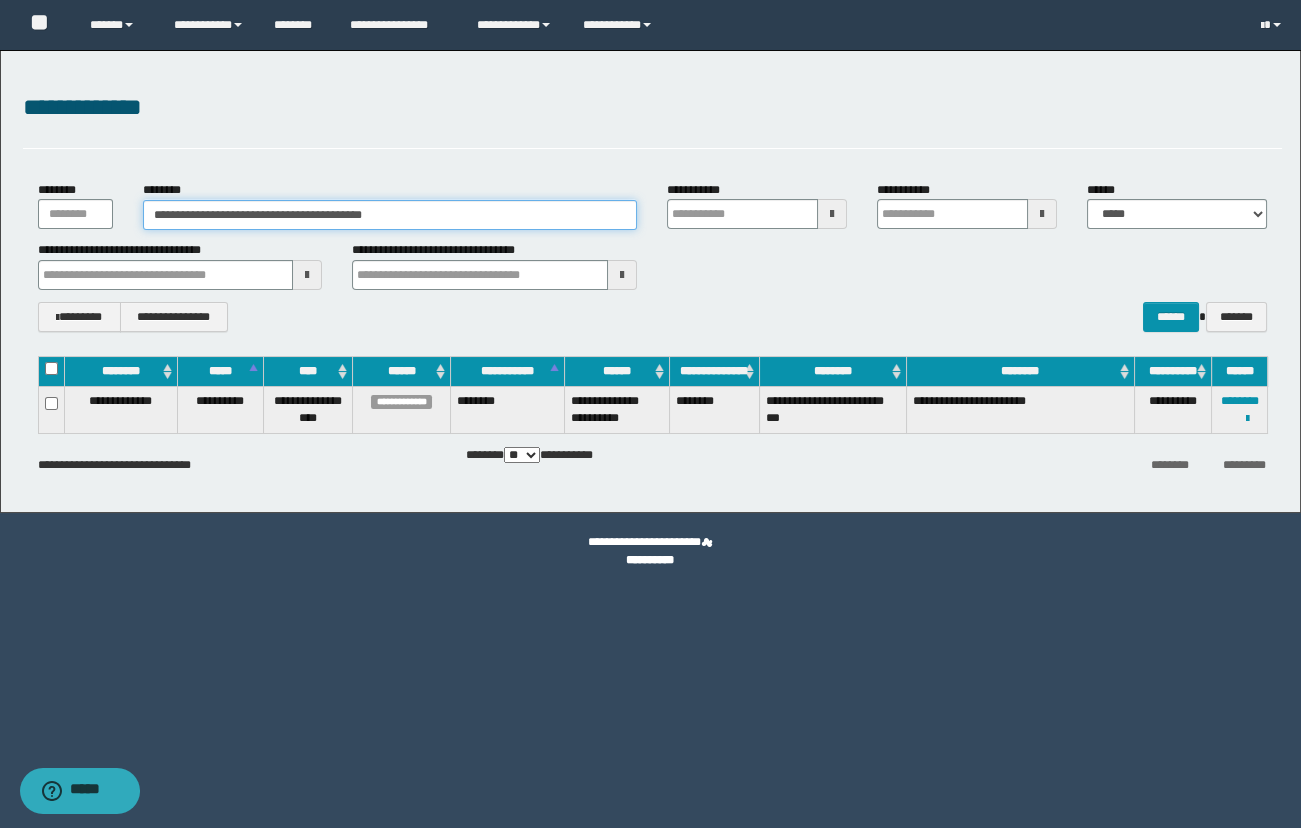 paste 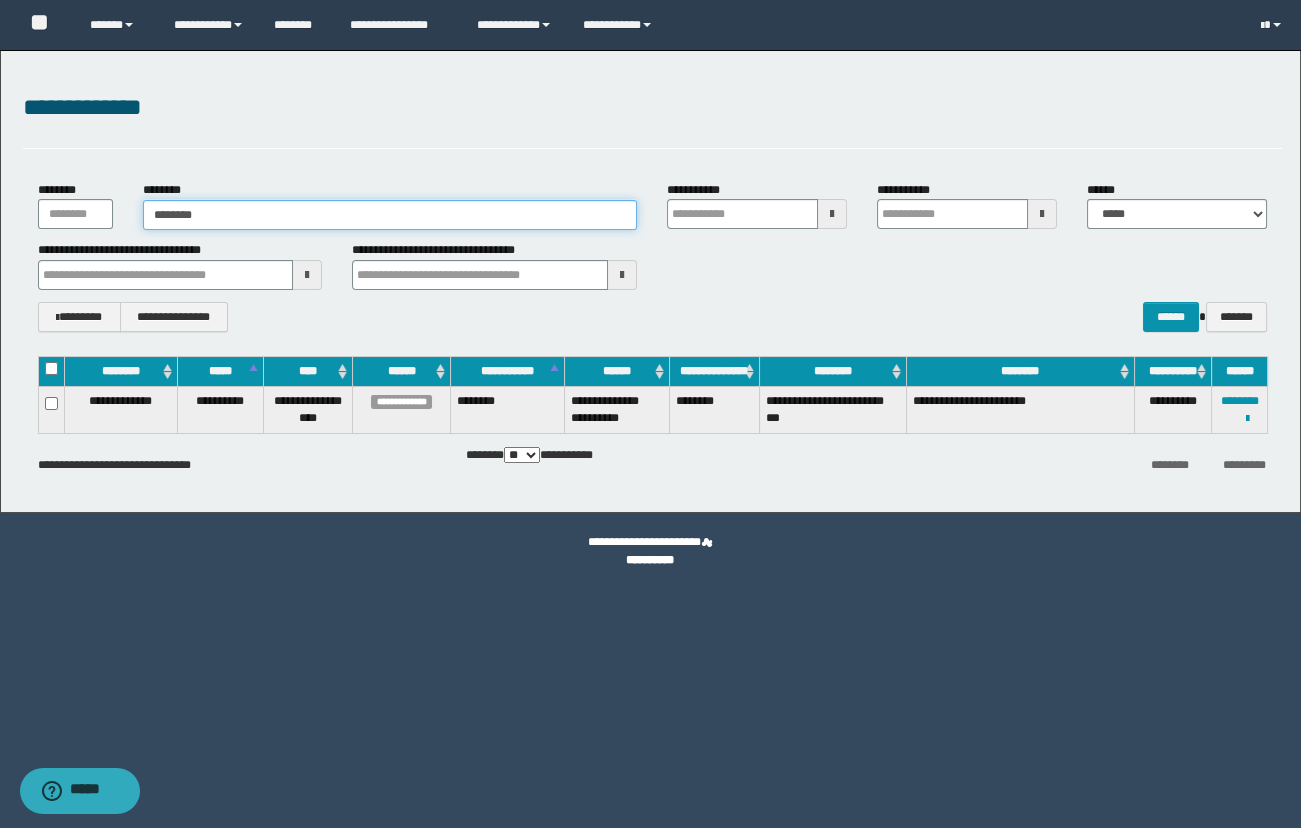 type on "********" 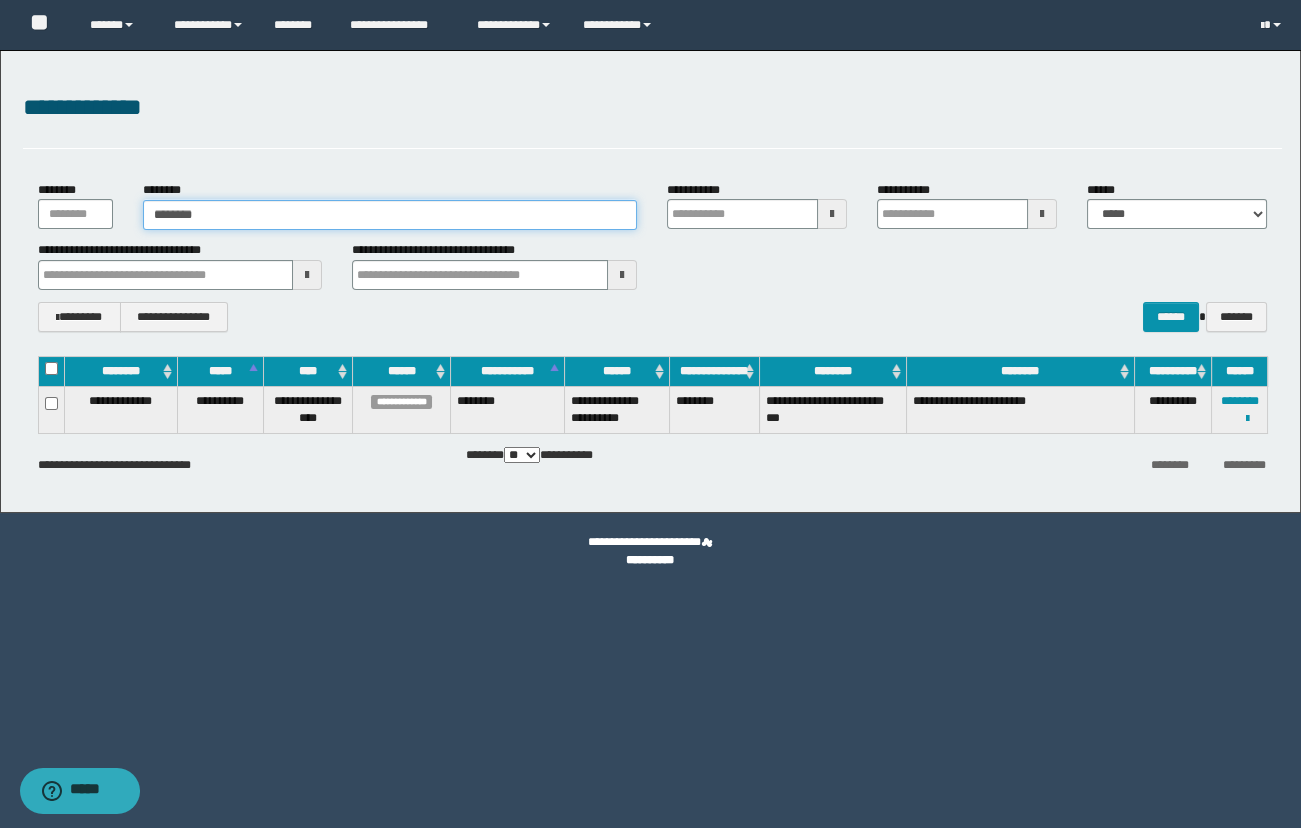 type on "********" 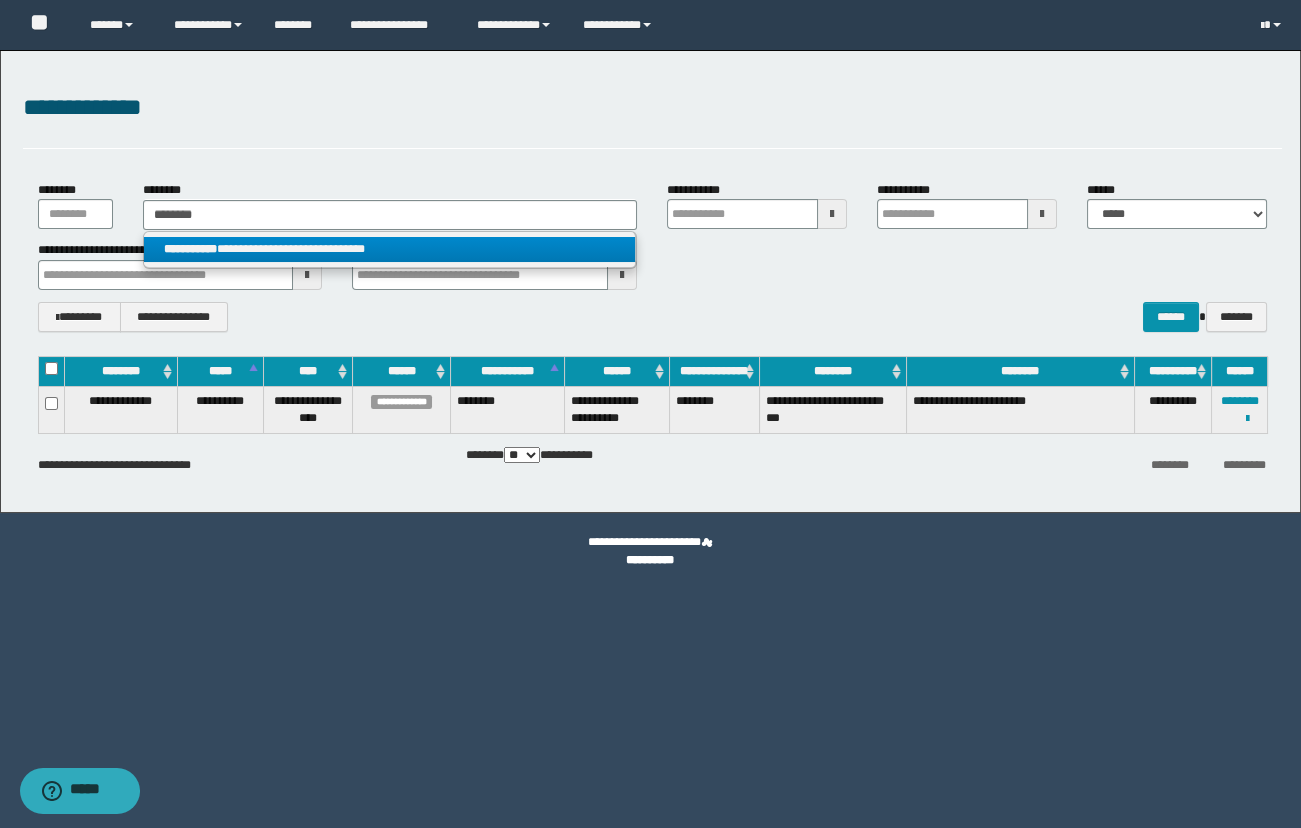 click on "**********" at bounding box center [190, 249] 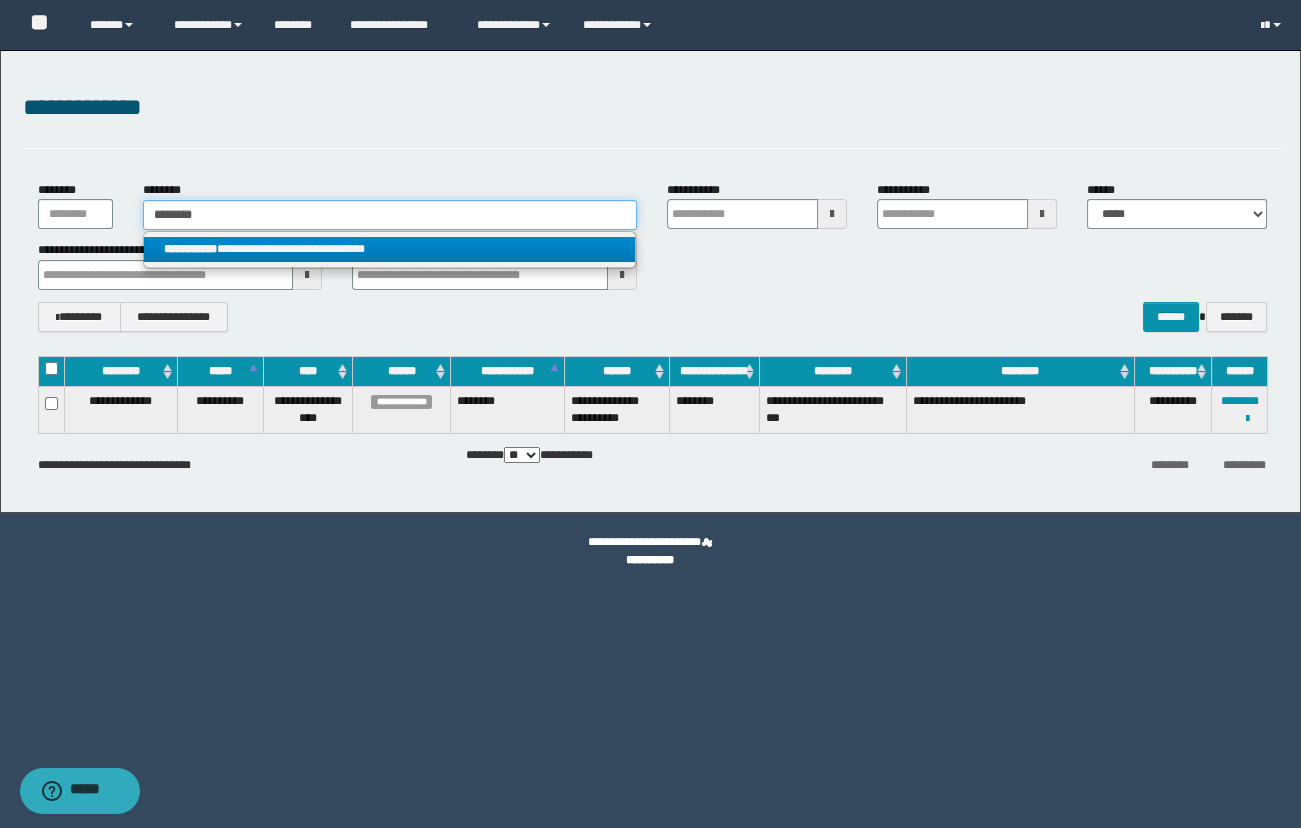 type 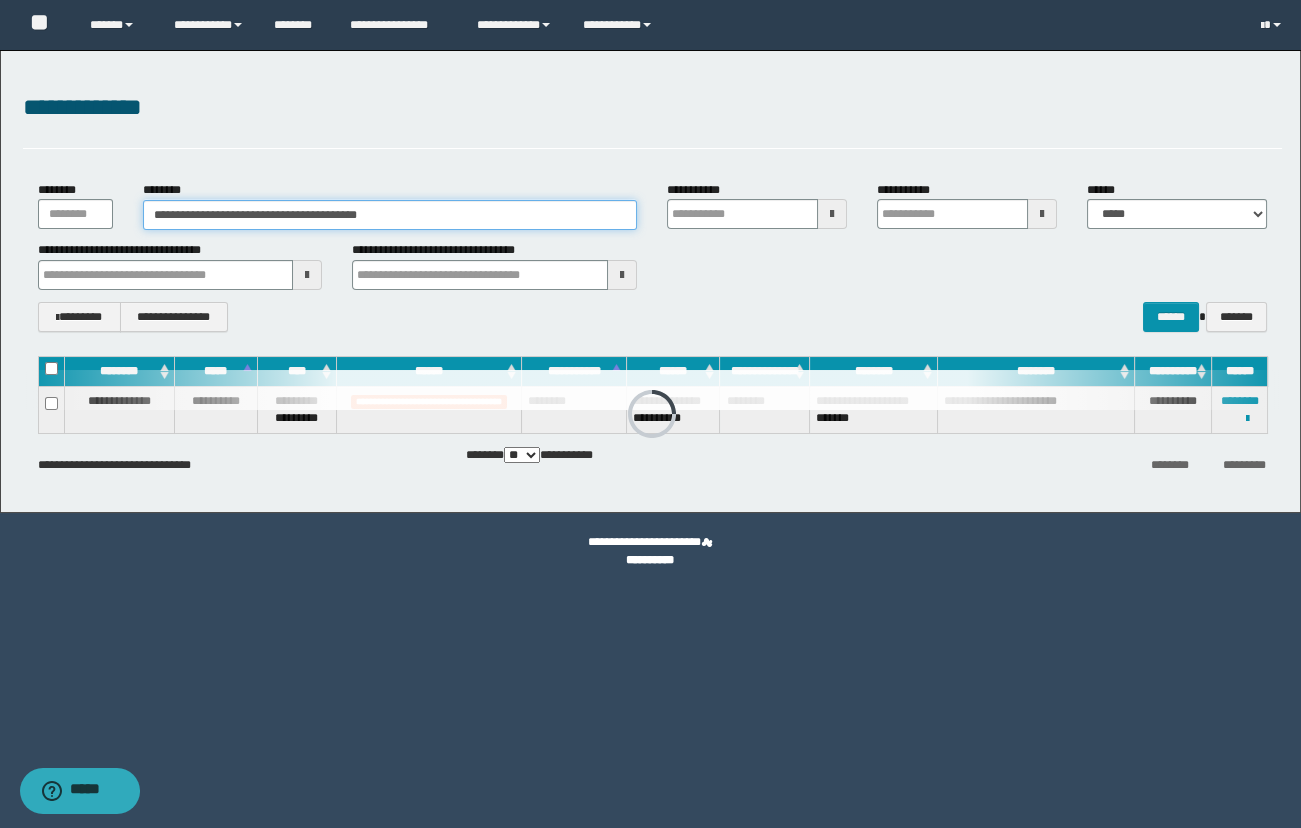 drag, startPoint x: 141, startPoint y: 228, endPoint x: 2, endPoint y: 228, distance: 139 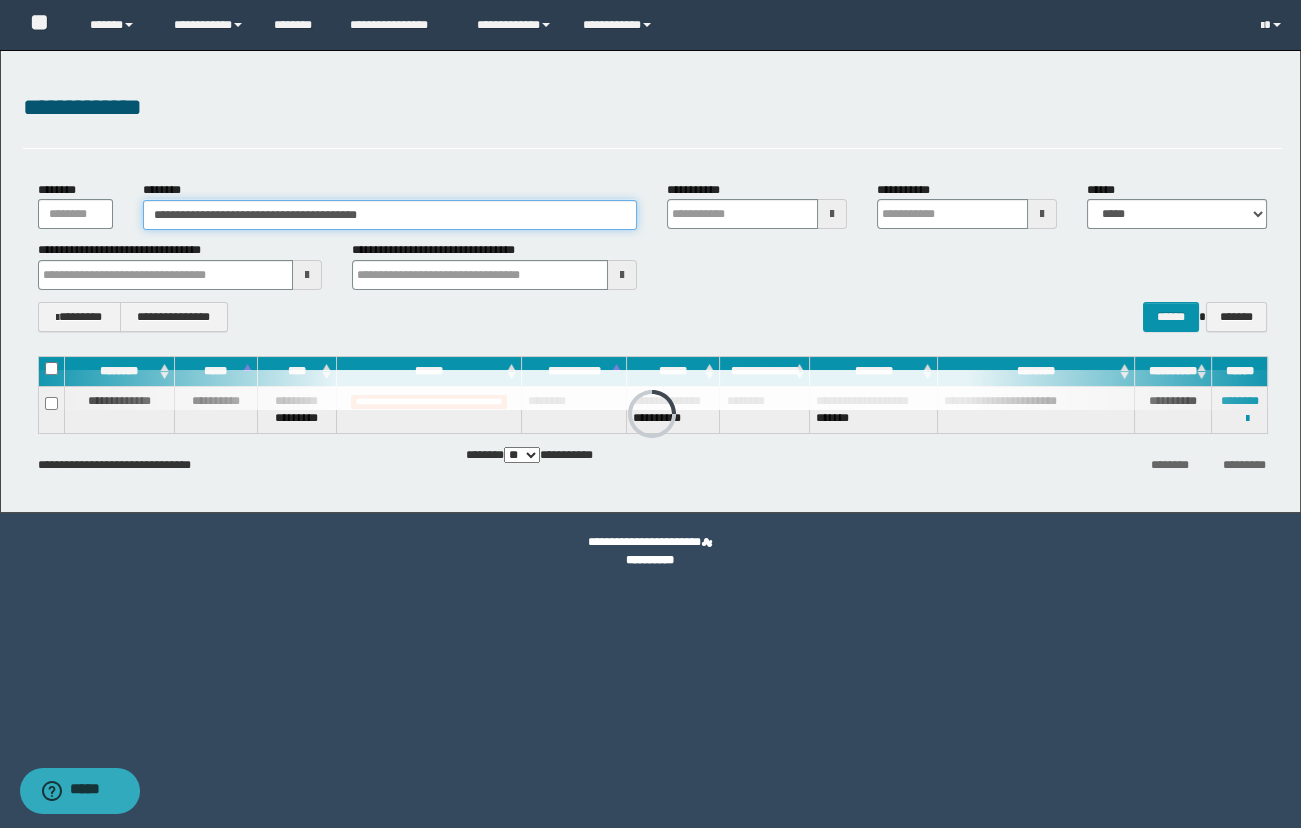 click on "**********" at bounding box center [650, 281] 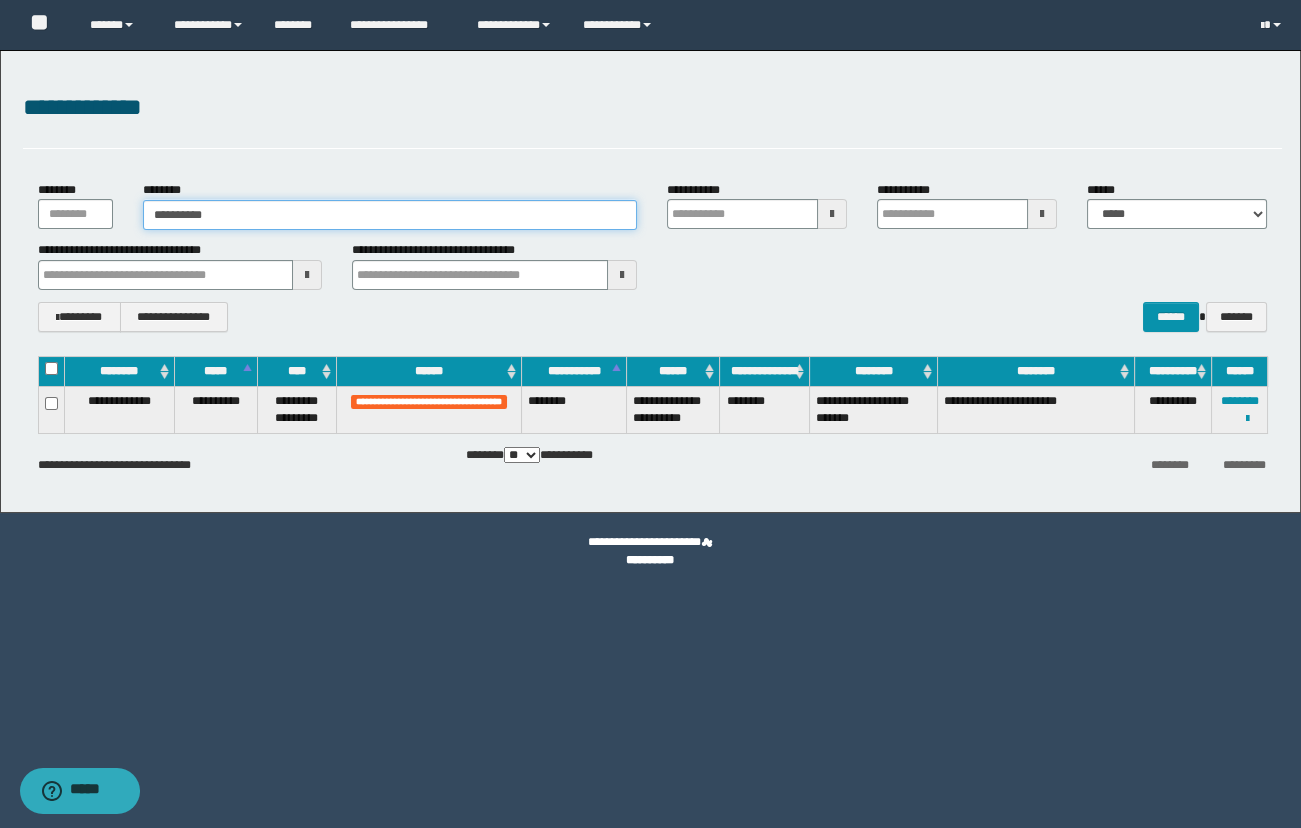 type on "**********" 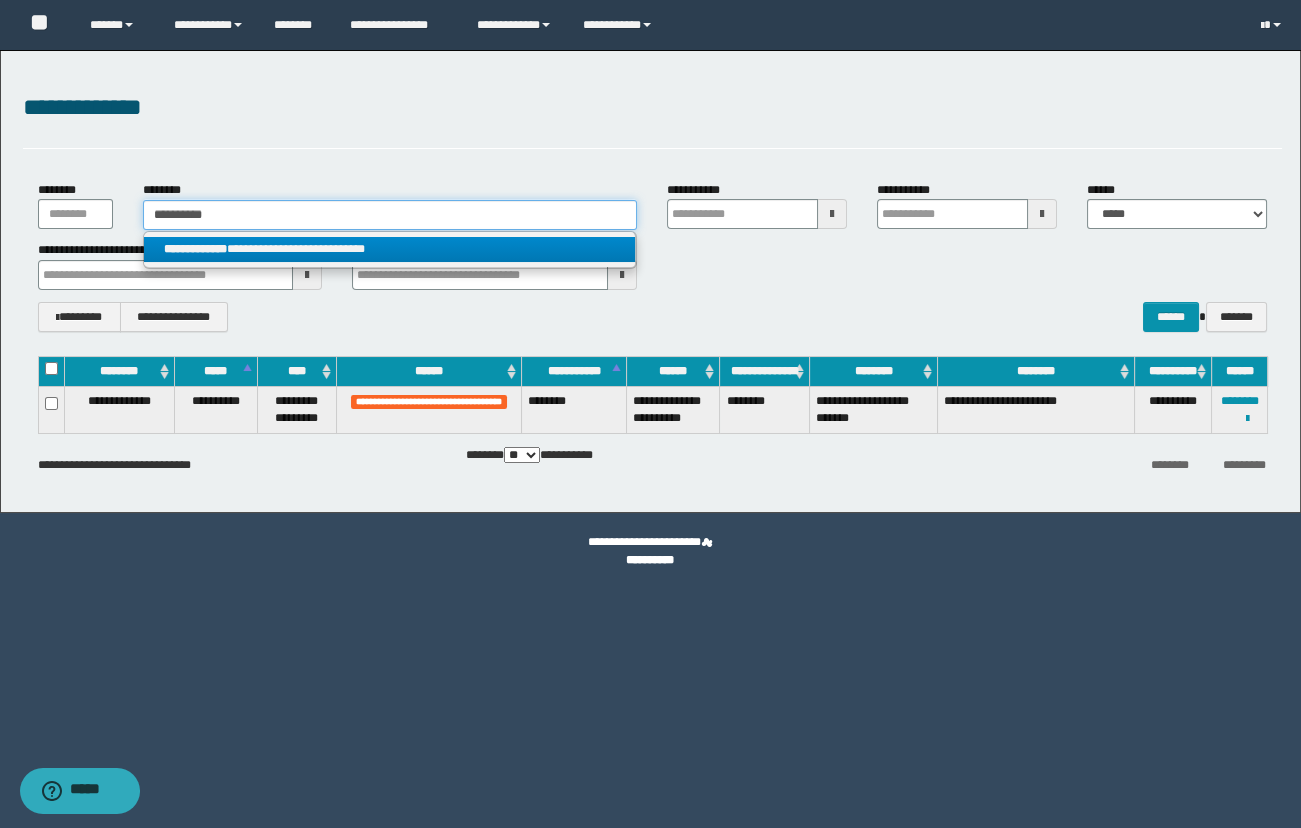 type on "**********" 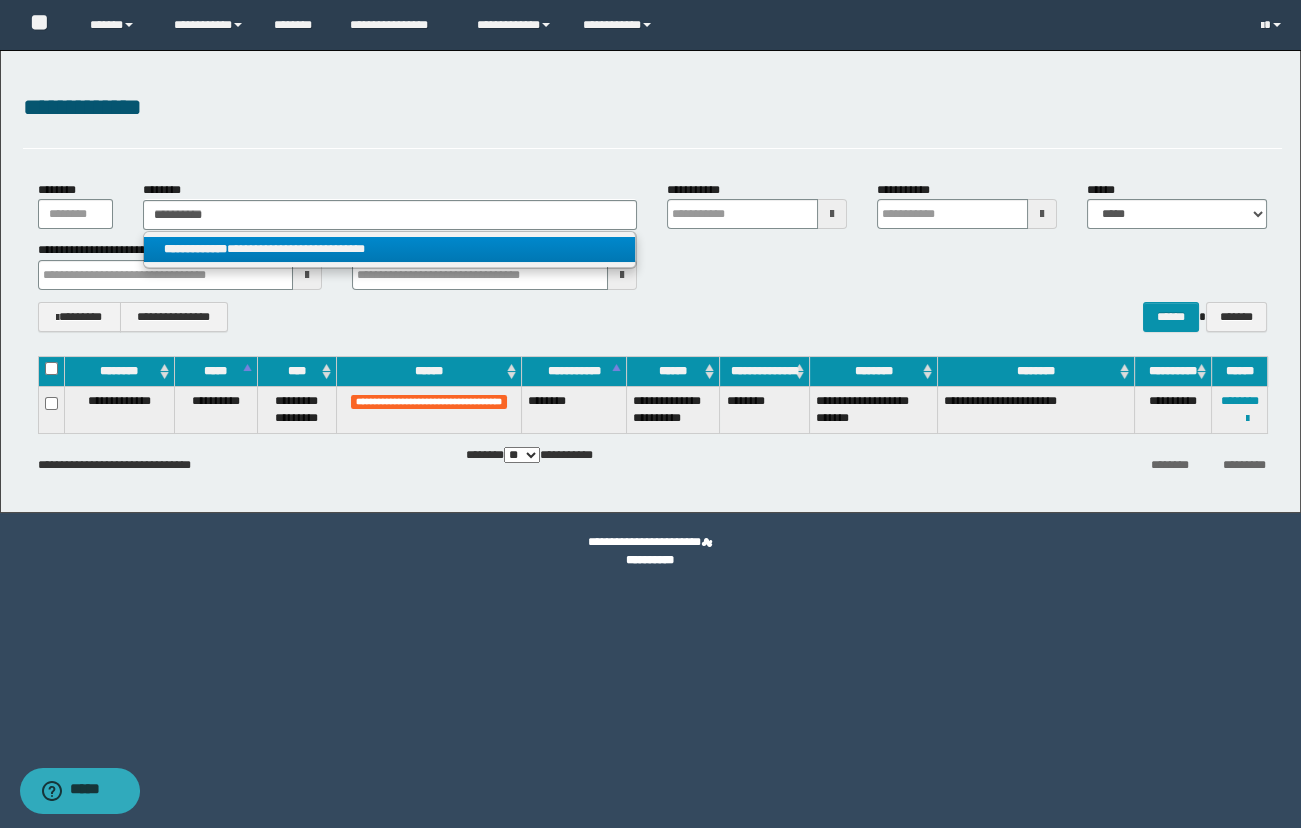 click on "**********" at bounding box center (390, 249) 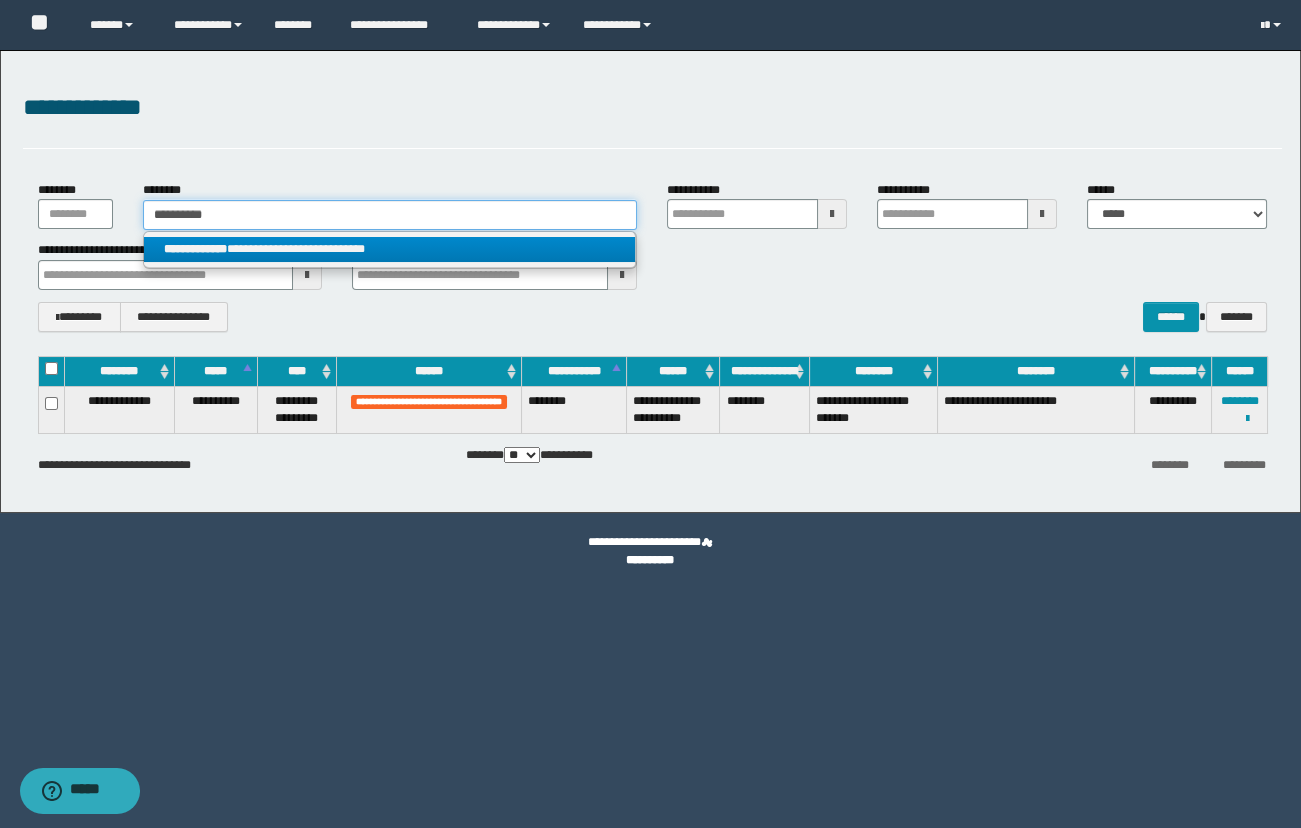 type 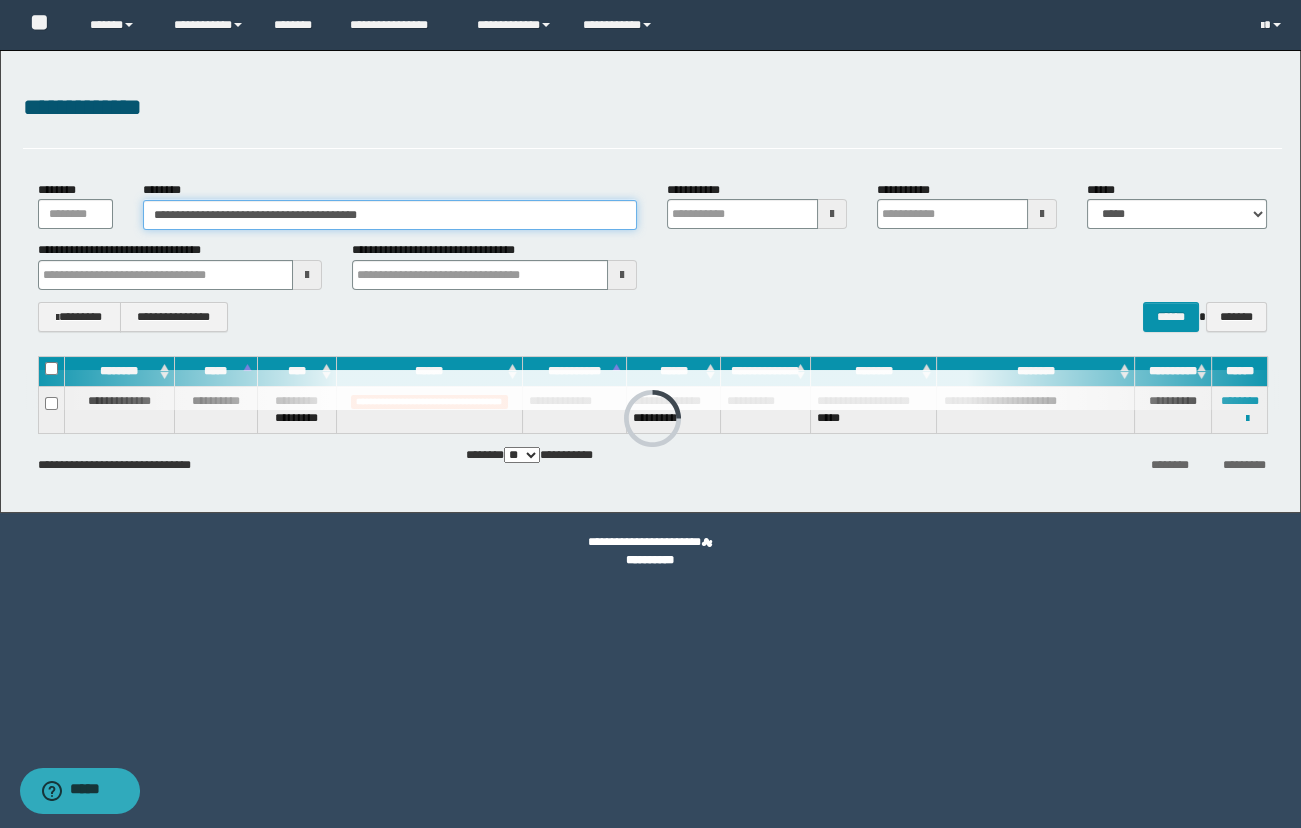 drag, startPoint x: 21, startPoint y: 210, endPoint x: 2, endPoint y: 210, distance: 19 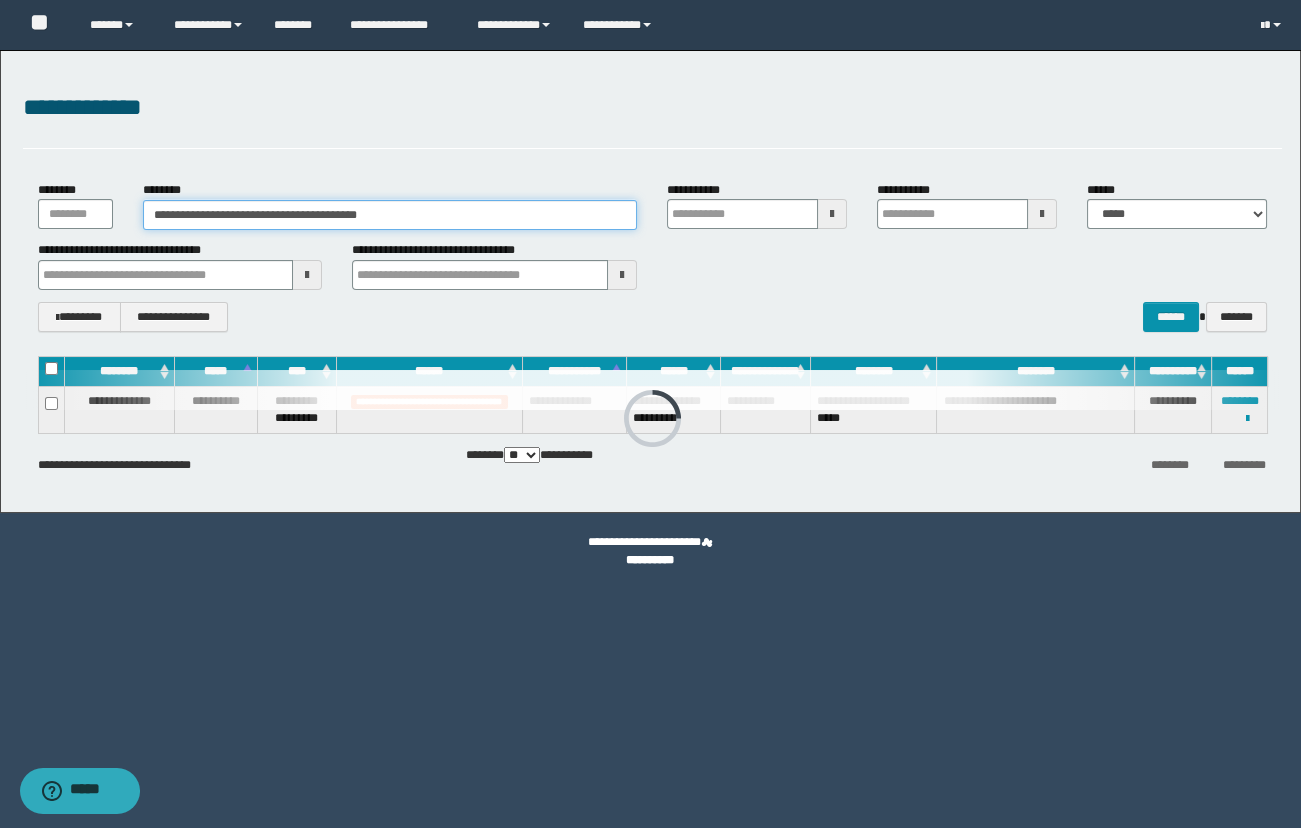 click on "**********" at bounding box center [650, 281] 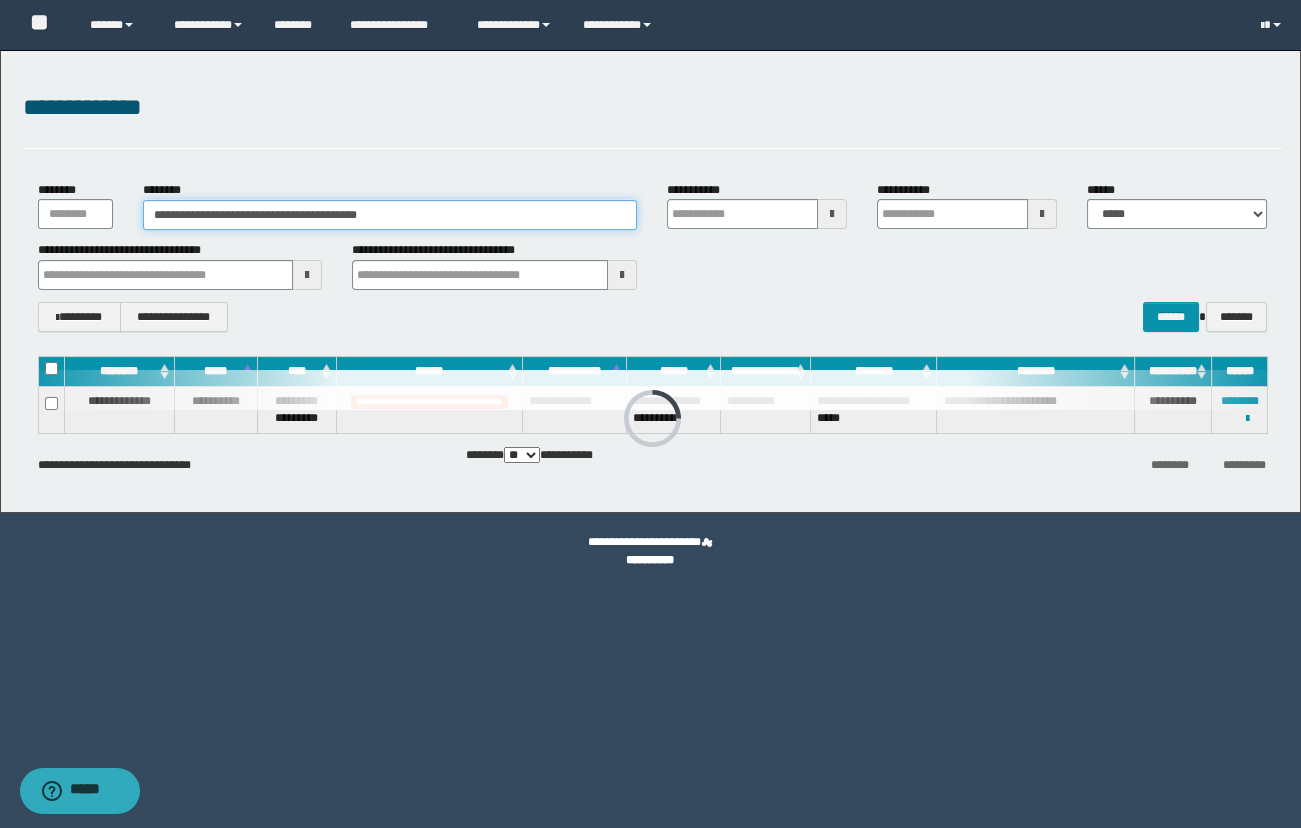 type on "**********" 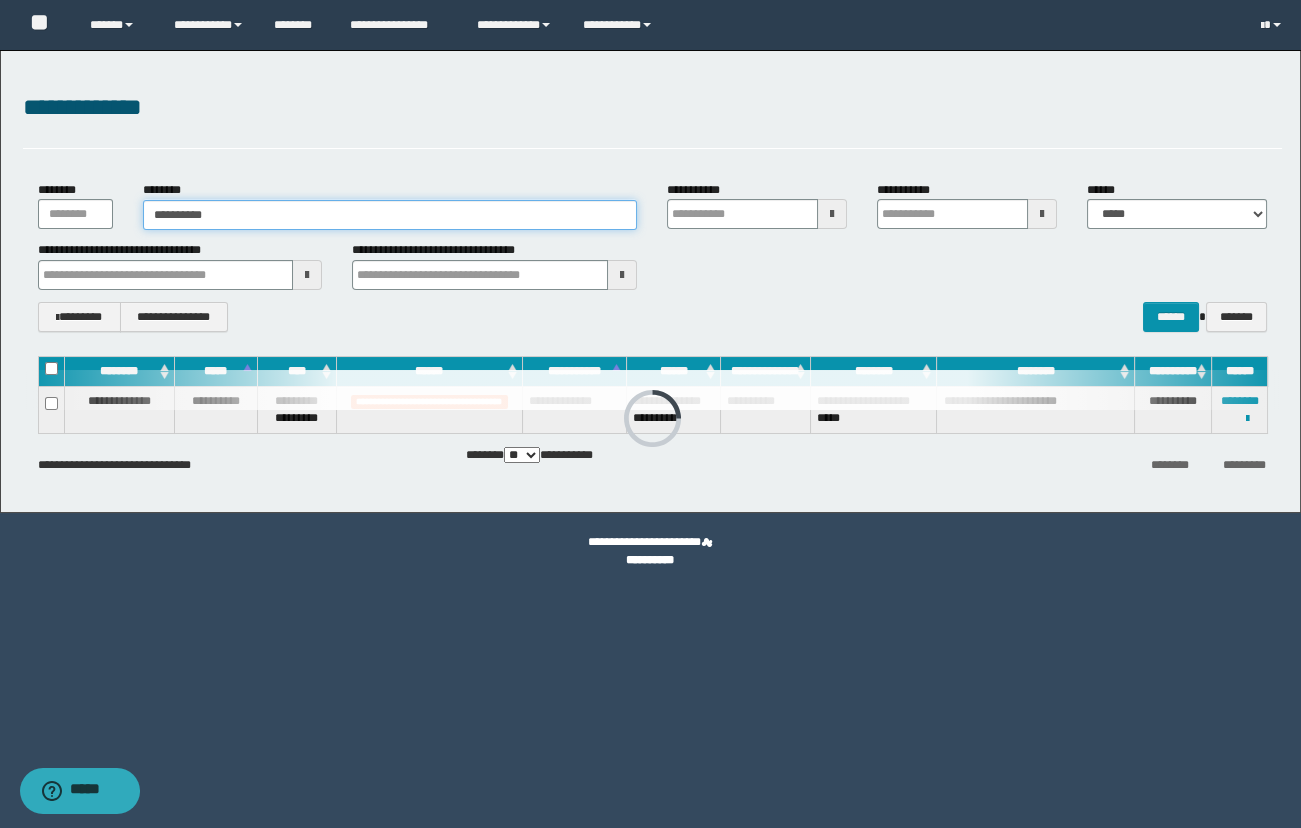 type on "**********" 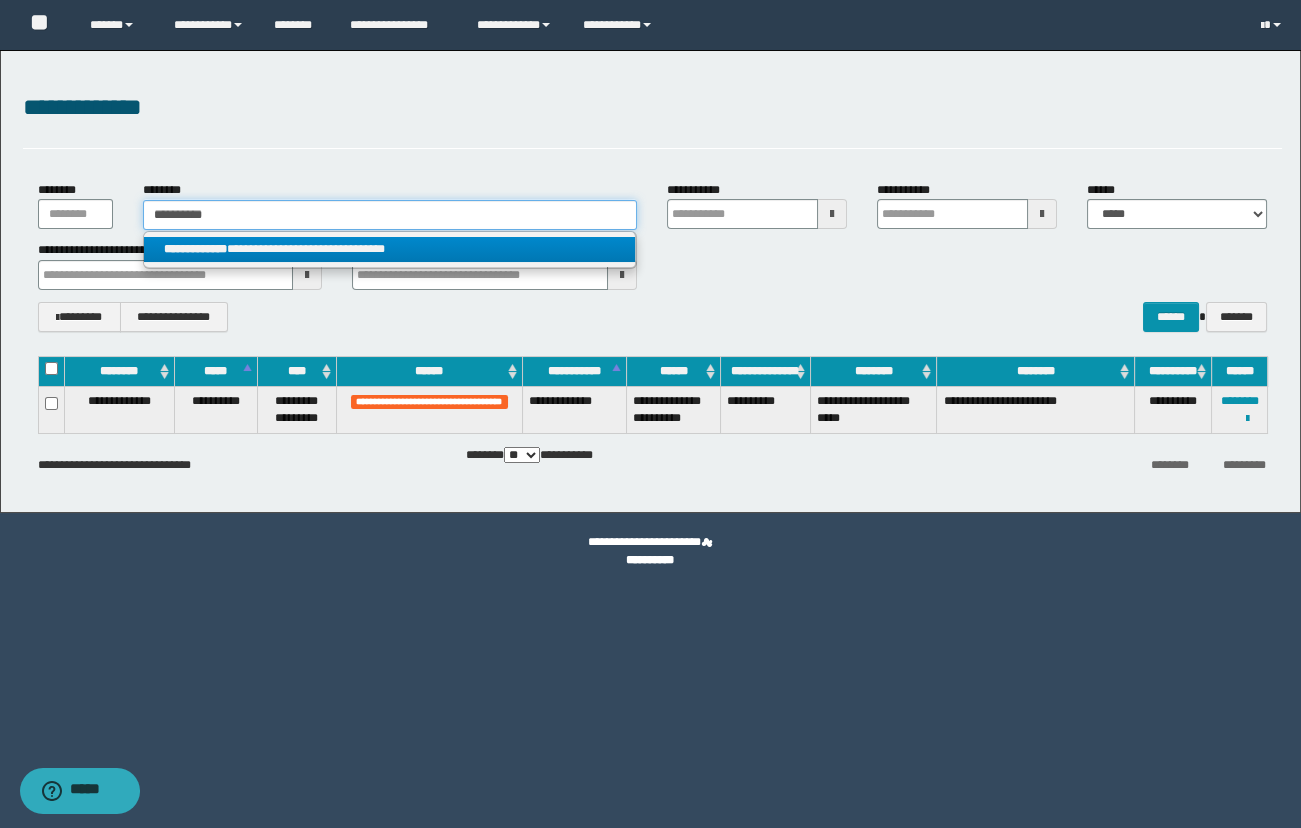 type on "**********" 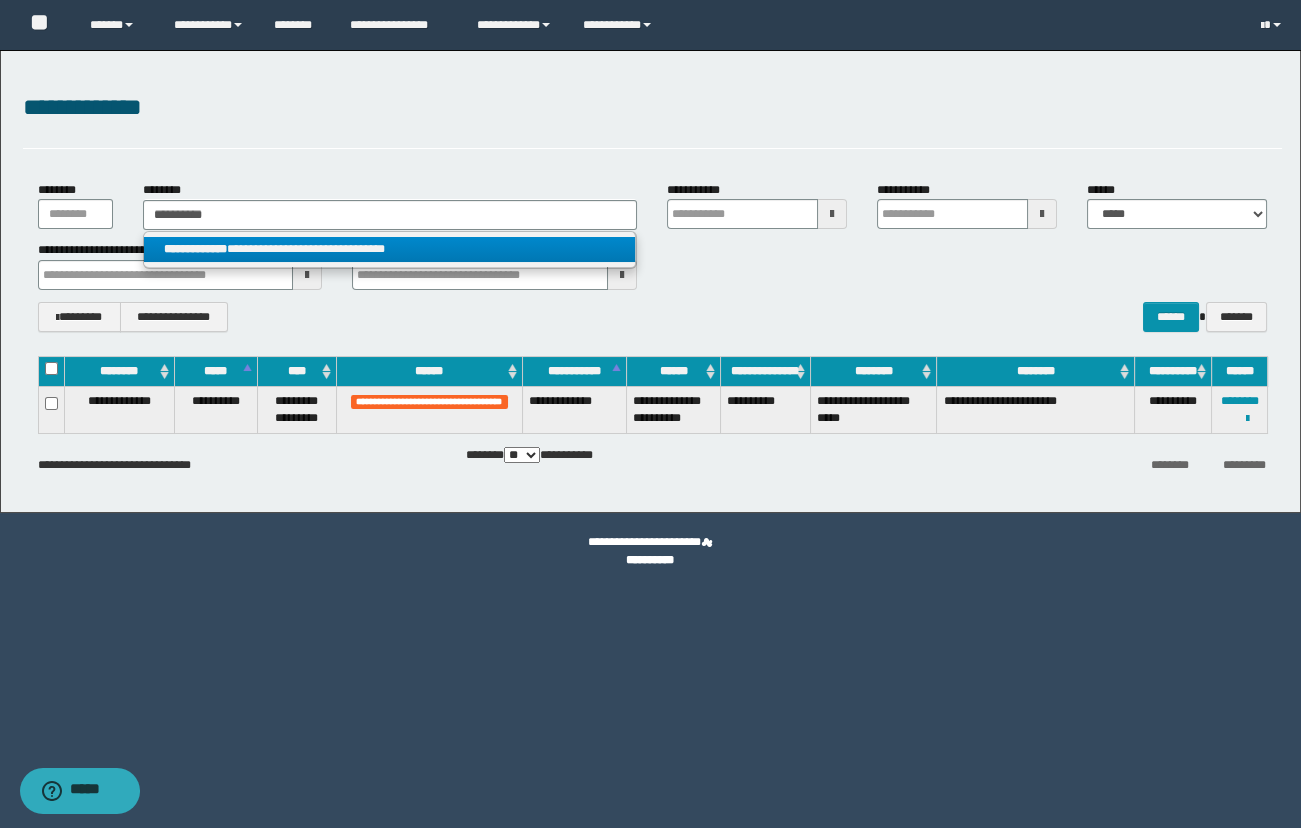 drag, startPoint x: 390, startPoint y: 249, endPoint x: 311, endPoint y: 274, distance: 82.86133 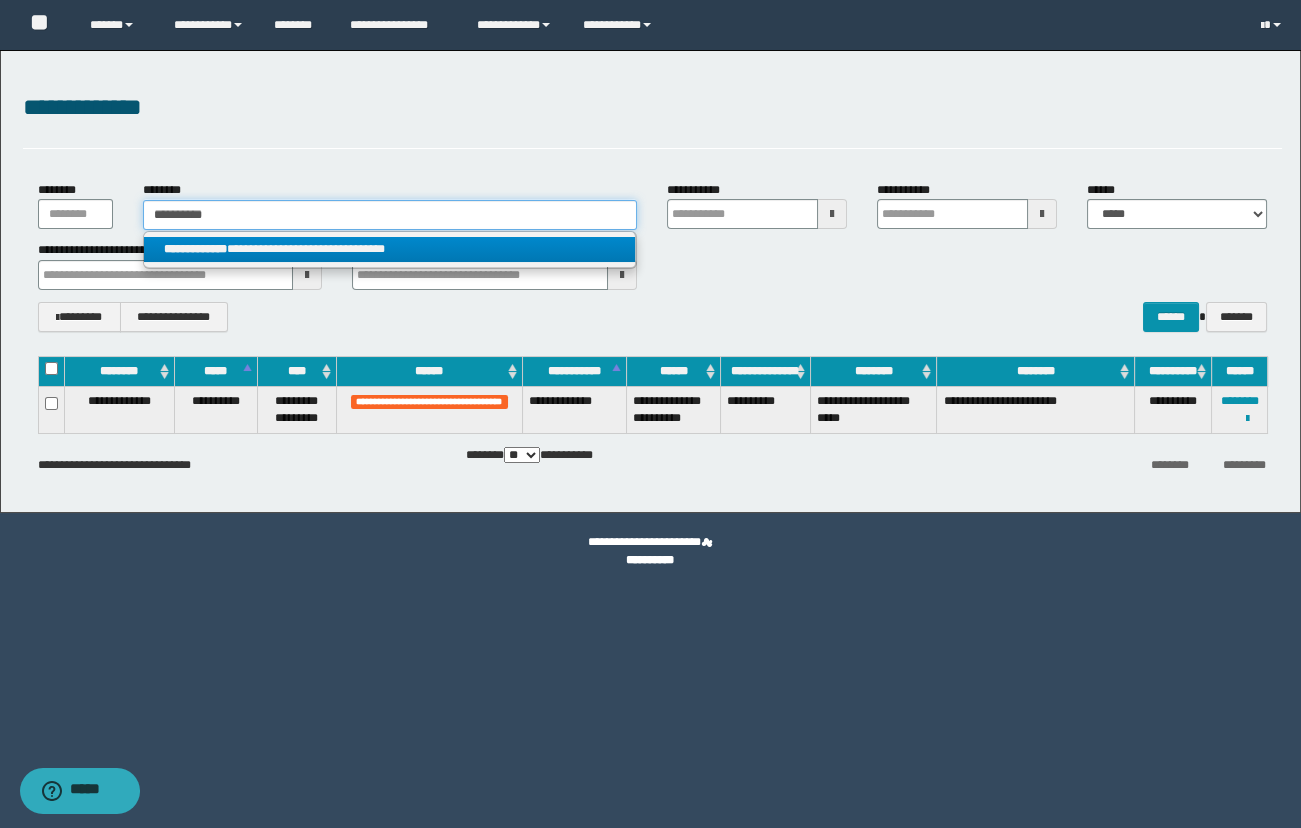 type 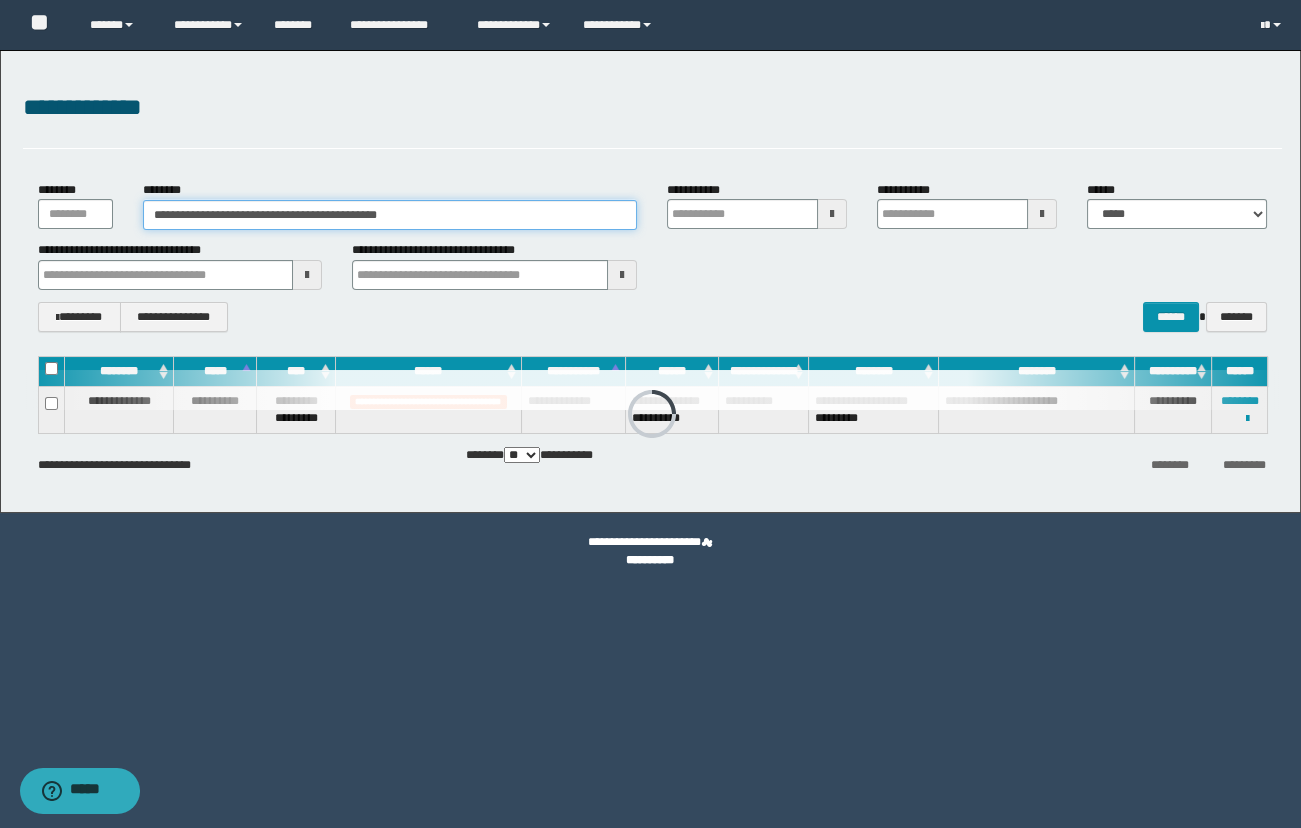 drag, startPoint x: 525, startPoint y: 208, endPoint x: 2, endPoint y: 208, distance: 523 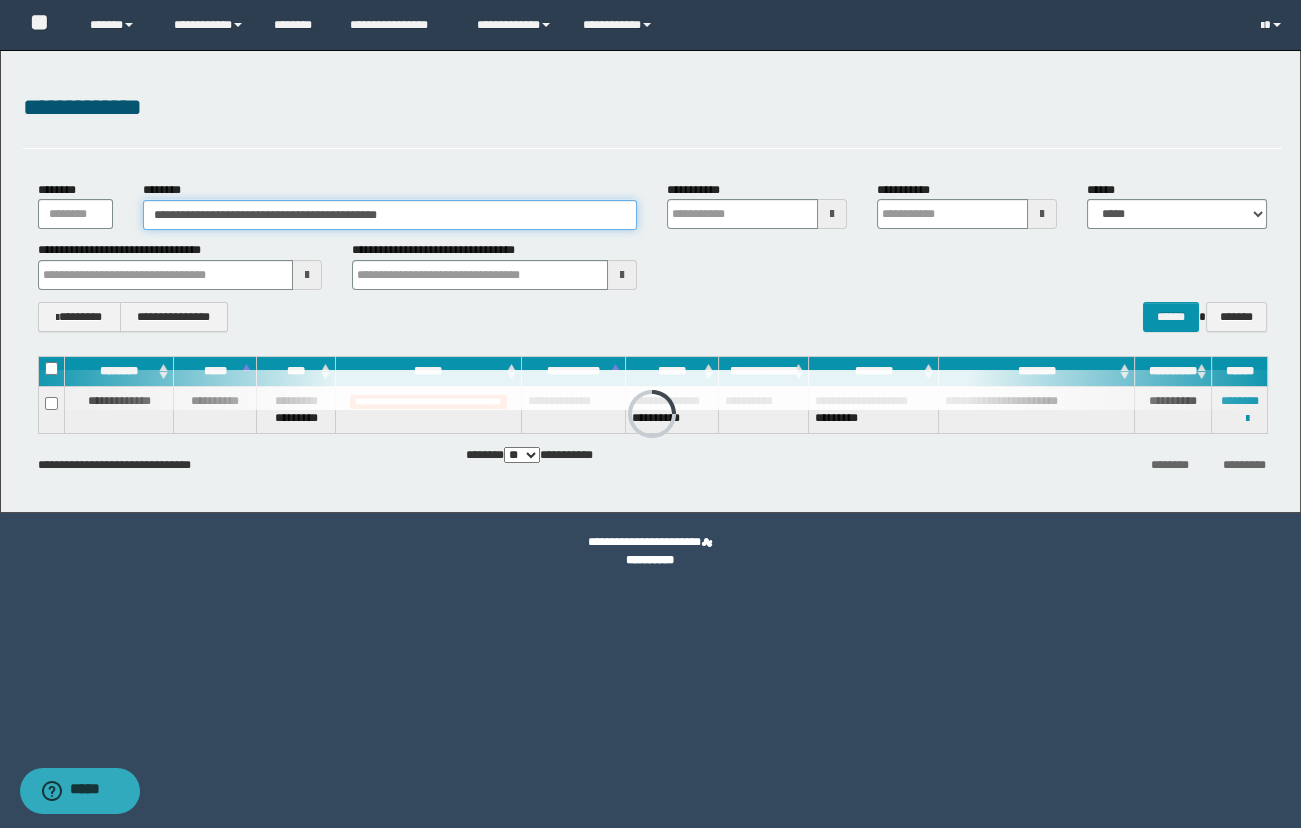click on "**********" at bounding box center [650, 281] 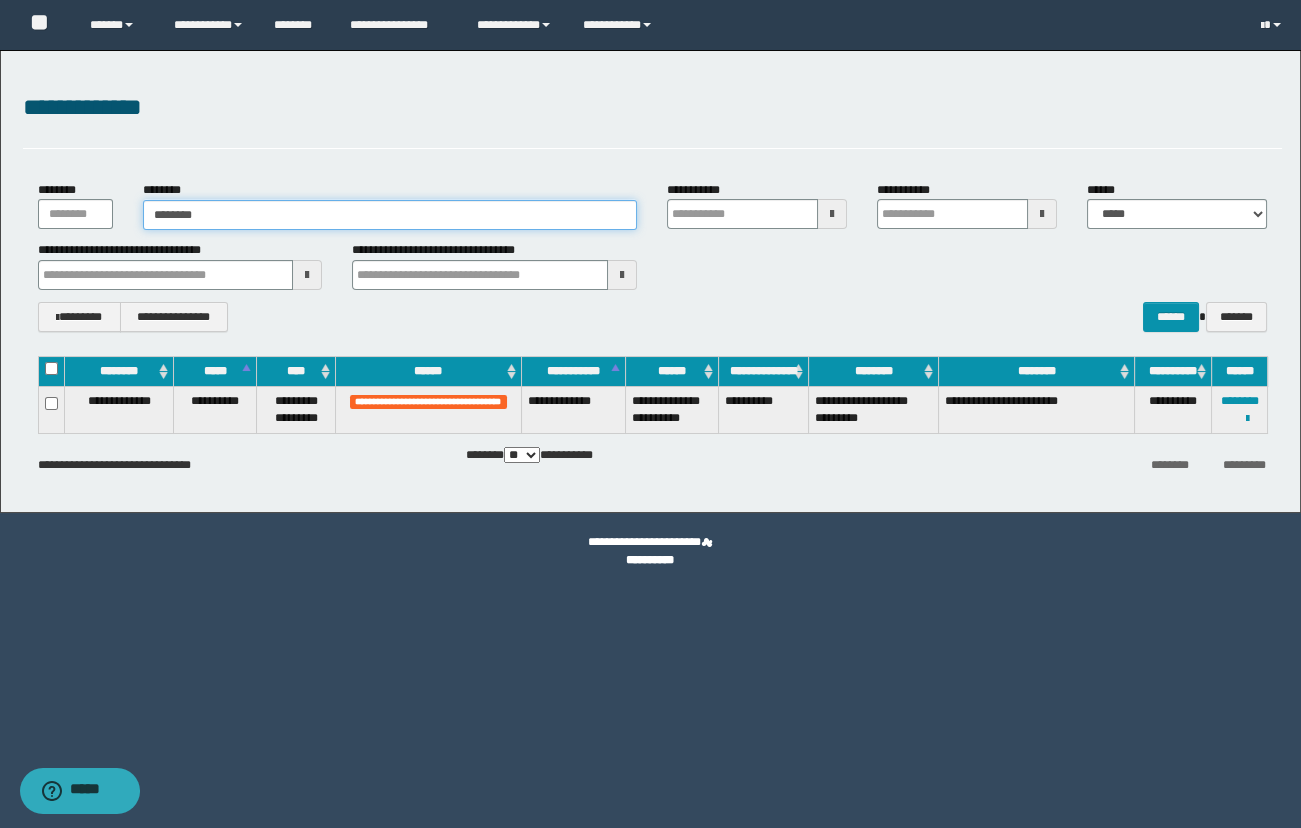 type on "********" 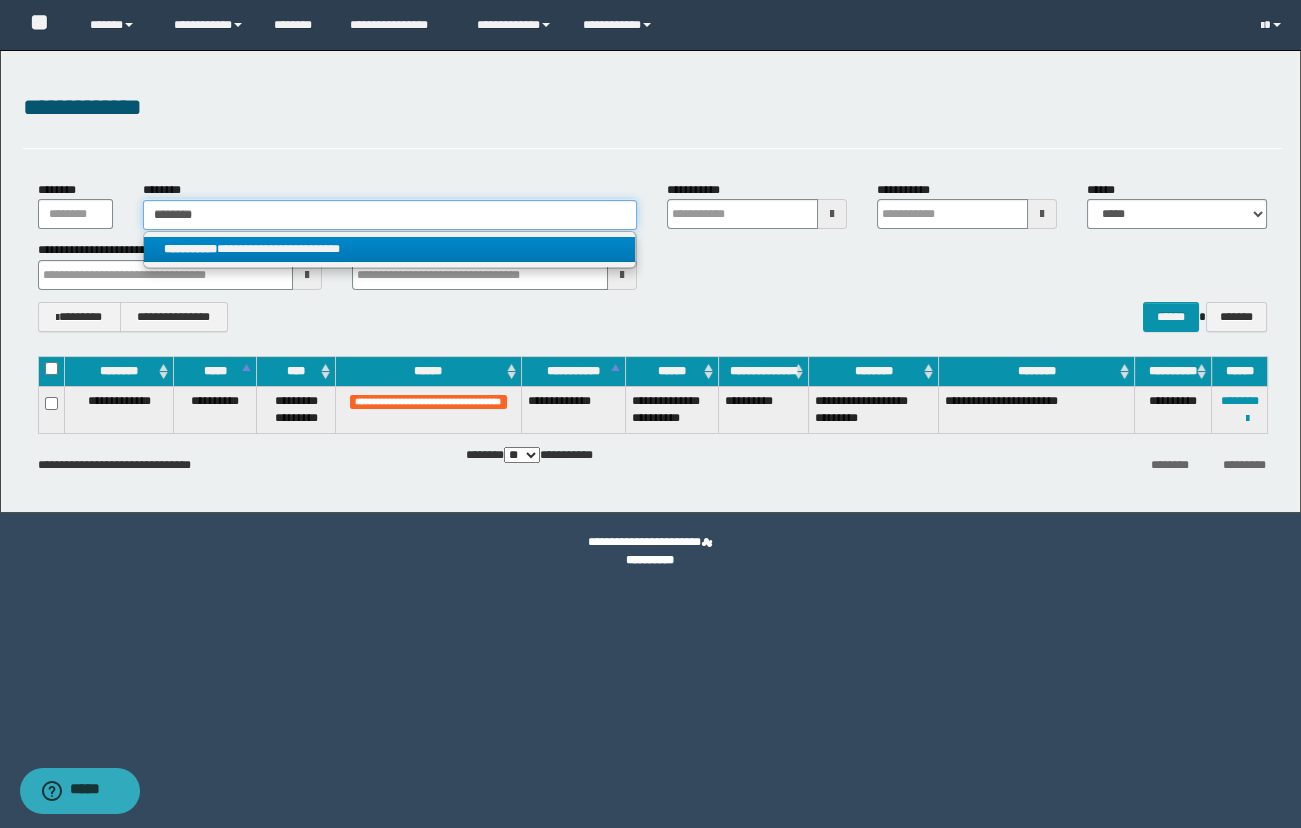 type on "********" 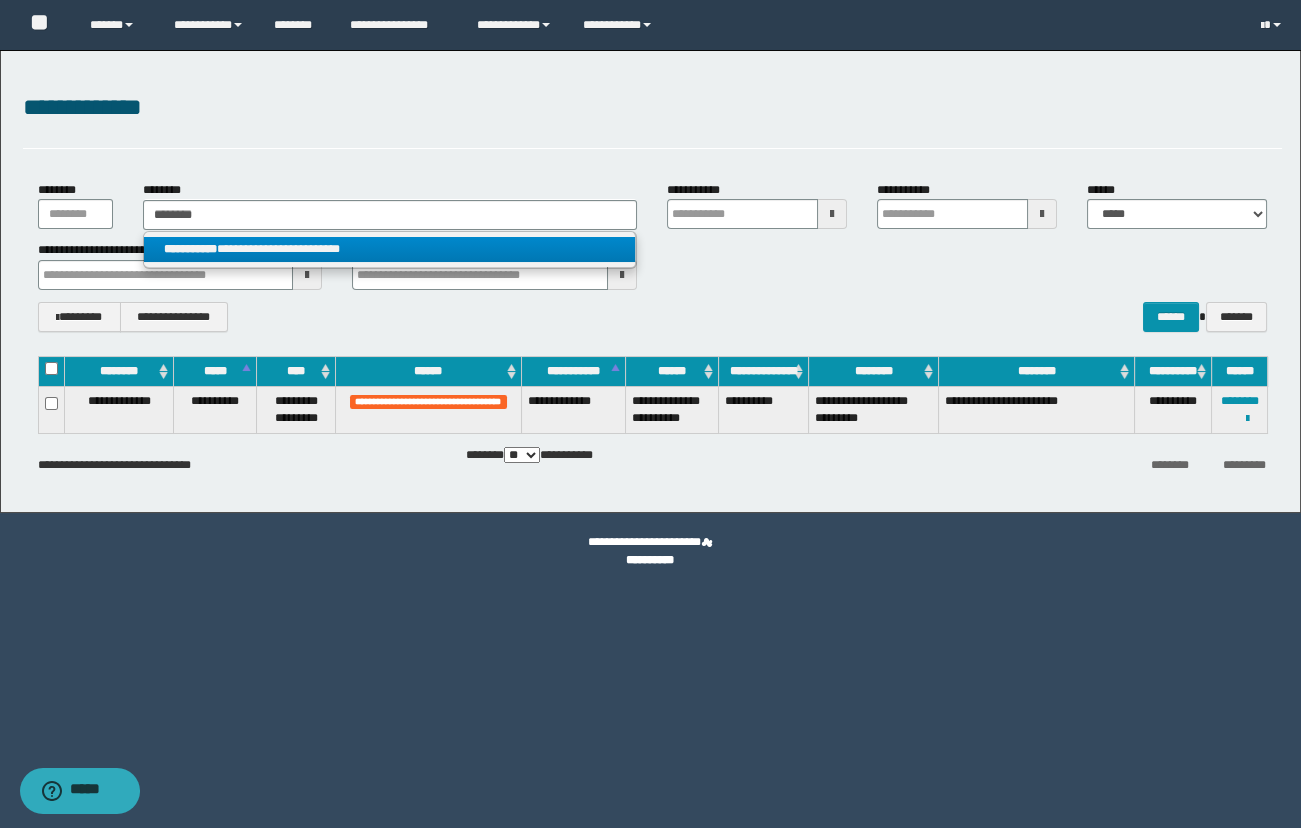 click on "**********" at bounding box center (390, 249) 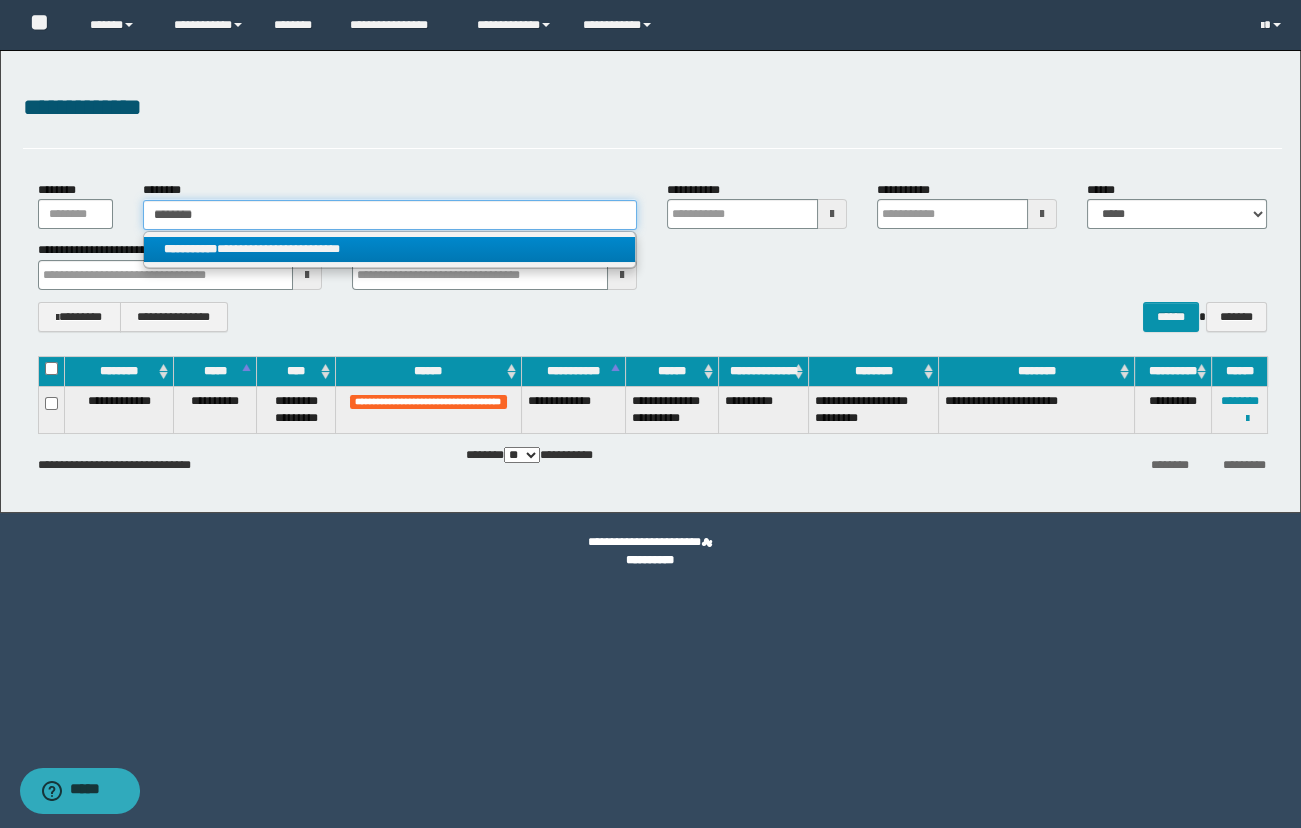 type 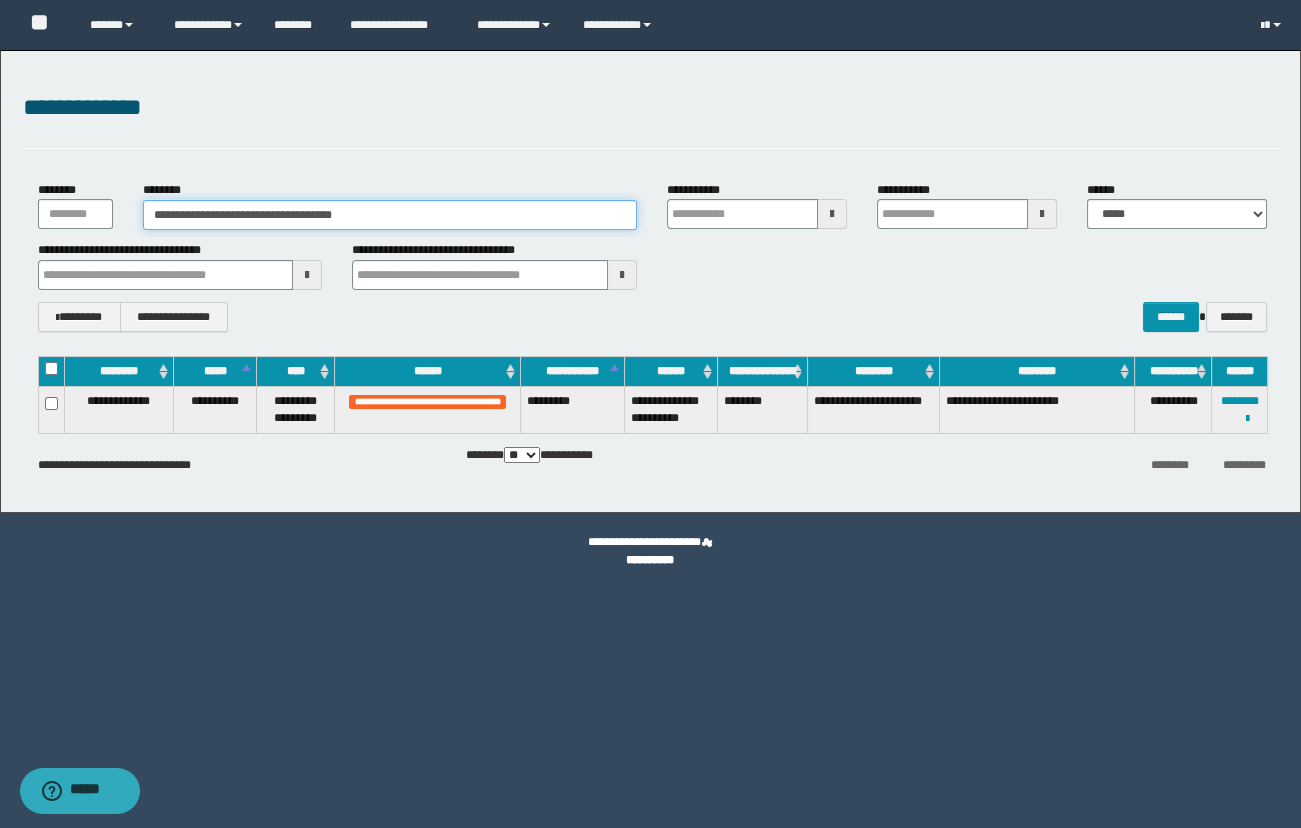 click on "**********" at bounding box center (650, 281) 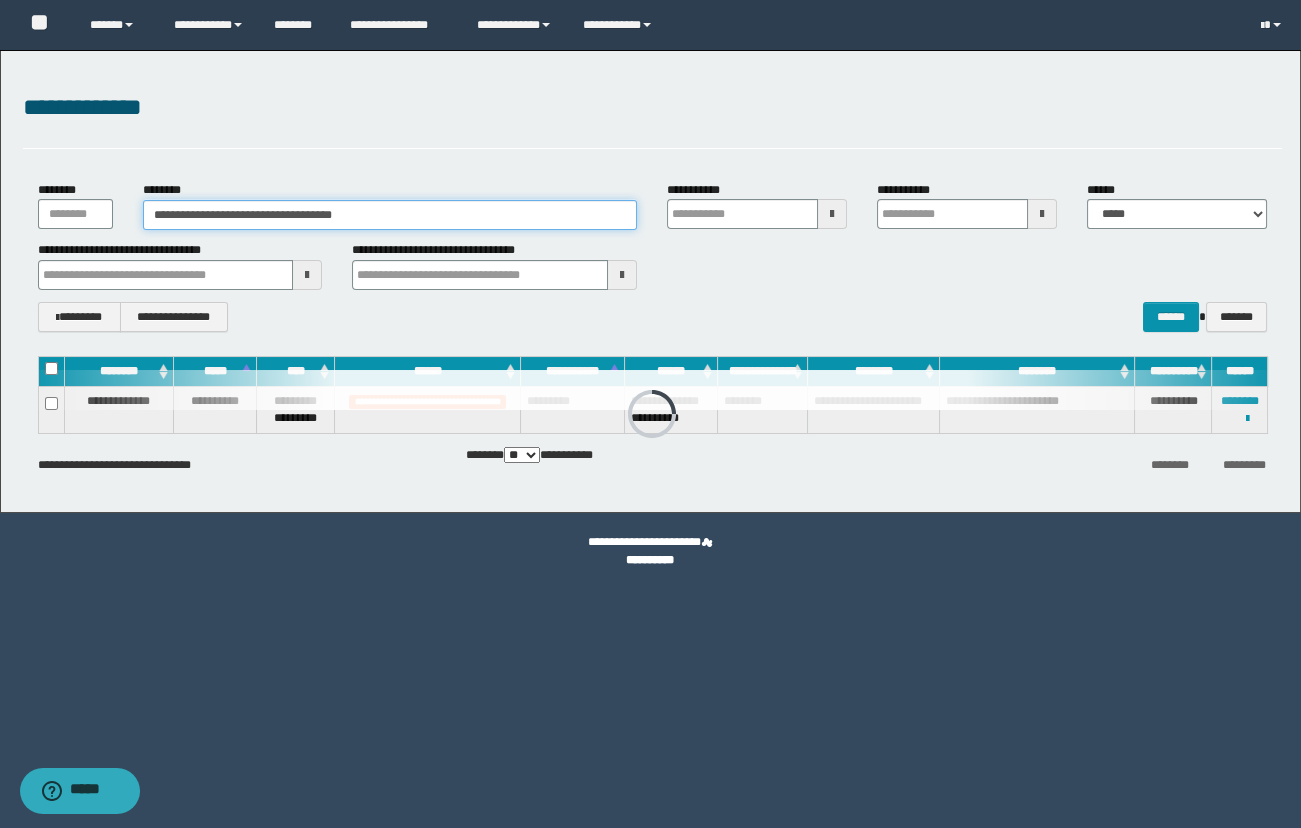 paste 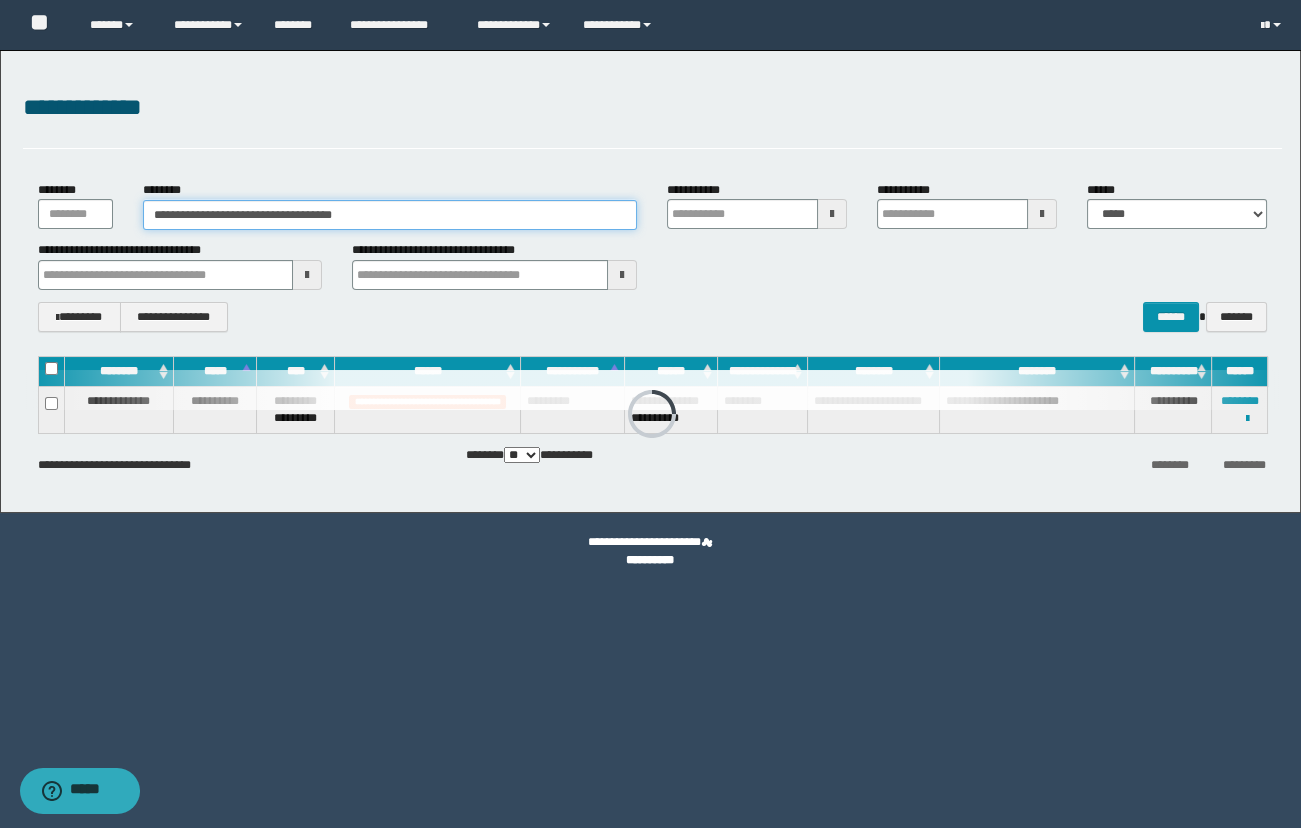 type on "**********" 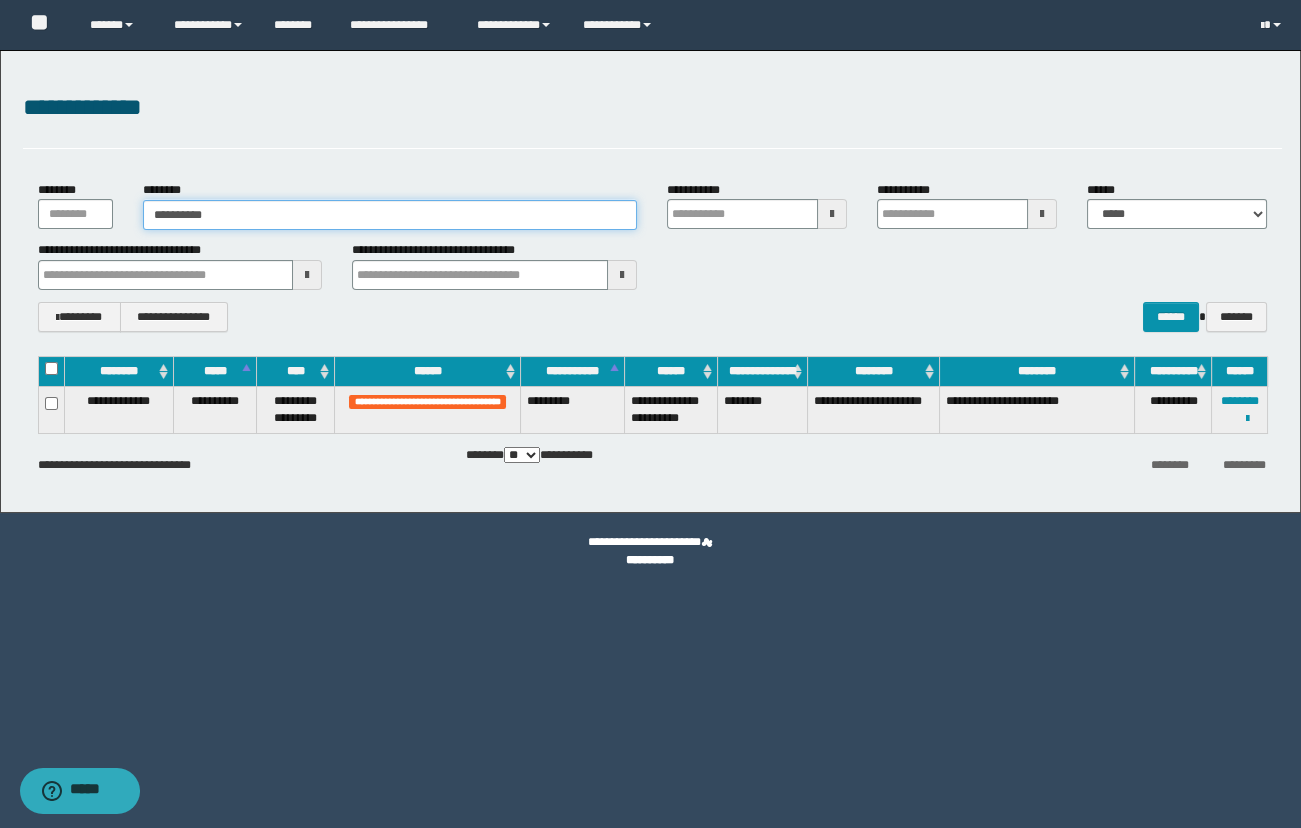 type on "**********" 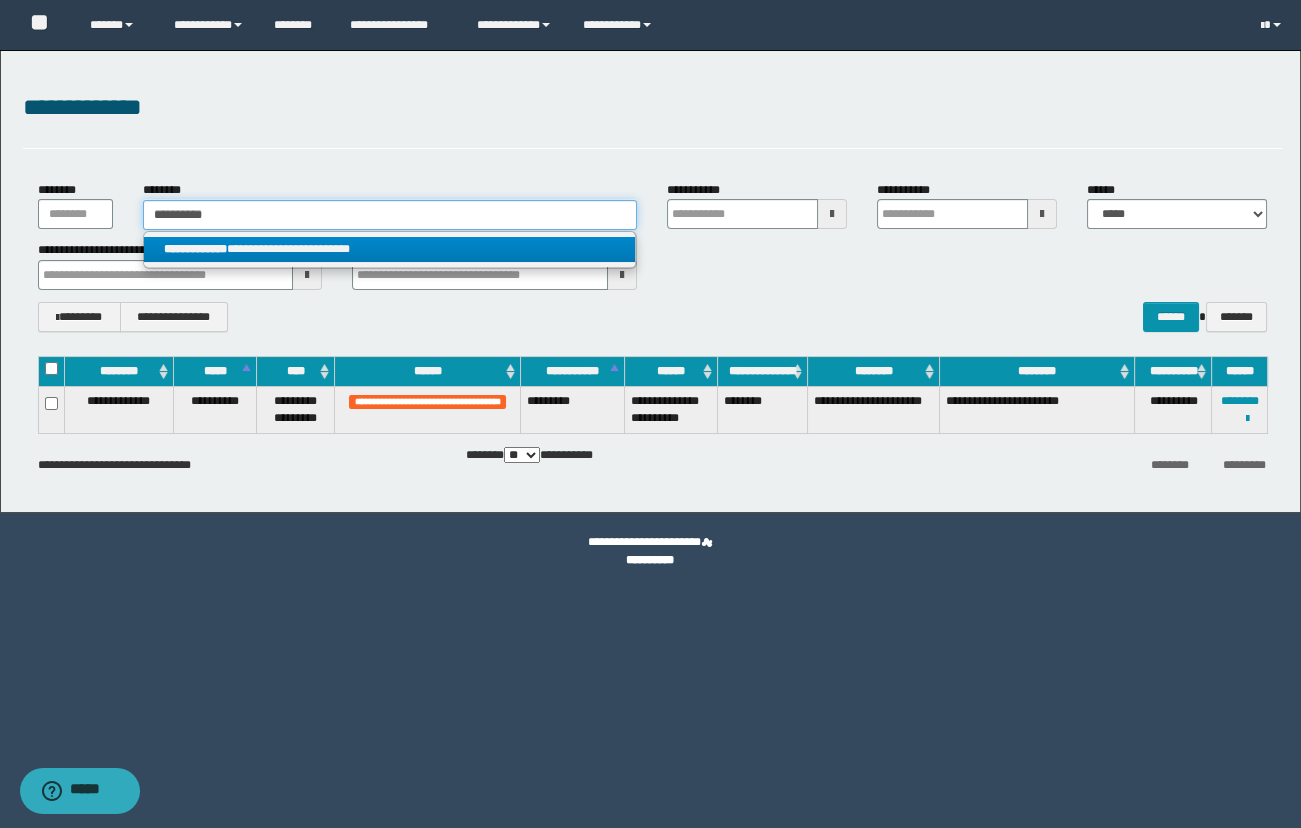 type on "**********" 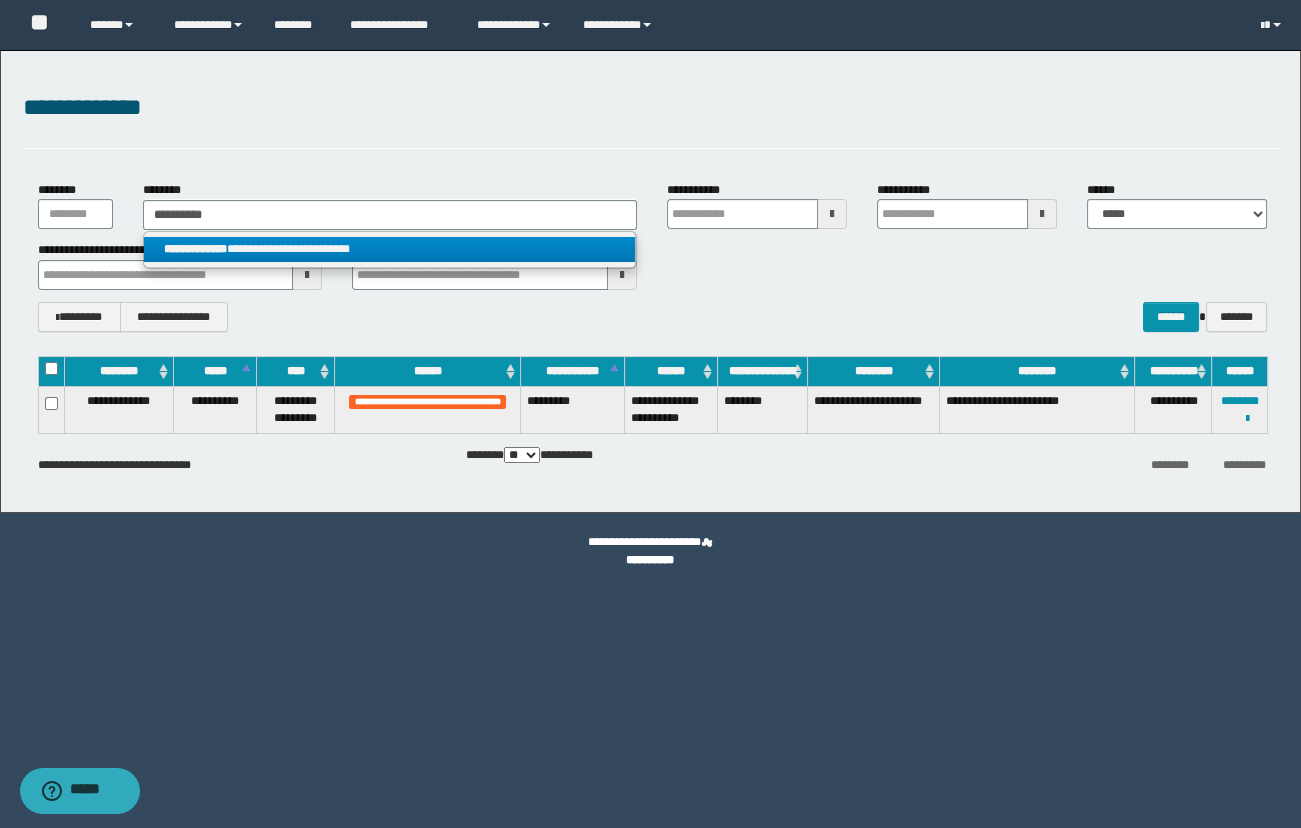 click on "**********" at bounding box center [390, 249] 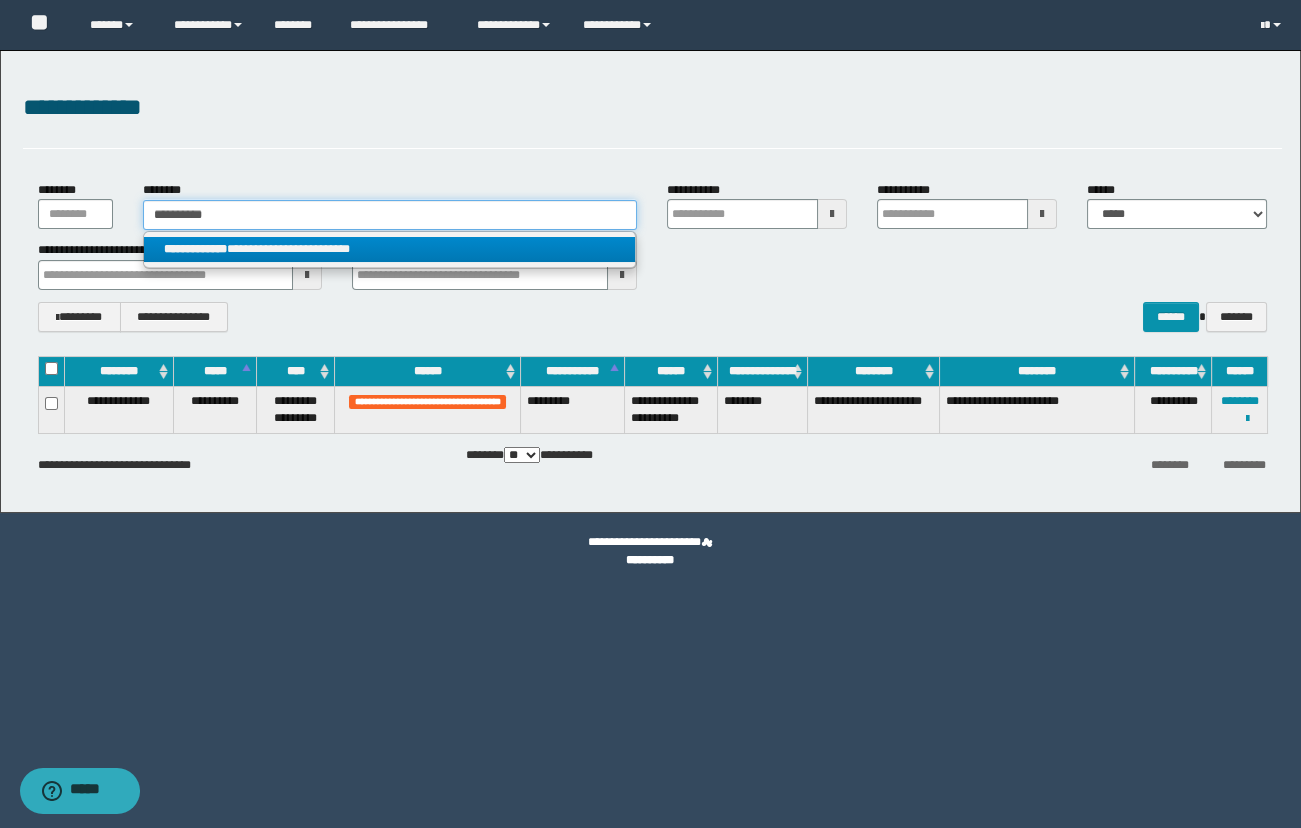 type 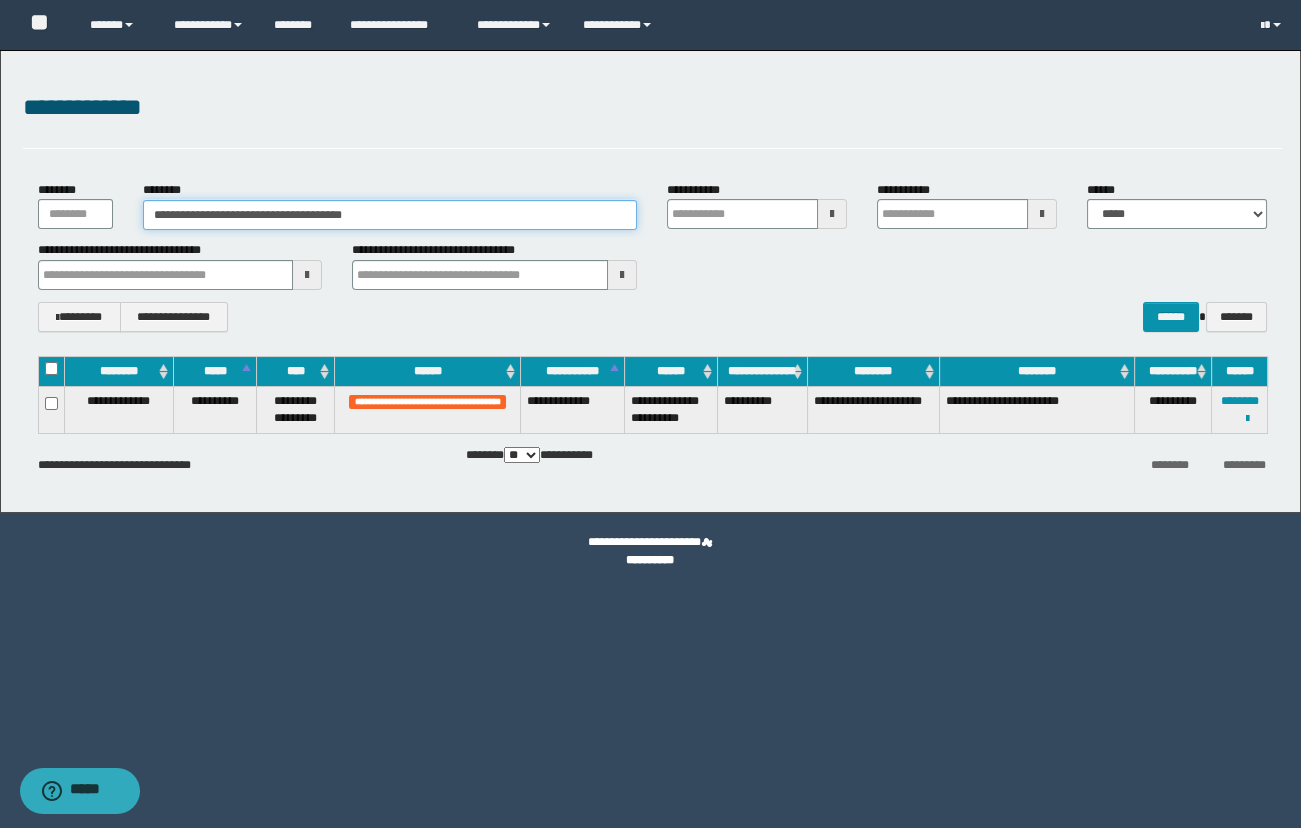 click on "**********" at bounding box center [390, 205] 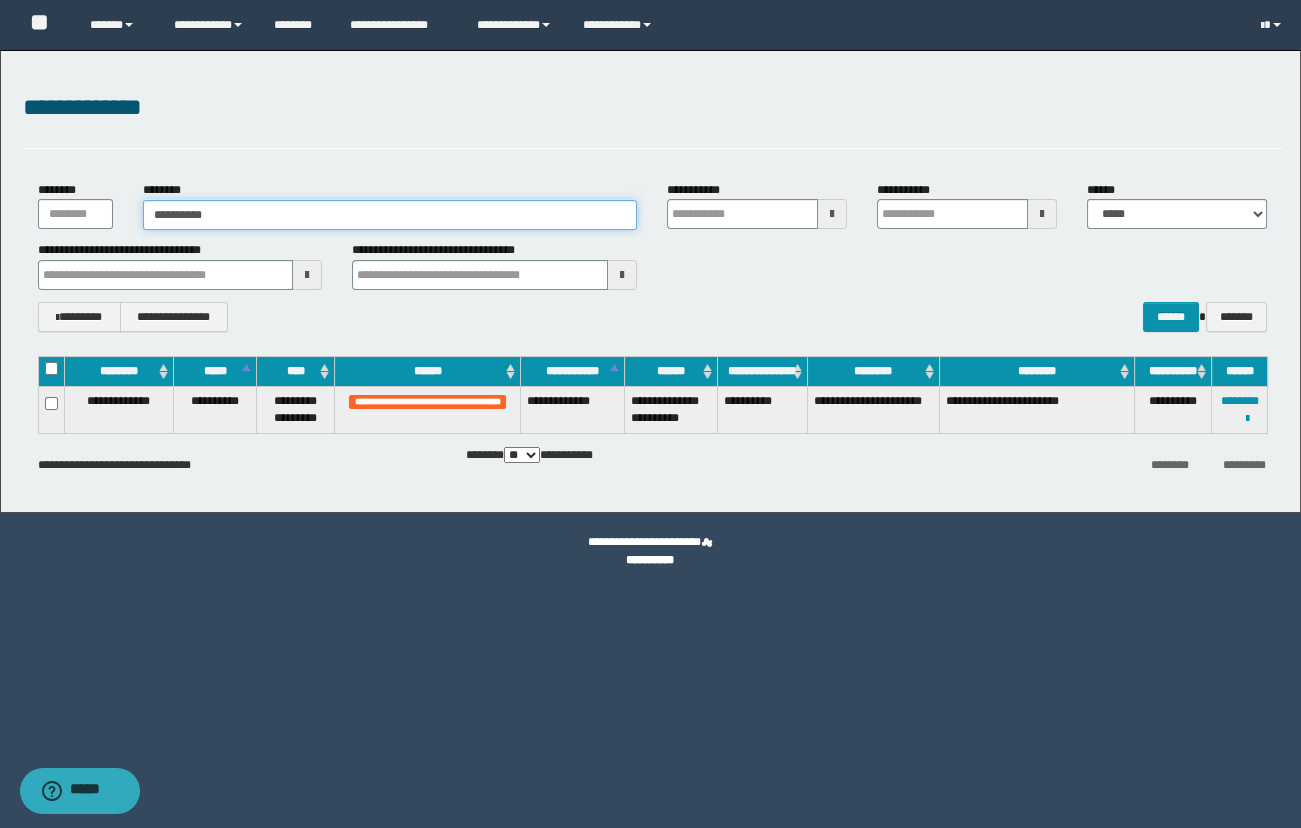 type on "**********" 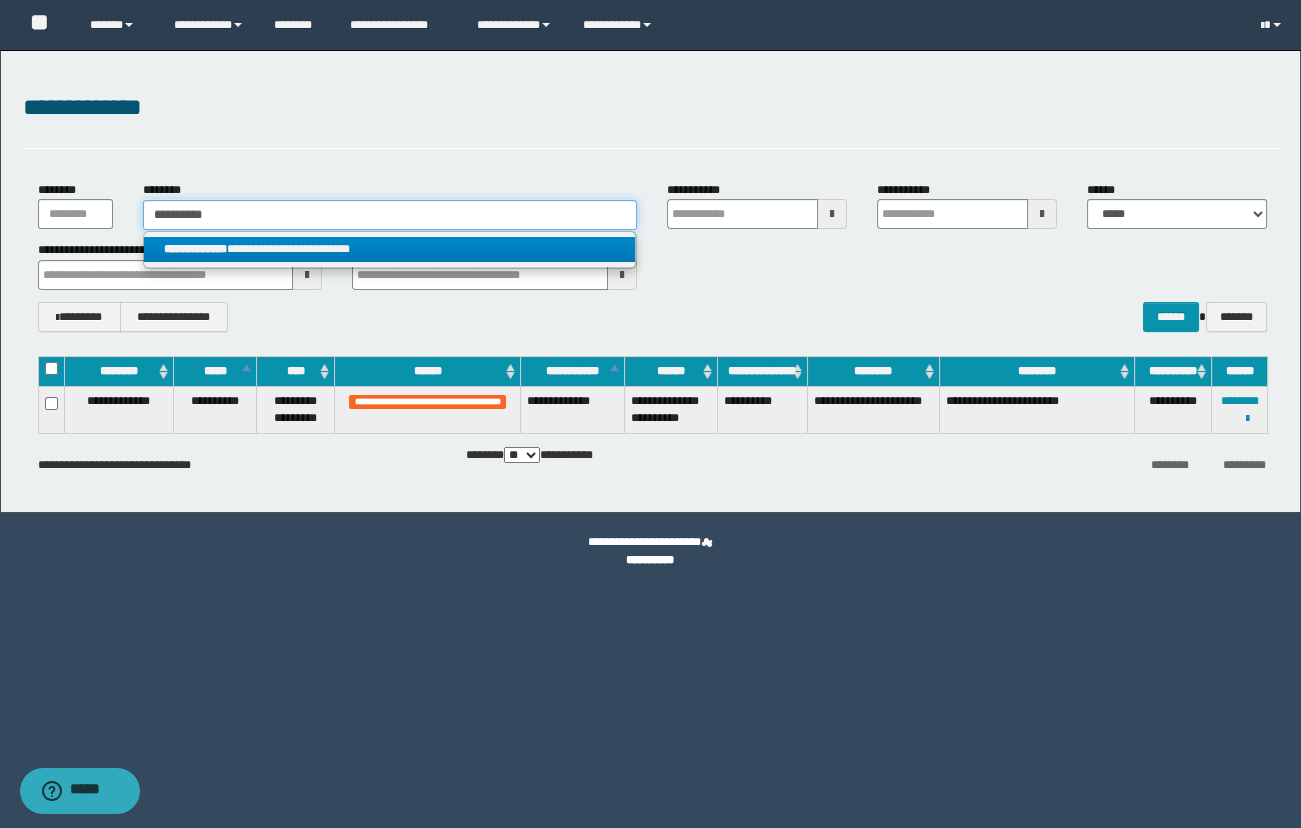 type on "**********" 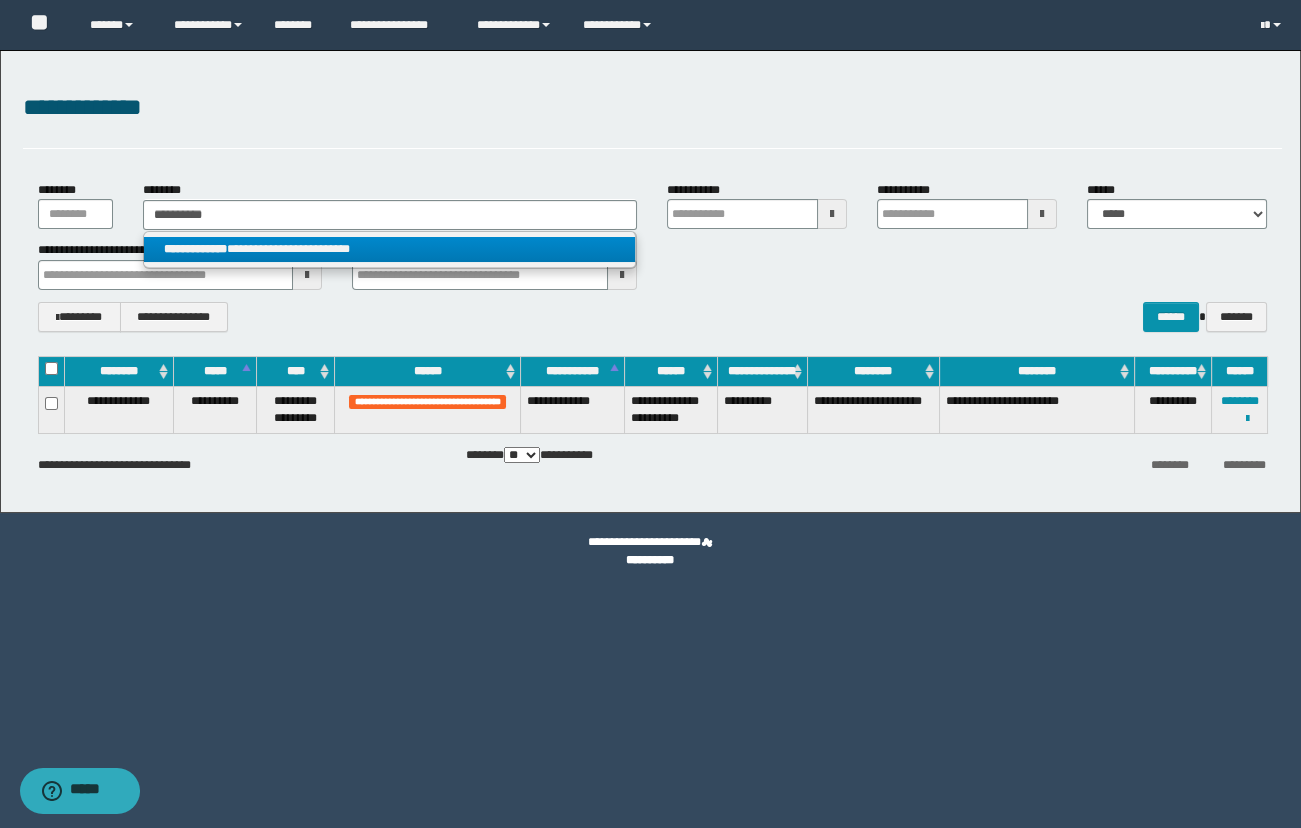 click on "**********" at bounding box center [390, 249] 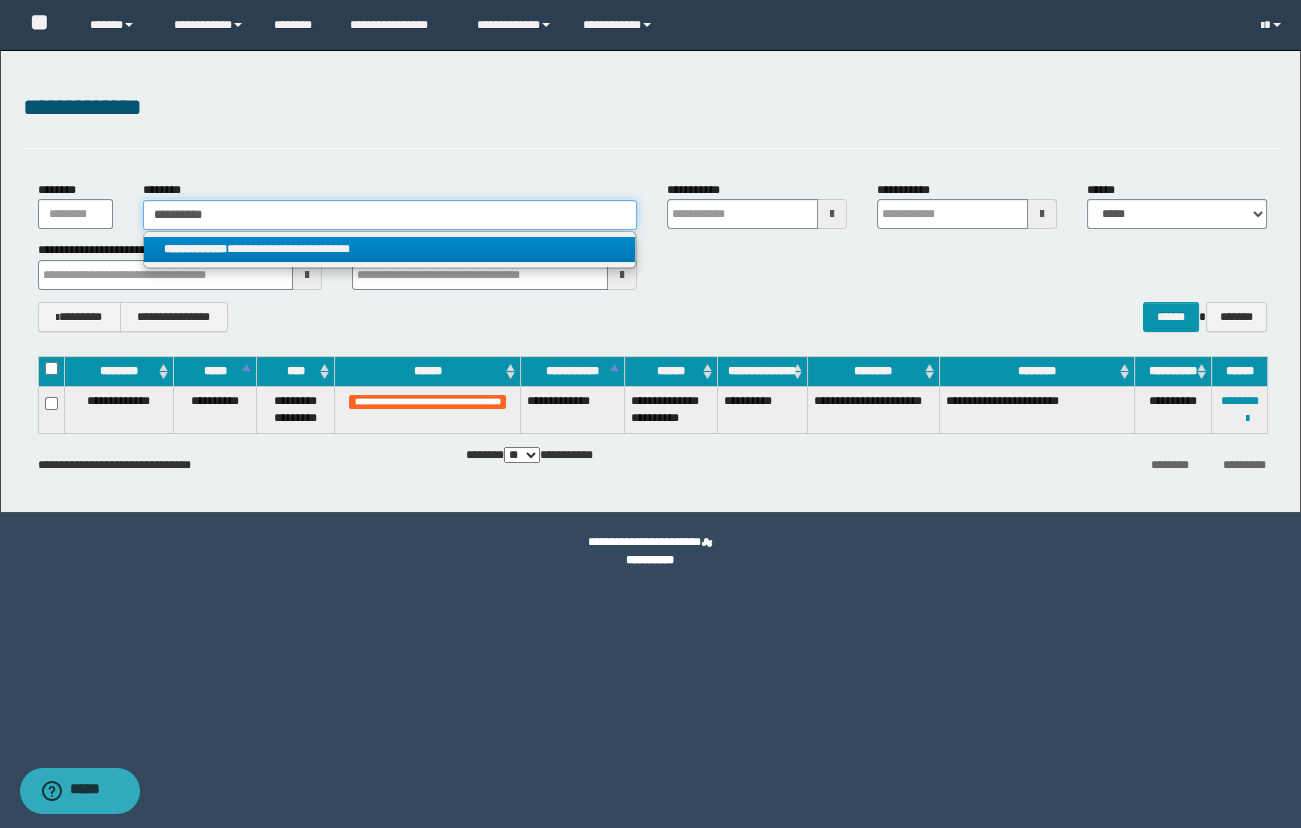 type 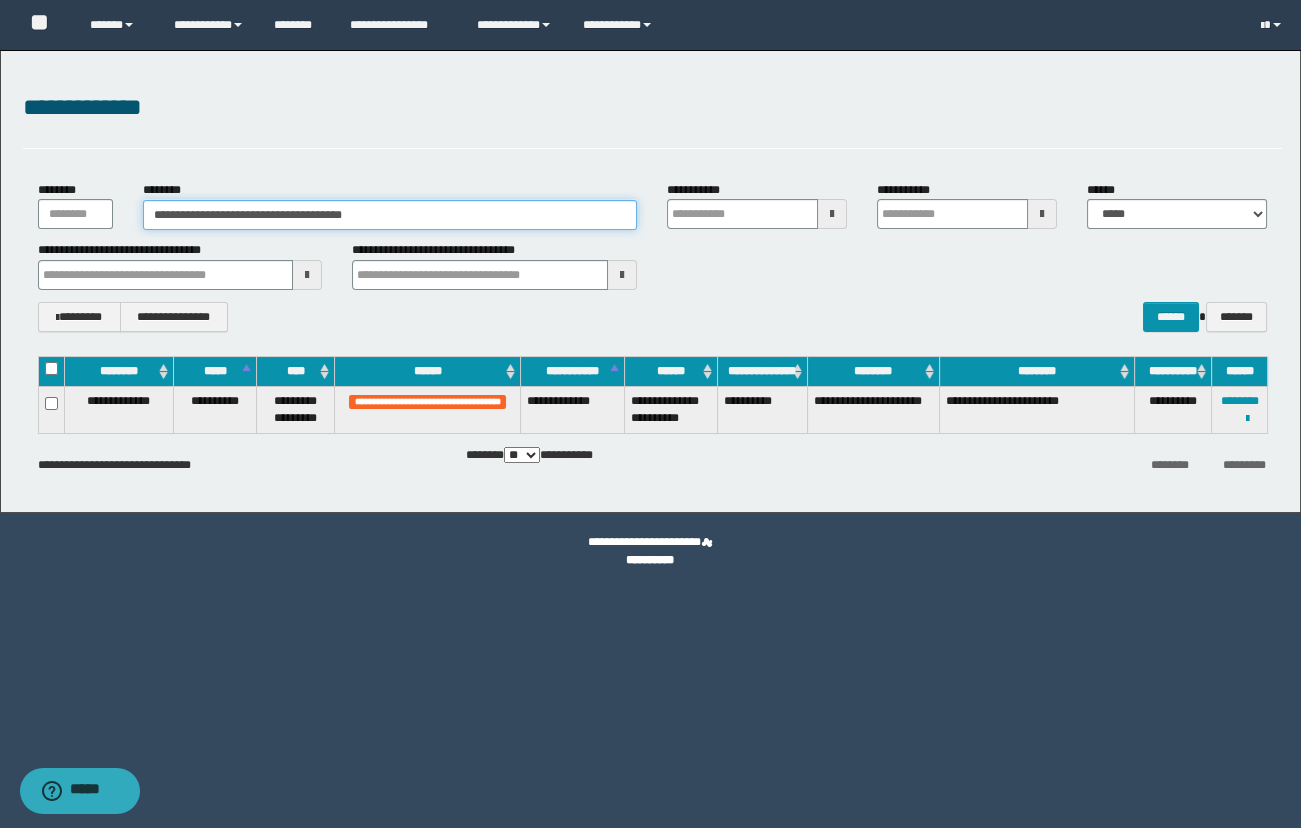 drag, startPoint x: 428, startPoint y: 226, endPoint x: 2, endPoint y: 224, distance: 426.0047 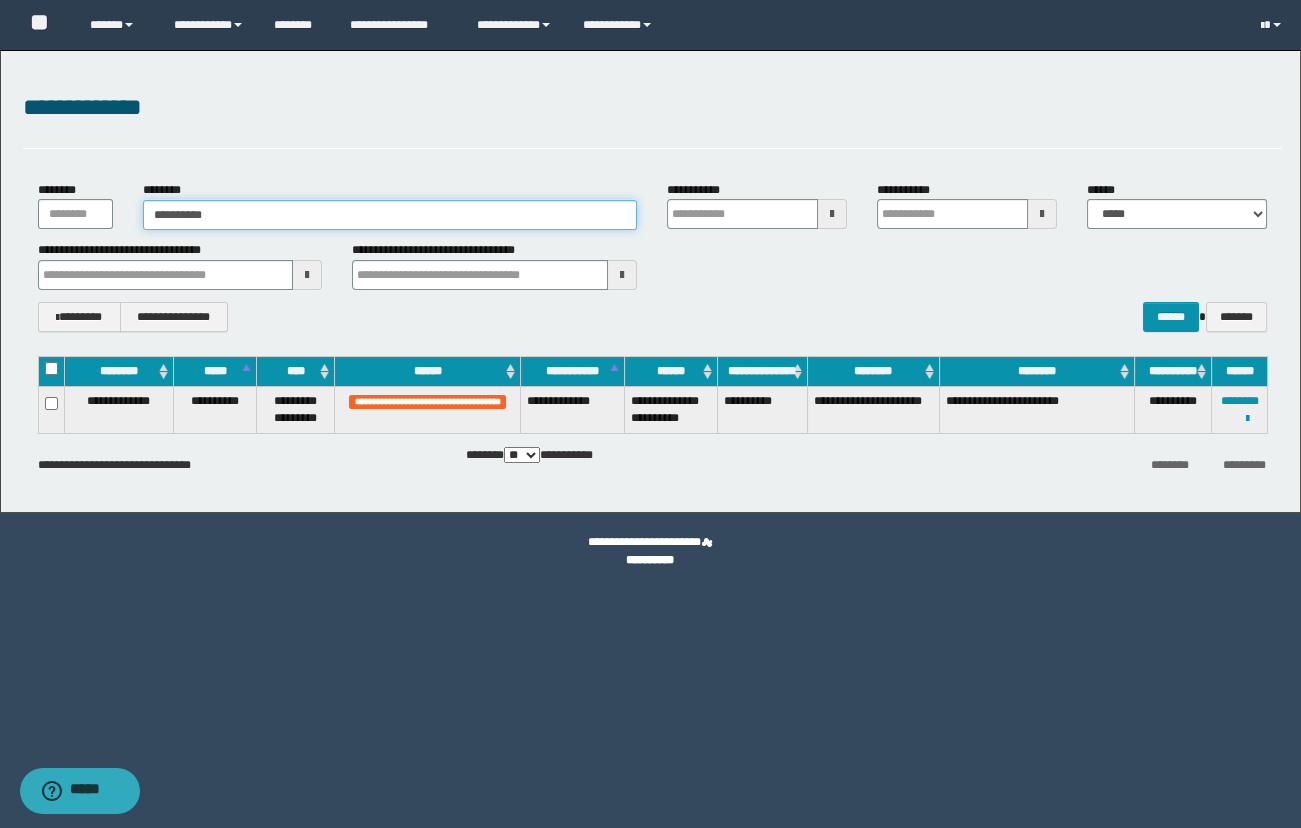 type on "**********" 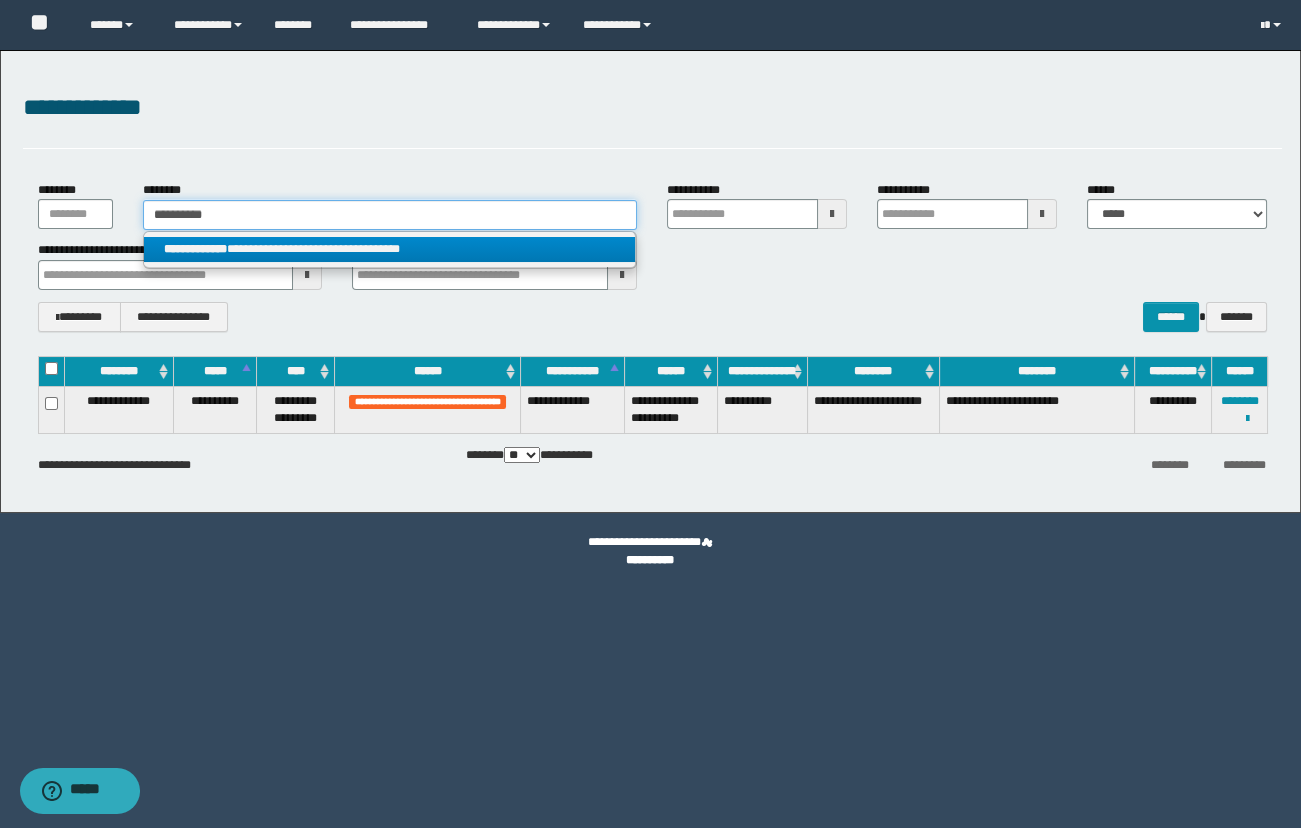 type on "**********" 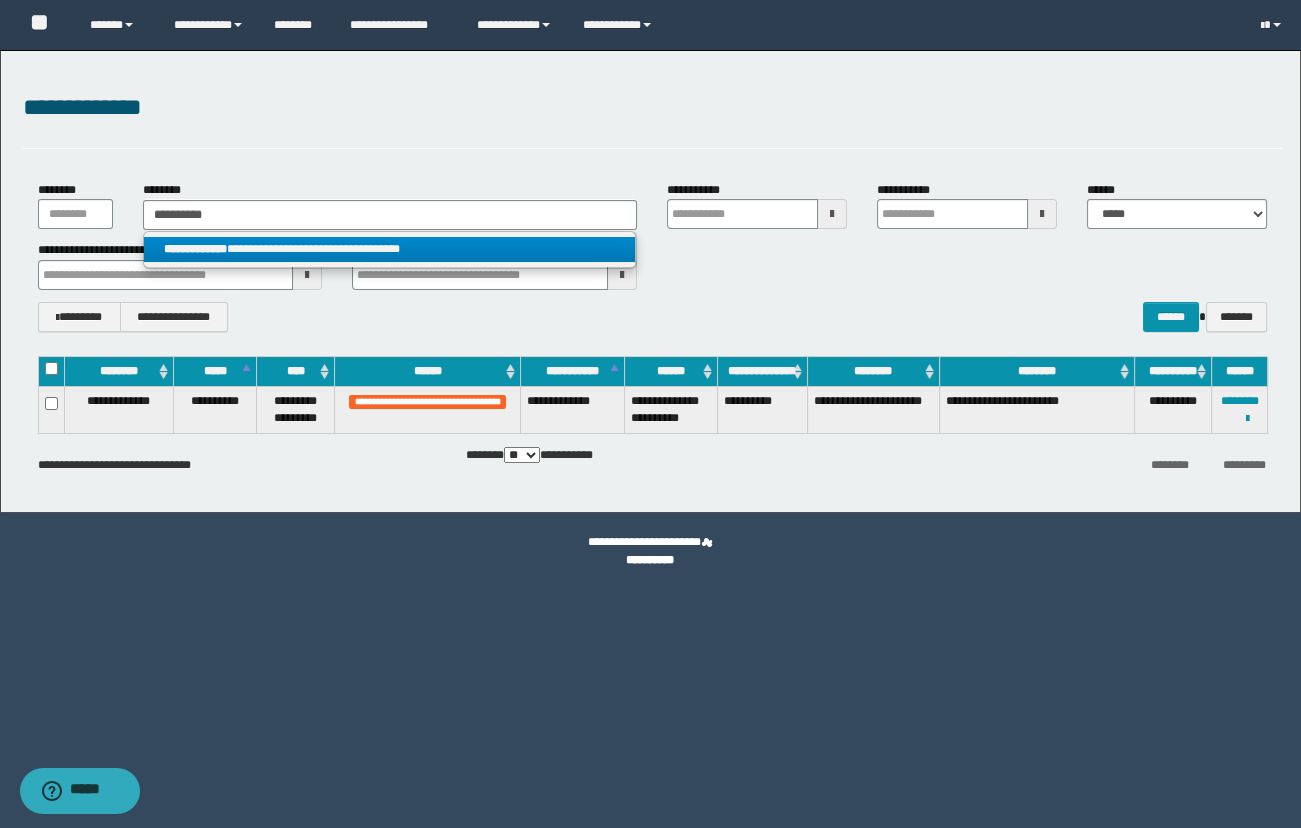 click on "**********" at bounding box center (390, 249) 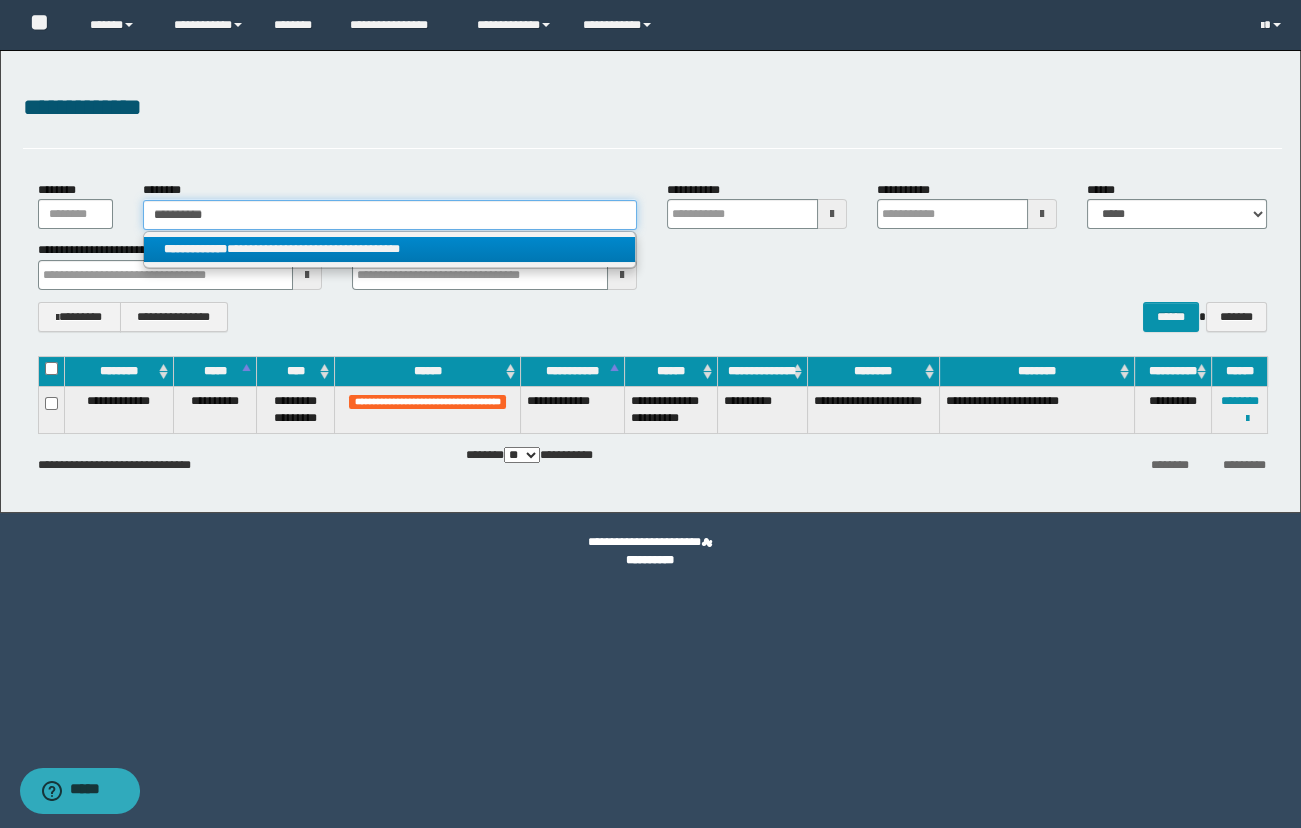 type 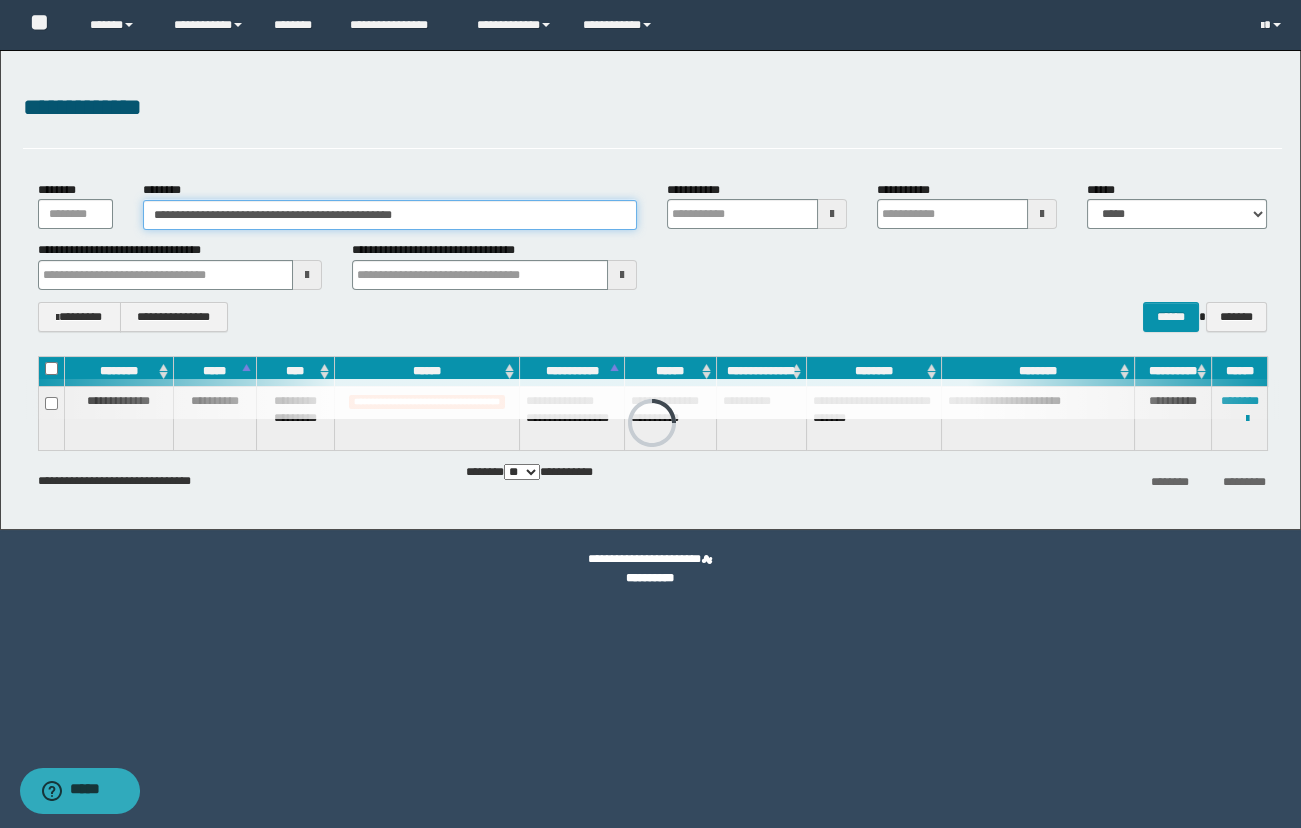drag, startPoint x: 500, startPoint y: 220, endPoint x: 2, endPoint y: 214, distance: 498.03613 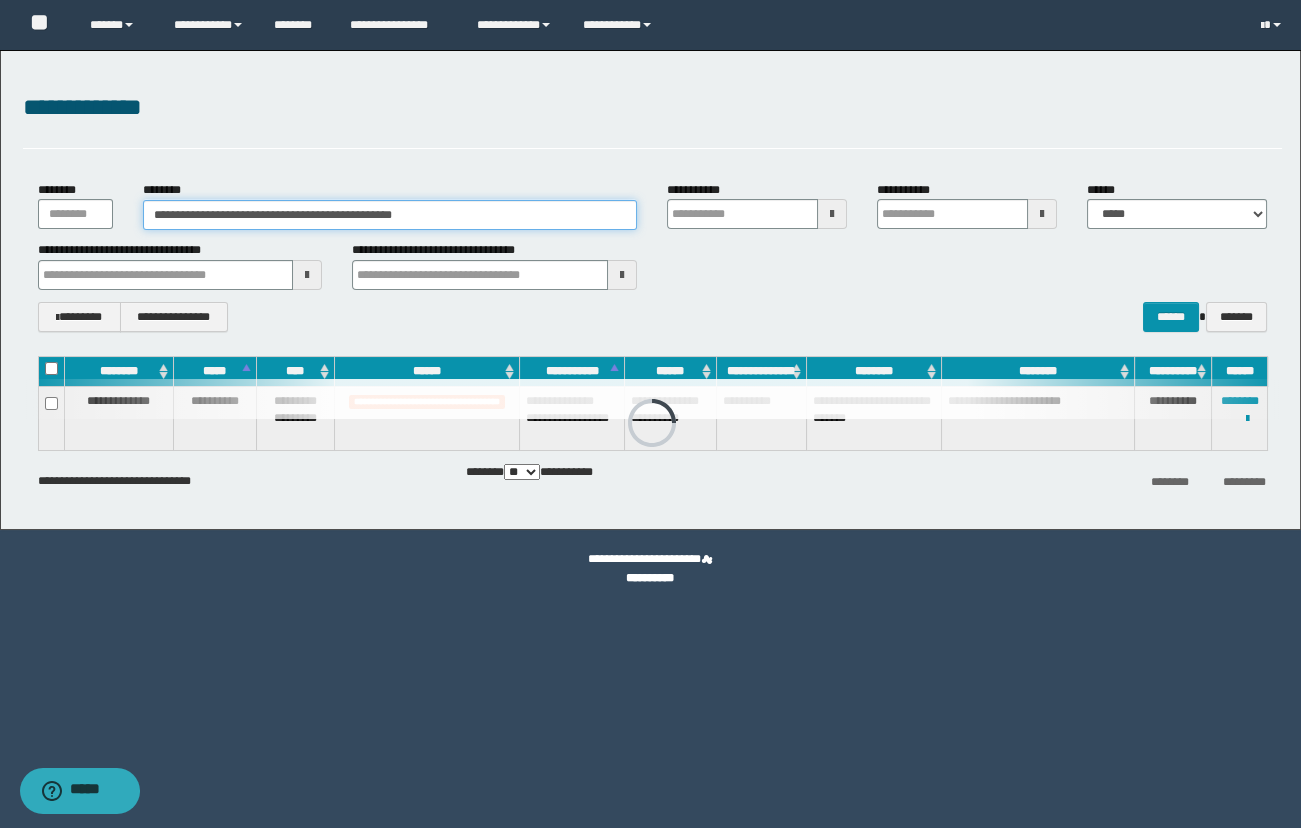click on "**********" at bounding box center (650, 290) 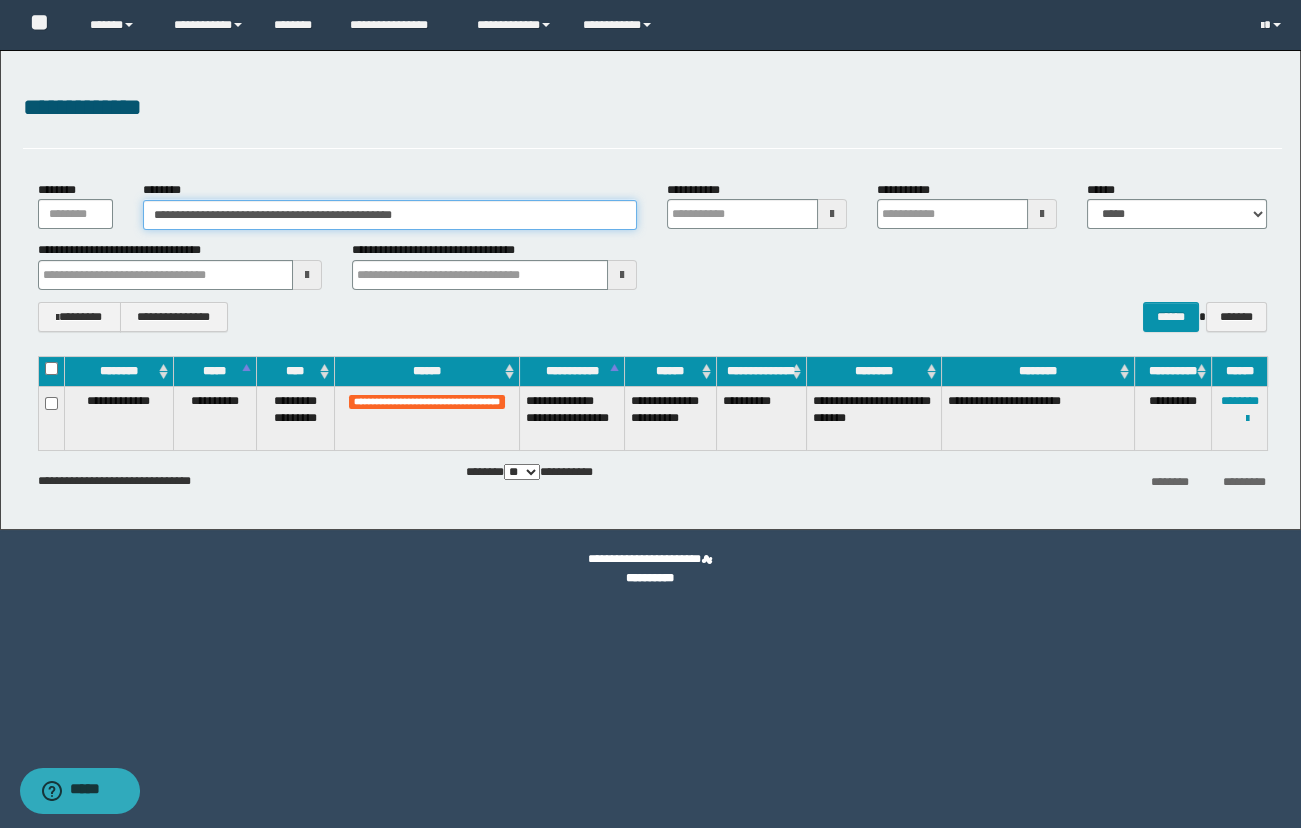 paste 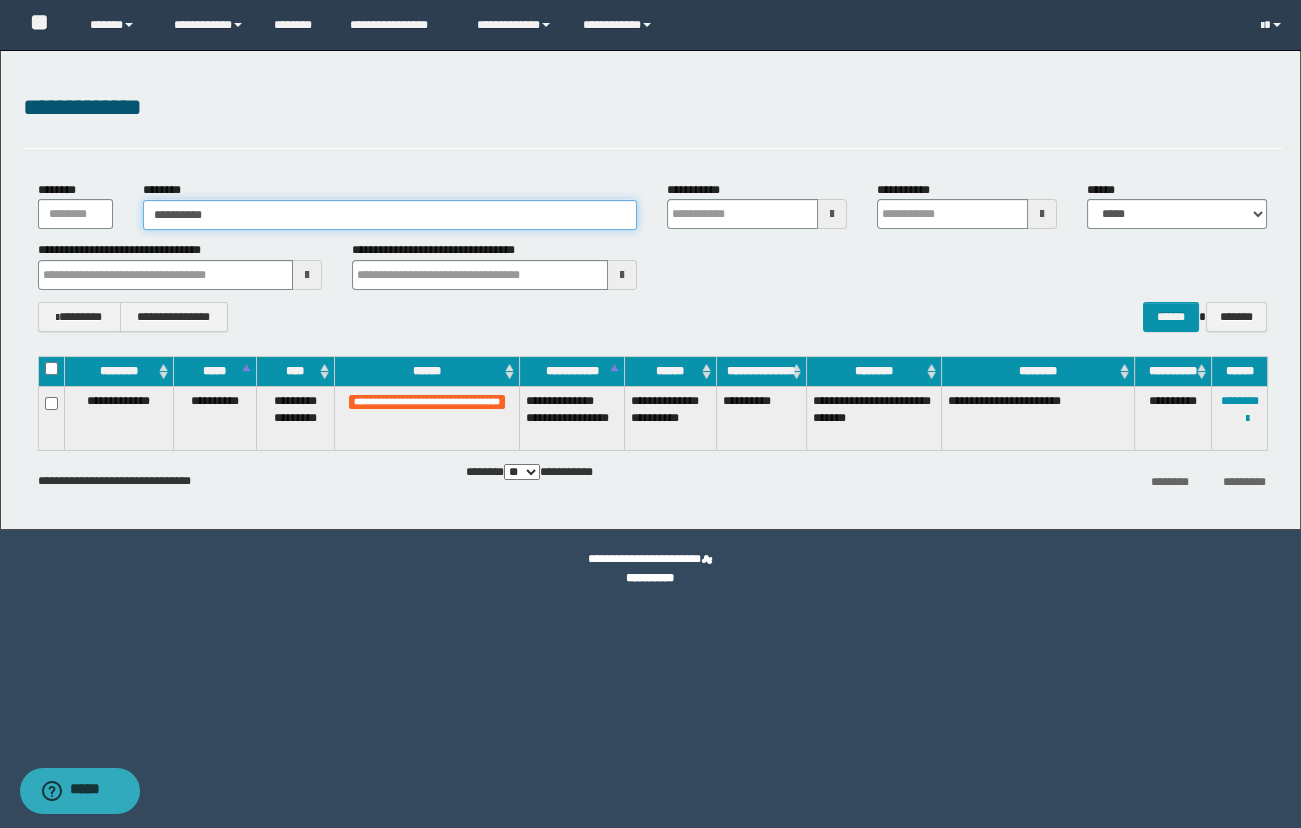 type on "**********" 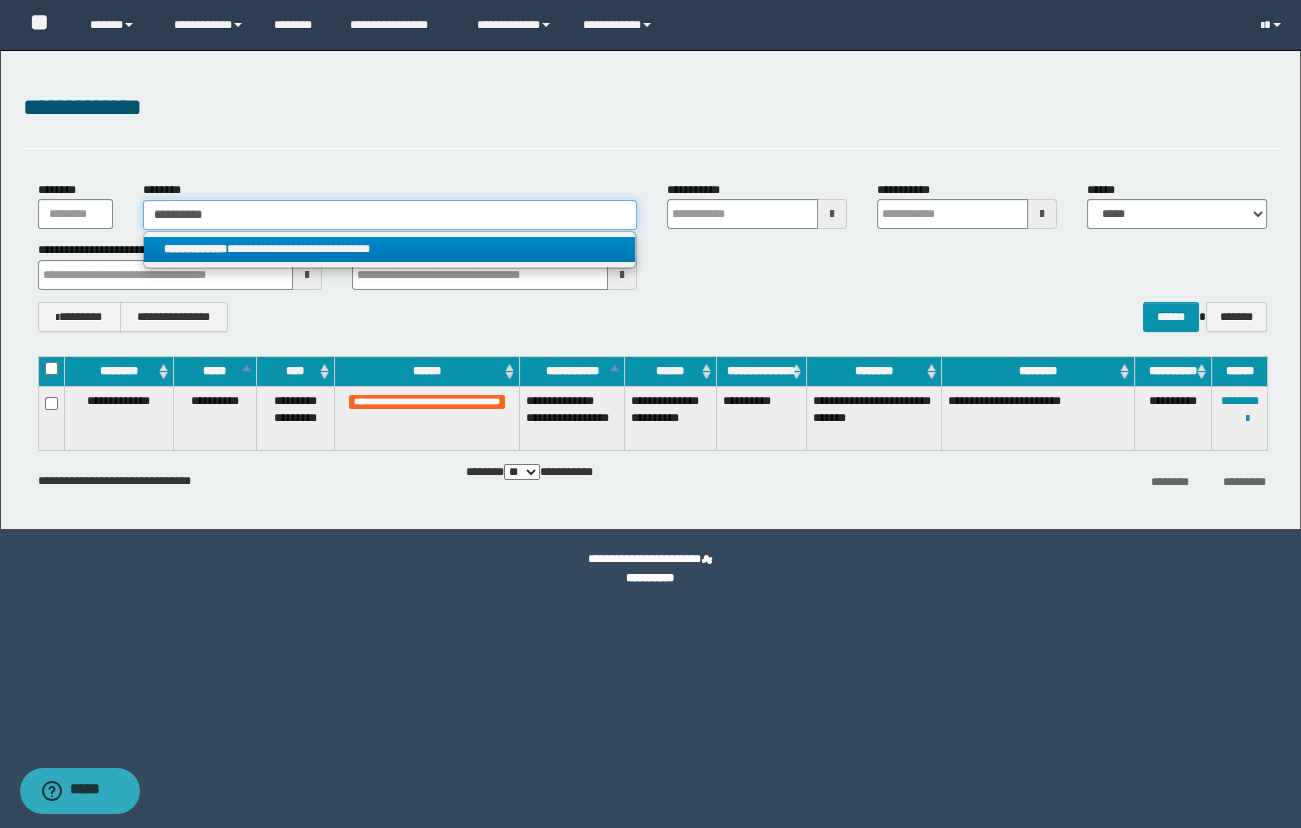 type on "**********" 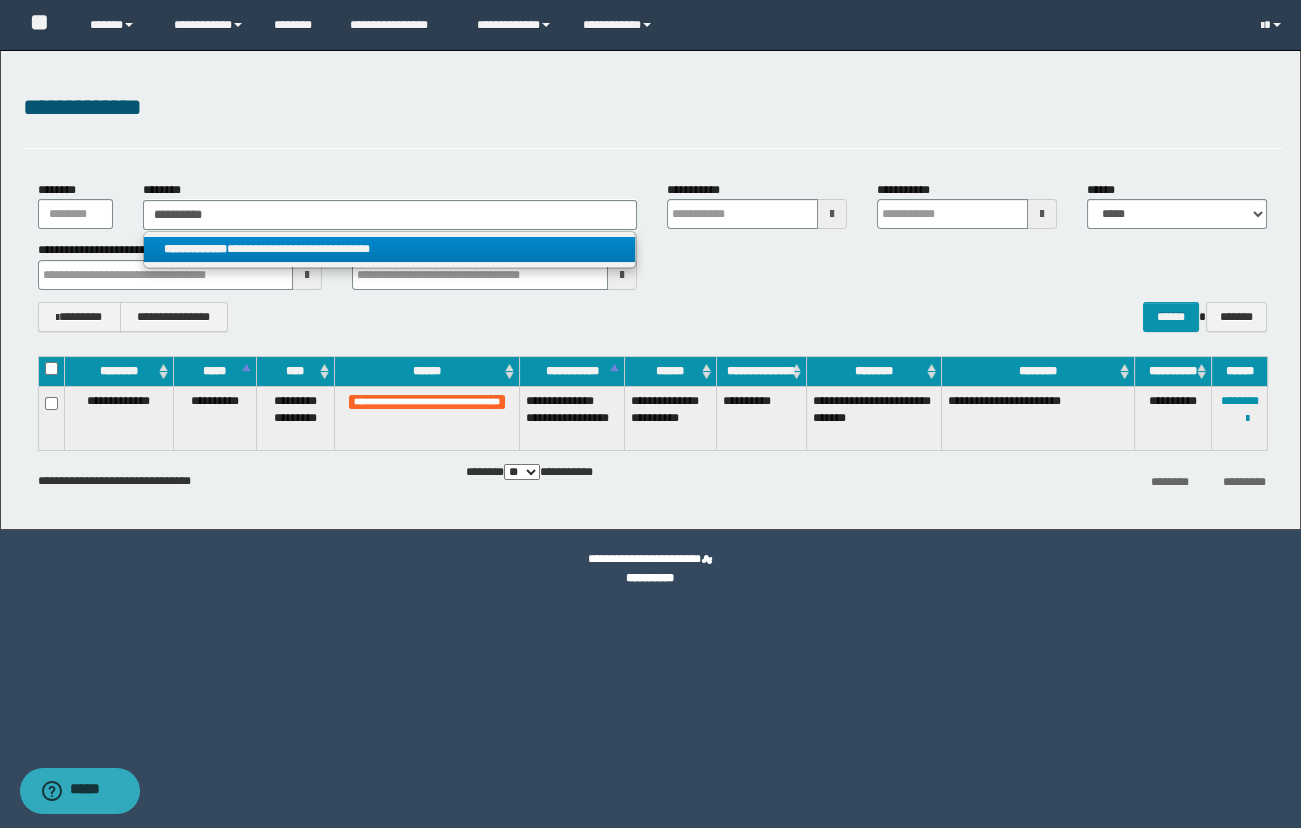 click on "**********" at bounding box center (390, 249) 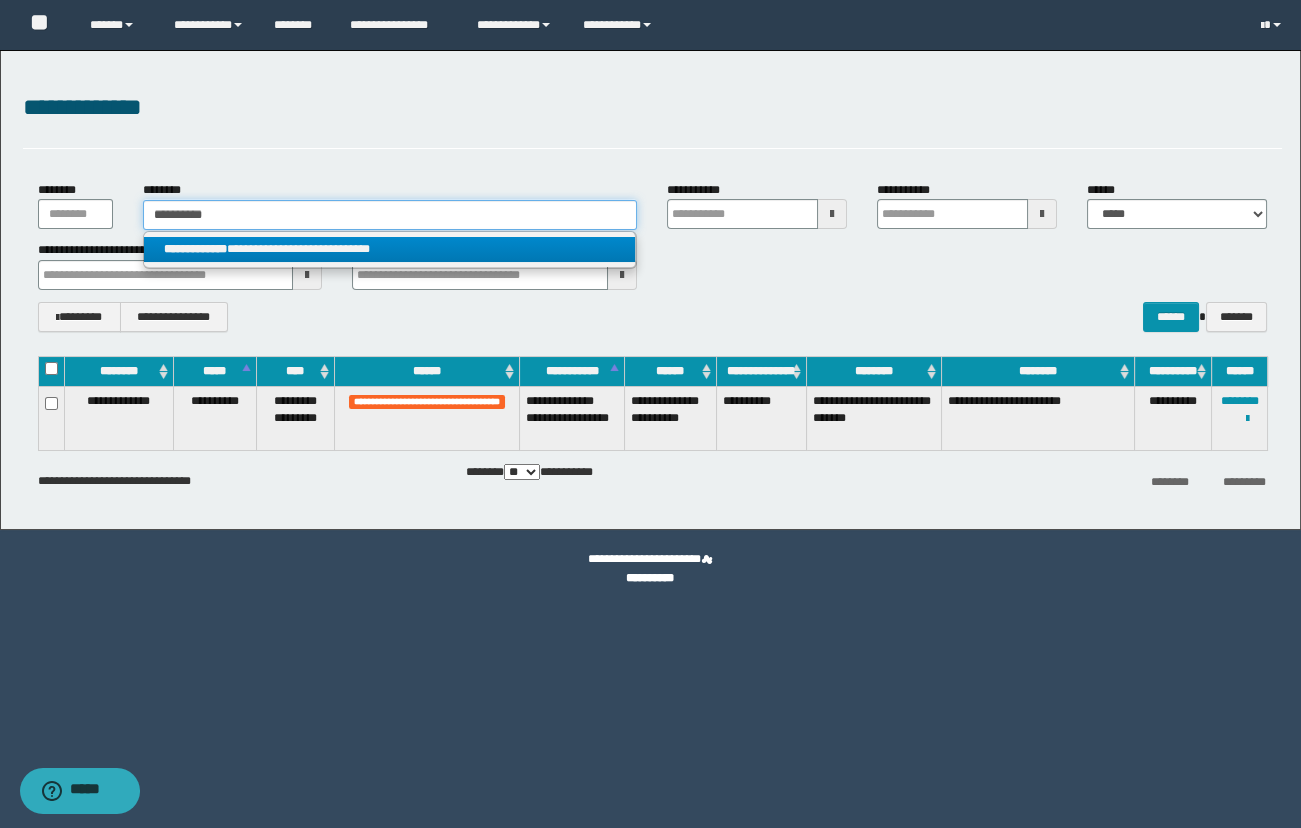 type 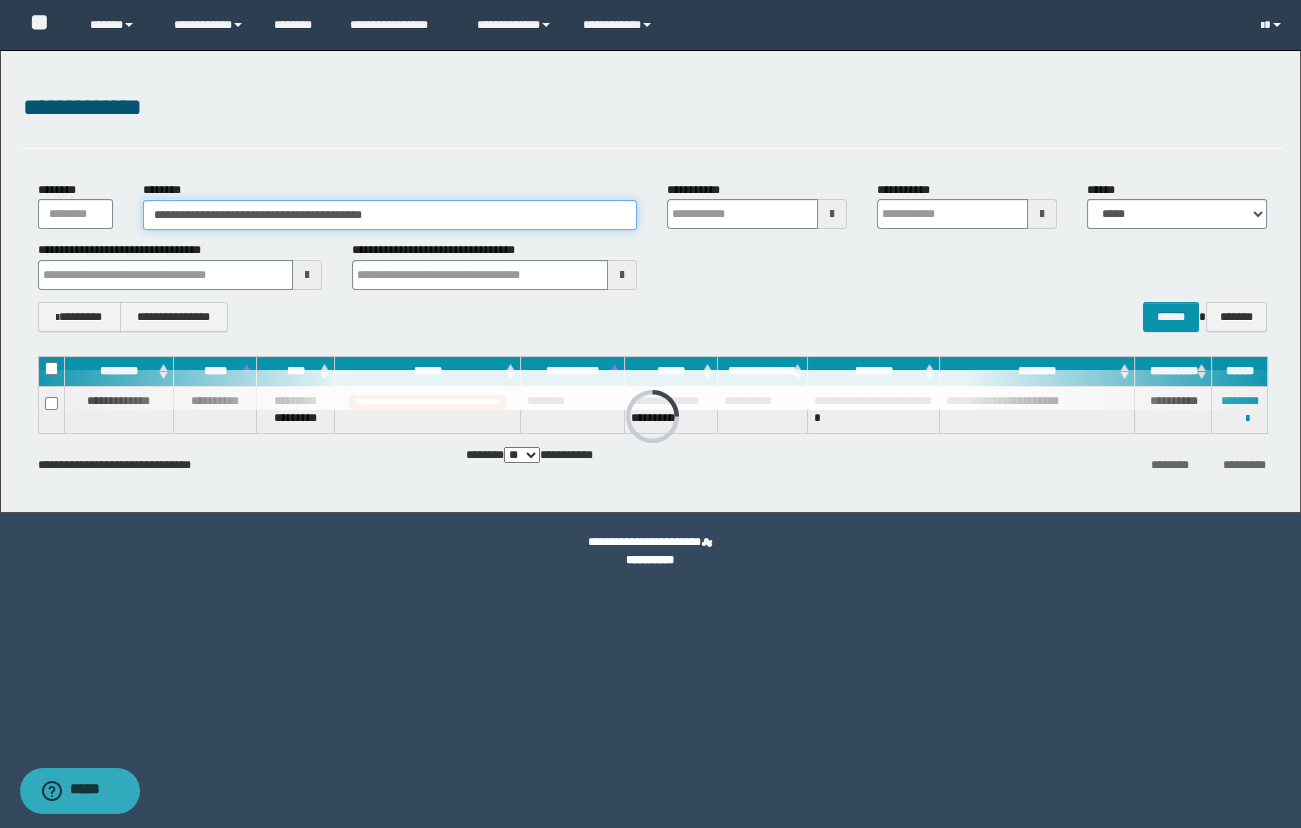 drag, startPoint x: 501, startPoint y: 216, endPoint x: 2, endPoint y: 216, distance: 499 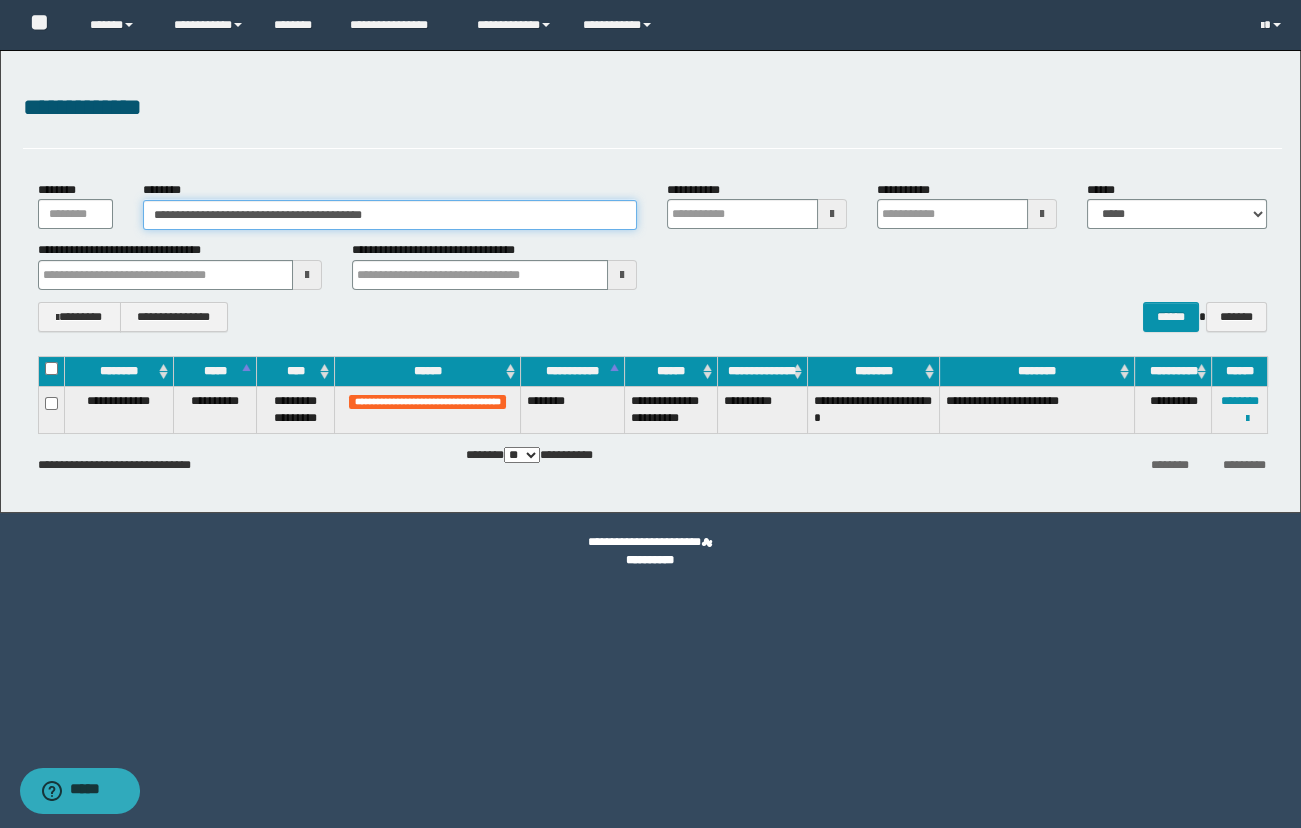 paste 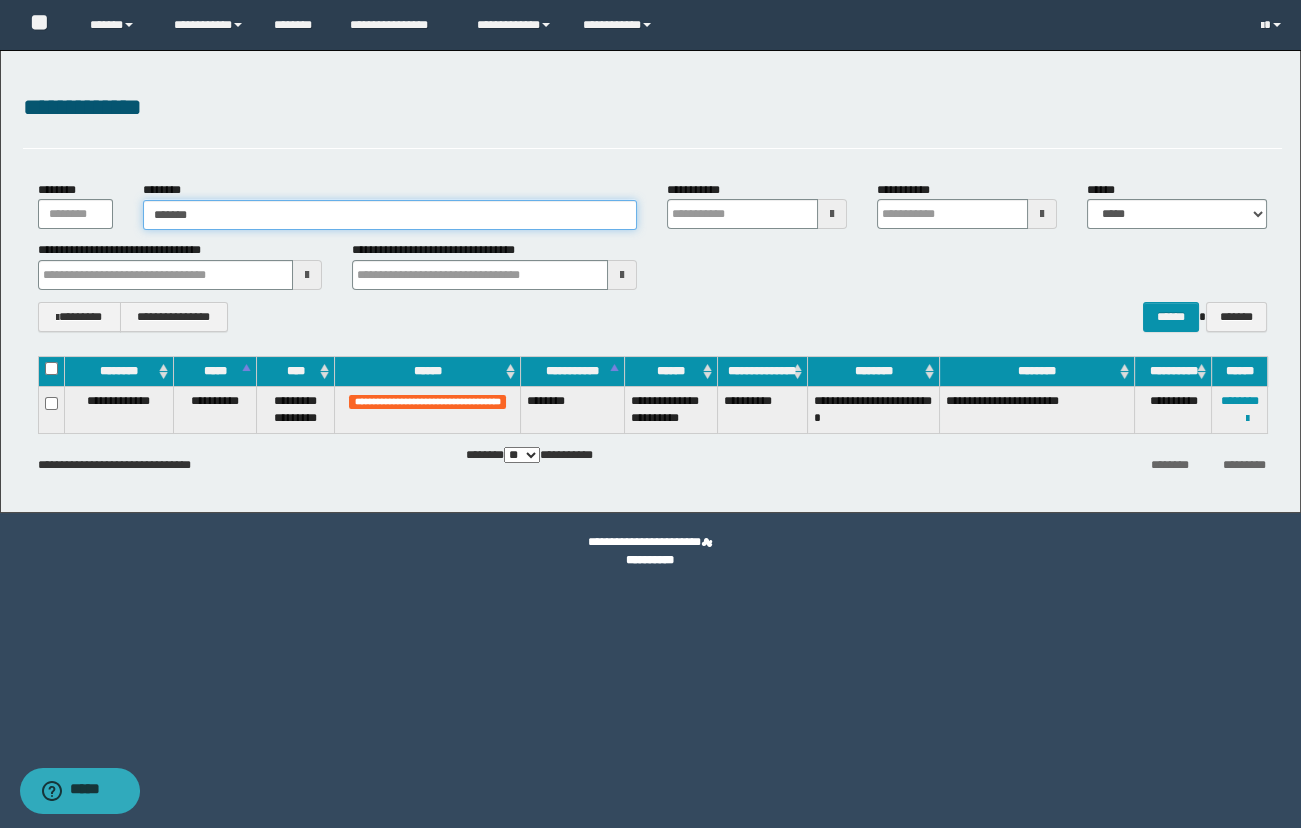 type on "*******" 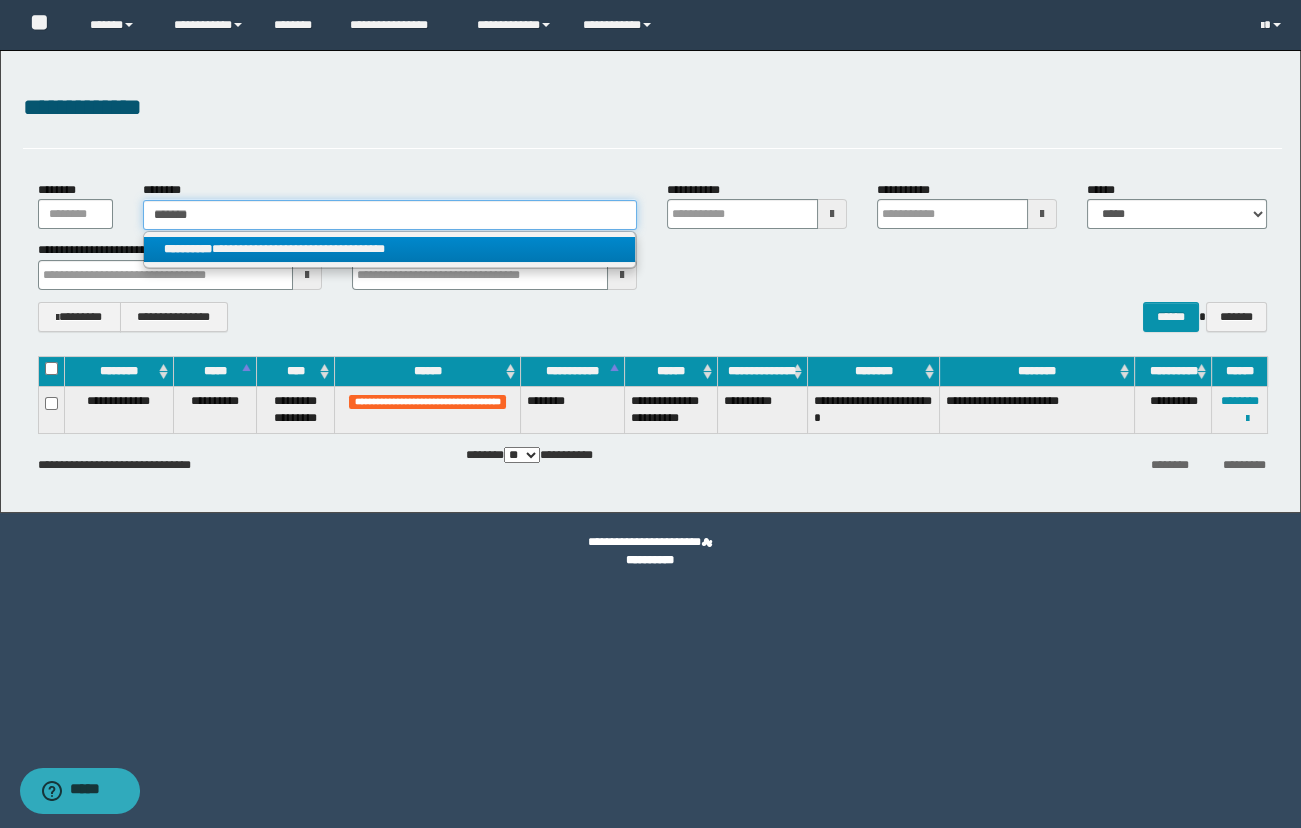type on "*******" 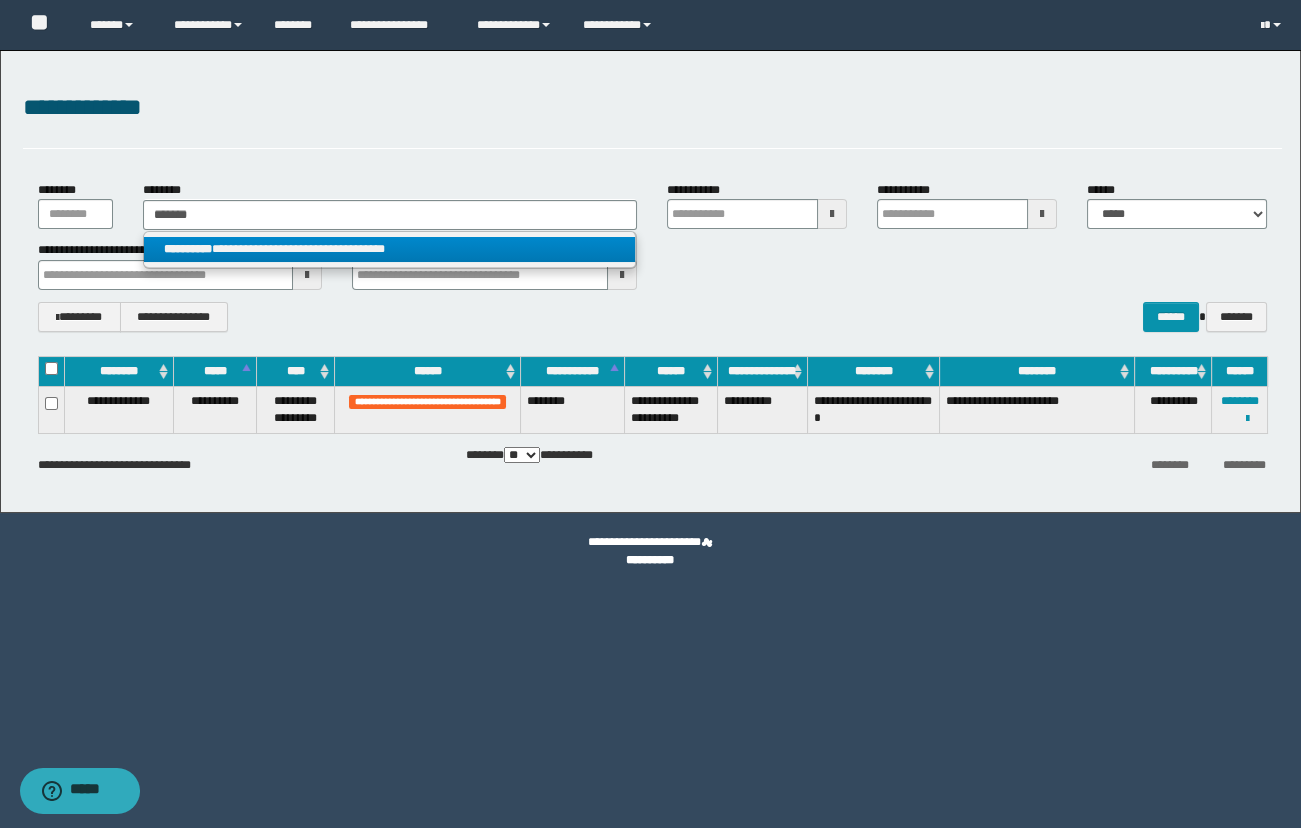 click on "**********" at bounding box center (390, 249) 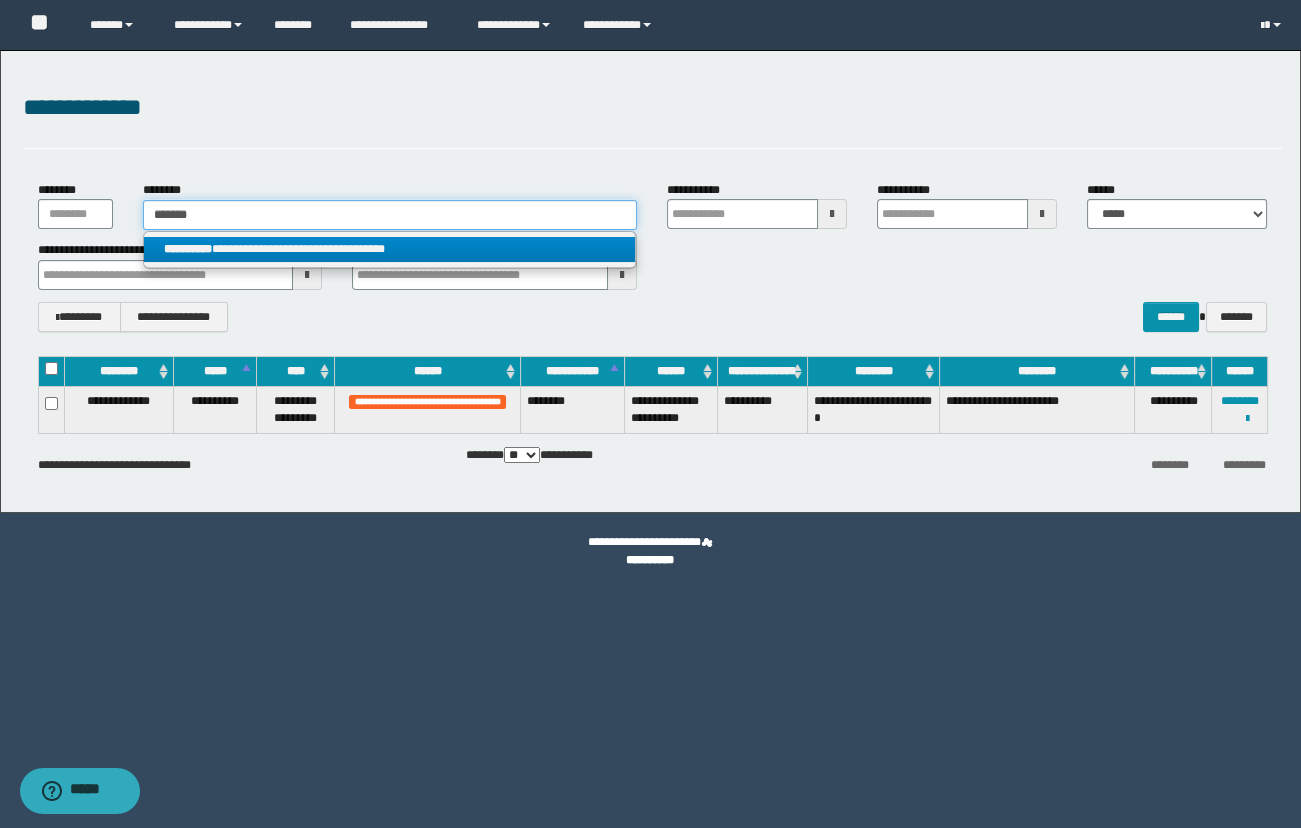 type 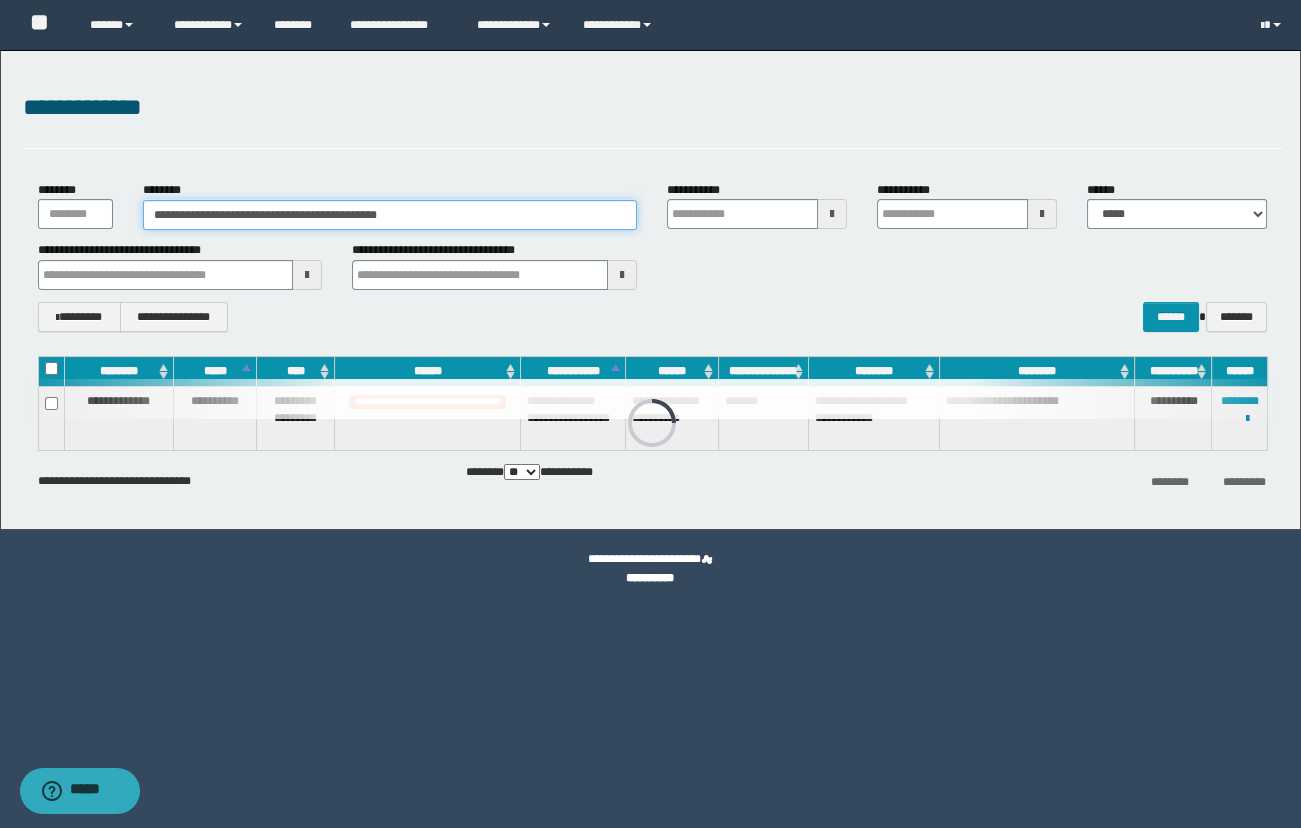 drag, startPoint x: 516, startPoint y: 214, endPoint x: 2, endPoint y: 213, distance: 514.001 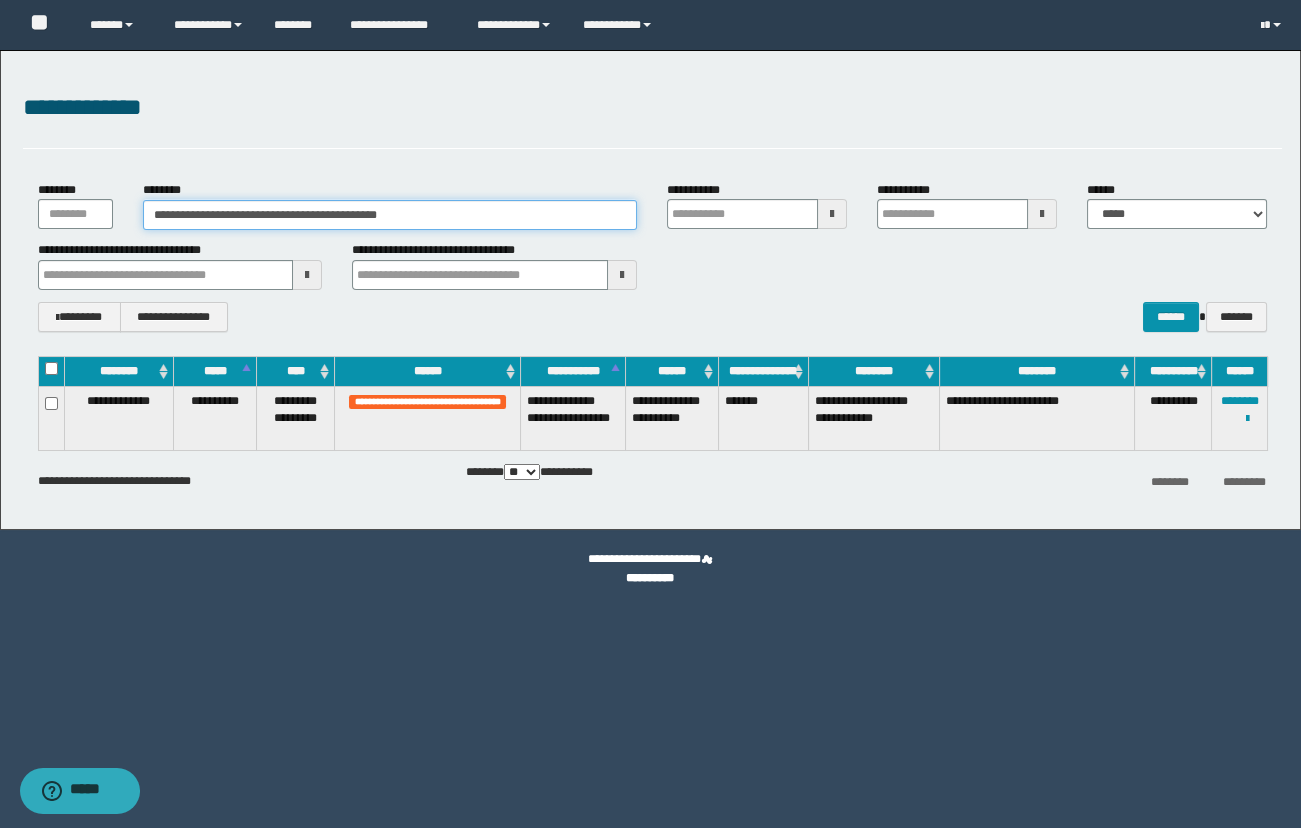 paste 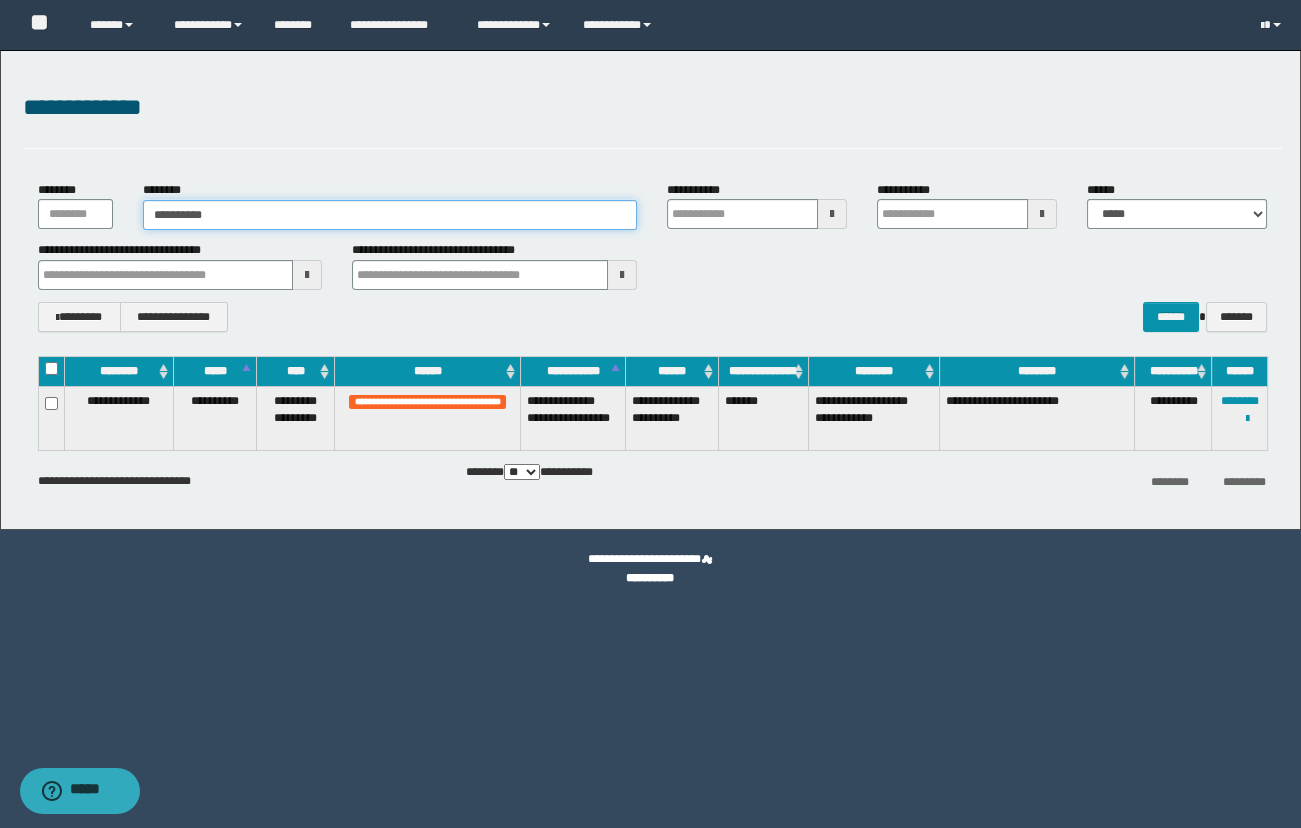 type on "**********" 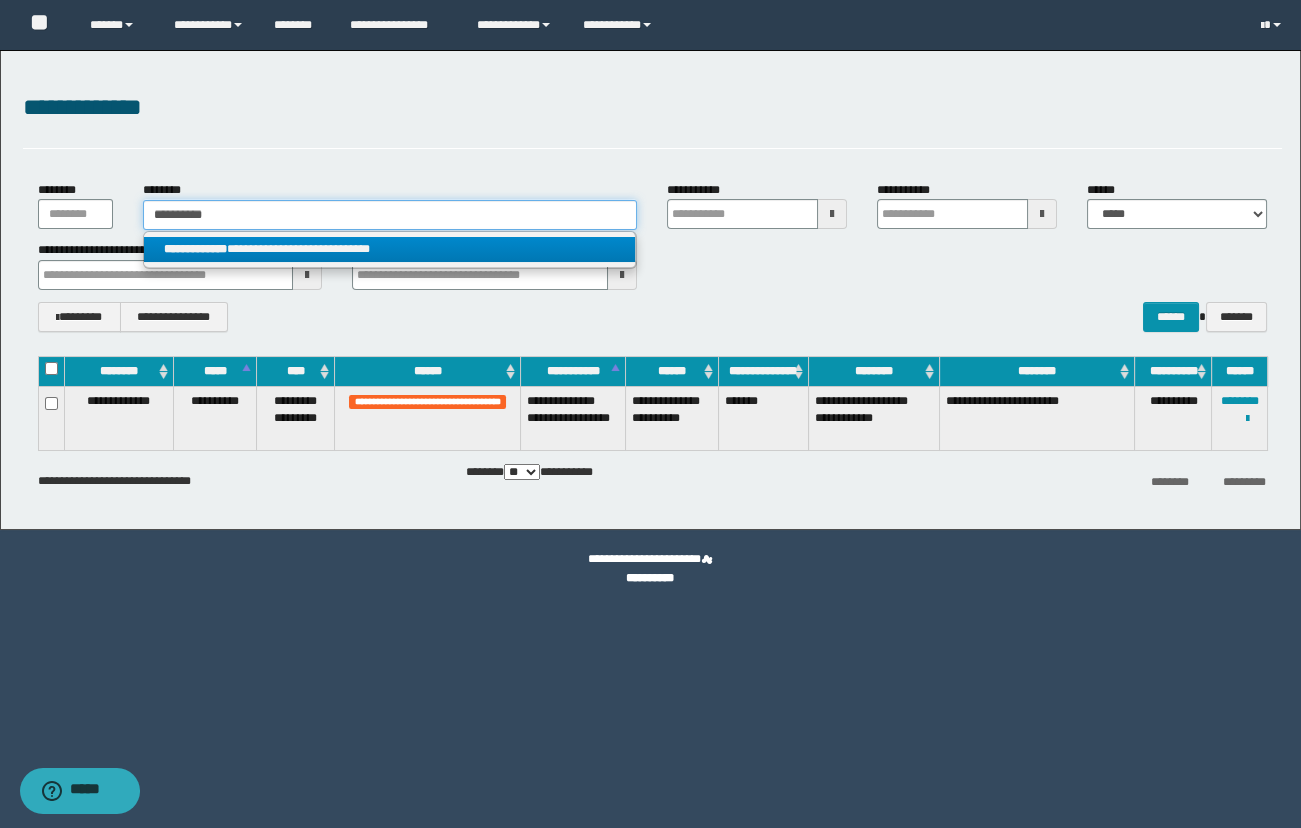 type on "**********" 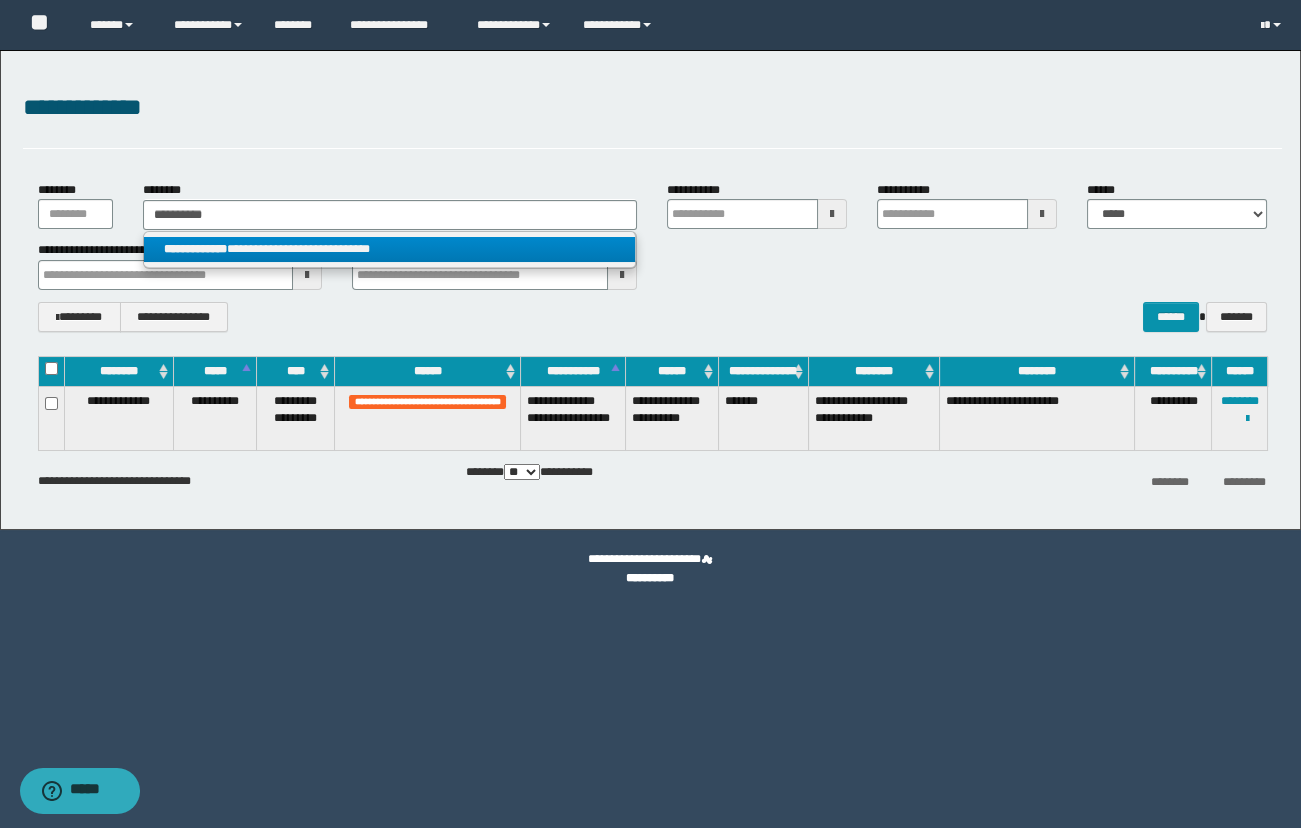 click on "**********" at bounding box center [390, 249] 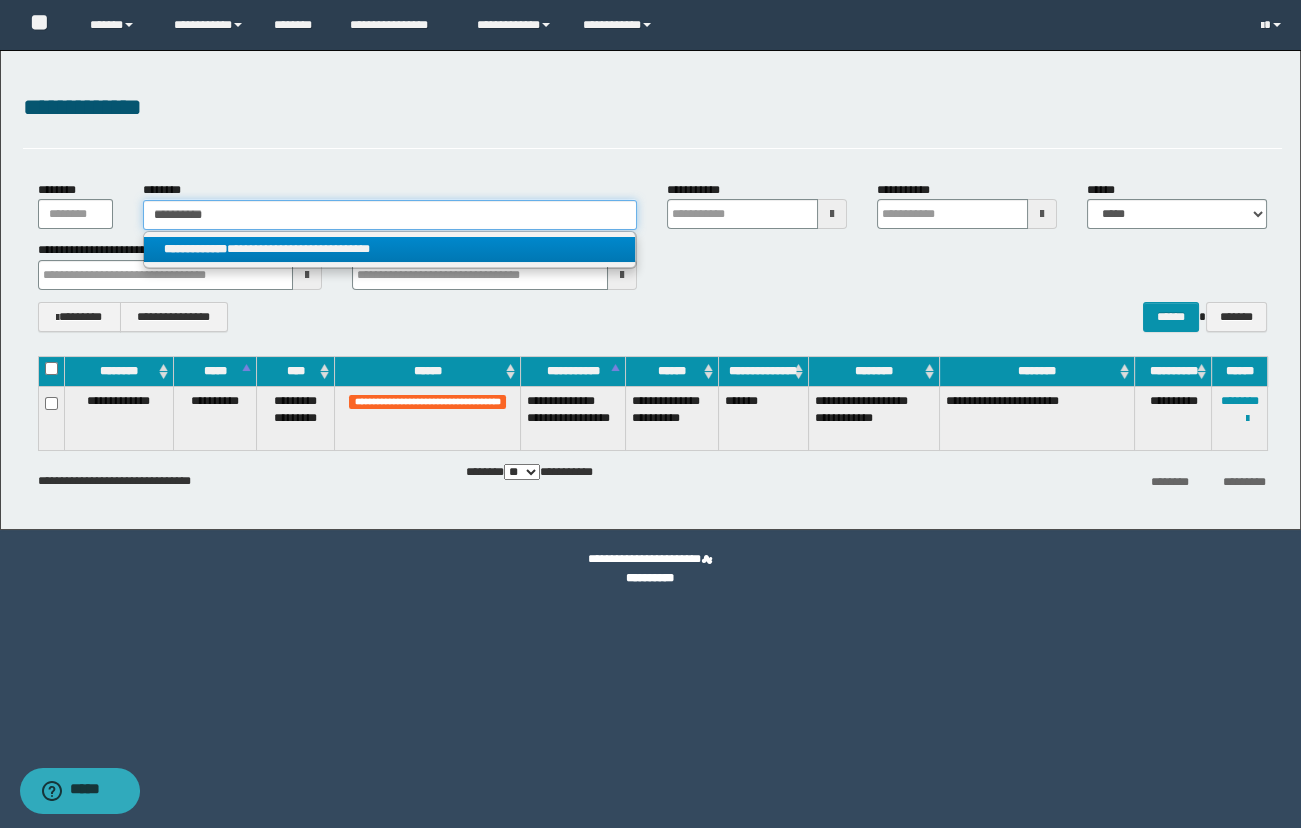 type 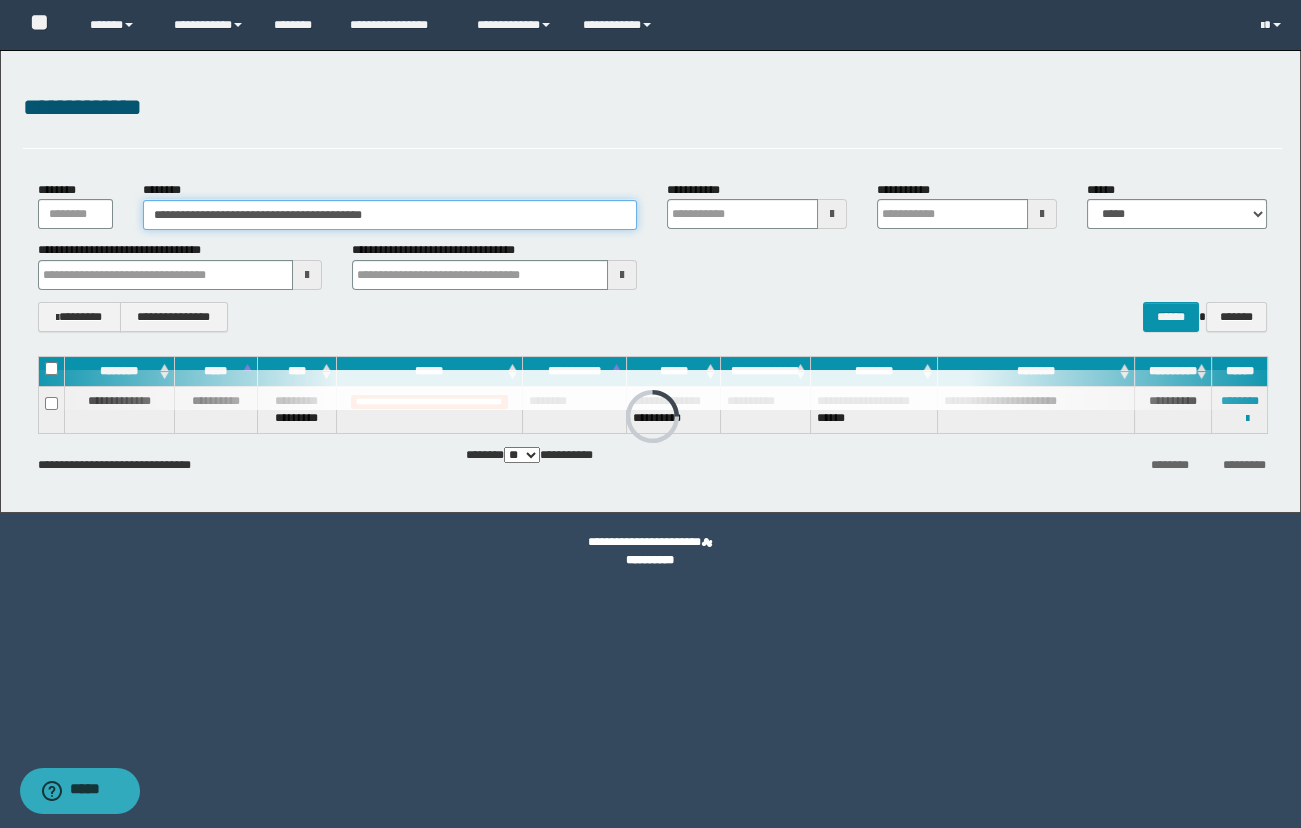 drag, startPoint x: 428, startPoint y: 226, endPoint x: 2, endPoint y: 229, distance: 426.01056 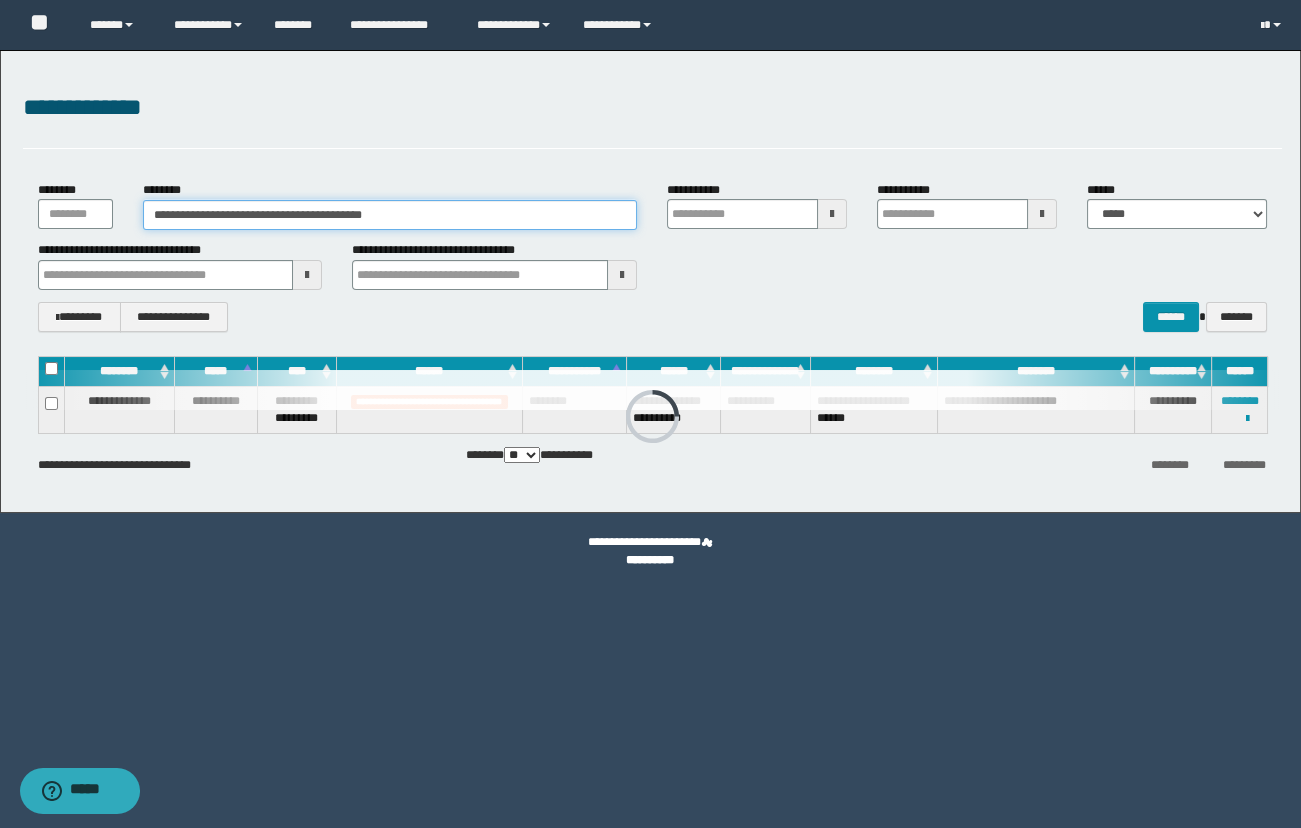 click on "**********" at bounding box center (650, 281) 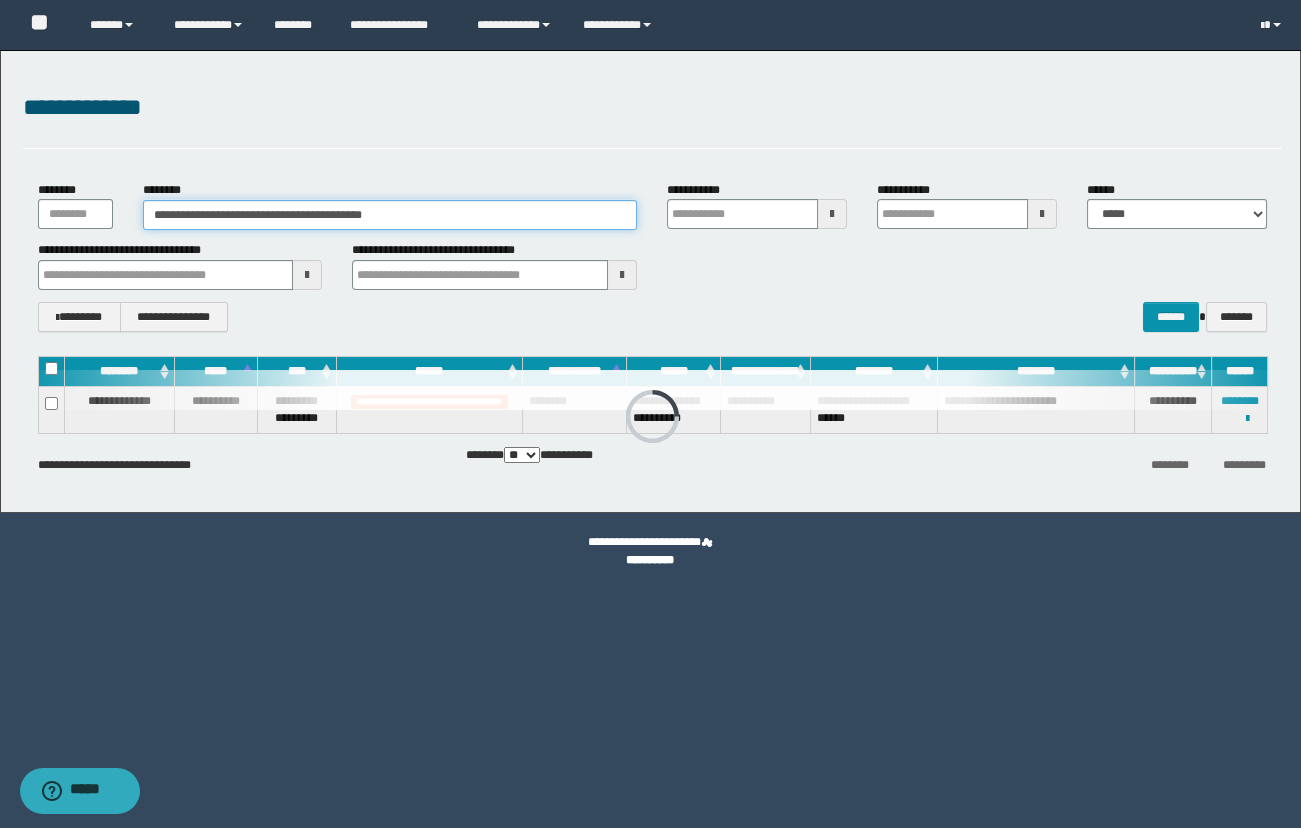 paste 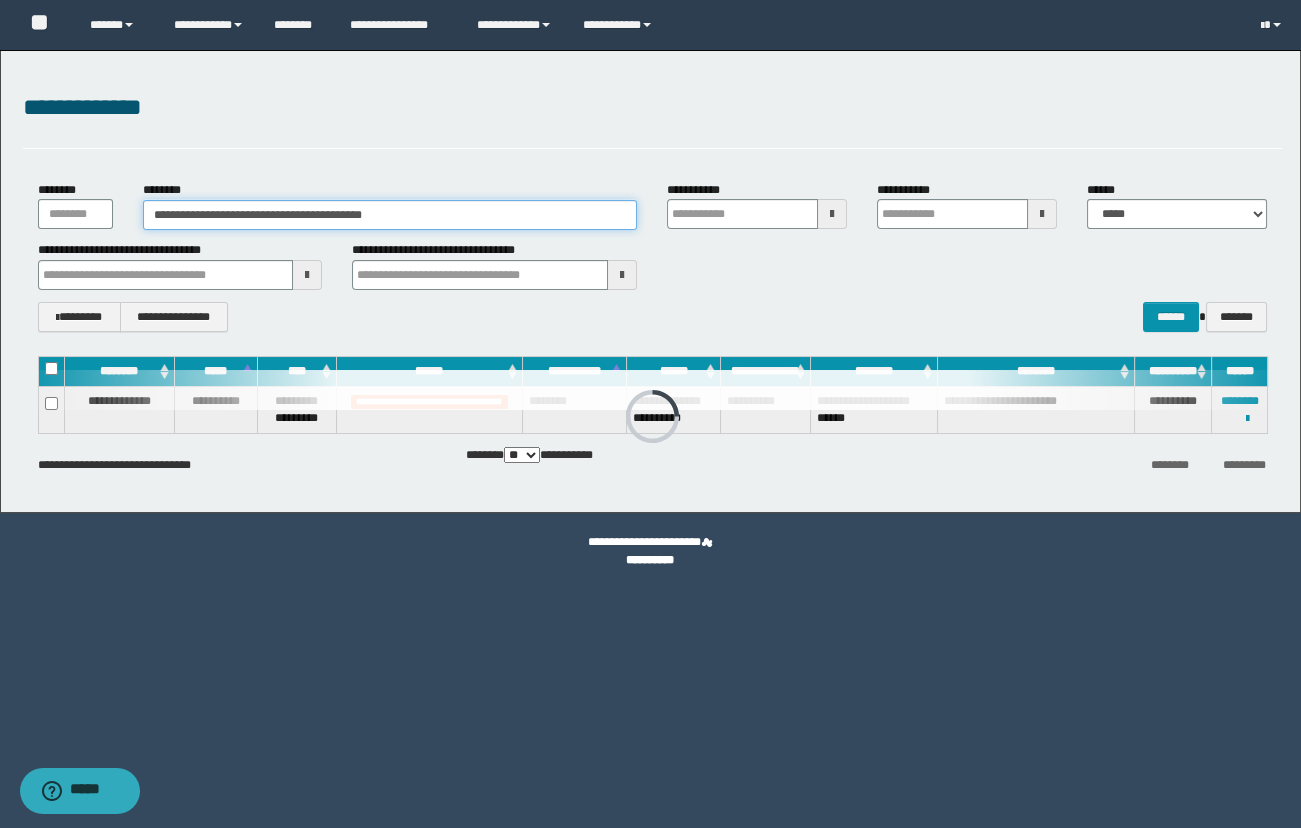 type on "*******" 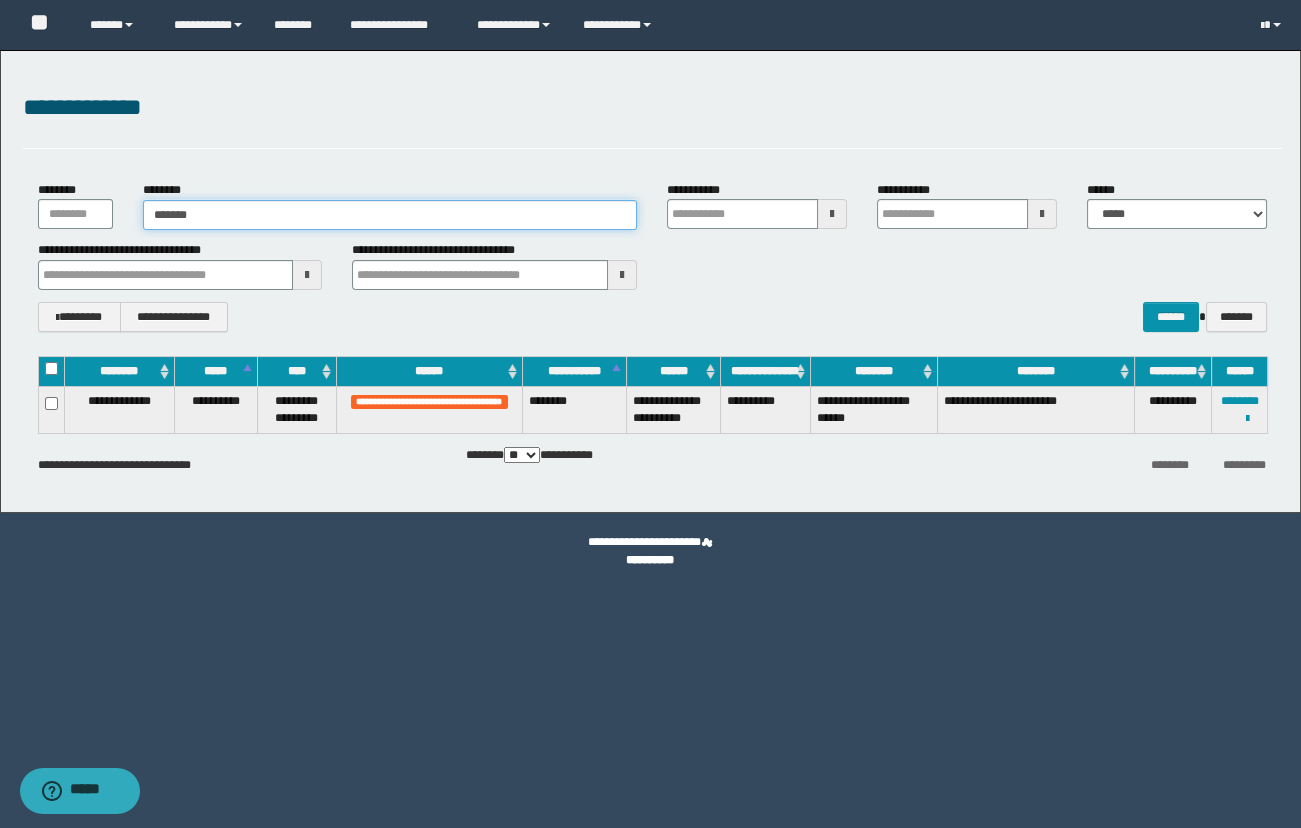 type on "*******" 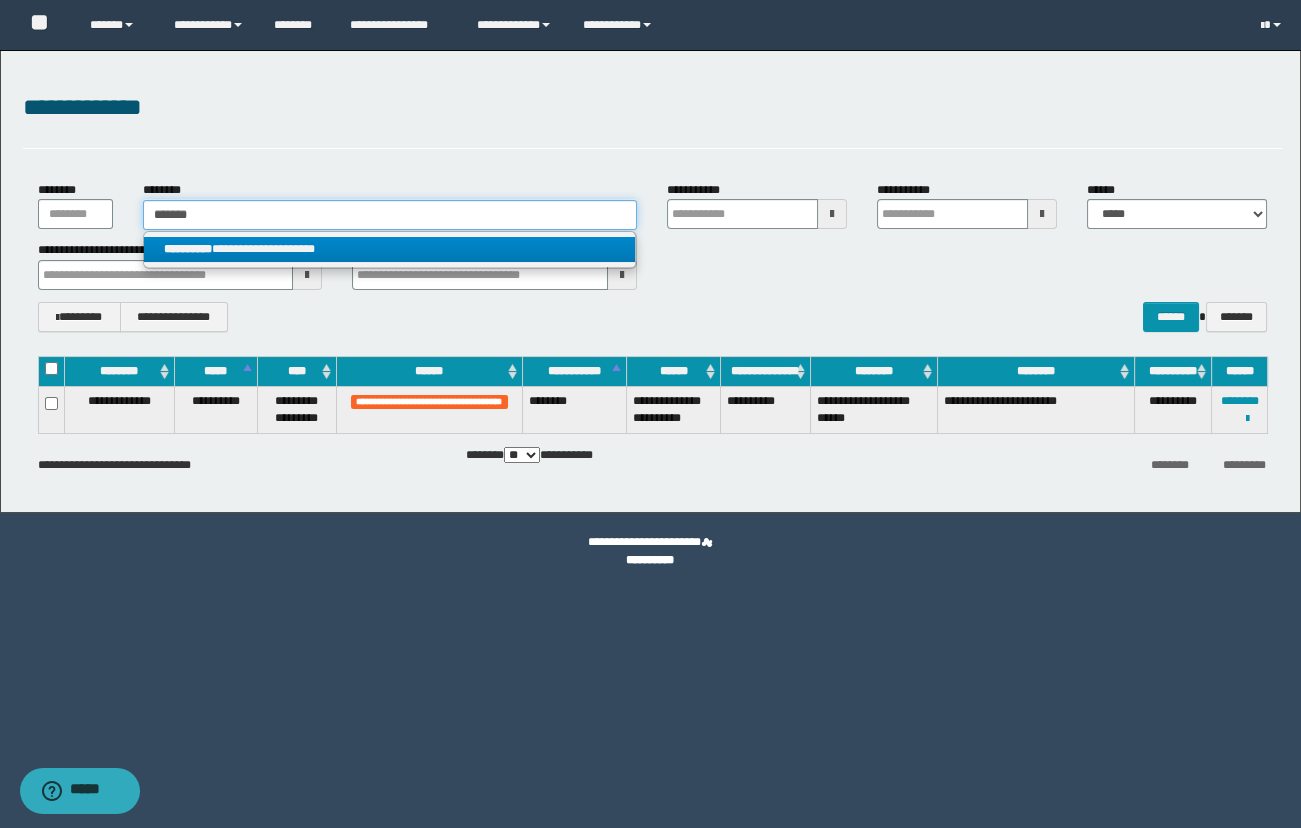 type on "*******" 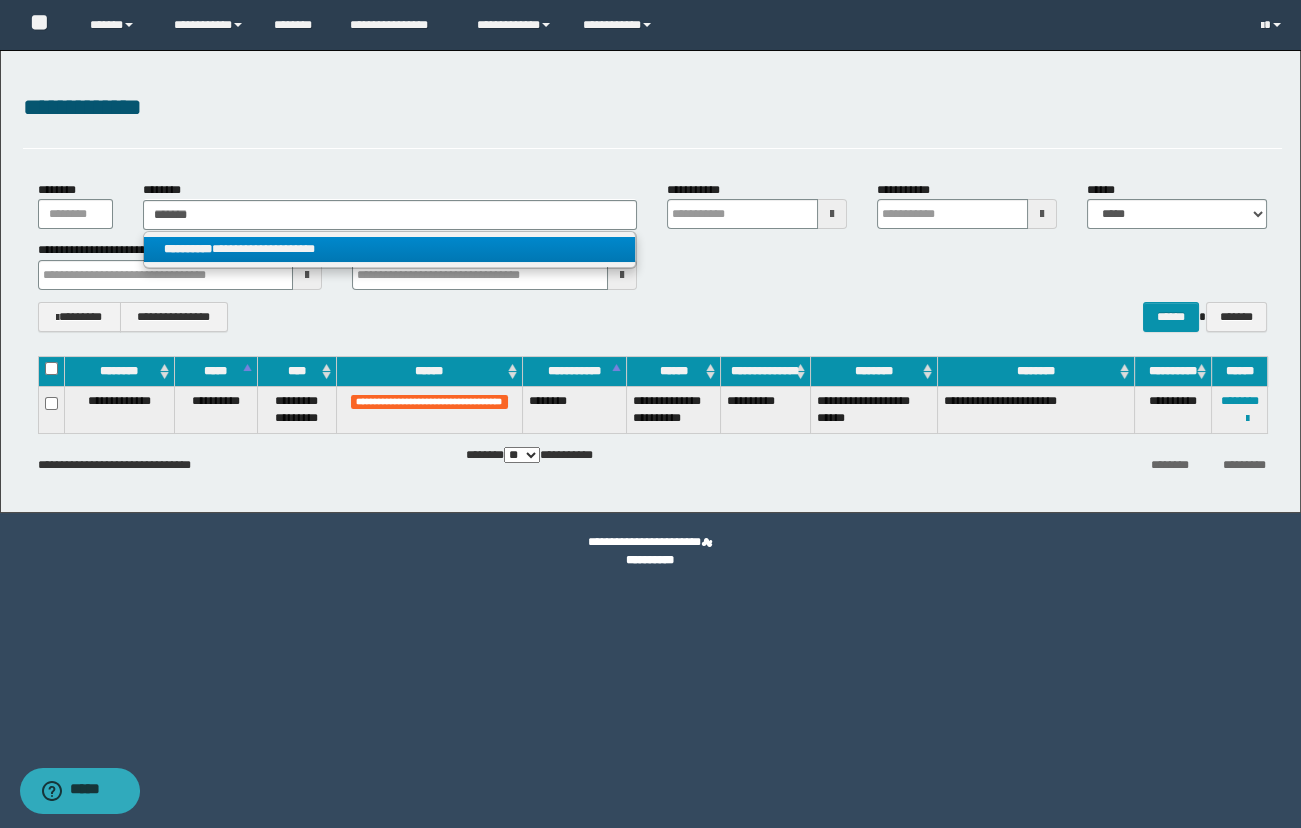 click on "**********" at bounding box center (390, 249) 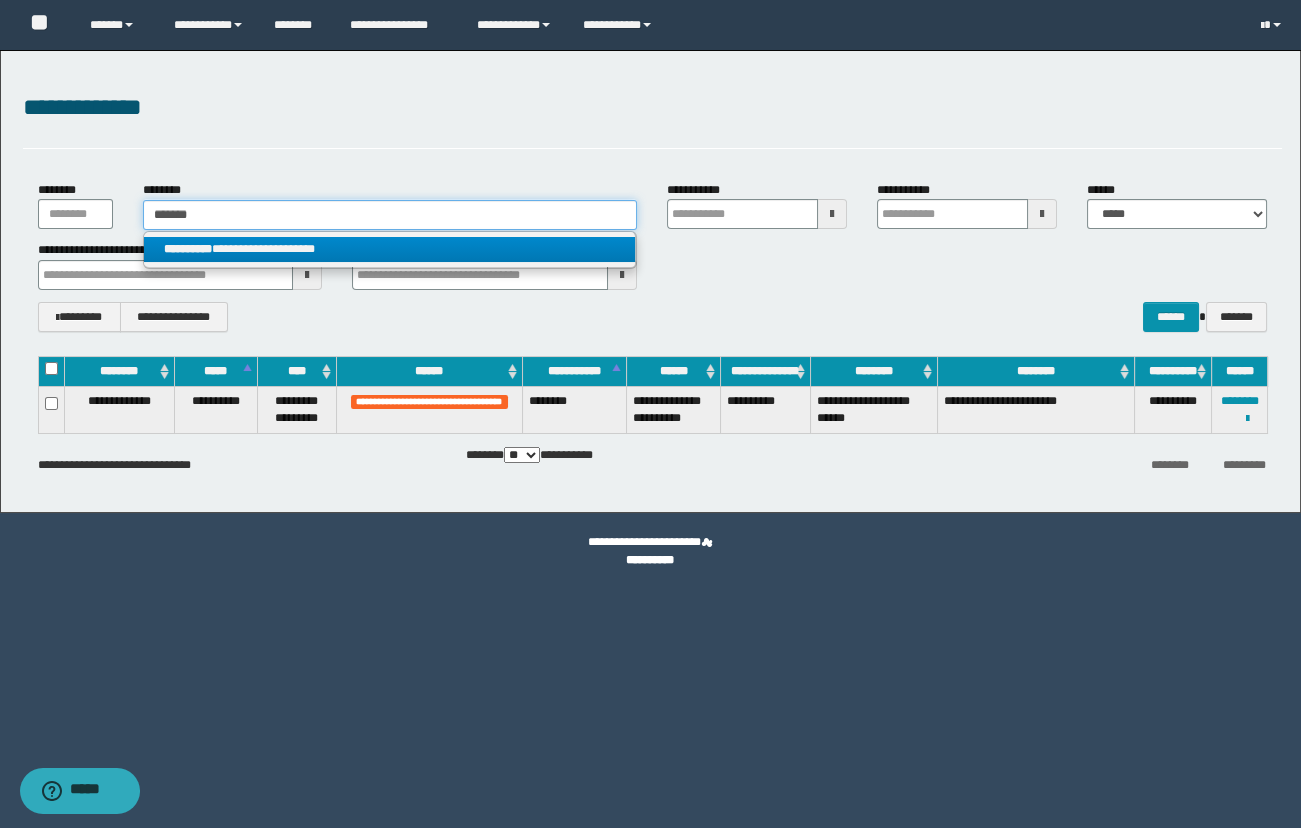 type 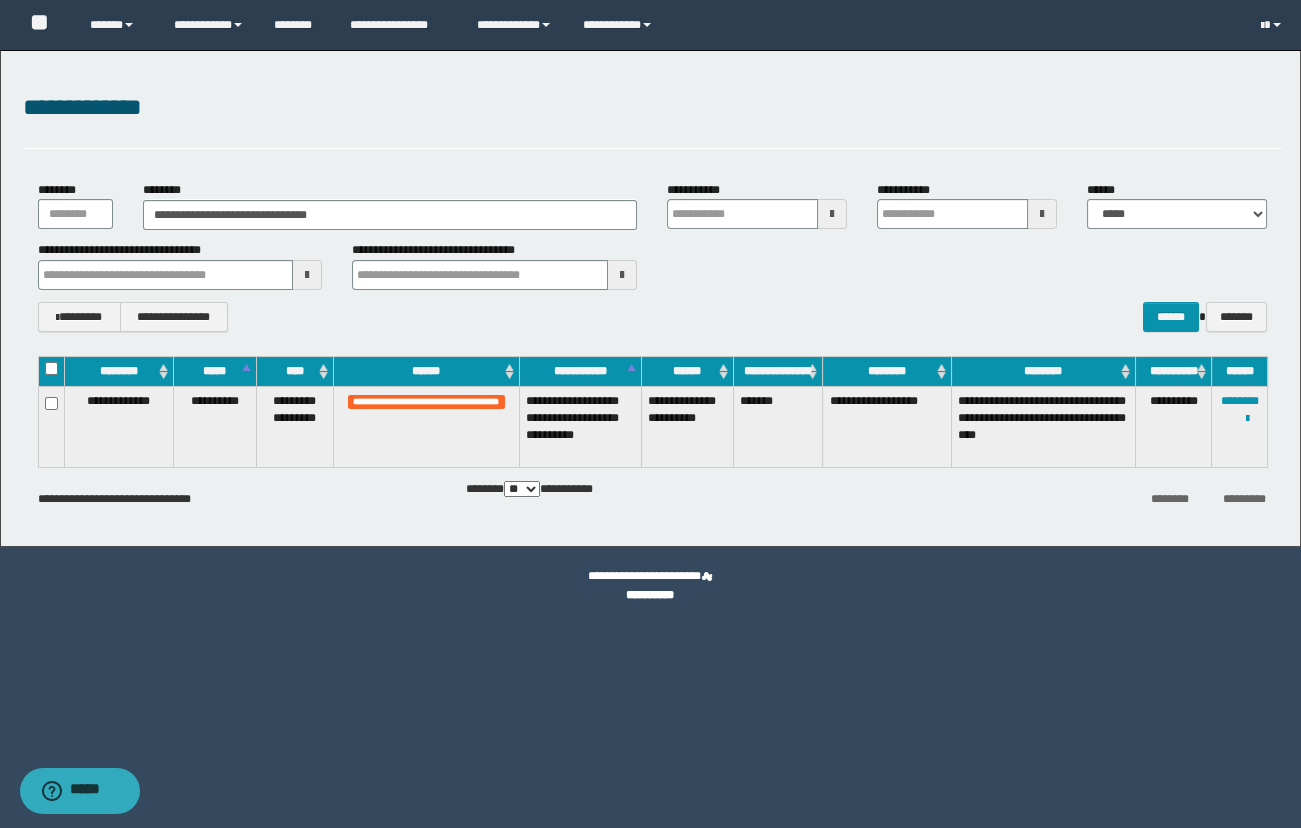 click on "**********" at bounding box center [652, 498] 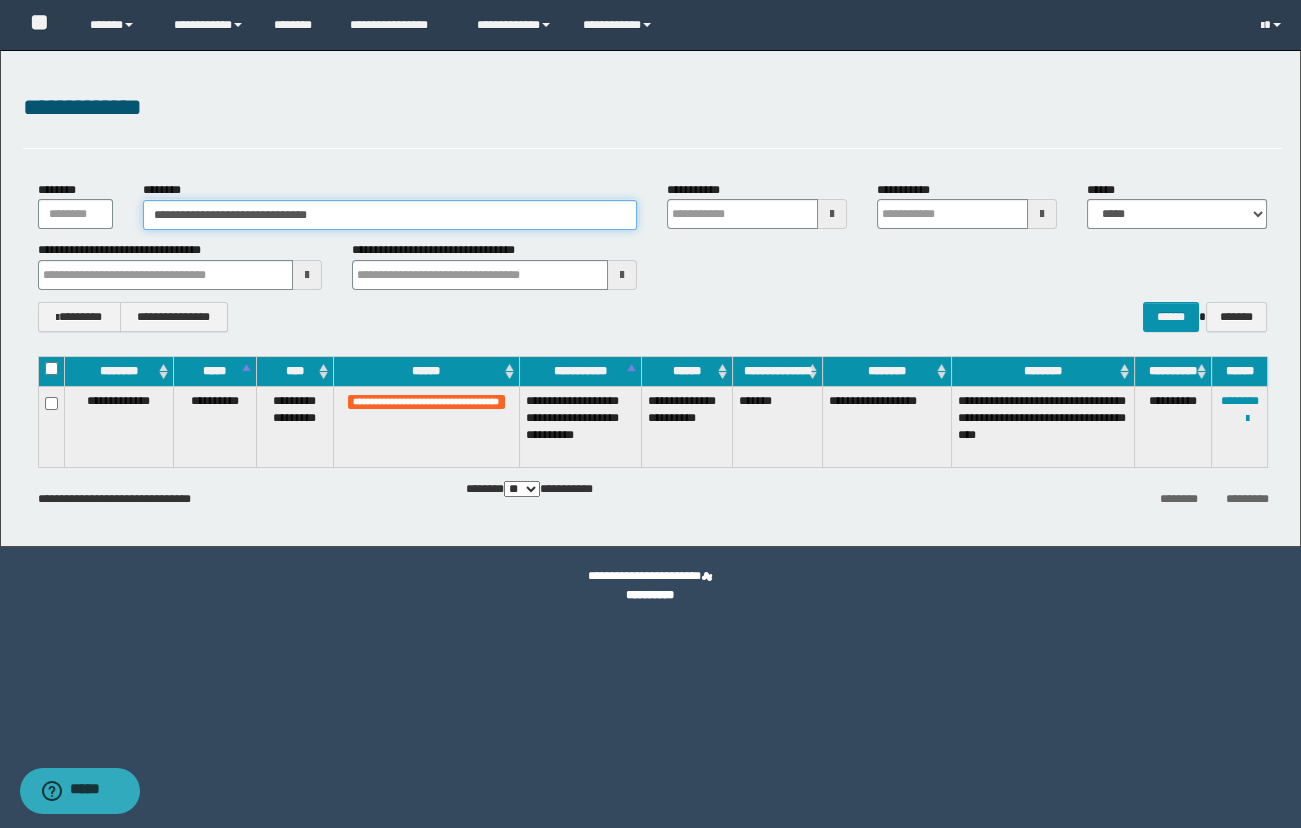 drag, startPoint x: 23, startPoint y: 212, endPoint x: 24, endPoint y: 195, distance: 17.029387 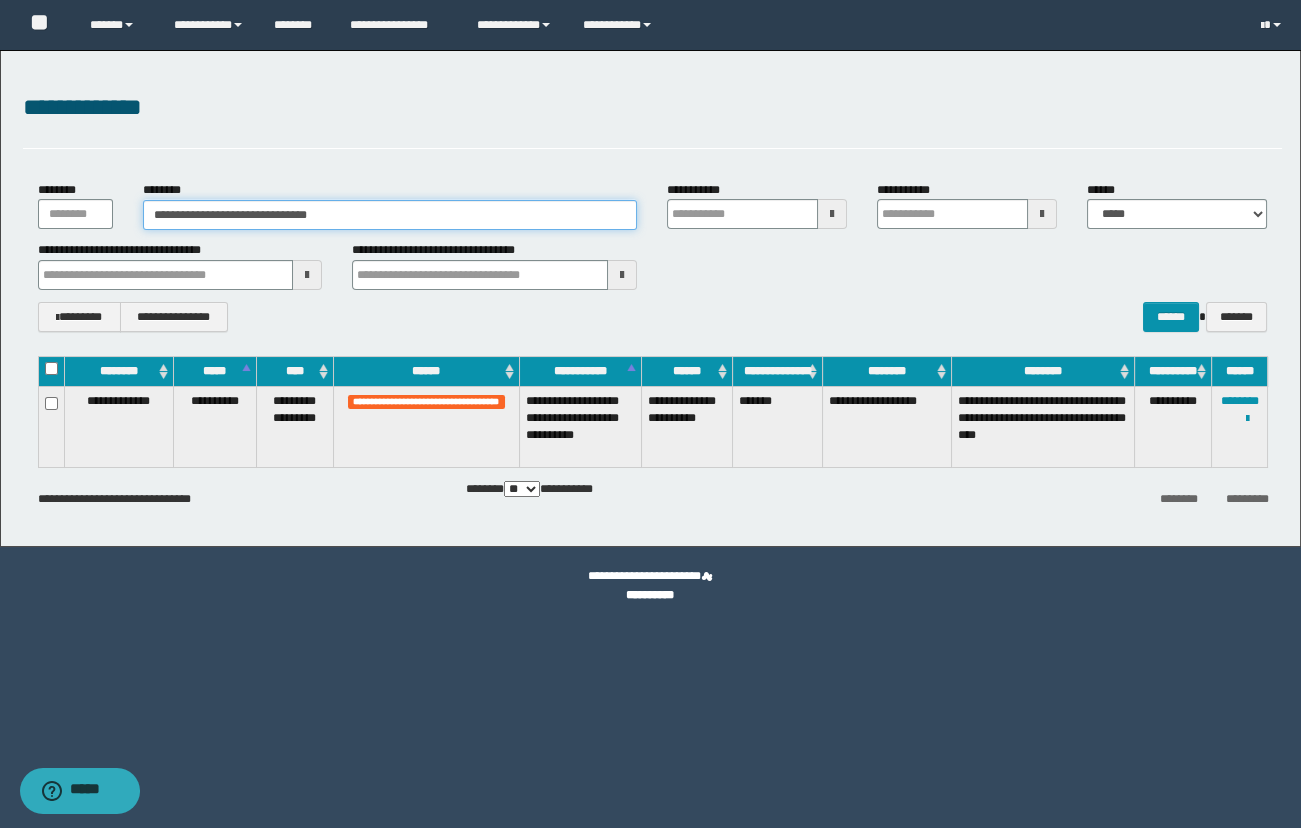 click on "**********" at bounding box center (650, 298) 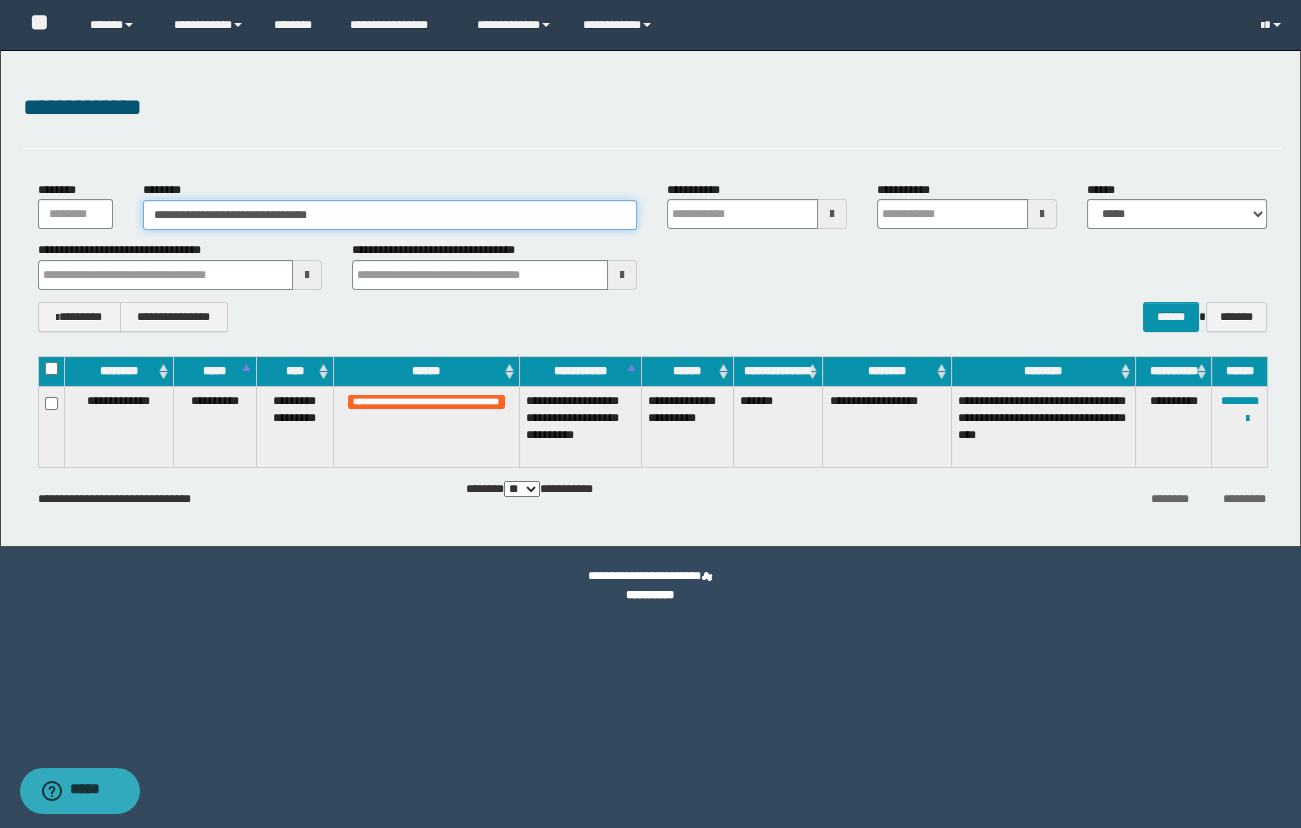 paste 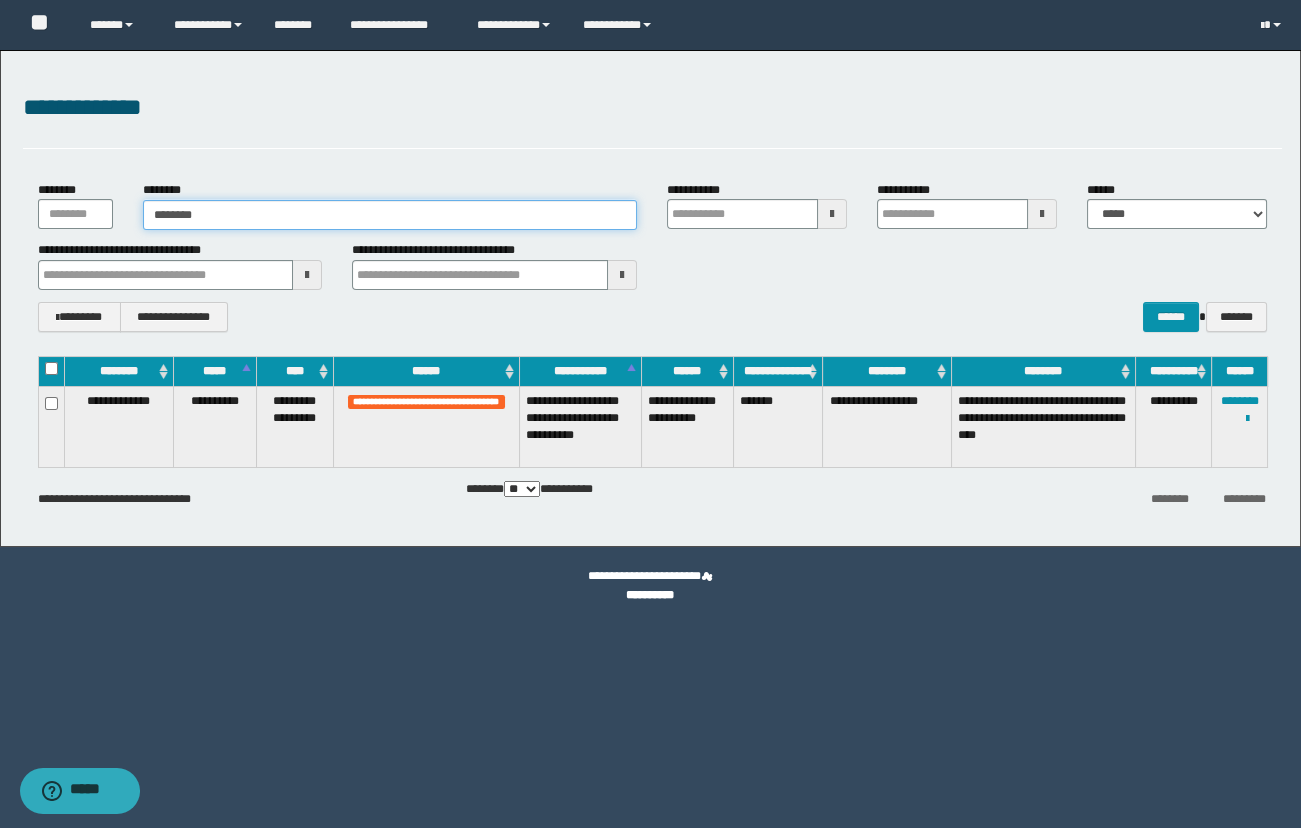 type on "********" 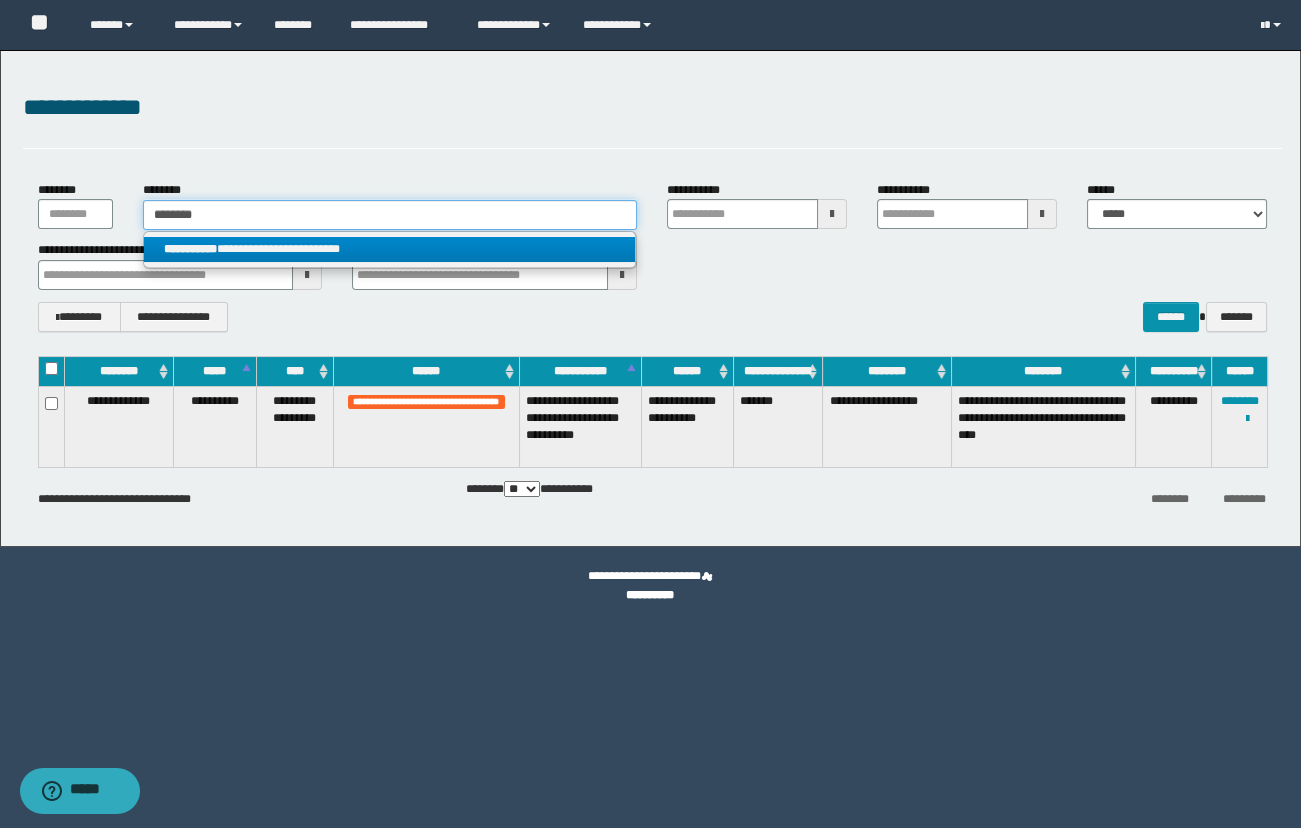 type on "********" 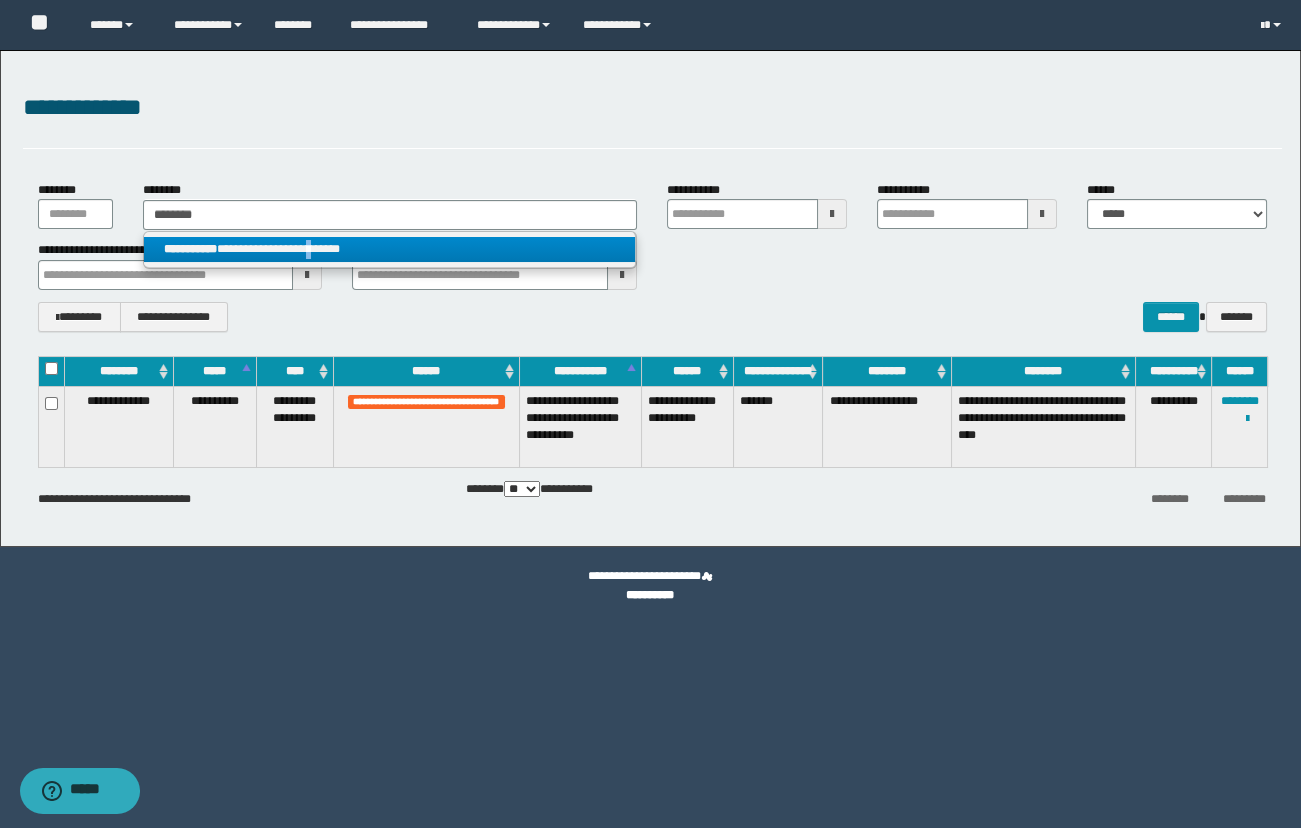 click on "**********" at bounding box center (390, 249) 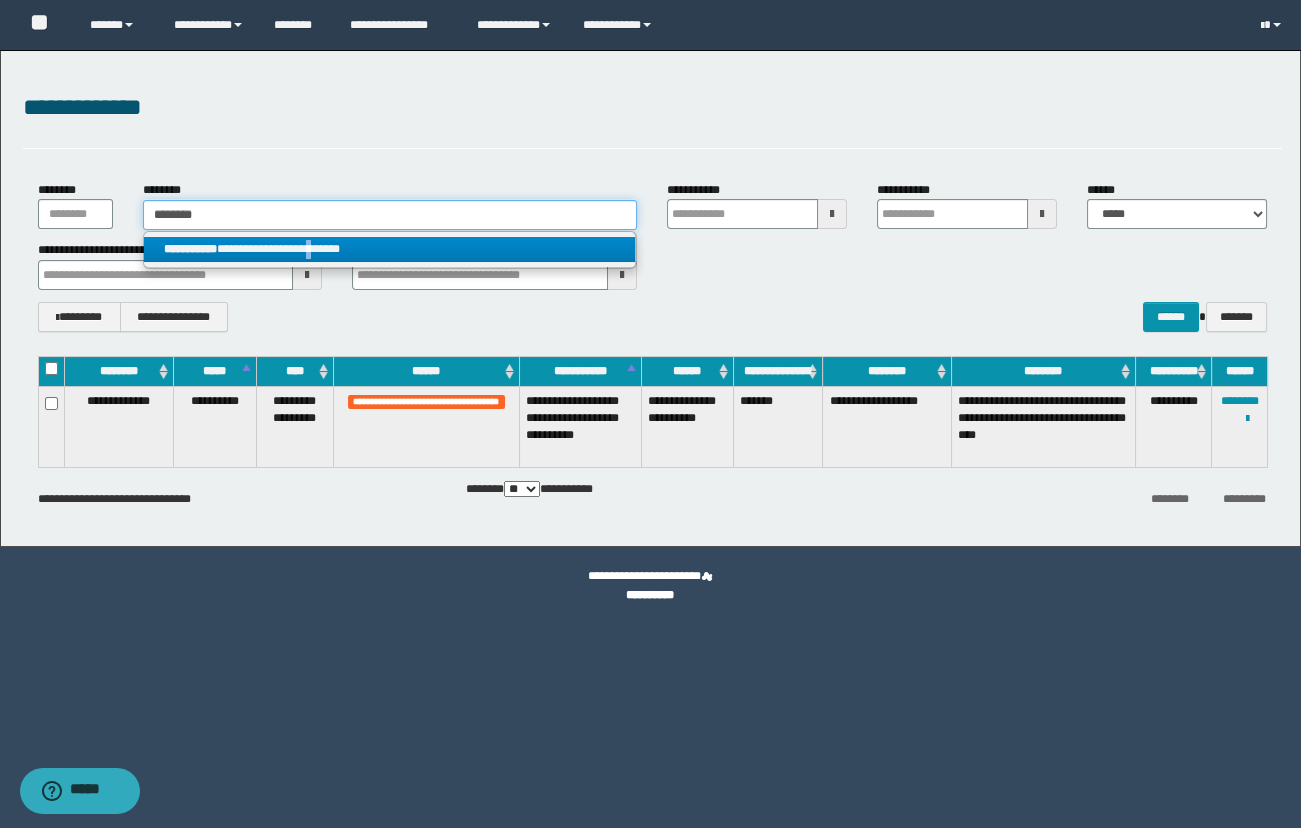 type 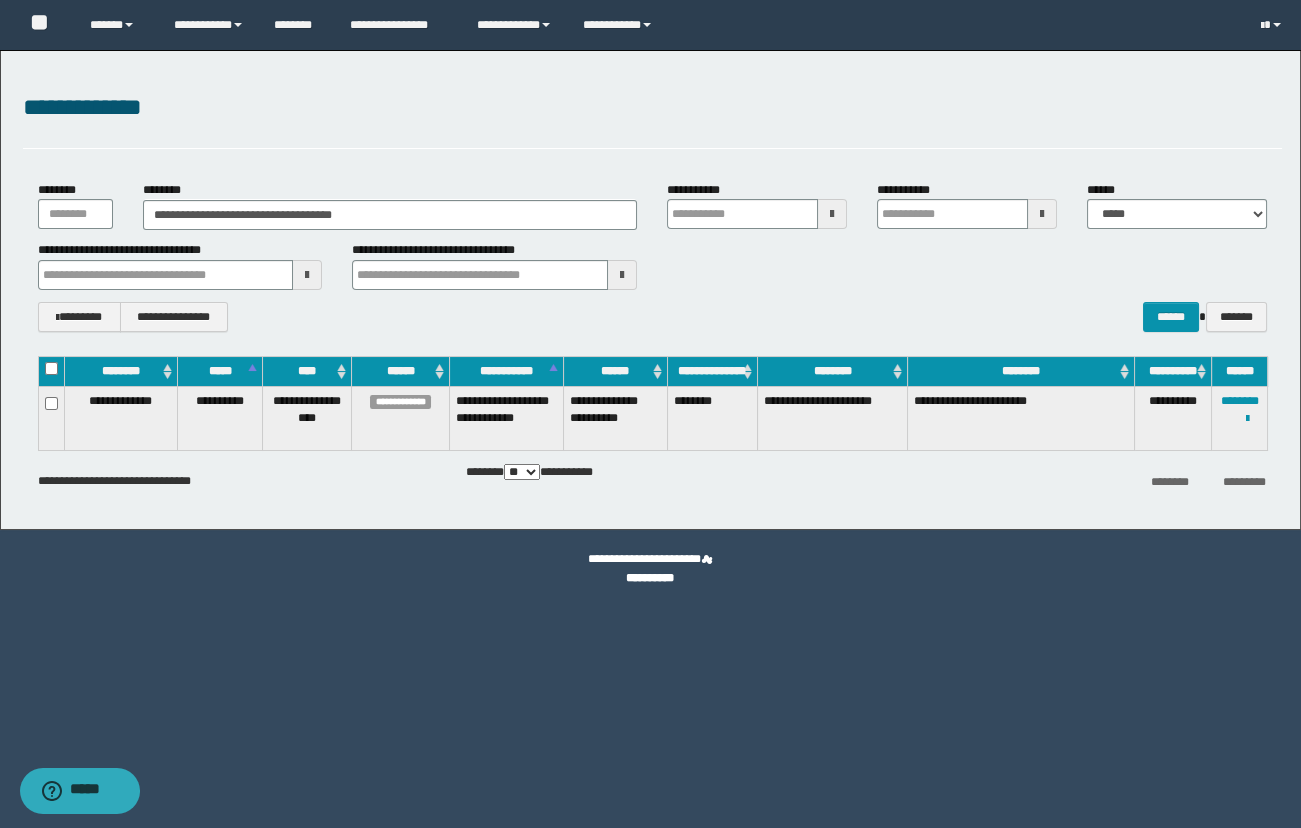 click on "**********" at bounding box center (653, 256) 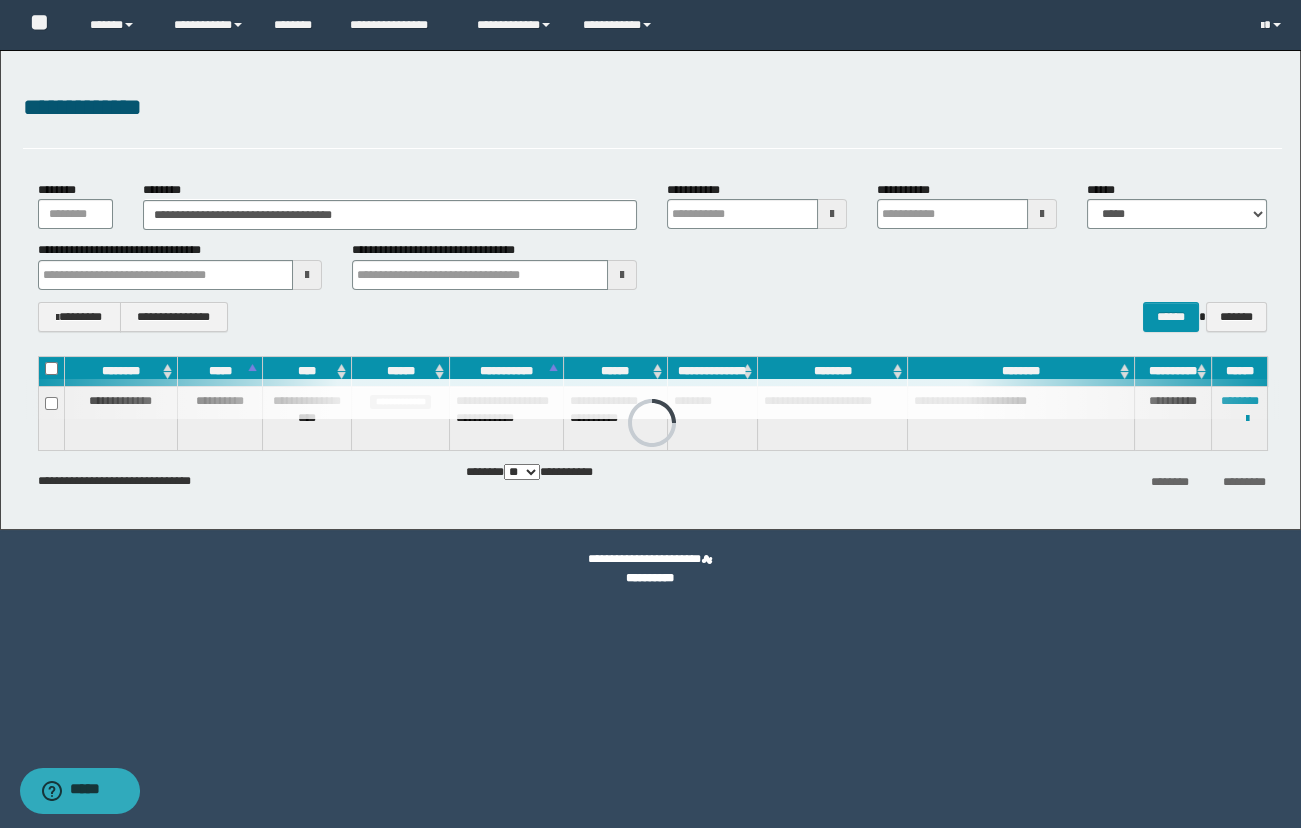 click at bounding box center [652, 399] 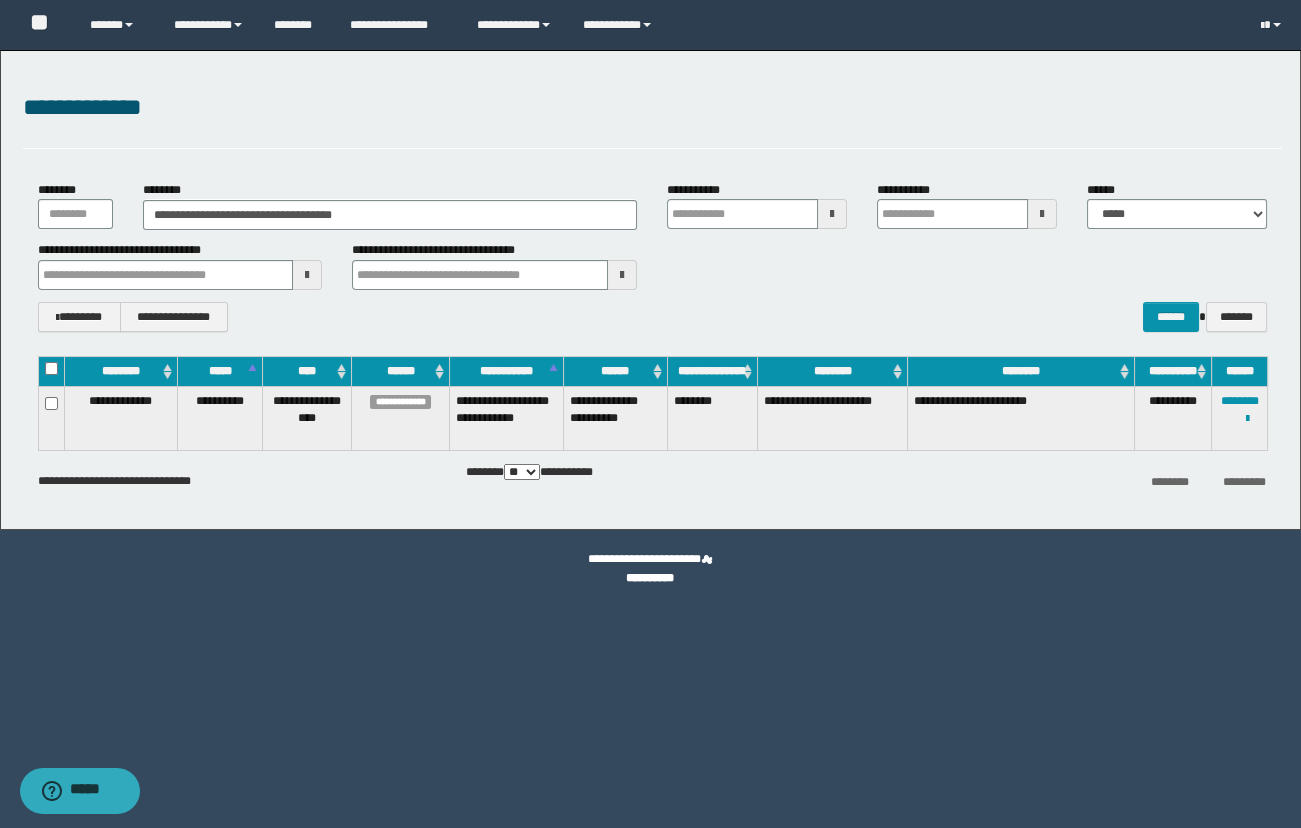 click at bounding box center [0, 0] 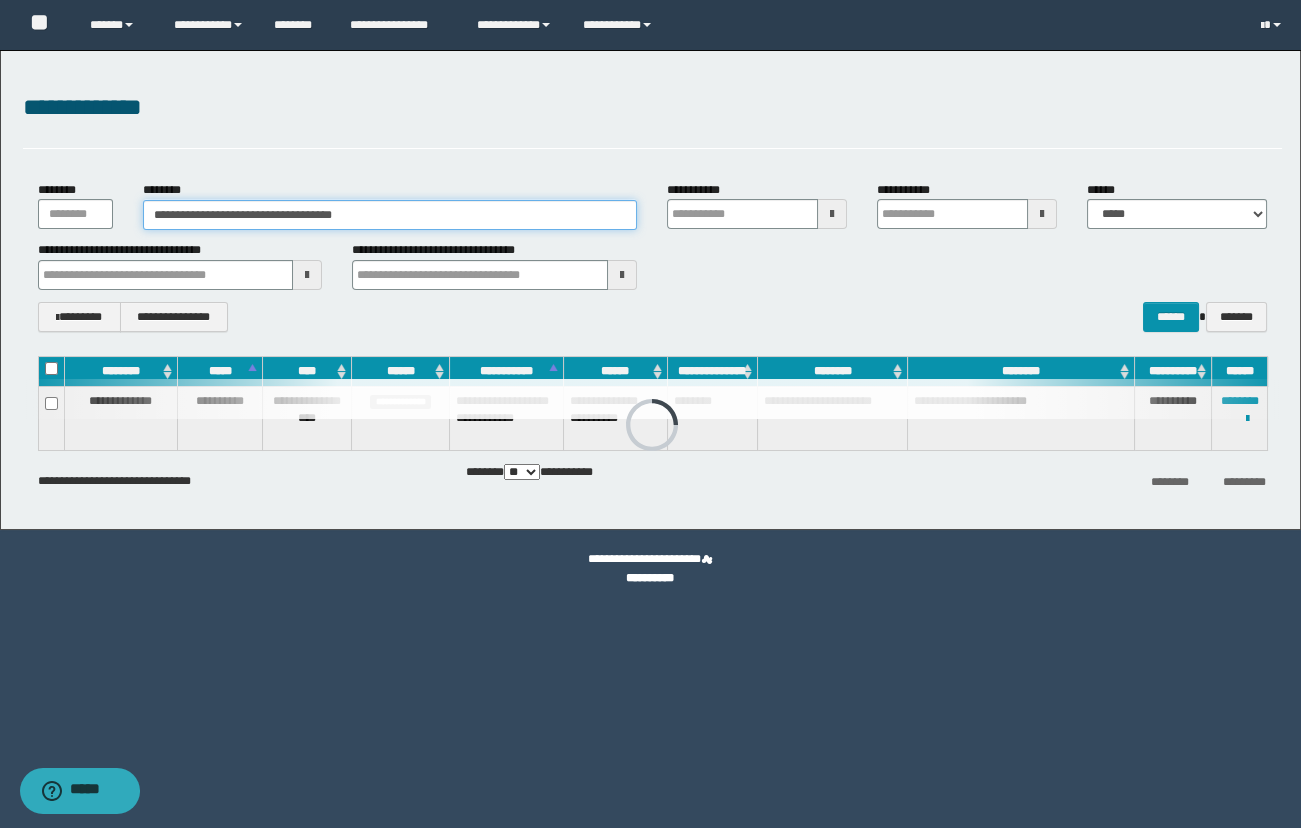 click on "**********" at bounding box center (390, 215) 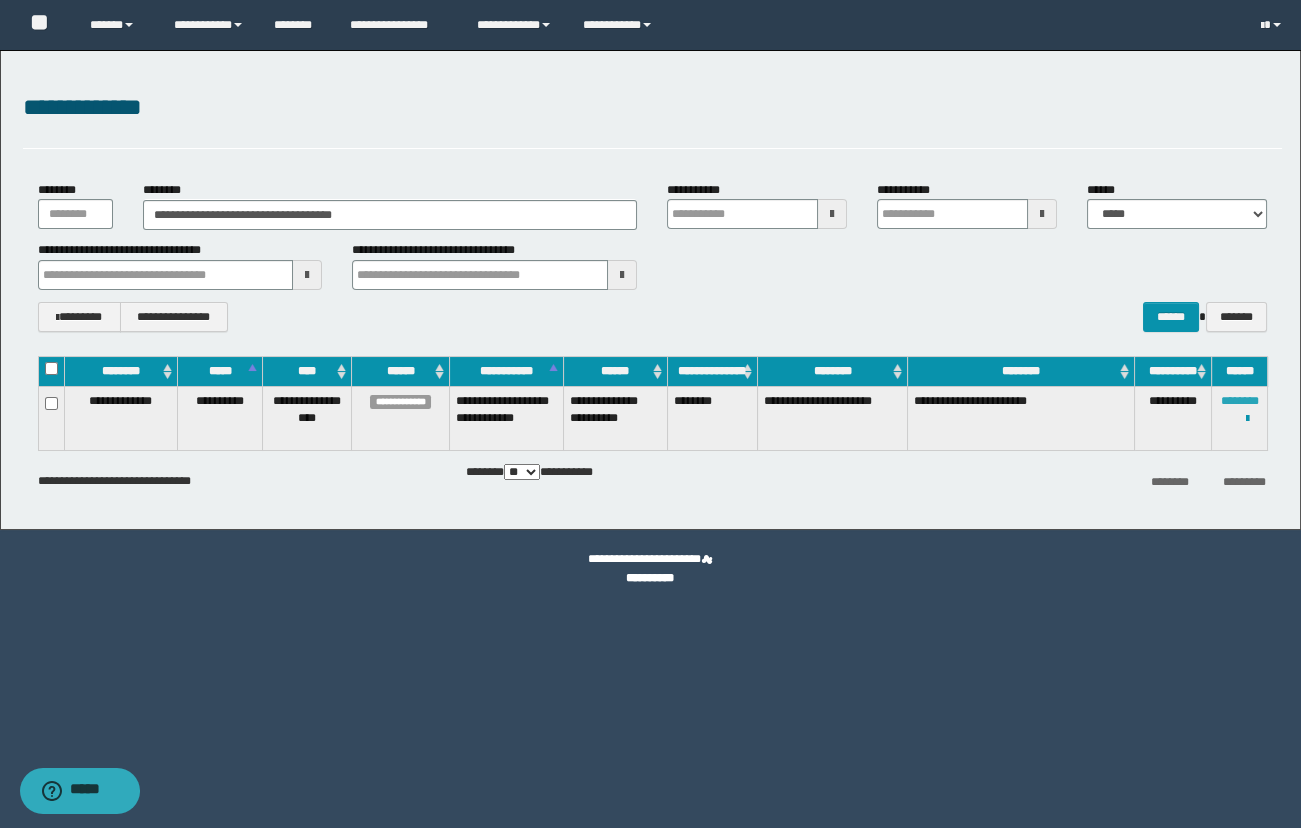 click on "********" at bounding box center [1240, 401] 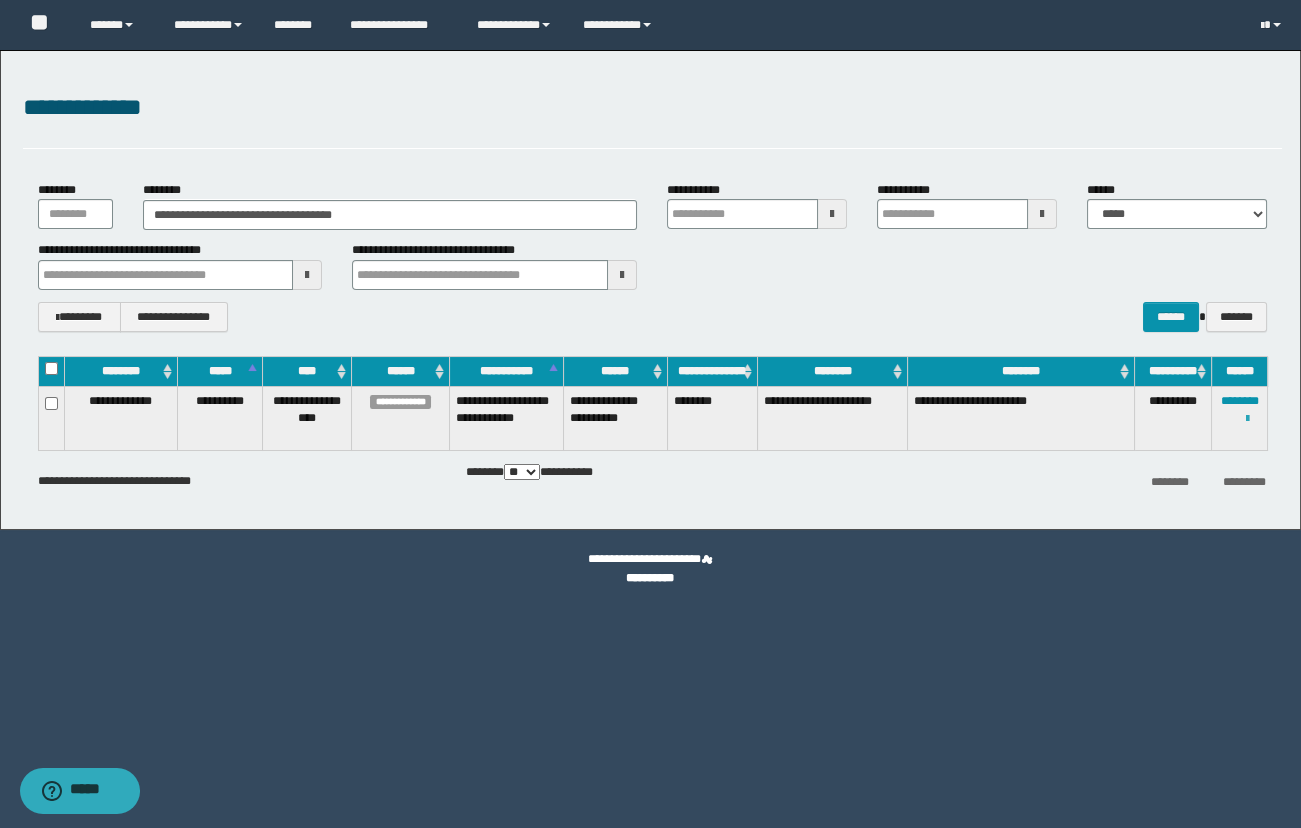 click at bounding box center [1247, 419] 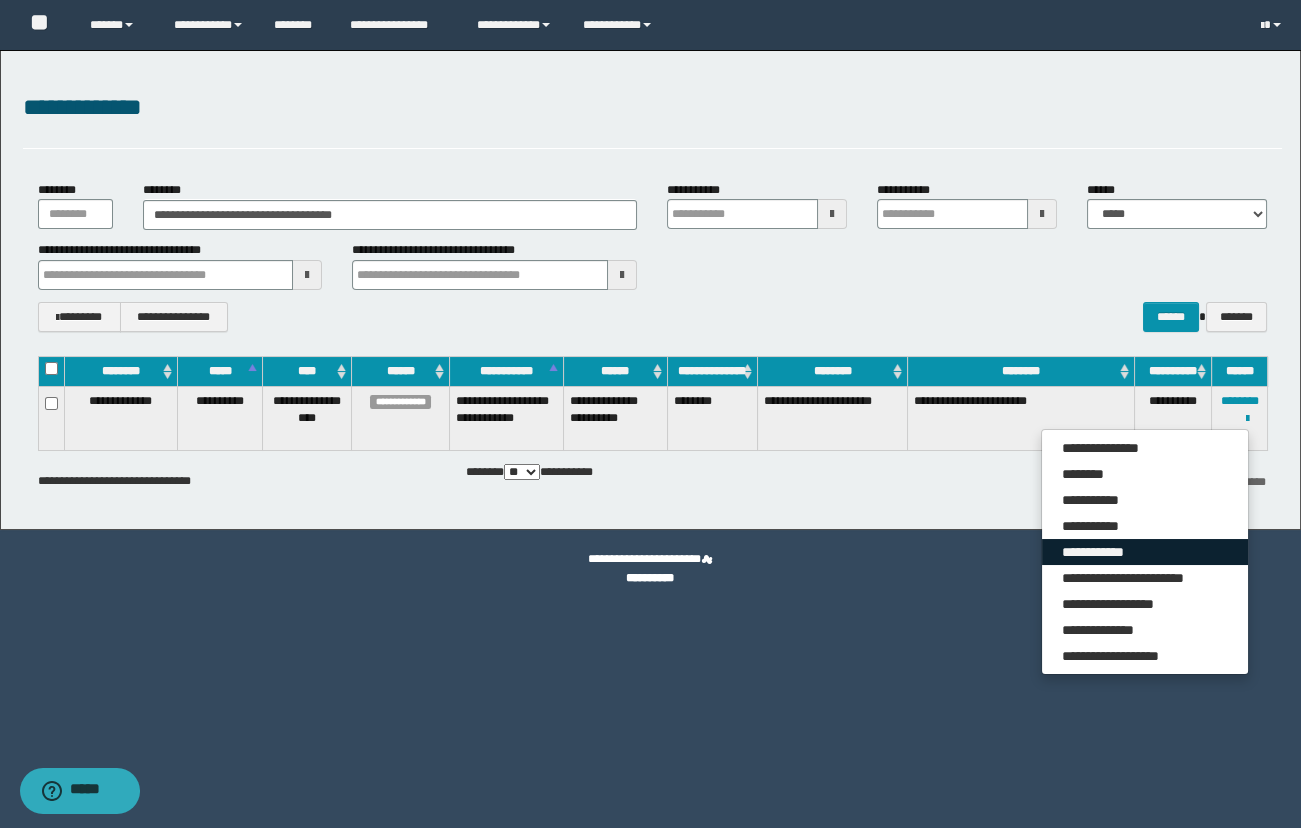 click on "**********" at bounding box center (1145, 552) 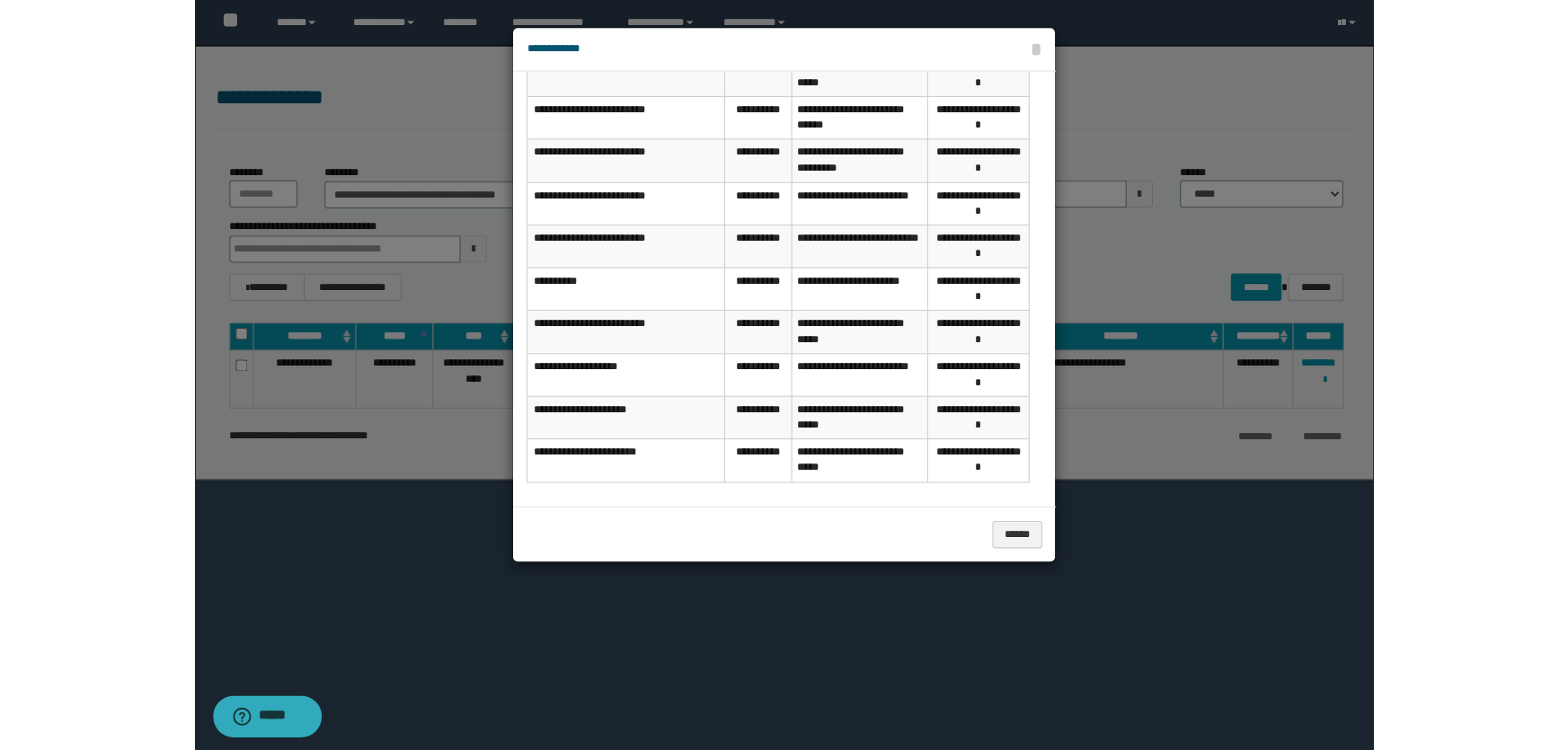 scroll, scrollTop: 150, scrollLeft: 0, axis: vertical 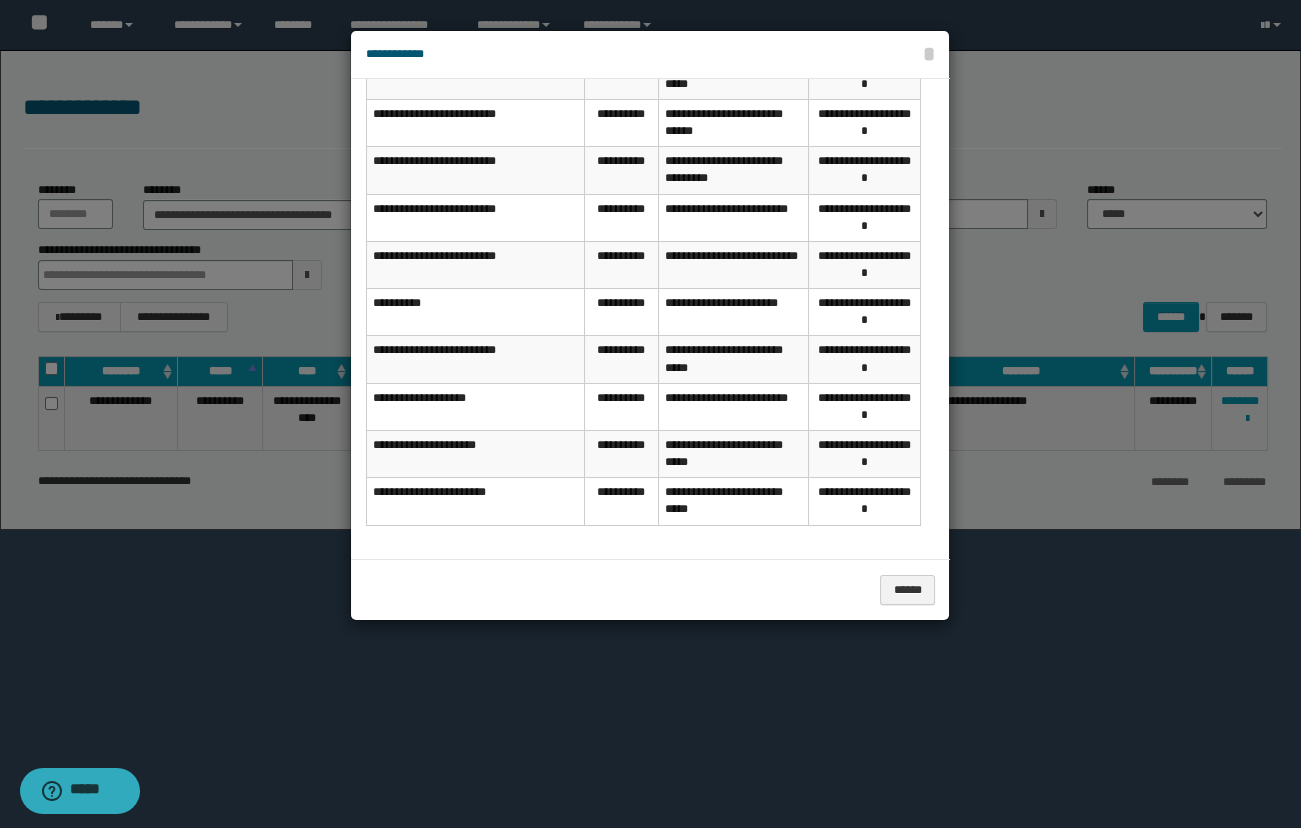 click at bounding box center [650, 414] 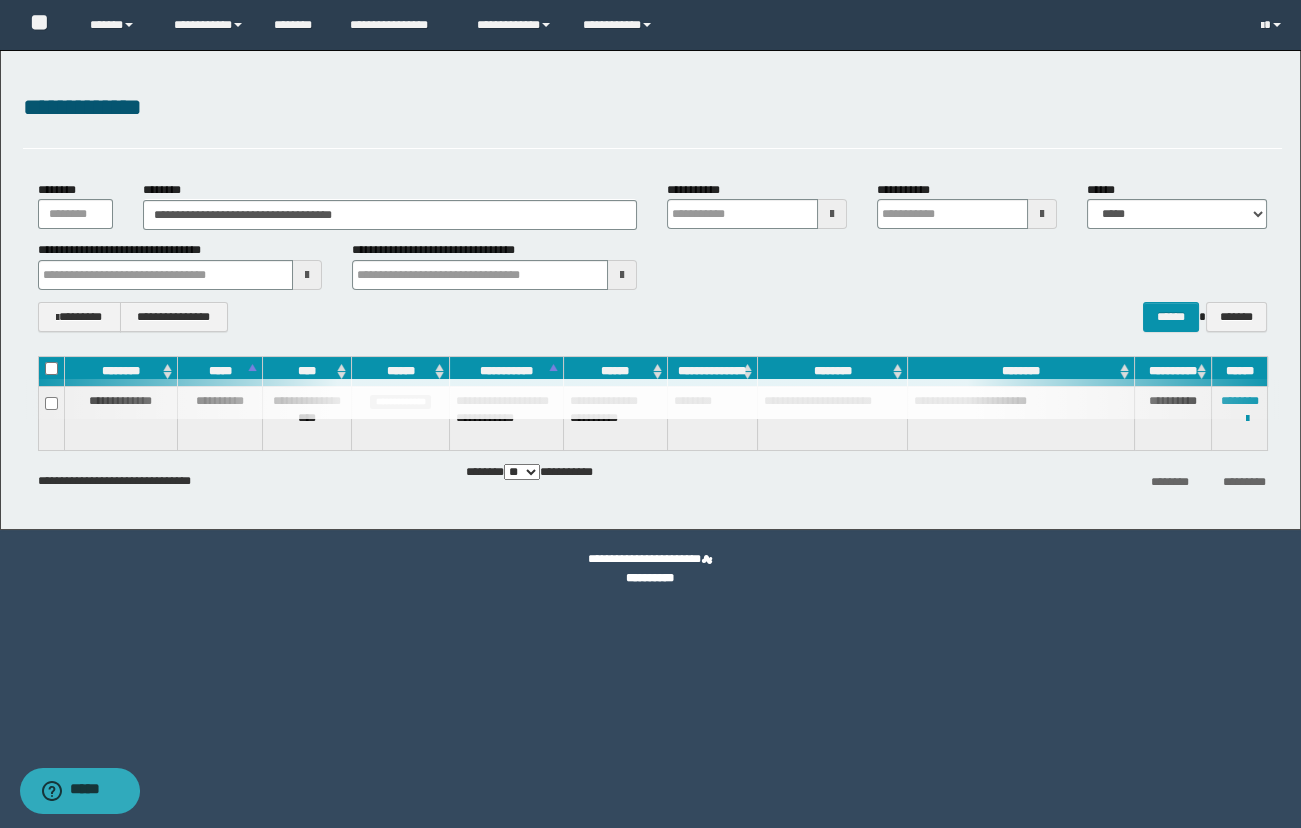 click on "**********" at bounding box center (650, 290) 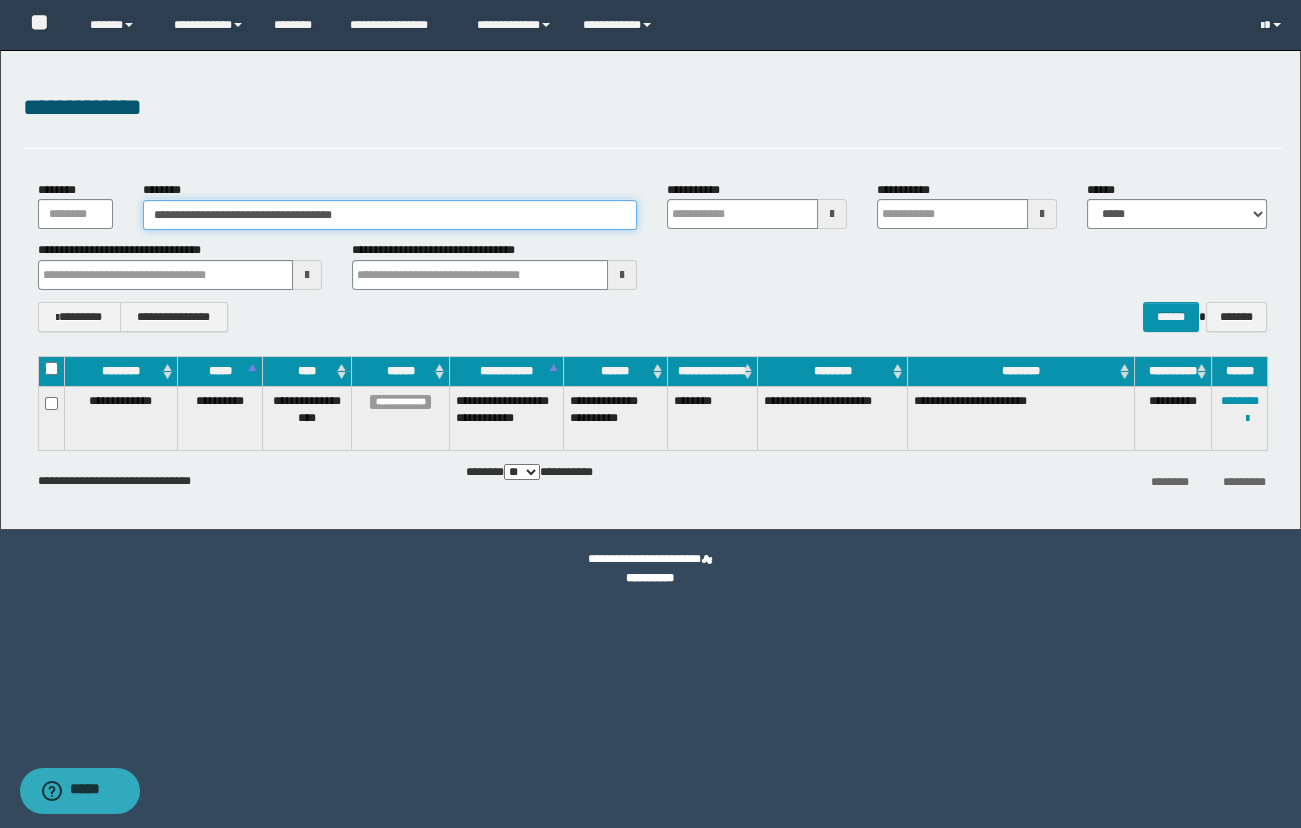 drag, startPoint x: 229, startPoint y: 211, endPoint x: 168, endPoint y: 211, distance: 61 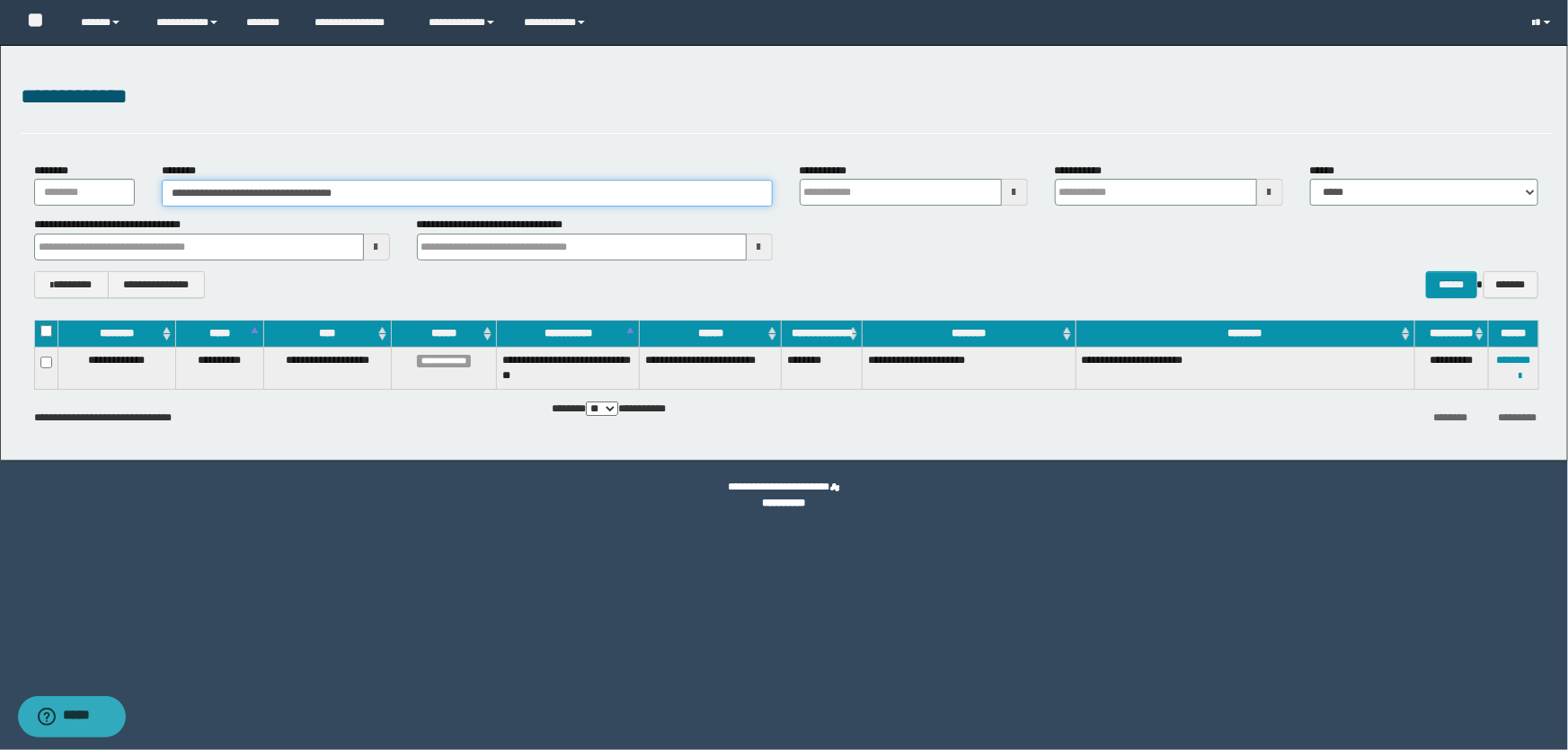 drag, startPoint x: 310, startPoint y: 196, endPoint x: 238, endPoint y: 196, distance: 72 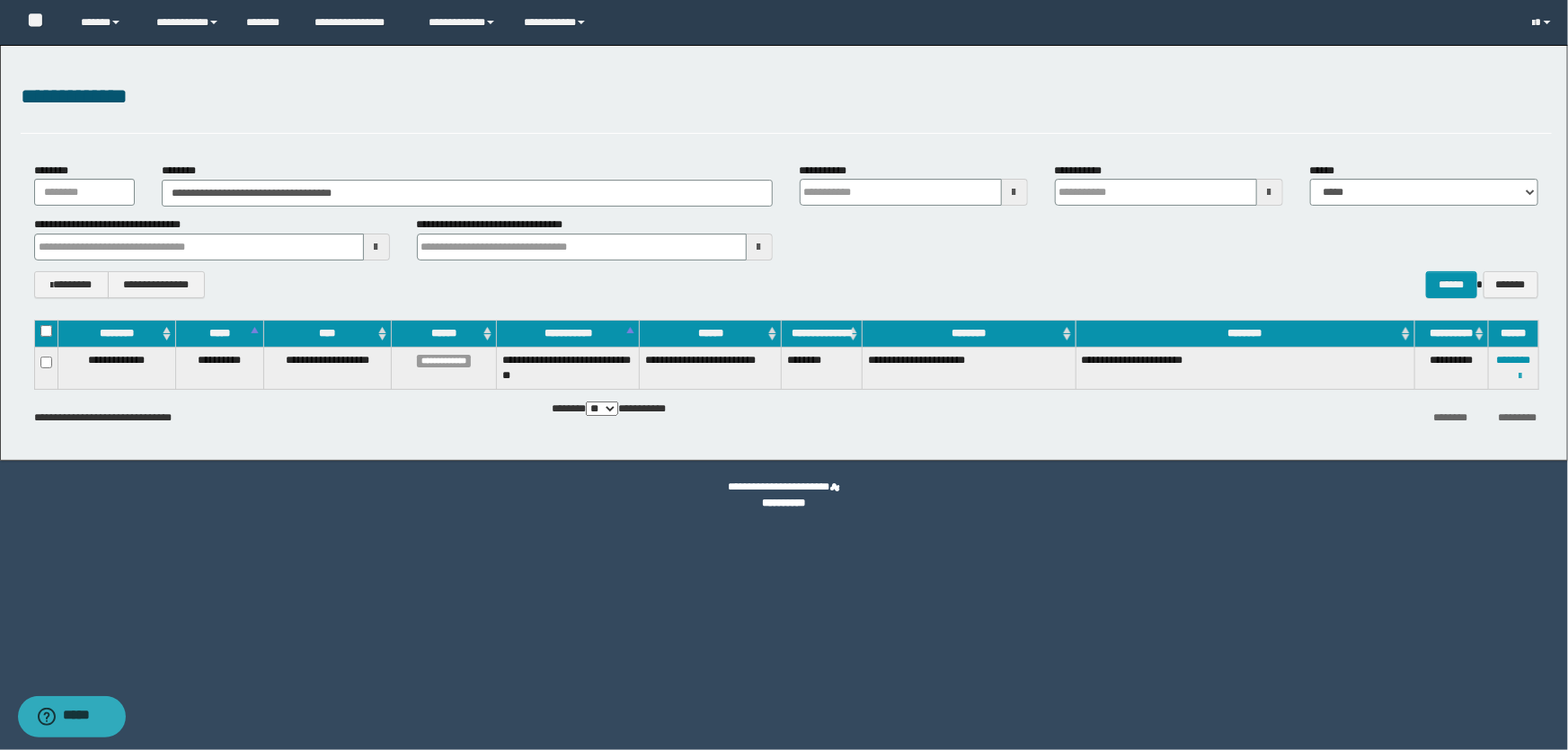 click at bounding box center [1519, 376] 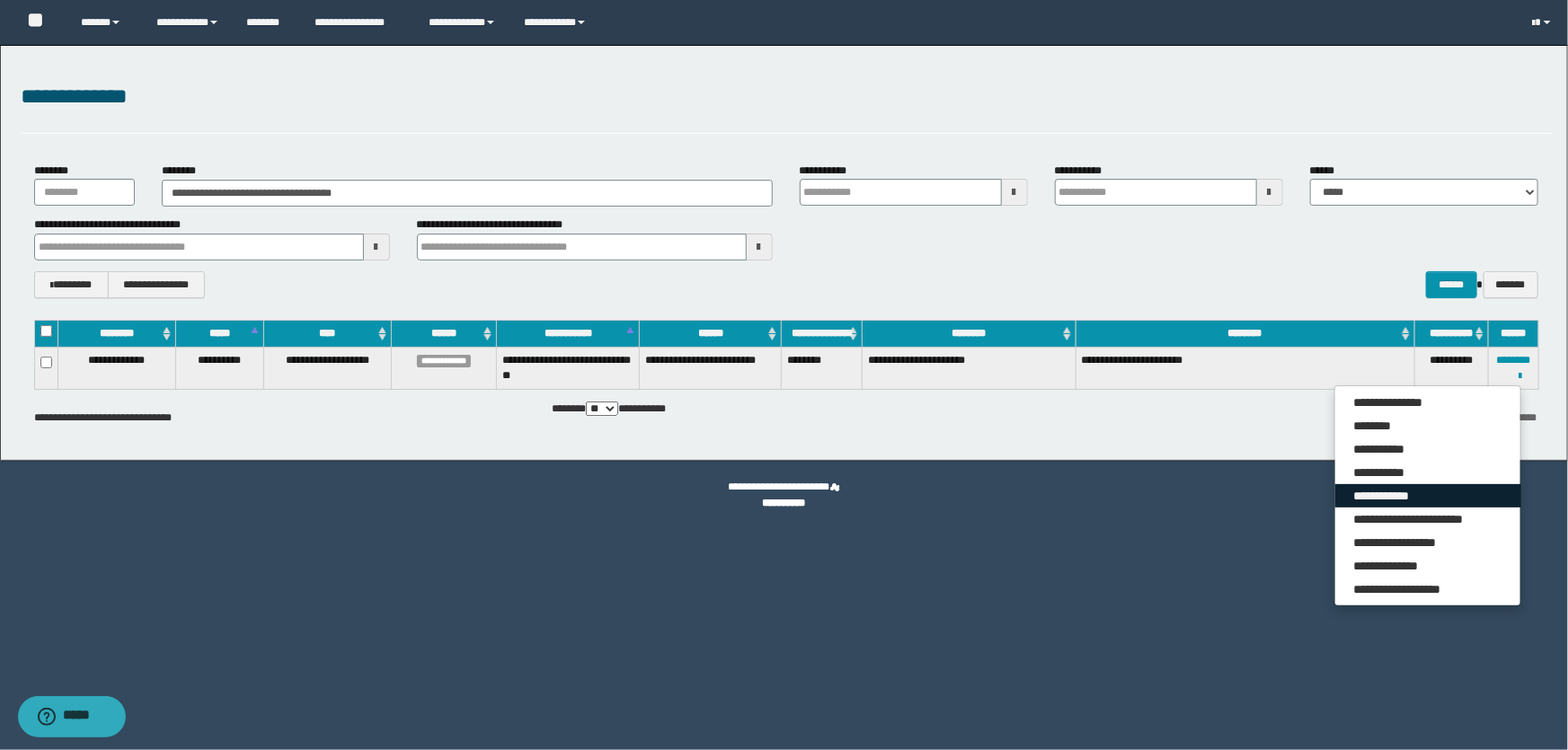 click on "**********" at bounding box center (1428, 496) 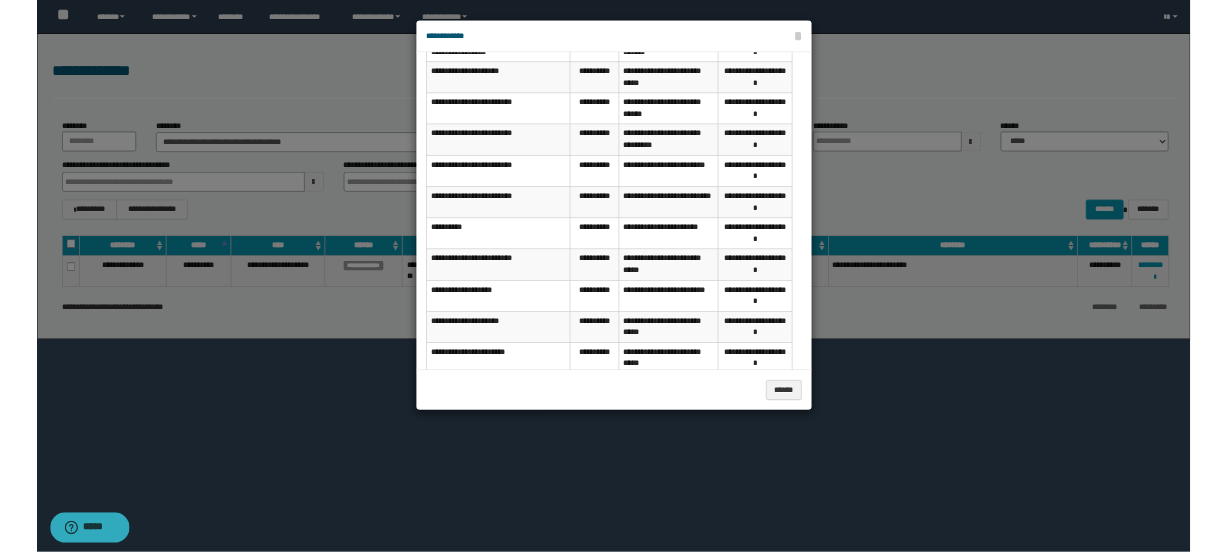 scroll, scrollTop: 167, scrollLeft: 0, axis: vertical 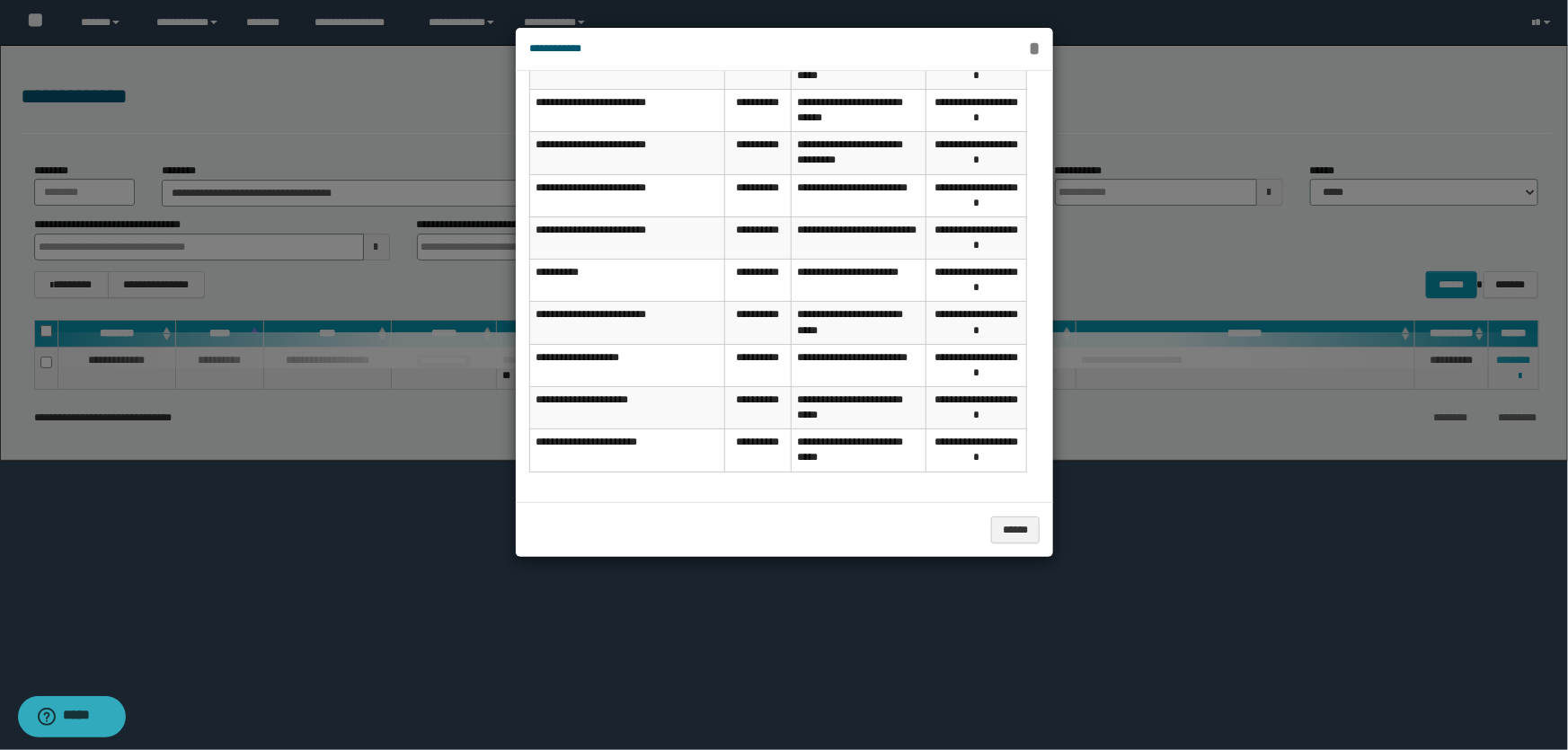 click on "*" at bounding box center [1034, 49] 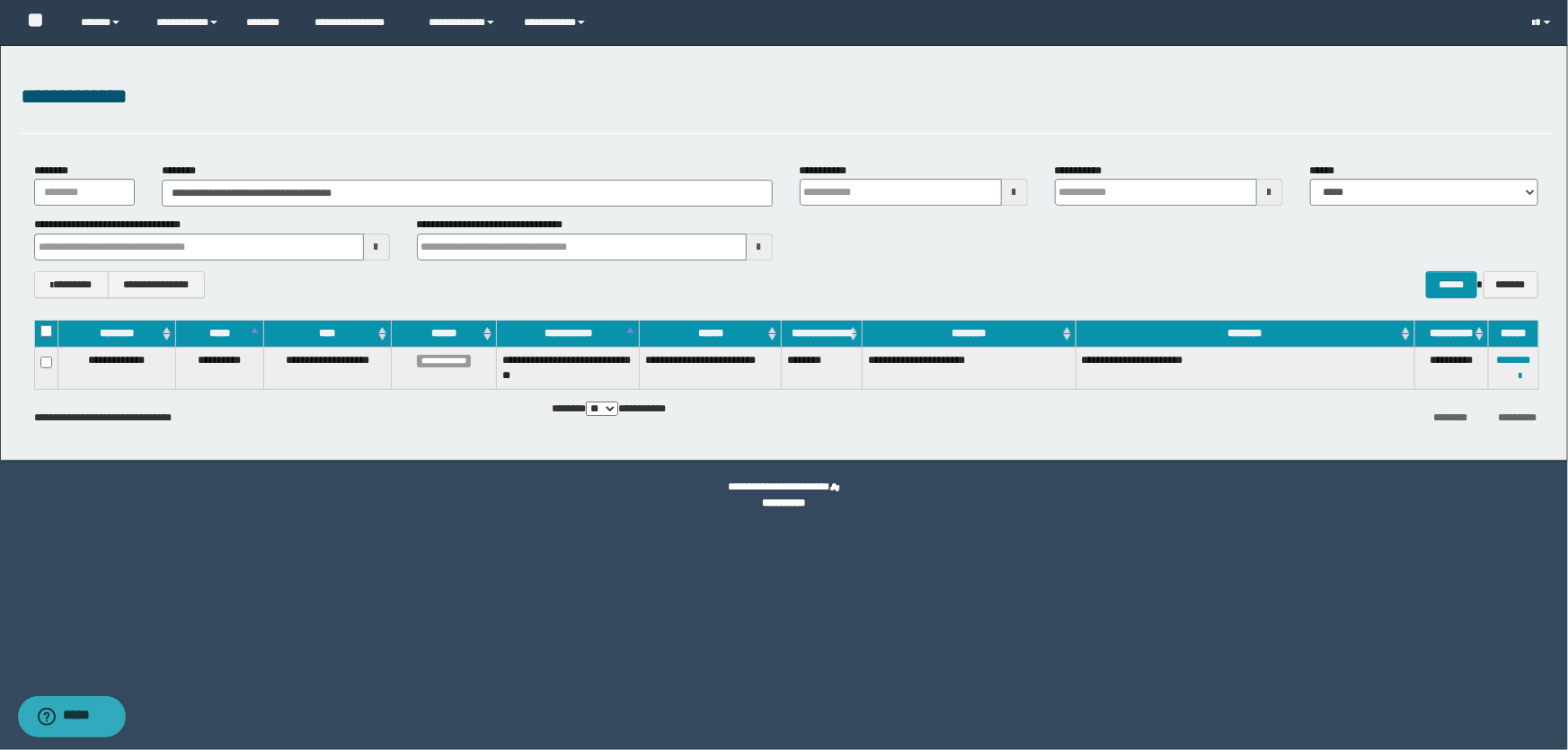 click on "**********" at bounding box center [786, 107] 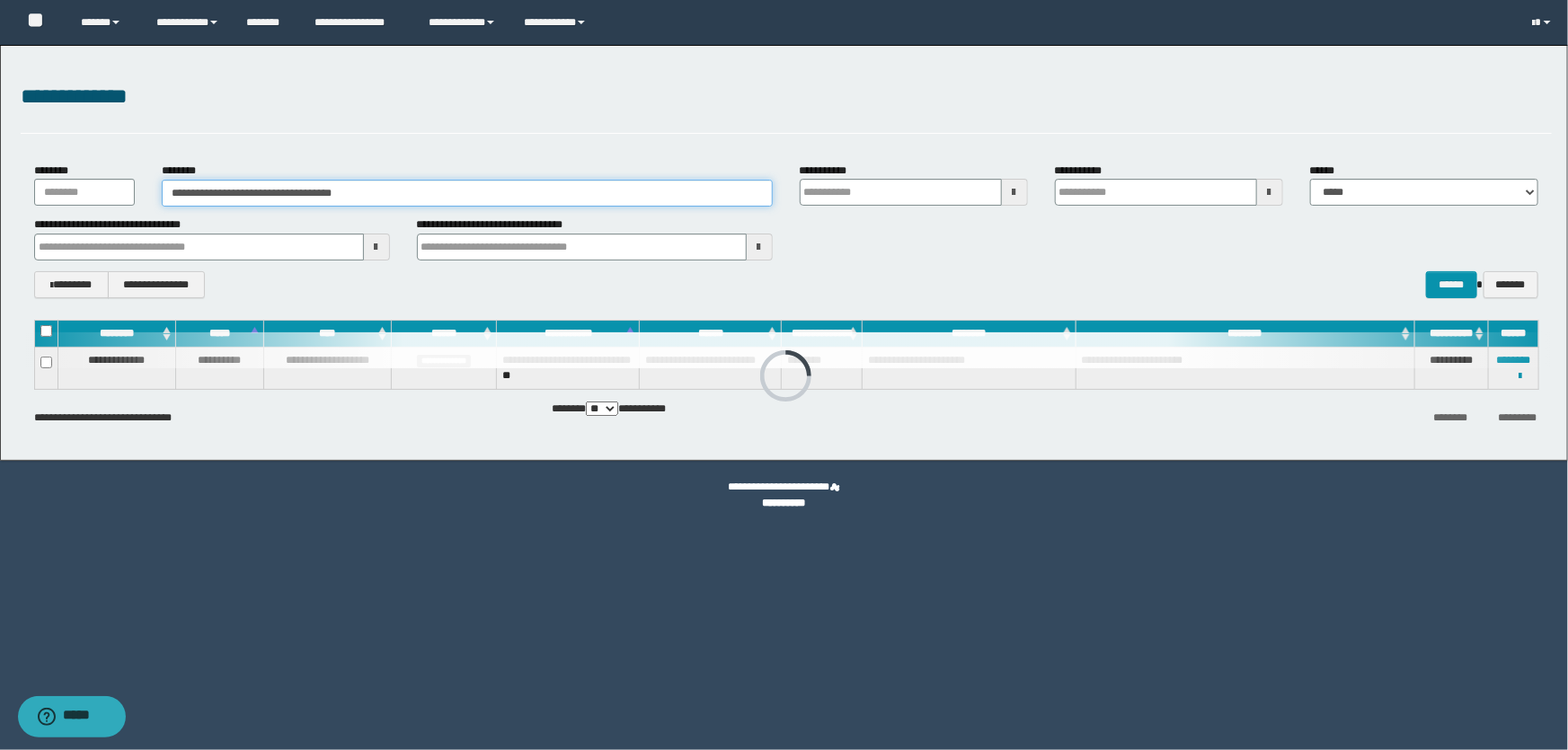 drag, startPoint x: 175, startPoint y: 203, endPoint x: 2, endPoint y: 202, distance: 173.0029 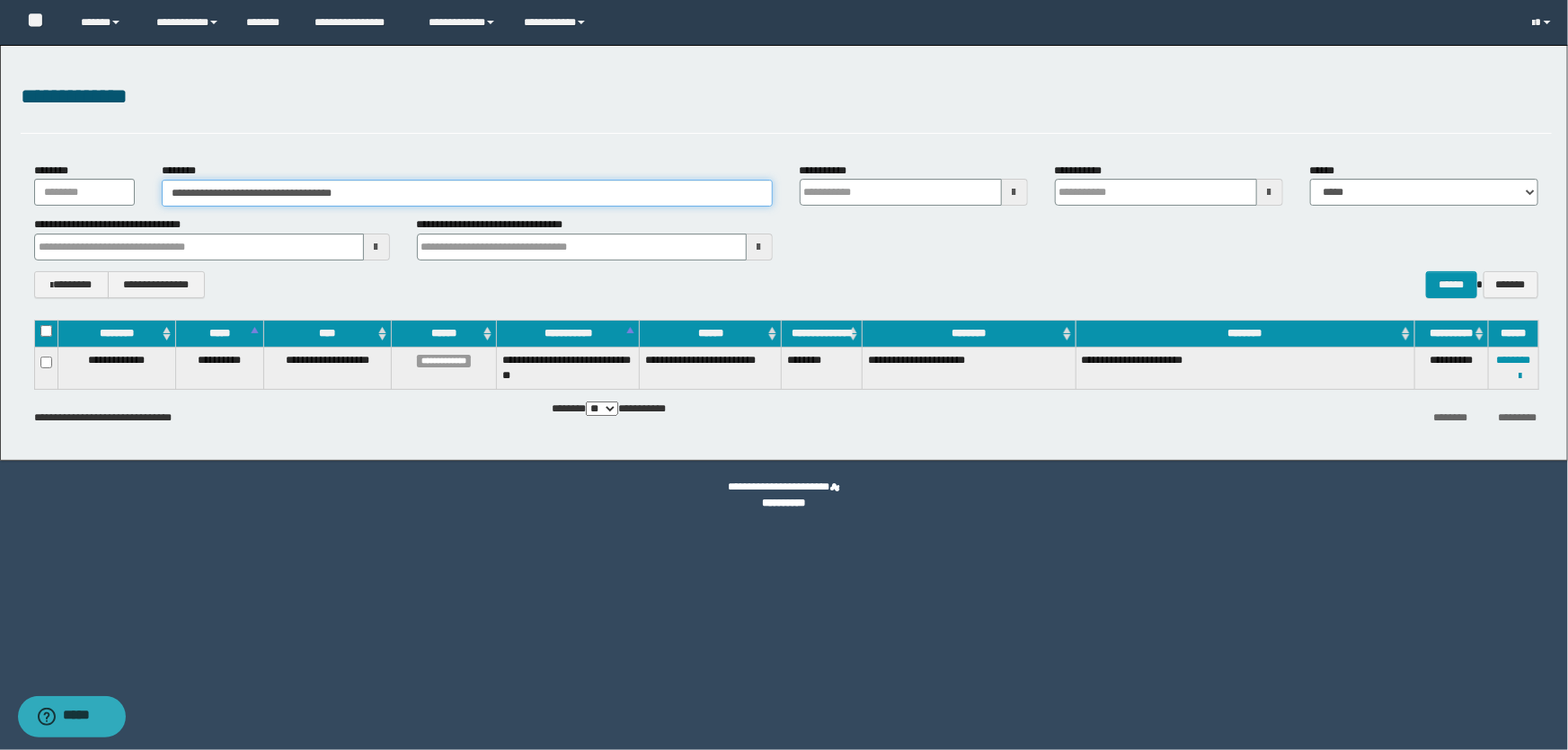 paste 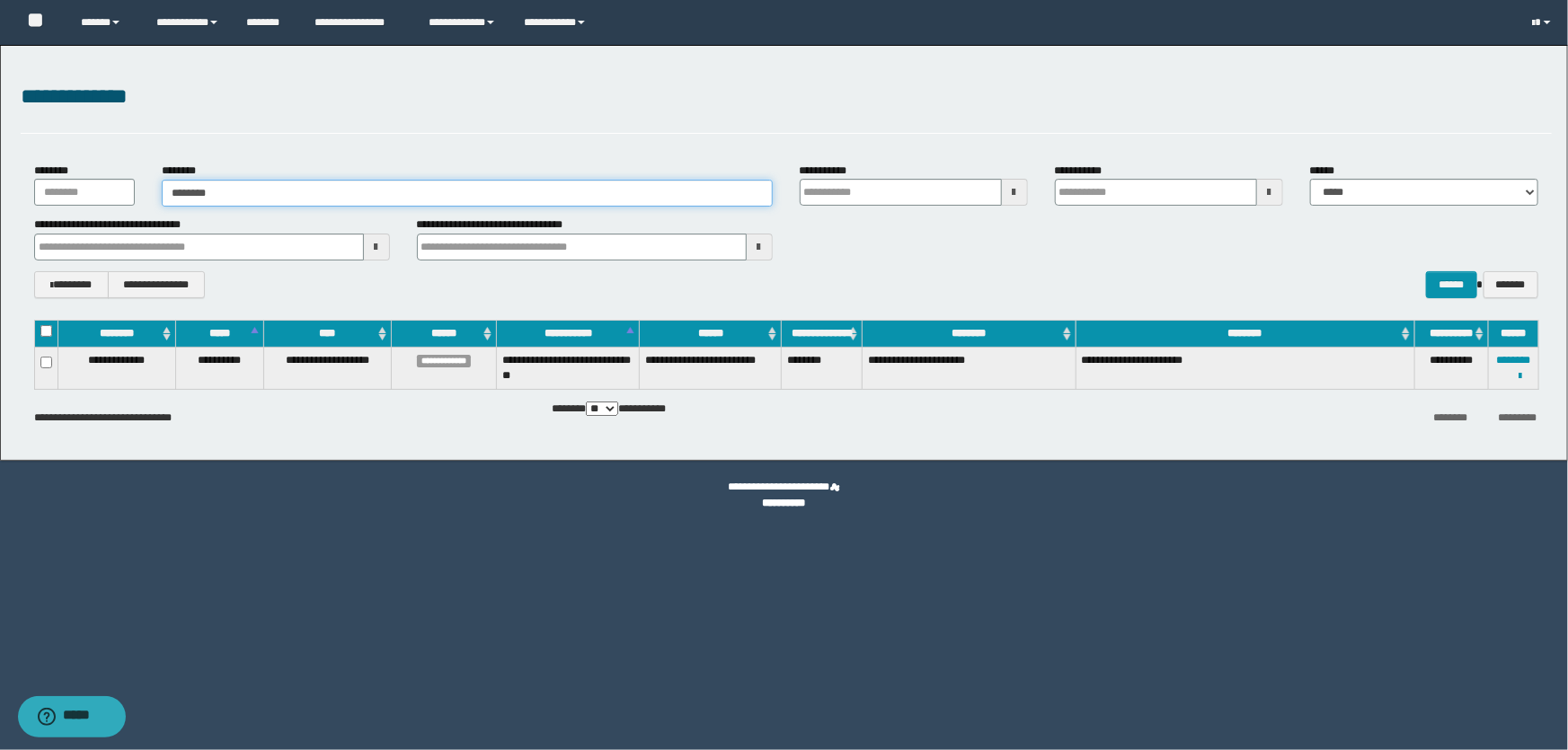 type on "********" 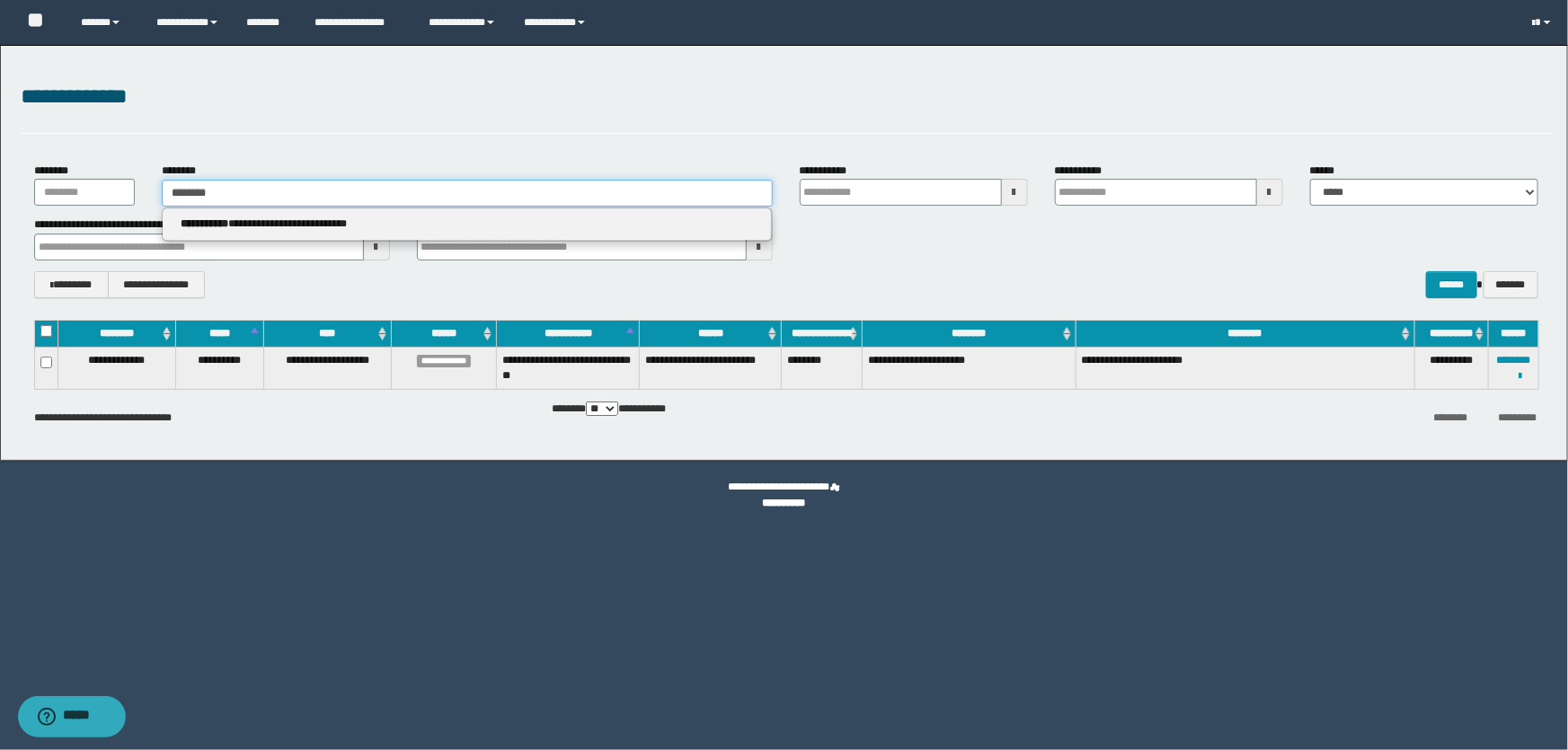 type on "********" 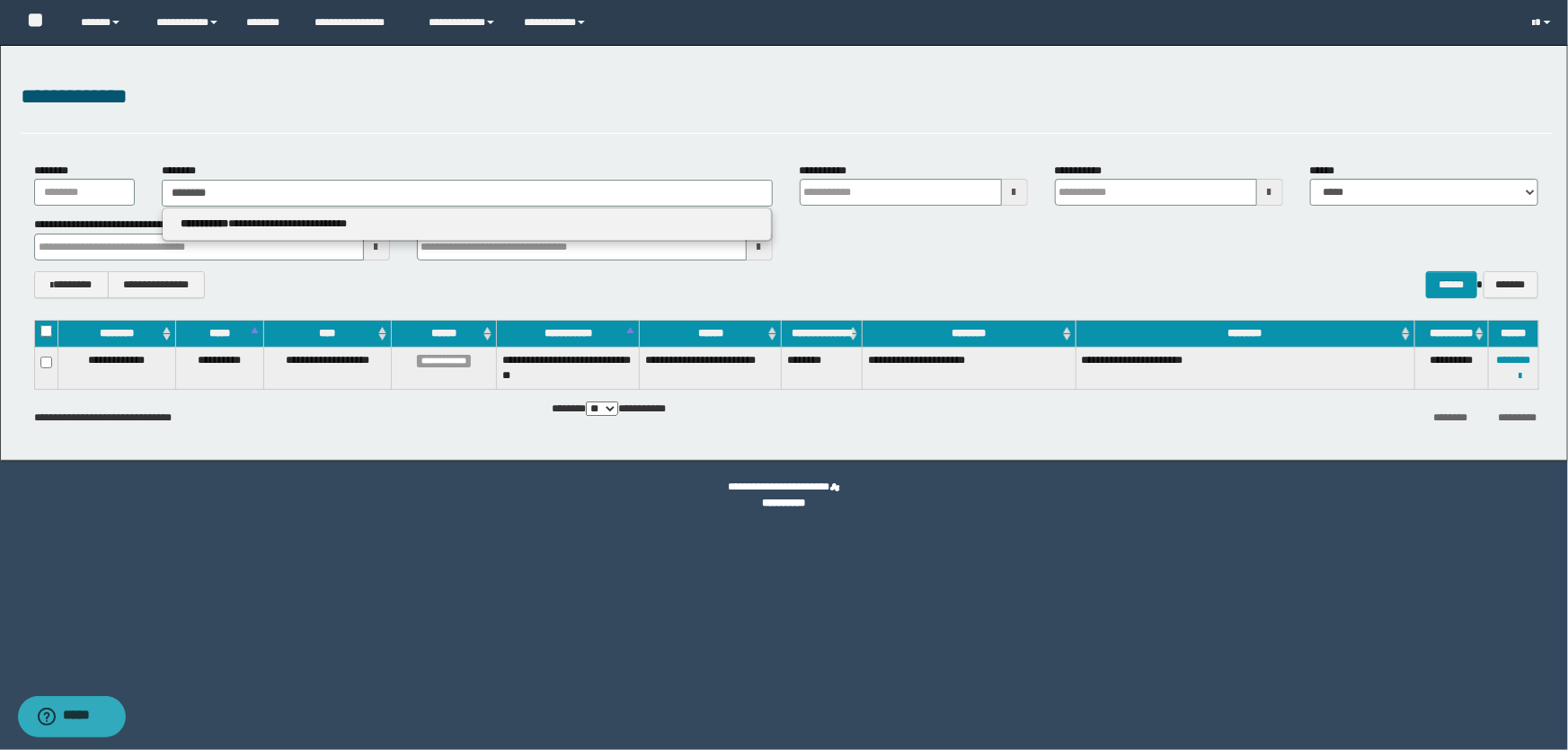 click on "**********" at bounding box center [466, 224] 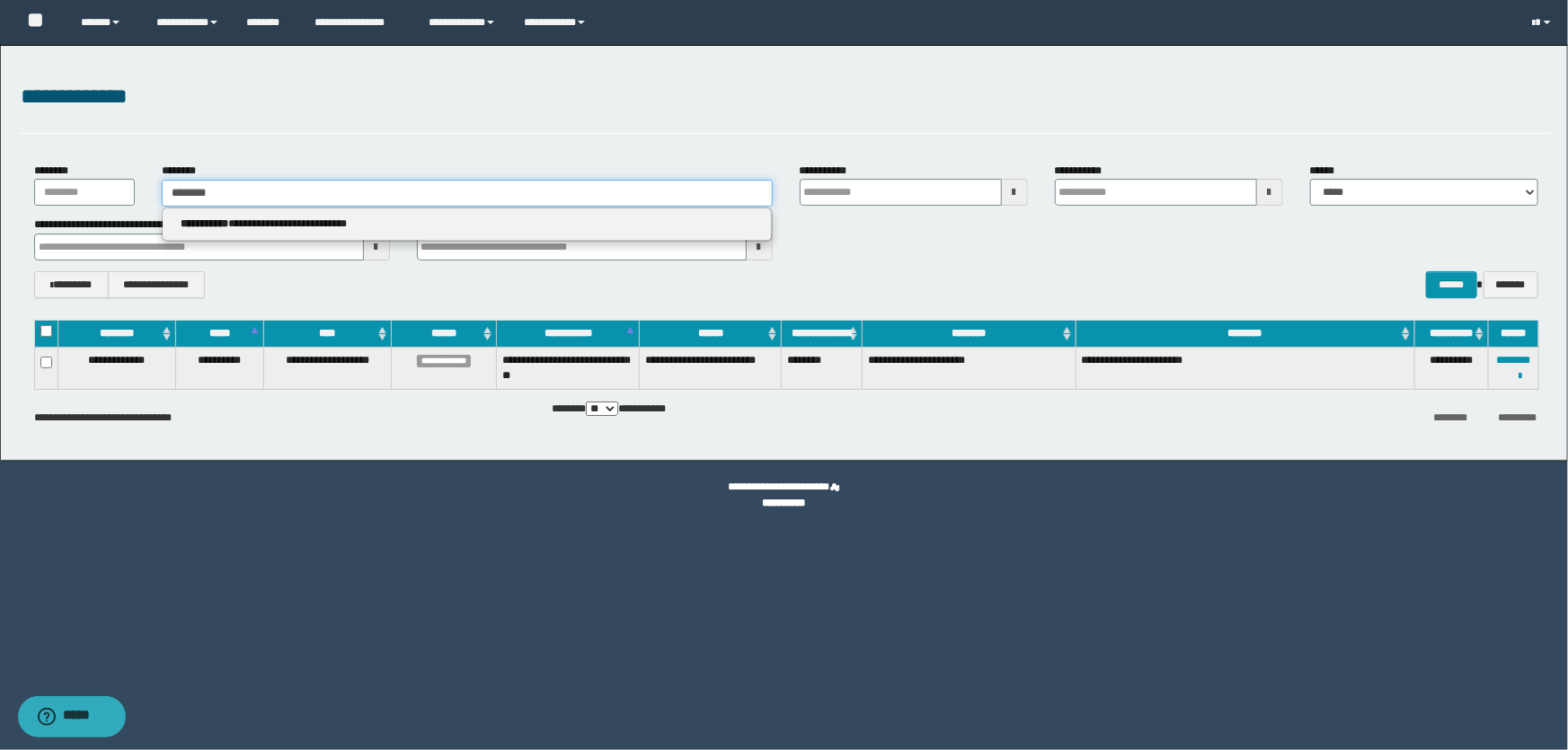 type 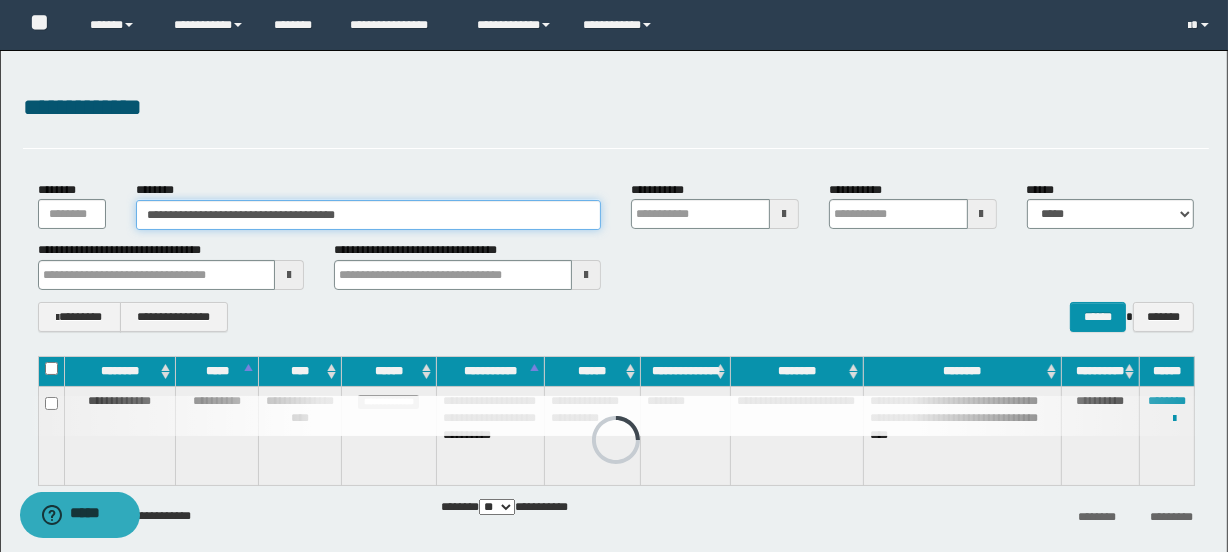 drag, startPoint x: 217, startPoint y: 215, endPoint x: -335, endPoint y: 215, distance: 552 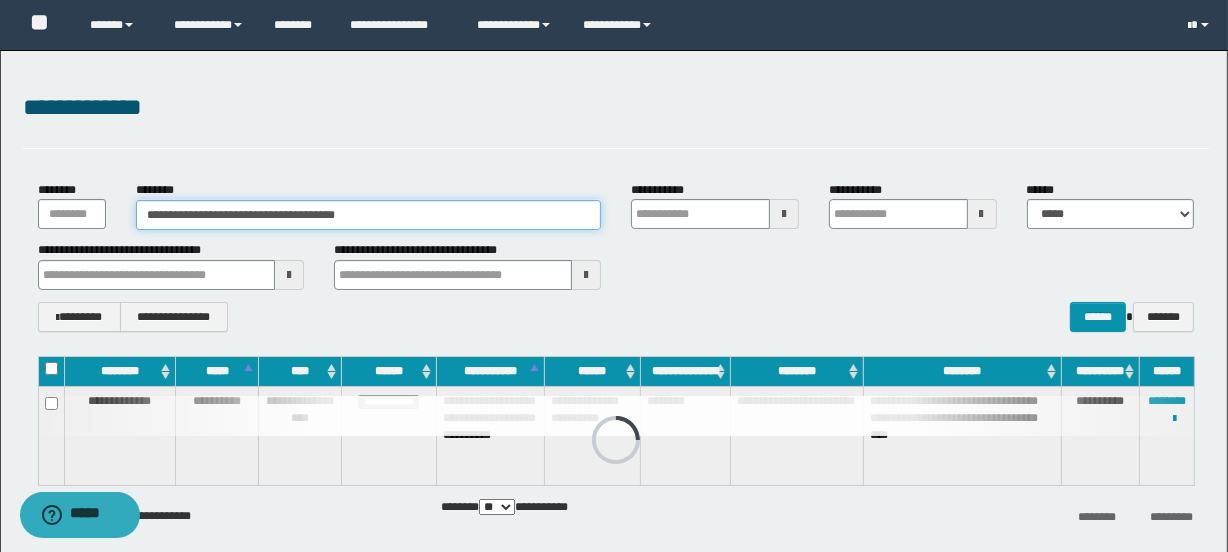 click on "**********" at bounding box center (614, 276) 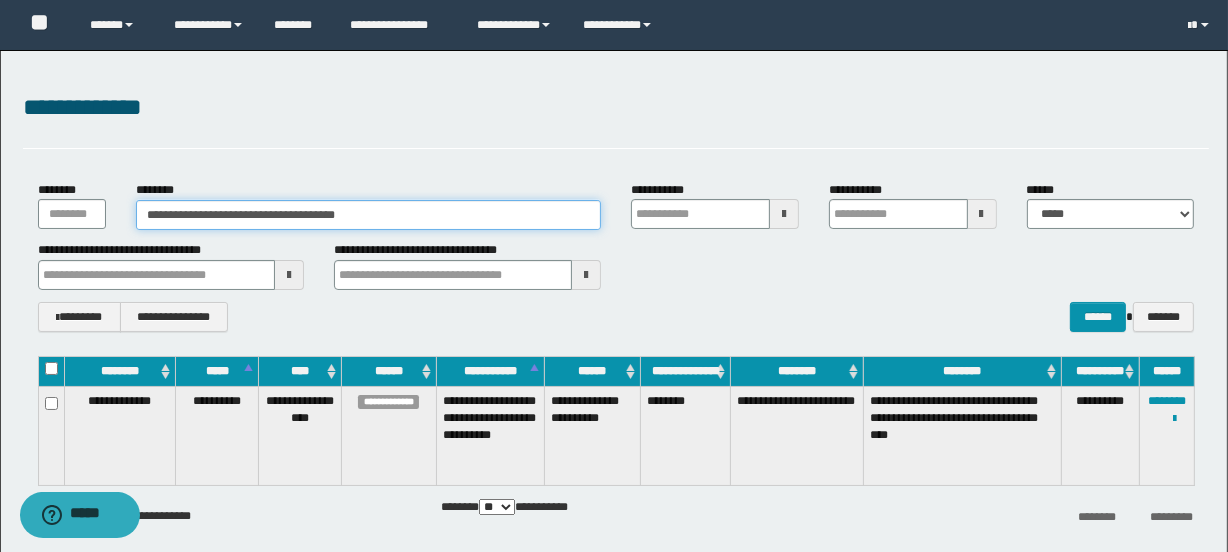paste 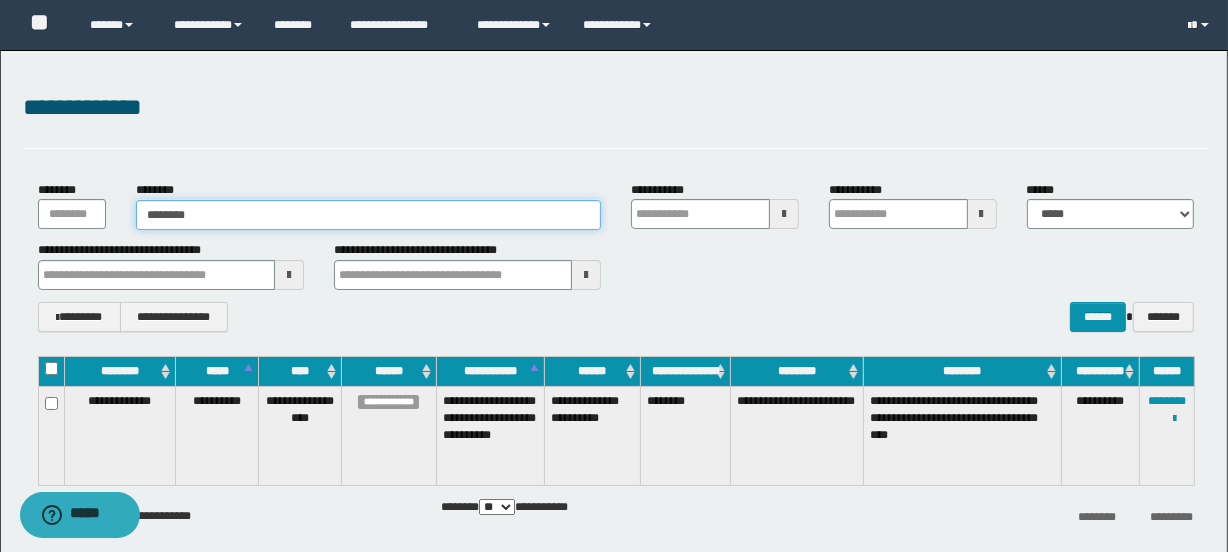 type on "********" 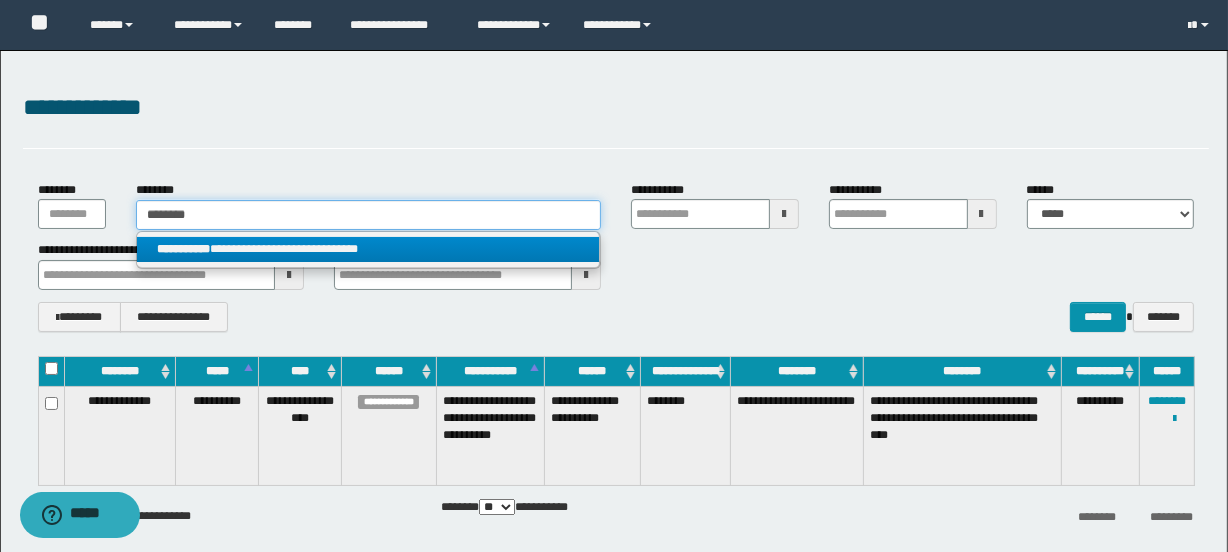 type on "********" 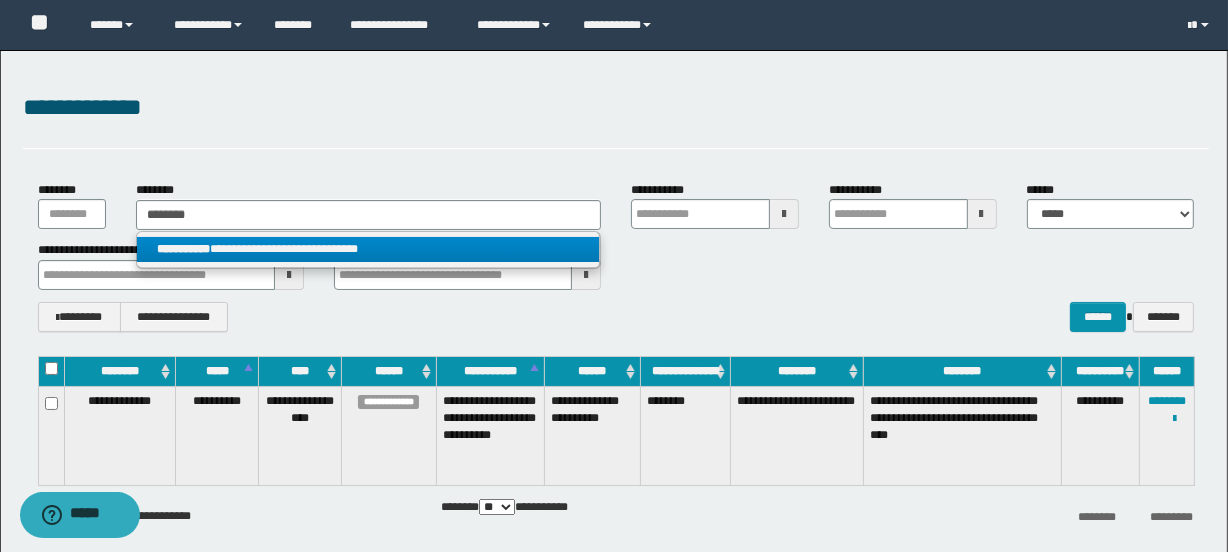click on "**********" at bounding box center [368, 249] 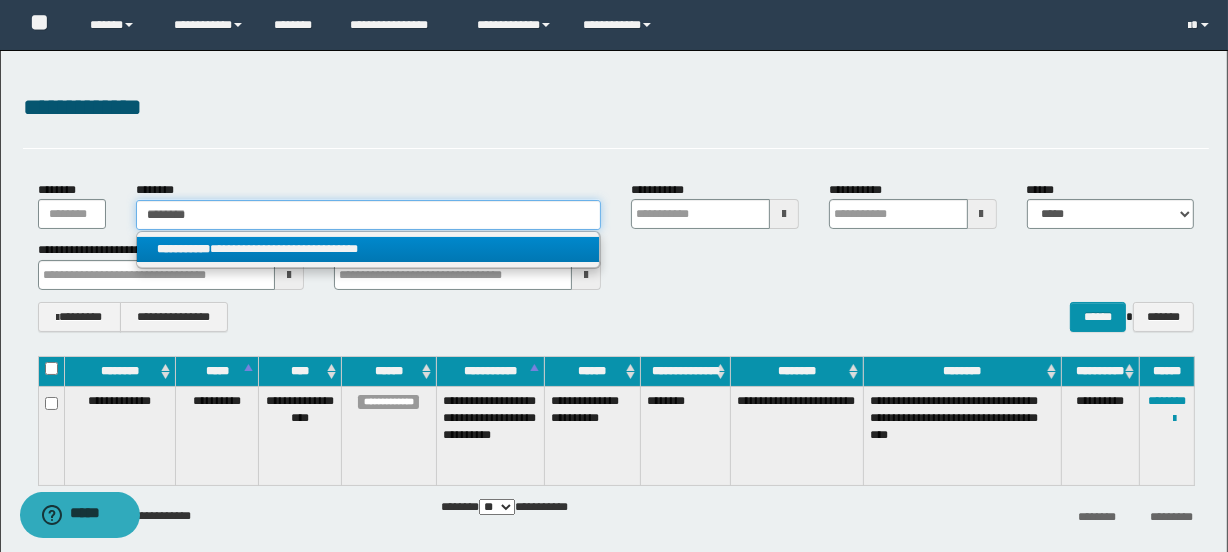 type 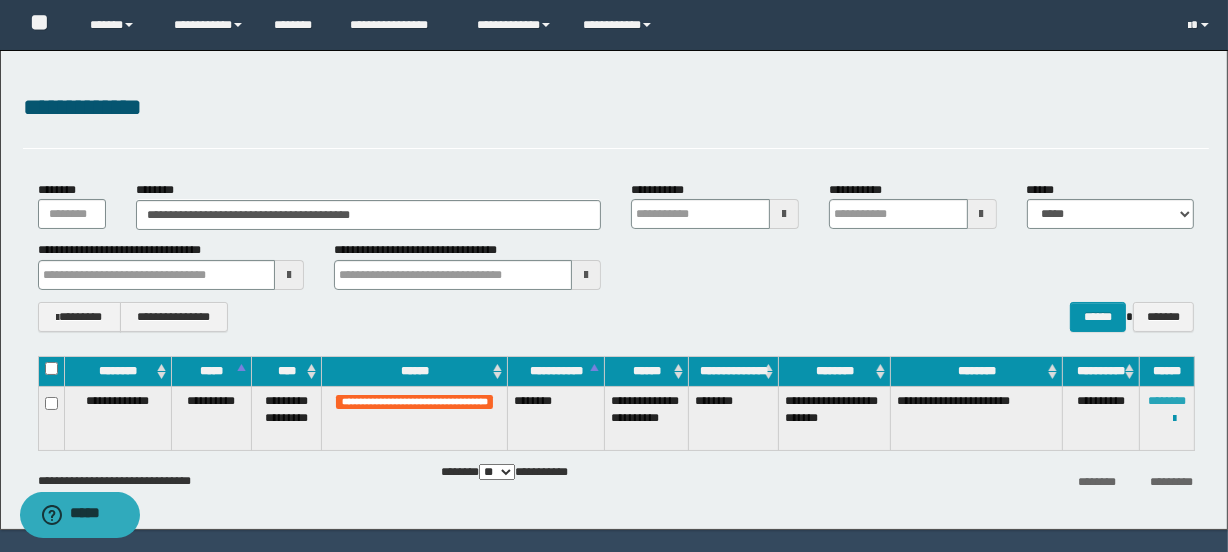 click on "********" at bounding box center (1167, 401) 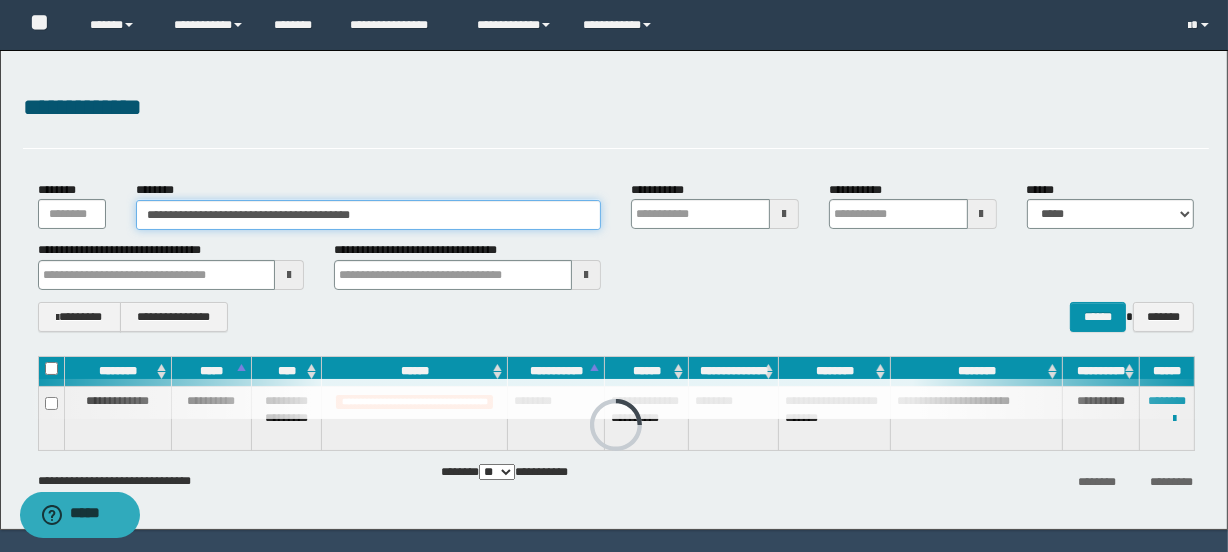 drag, startPoint x: 430, startPoint y: 209, endPoint x: -614, endPoint y: 209, distance: 1044 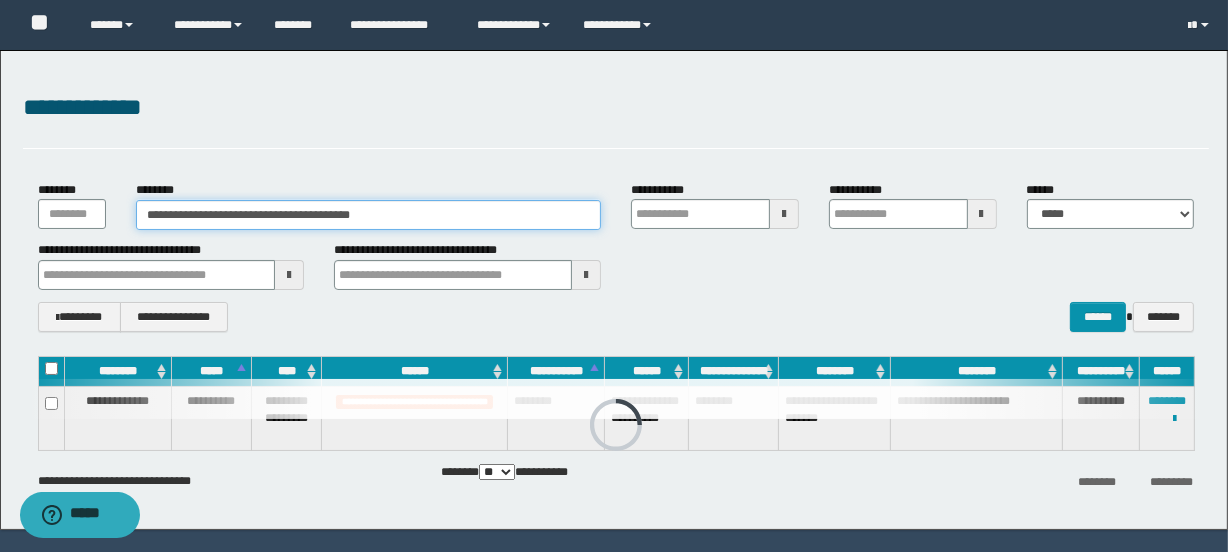 click on "**********" at bounding box center [614, 276] 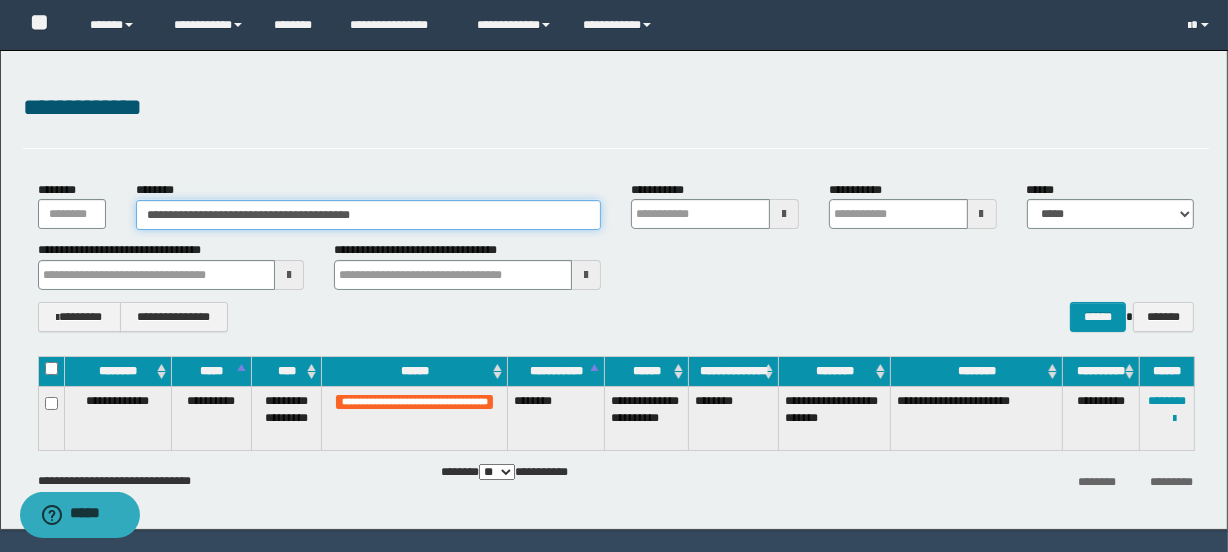 paste 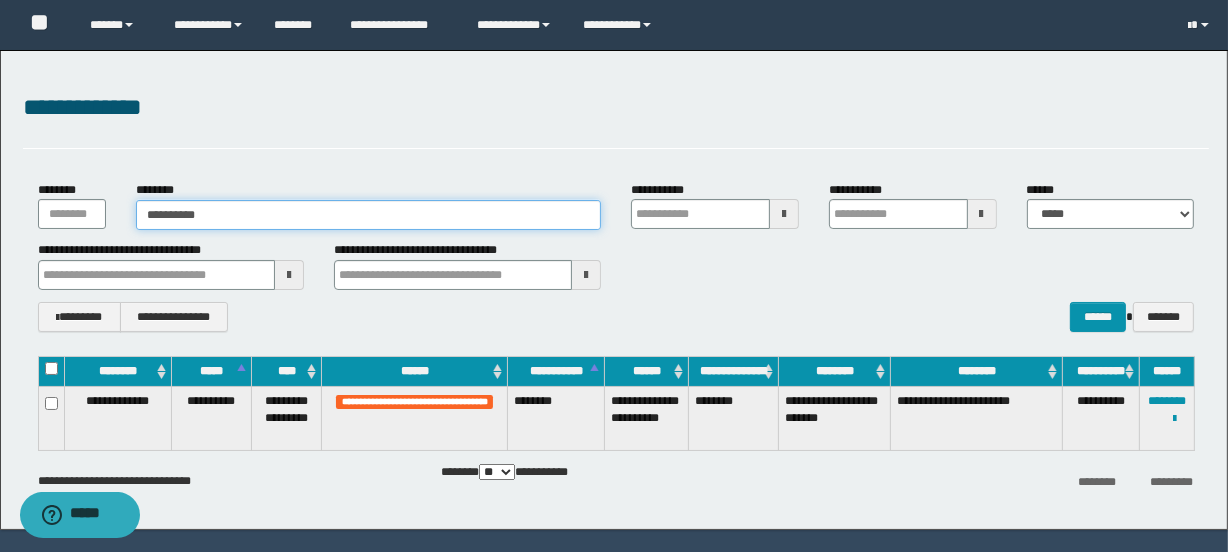 type on "**********" 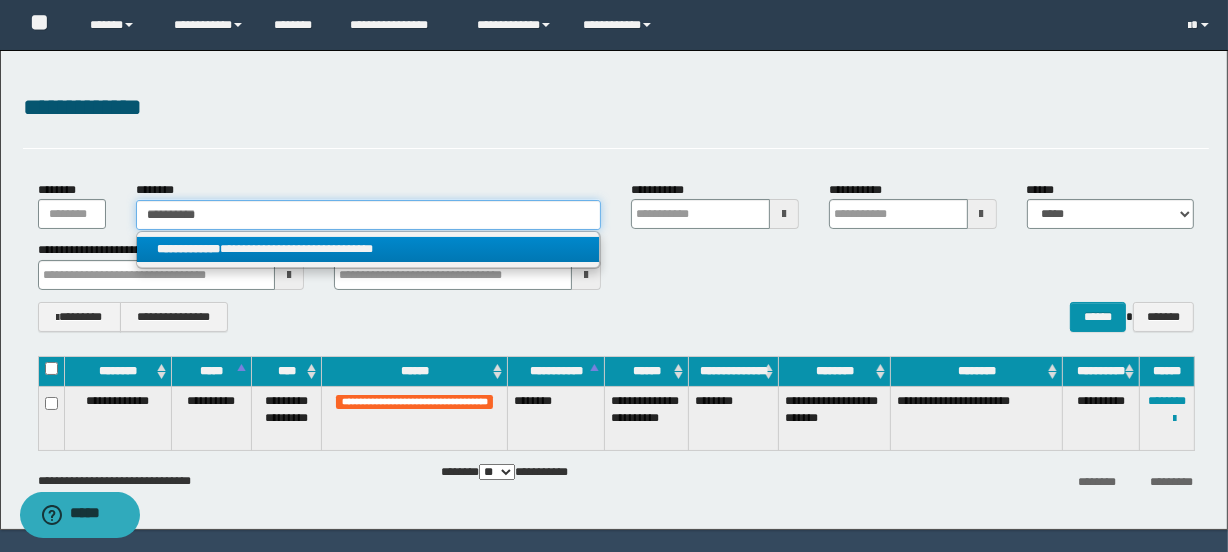 type on "**********" 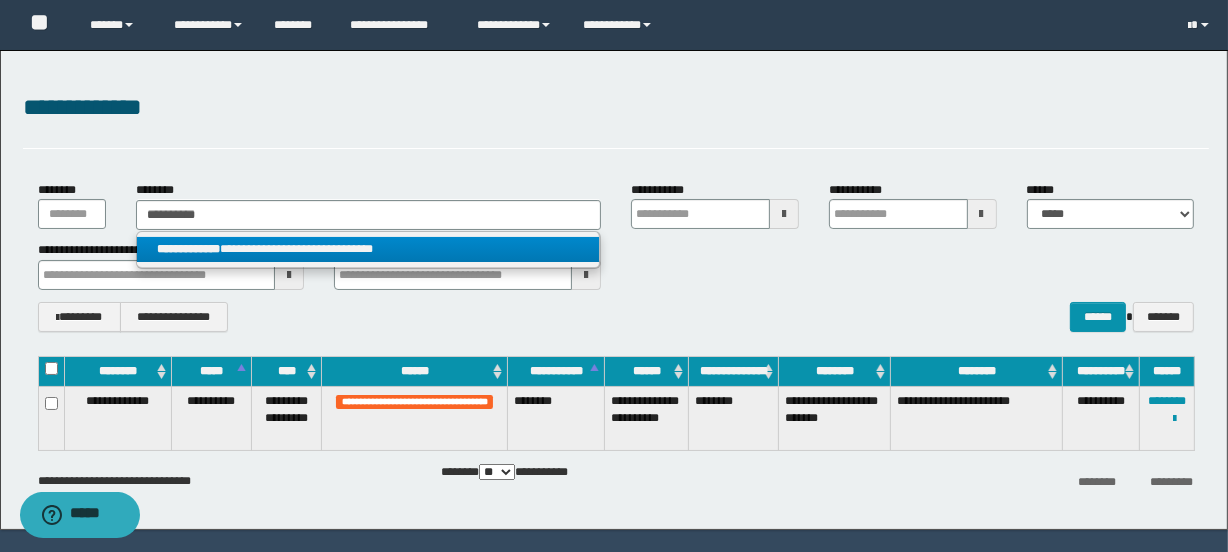 click on "**********" at bounding box center (368, 249) 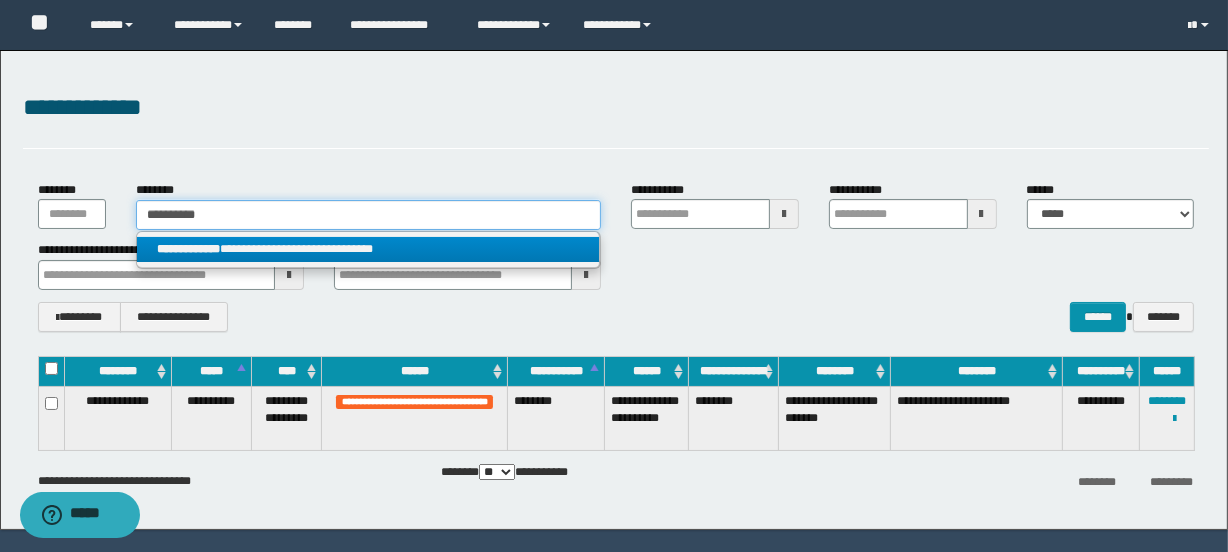 type 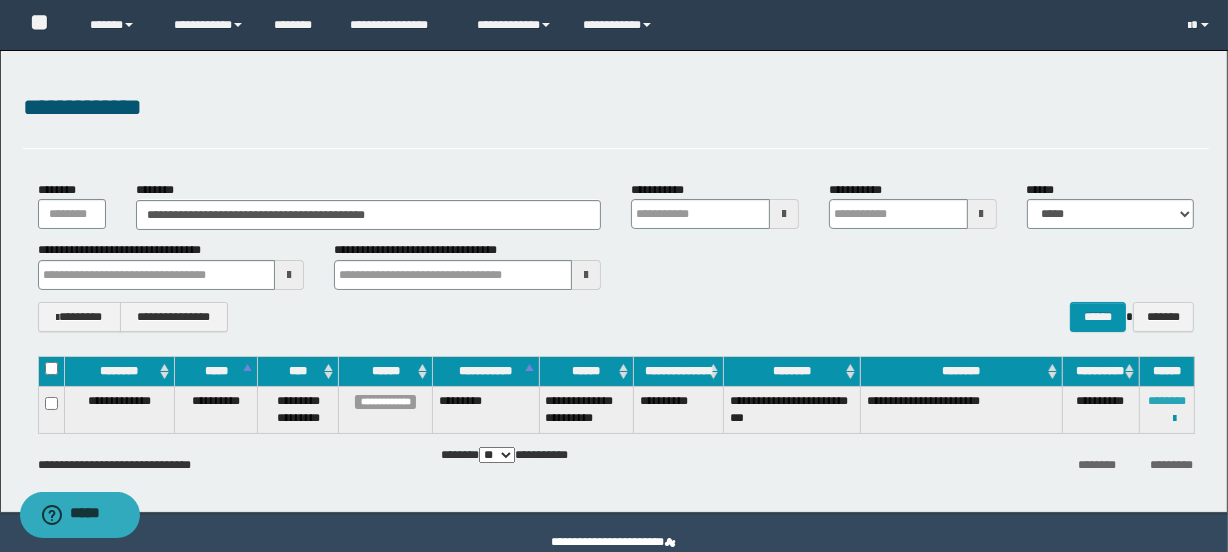click on "********" at bounding box center [1167, 401] 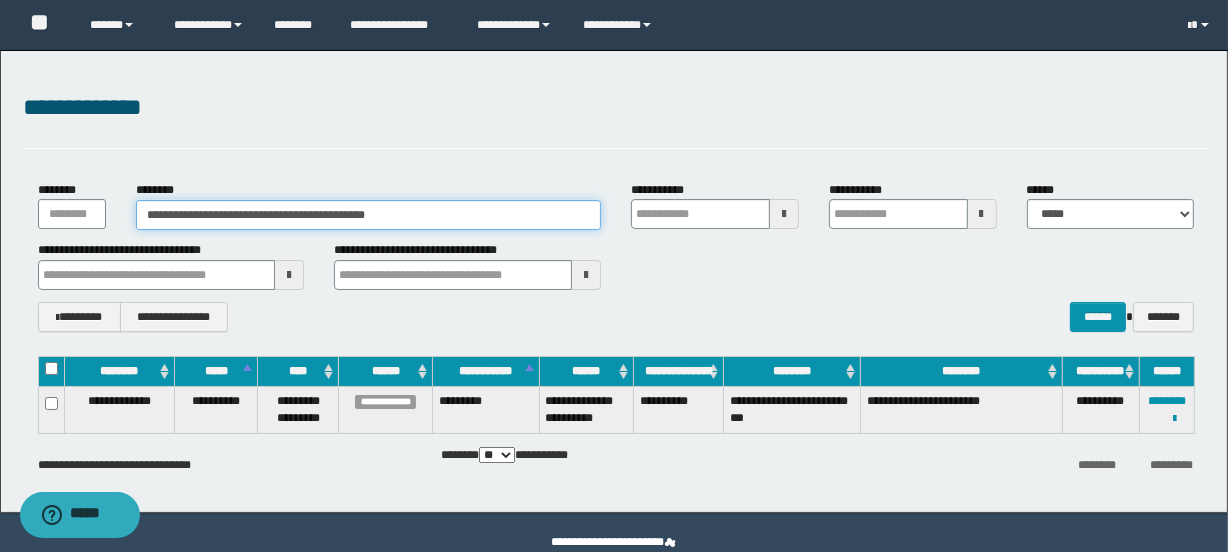 drag, startPoint x: 506, startPoint y: 205, endPoint x: -372, endPoint y: 213, distance: 878.03644 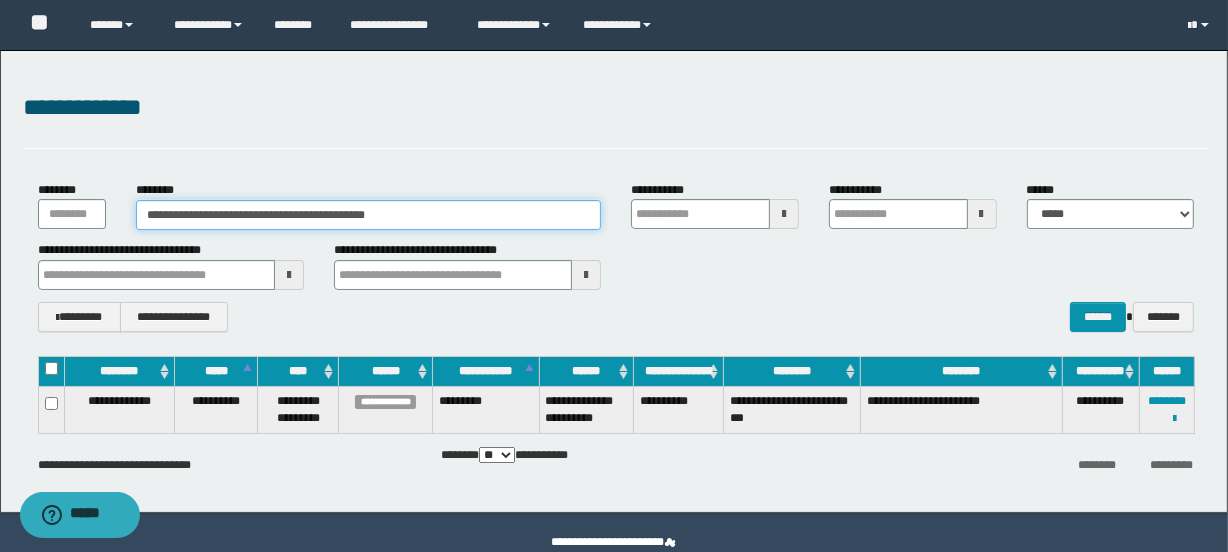 click on "**********" at bounding box center [614, 276] 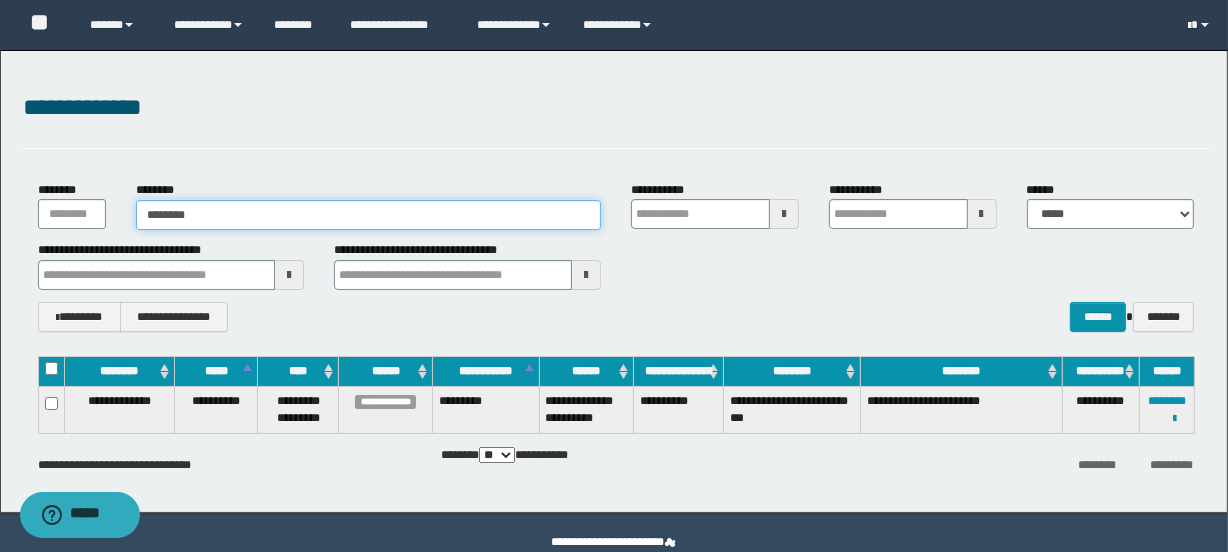 type on "********" 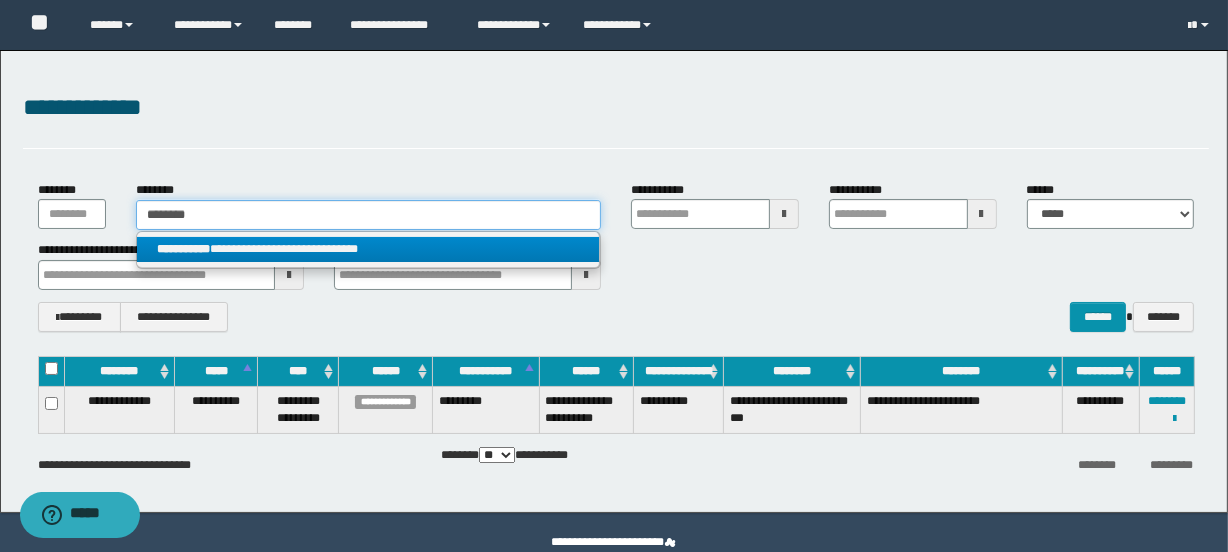 type on "********" 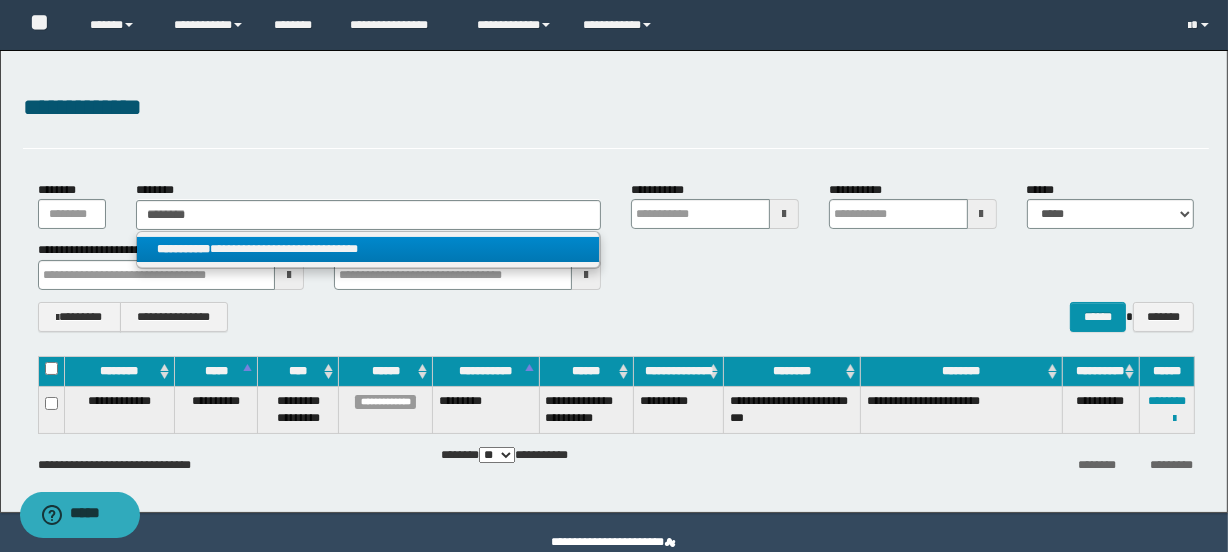 click on "**********" at bounding box center [368, 249] 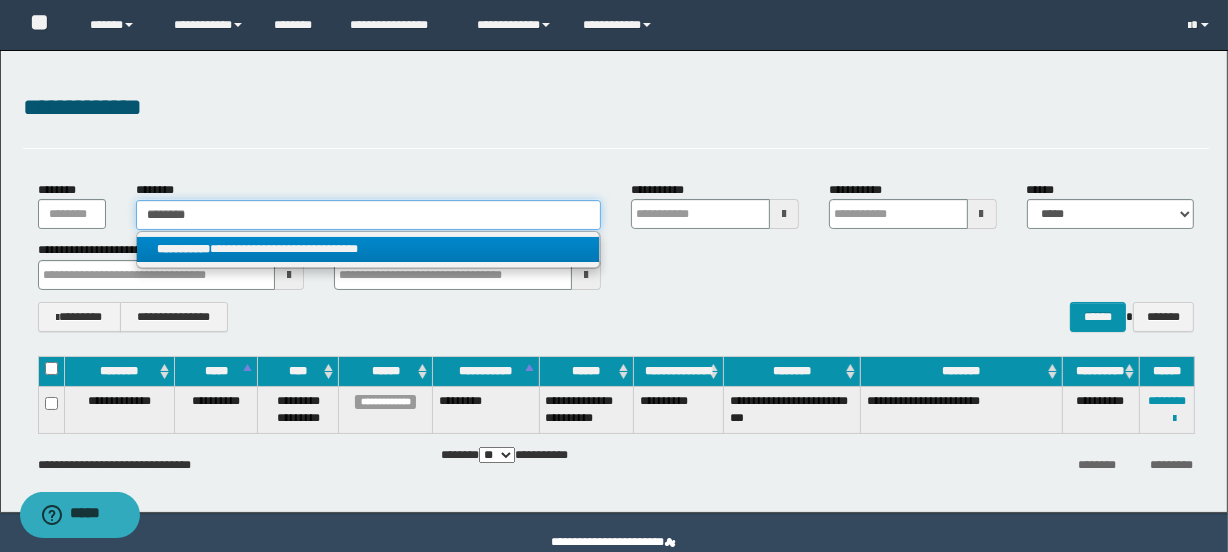 type 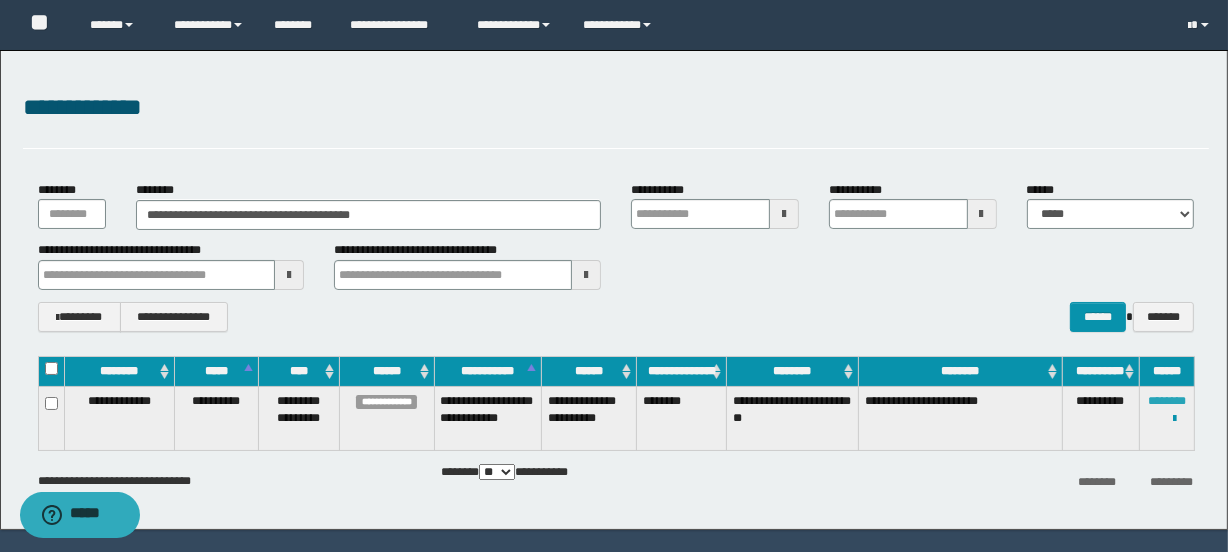 click on "********" at bounding box center [1167, 401] 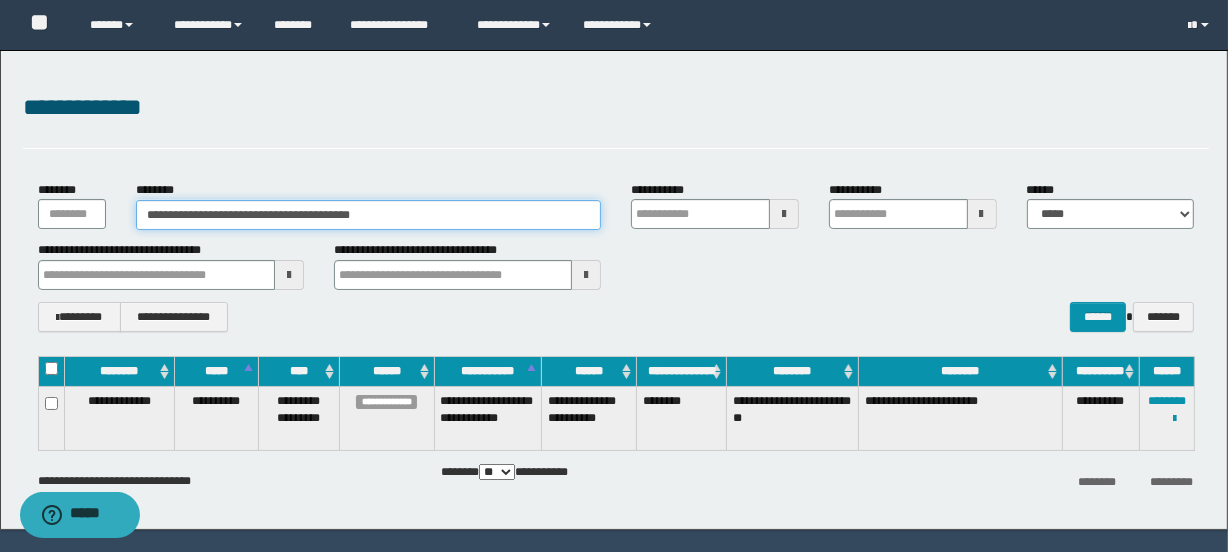 drag, startPoint x: 453, startPoint y: 214, endPoint x: -401, endPoint y: 170, distance: 855.13275 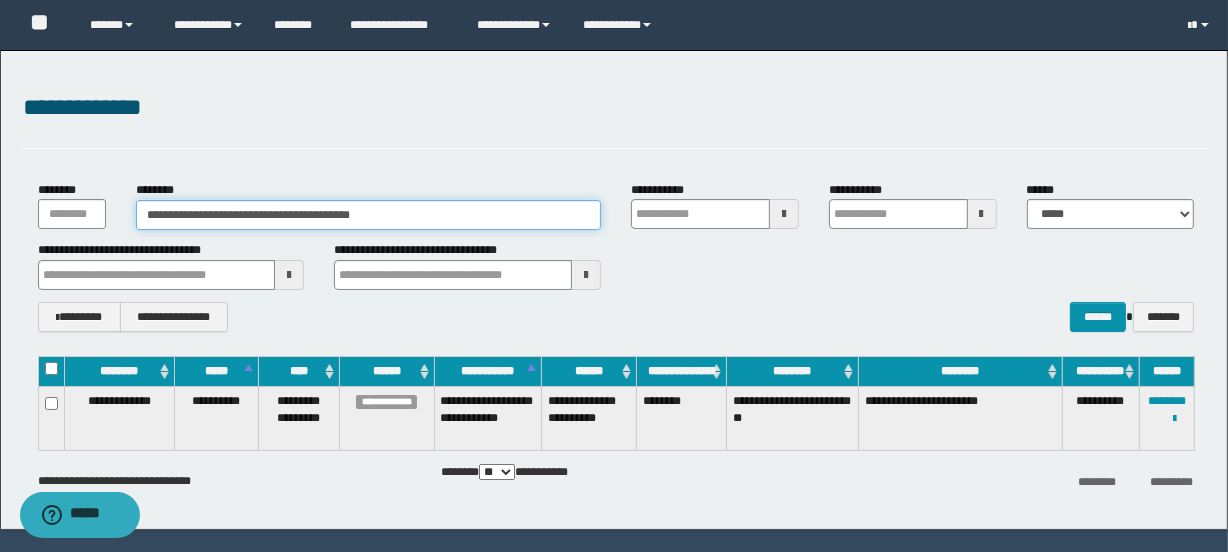 click on "**********" at bounding box center (614, 276) 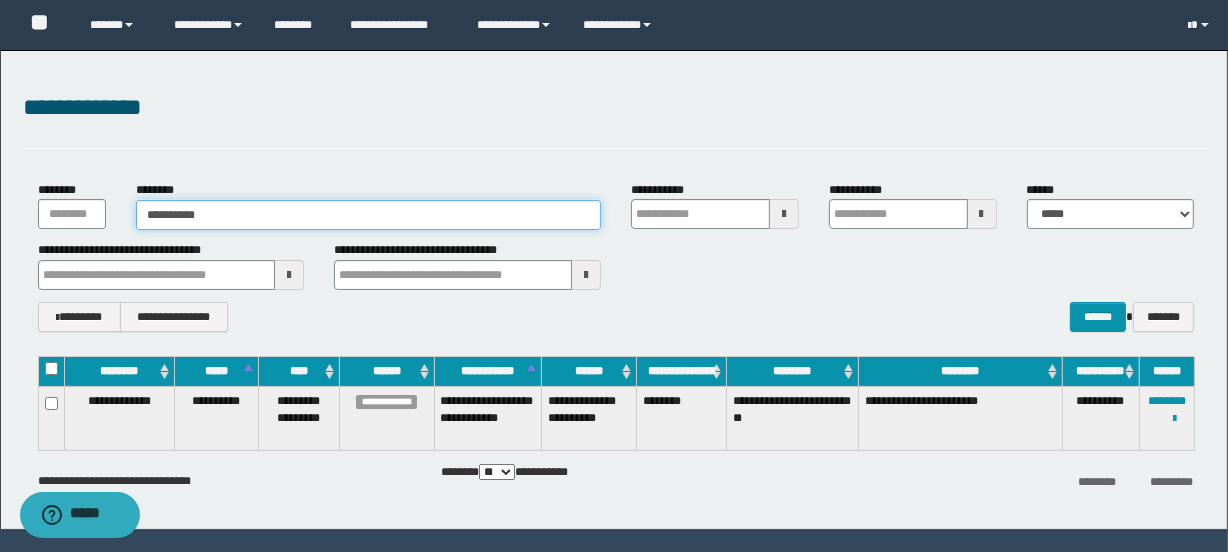 type on "**********" 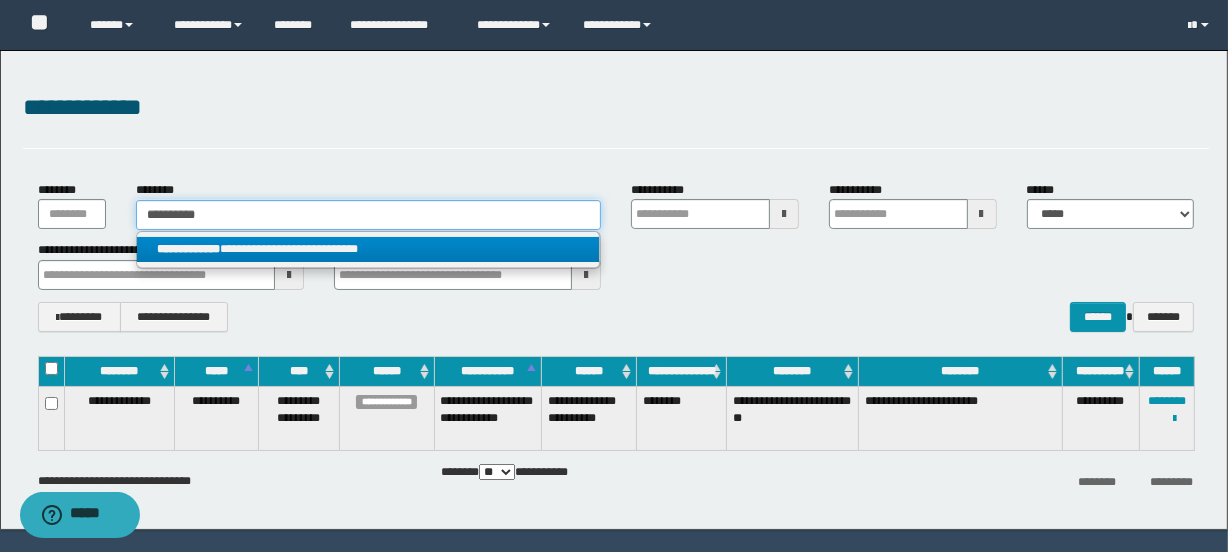 type on "**********" 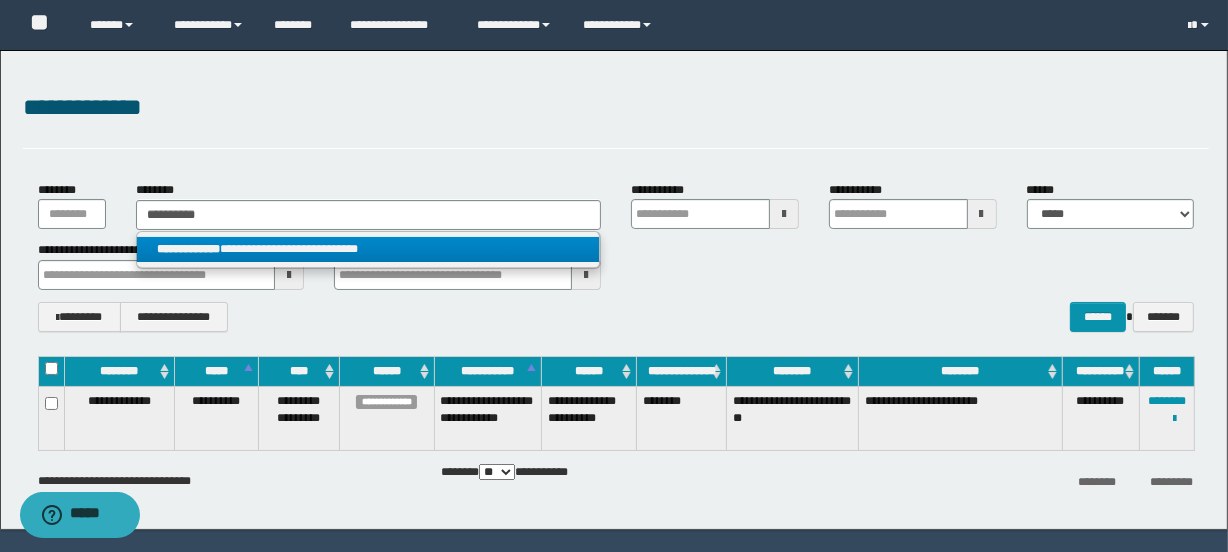 click on "**********" at bounding box center (368, 249) 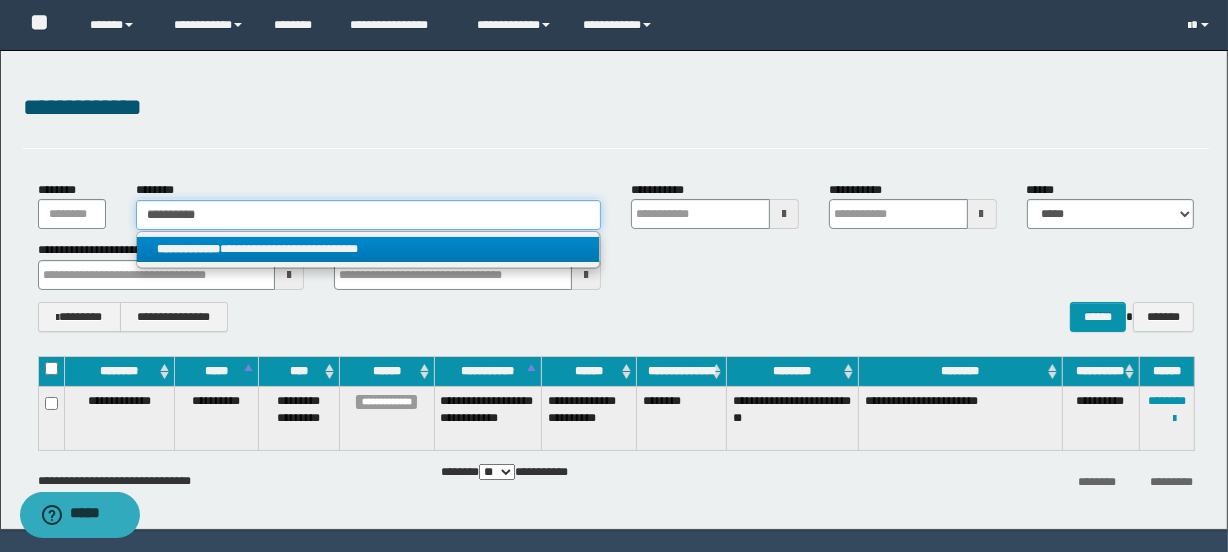 type 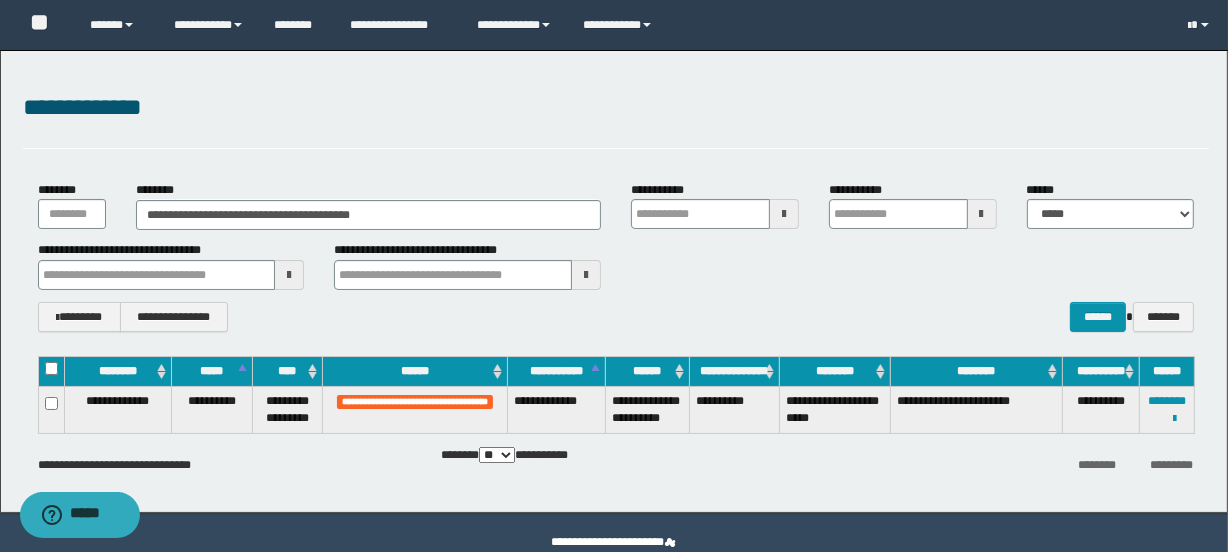 click on "**********" at bounding box center (616, 265) 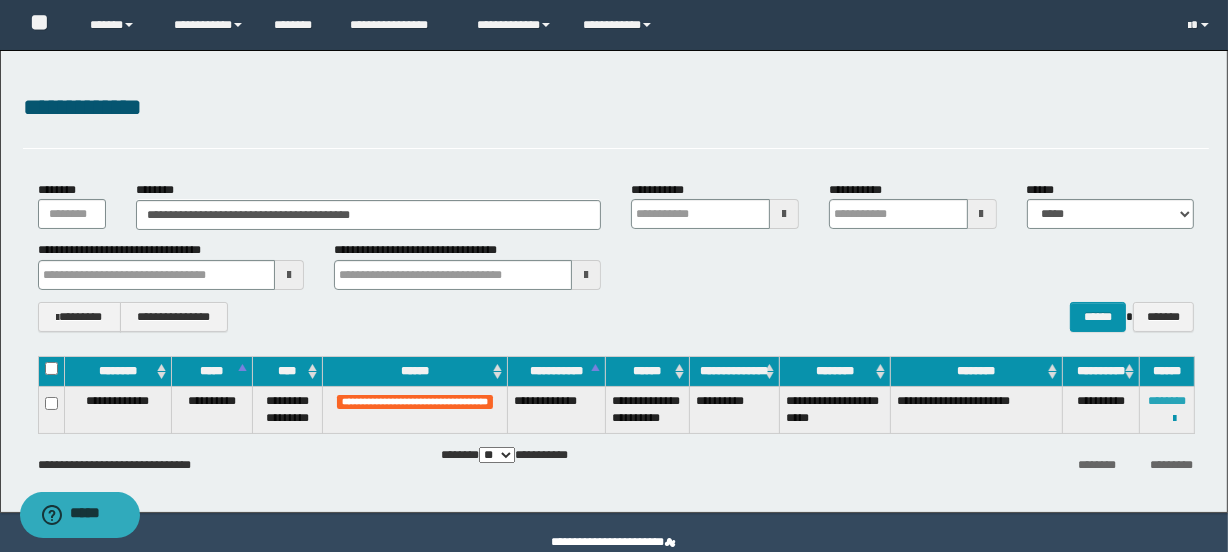 click on "********" at bounding box center (1167, 401) 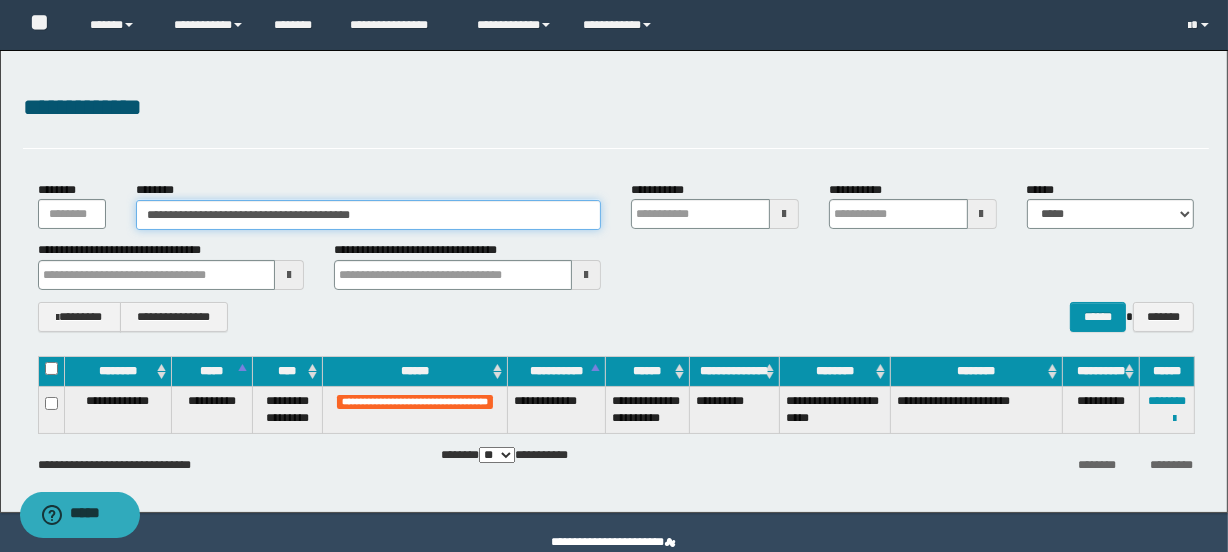 drag, startPoint x: 464, startPoint y: 209, endPoint x: -490, endPoint y: 212, distance: 954.0047 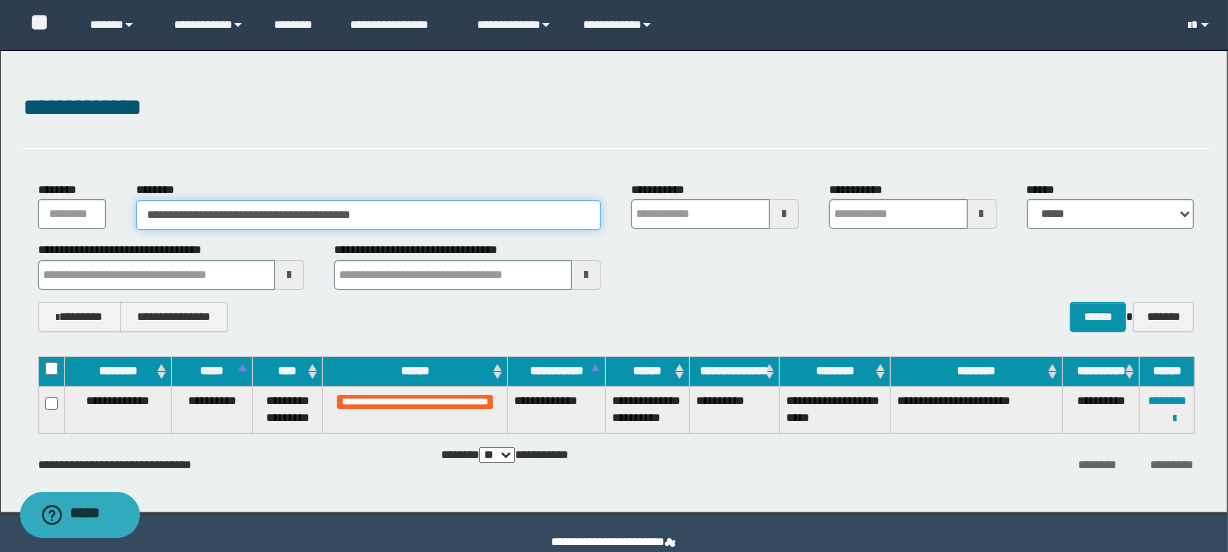 paste 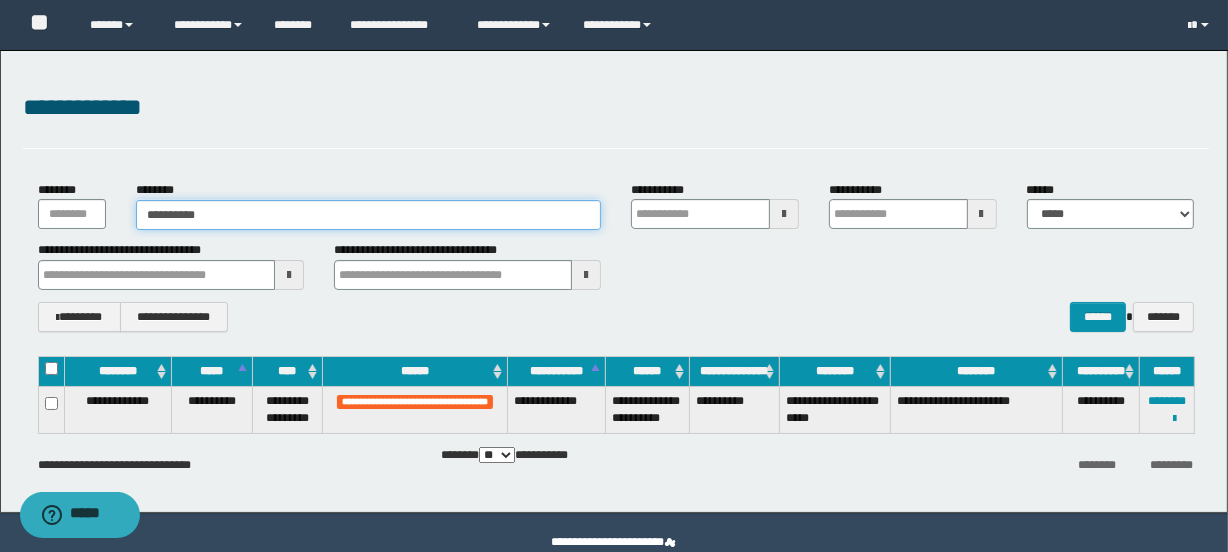 type on "**********" 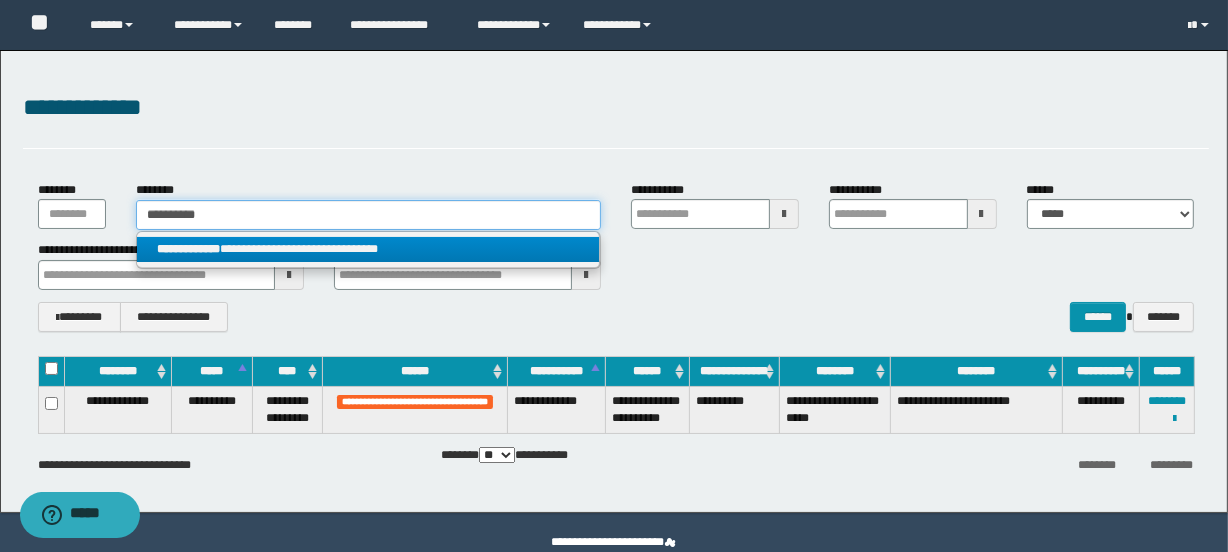type on "**********" 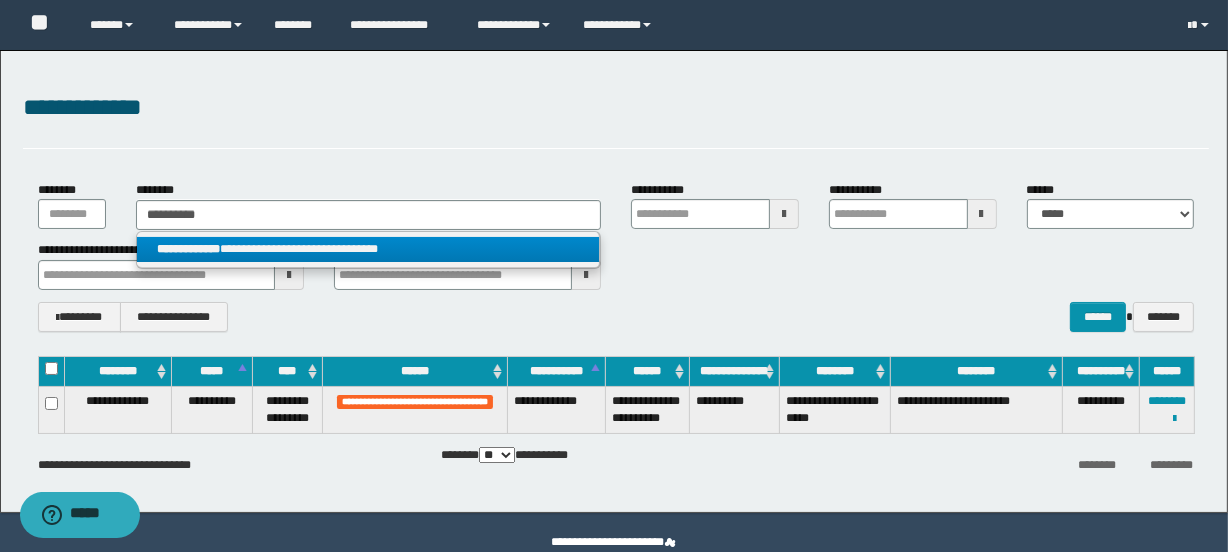 click on "**********" at bounding box center (188, 249) 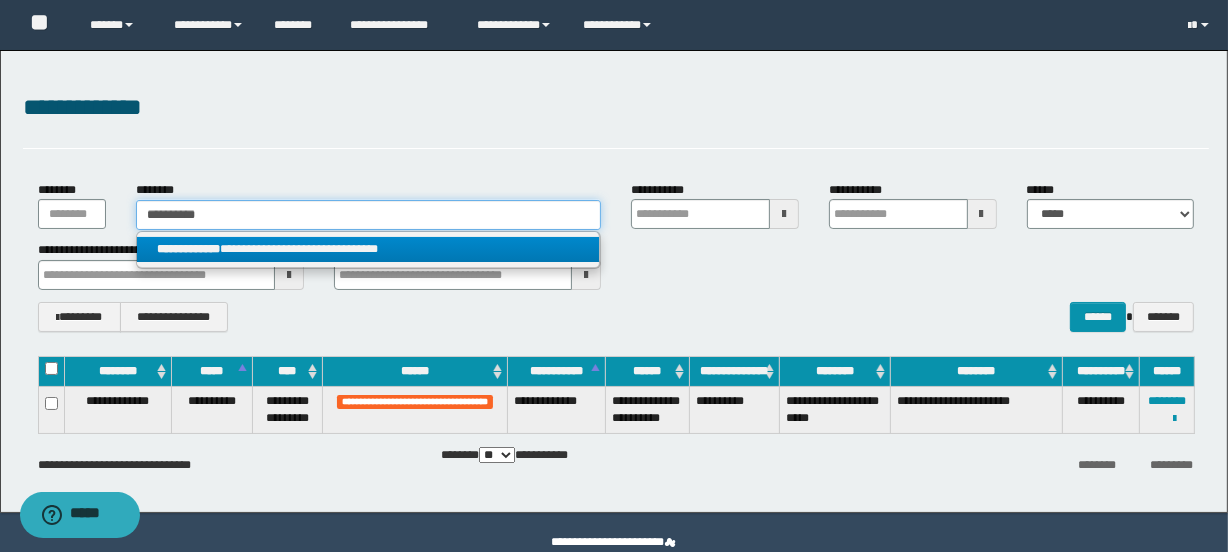 type 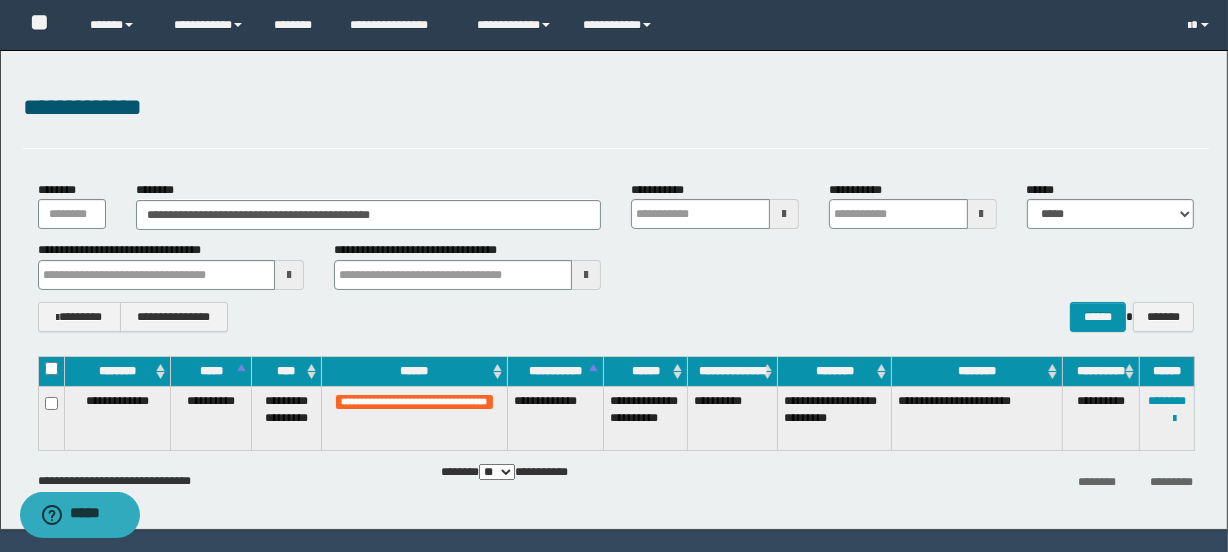 click at bounding box center (0, 0) 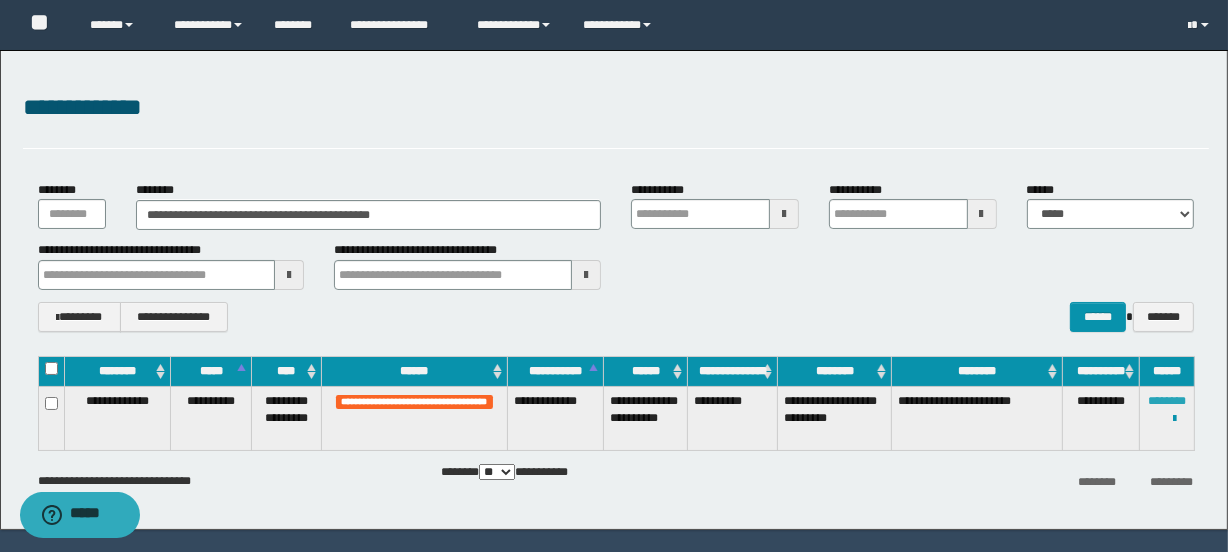 click on "********" at bounding box center [1167, 401] 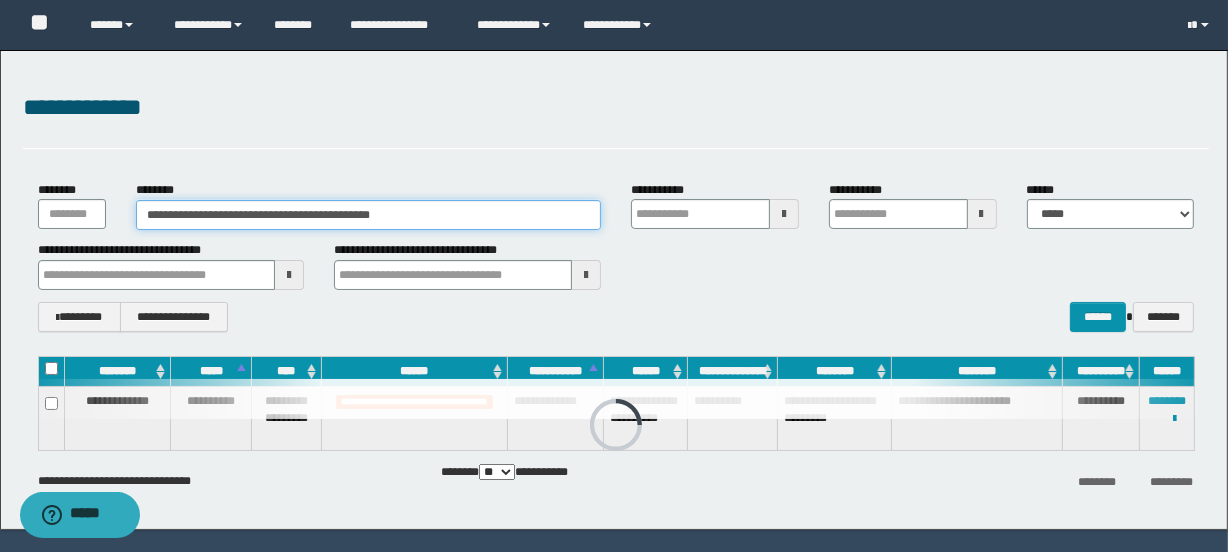 drag, startPoint x: 426, startPoint y: 209, endPoint x: -543, endPoint y: 209, distance: 969 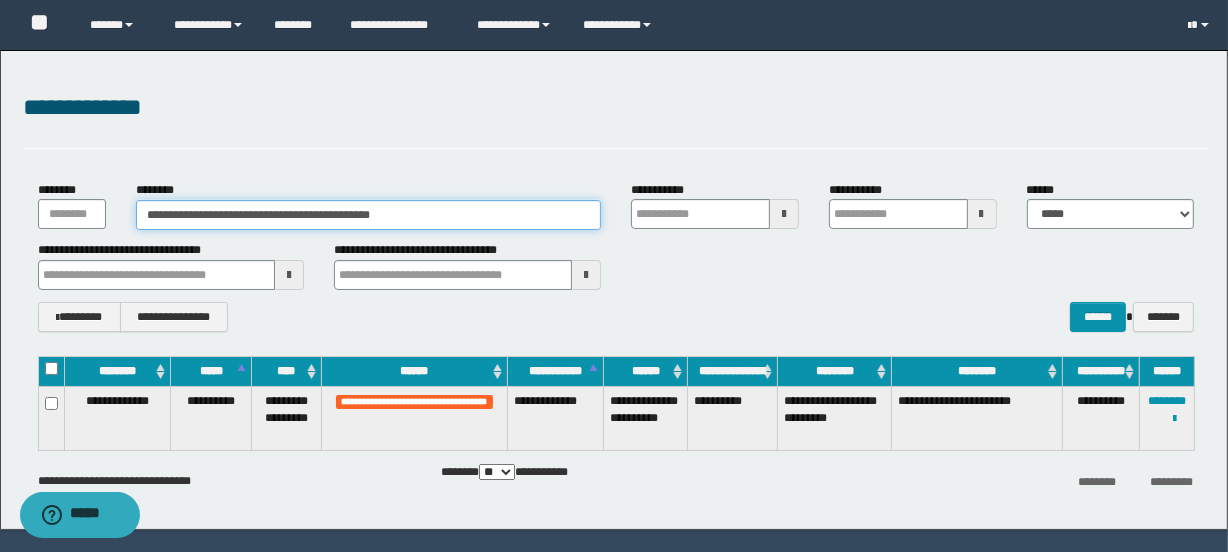 paste 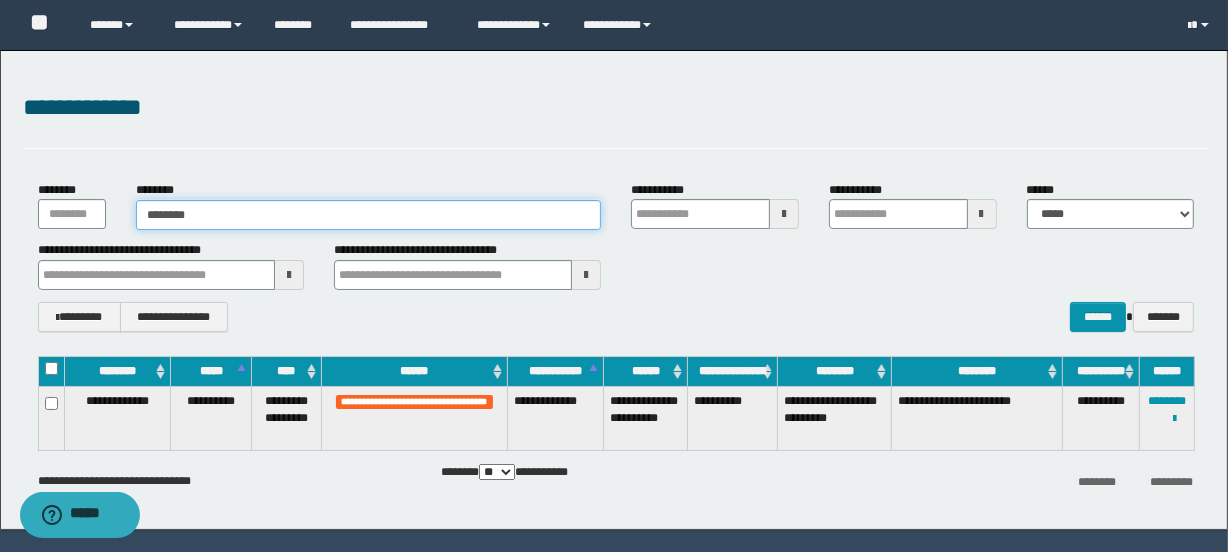 type on "********" 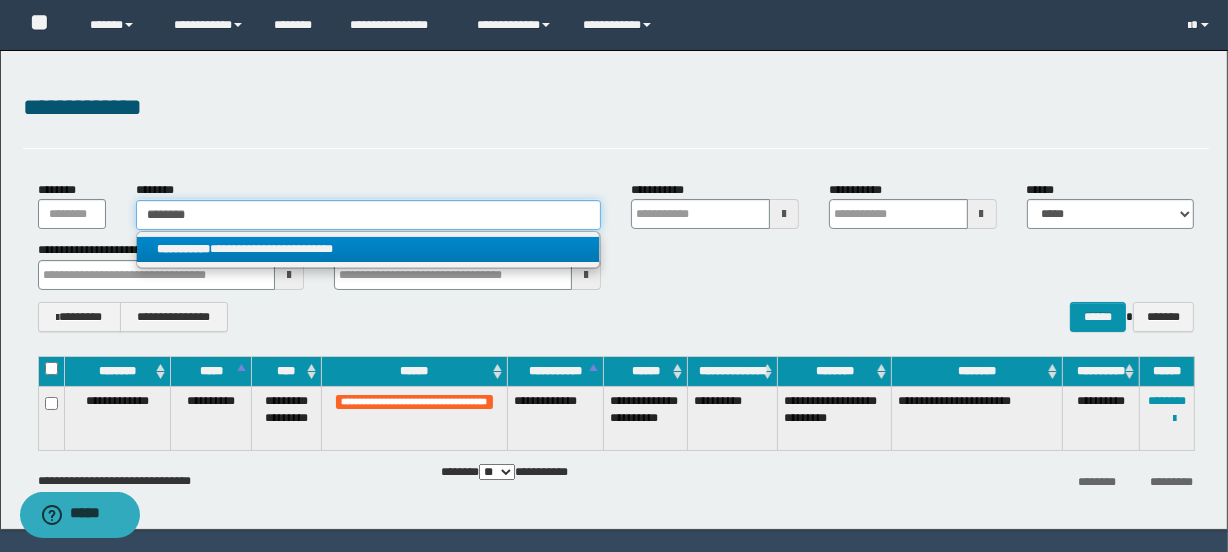 type on "********" 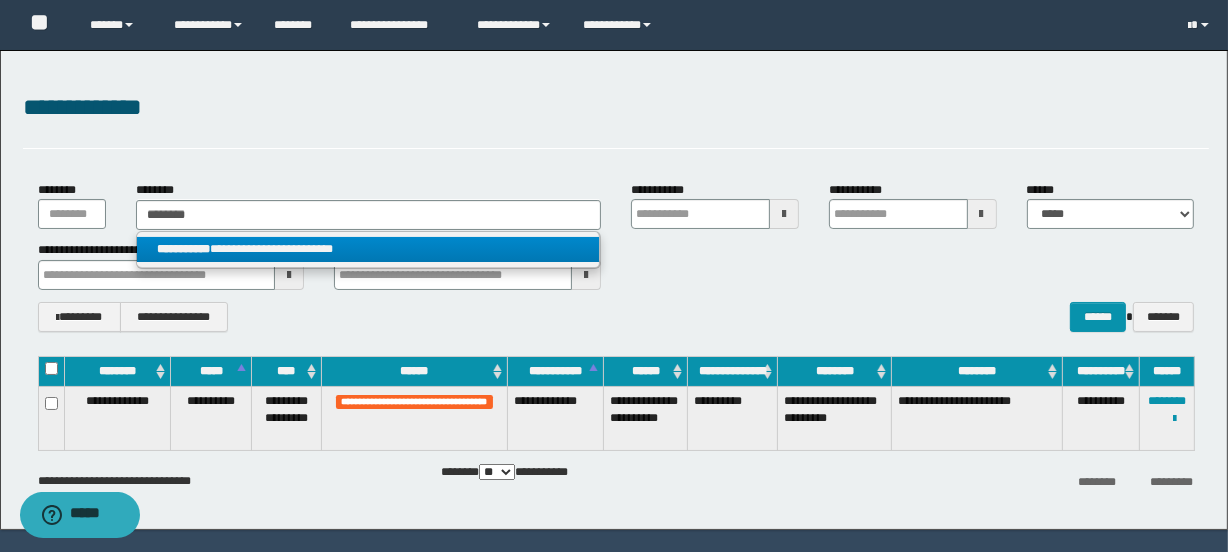 click on "**********" at bounding box center [368, 249] 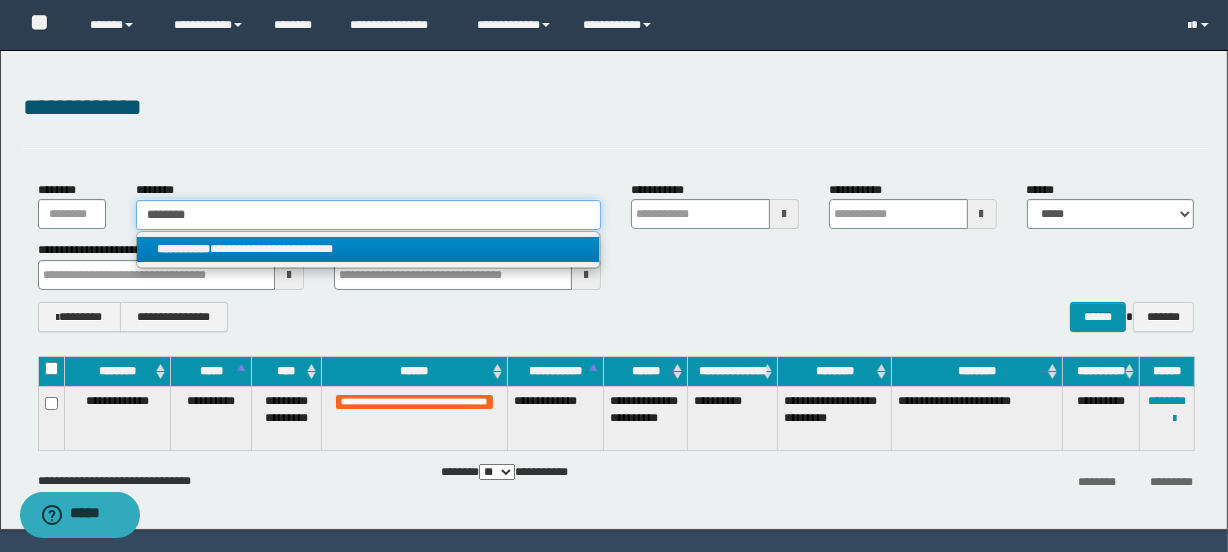 type 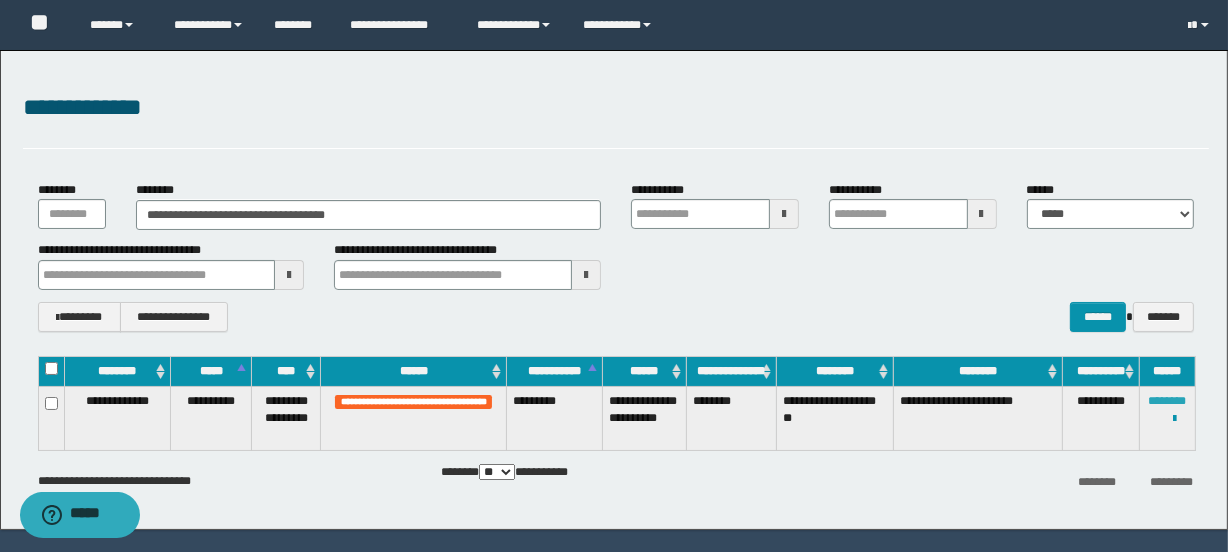 click on "********" at bounding box center (1167, 401) 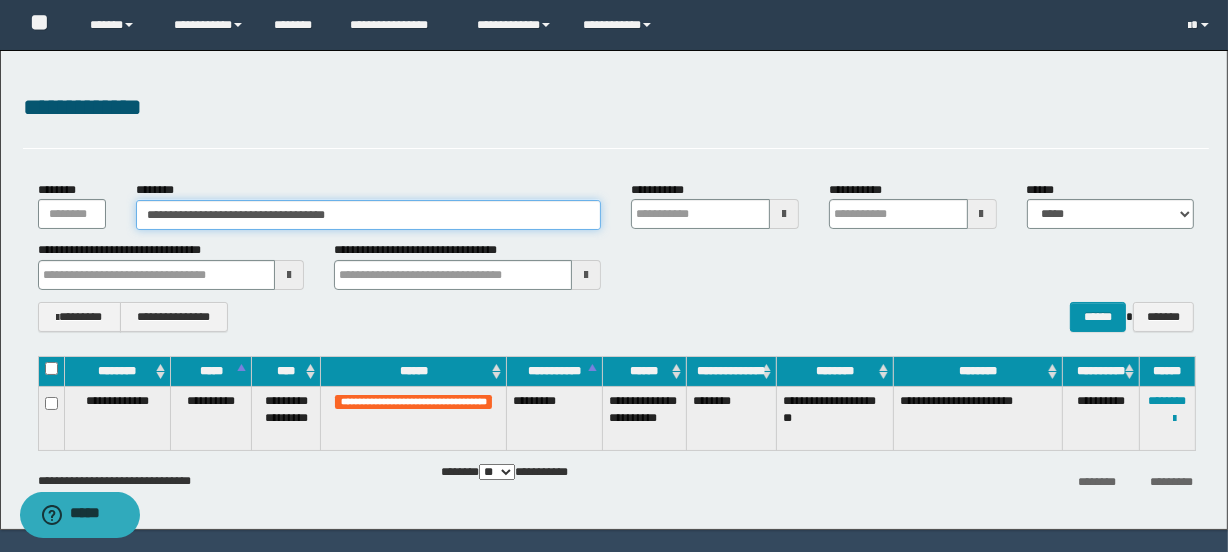 click on "**********" at bounding box center [368, 215] 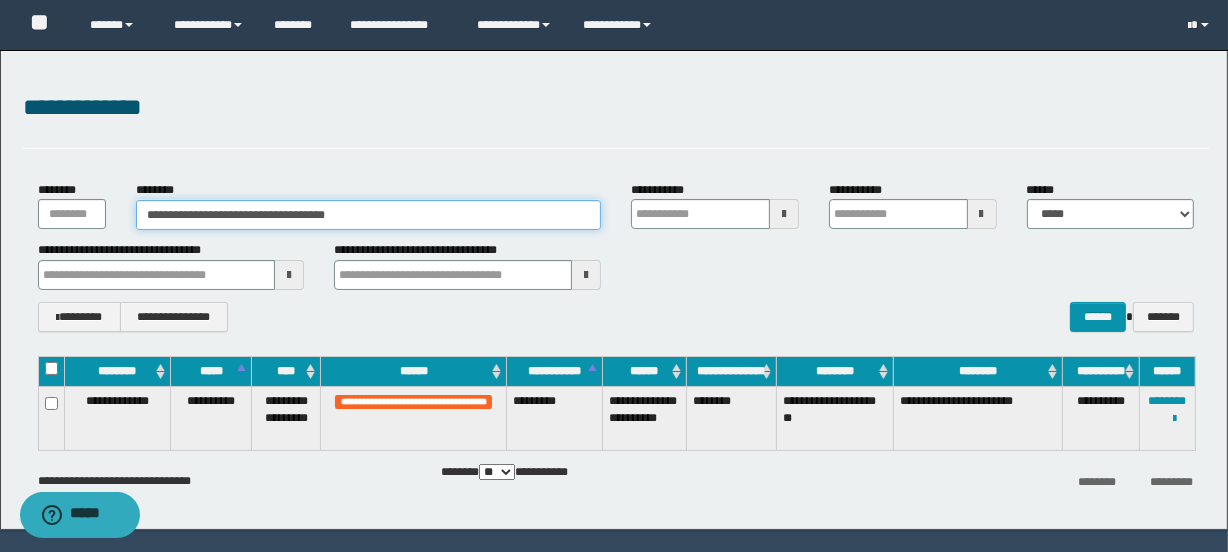 drag, startPoint x: 428, startPoint y: 200, endPoint x: -85, endPoint y: 210, distance: 513.0975 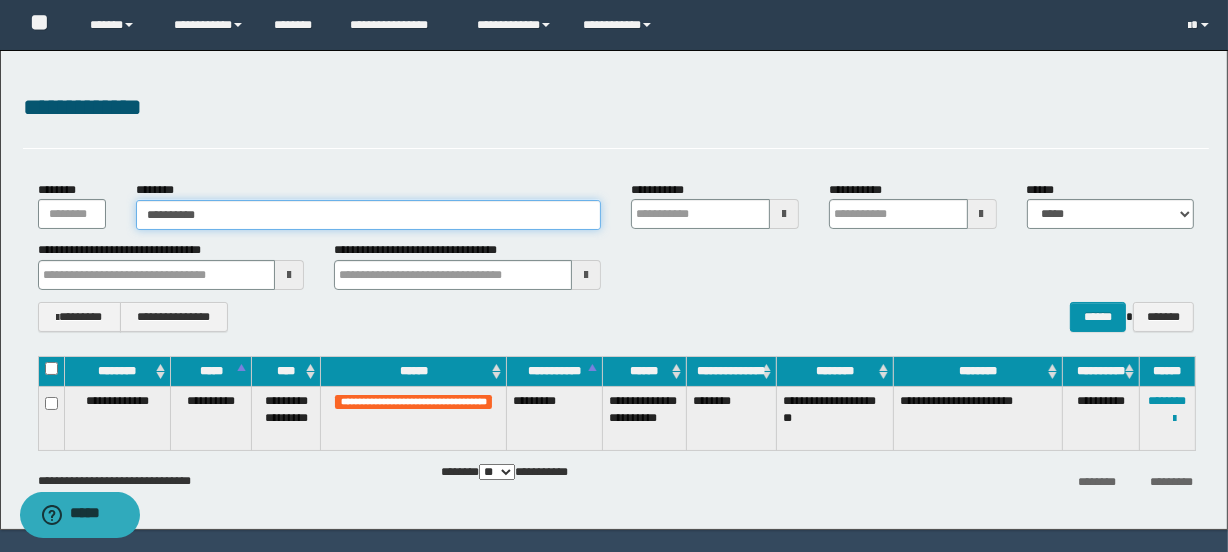 type on "**********" 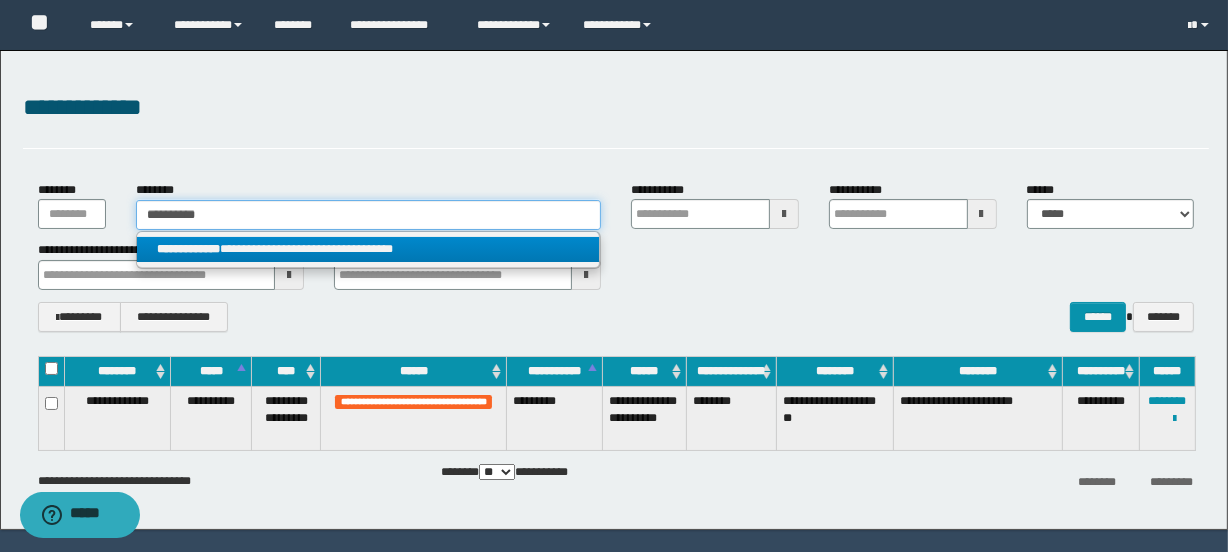type on "**********" 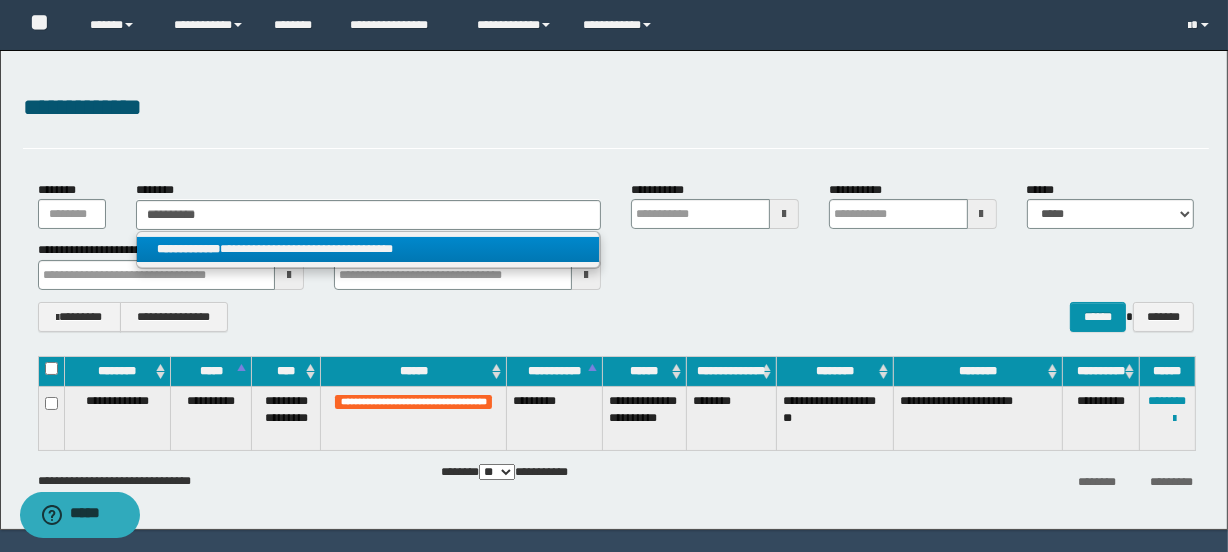 click on "**********" at bounding box center (368, 249) 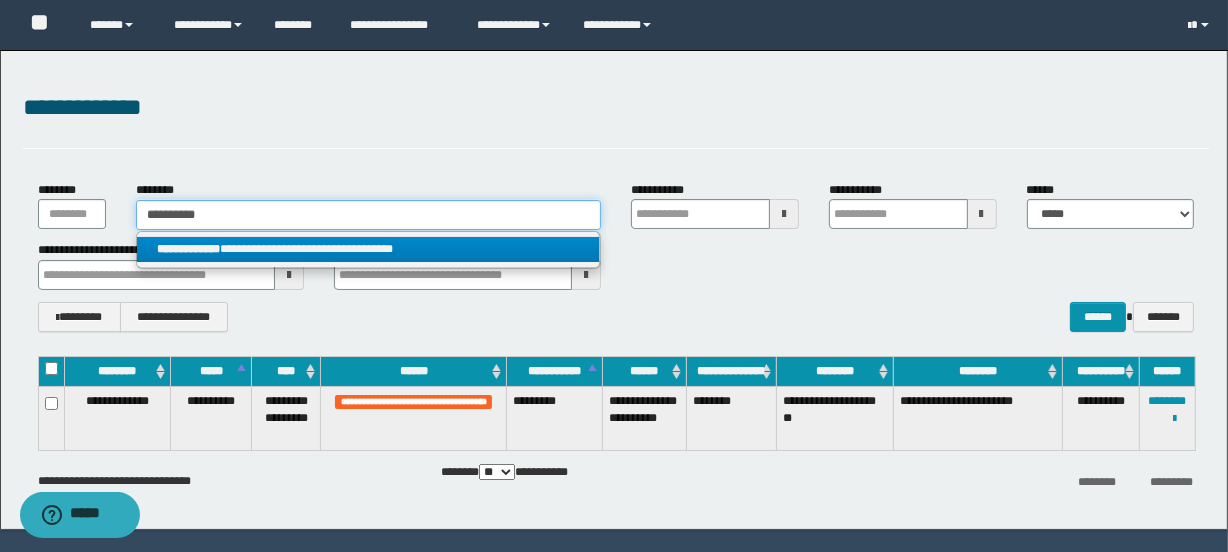 type 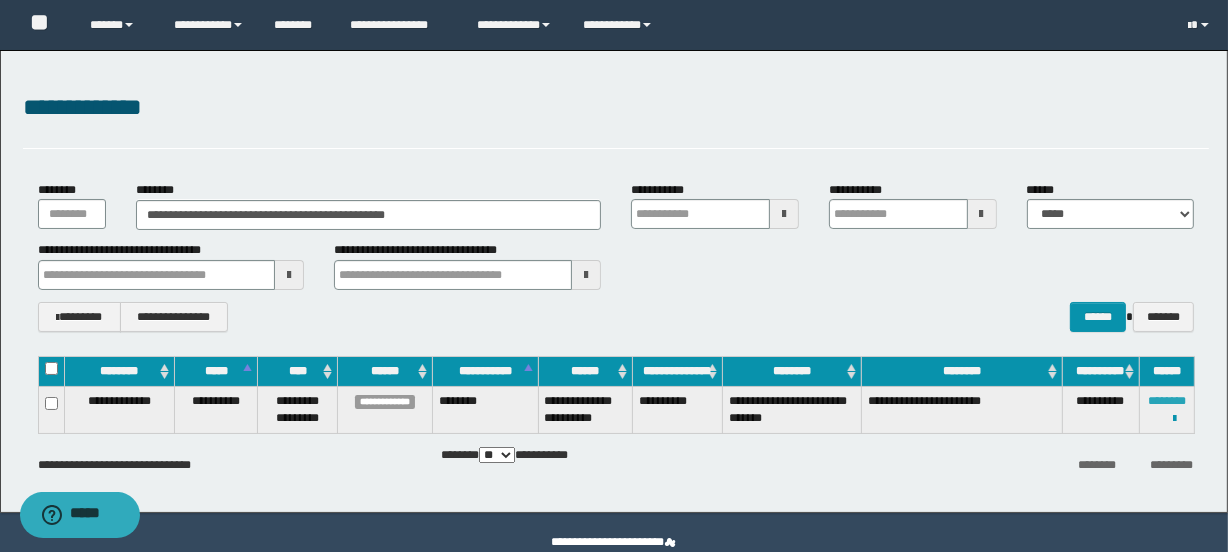 click on "********" at bounding box center (1167, 401) 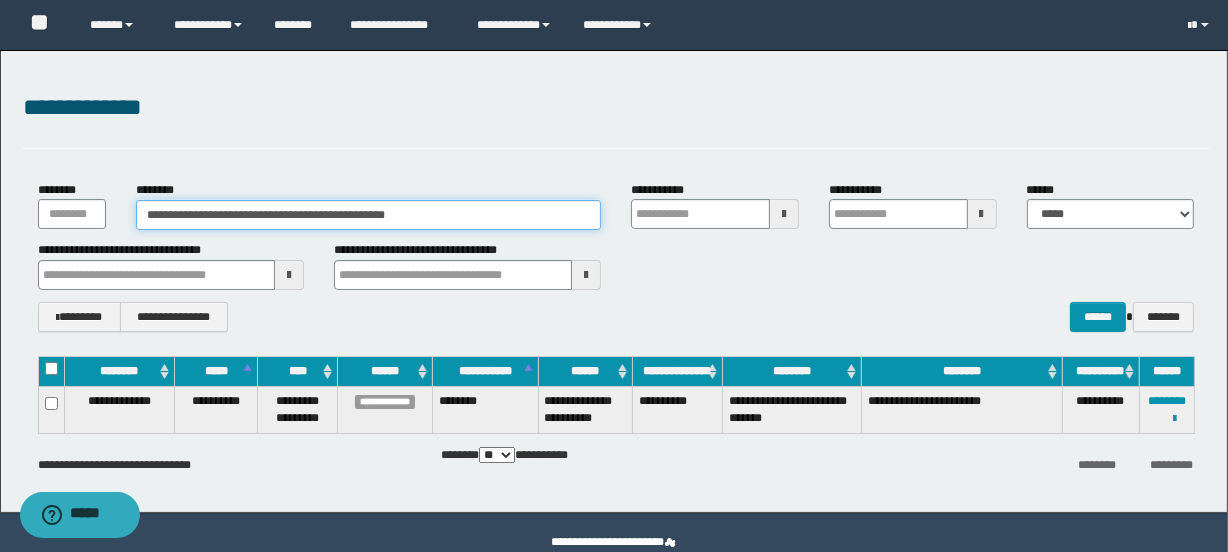 drag, startPoint x: 475, startPoint y: 206, endPoint x: -314, endPoint y: 213, distance: 789.03107 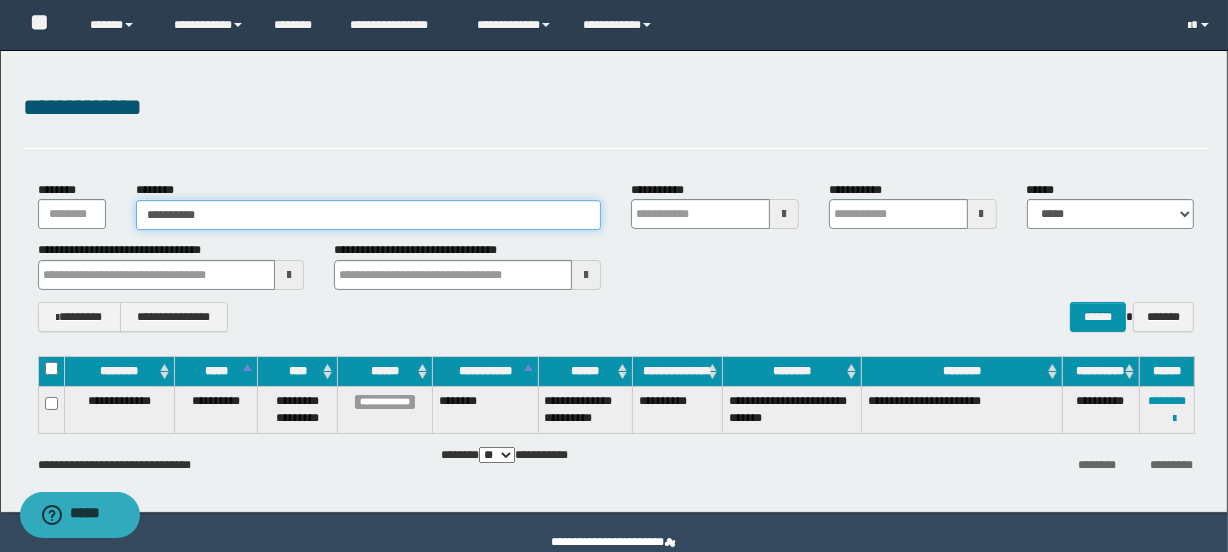type on "**********" 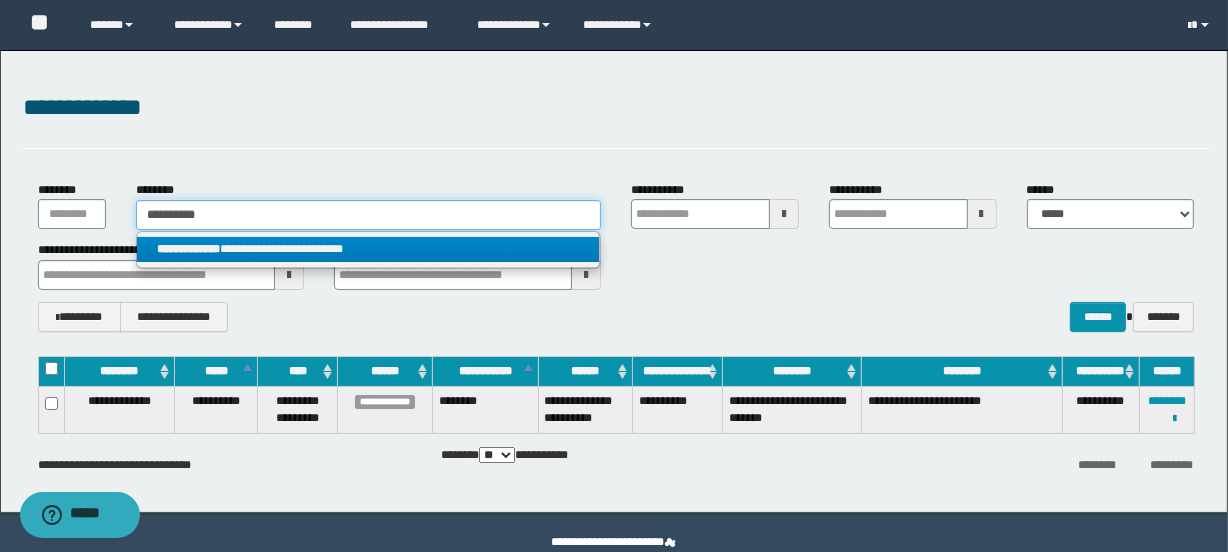 type on "**********" 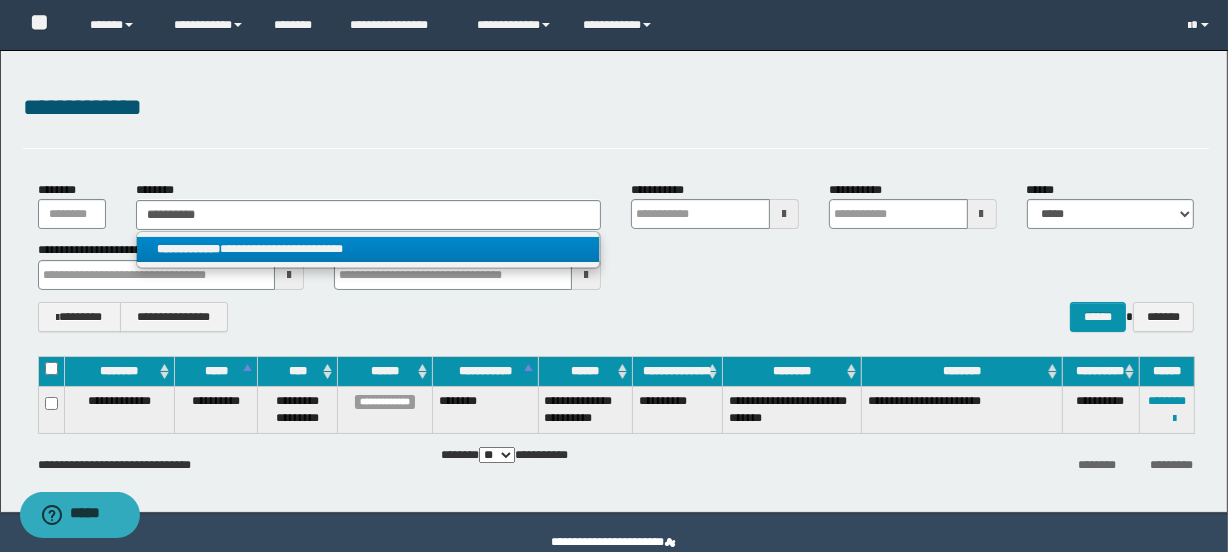 click on "**********" at bounding box center (368, 249) 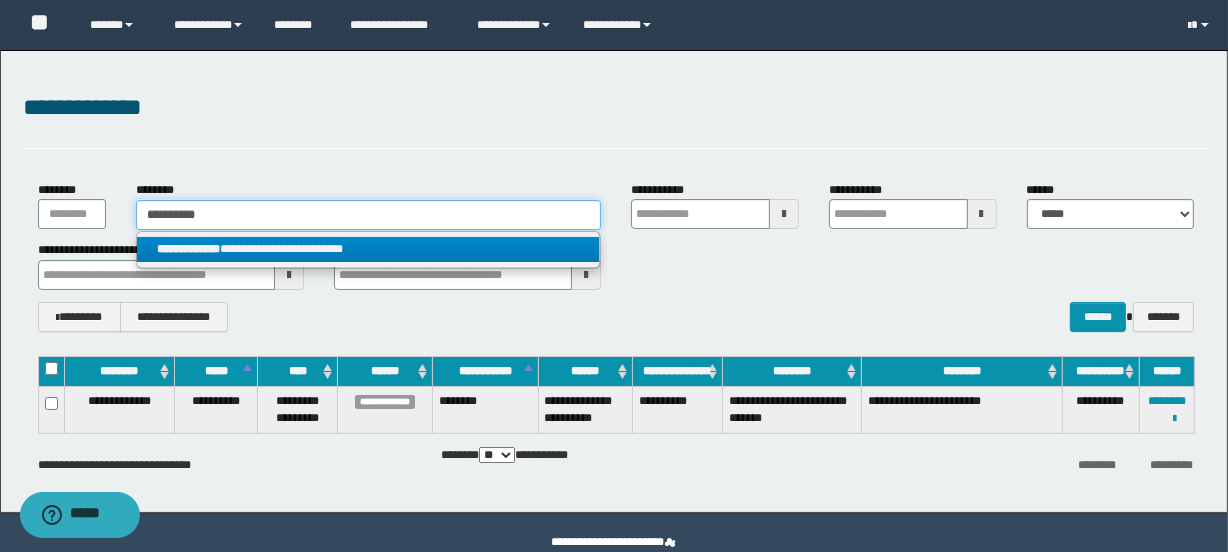 type 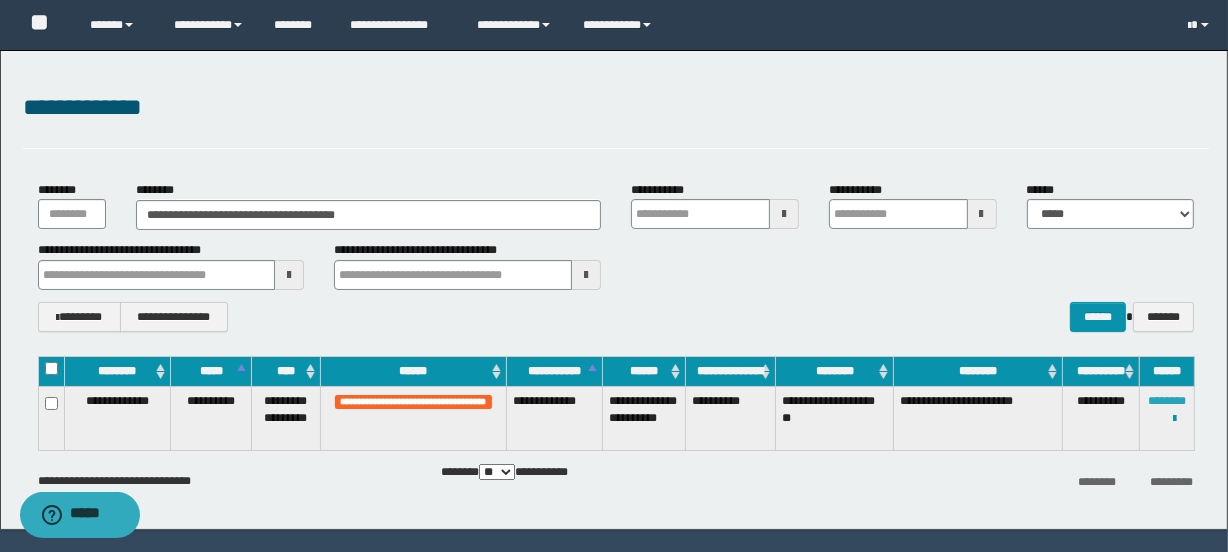 click on "********" at bounding box center [1167, 401] 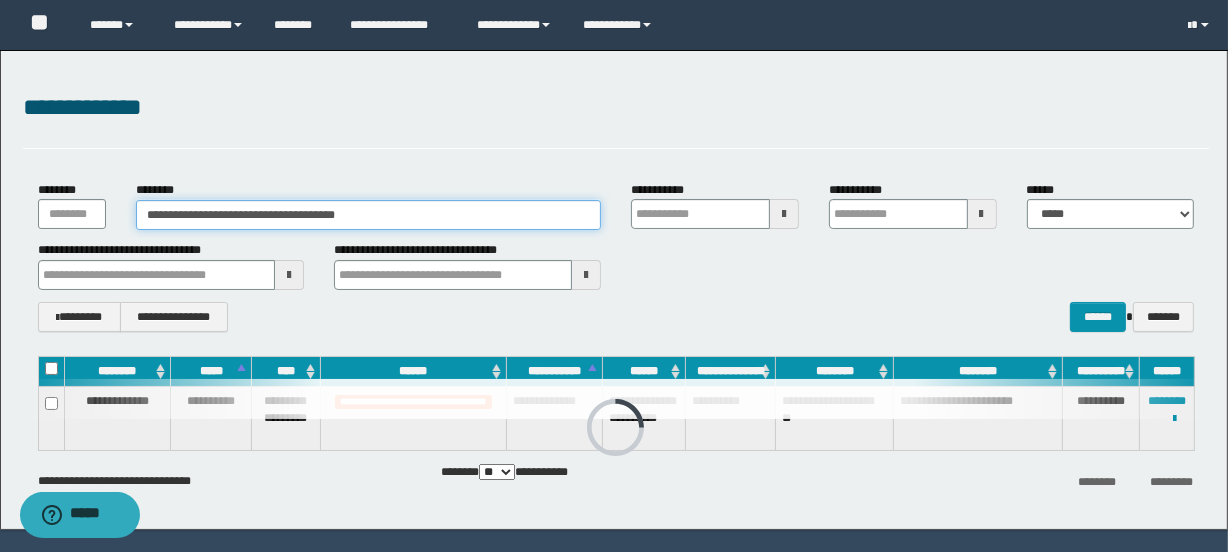 drag, startPoint x: 254, startPoint y: 221, endPoint x: -460, endPoint y: 221, distance: 714 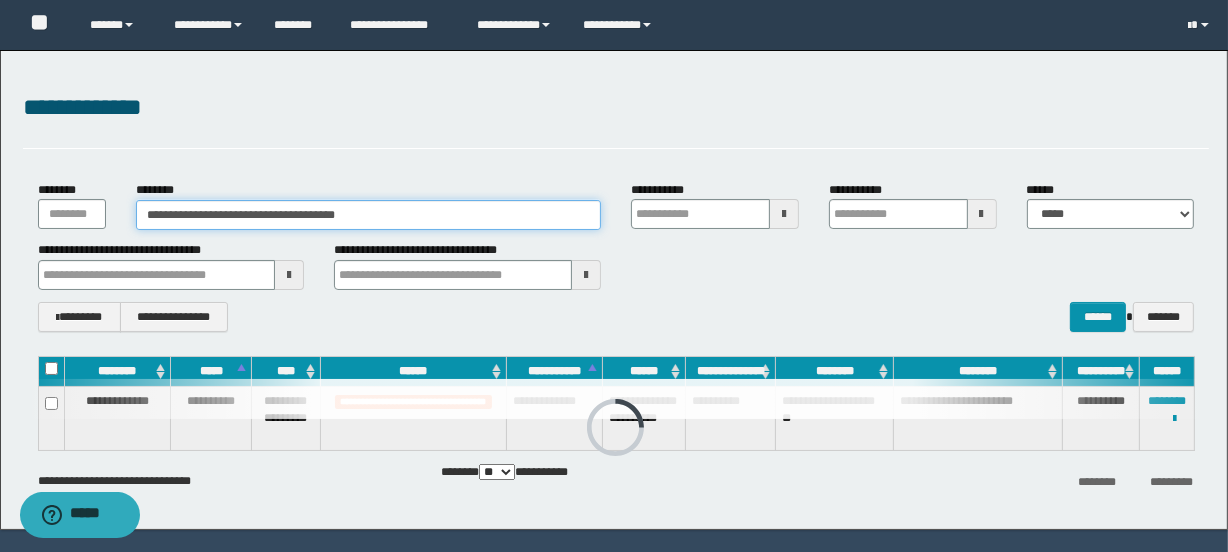 click on "**********" at bounding box center (614, 276) 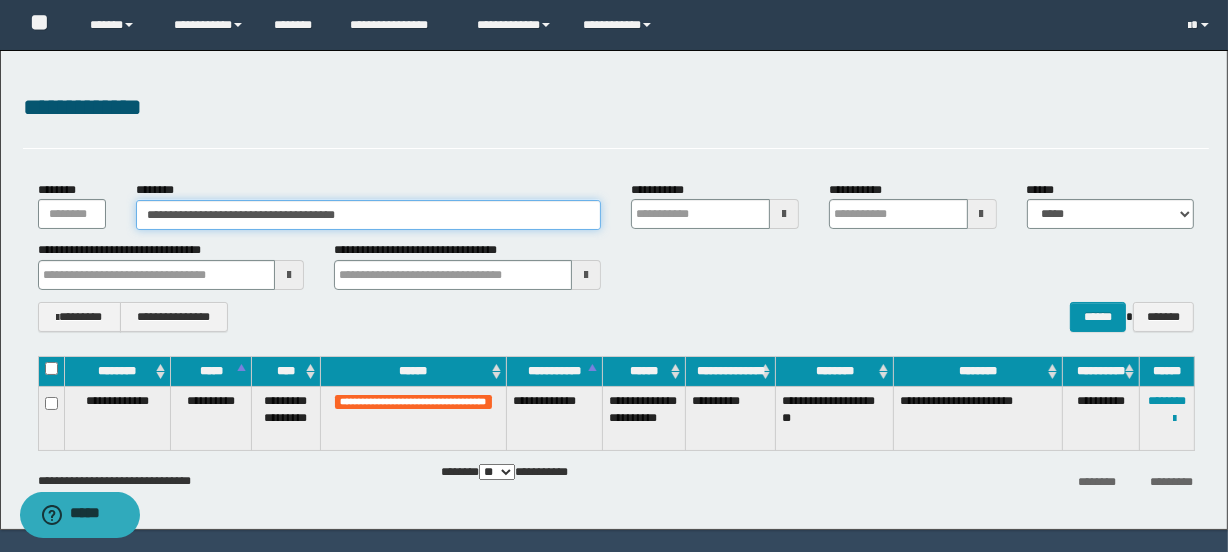 paste 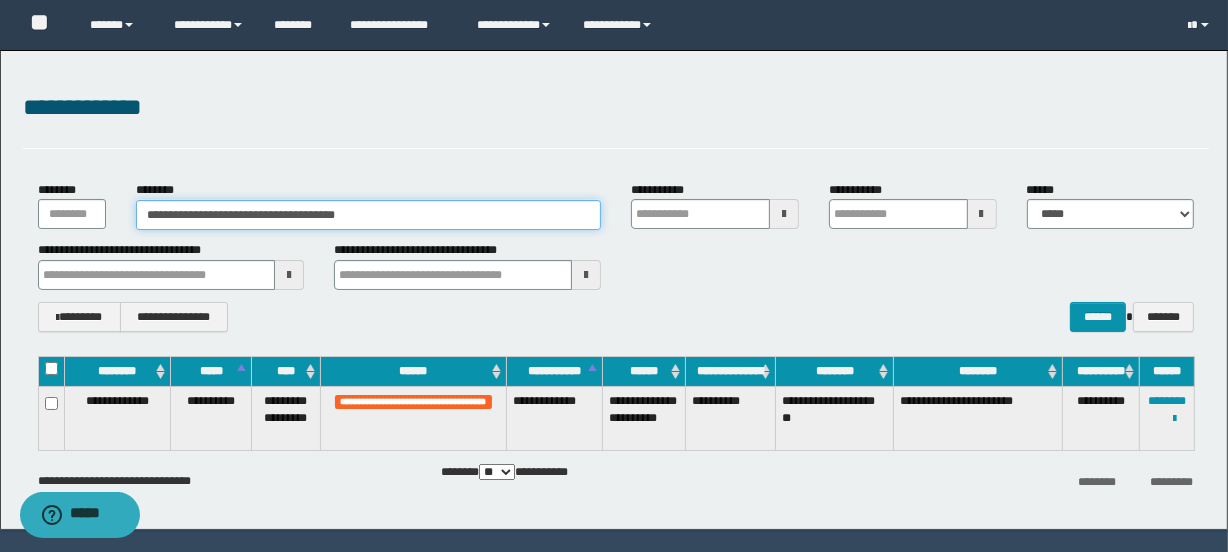 type on "**********" 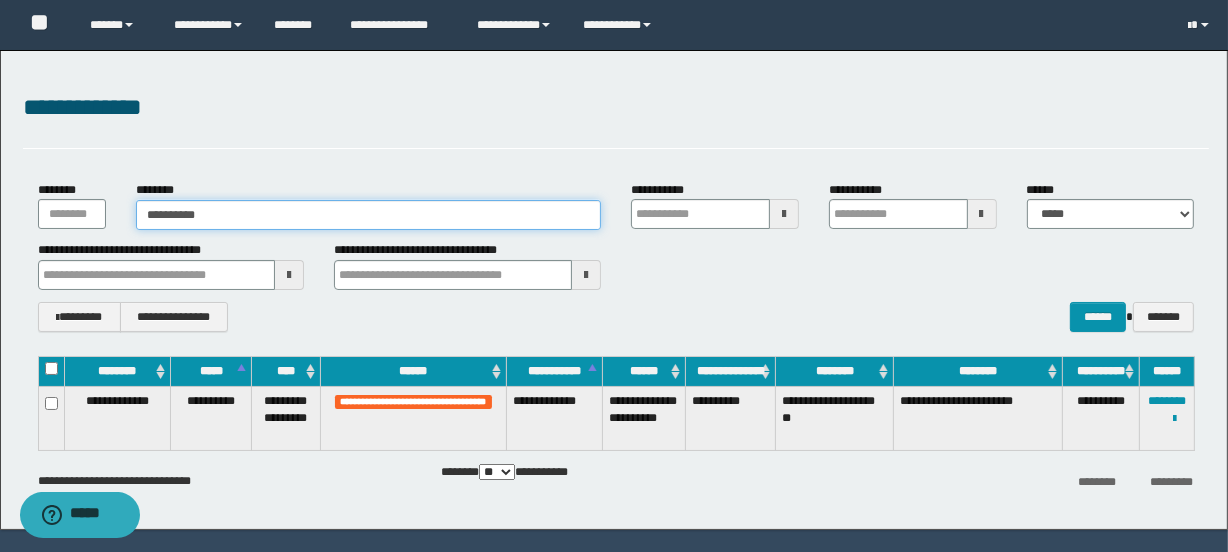 type on "**********" 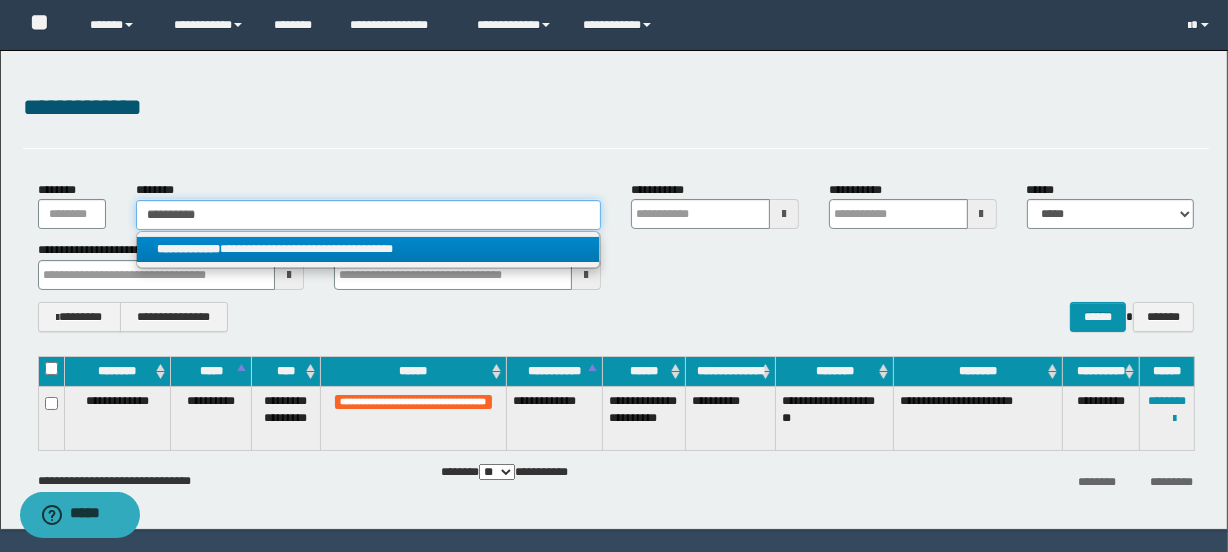 type on "**********" 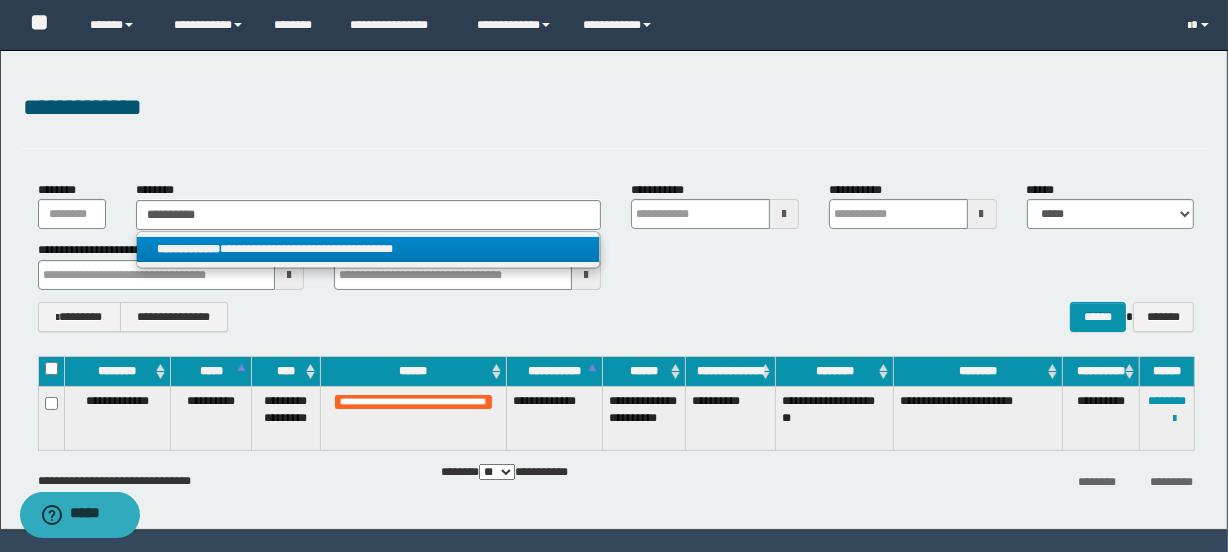 click on "**********" at bounding box center (368, 249) 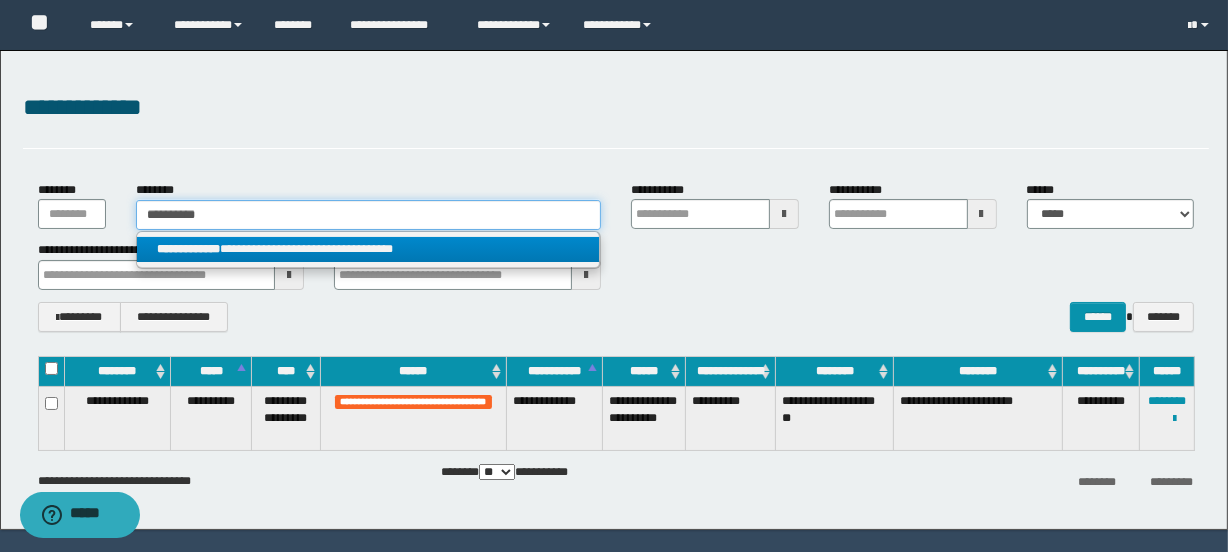 type 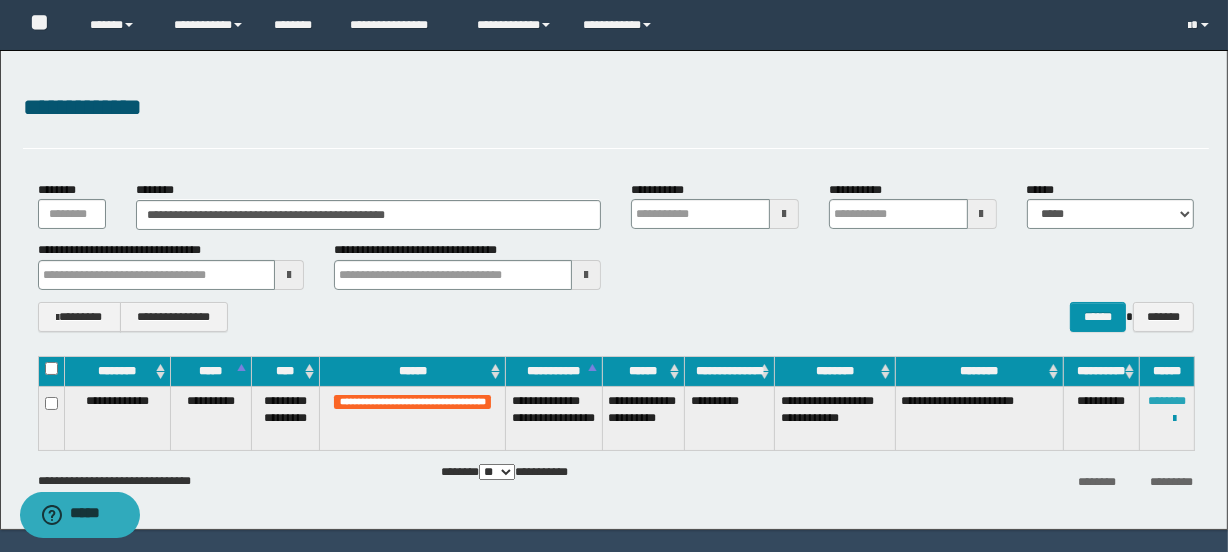 click on "********" at bounding box center [1167, 401] 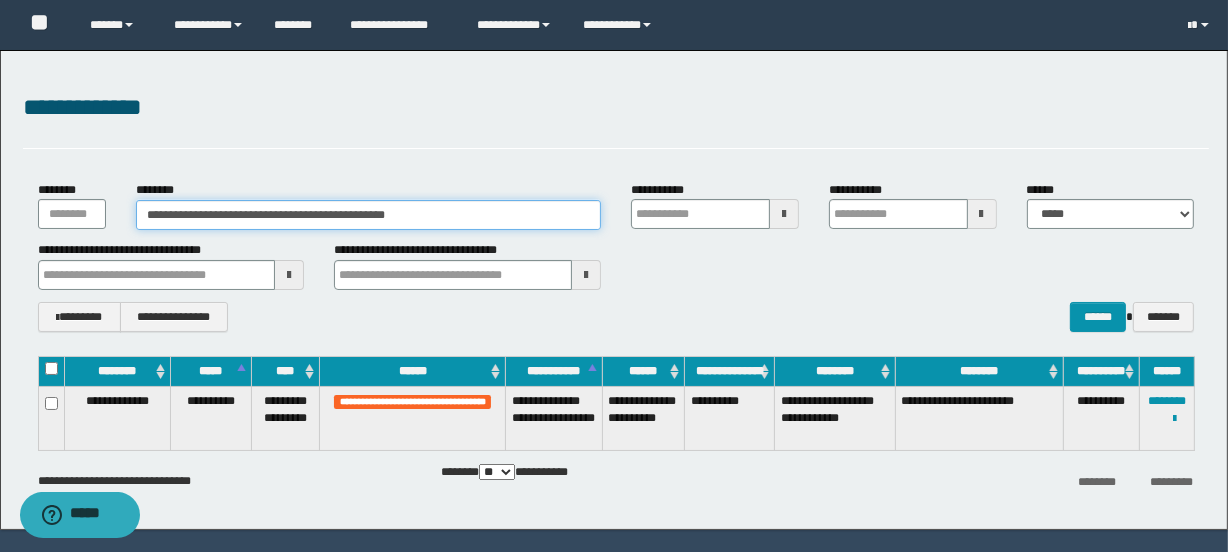 drag, startPoint x: 226, startPoint y: 221, endPoint x: -149, endPoint y: 221, distance: 375 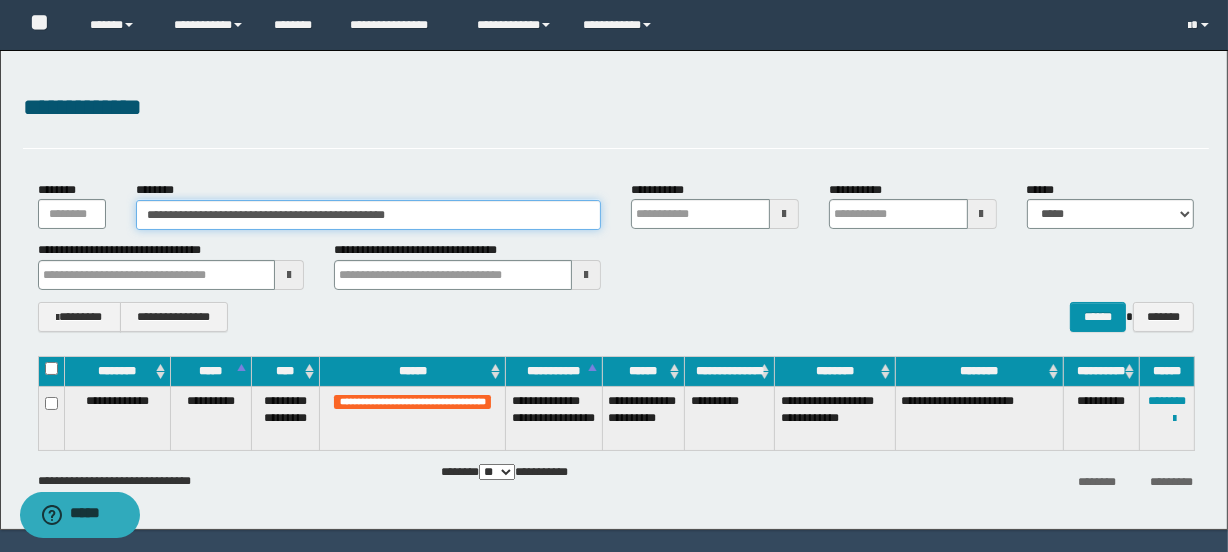 click on "**********" at bounding box center (614, 276) 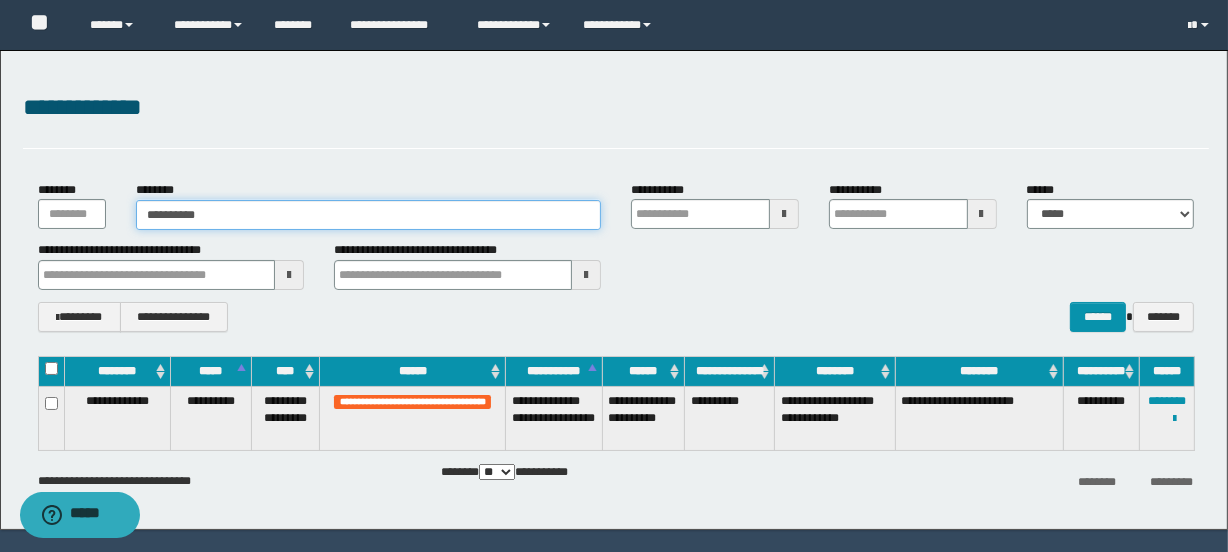 type on "**********" 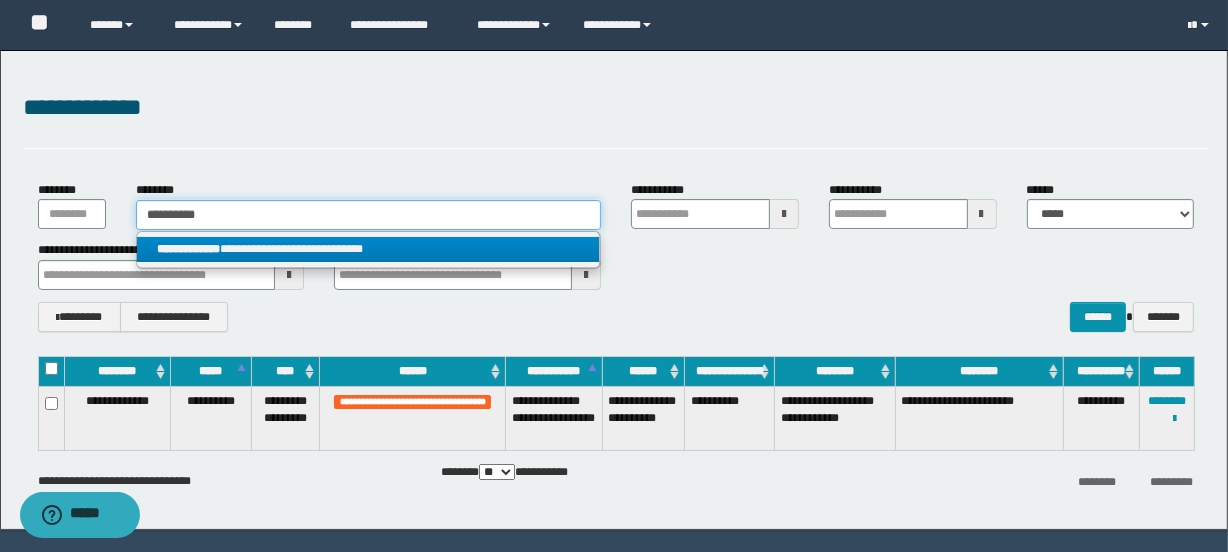 type on "**********" 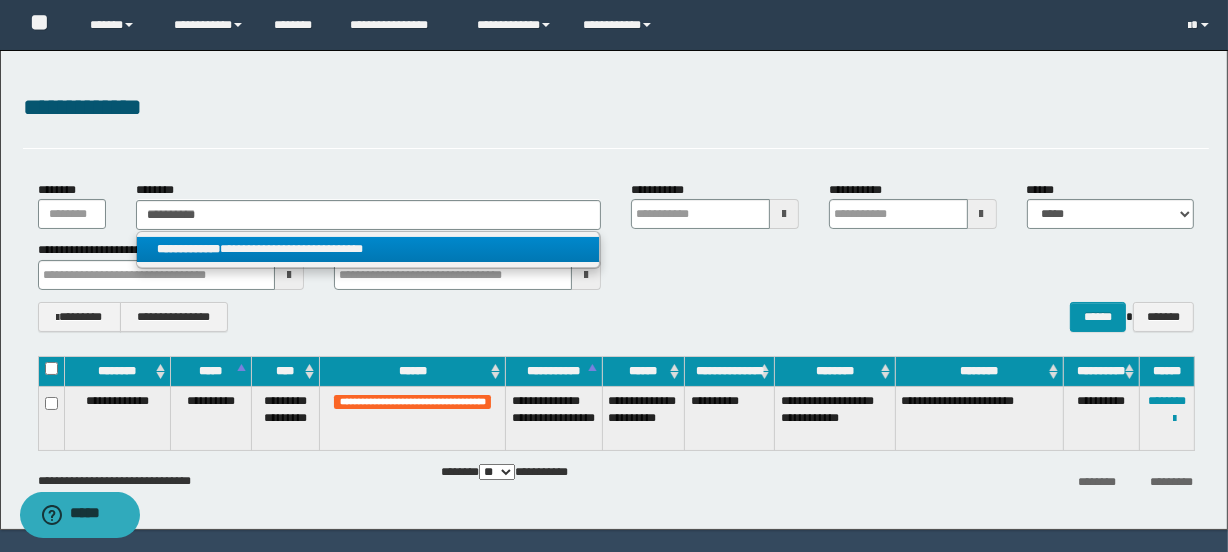click on "**********" at bounding box center [368, 249] 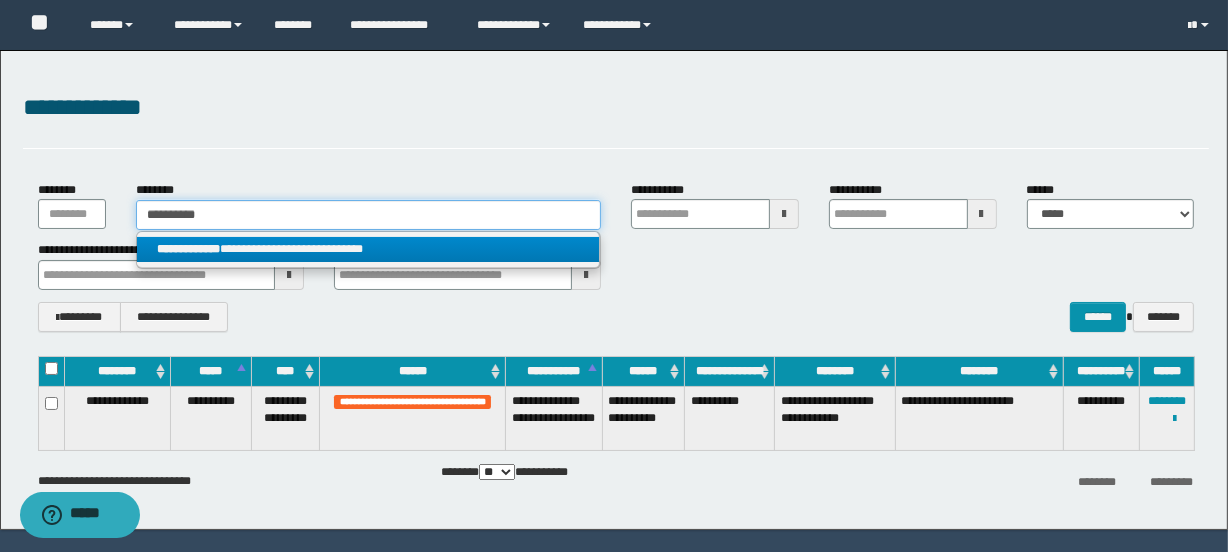 type 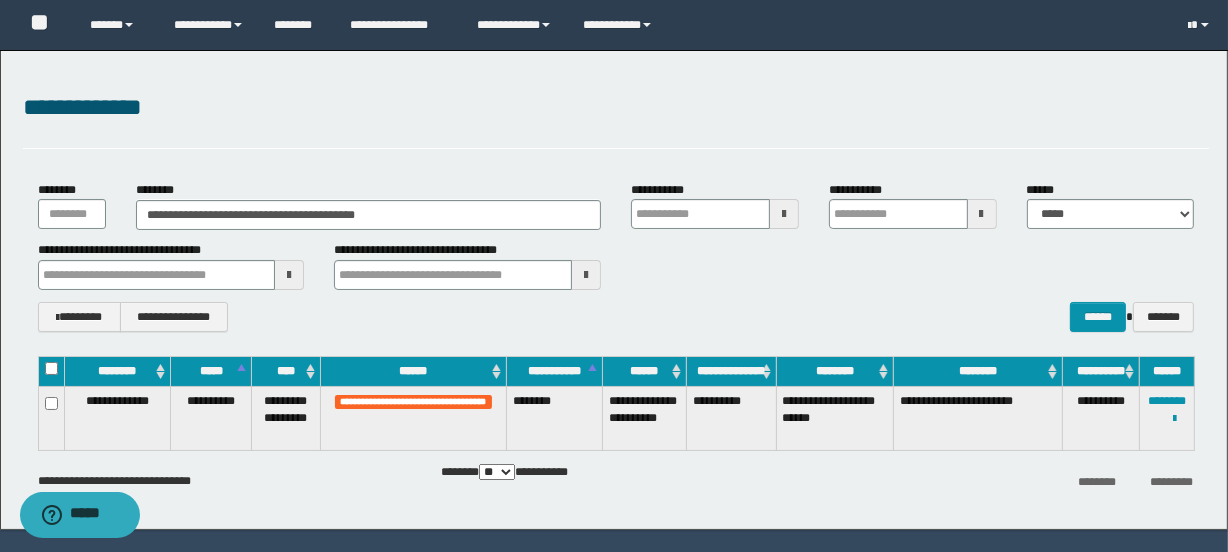 click at bounding box center [0, 0] 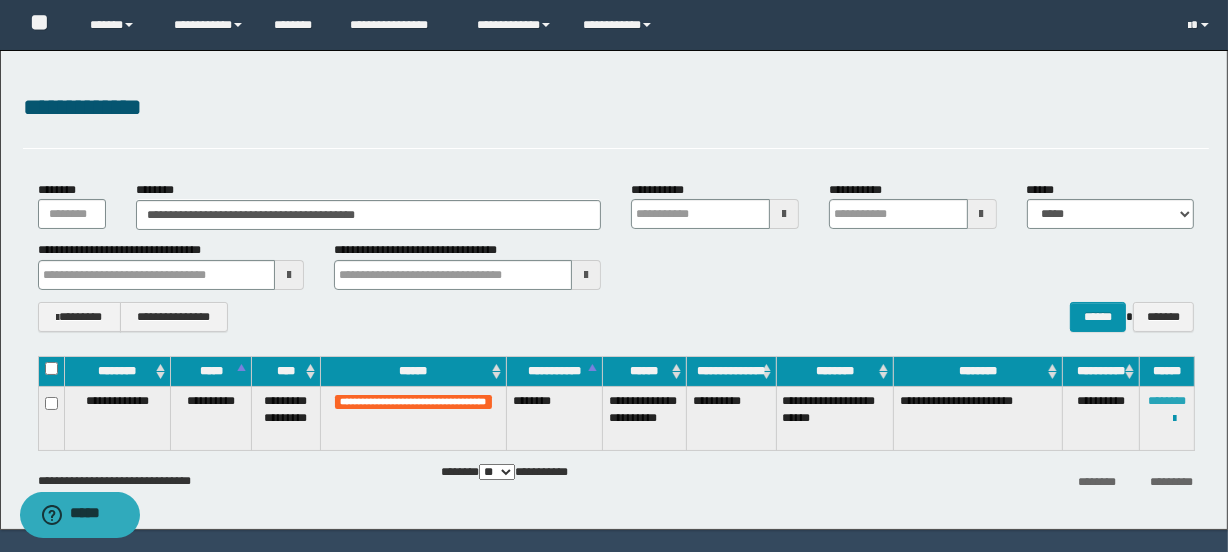 click on "********" at bounding box center [1167, 401] 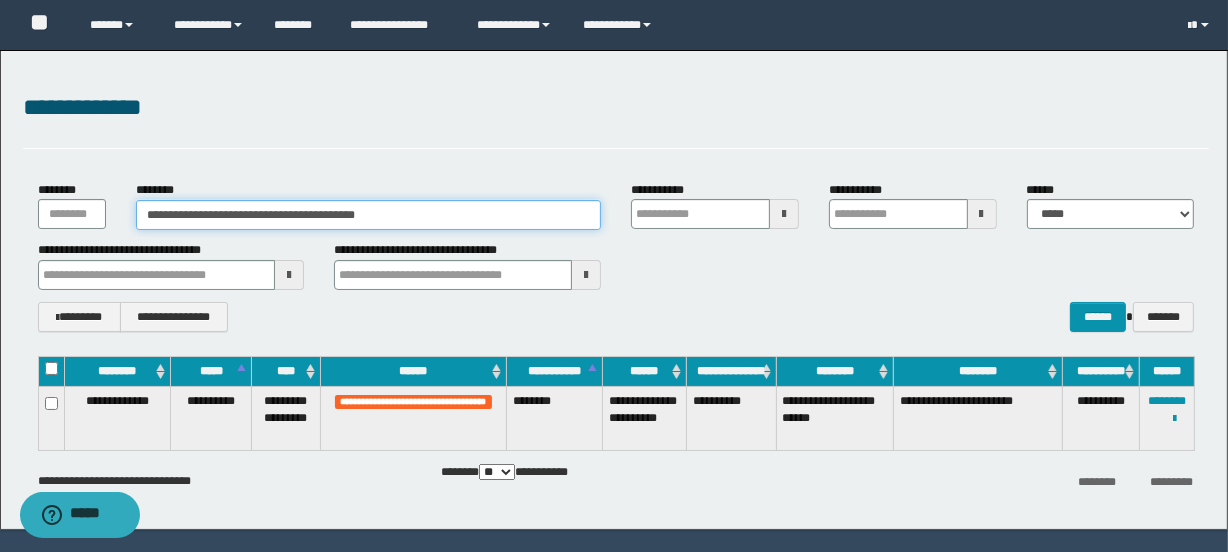 drag, startPoint x: 449, startPoint y: 219, endPoint x: -427, endPoint y: 219, distance: 876 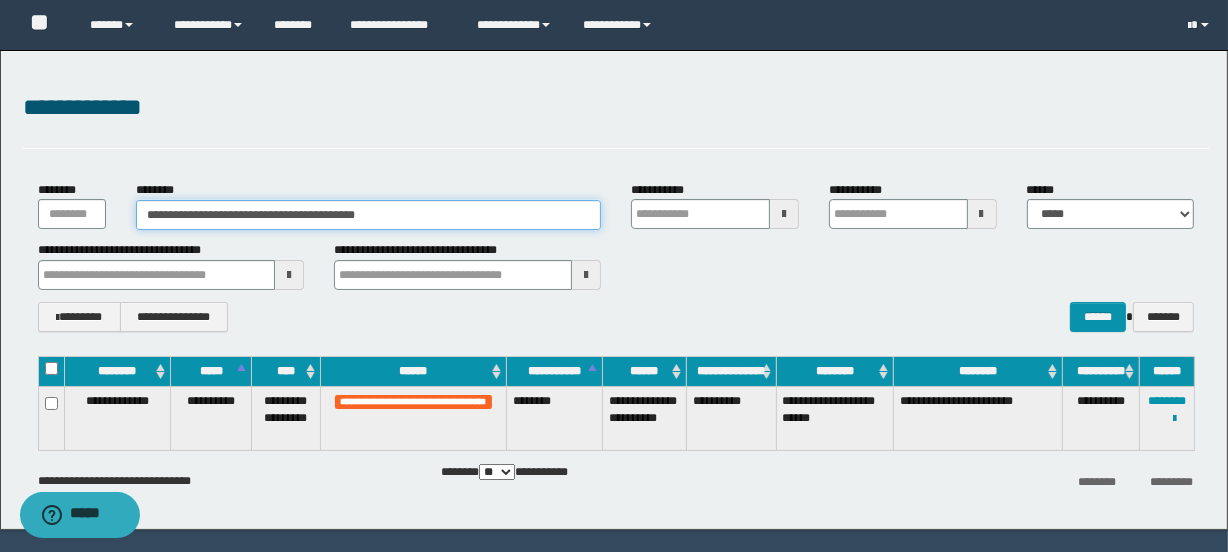 type on "*******" 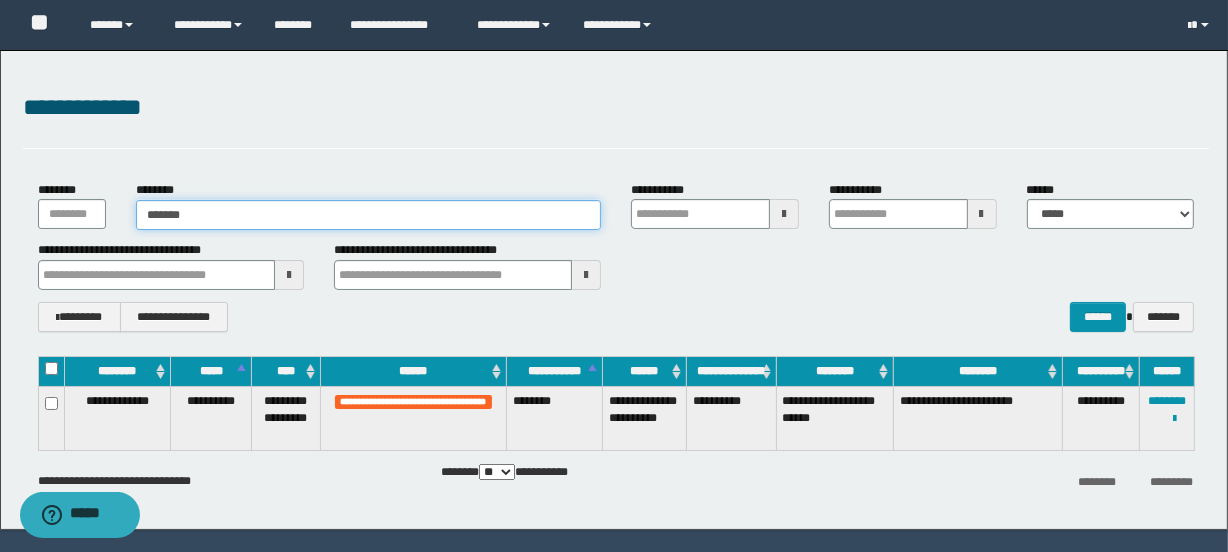 type on "*******" 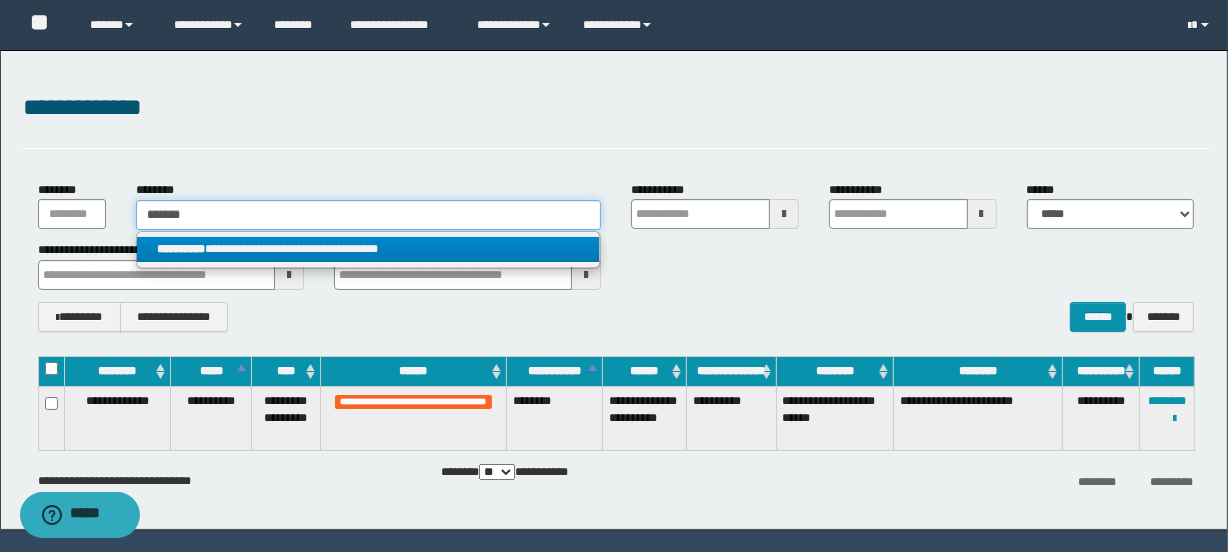 type on "*******" 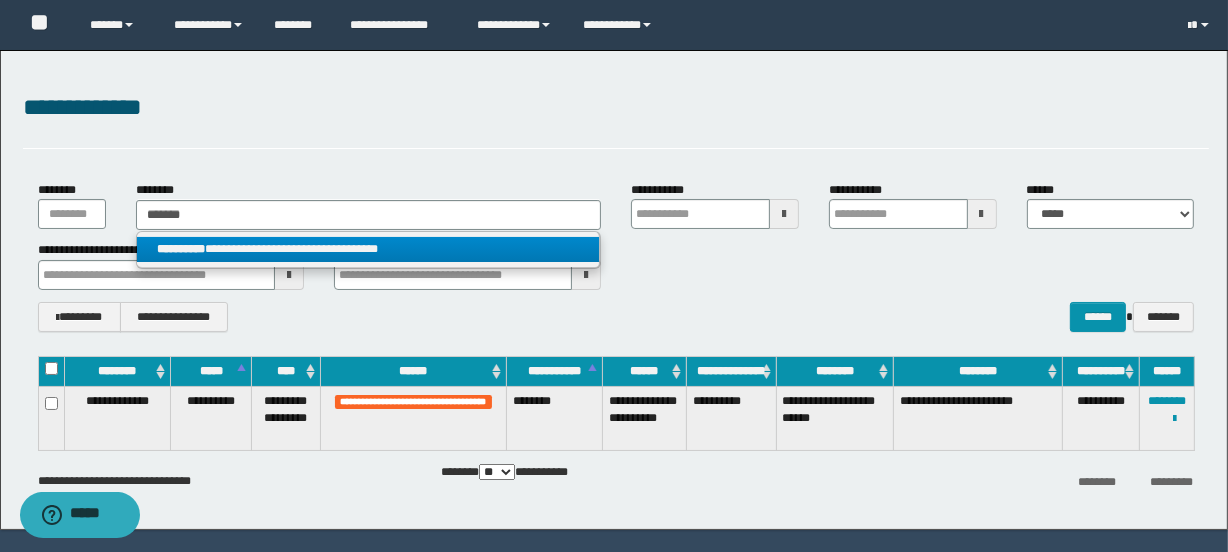 click on "**********" at bounding box center [368, 249] 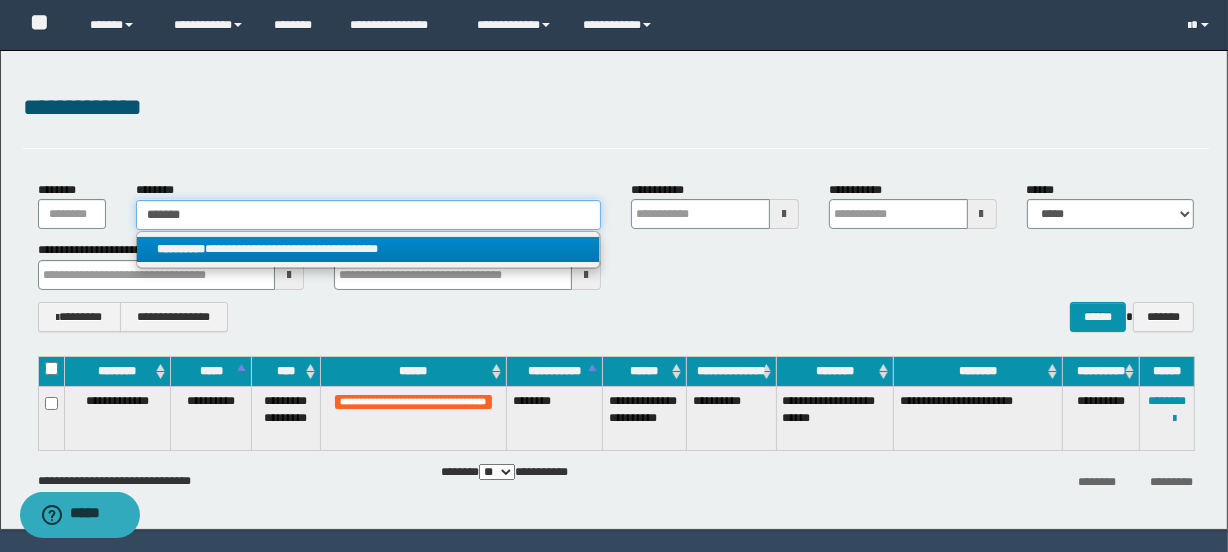 type 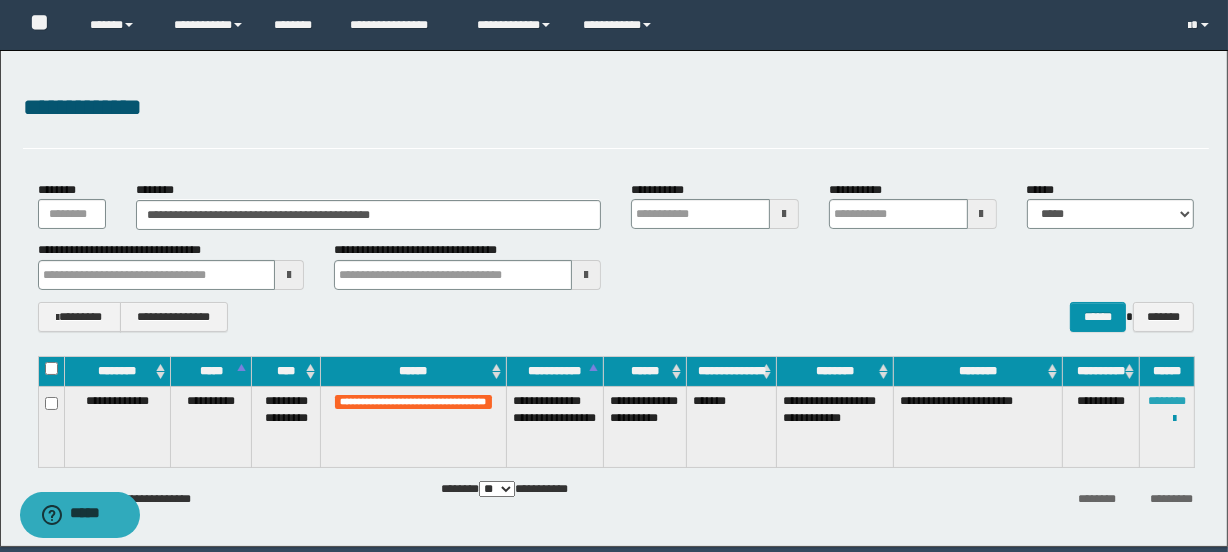 click on "********" at bounding box center [1167, 401] 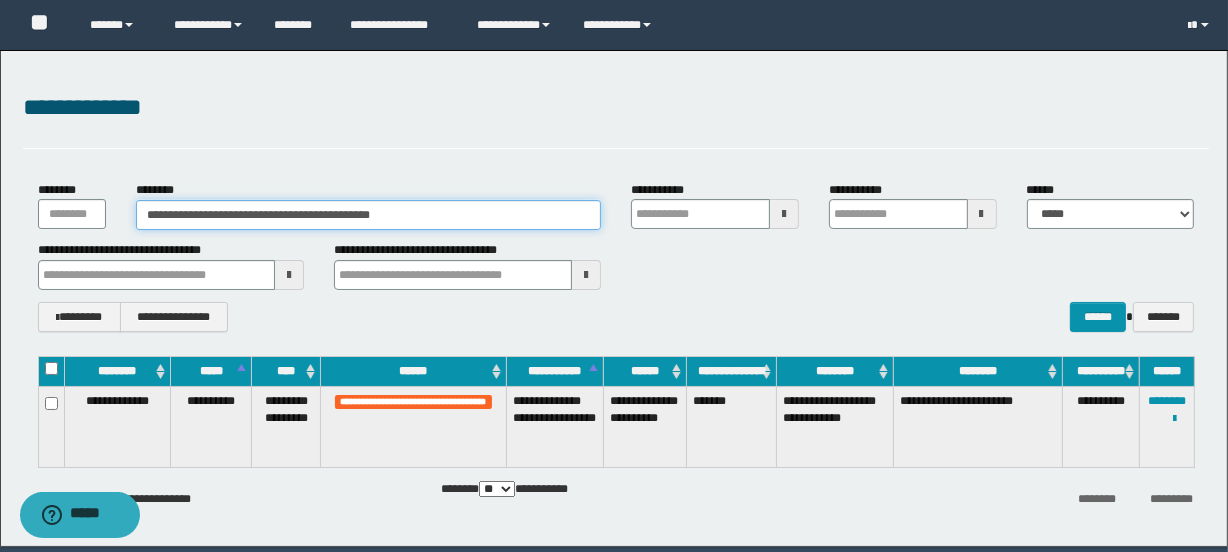 drag, startPoint x: 496, startPoint y: 219, endPoint x: -440, endPoint y: 222, distance: 936.0048 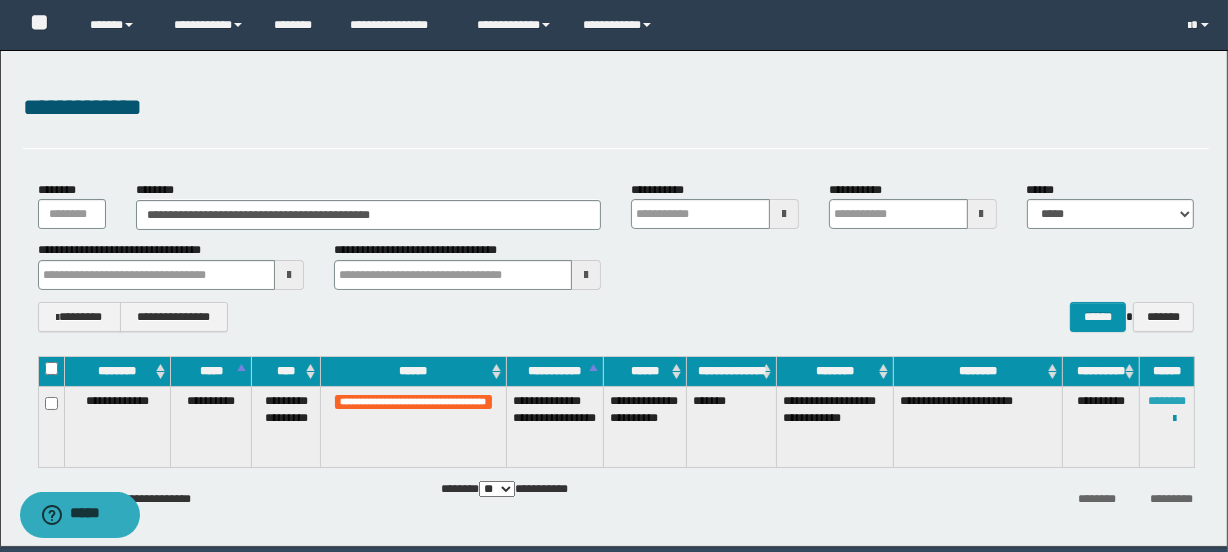 click on "********" at bounding box center [1167, 401] 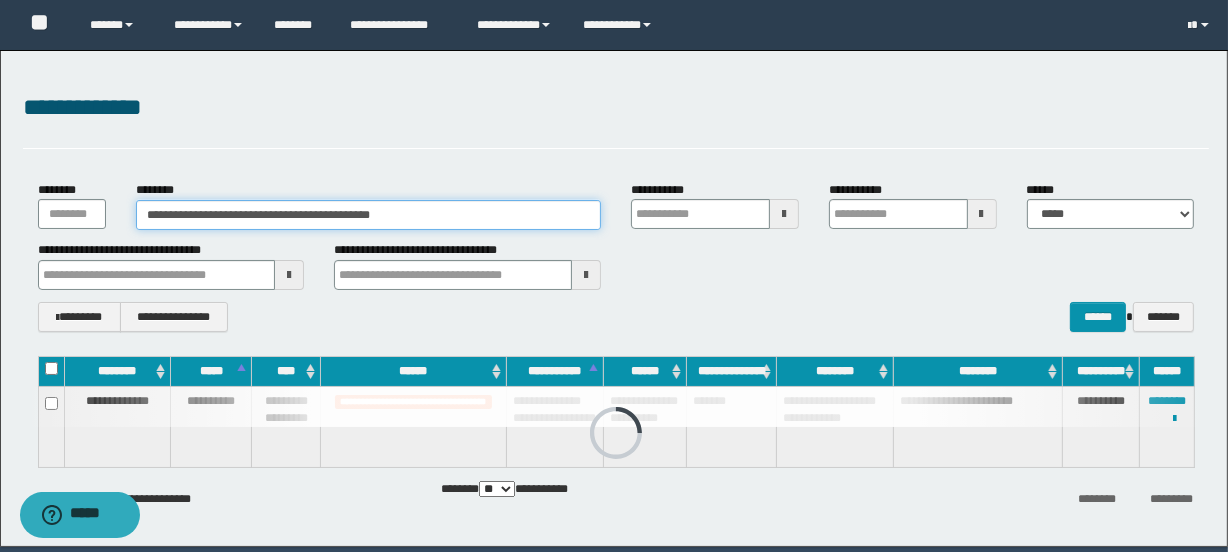 paste 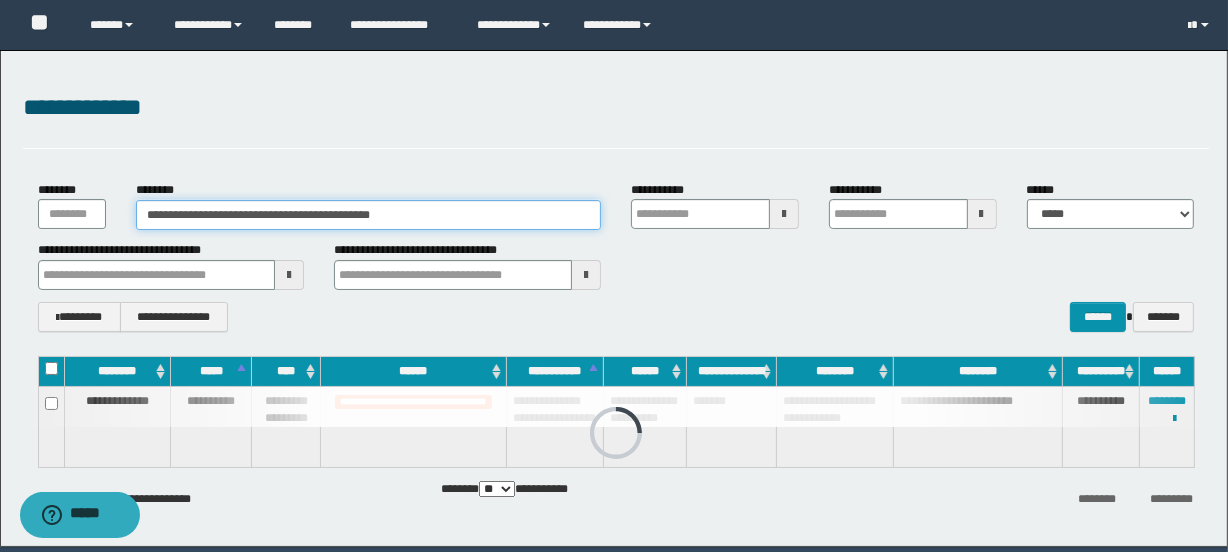 type on "********" 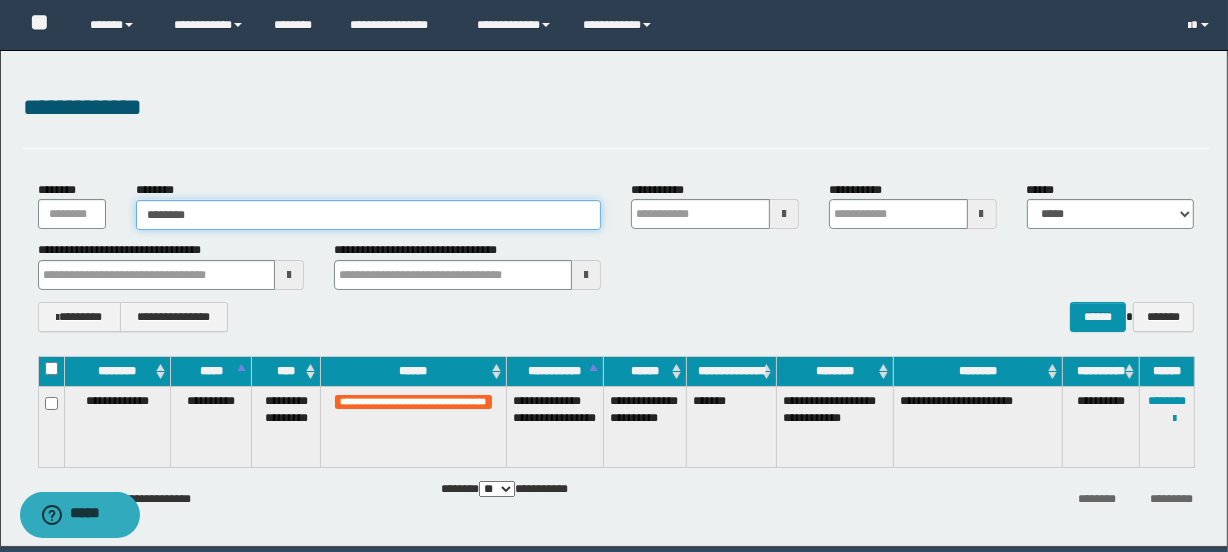 type on "********" 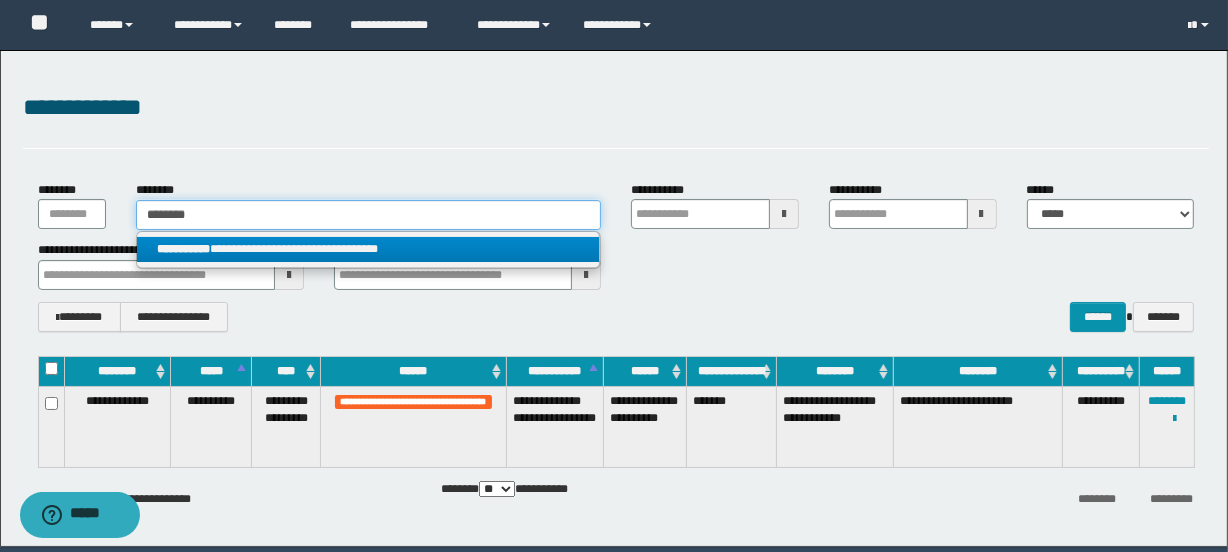 type on "********" 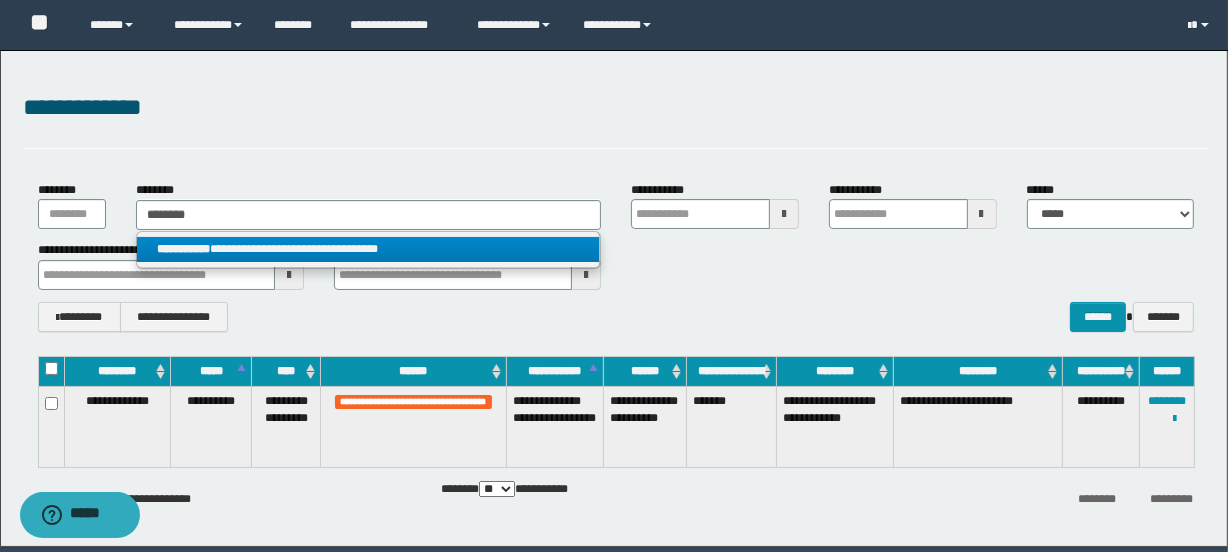 click on "**********" at bounding box center (368, 249) 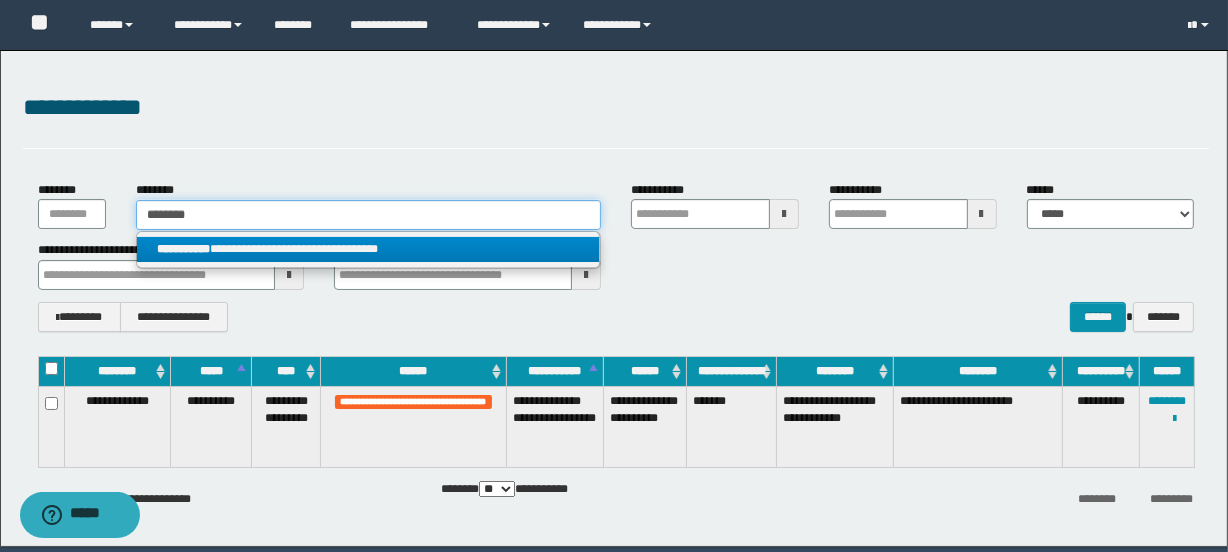 type 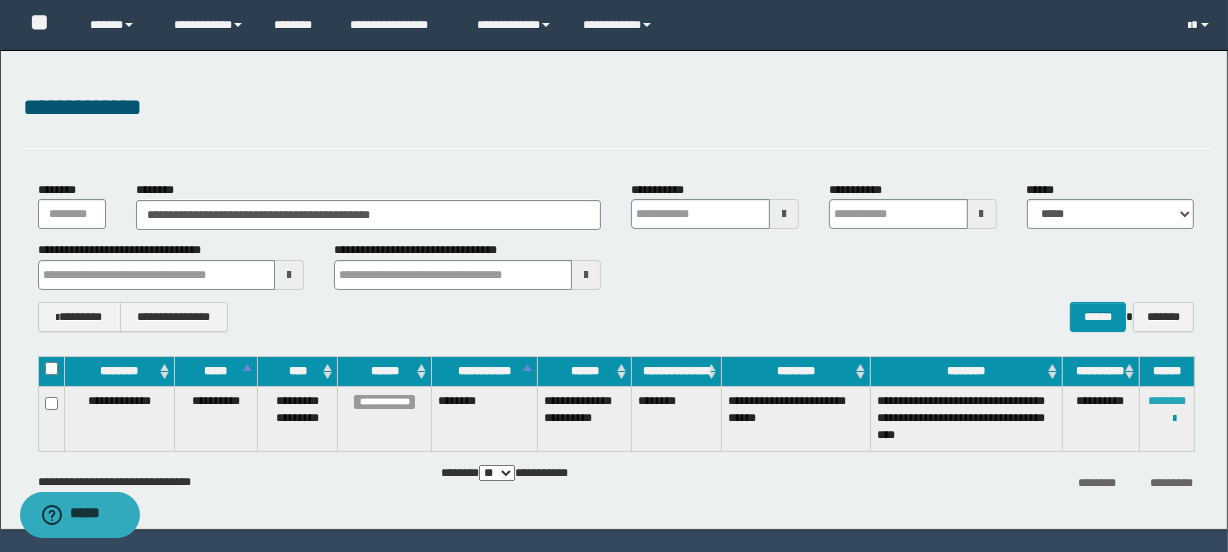 click on "********" at bounding box center (1167, 401) 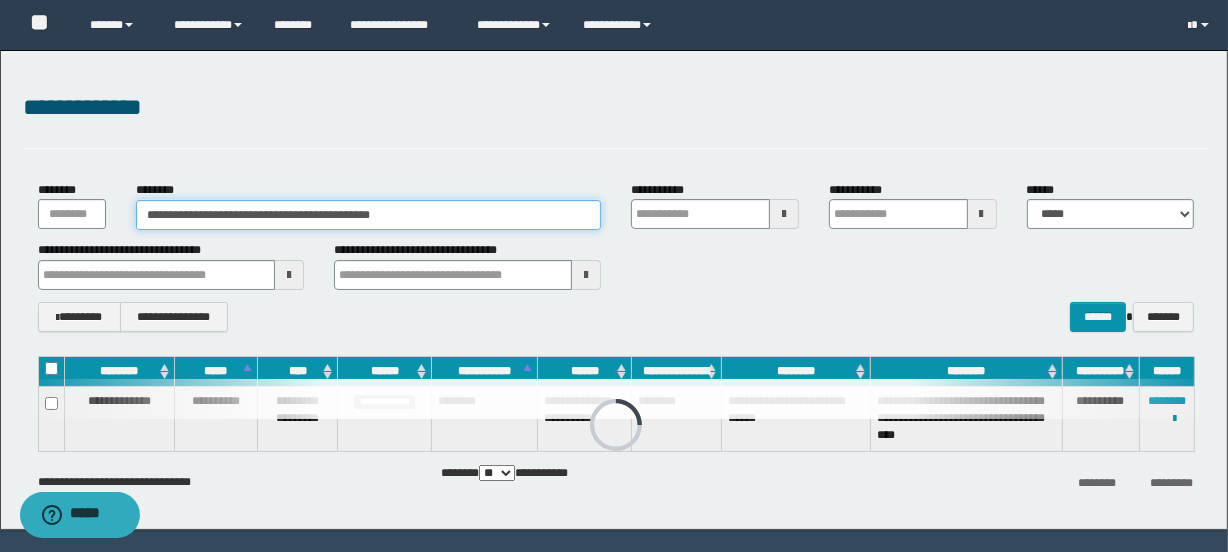 drag, startPoint x: 355, startPoint y: 209, endPoint x: -1090, endPoint y: 196, distance: 1445.0585 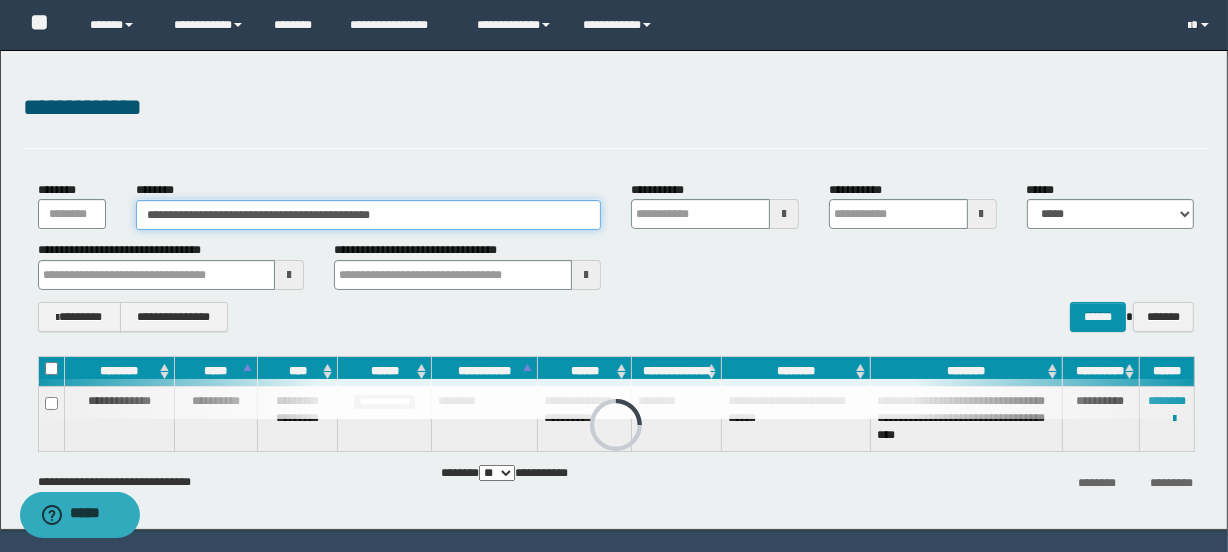 click on "**********" at bounding box center (614, 276) 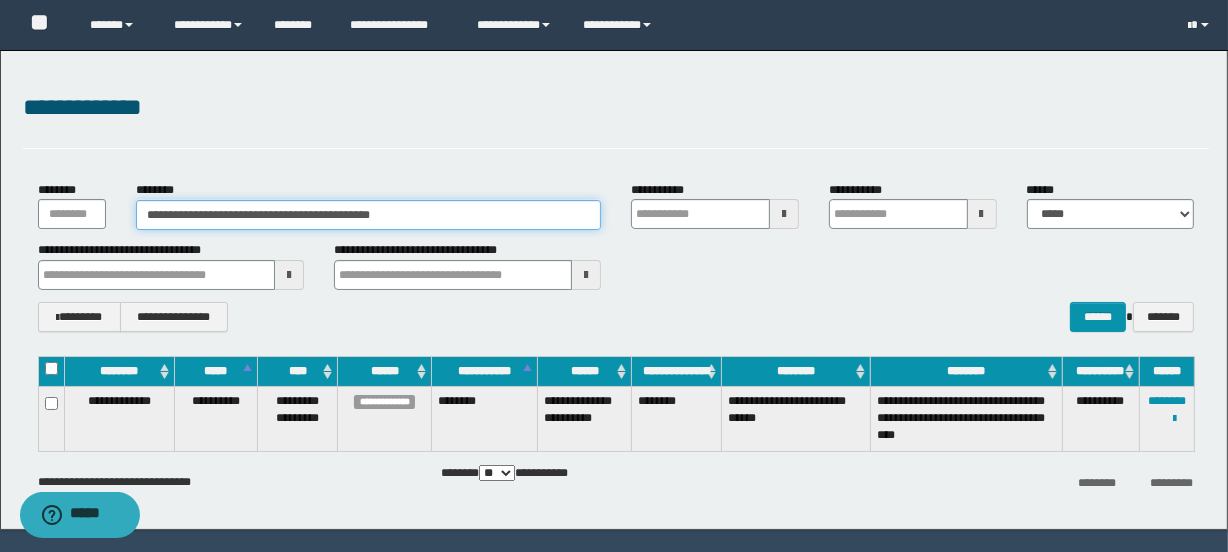 paste 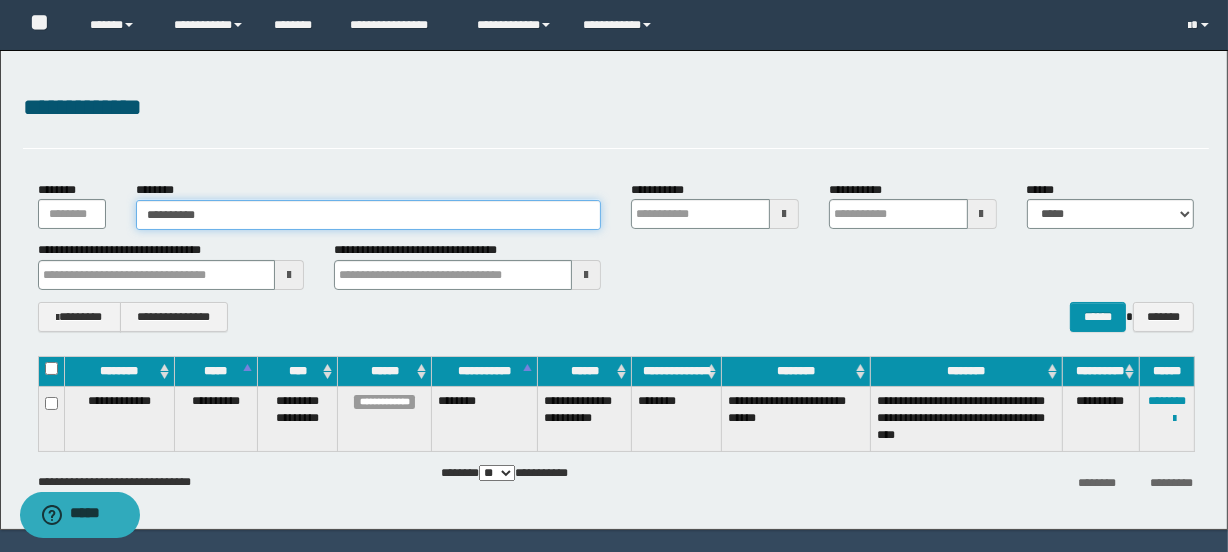 type on "**********" 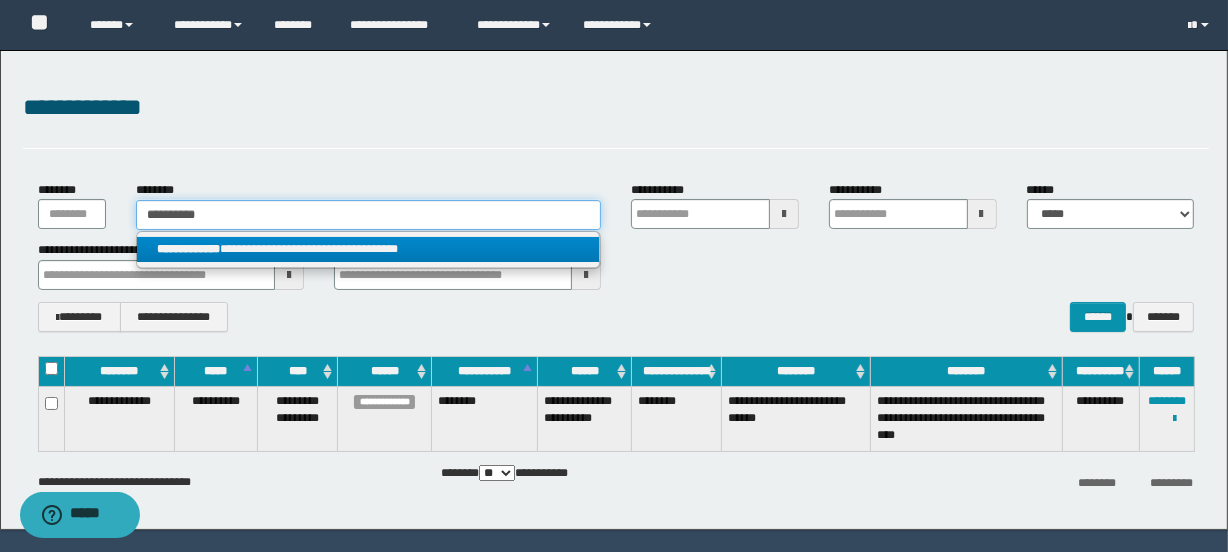 type on "**********" 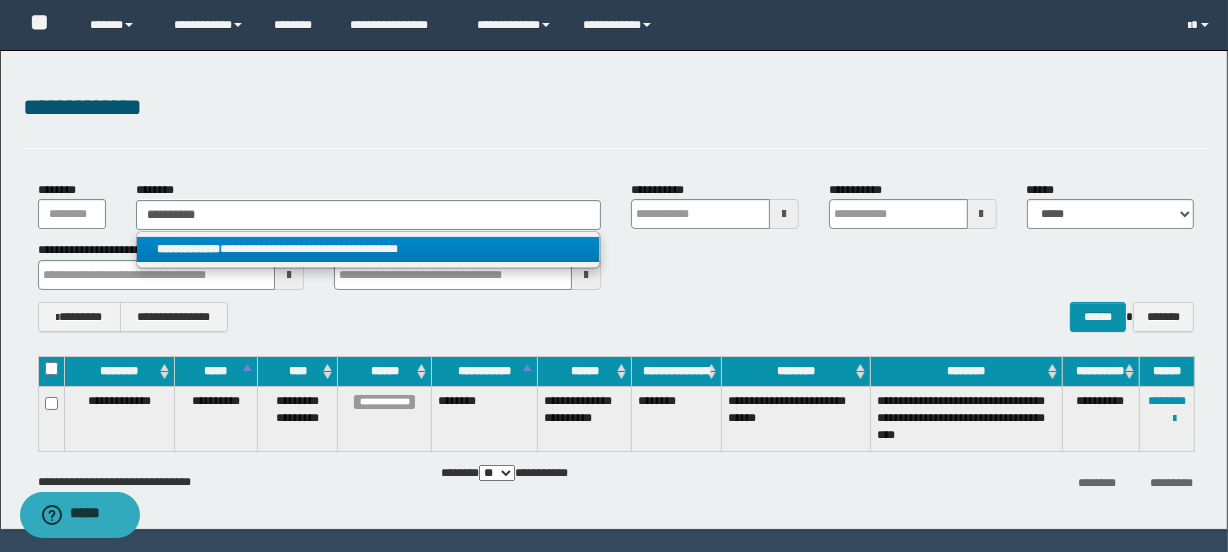 click on "**********" at bounding box center [368, 249] 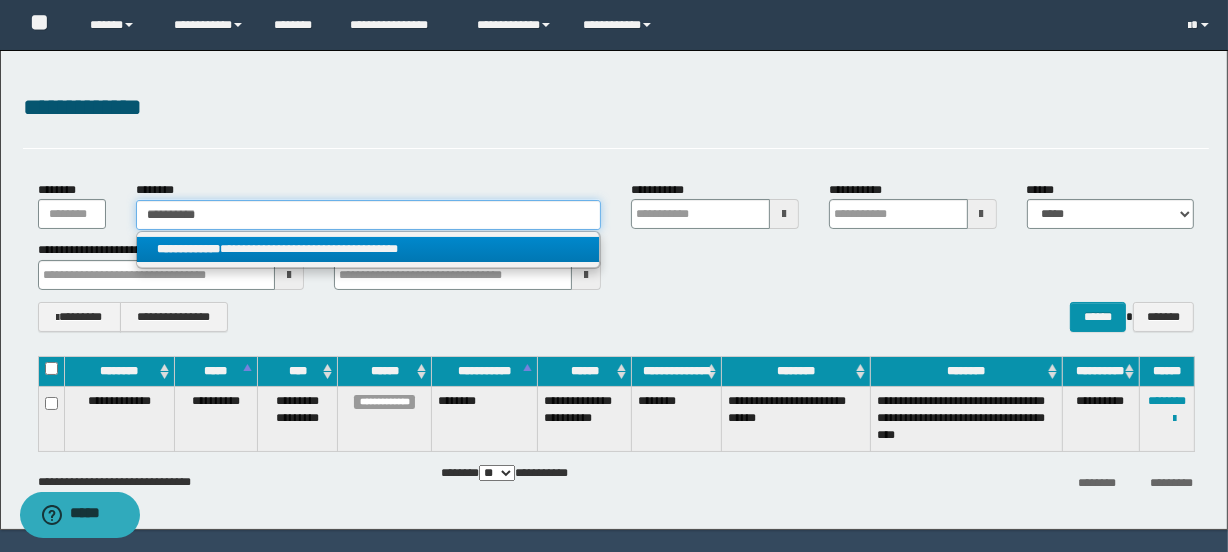type 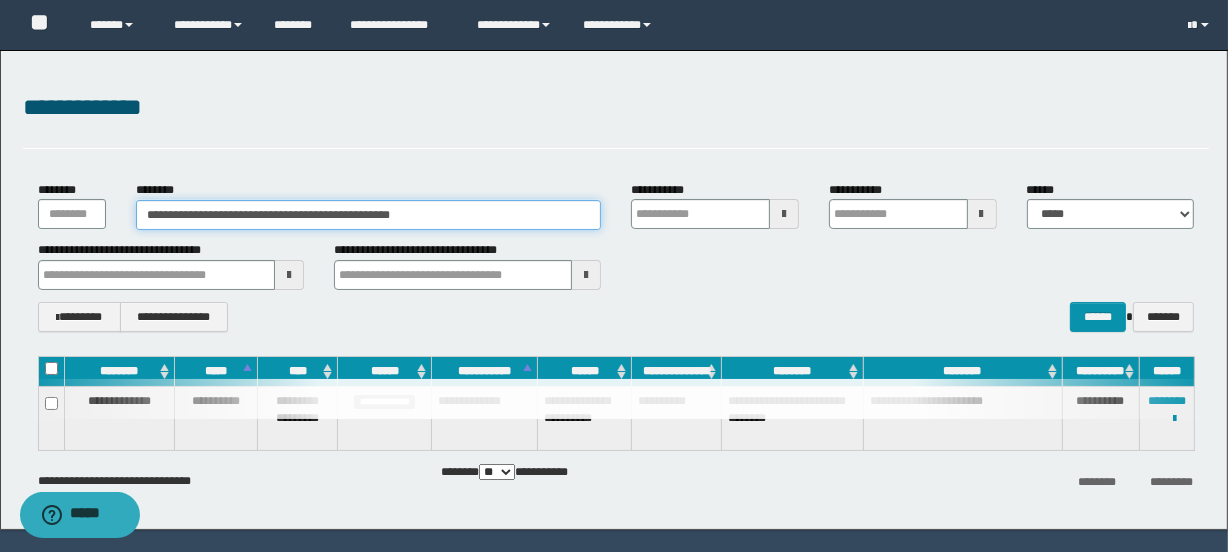 drag, startPoint x: 479, startPoint y: 215, endPoint x: -833, endPoint y: 237, distance: 1312.1844 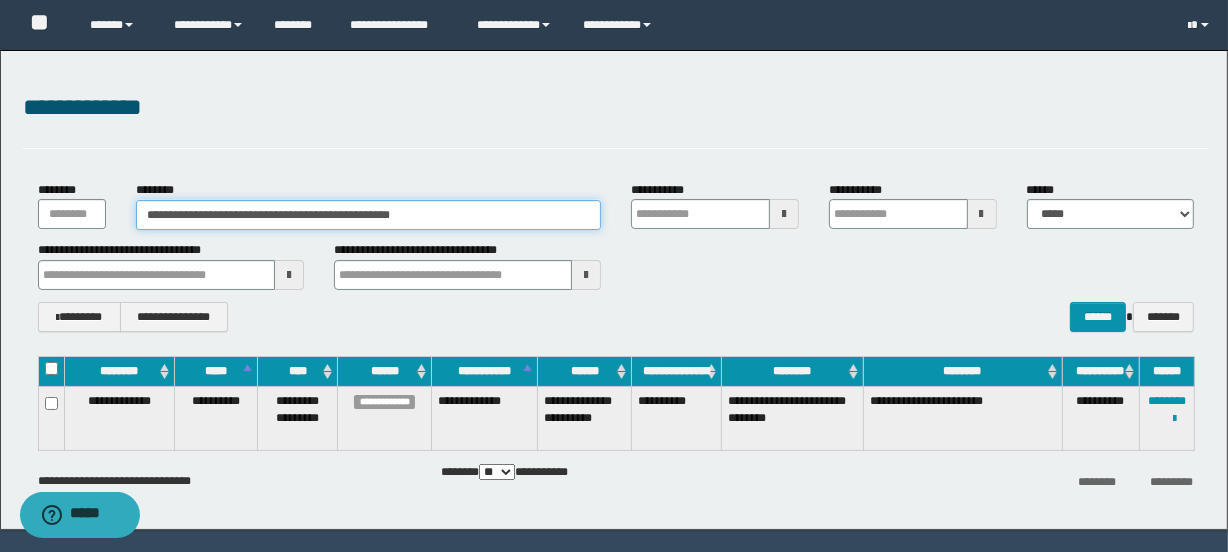 paste 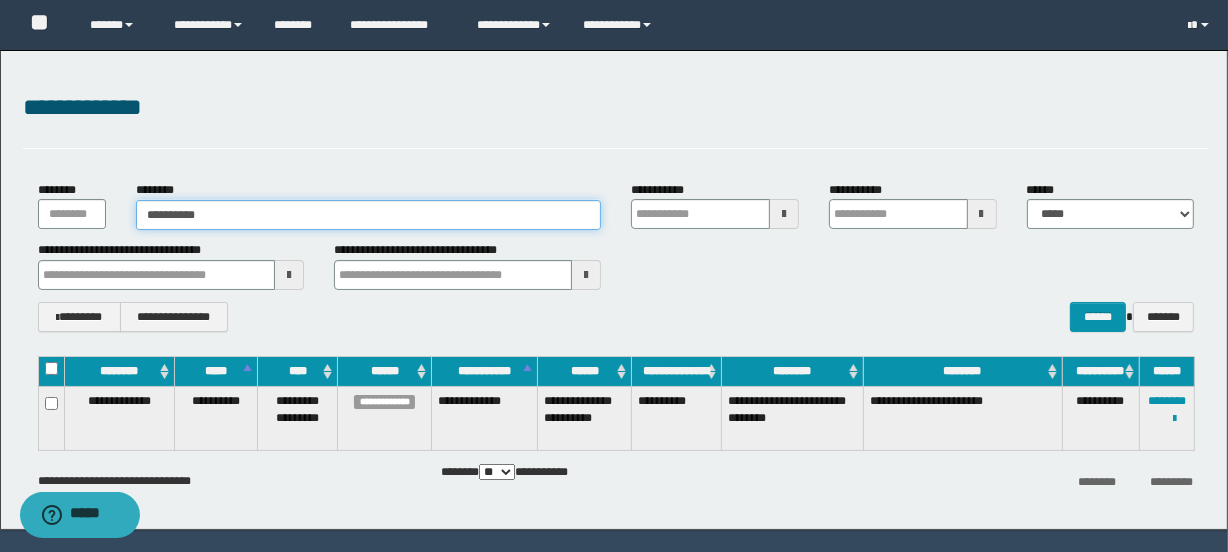 type on "**********" 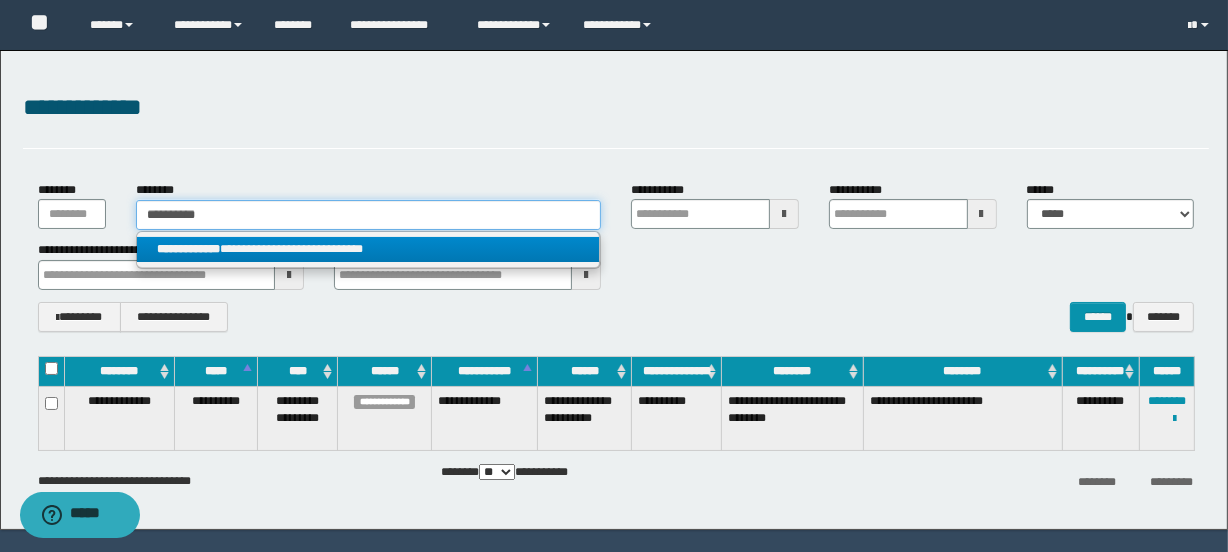 type on "**********" 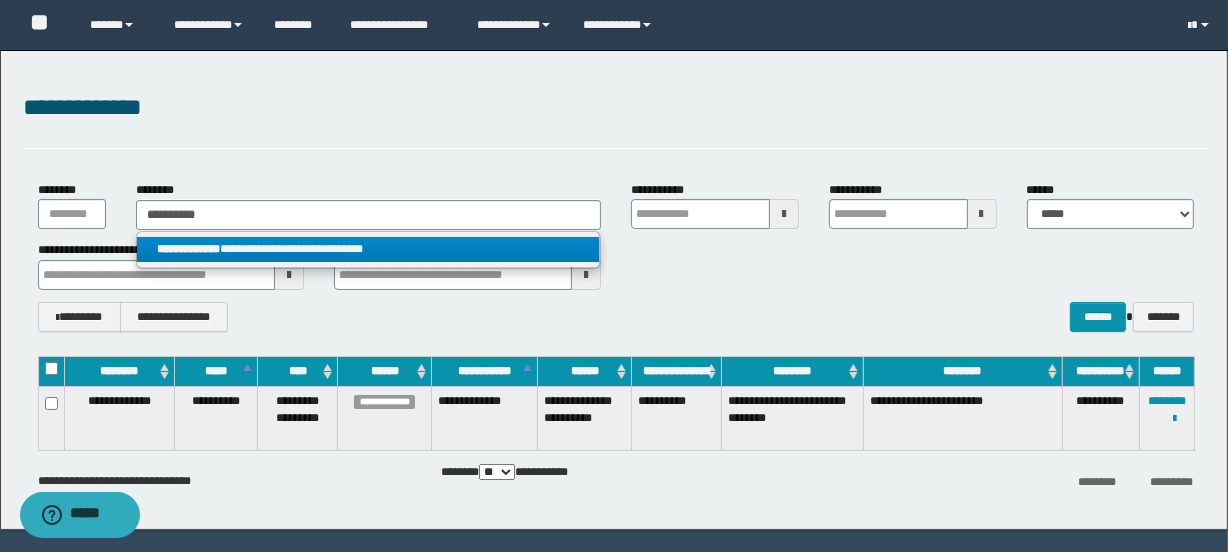 click on "**********" at bounding box center [368, 249] 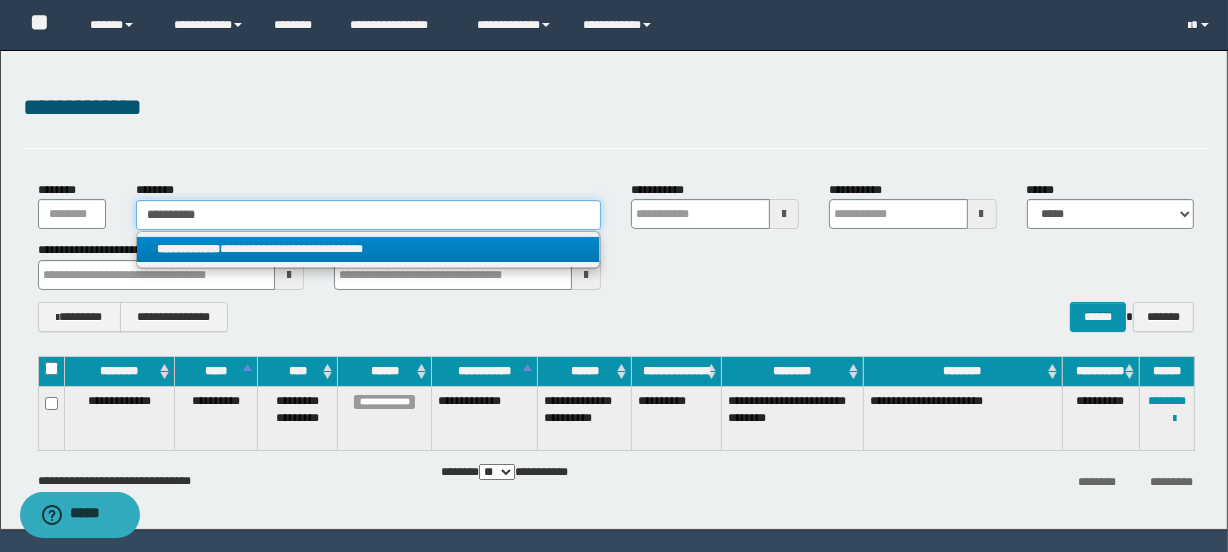 type 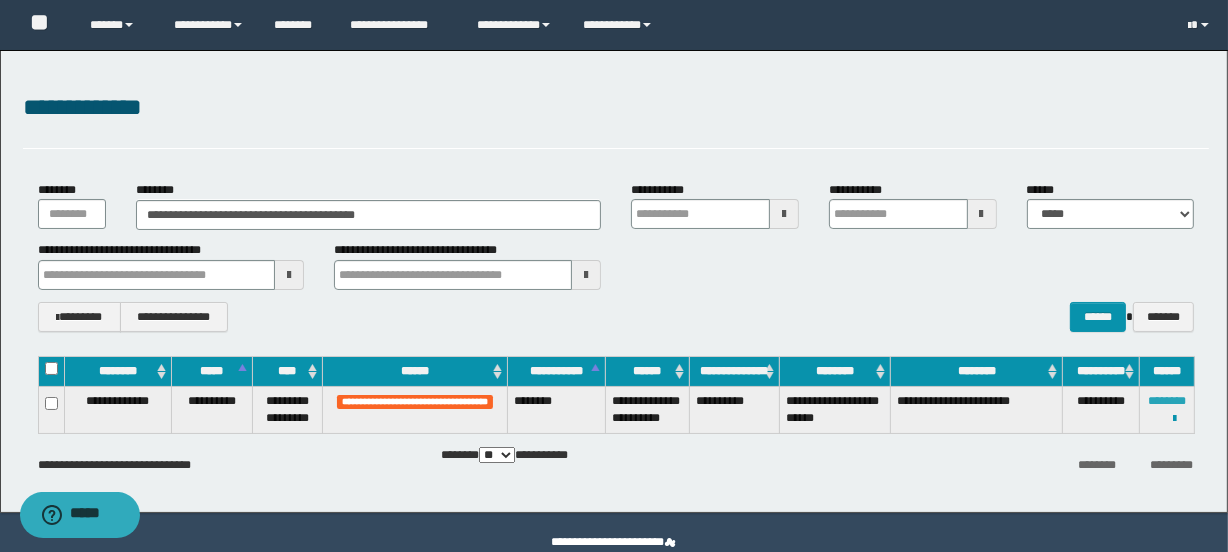 click on "********" at bounding box center (1167, 401) 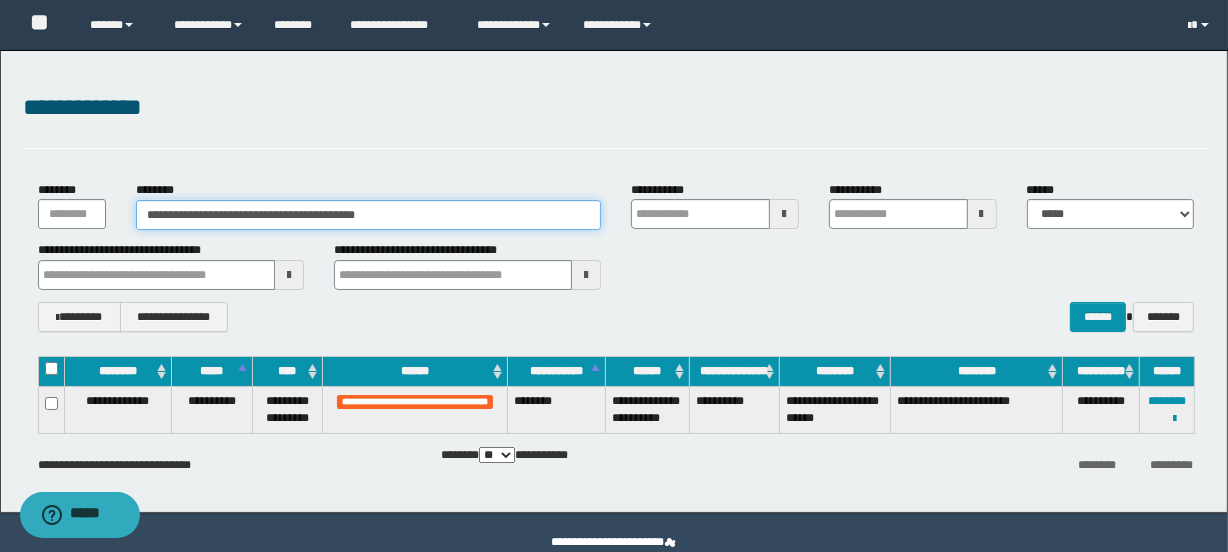 drag, startPoint x: 487, startPoint y: 213, endPoint x: -588, endPoint y: 212, distance: 1075.0005 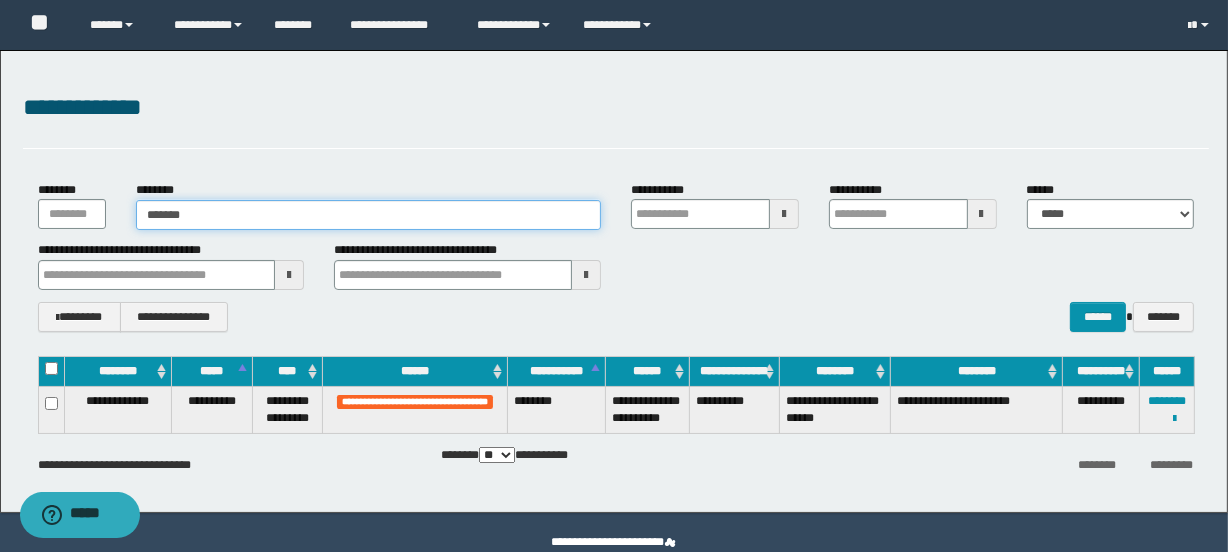 type on "*******" 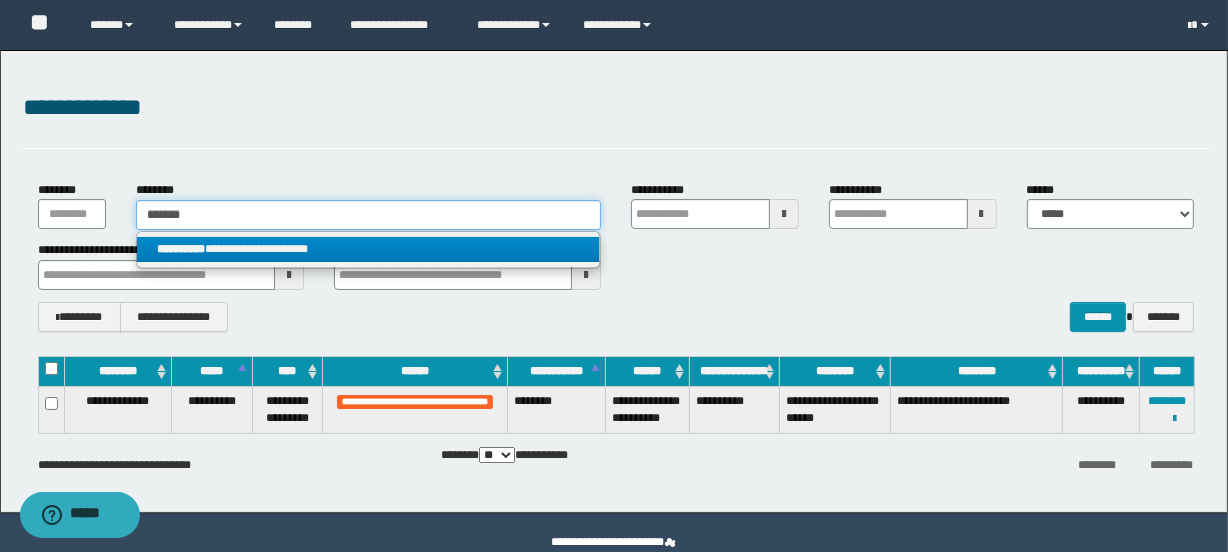 type on "*******" 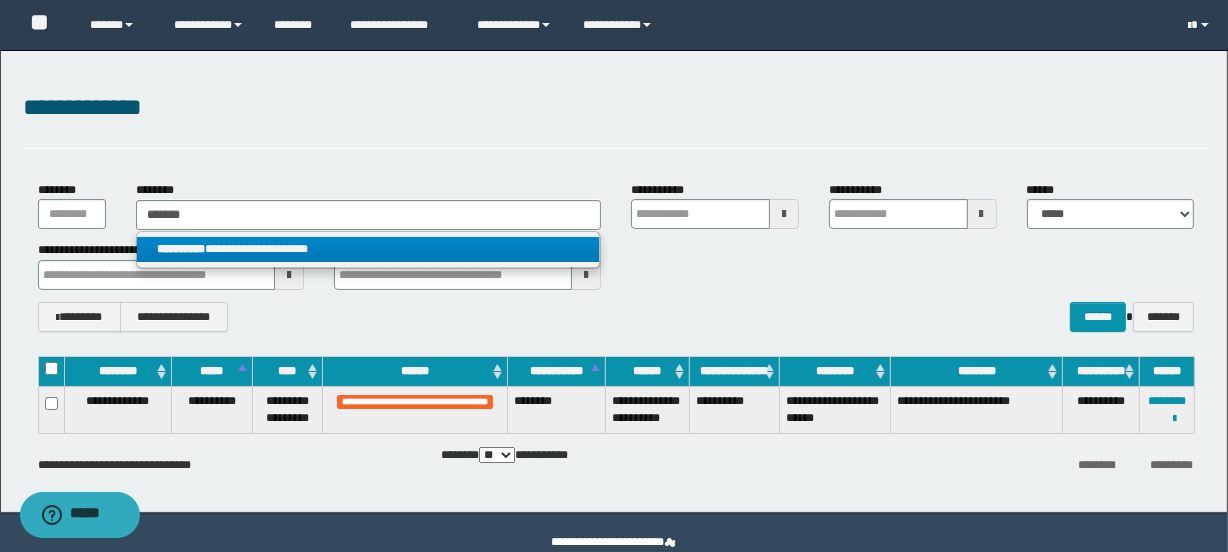 click on "**********" at bounding box center (367, 249) 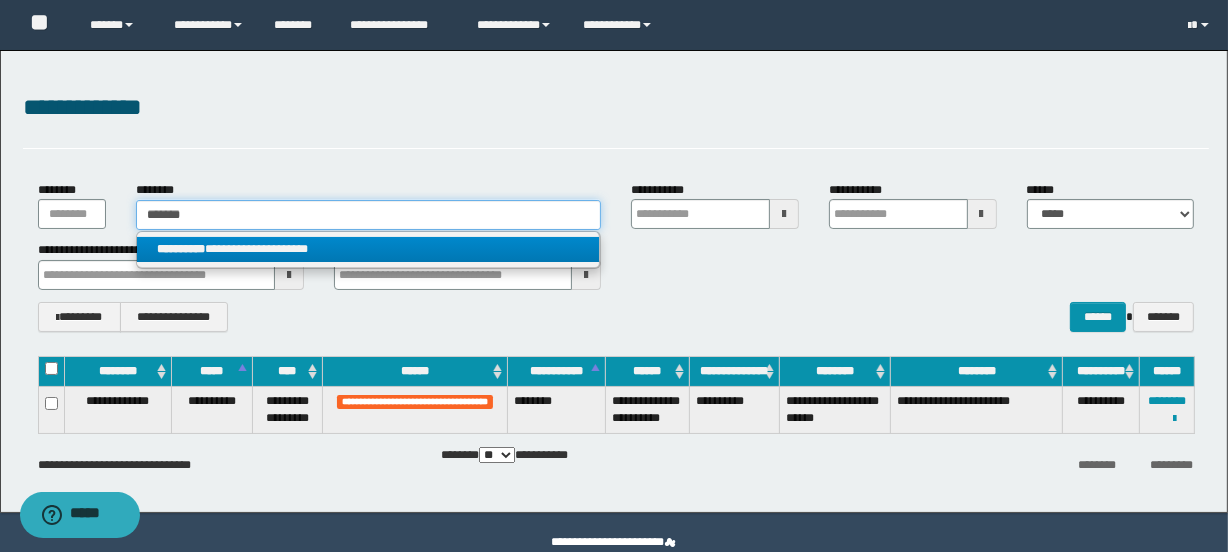 type 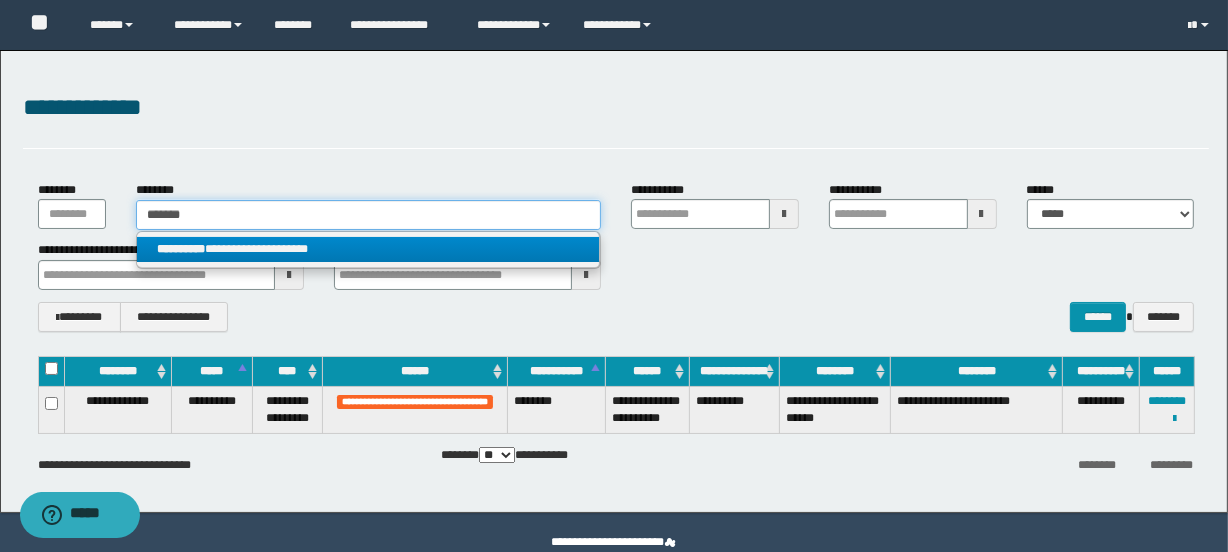 type on "**********" 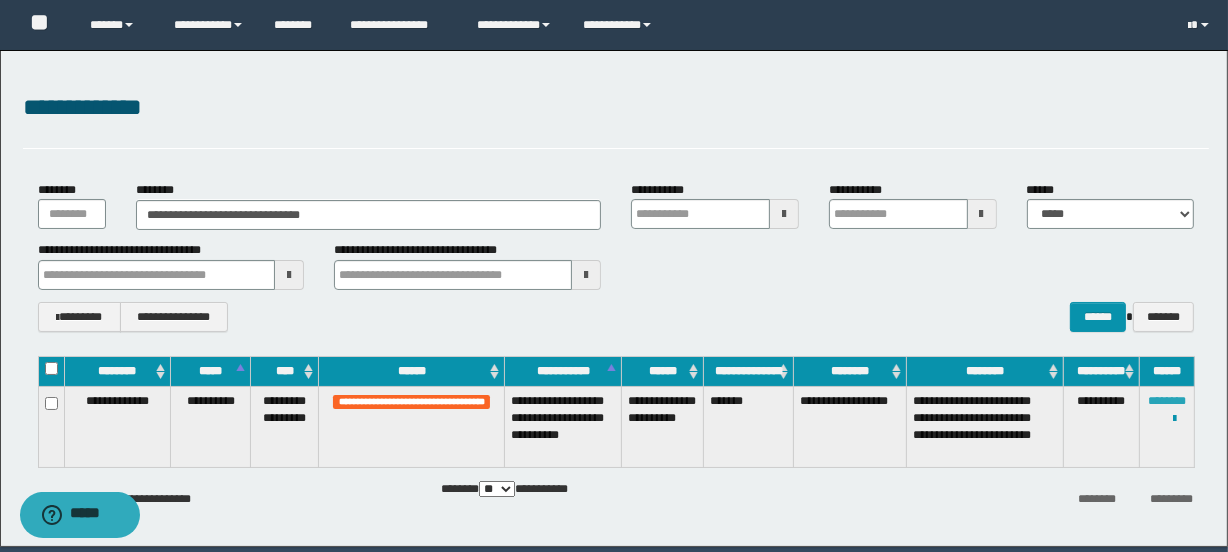 click on "********" at bounding box center (1167, 401) 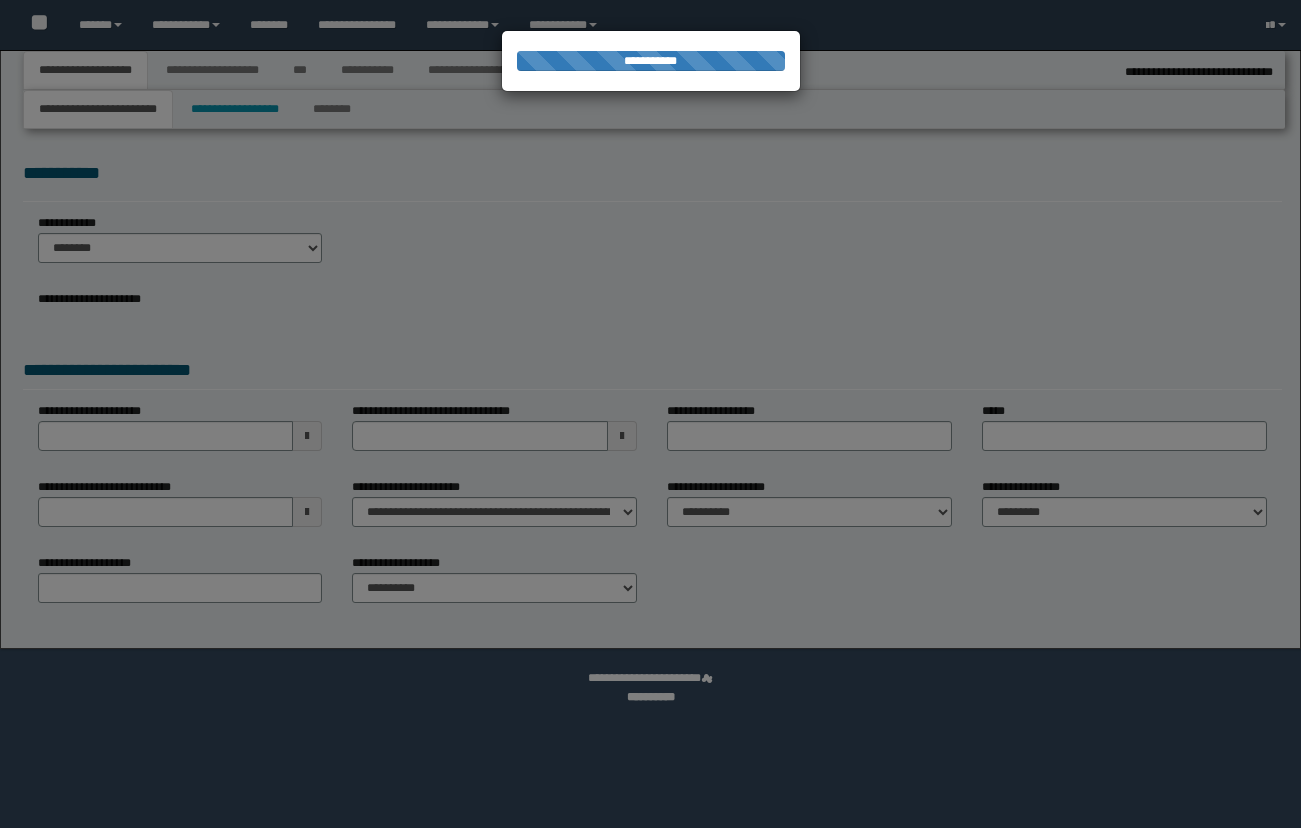 select on "*" 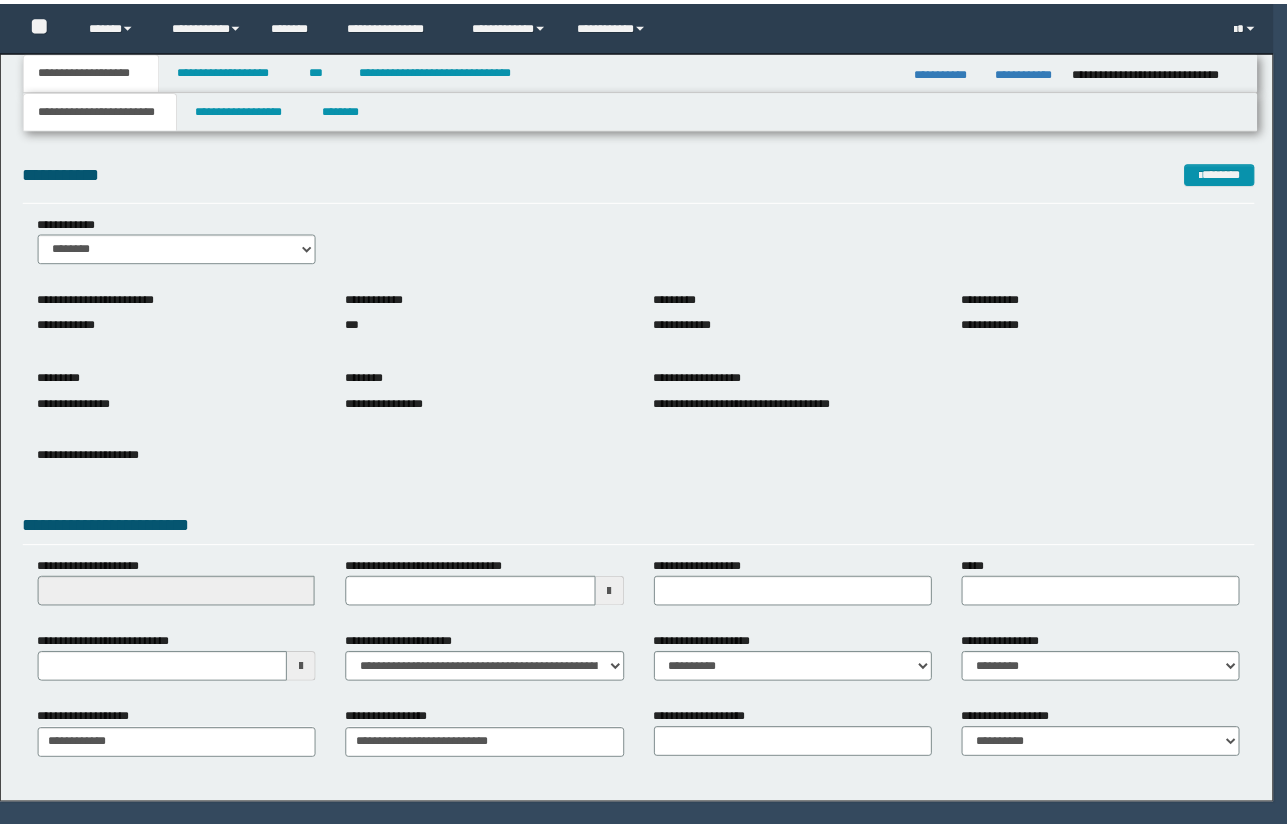 scroll, scrollTop: 0, scrollLeft: 0, axis: both 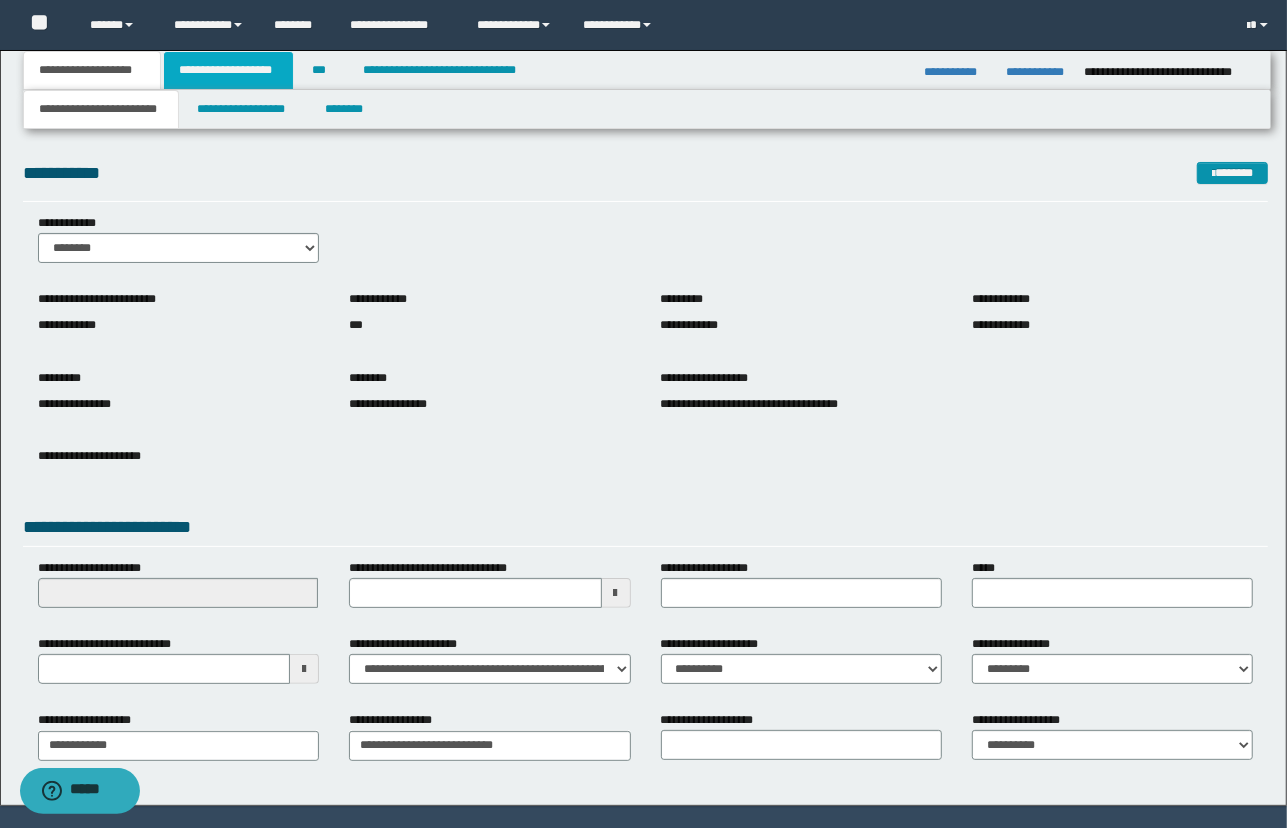 click on "**********" at bounding box center (228, 70) 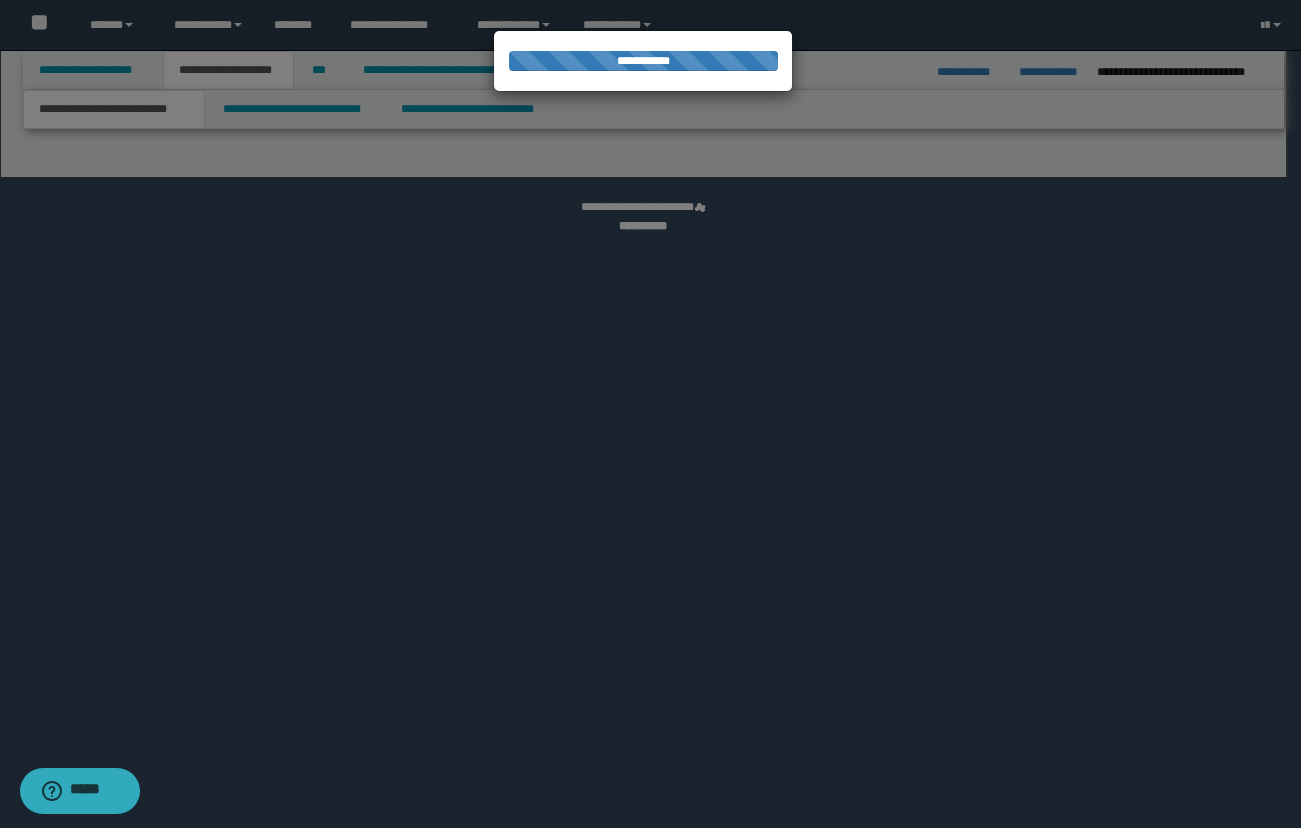 click at bounding box center (650, 414) 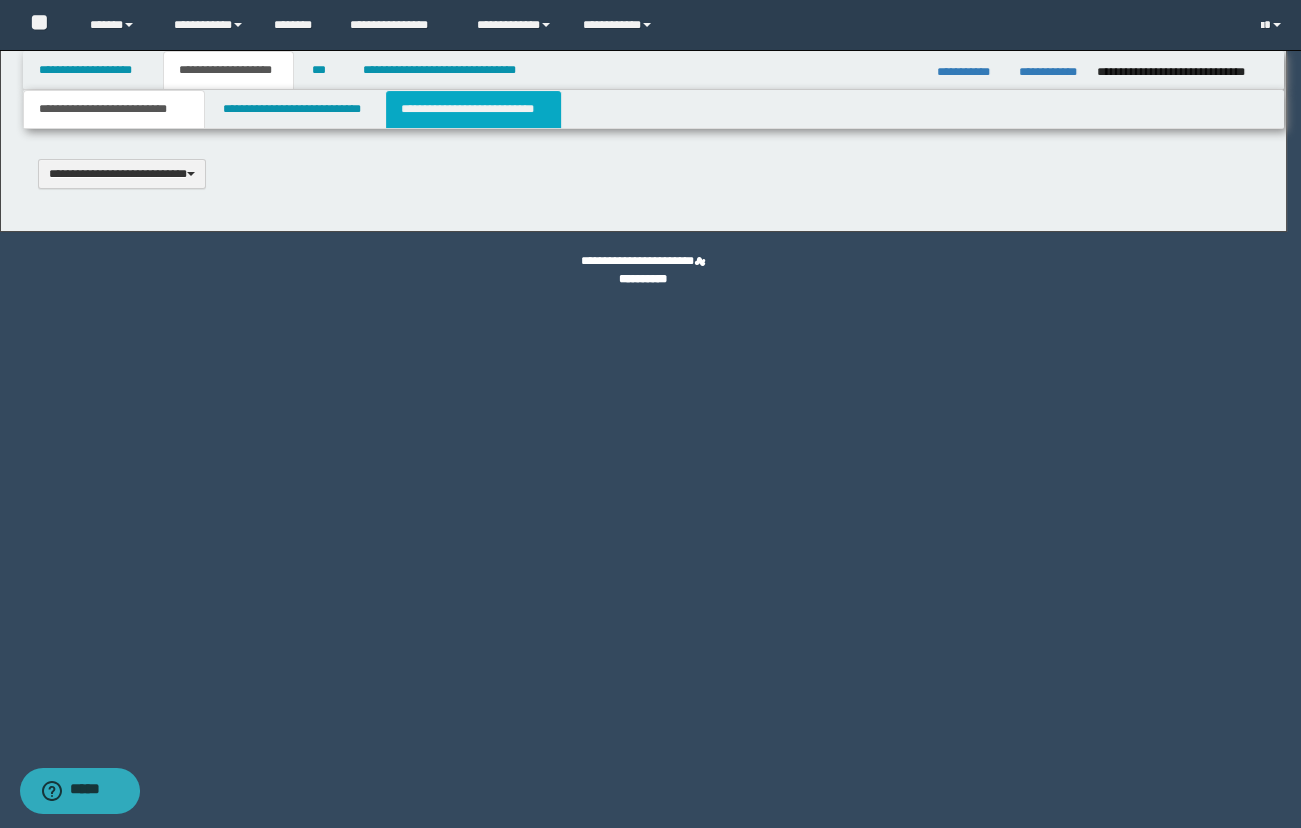 type 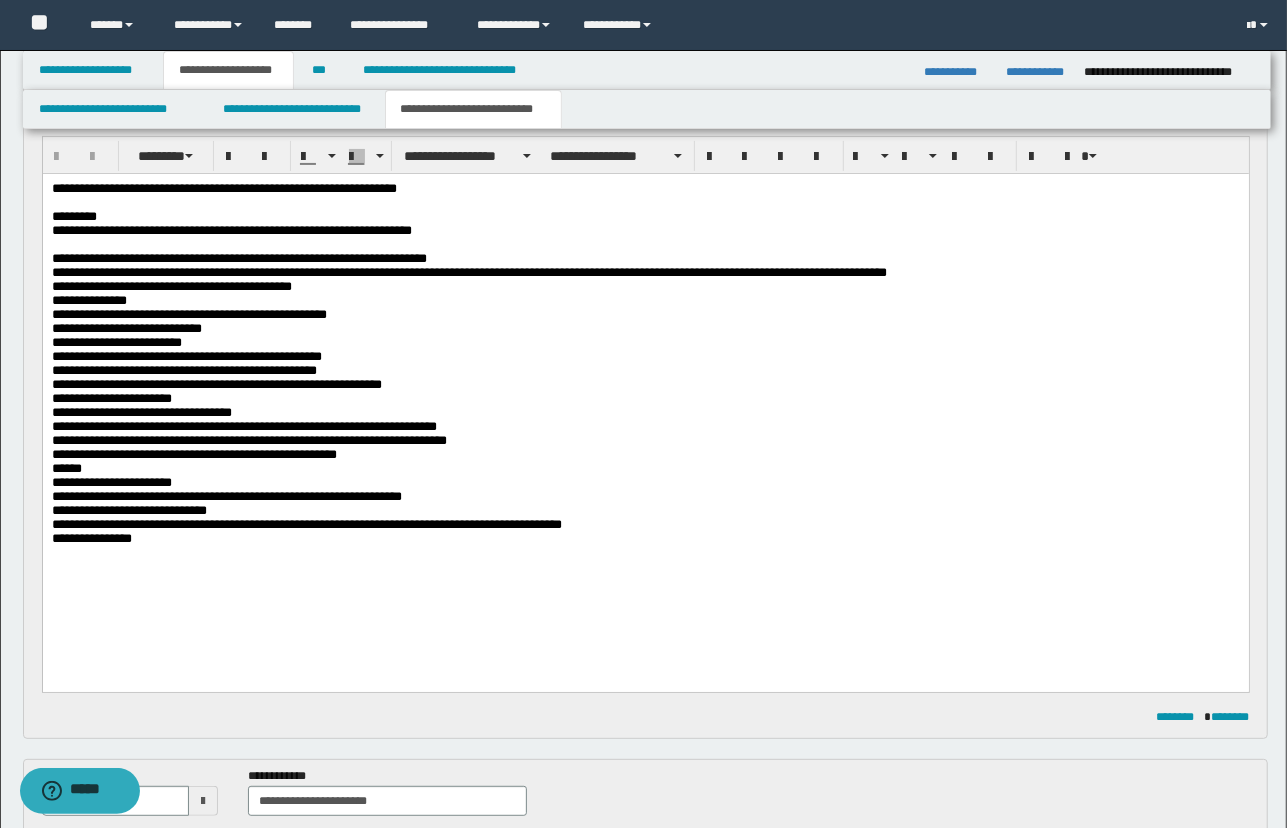 scroll, scrollTop: 90, scrollLeft: 0, axis: vertical 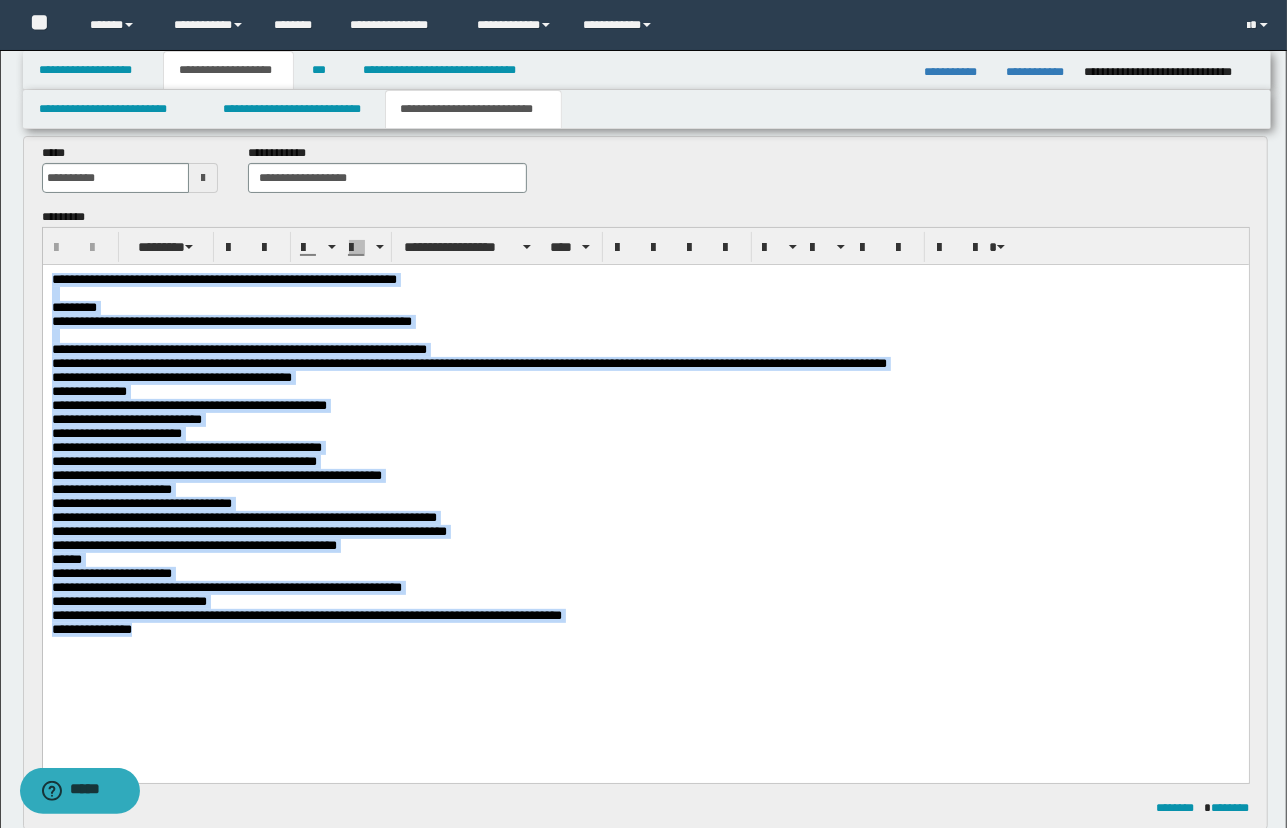 drag, startPoint x: 245, startPoint y: 705, endPoint x: 140, endPoint y: 340, distance: 379.80258 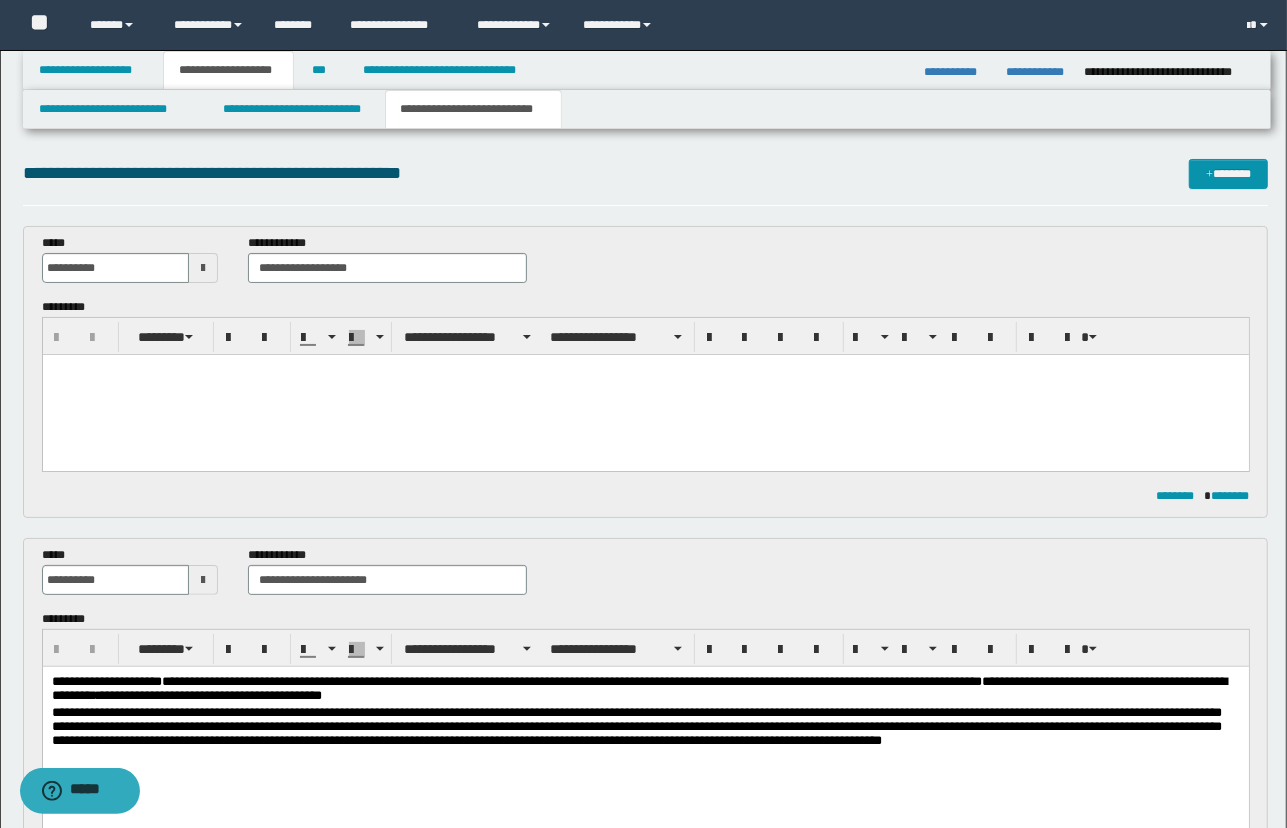 scroll, scrollTop: 0, scrollLeft: 0, axis: both 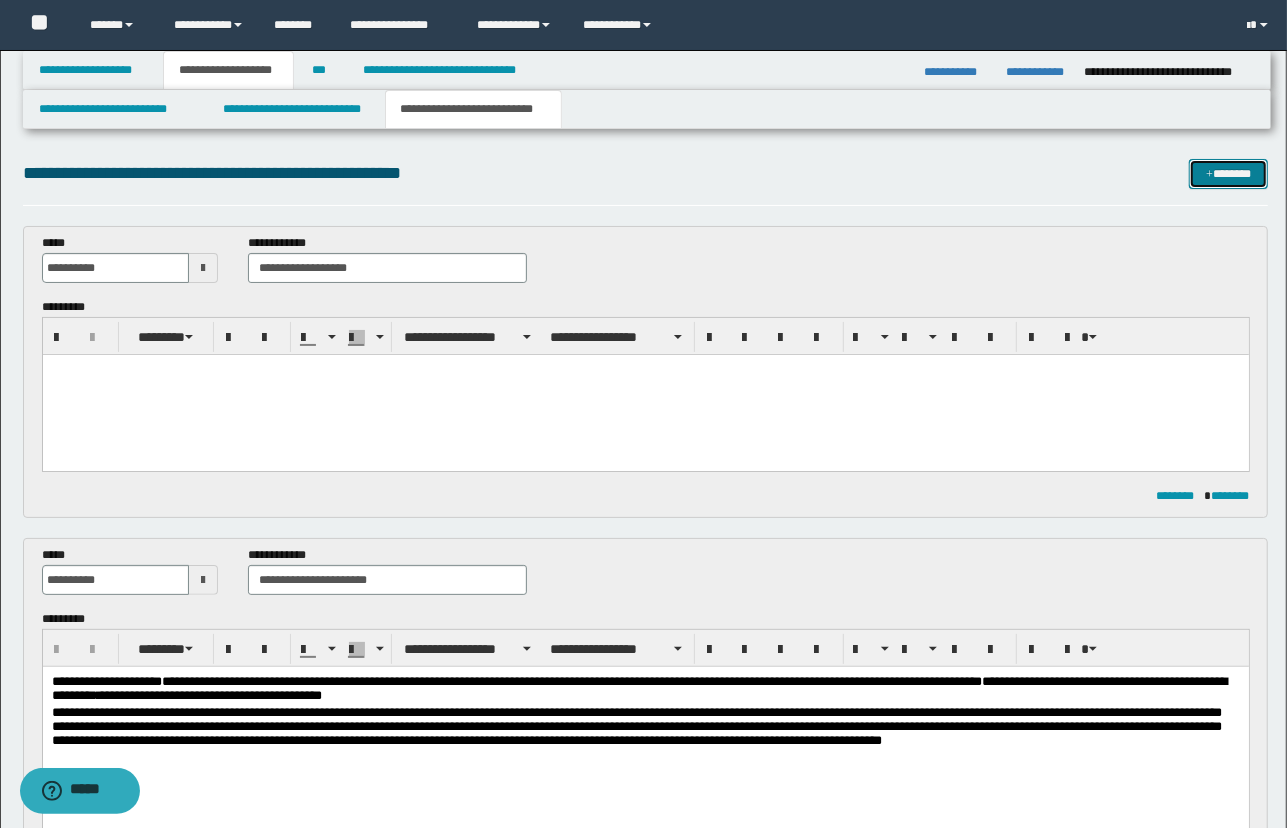 click at bounding box center [1209, 175] 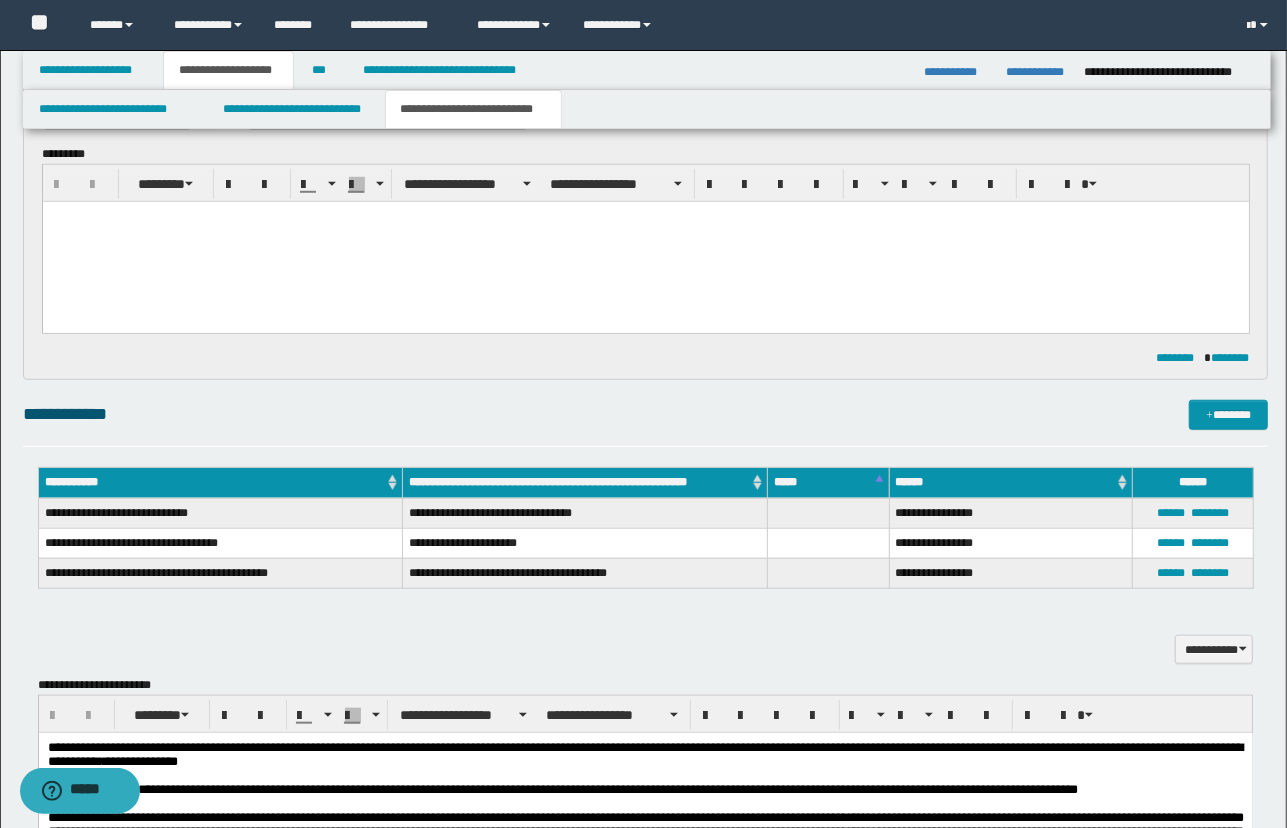 scroll, scrollTop: 0, scrollLeft: 0, axis: both 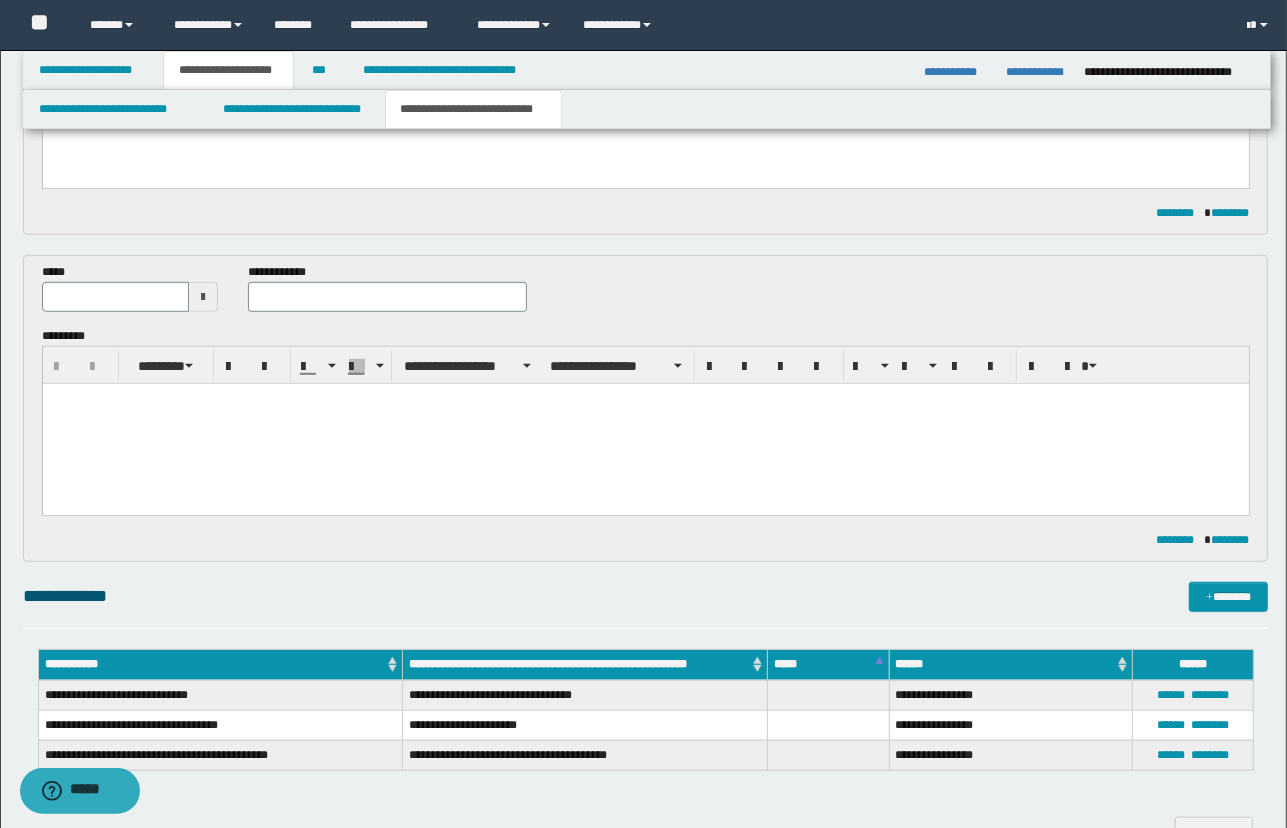 click at bounding box center [645, 424] 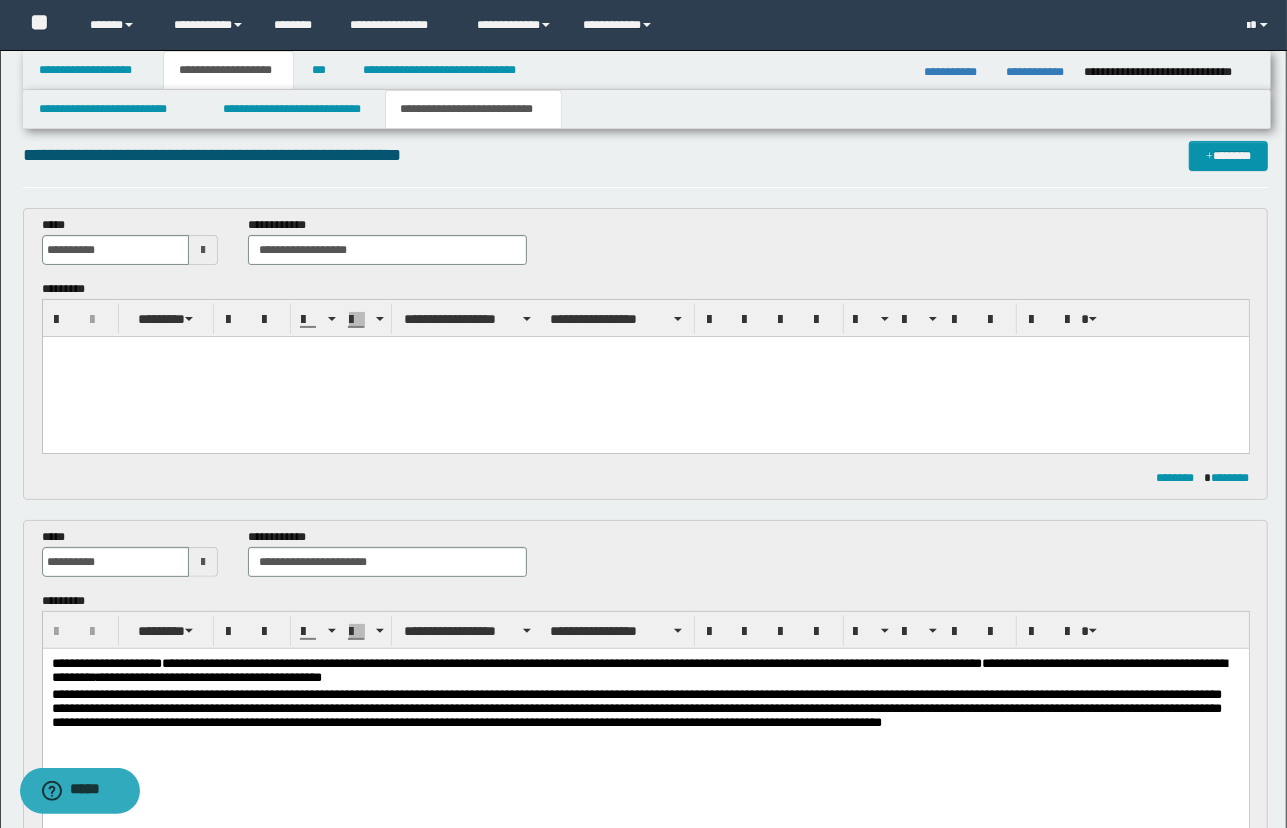 scroll, scrollTop: 0, scrollLeft: 0, axis: both 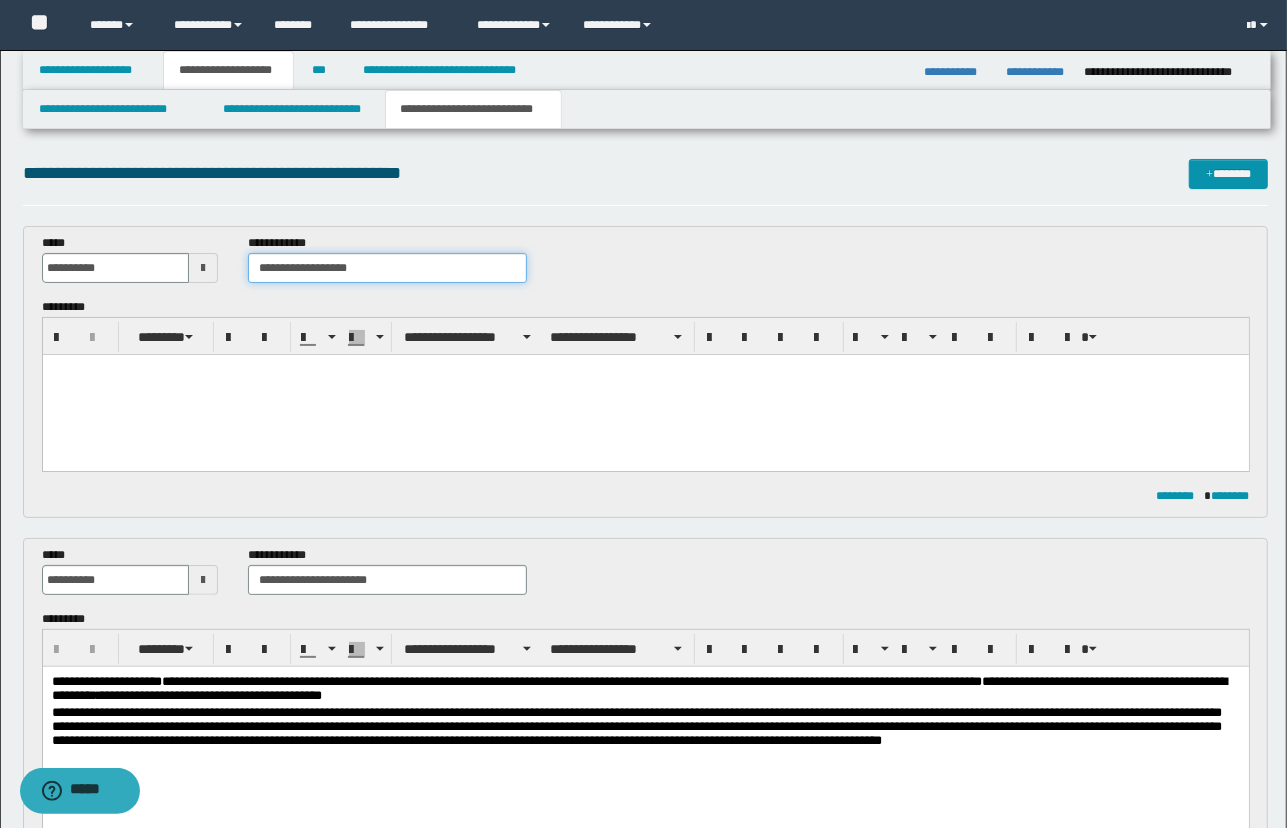 drag, startPoint x: 410, startPoint y: 268, endPoint x: 152, endPoint y: 270, distance: 258.00775 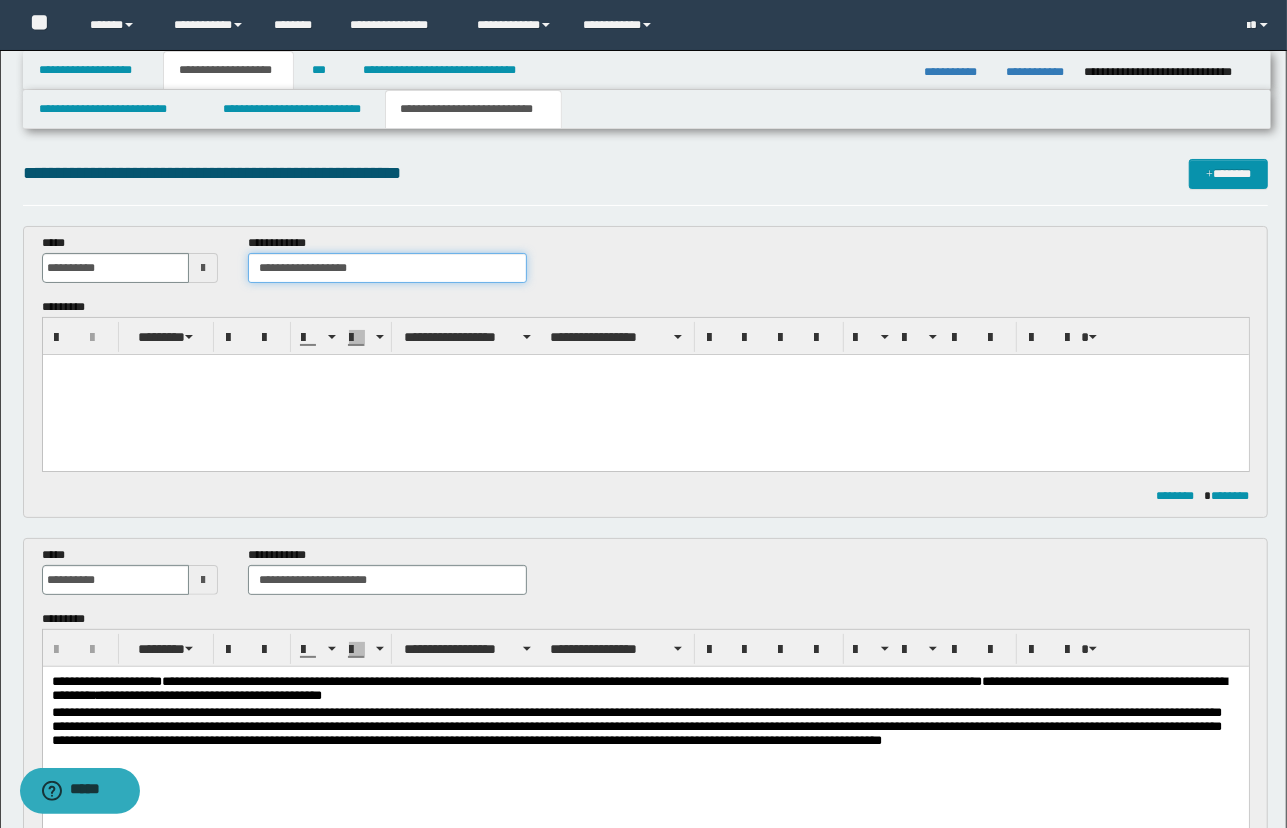 click on "**********" at bounding box center [646, 266] 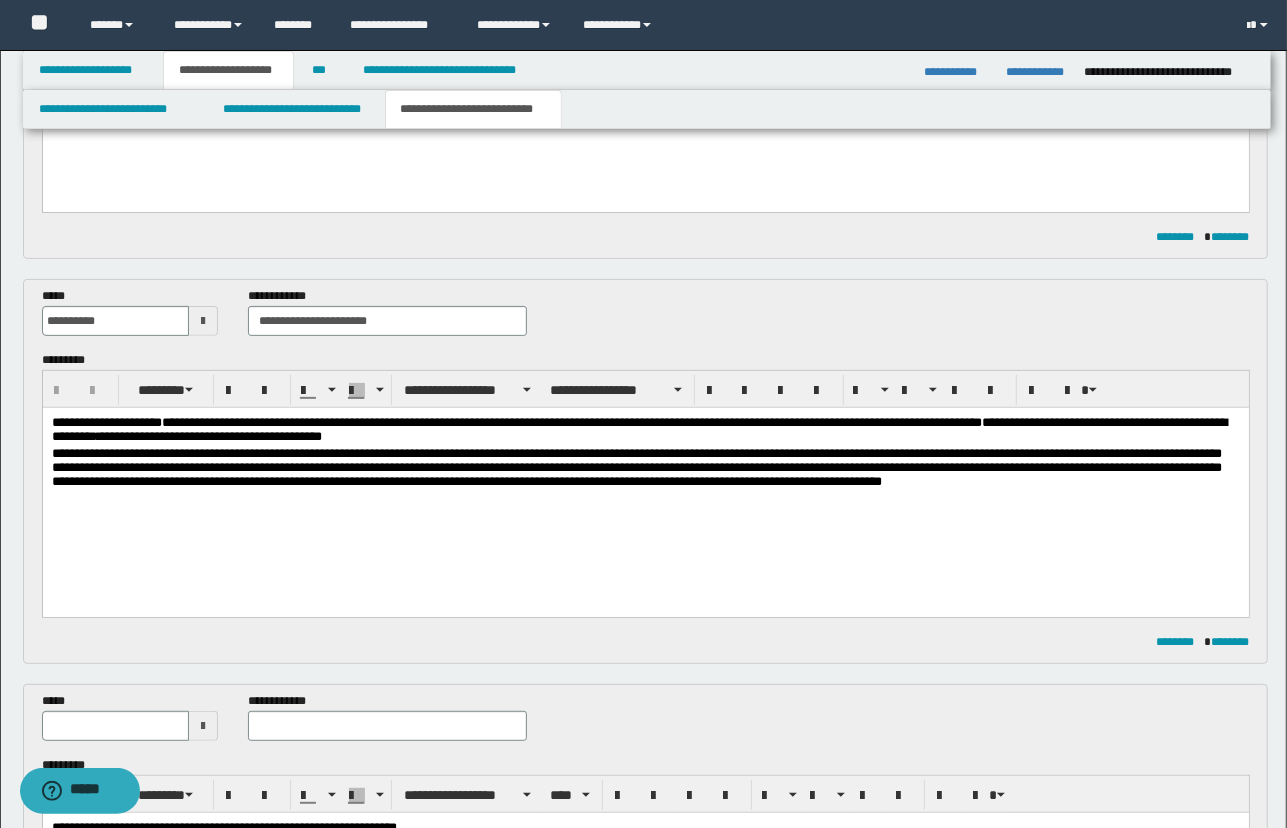 scroll, scrollTop: 363, scrollLeft: 0, axis: vertical 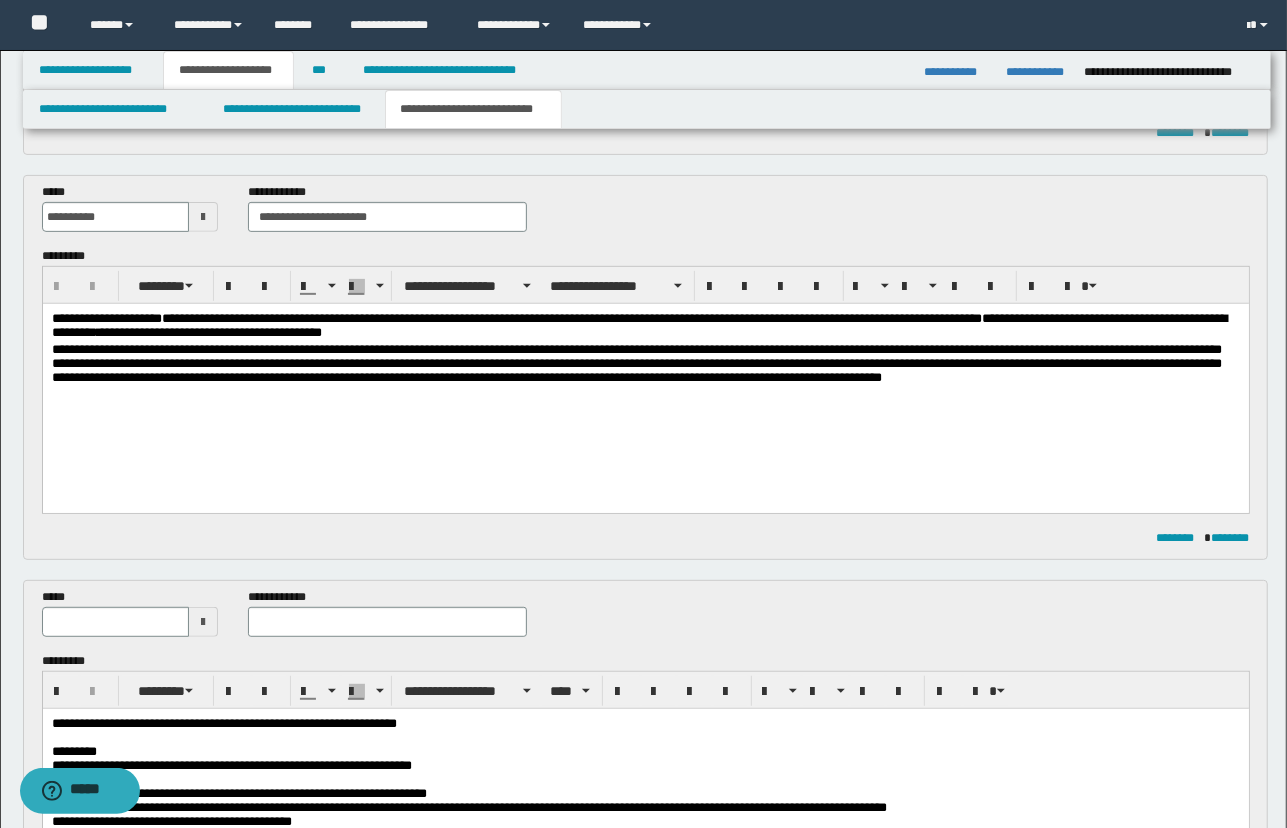 type 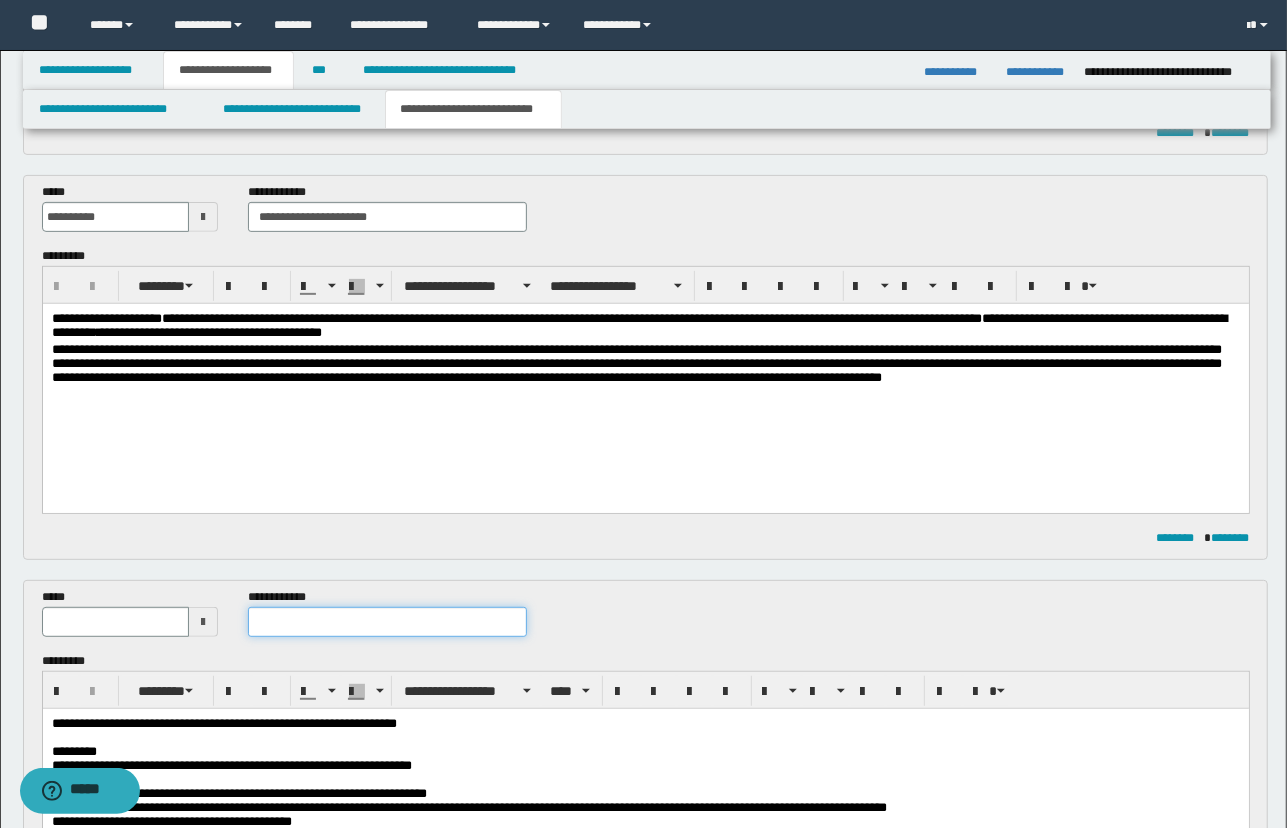 click at bounding box center (388, 622) 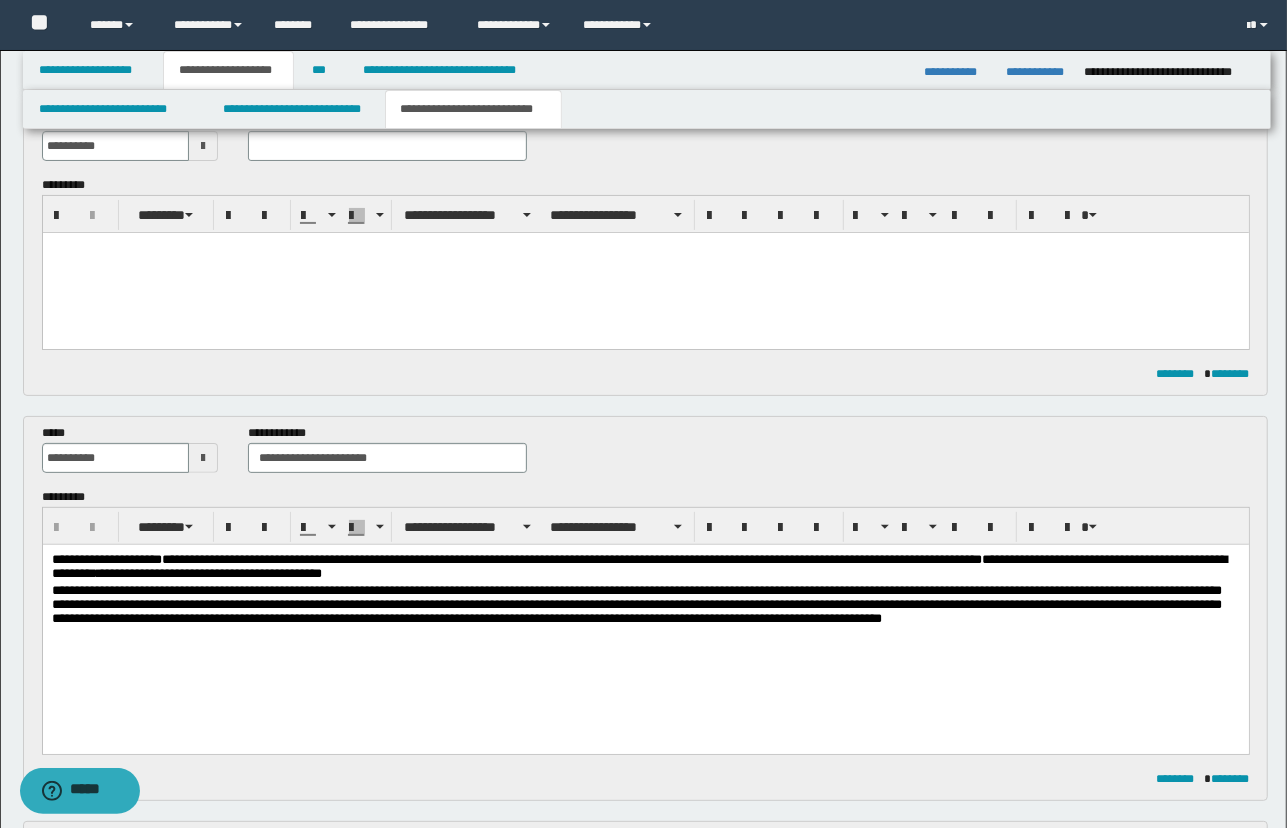 scroll, scrollTop: 90, scrollLeft: 0, axis: vertical 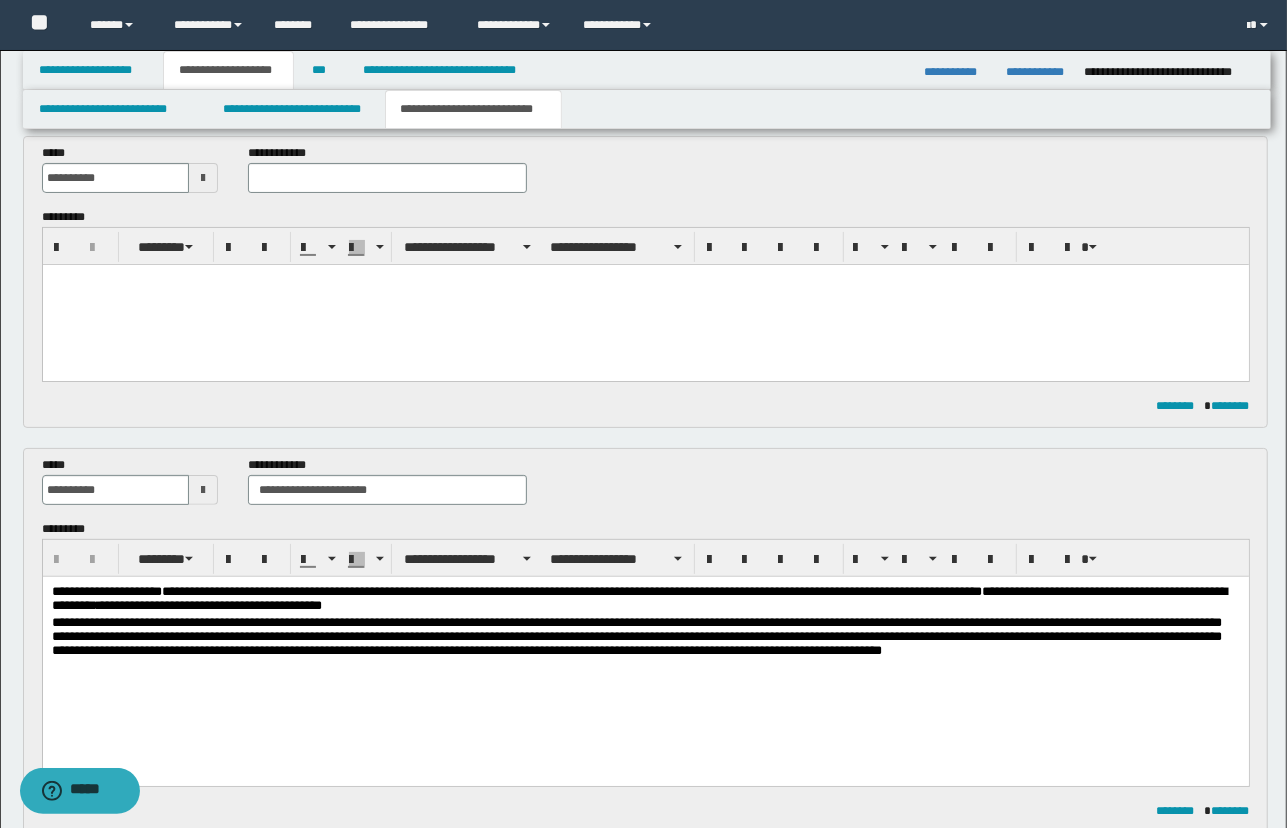 type on "**********" 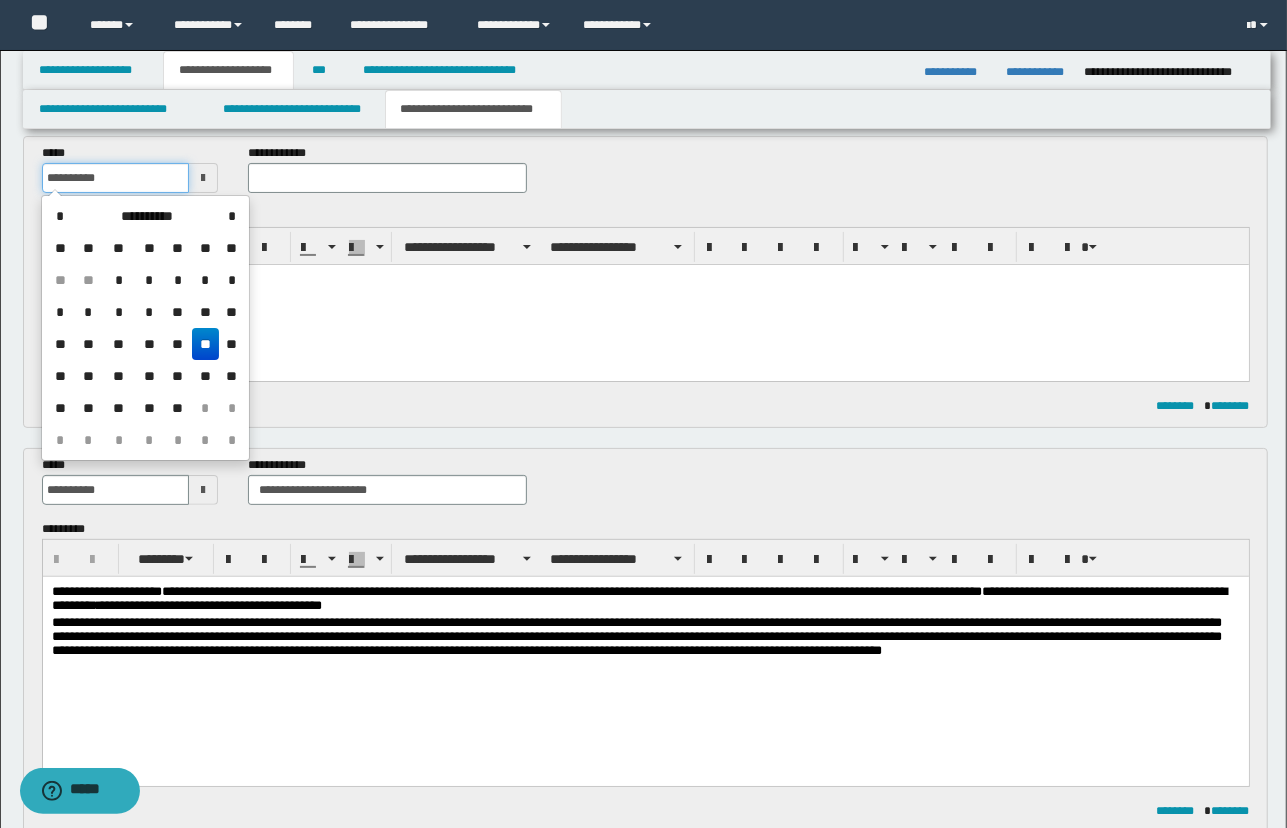 click on "**********" at bounding box center (643, 3432) 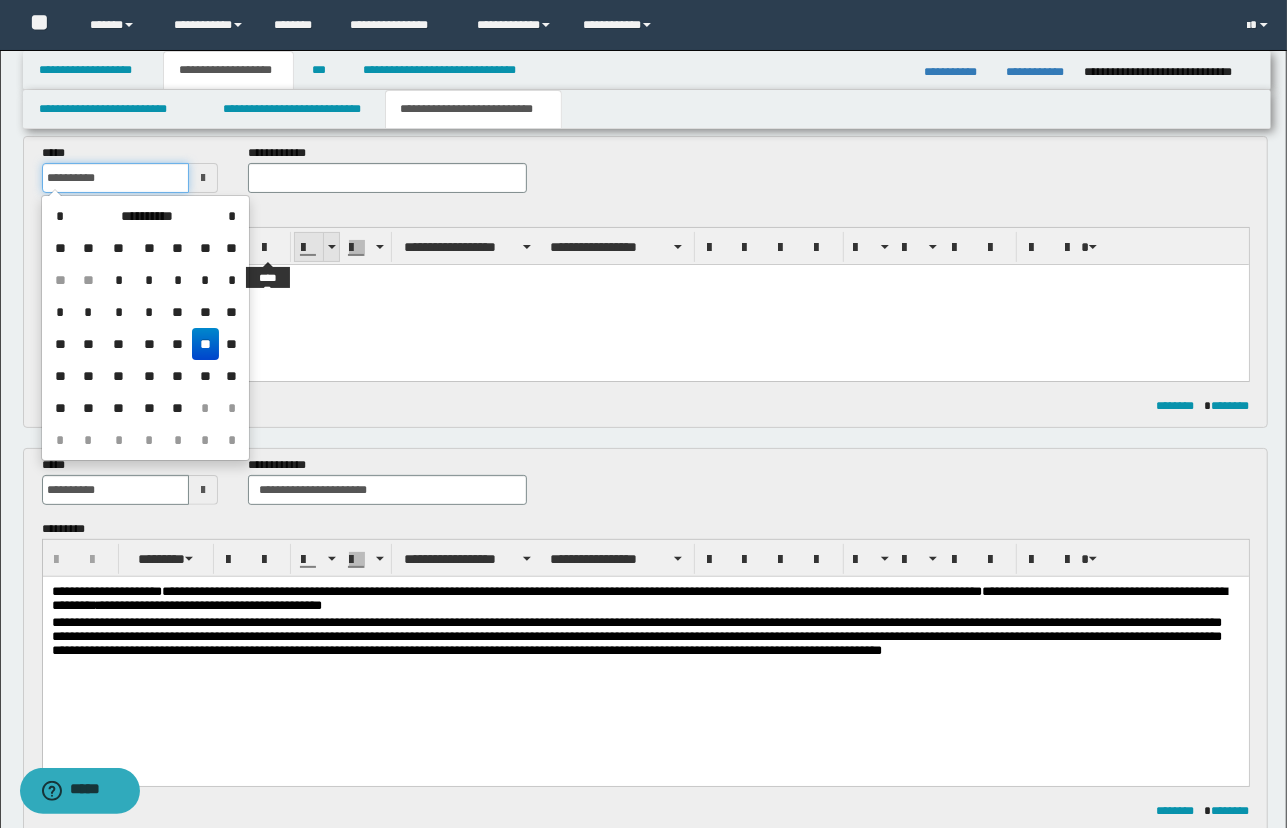 type 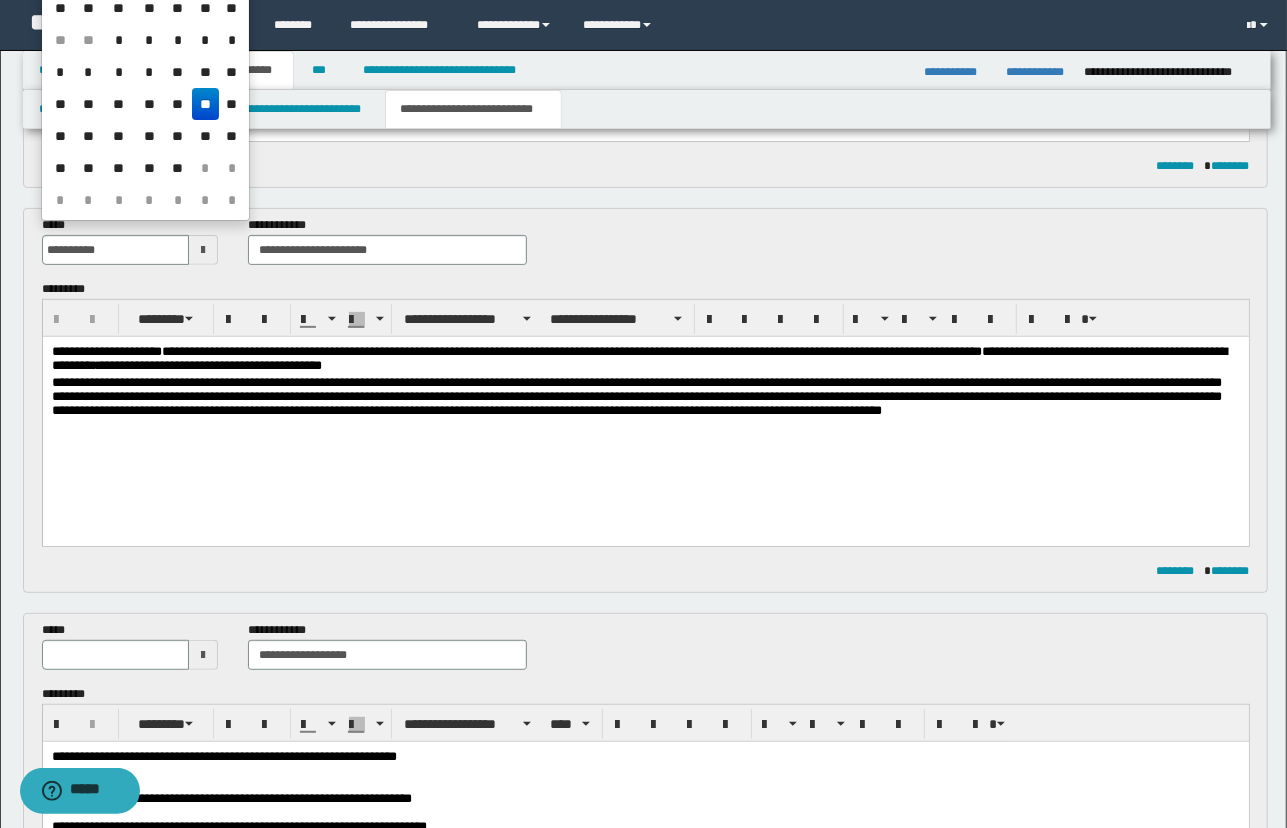 scroll, scrollTop: 363, scrollLeft: 0, axis: vertical 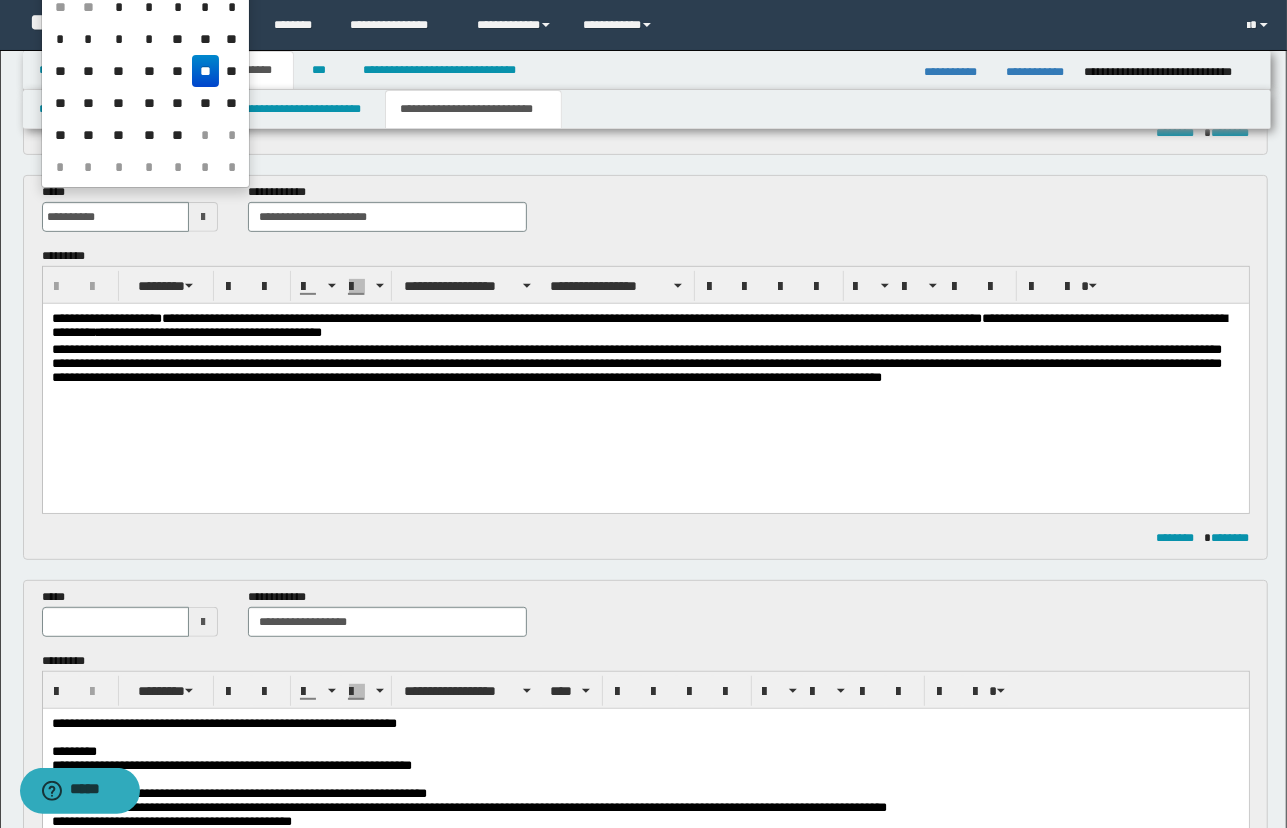type 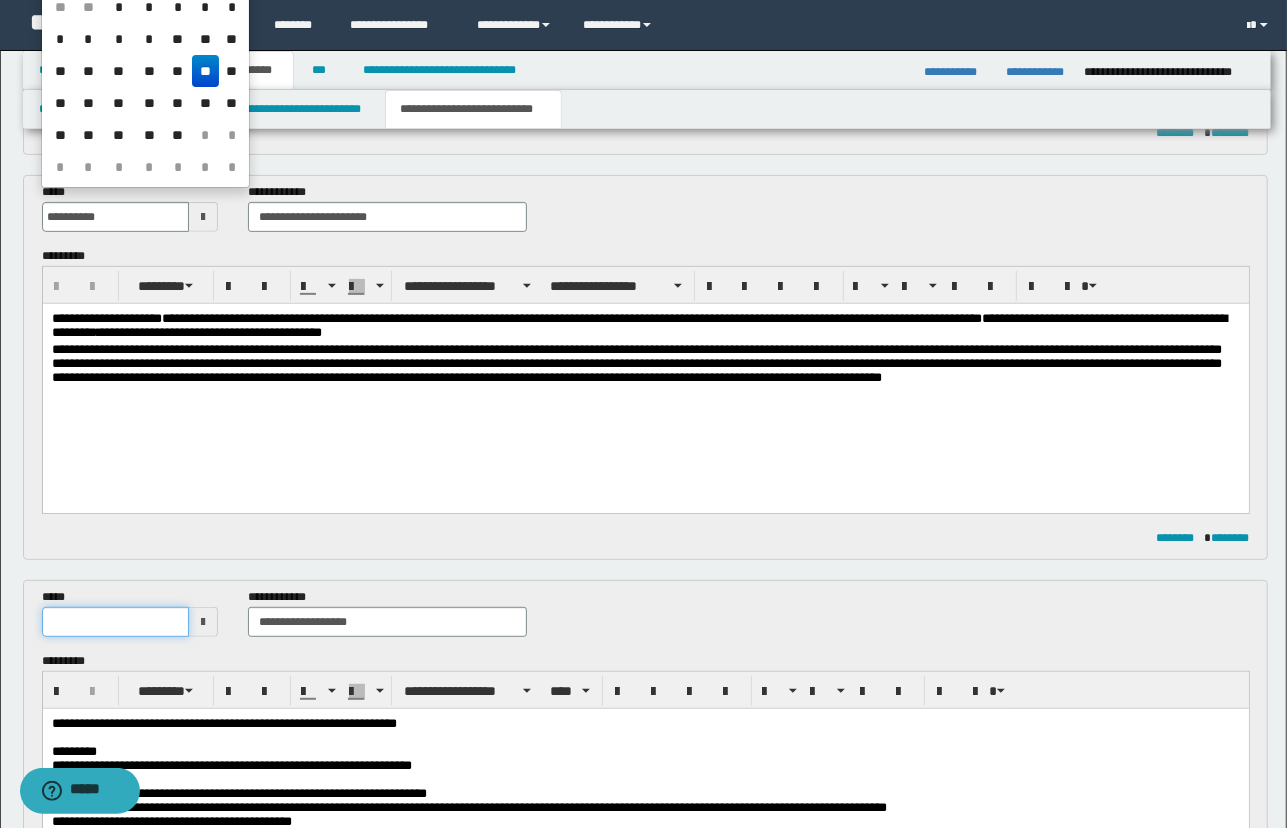 type 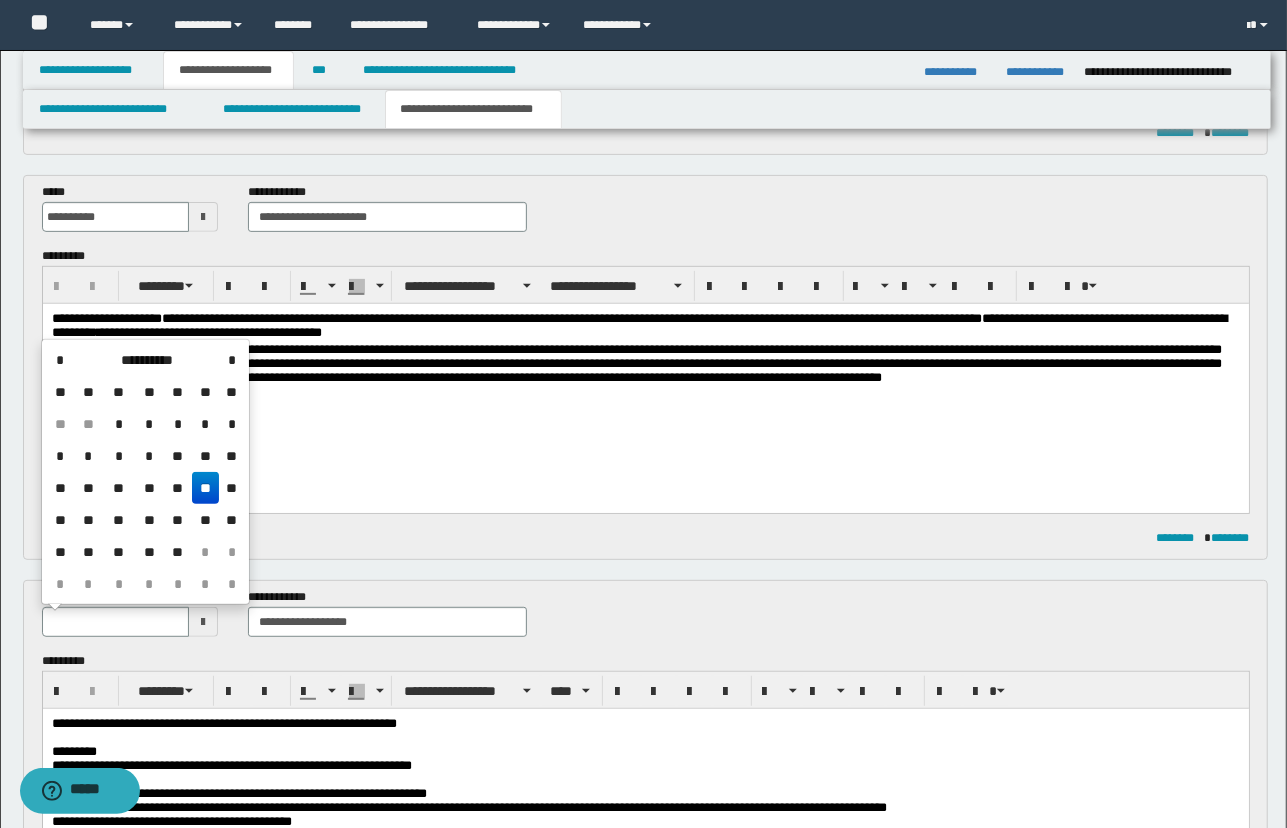 click on "**" at bounding box center (206, 488) 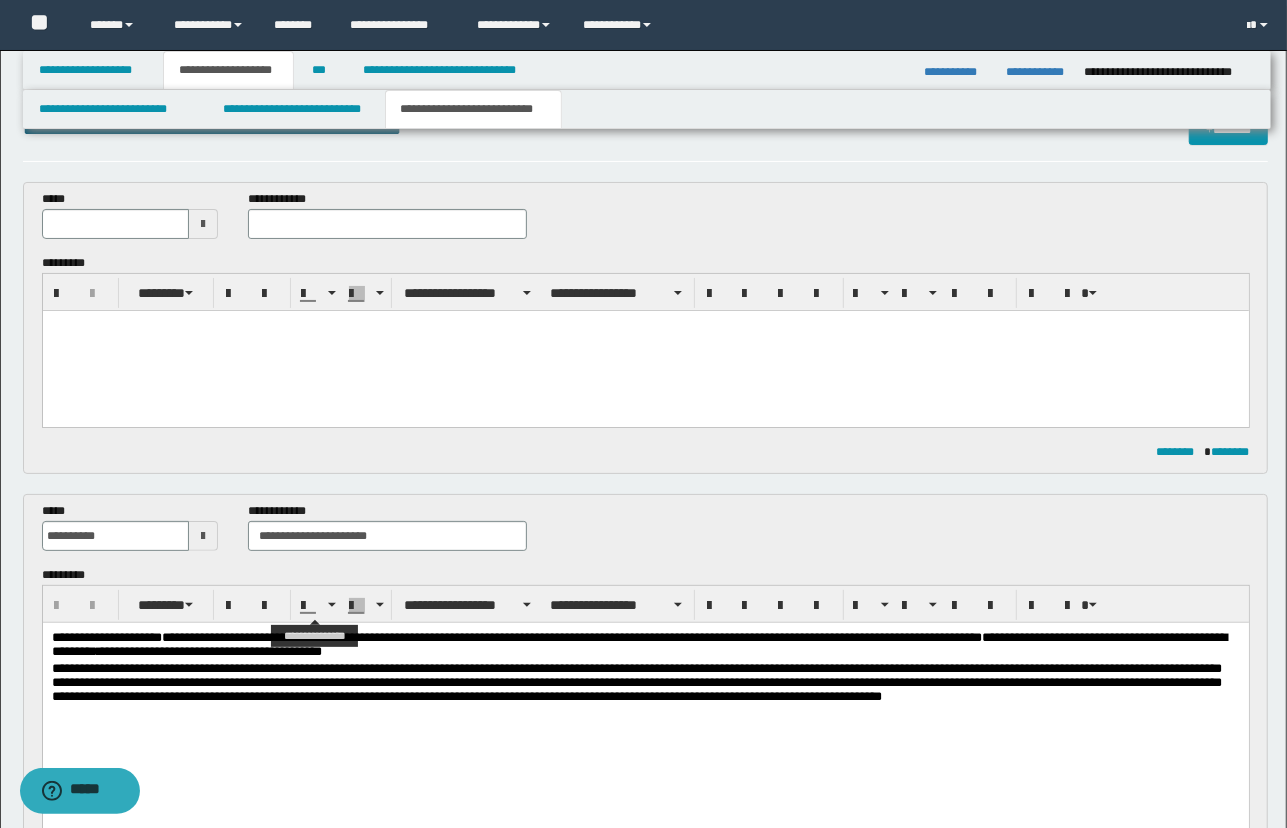 scroll, scrollTop: 0, scrollLeft: 0, axis: both 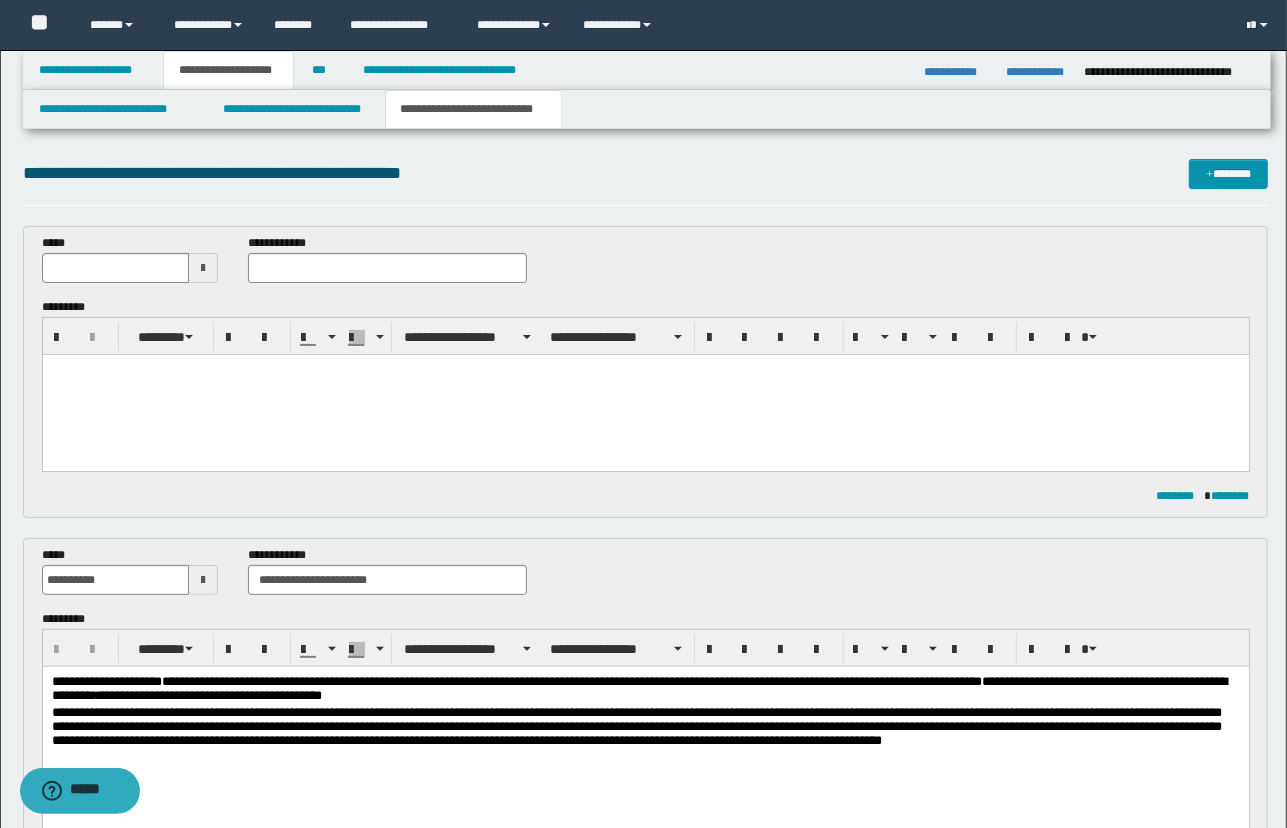 click at bounding box center (645, 387) 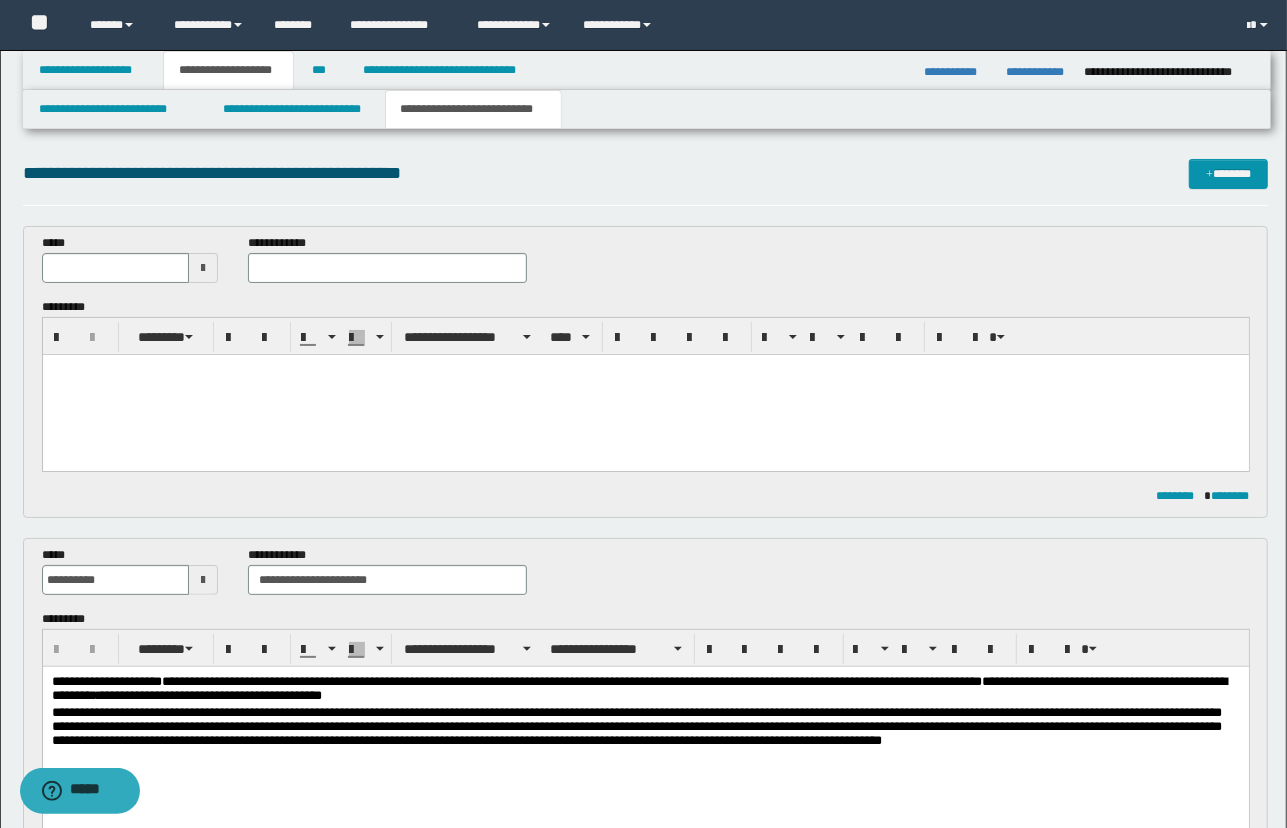 paste 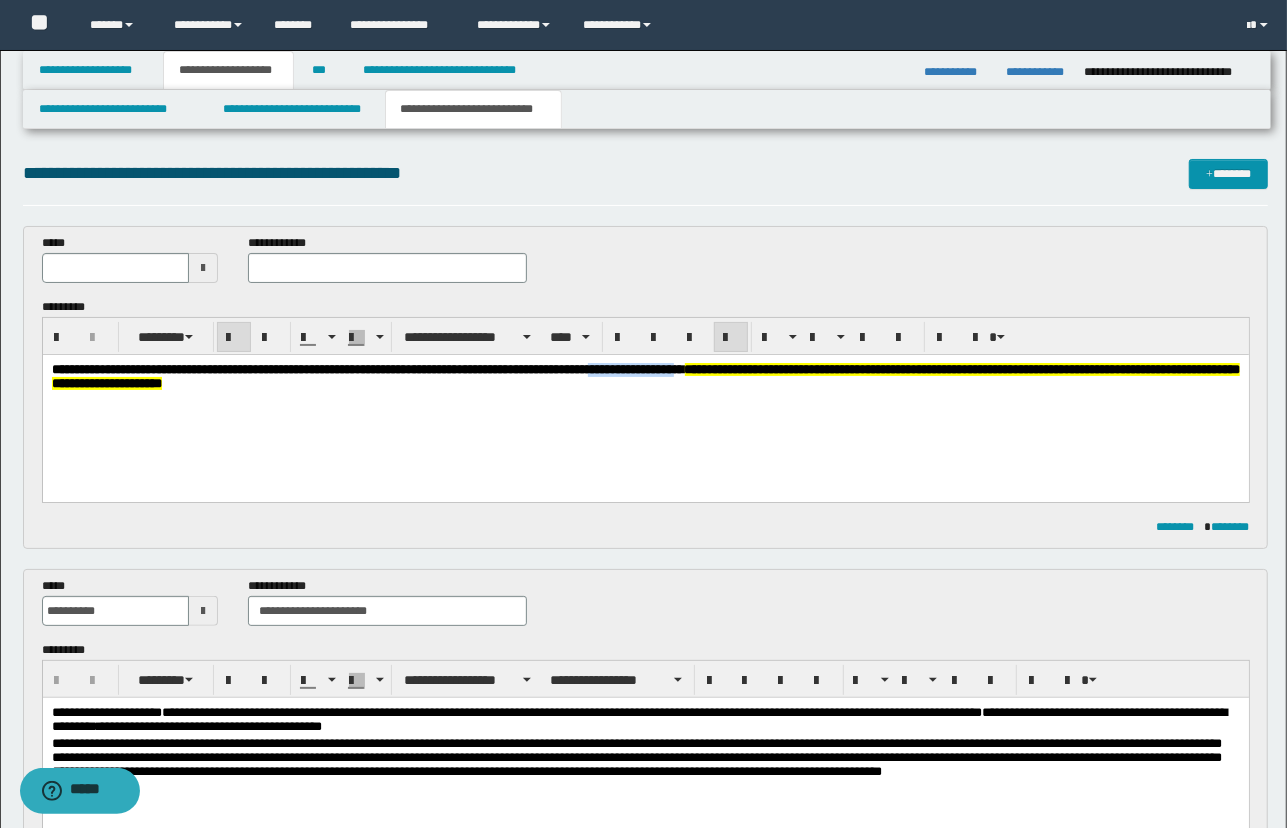 drag, startPoint x: 746, startPoint y: 369, endPoint x: 643, endPoint y: 367, distance: 103.01942 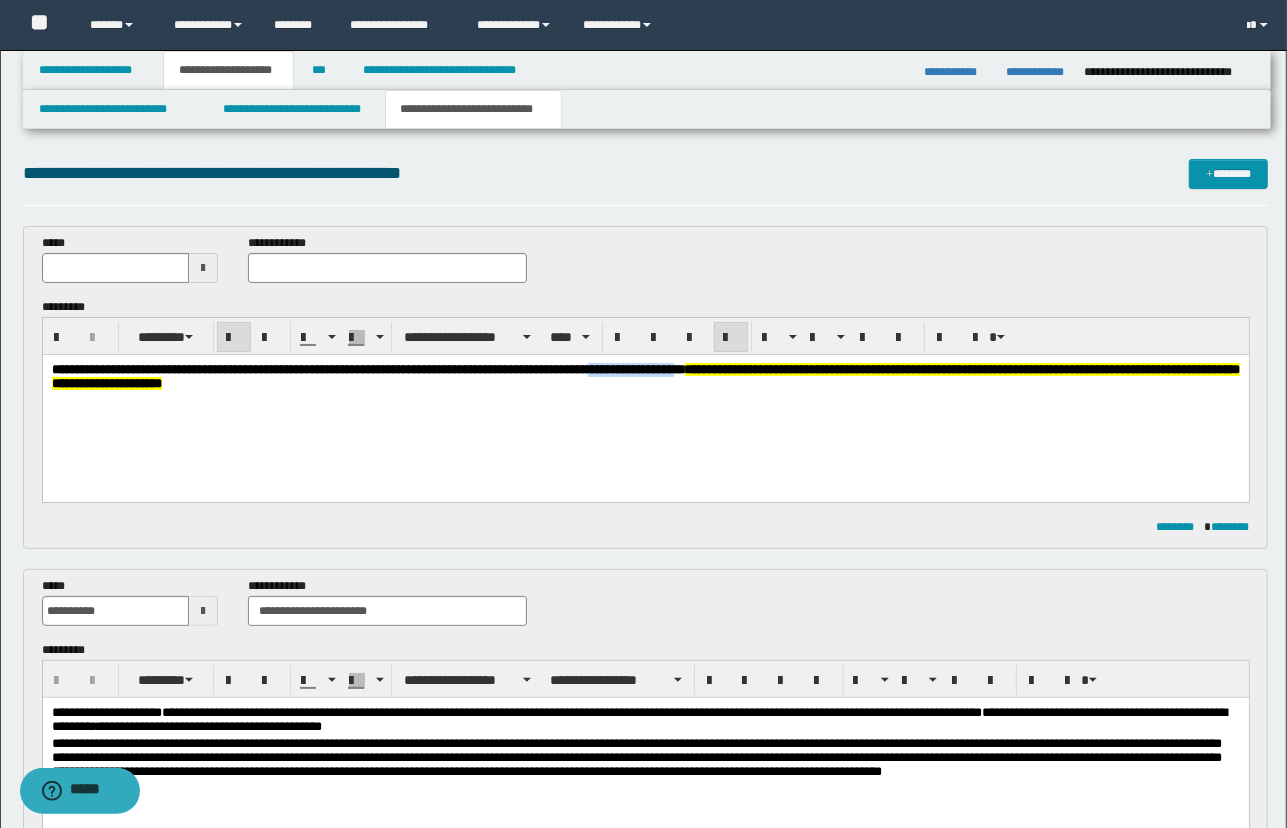 click on "**********" at bounding box center (645, 375) 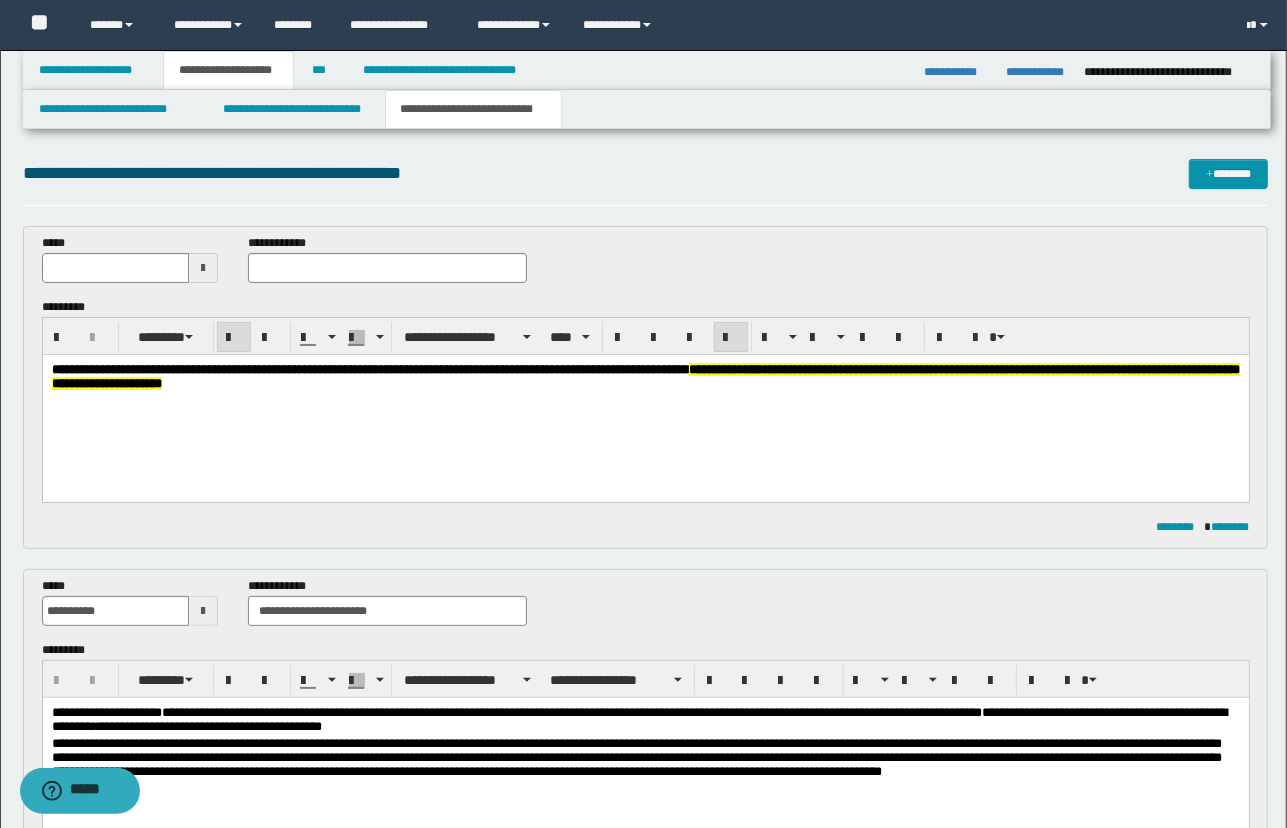 click on "**********" at bounding box center [645, 401] 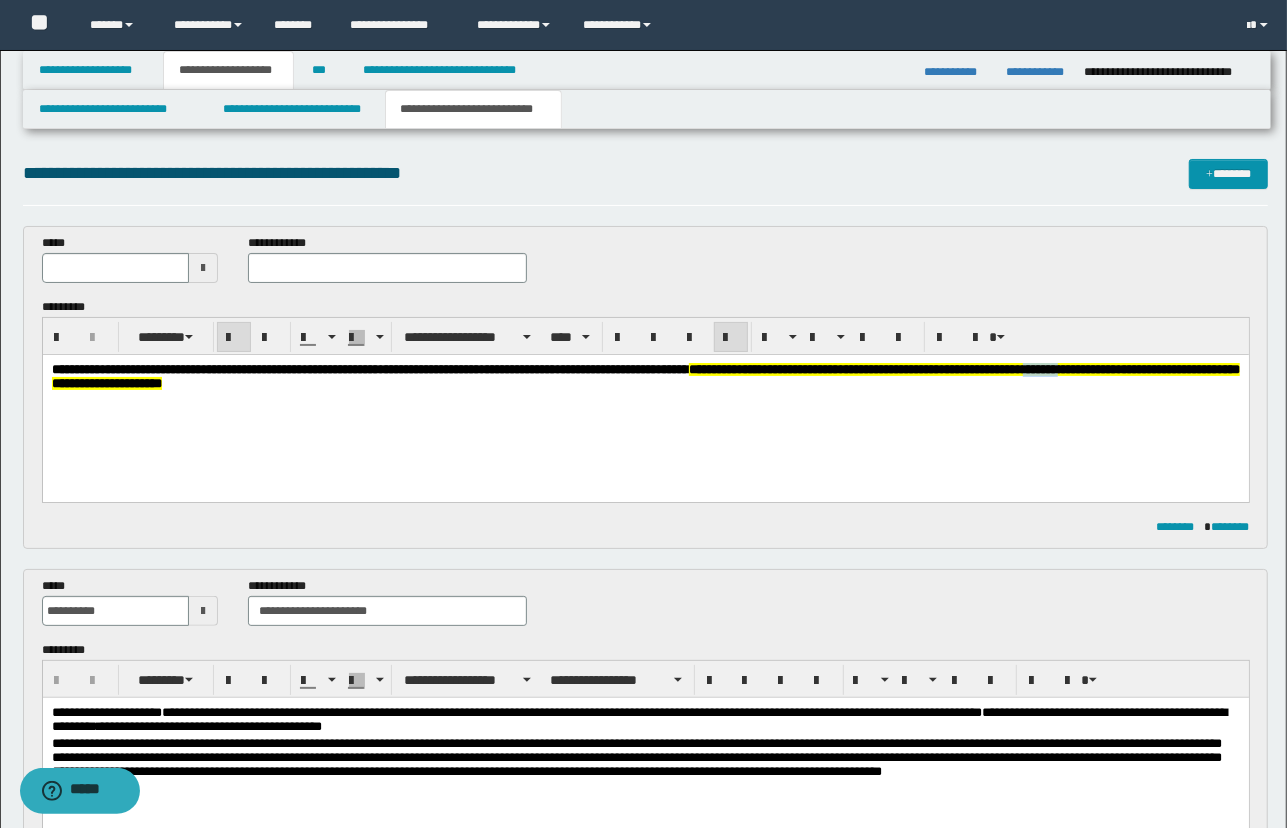 drag, startPoint x: 1133, startPoint y: 369, endPoint x: 1165, endPoint y: 376, distance: 32.75668 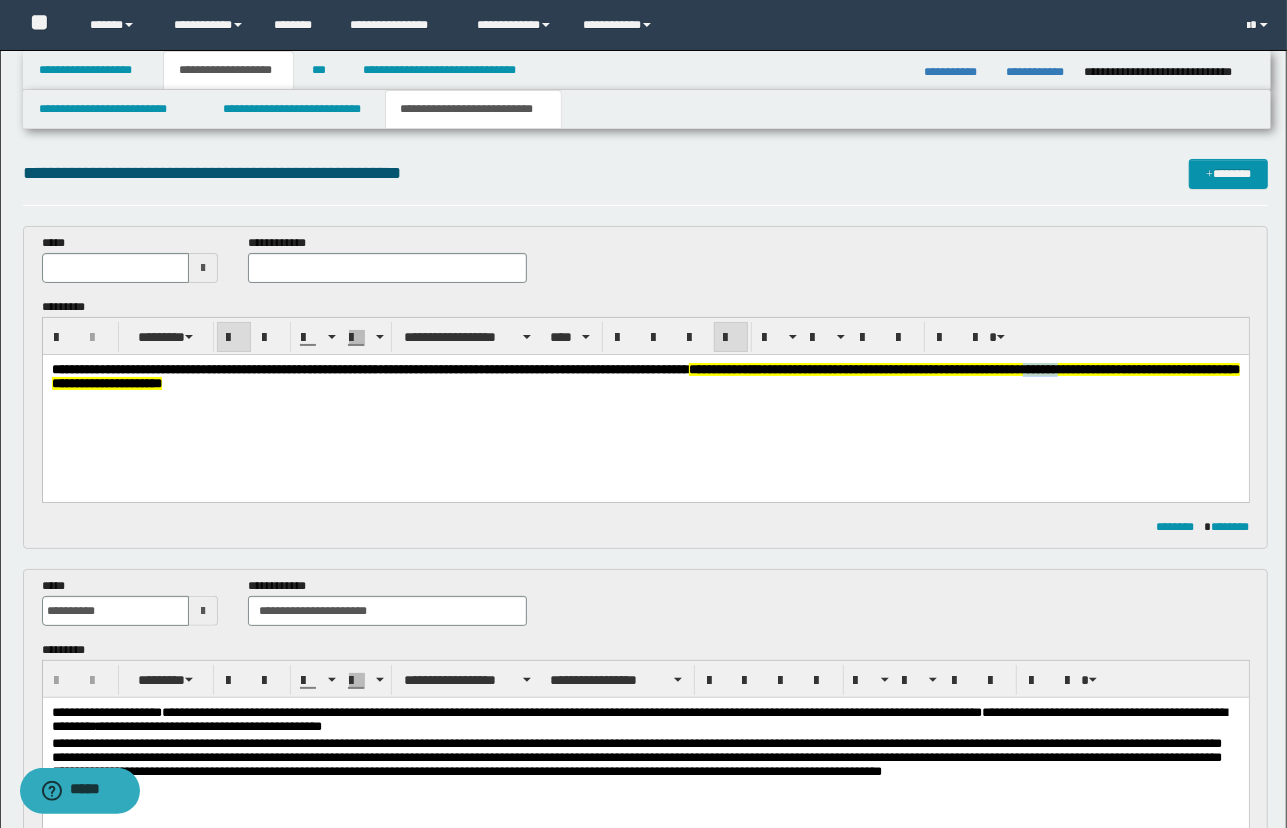 click on "**********" at bounding box center [645, 375] 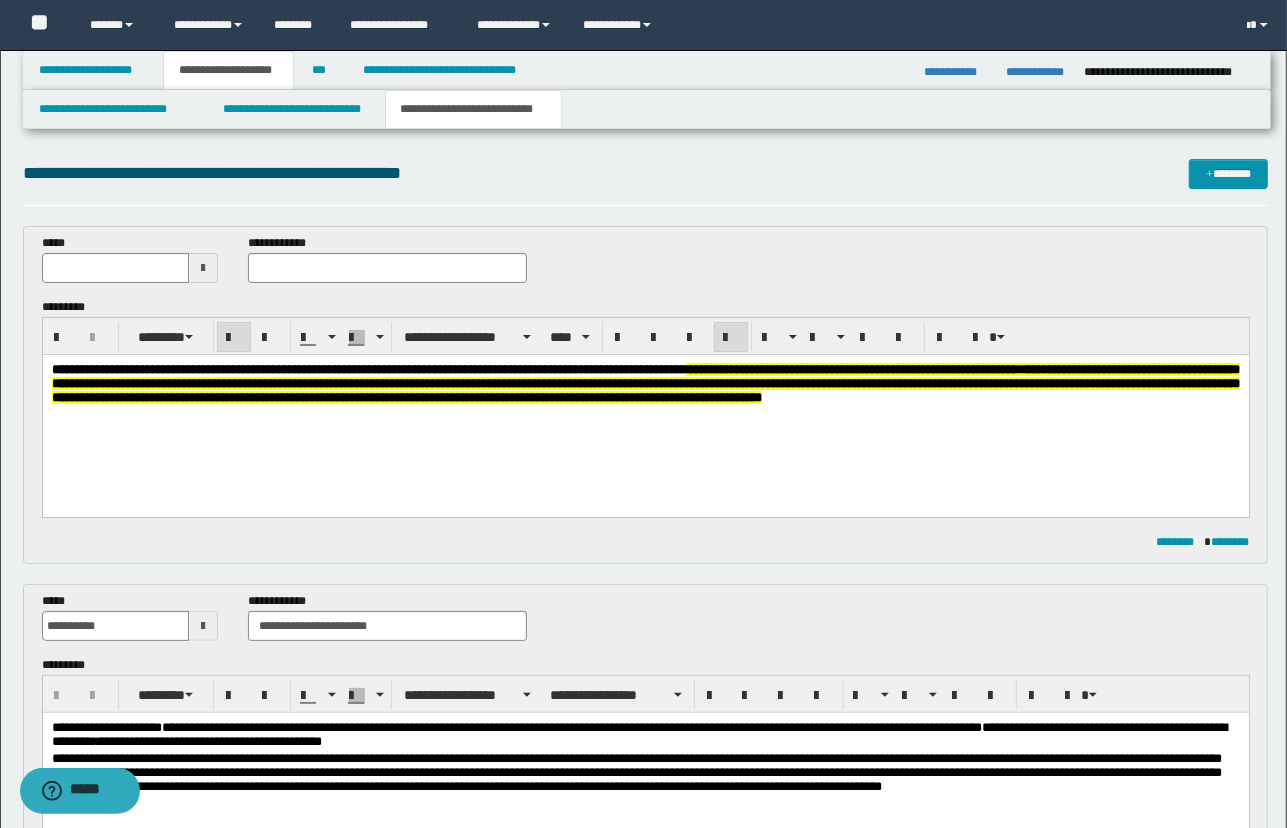 click on "**********" at bounding box center [645, 408] 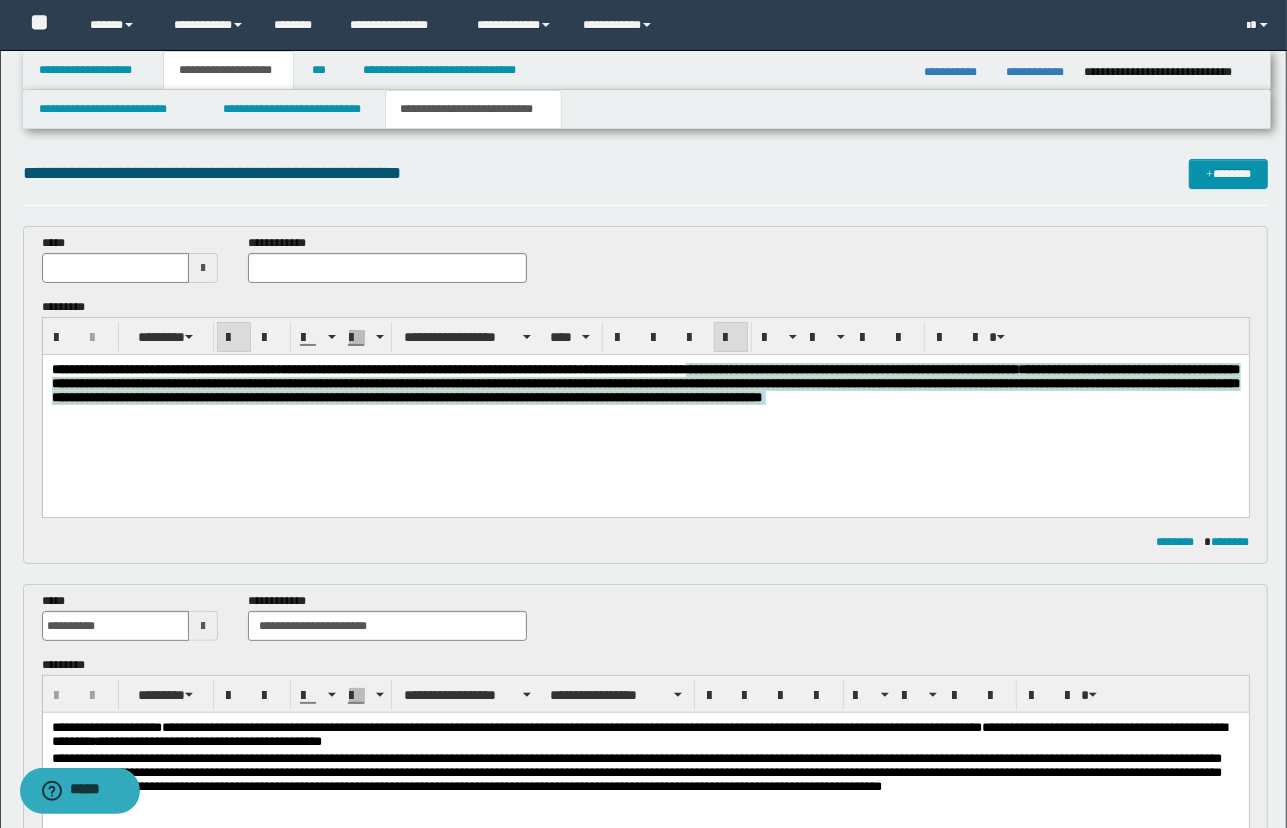 drag, startPoint x: 1199, startPoint y: 404, endPoint x: 776, endPoint y: 363, distance: 424.98236 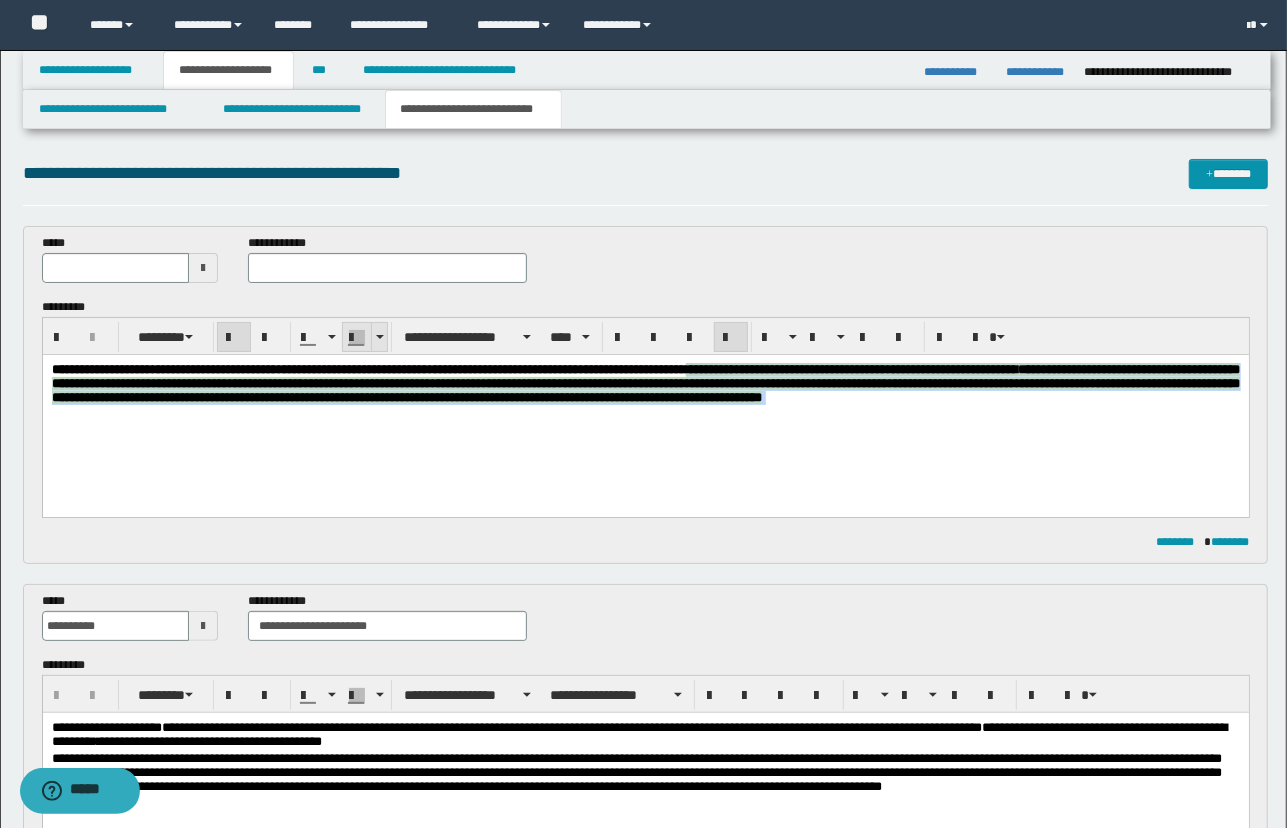 click at bounding box center [379, 337] 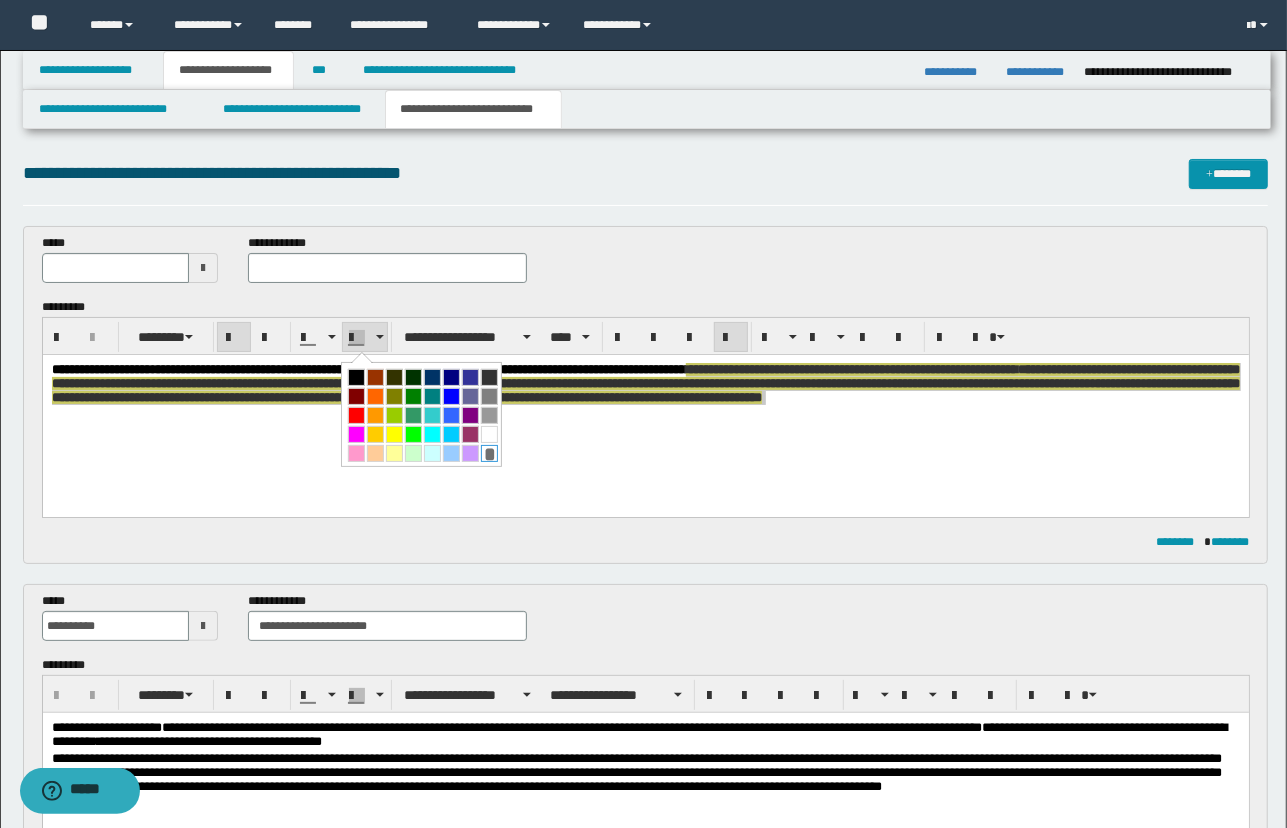 click on "*" at bounding box center [489, 453] 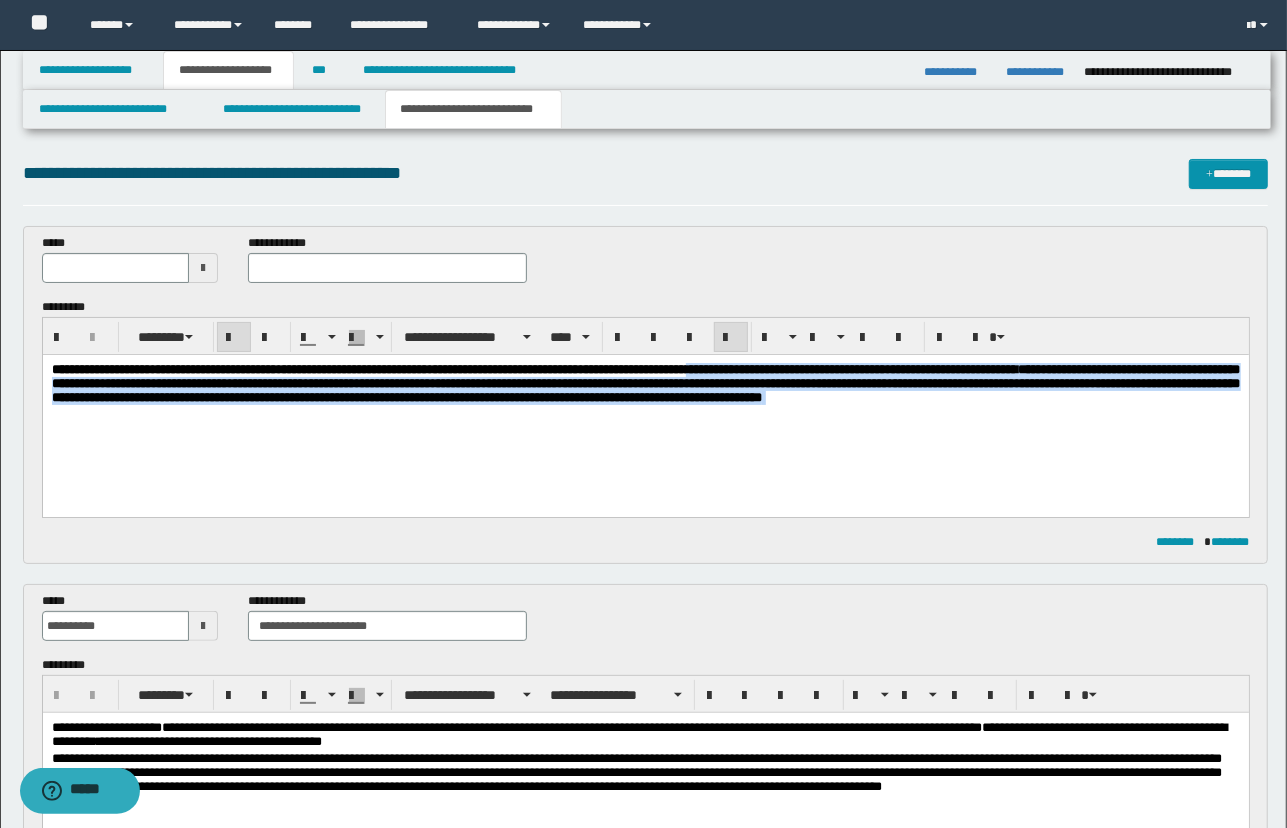 click on "**********" at bounding box center [645, 408] 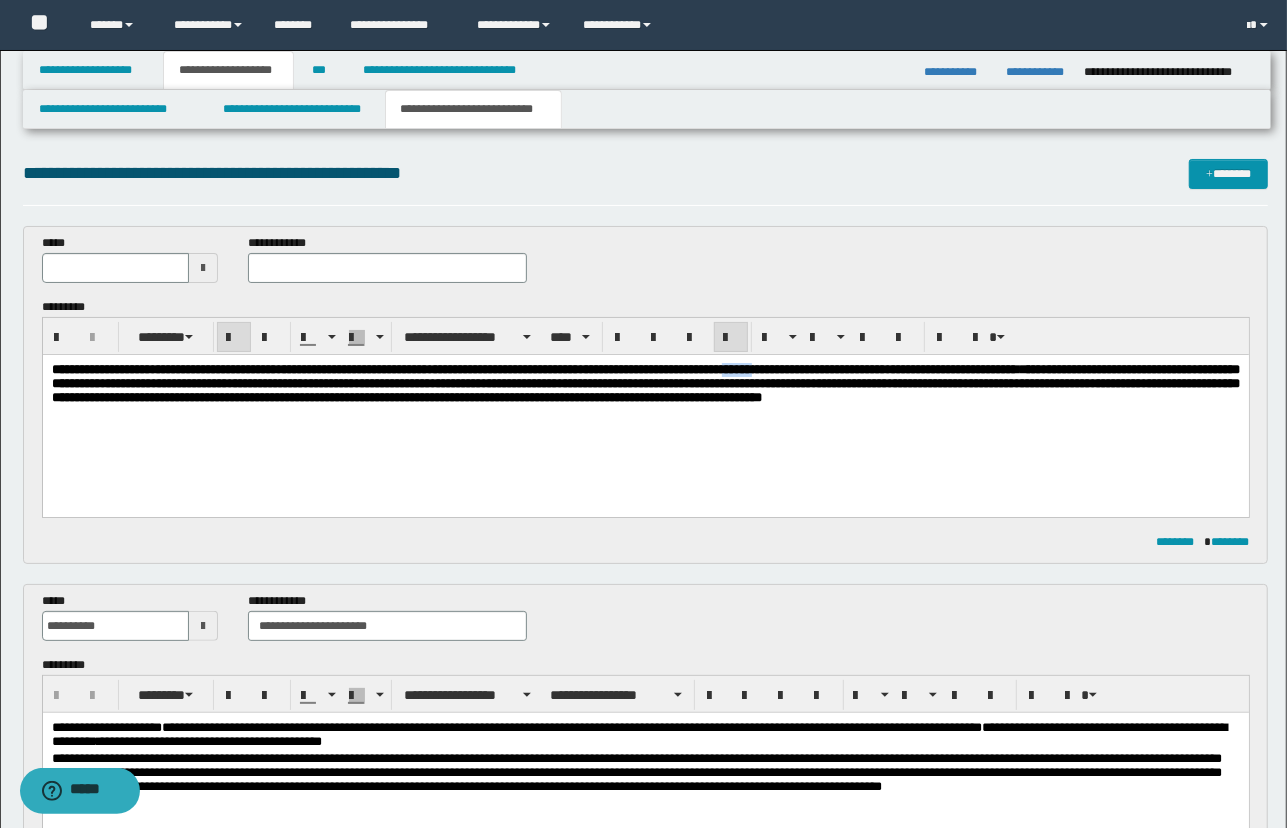 drag, startPoint x: 851, startPoint y: 367, endPoint x: 813, endPoint y: 367, distance: 38 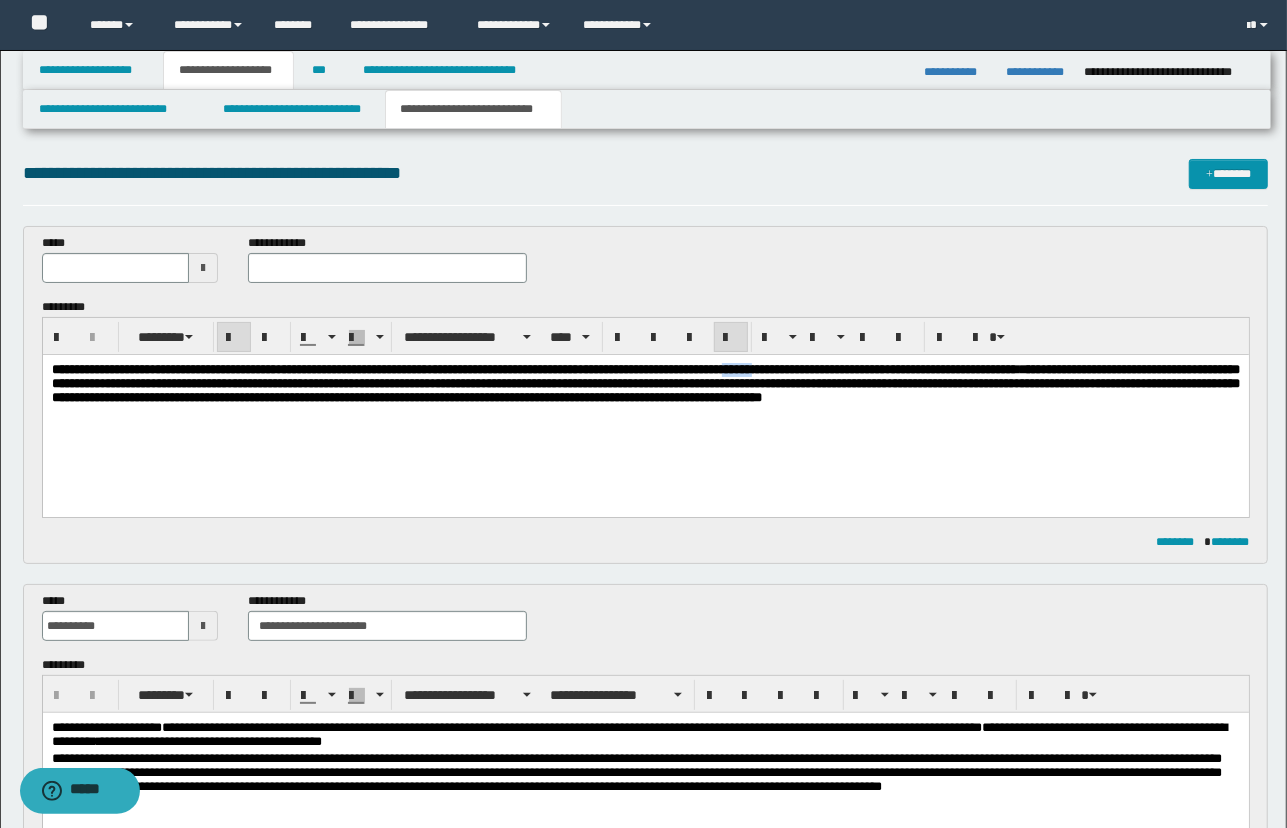 click on "**********" at bounding box center (645, 382) 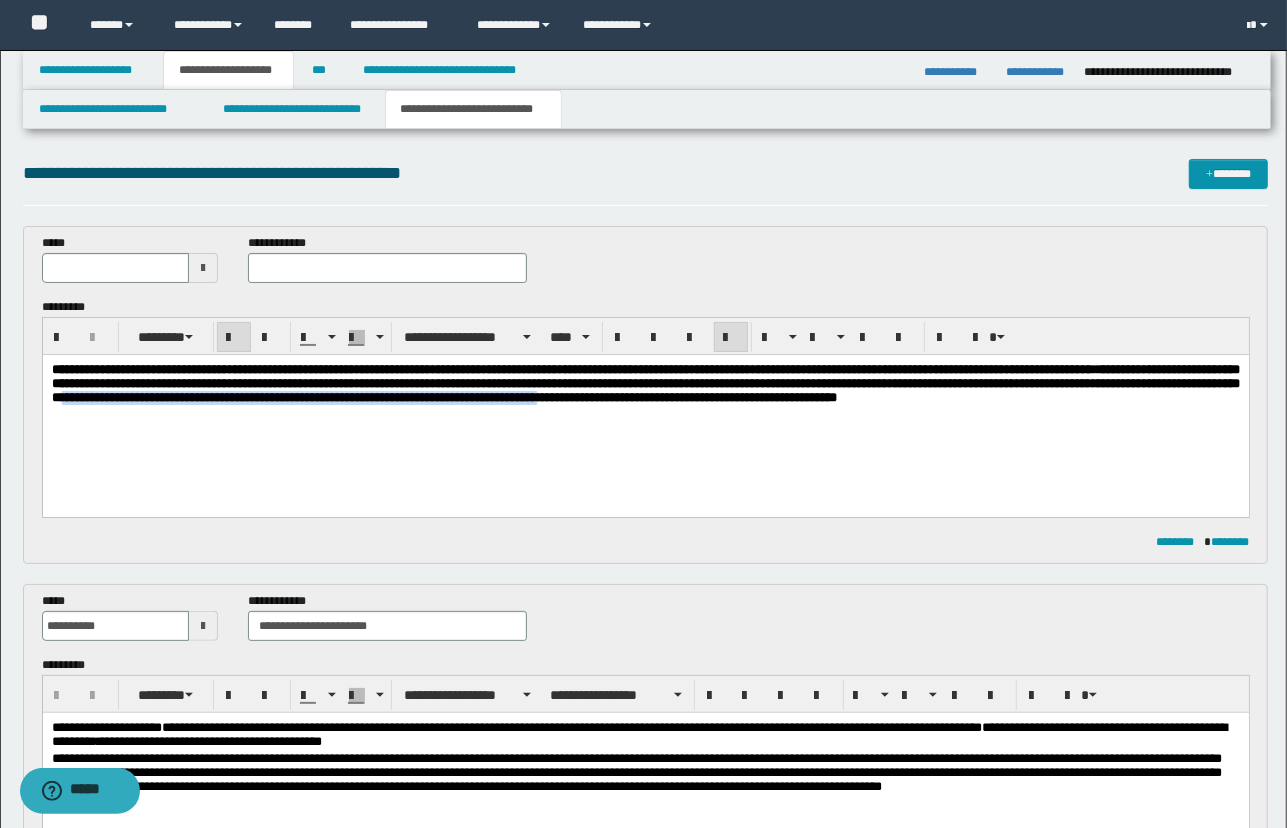 drag, startPoint x: 793, startPoint y: 401, endPoint x: 258, endPoint y: 402, distance: 535.0009 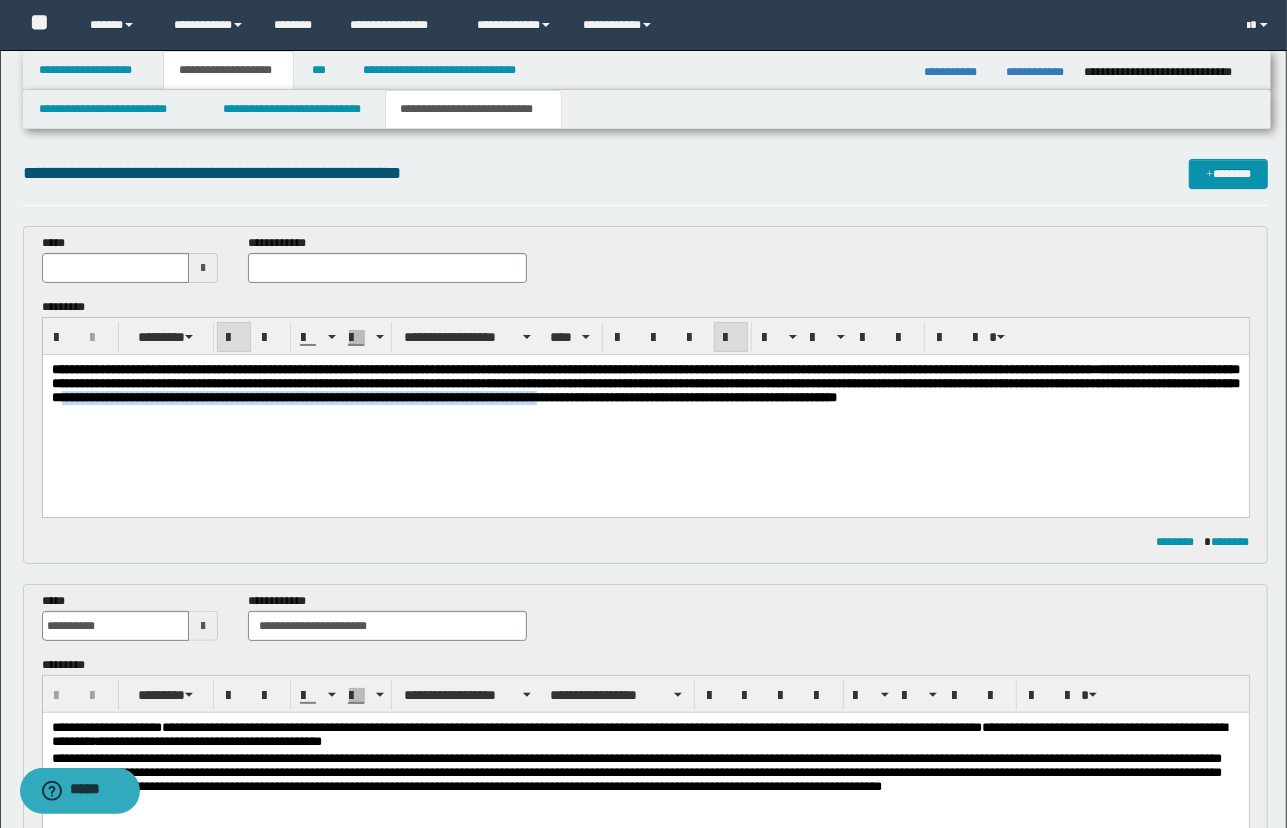 click on "**********" at bounding box center [645, 382] 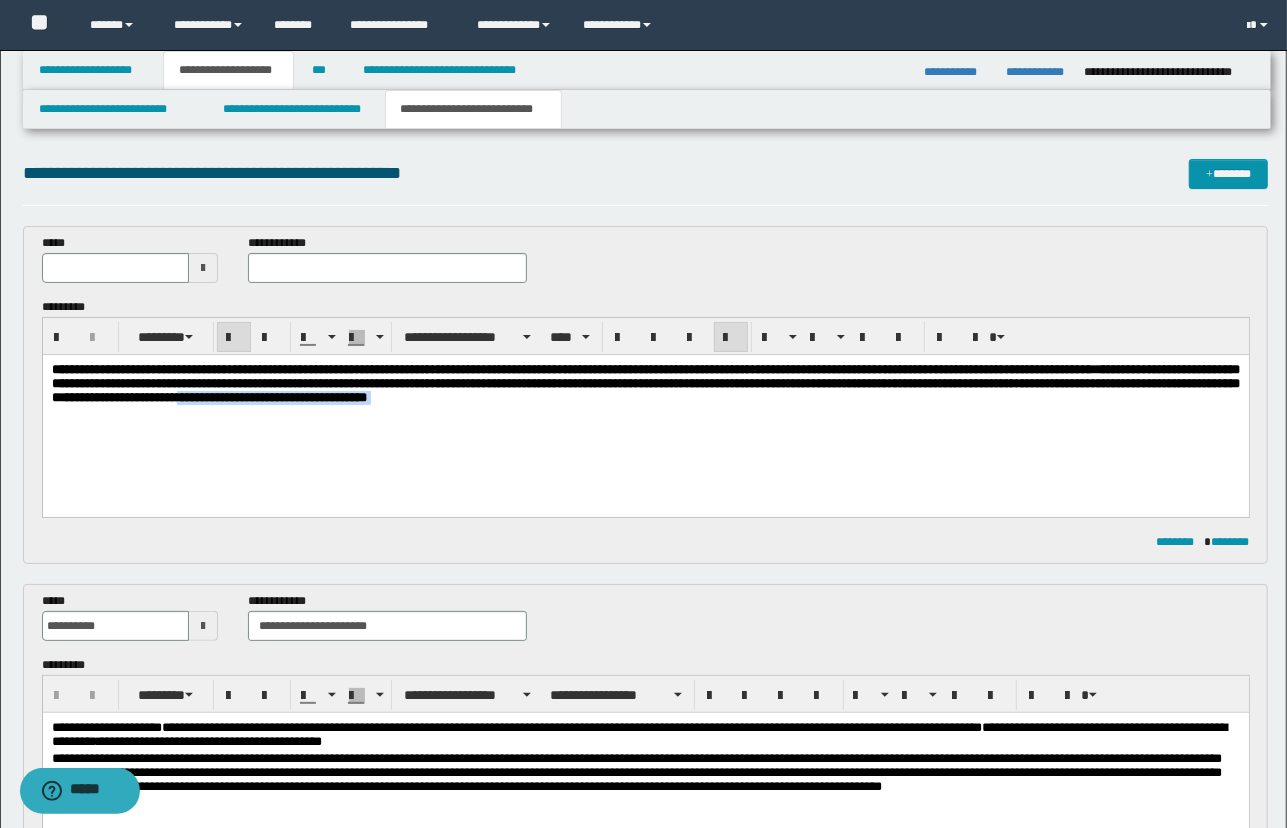 drag, startPoint x: 586, startPoint y: 400, endPoint x: 376, endPoint y: 404, distance: 210.03809 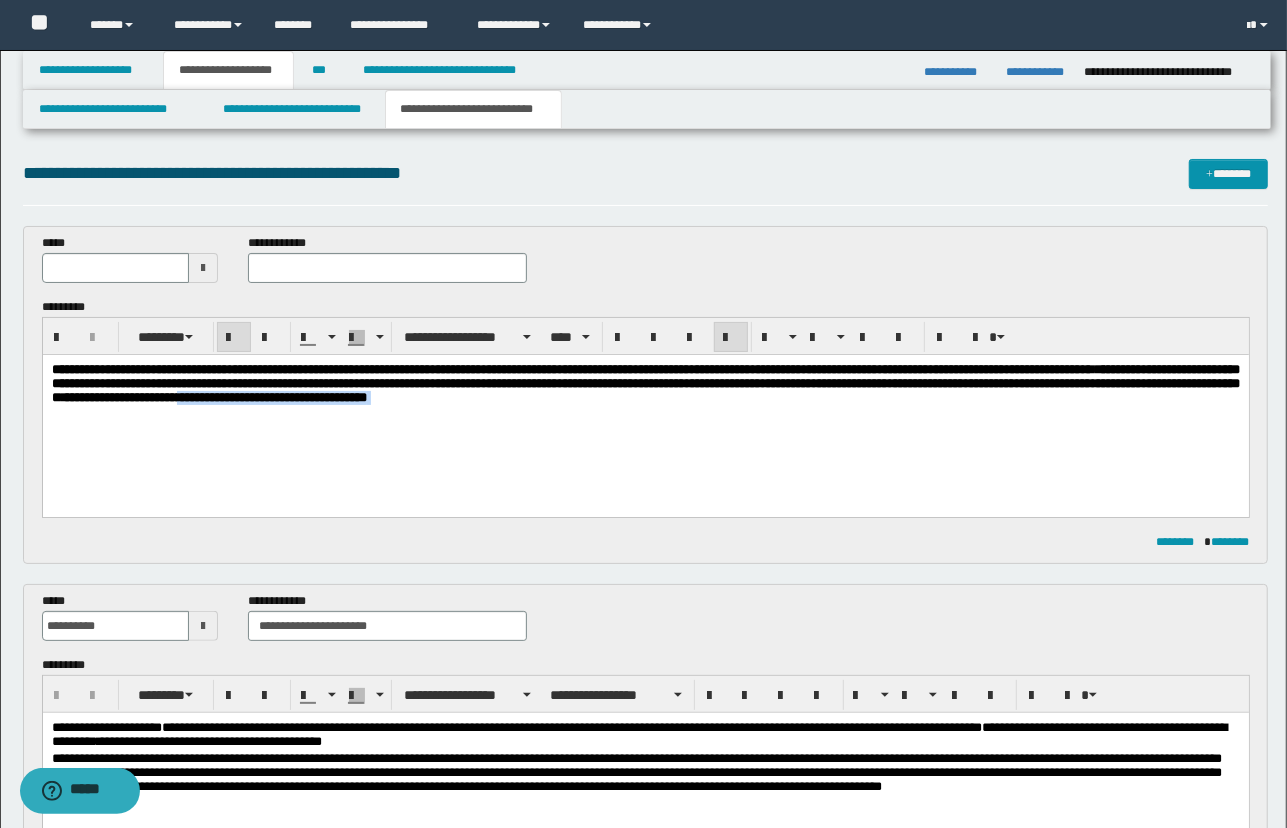 click on "**********" at bounding box center (645, 383) 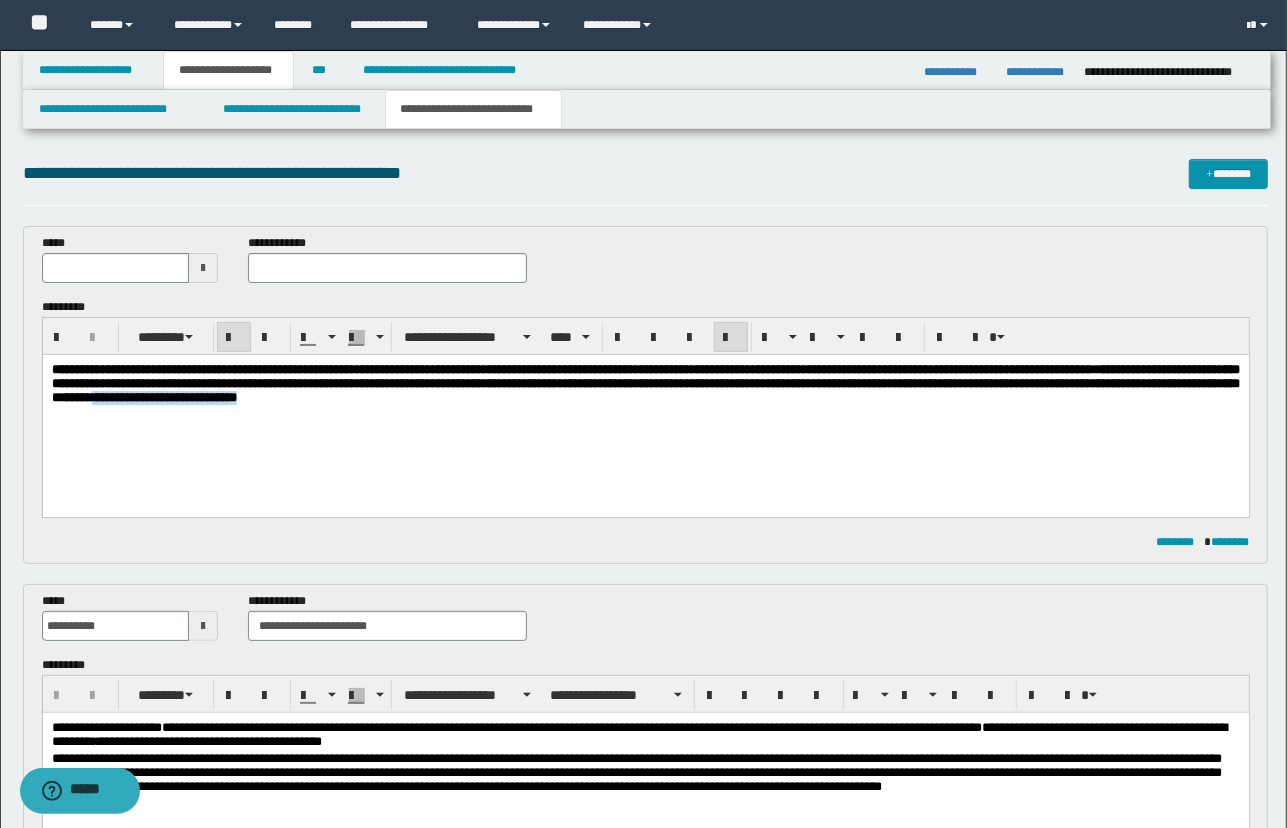 drag, startPoint x: 514, startPoint y: 402, endPoint x: 282, endPoint y: 403, distance: 232.00215 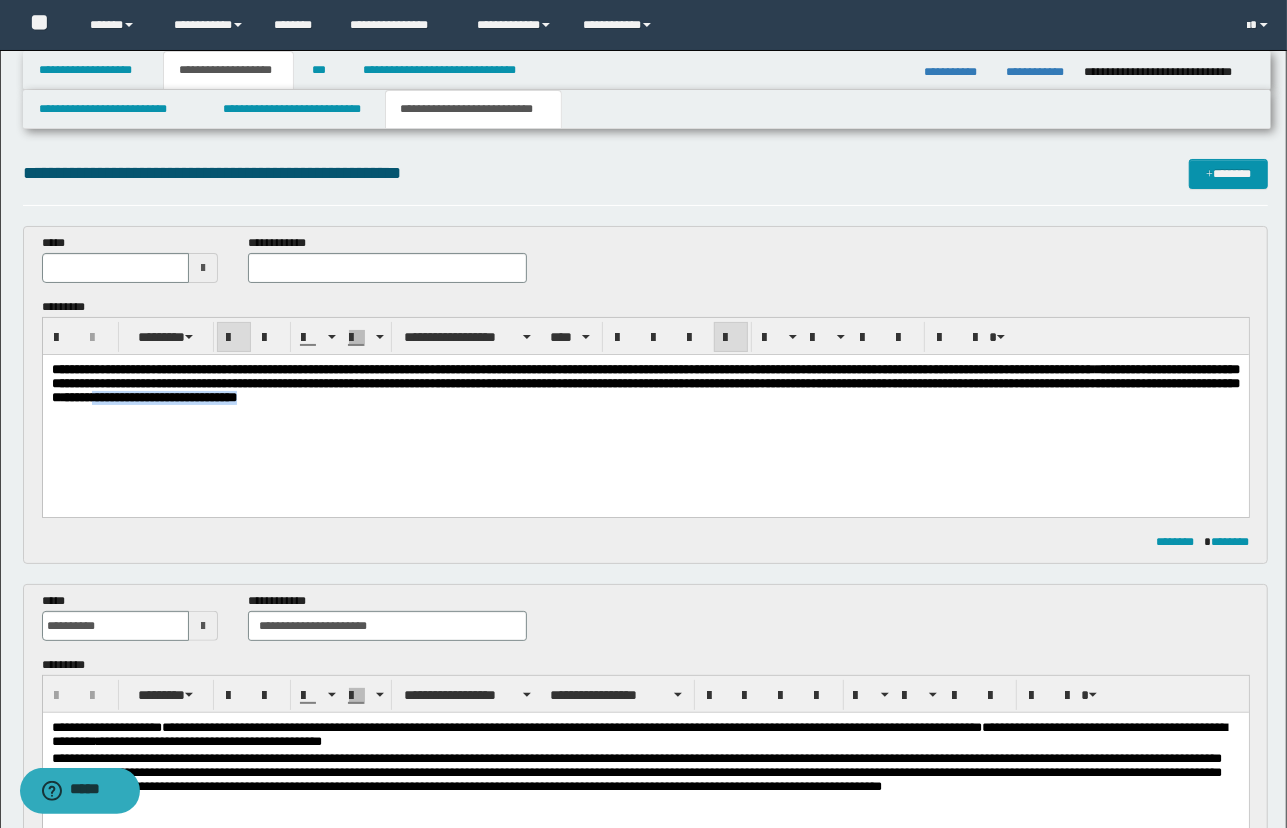 click on "**********" at bounding box center [645, 383] 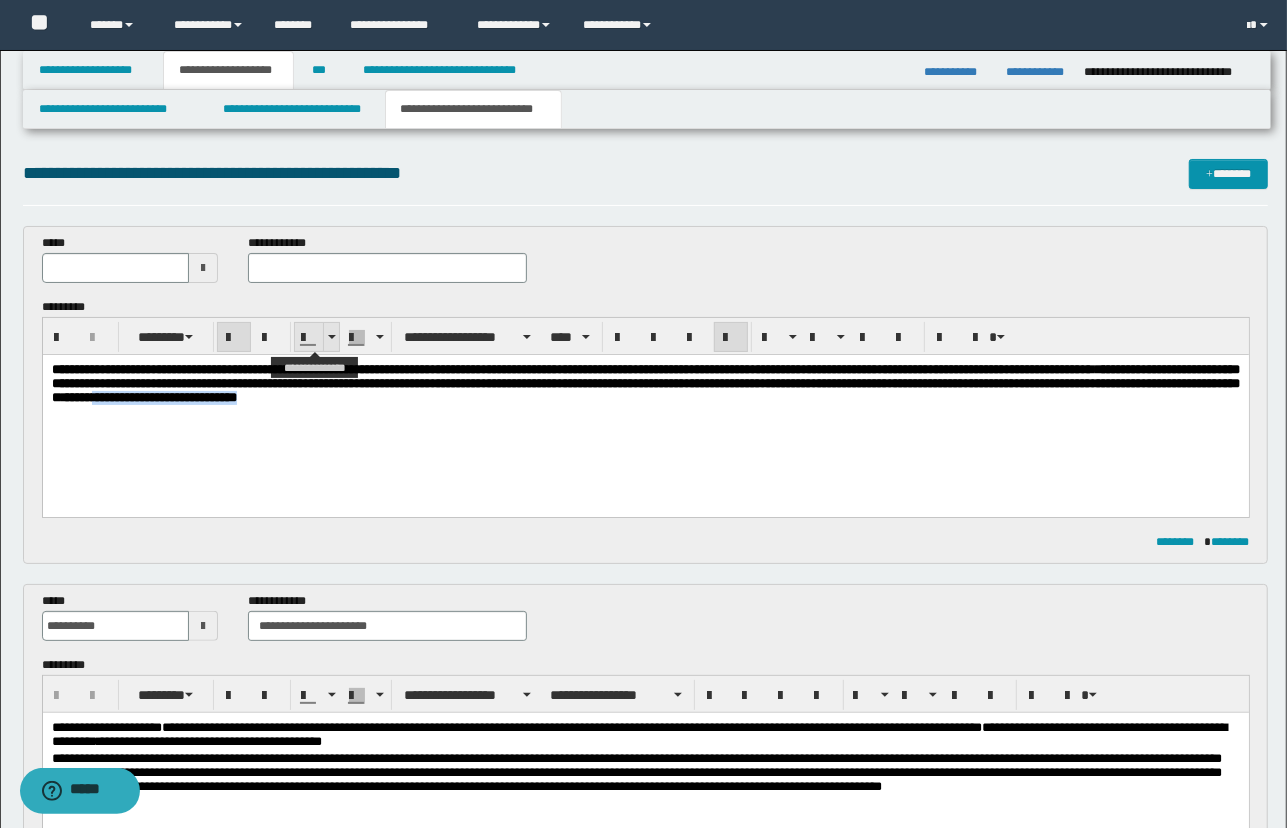 click at bounding box center [331, 337] 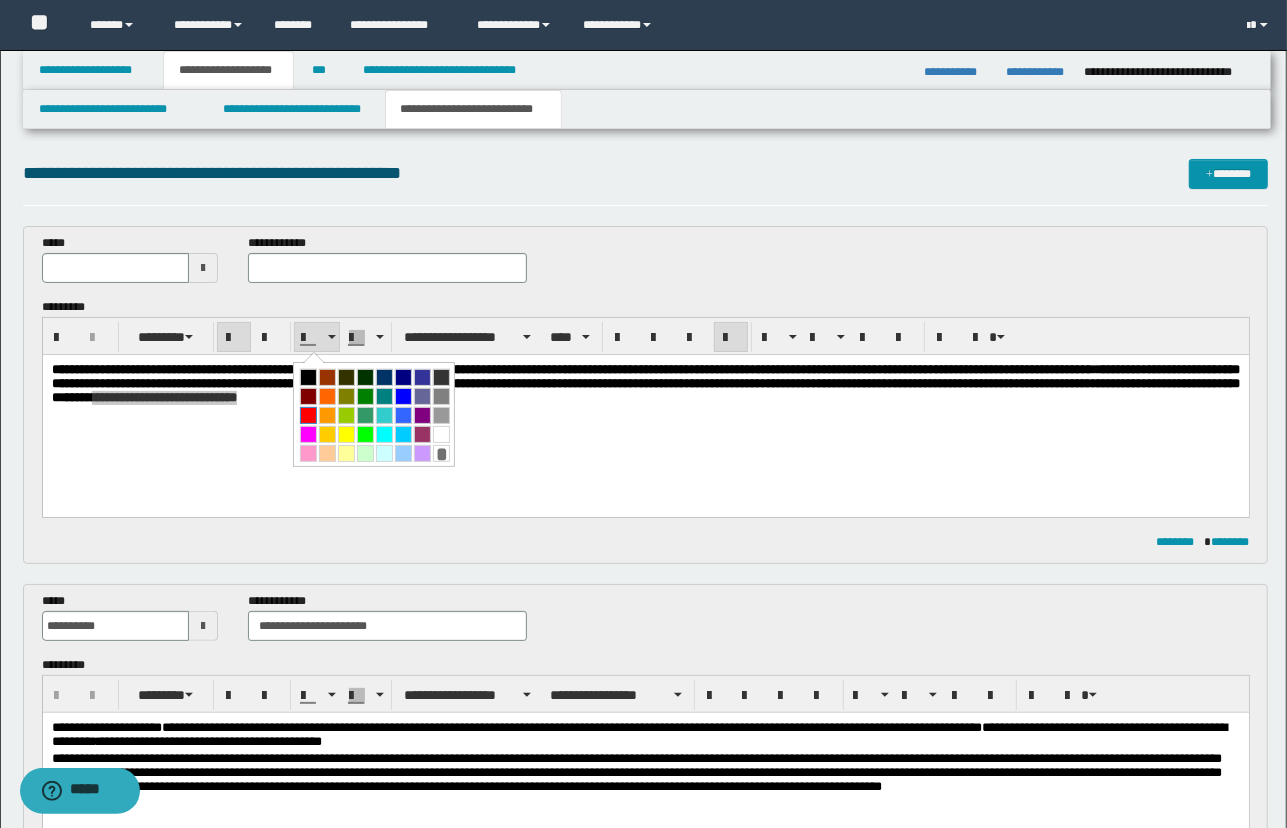 click at bounding box center (308, 415) 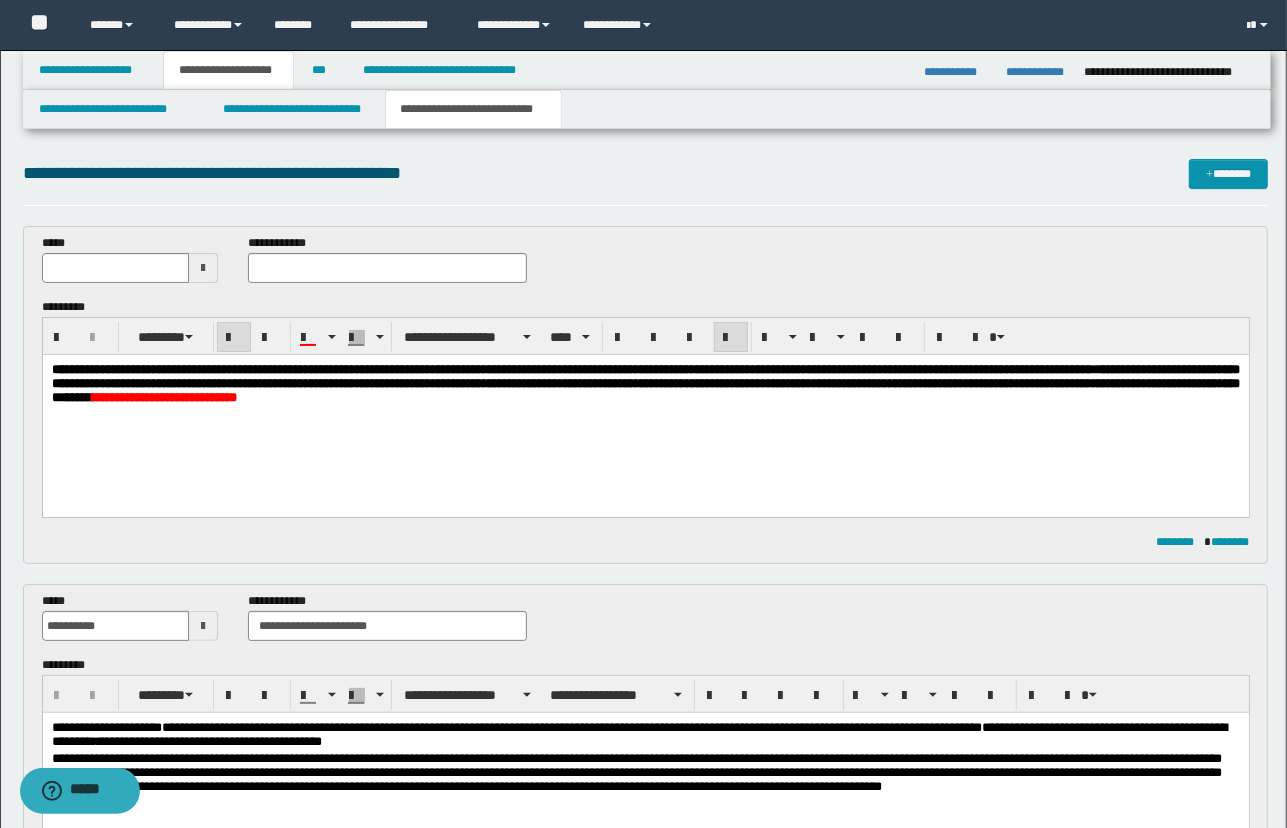 click on "**********" at bounding box center [645, 408] 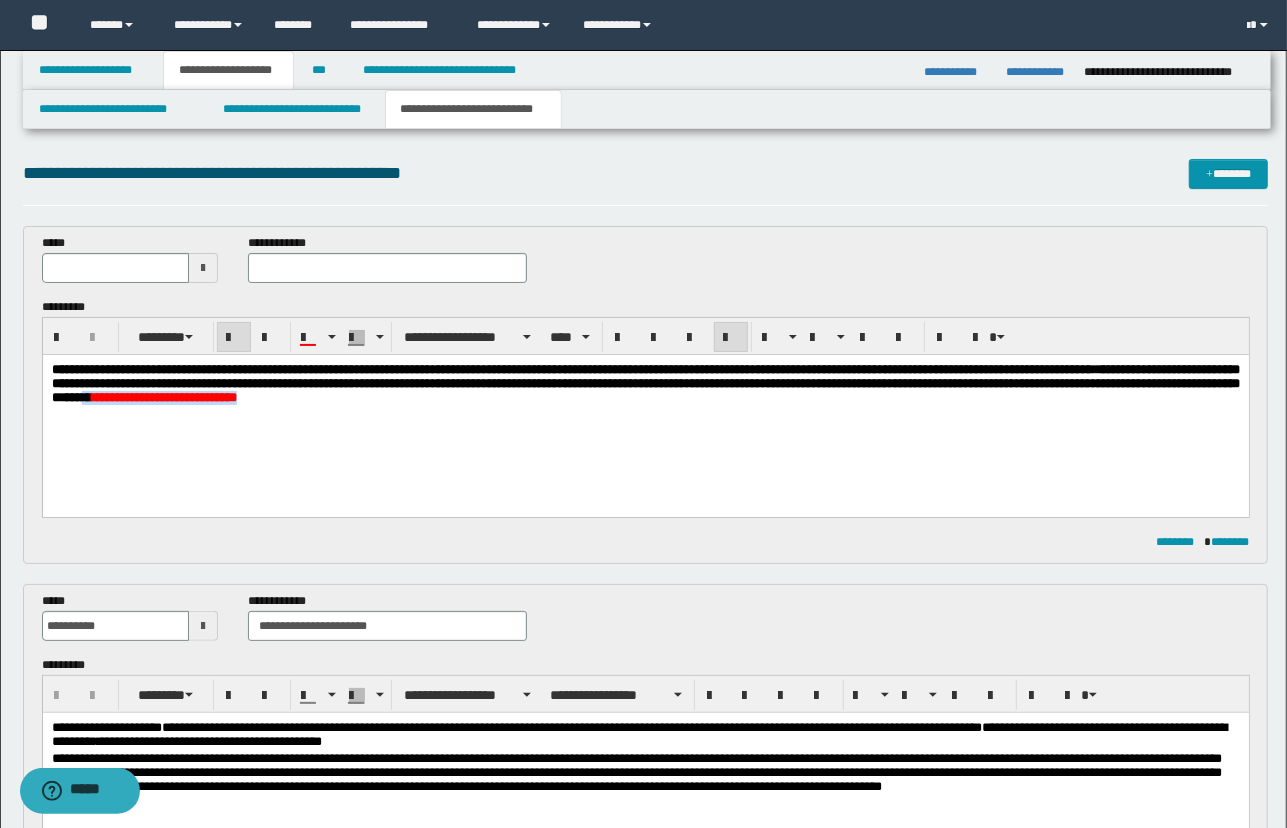 drag, startPoint x: 474, startPoint y: 401, endPoint x: 277, endPoint y: 401, distance: 197 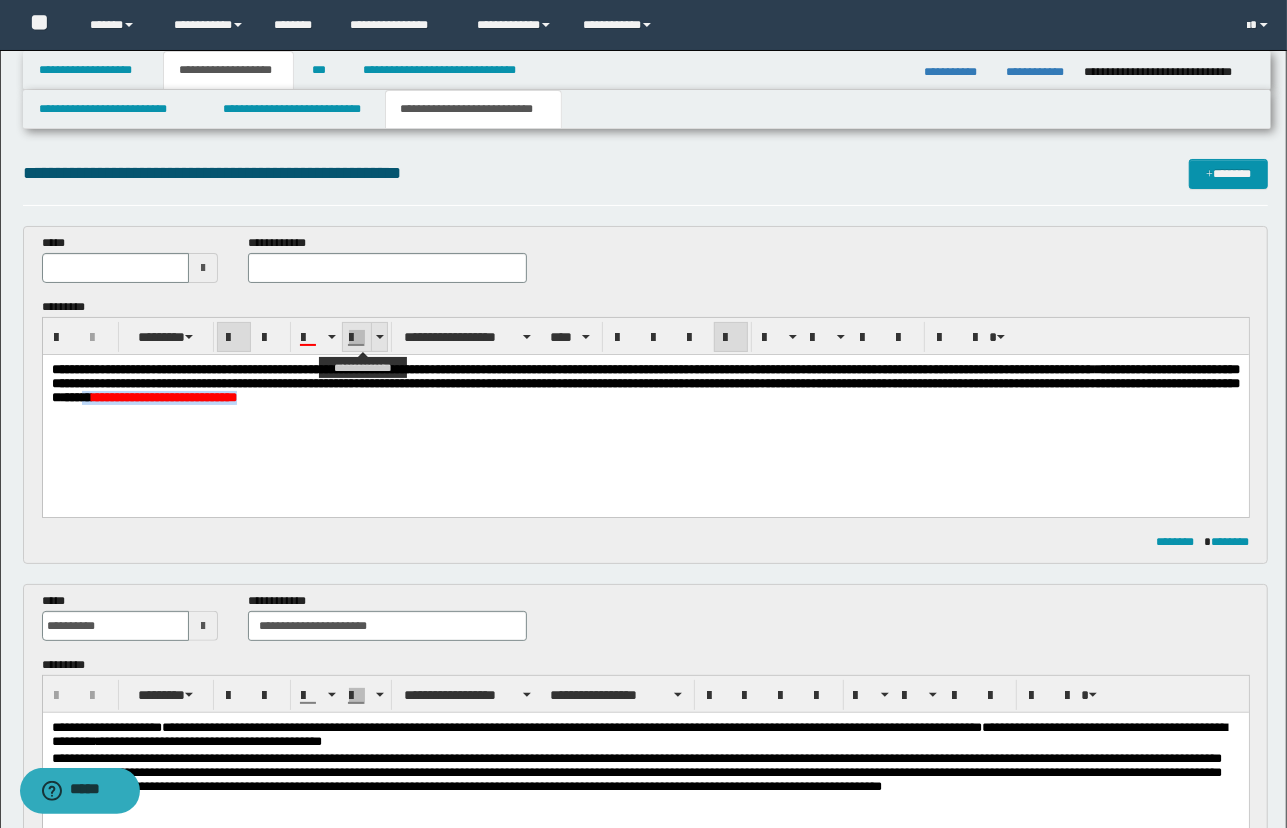 click at bounding box center [380, 337] 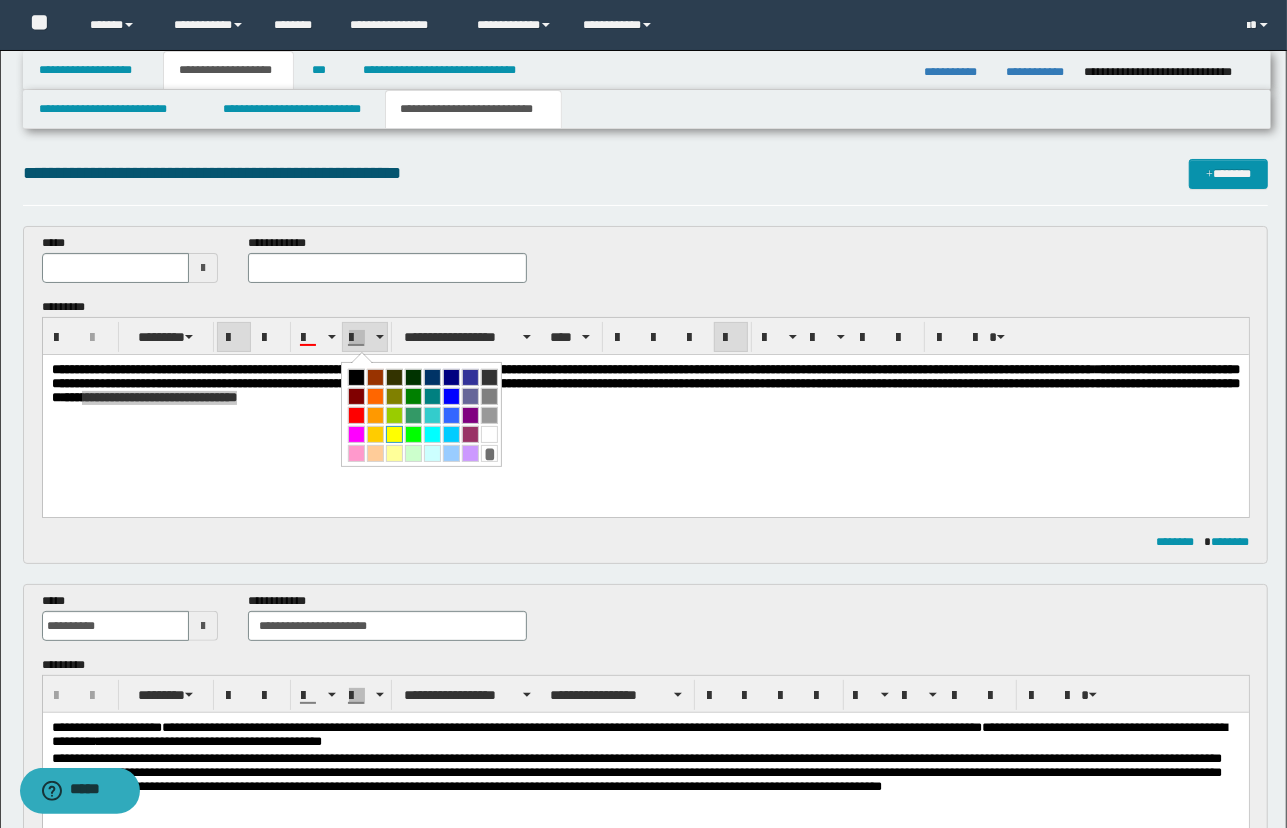 click at bounding box center [394, 434] 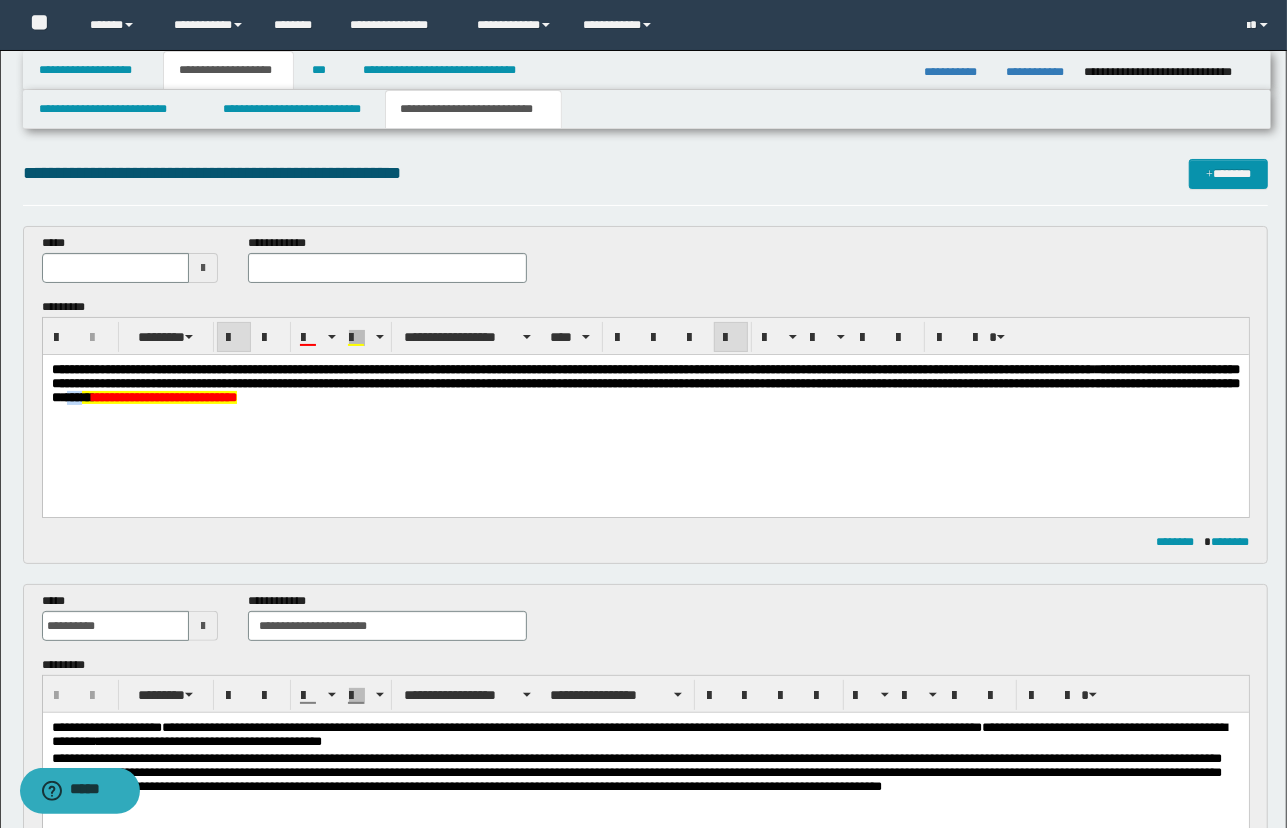click on "**********" at bounding box center (645, 408) 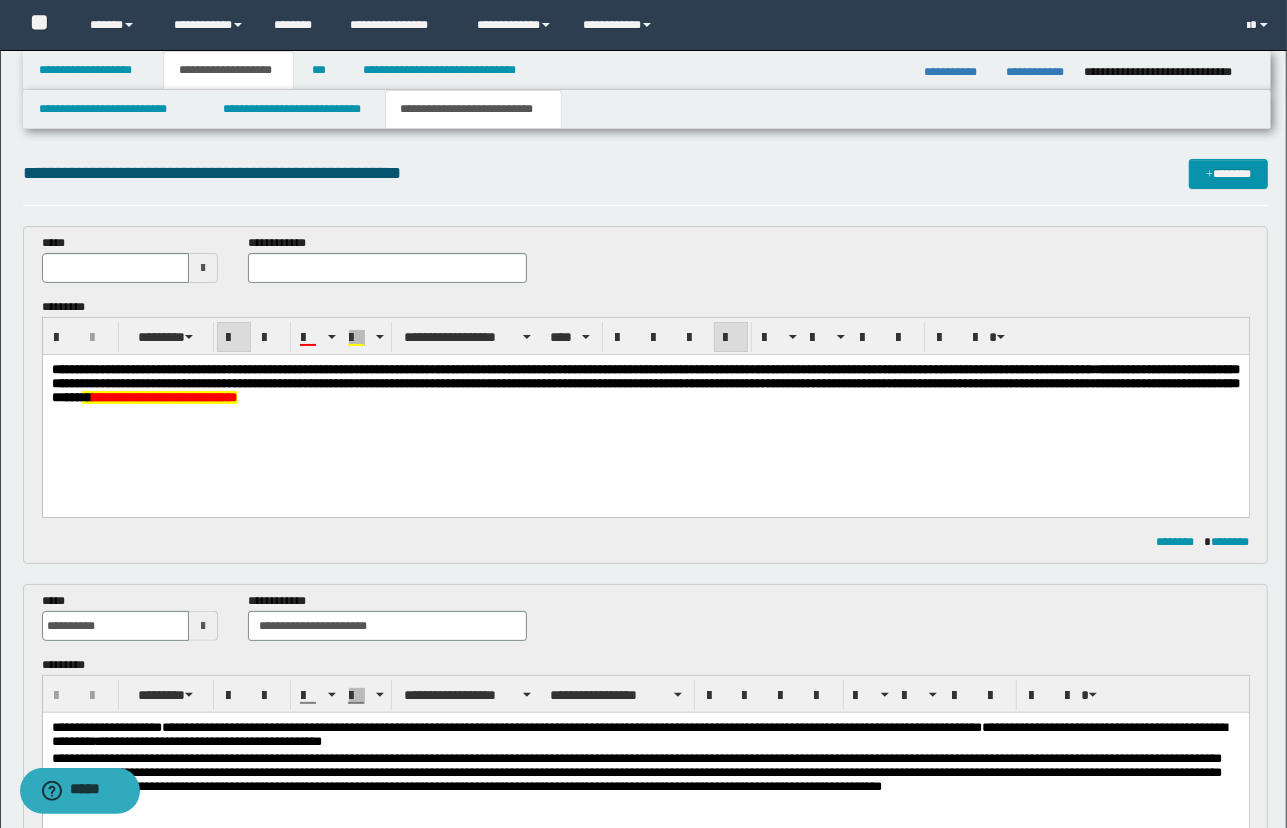 click on "**********" at bounding box center (645, 383) 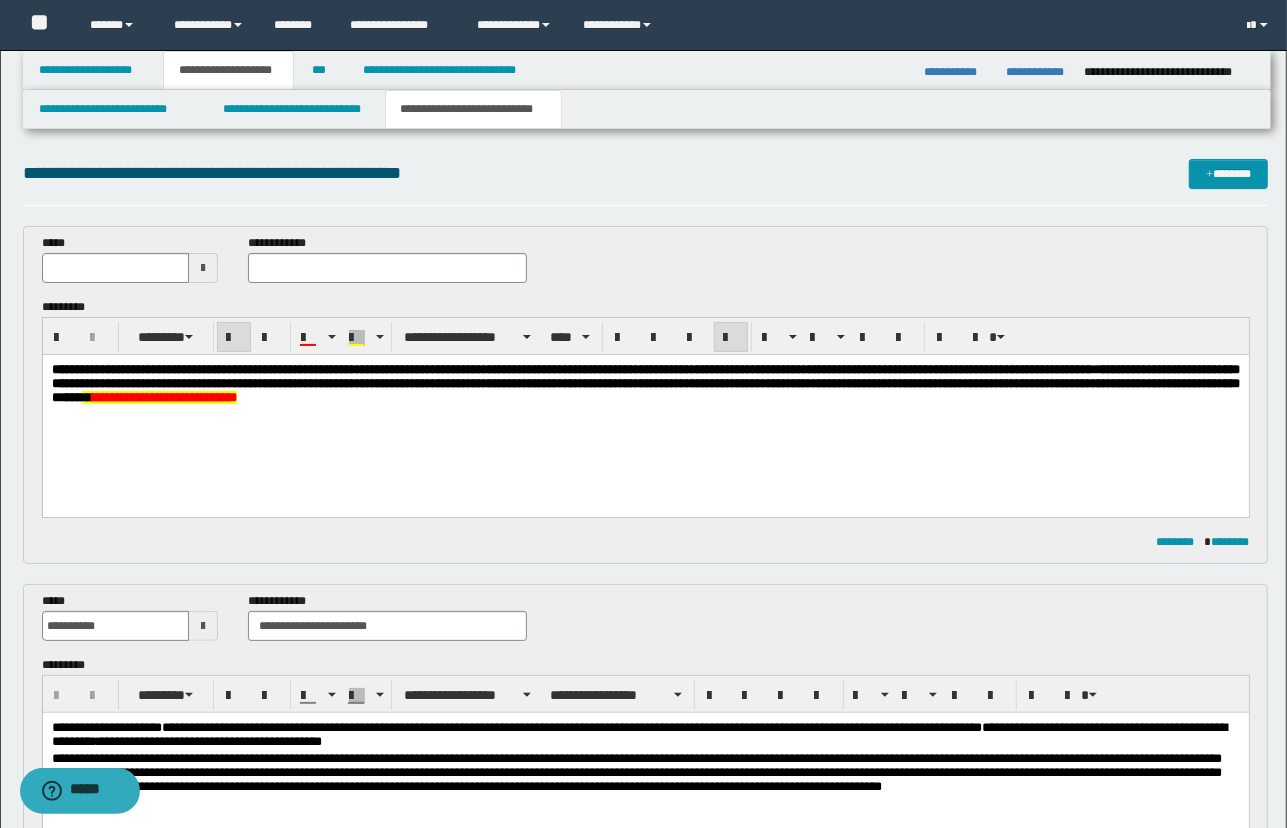click on "**********" at bounding box center (645, 408) 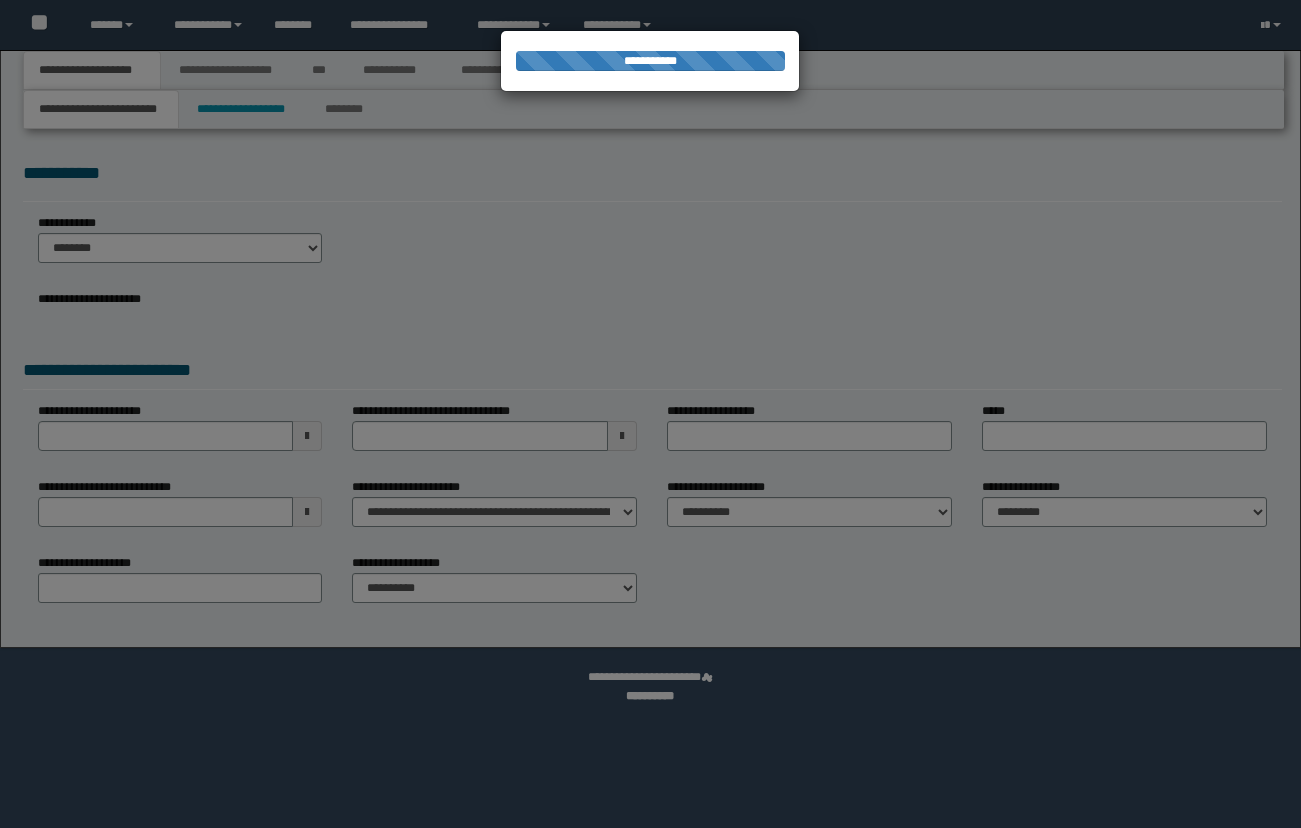 scroll, scrollTop: 0, scrollLeft: 0, axis: both 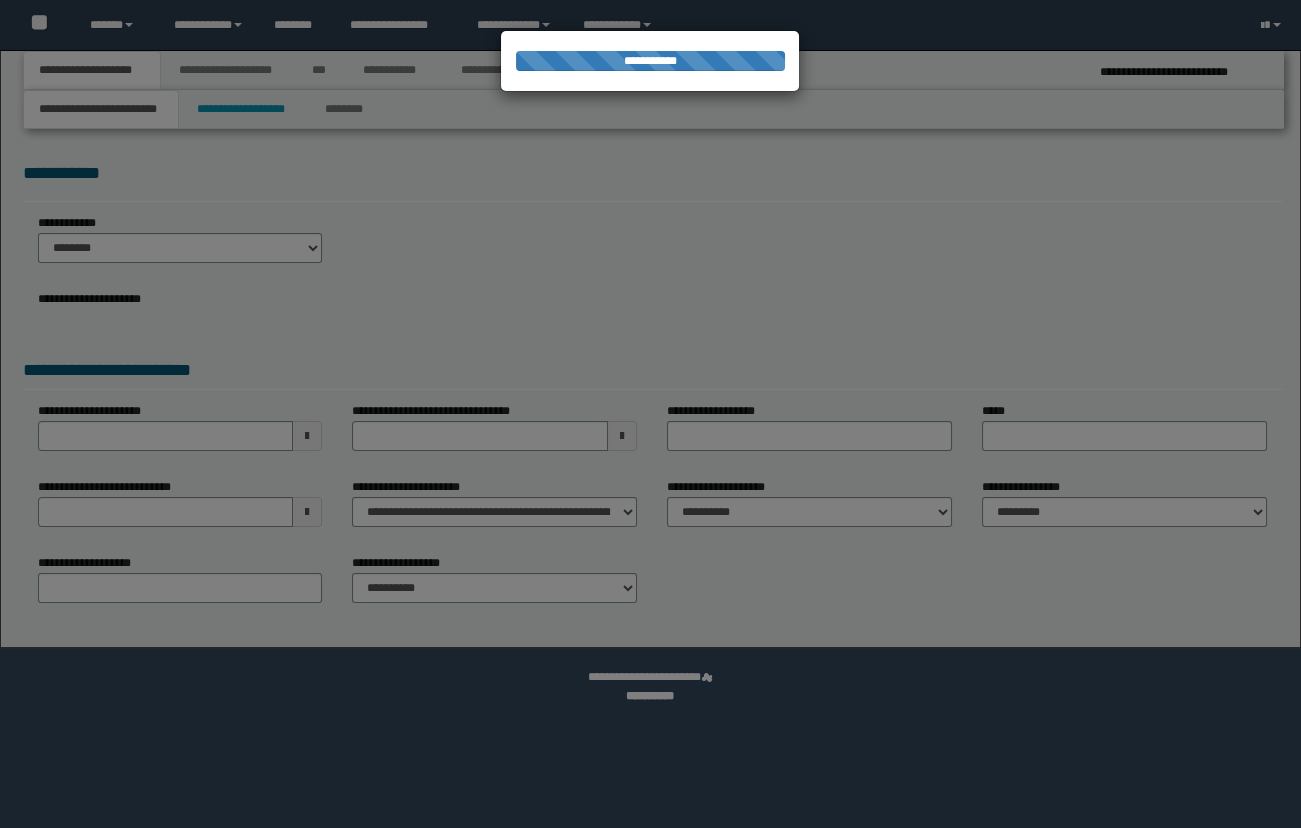 select on "*" 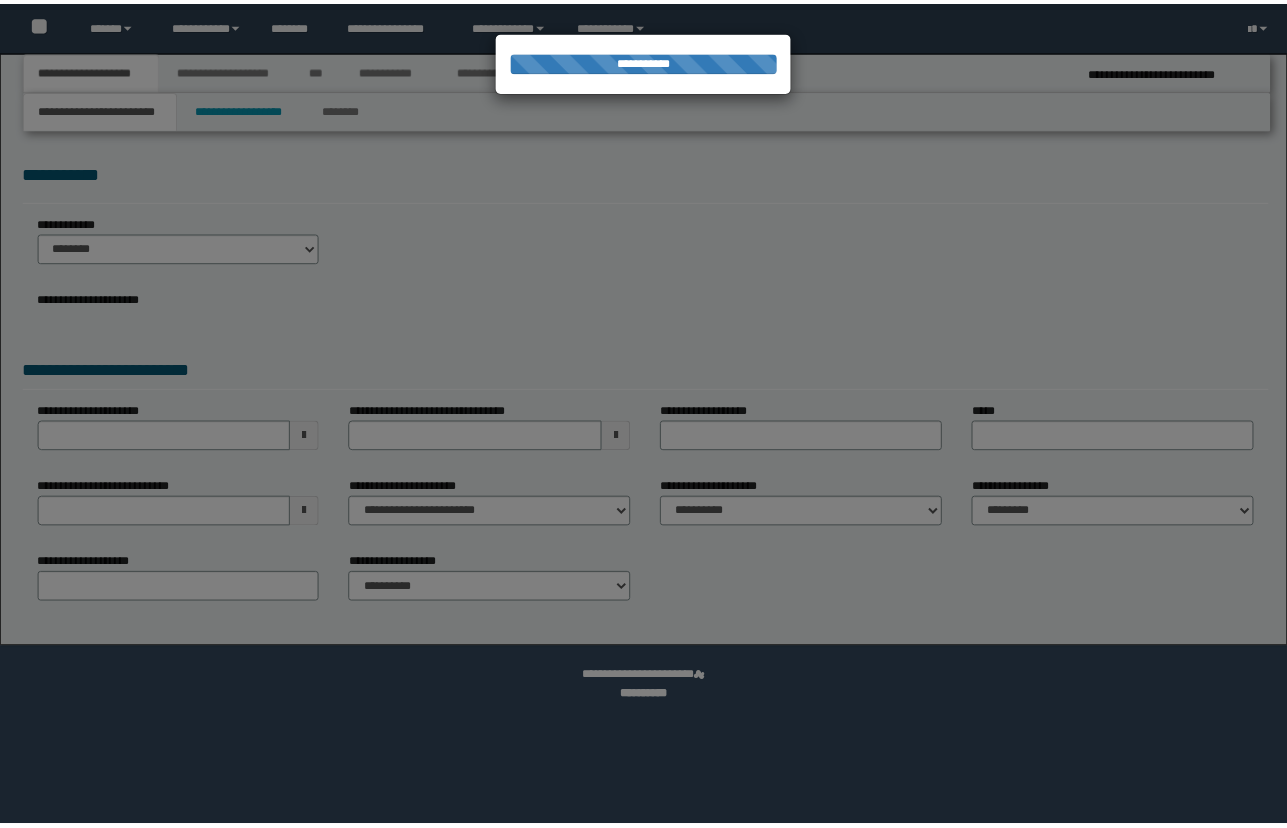 scroll, scrollTop: 0, scrollLeft: 0, axis: both 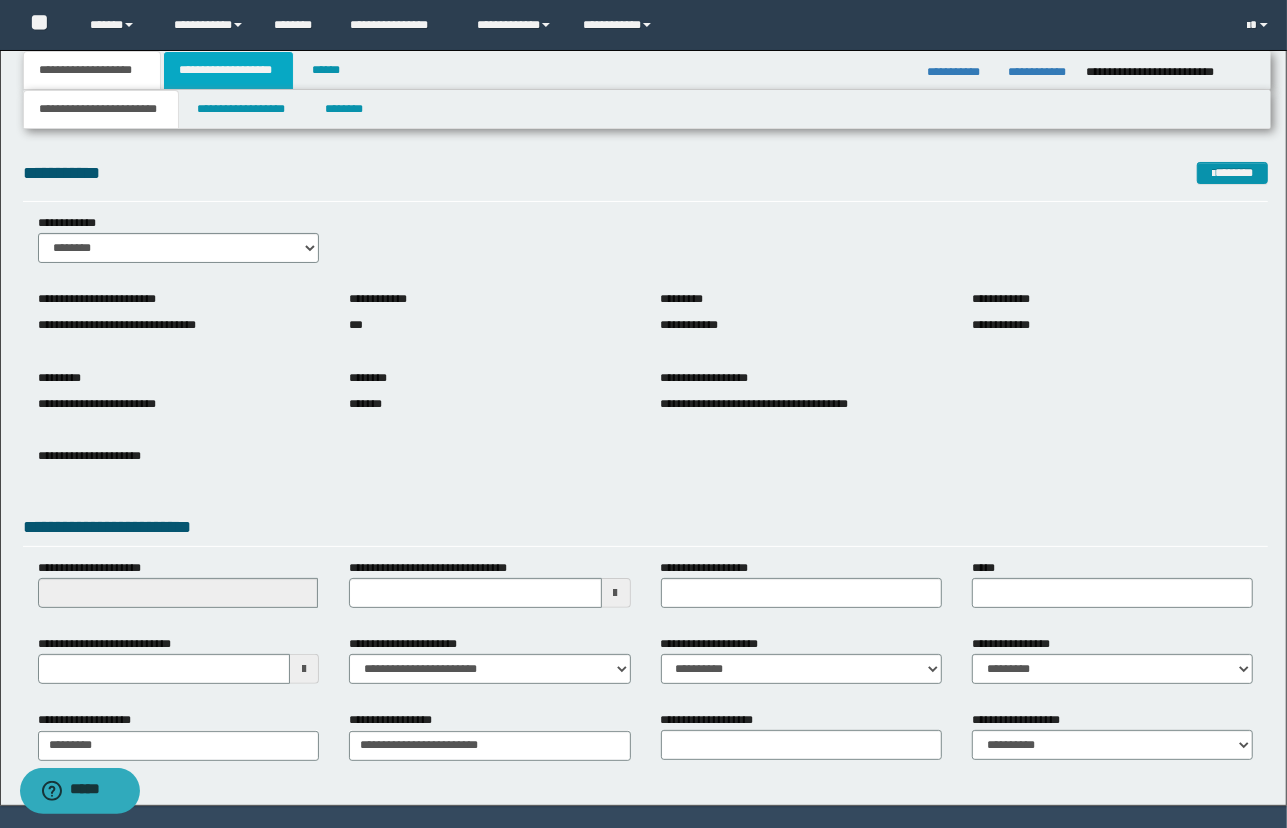 click on "**********" at bounding box center [228, 70] 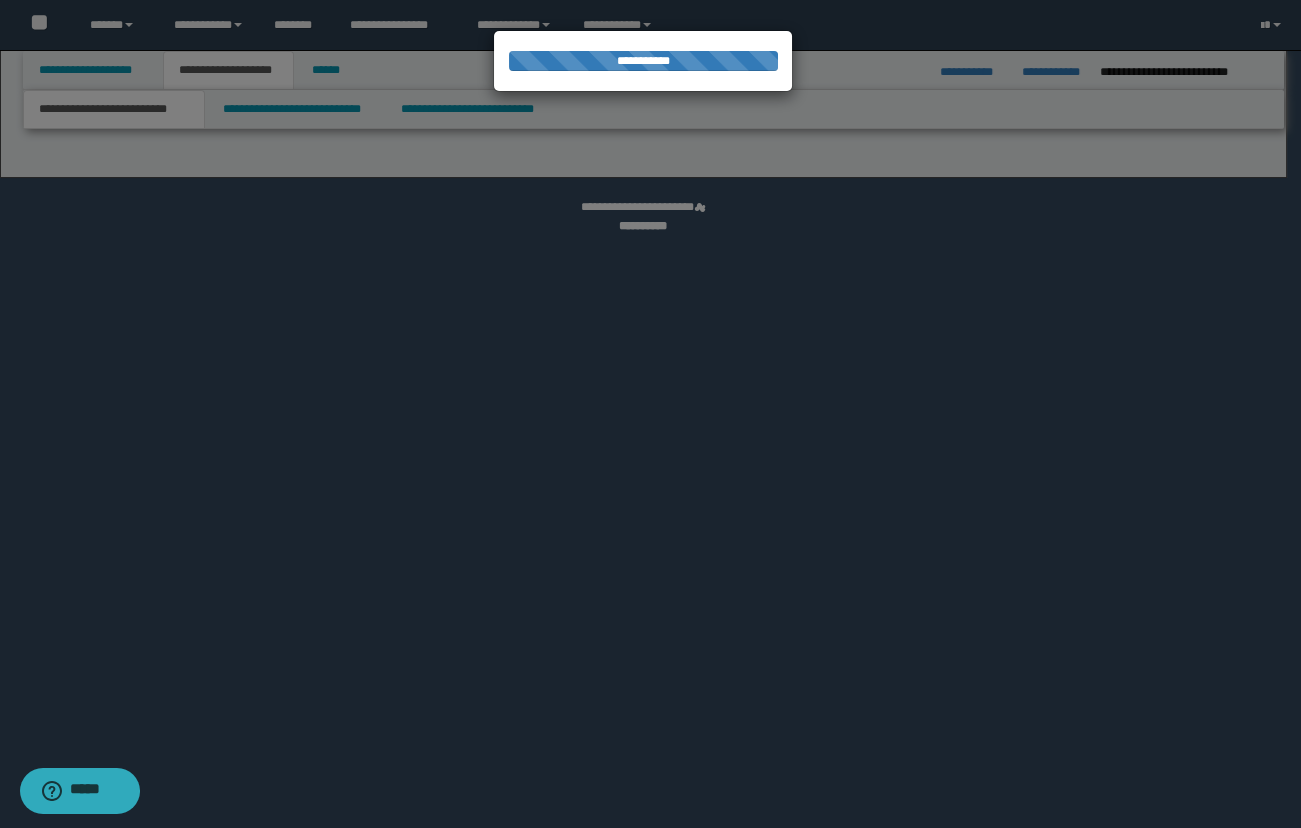 drag, startPoint x: 487, startPoint y: 117, endPoint x: 477, endPoint y: 116, distance: 10.049875 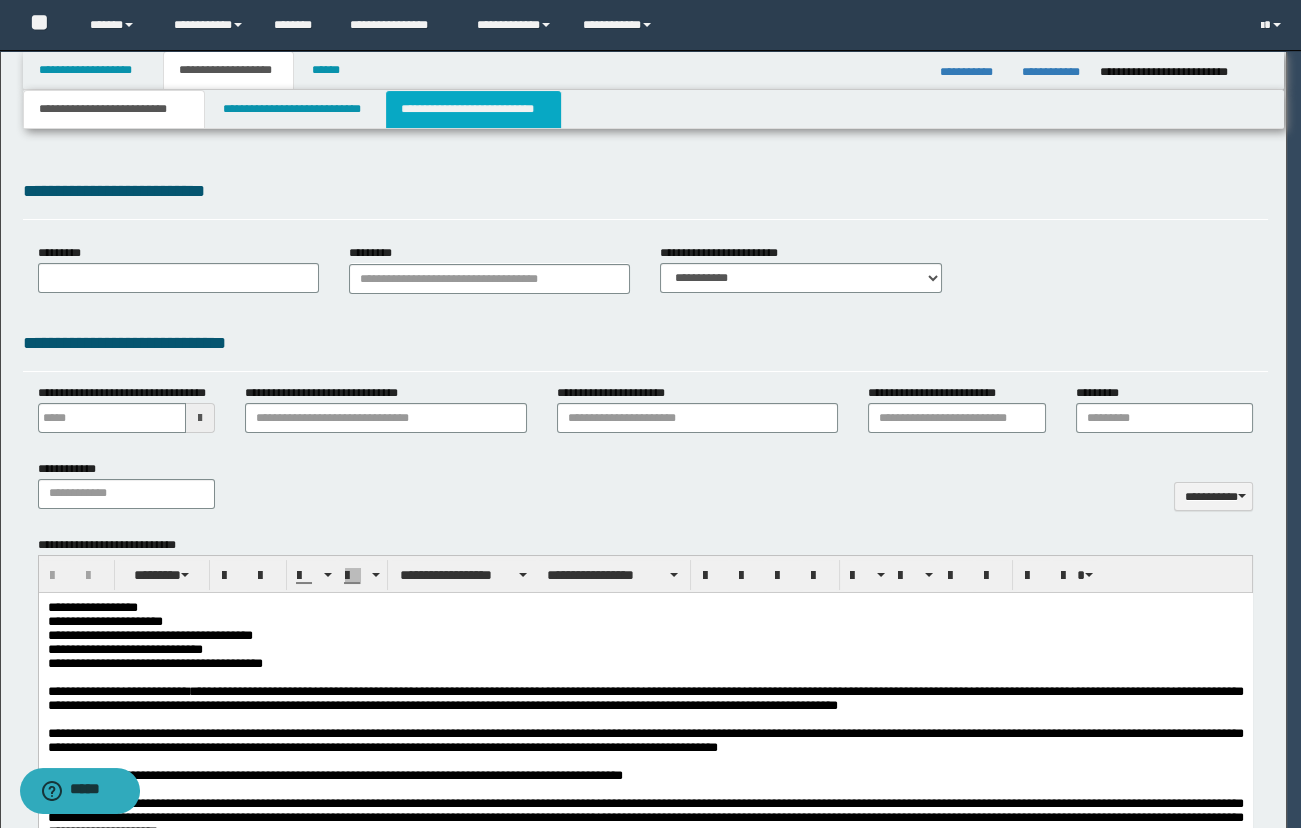 scroll, scrollTop: 0, scrollLeft: 0, axis: both 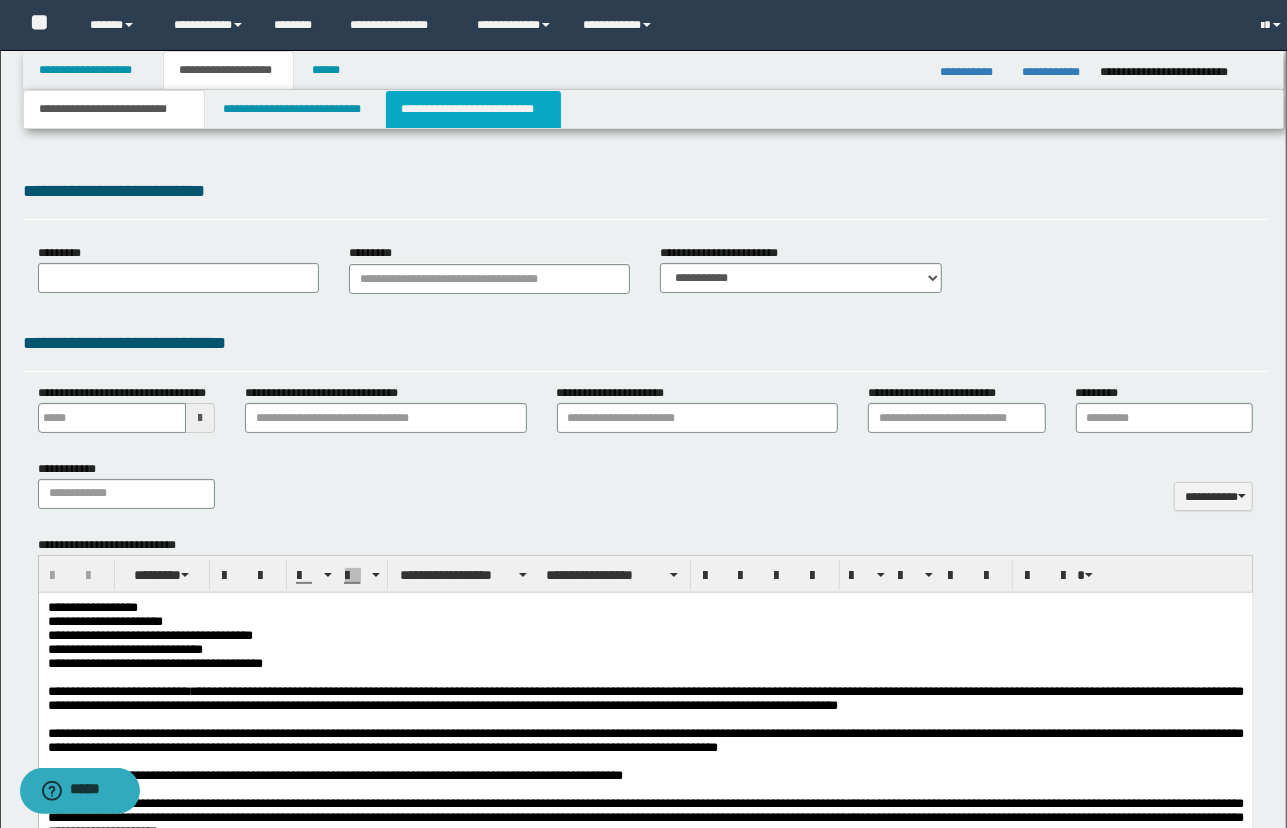 click on "**********" at bounding box center [473, 109] 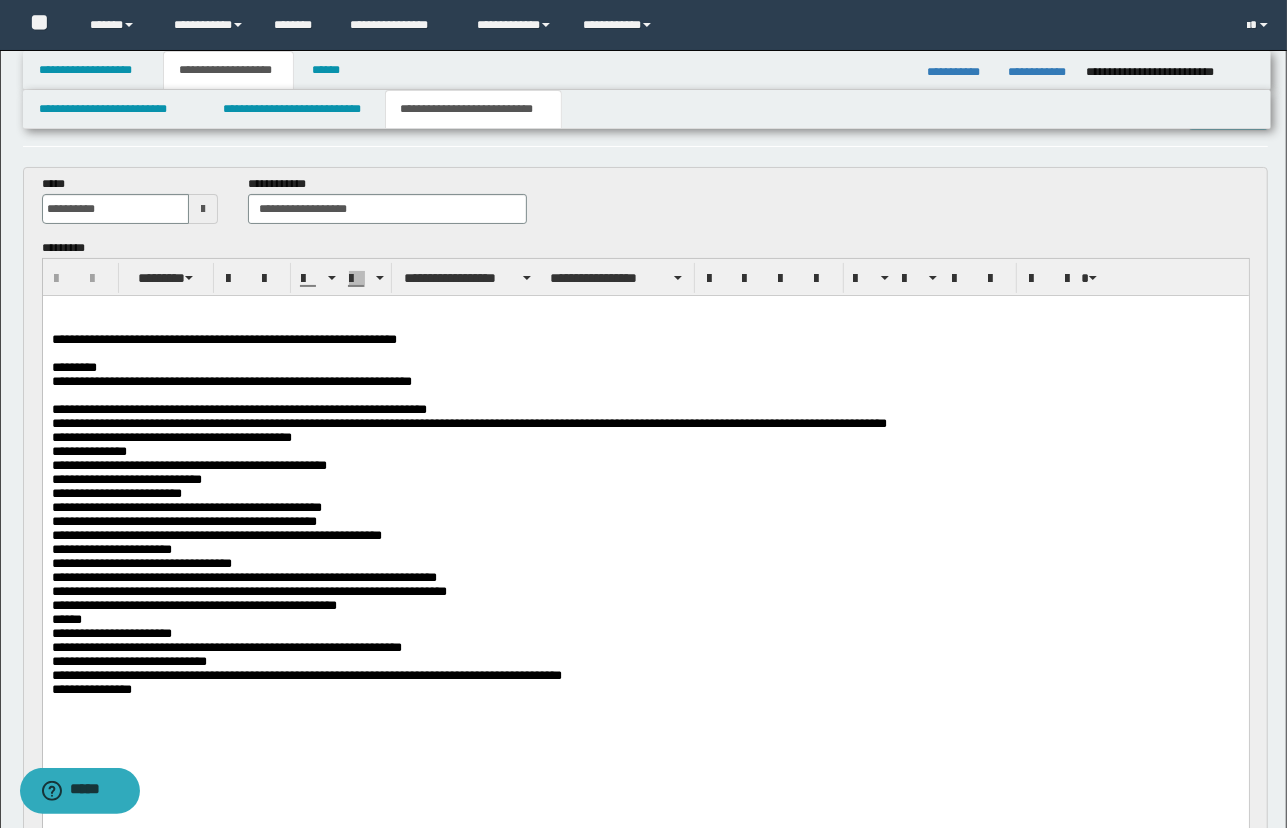 scroll, scrollTop: 90, scrollLeft: 0, axis: vertical 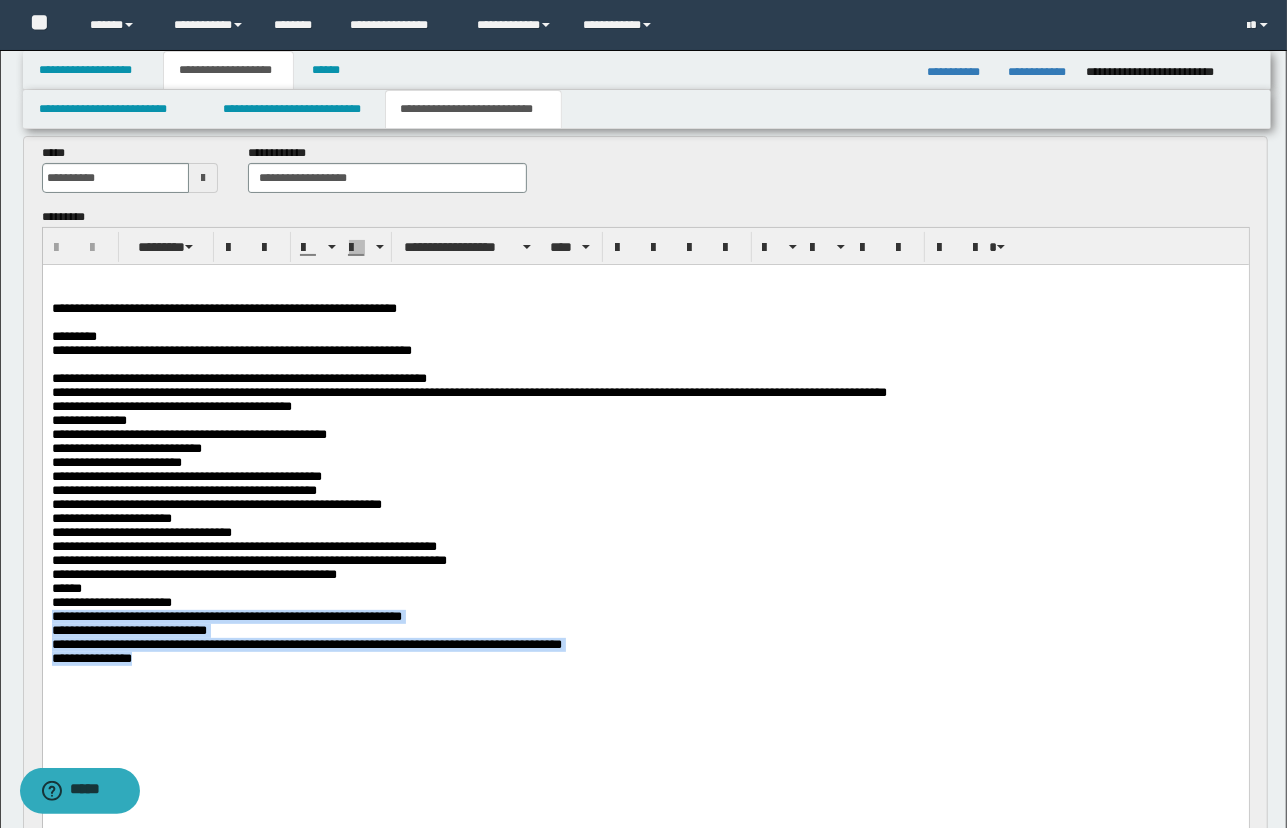 drag, startPoint x: 623, startPoint y: 701, endPoint x: 91, endPoint y: 649, distance: 534.53534 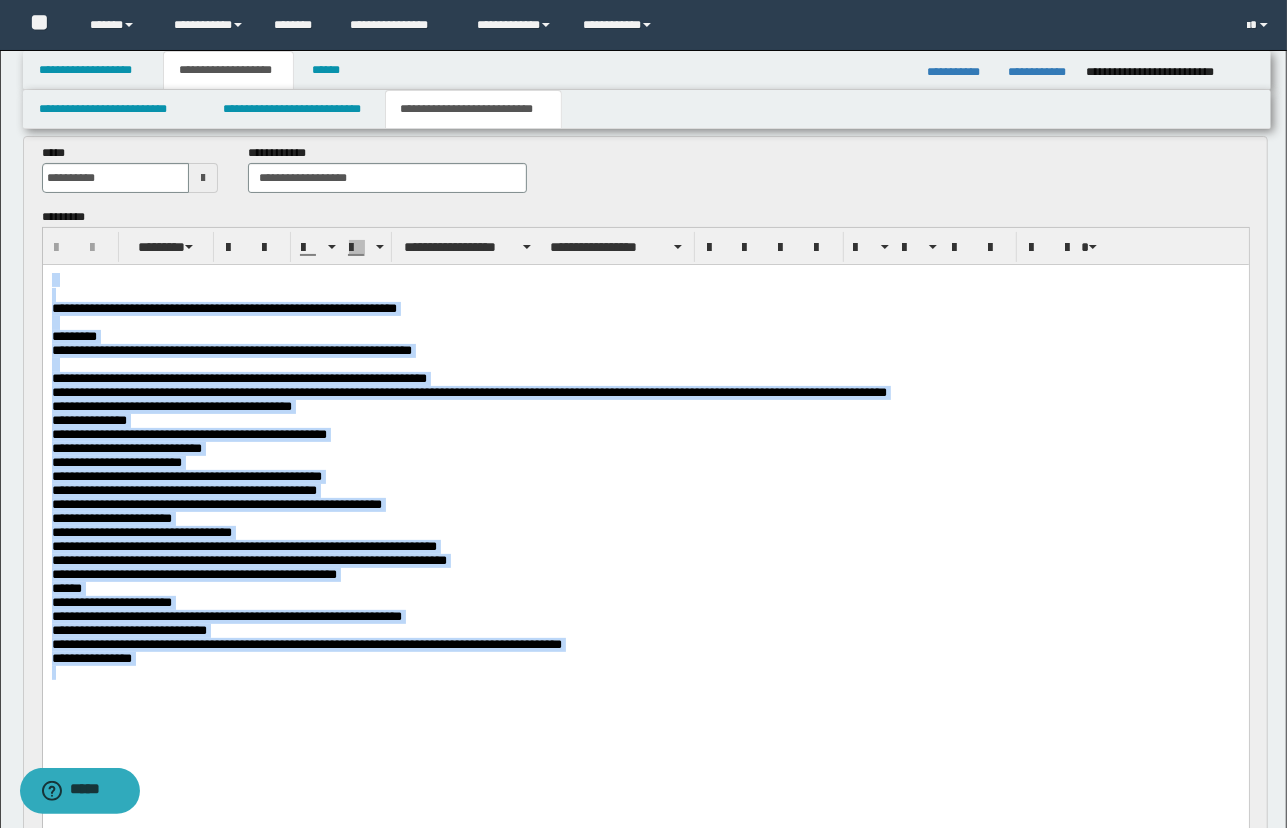 drag, startPoint x: 162, startPoint y: 708, endPoint x: 90, endPoint y: 289, distance: 425.14114 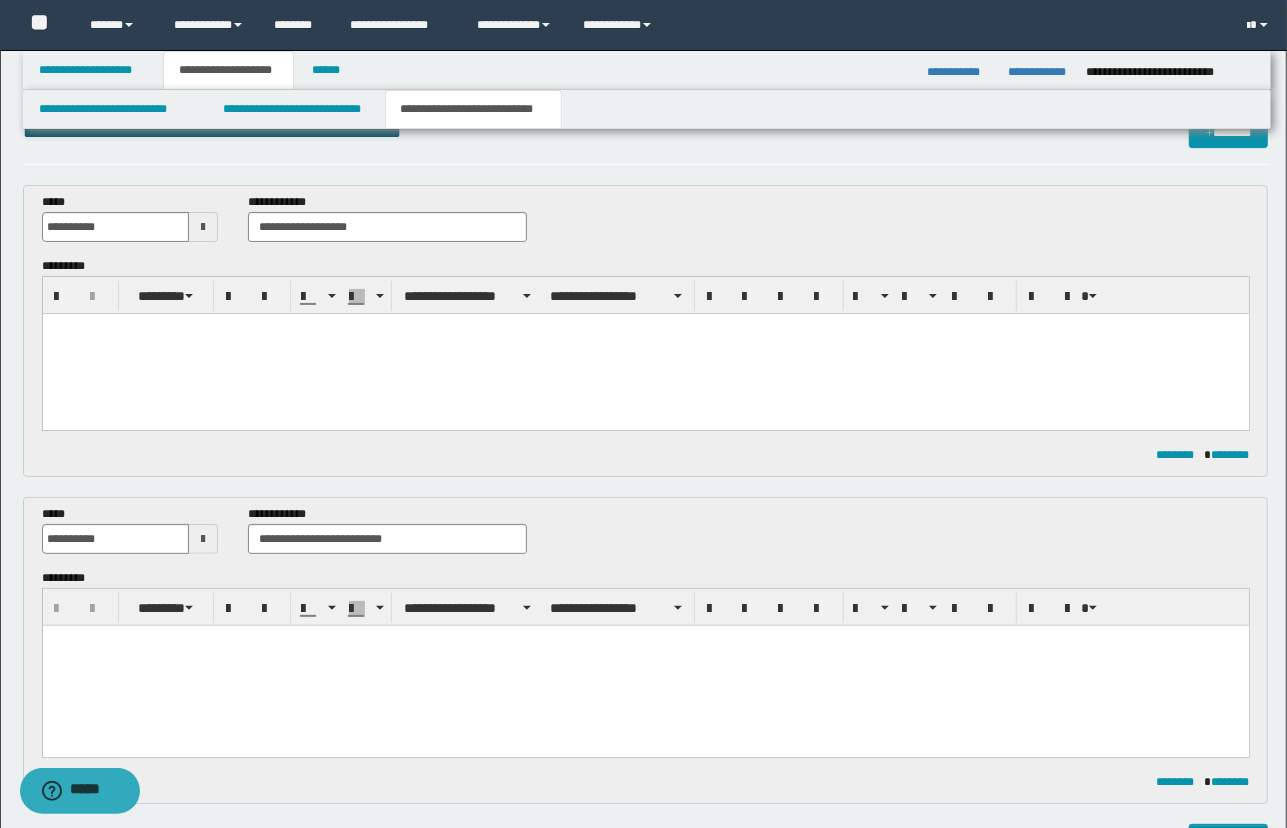 scroll, scrollTop: 0, scrollLeft: 0, axis: both 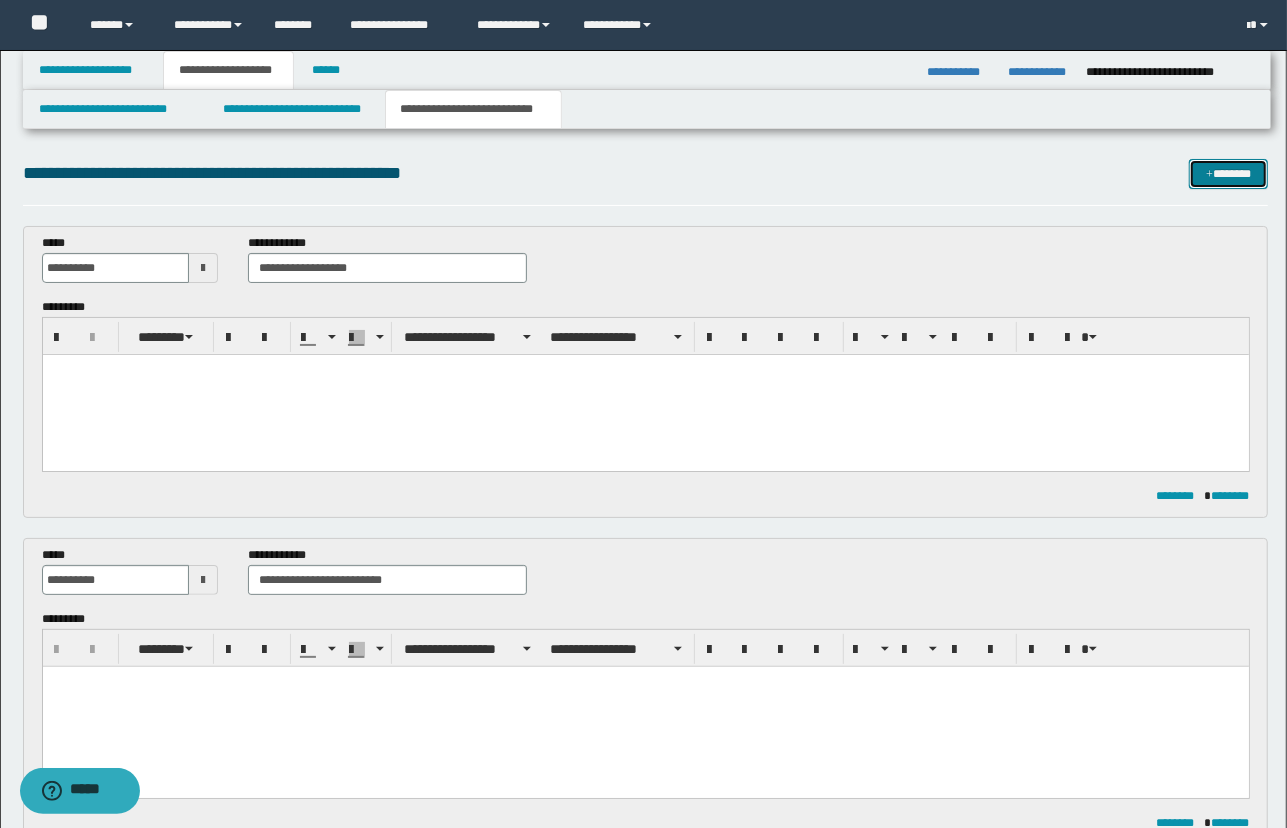 click on "*******" at bounding box center [1229, 174] 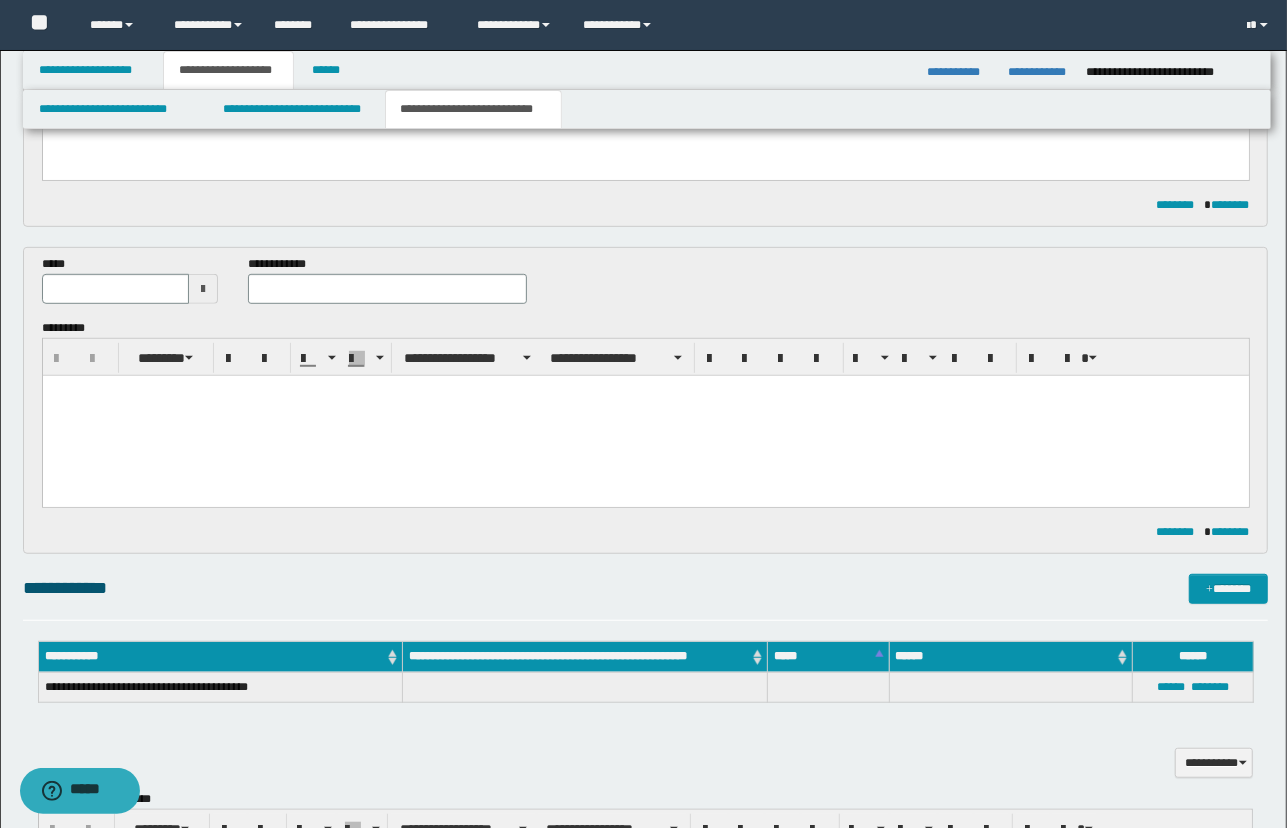 scroll, scrollTop: 610, scrollLeft: 0, axis: vertical 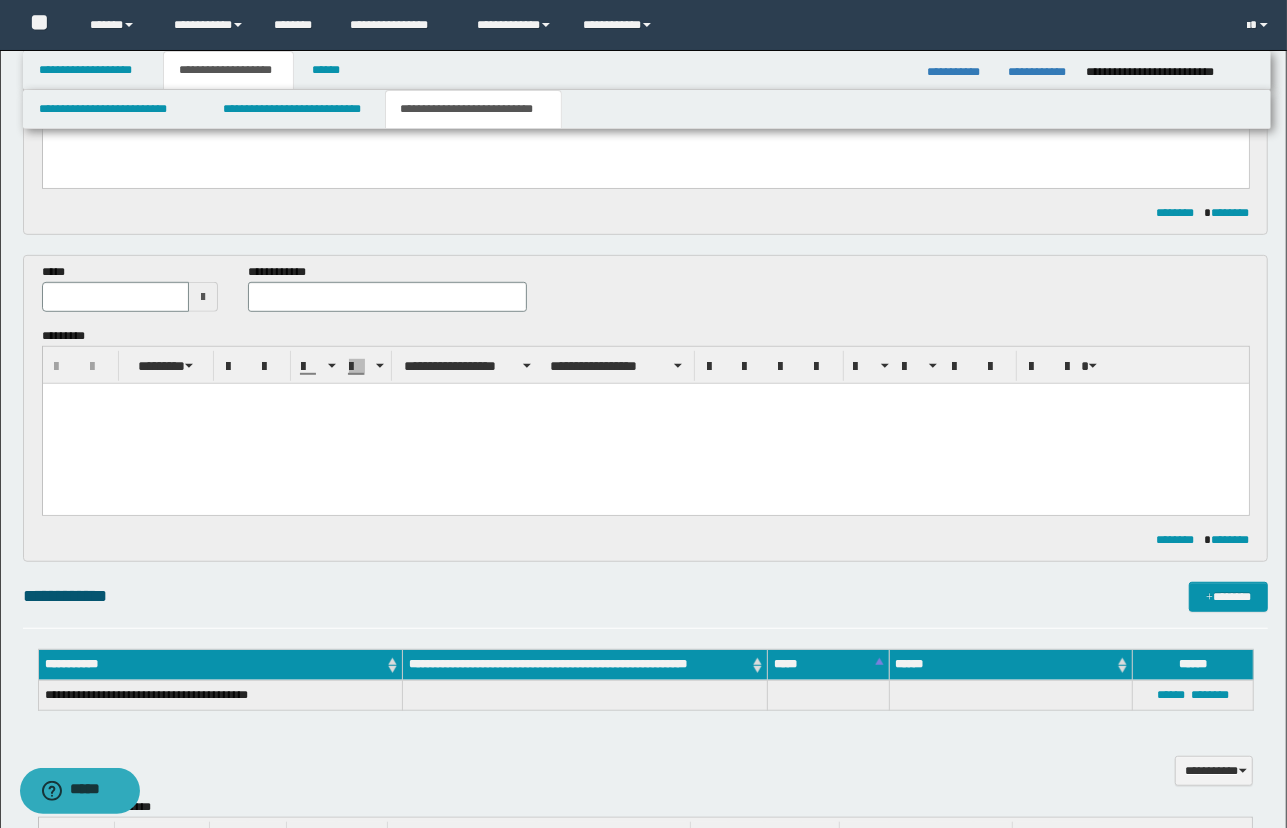 click at bounding box center [645, 424] 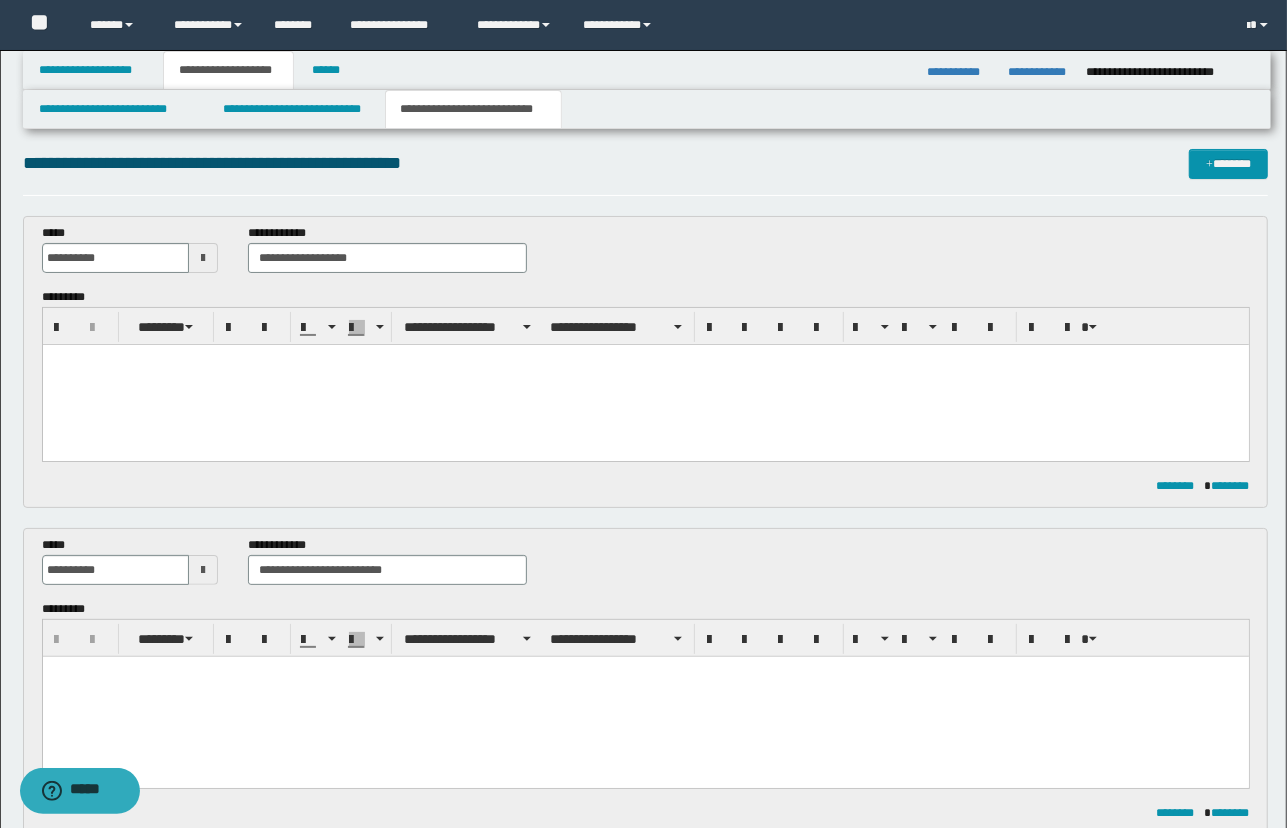 scroll, scrollTop: 0, scrollLeft: 0, axis: both 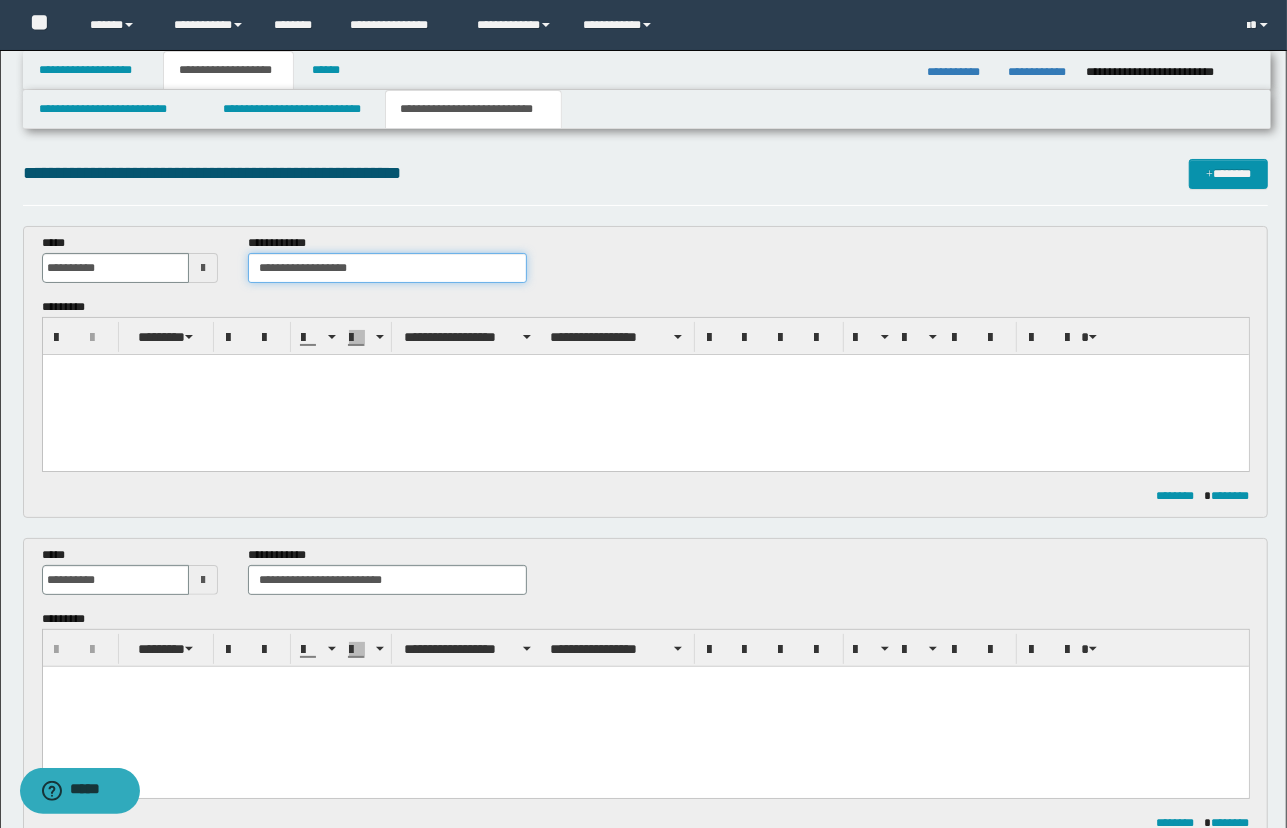 drag, startPoint x: 439, startPoint y: 261, endPoint x: 169, endPoint y: 286, distance: 271.15494 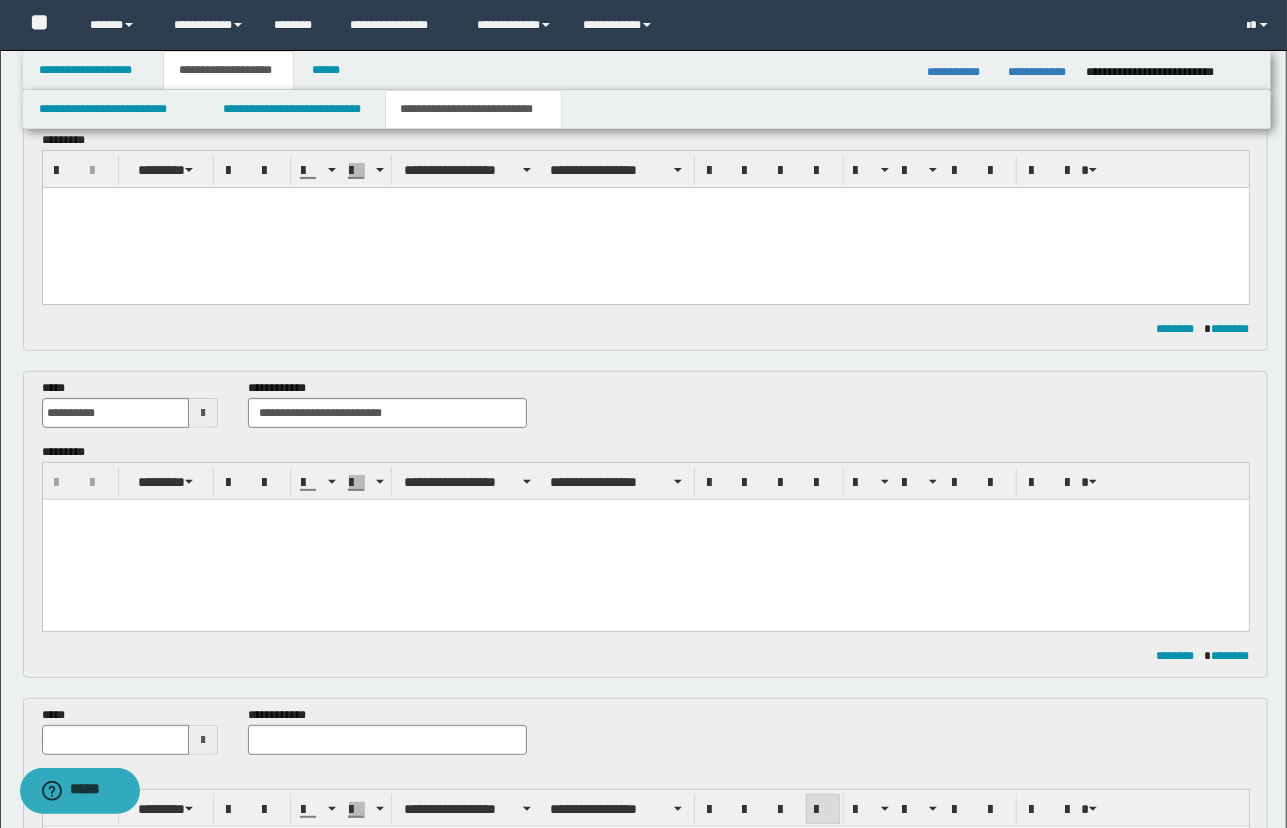 scroll, scrollTop: 181, scrollLeft: 0, axis: vertical 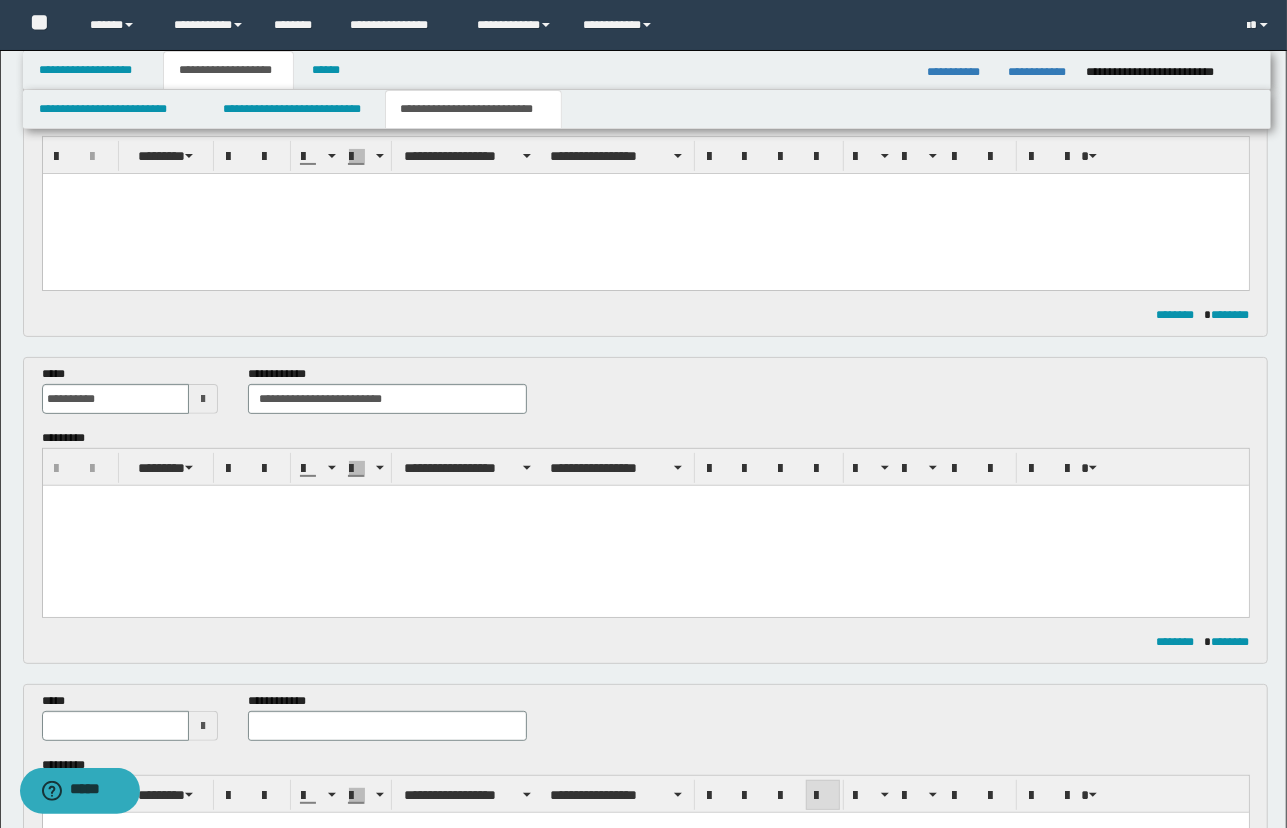 type 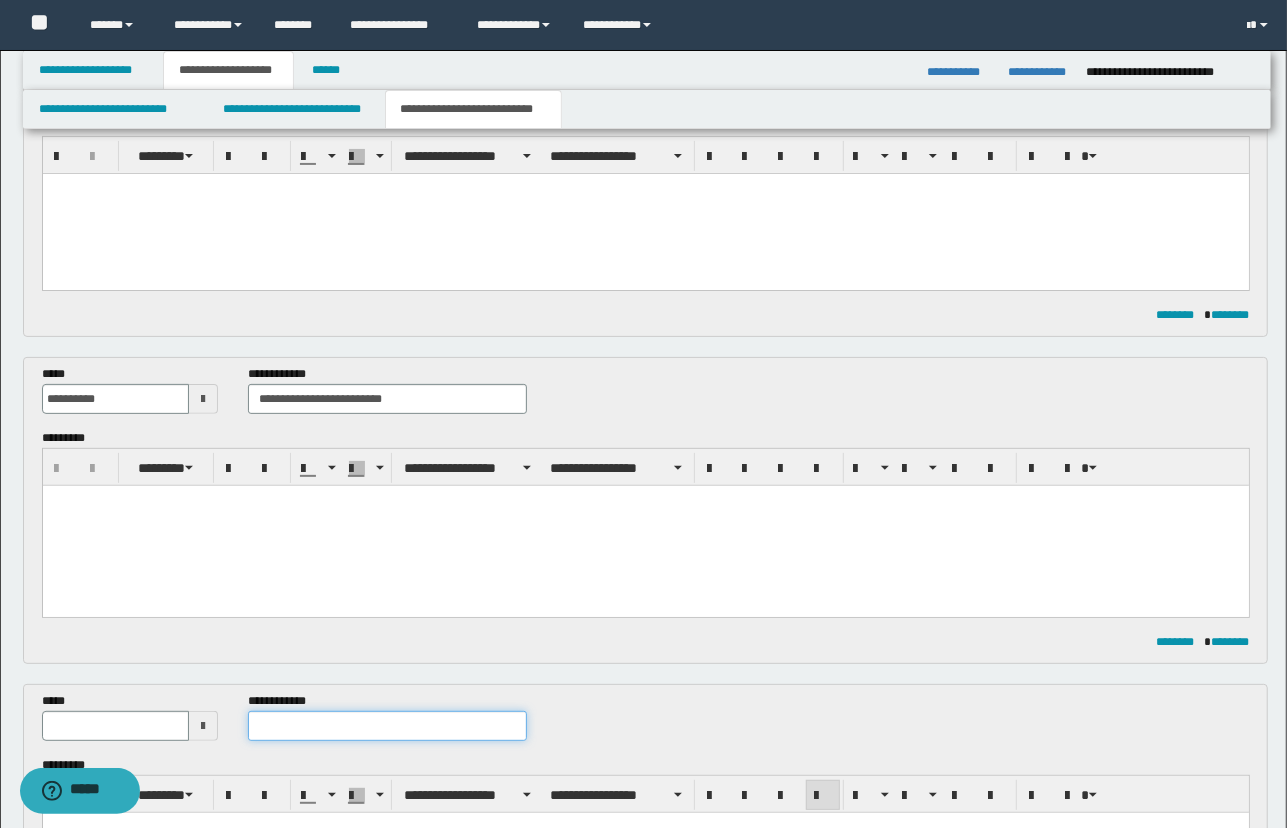click at bounding box center (388, 726) 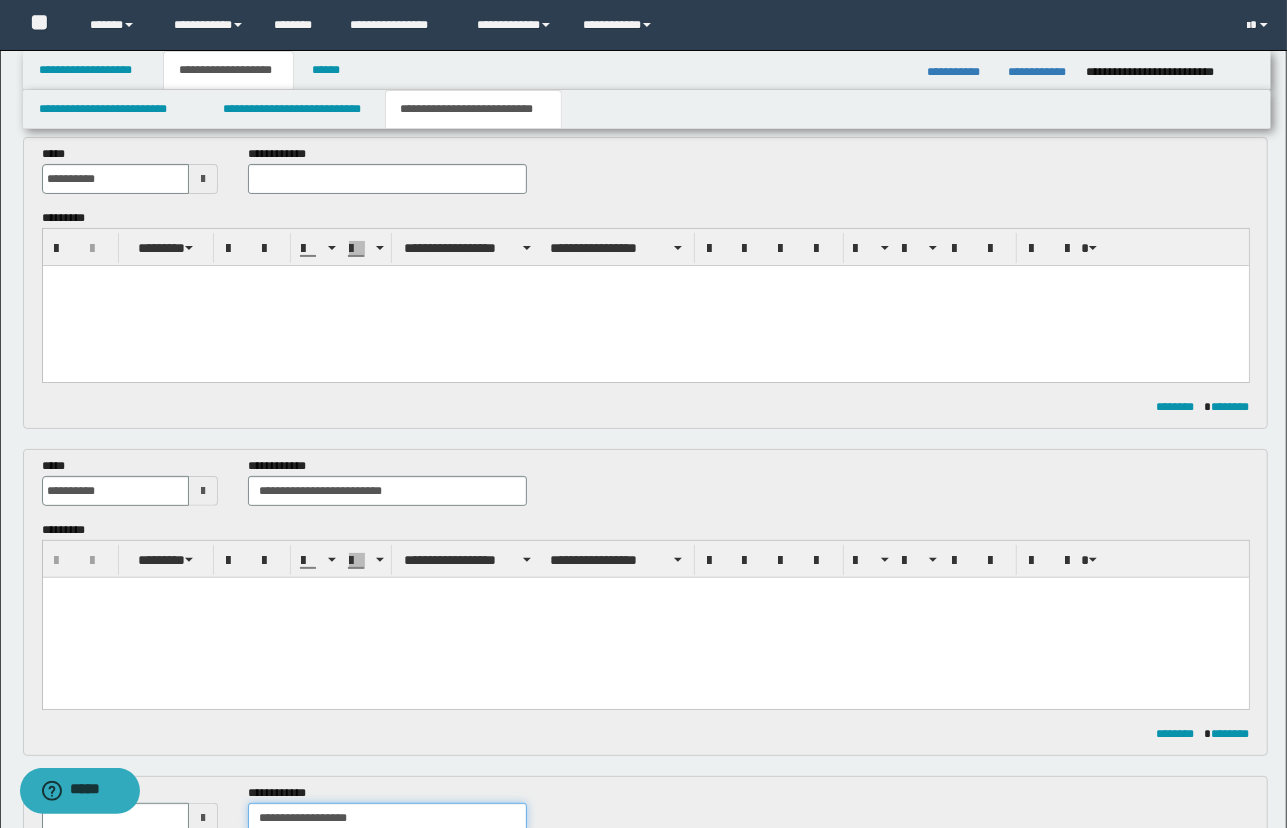 scroll, scrollTop: 0, scrollLeft: 0, axis: both 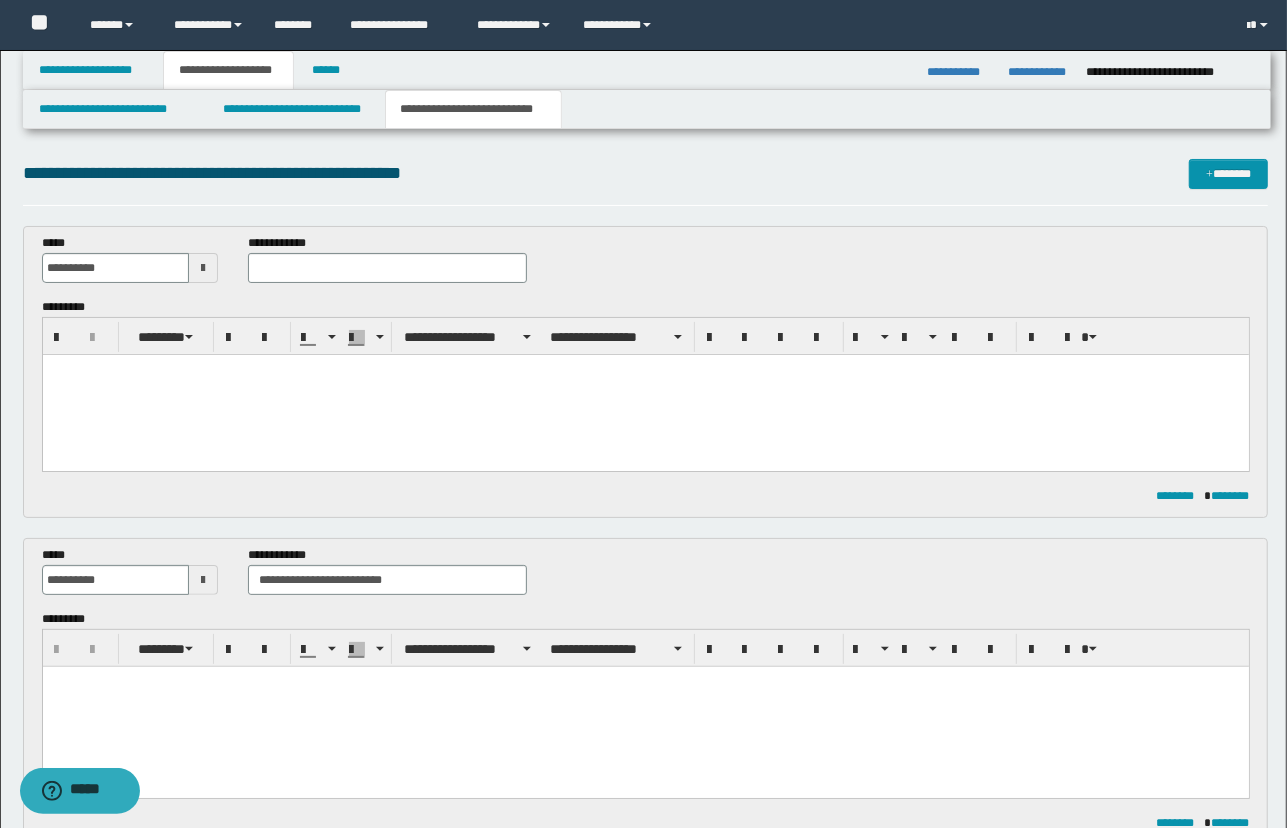 type on "**********" 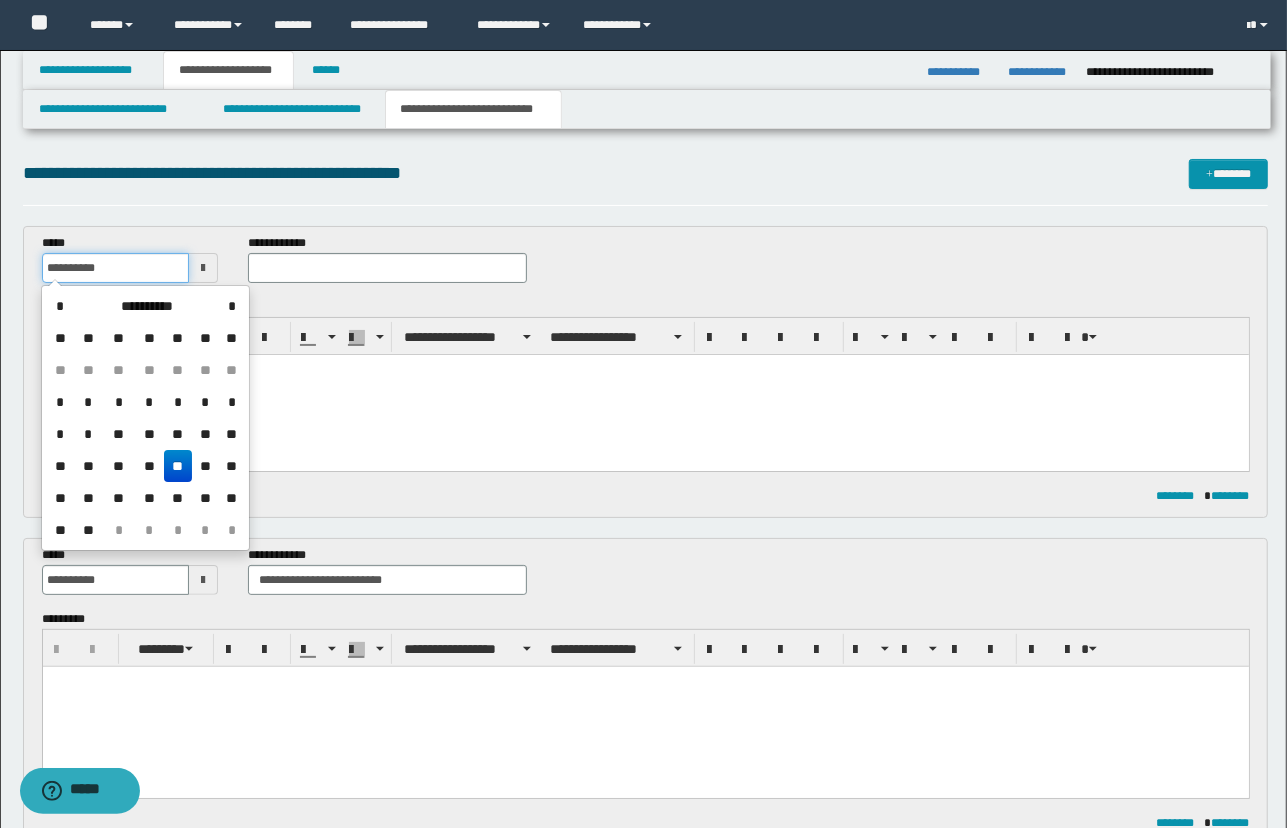 drag, startPoint x: 2, startPoint y: 264, endPoint x: 7, endPoint y: 254, distance: 11.18034 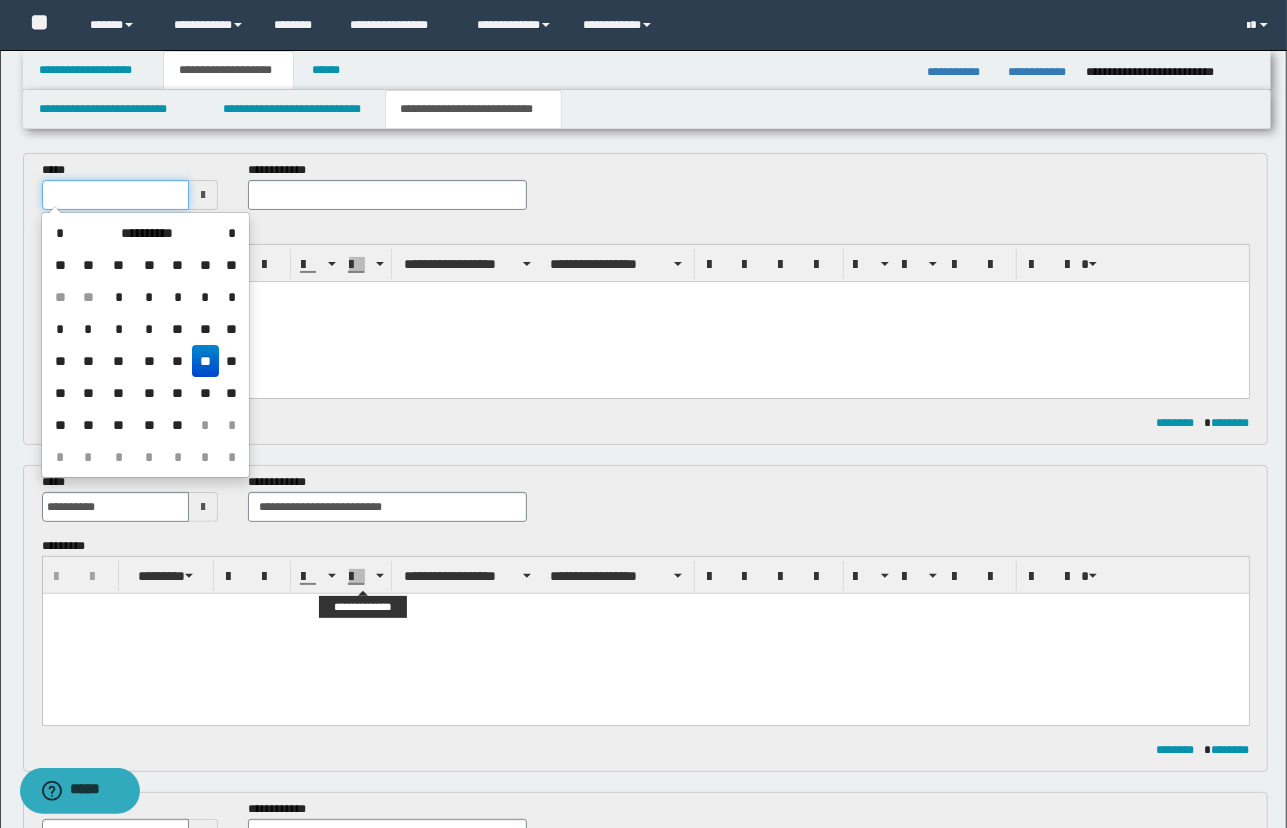scroll, scrollTop: 181, scrollLeft: 0, axis: vertical 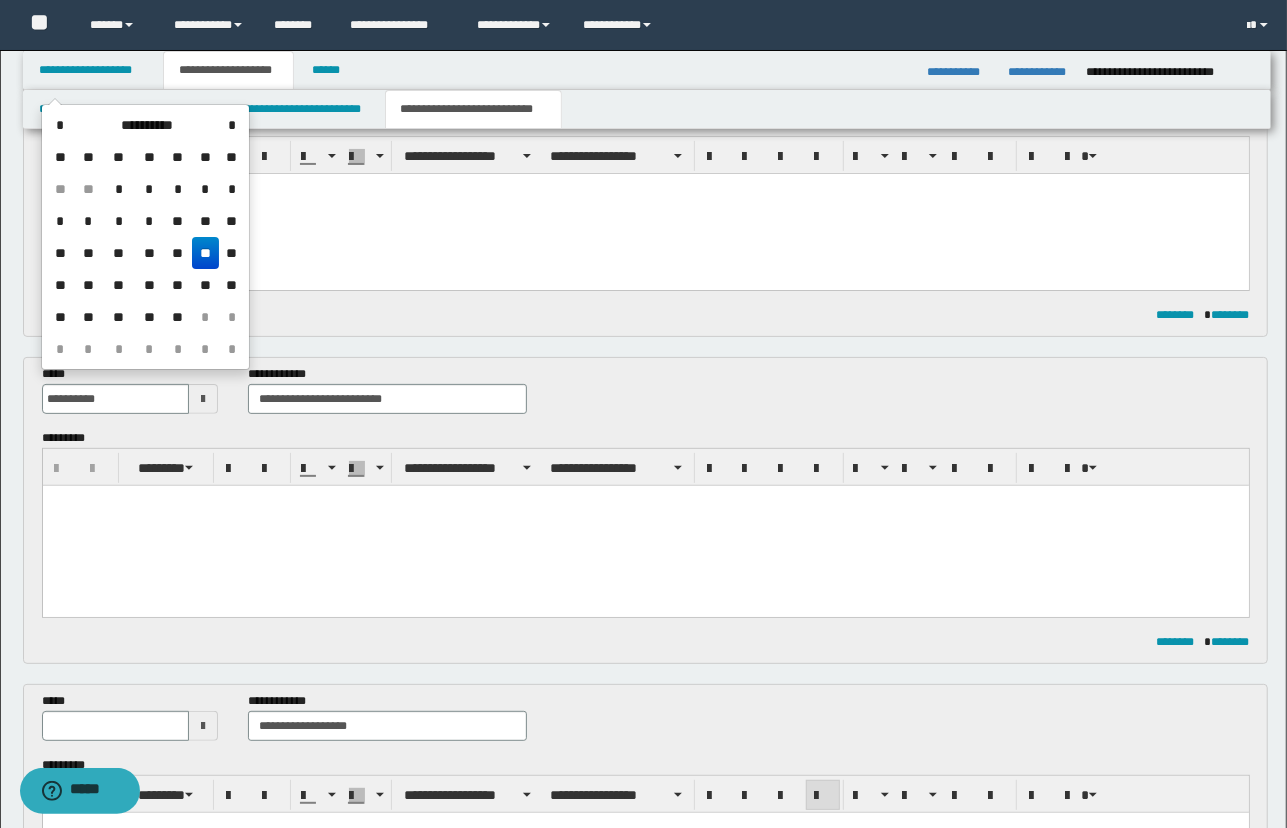 type 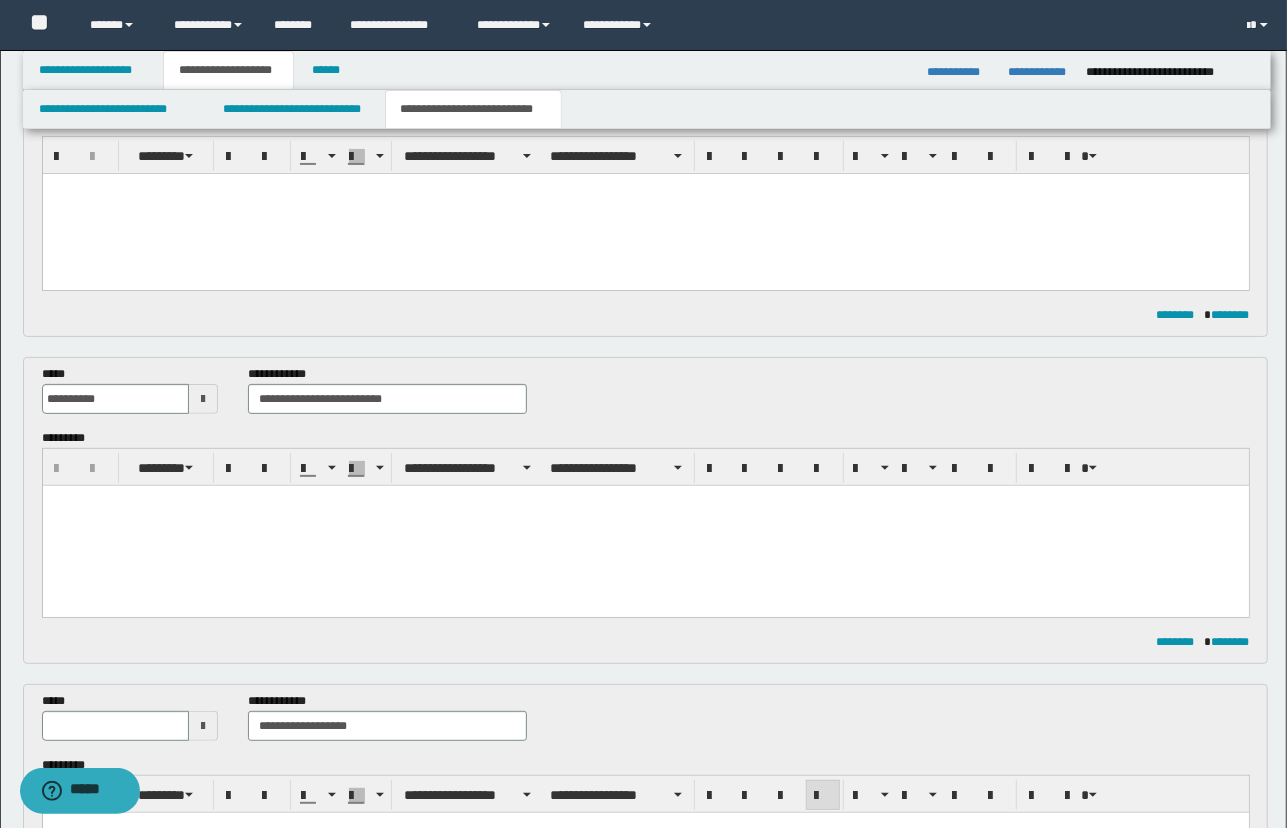 click on "*****" at bounding box center [130, 716] 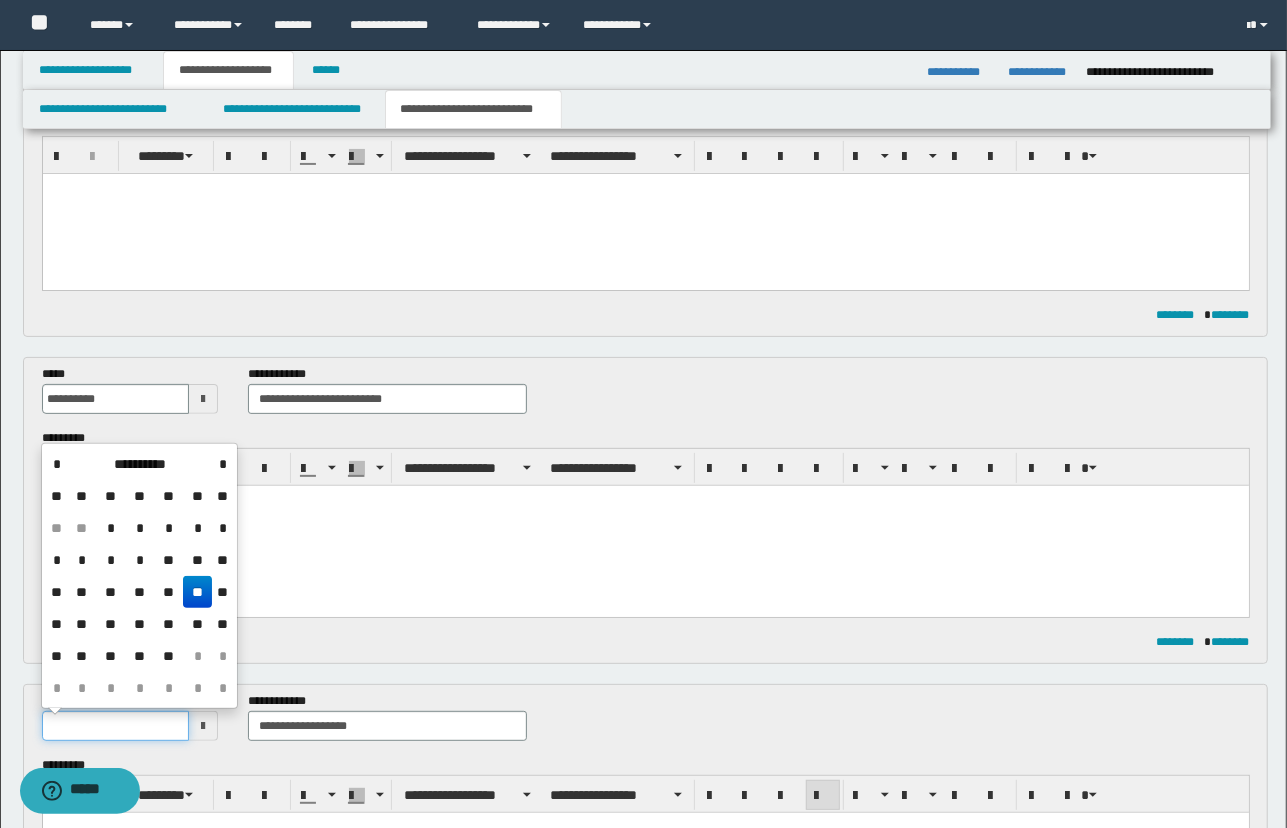 click at bounding box center [115, 726] 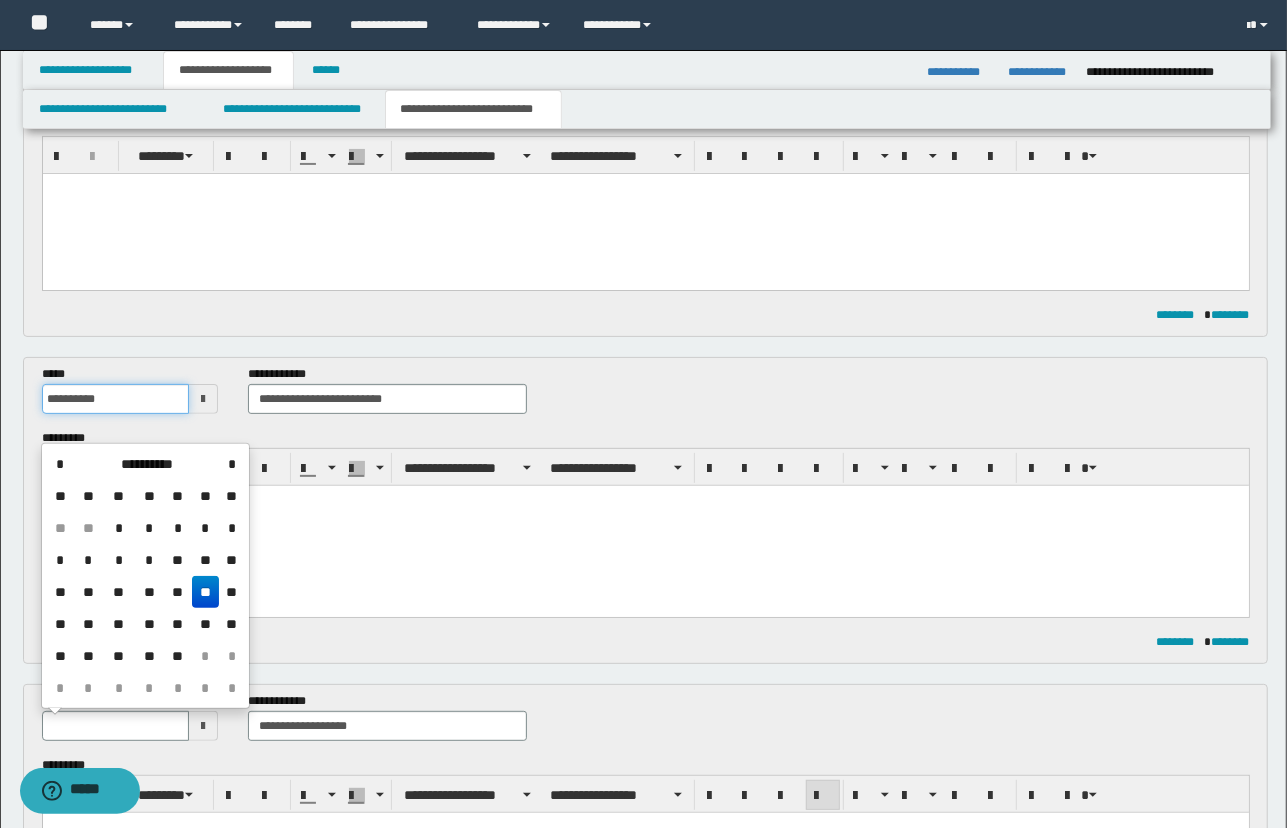 type 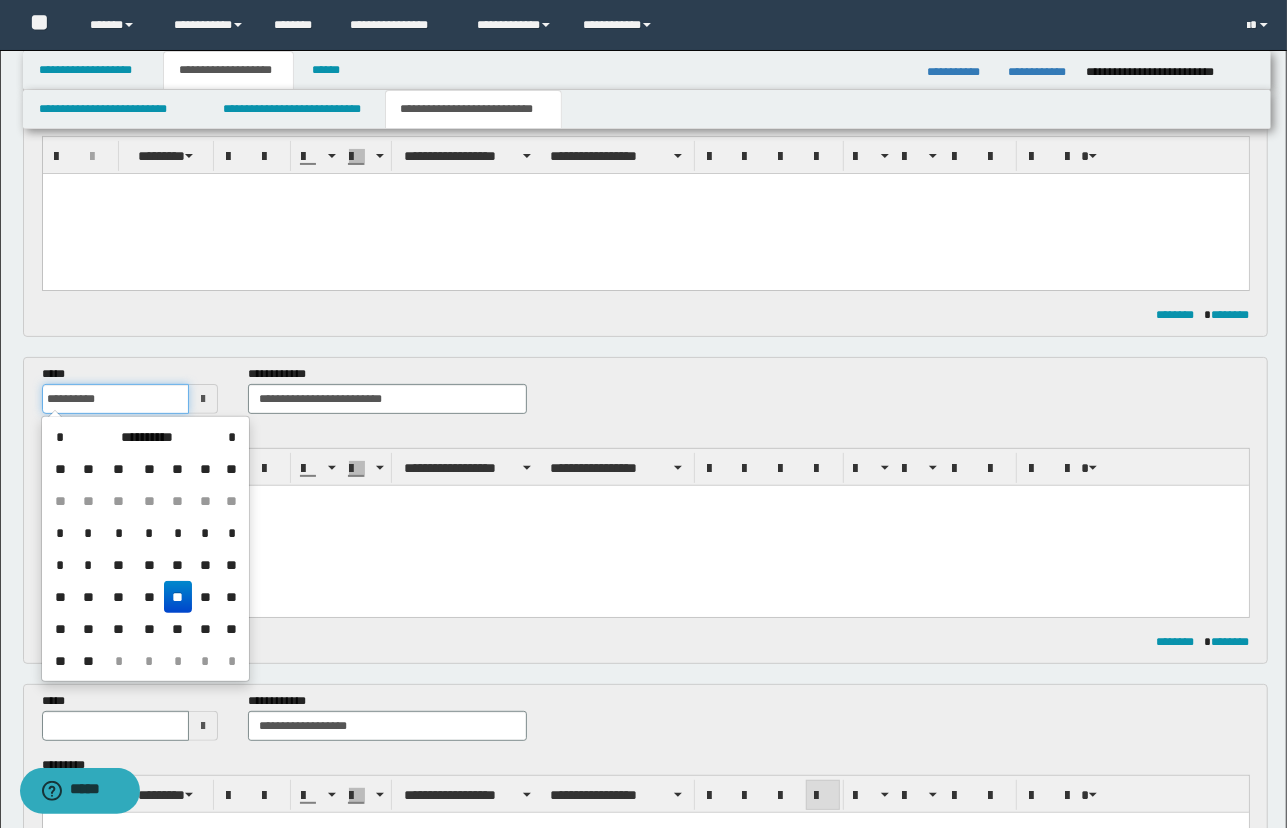 drag, startPoint x: 122, startPoint y: 400, endPoint x: 2, endPoint y: 400, distance: 120 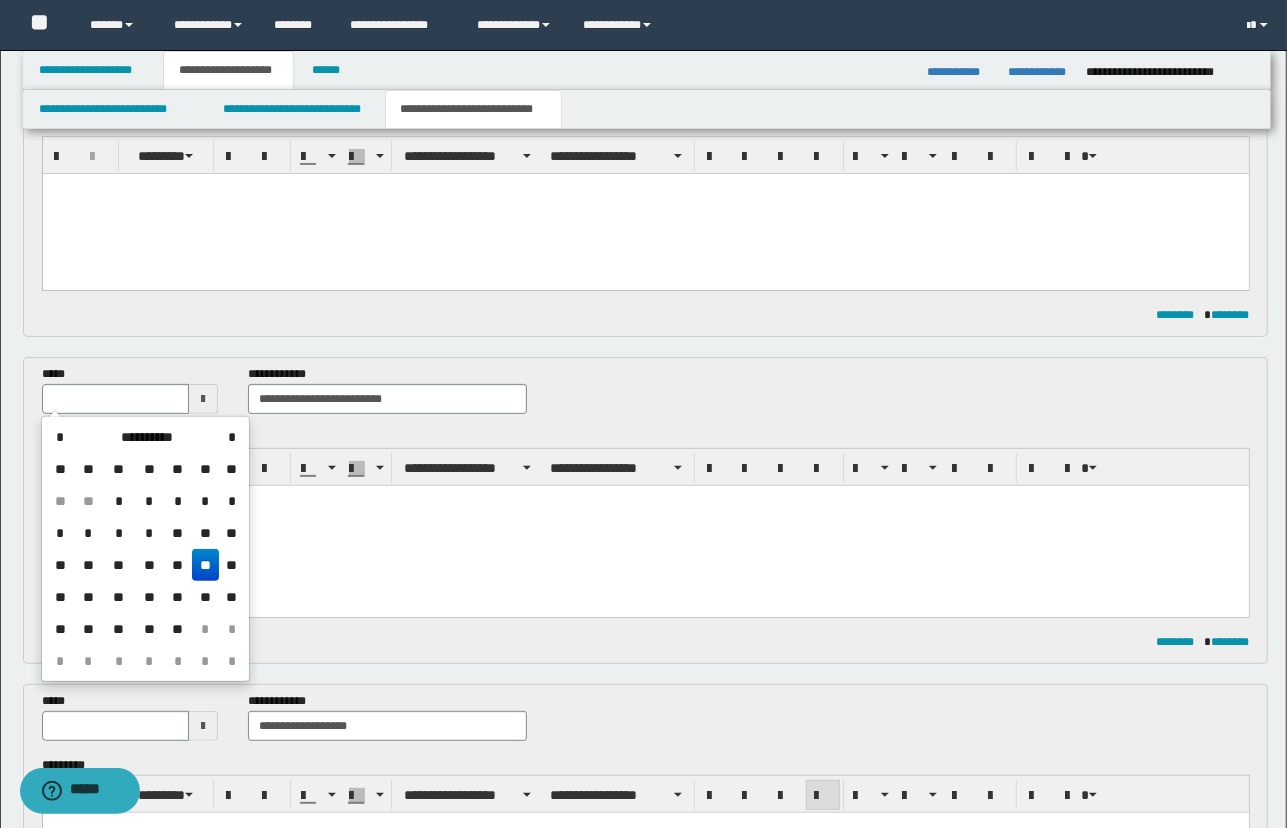 type 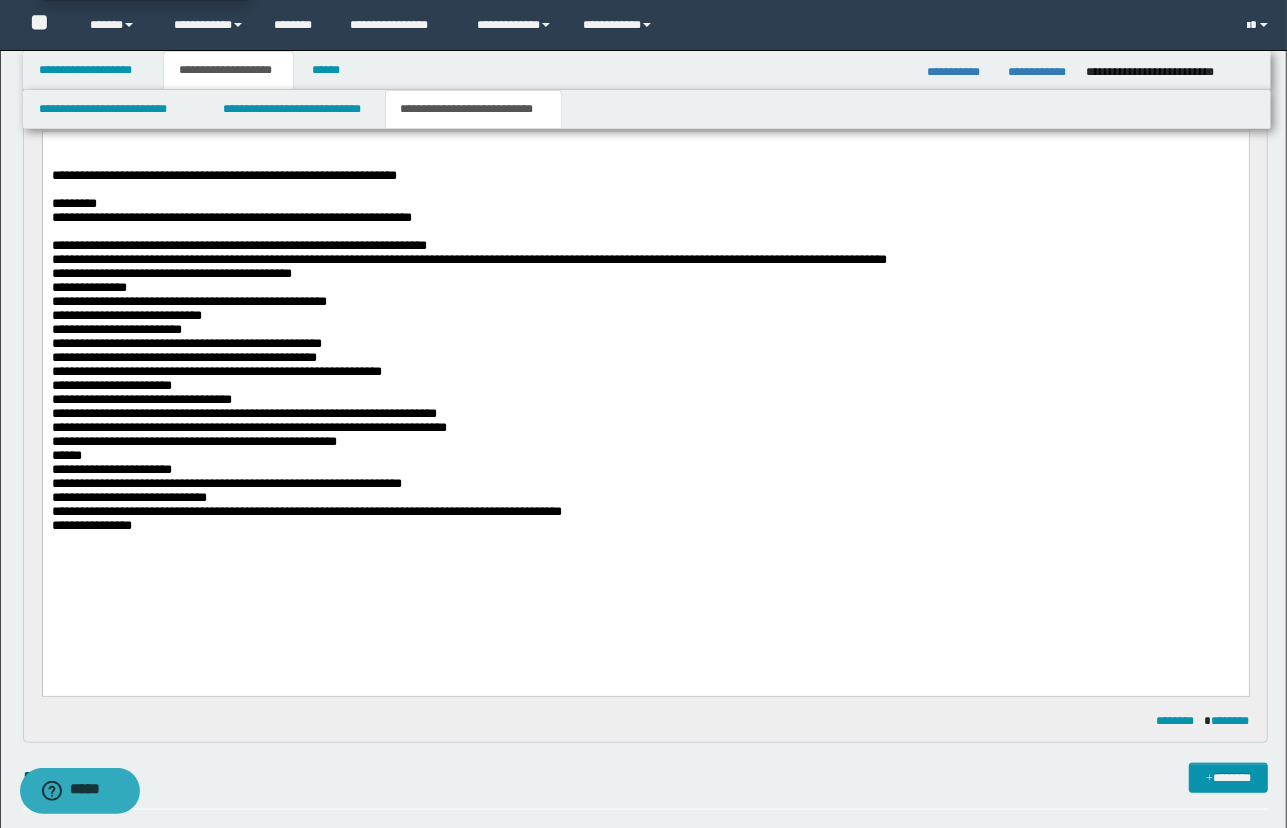scroll, scrollTop: 818, scrollLeft: 0, axis: vertical 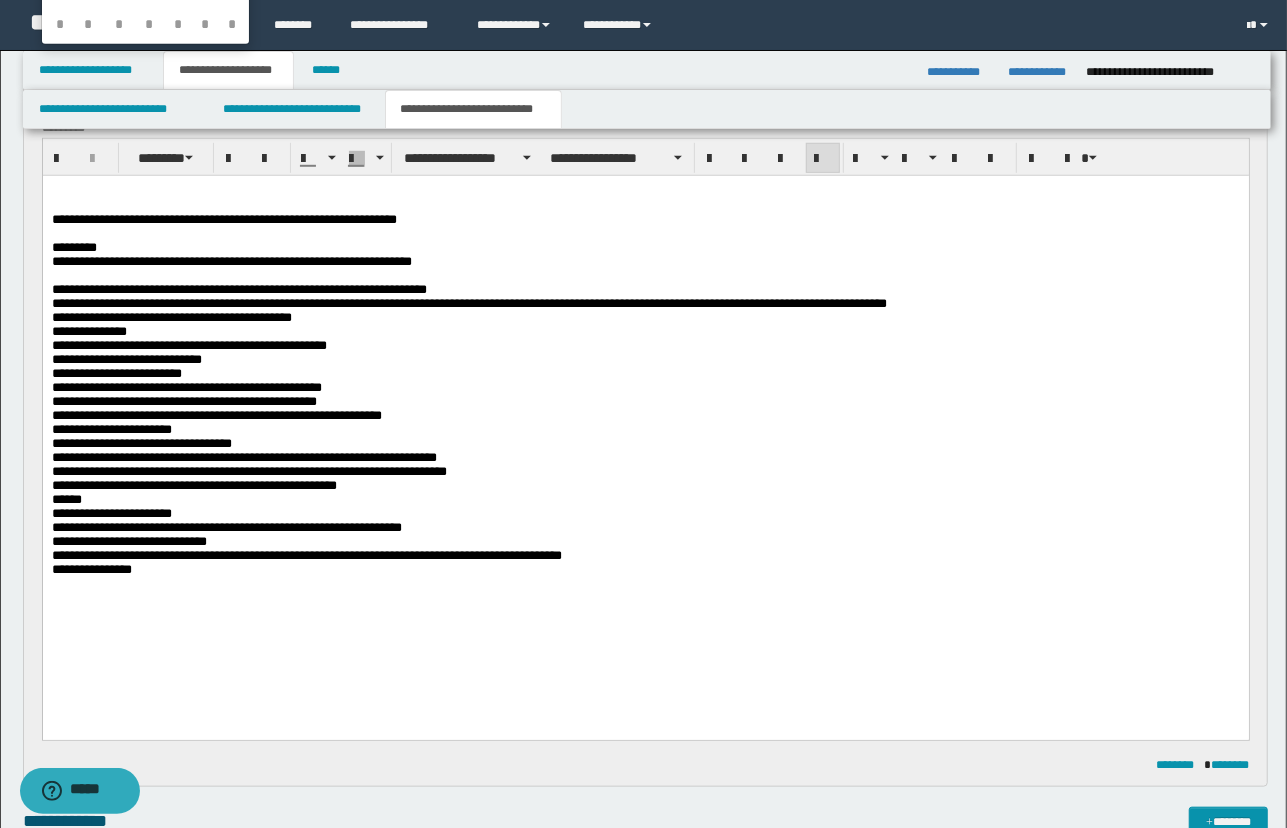 click on "**********" at bounding box center [645, 413] 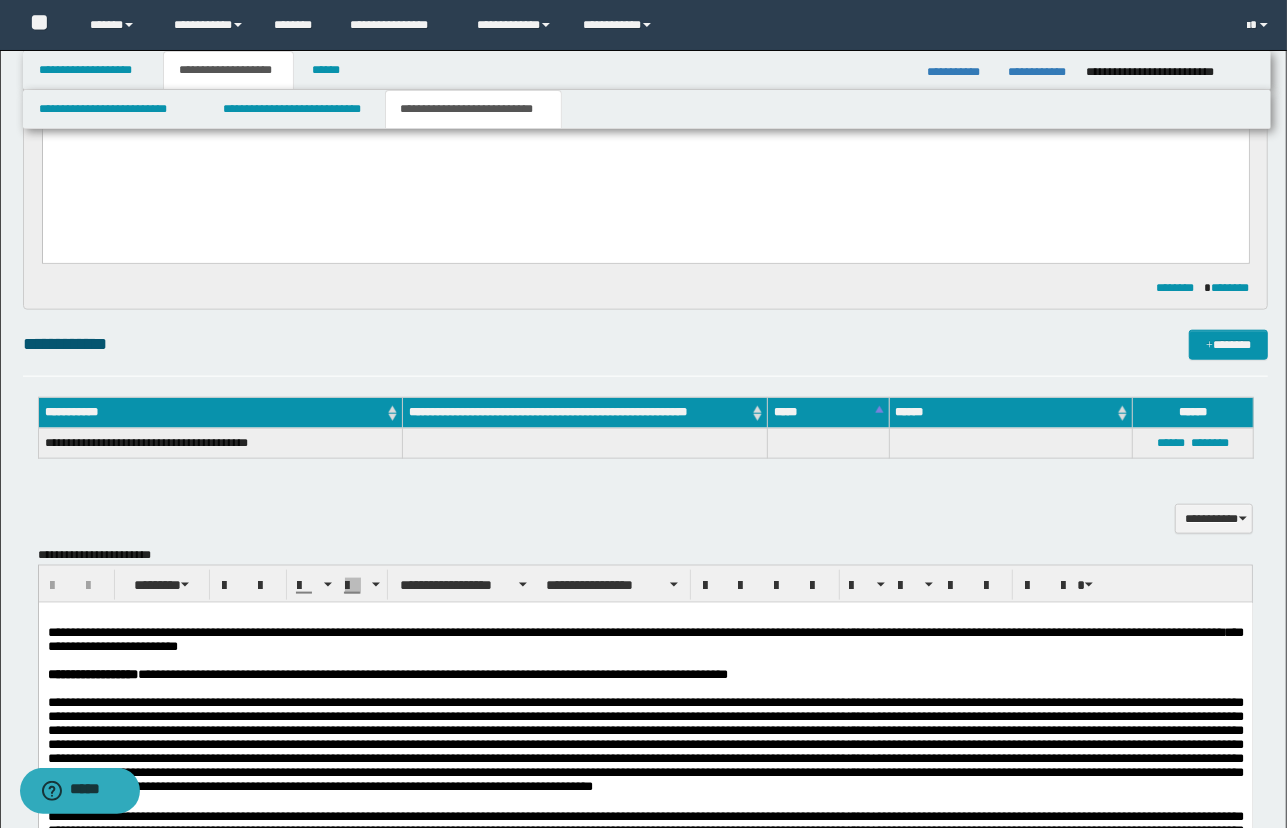 scroll, scrollTop: 1272, scrollLeft: 0, axis: vertical 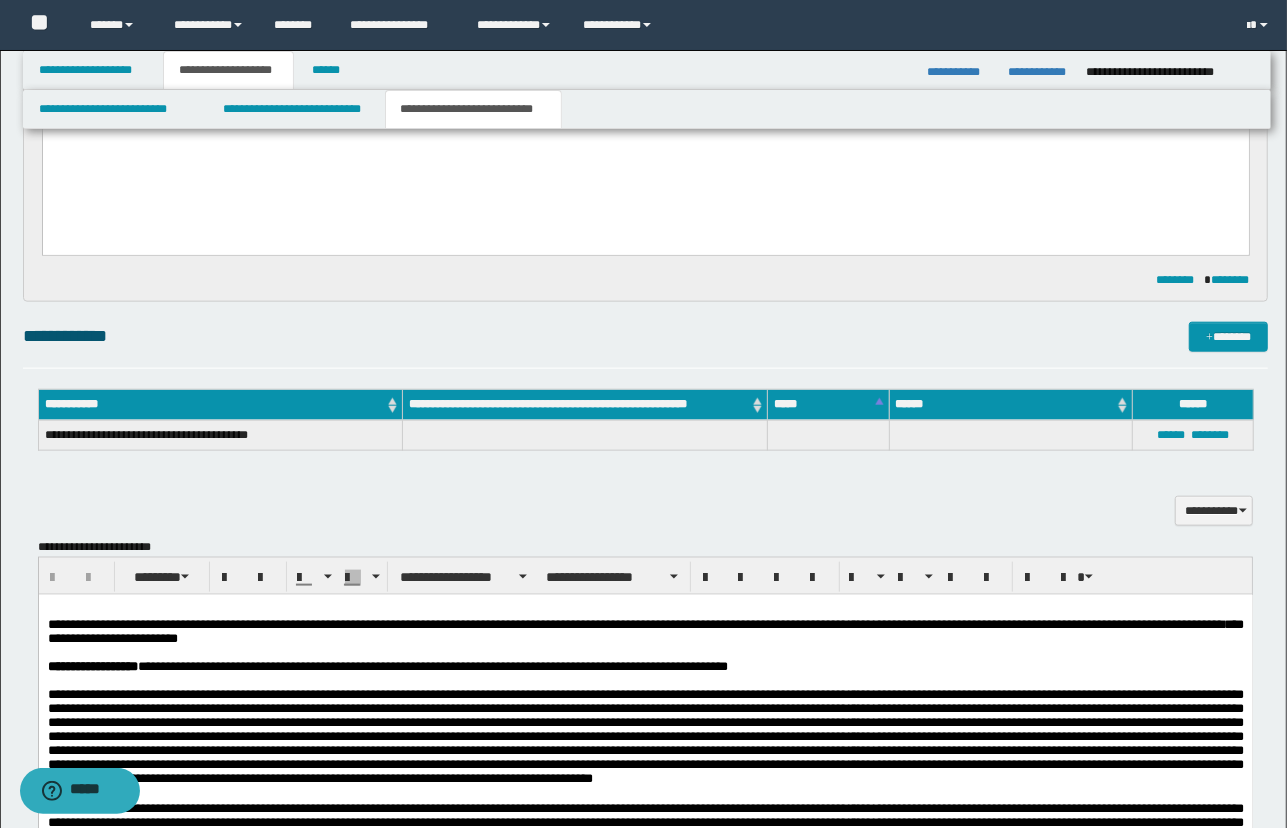 click on "**********" at bounding box center [645, 1628] 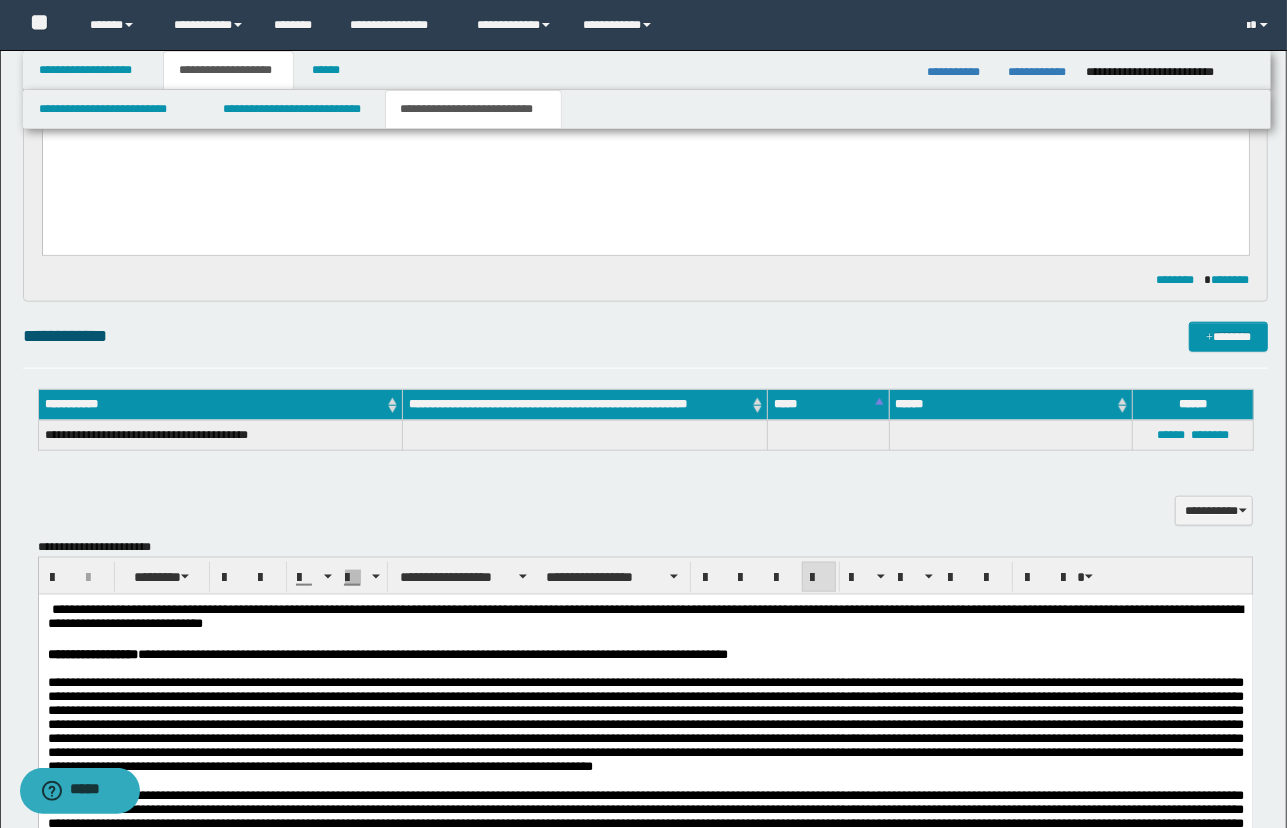 type 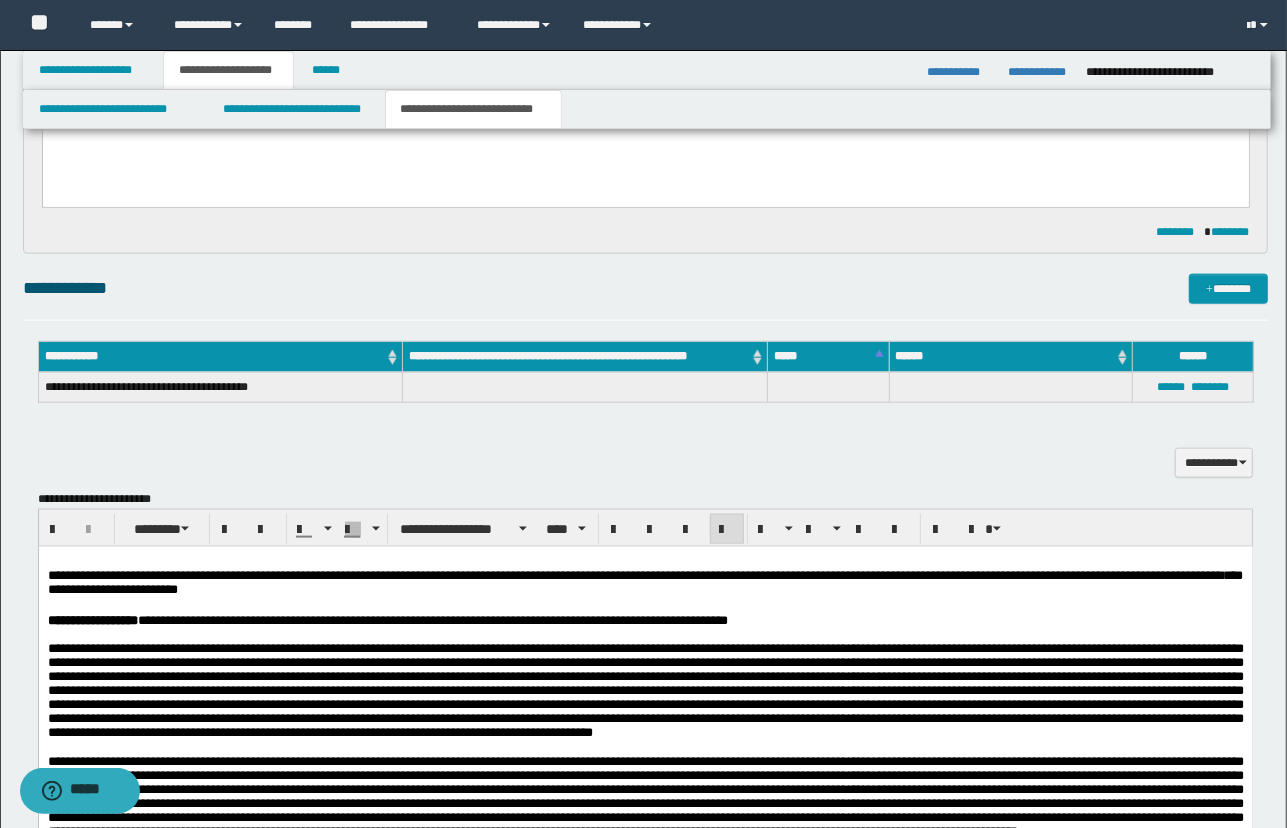 scroll, scrollTop: 1363, scrollLeft: 0, axis: vertical 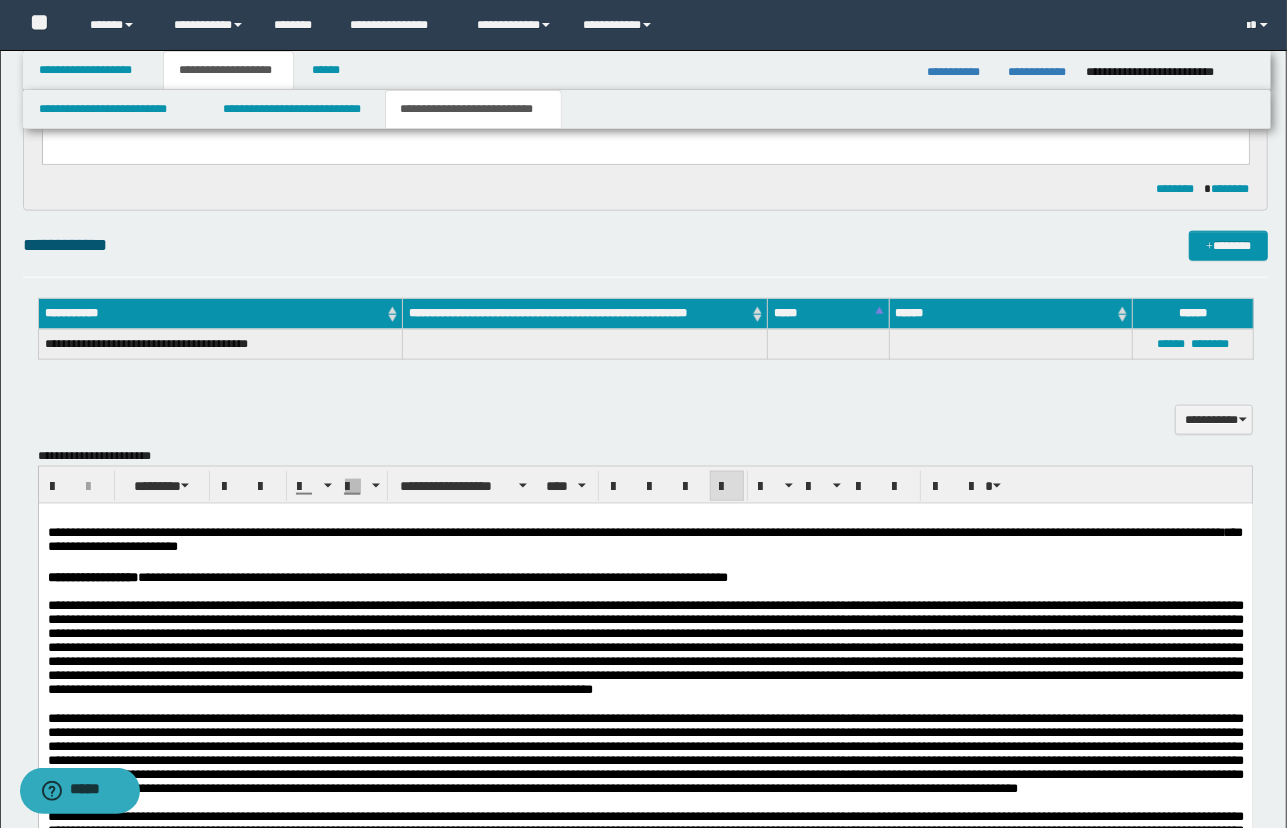 drag, startPoint x: 1110, startPoint y: 570, endPoint x: 1207, endPoint y: 527, distance: 106.10372 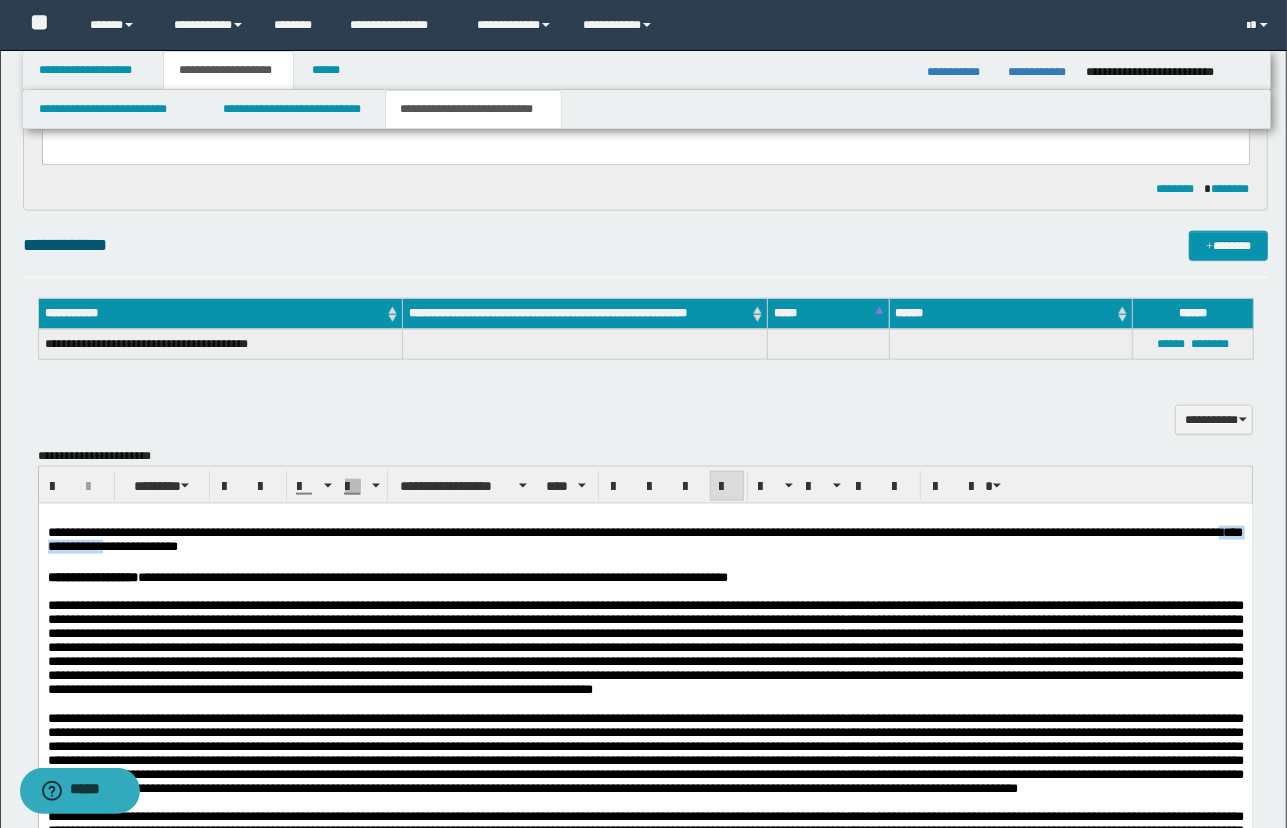 drag, startPoint x: 254, startPoint y: 549, endPoint x: 162, endPoint y: 554, distance: 92.13577 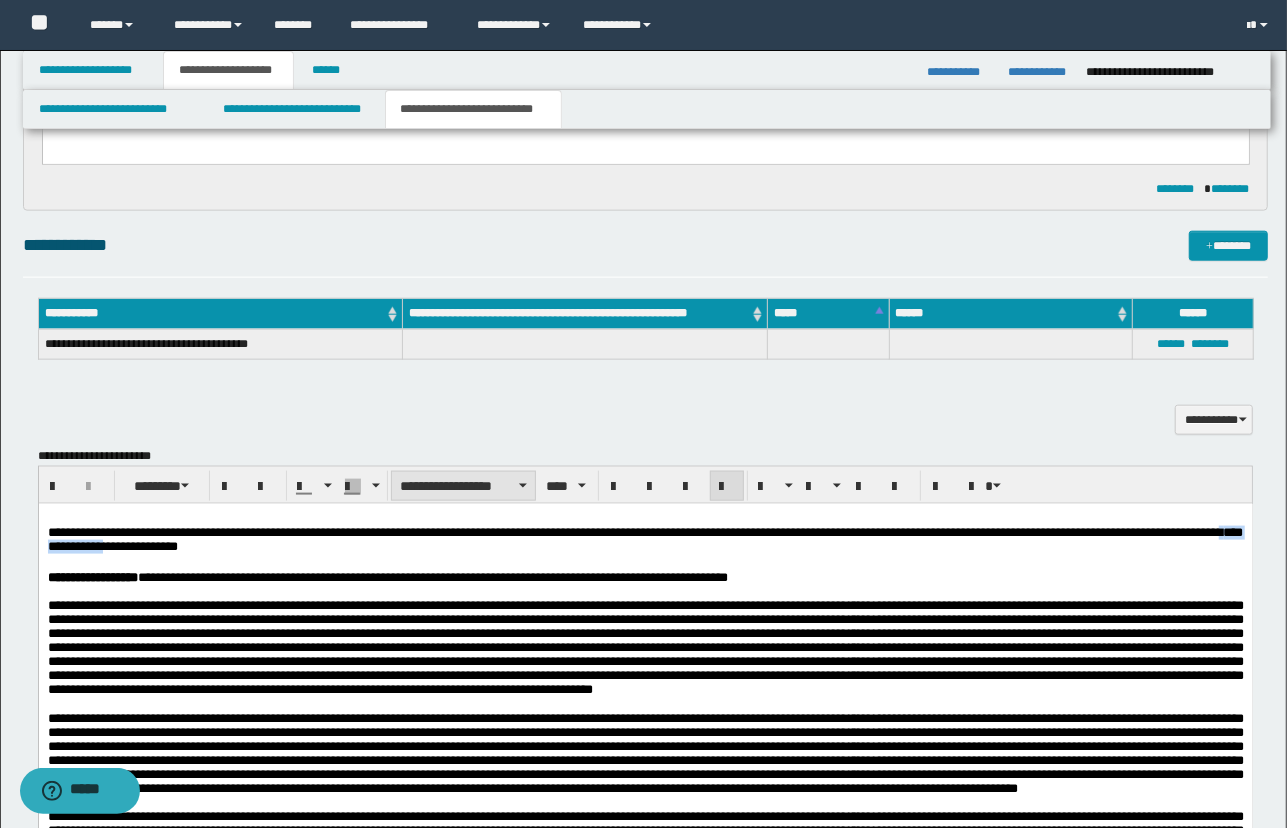 click at bounding box center [523, 486] 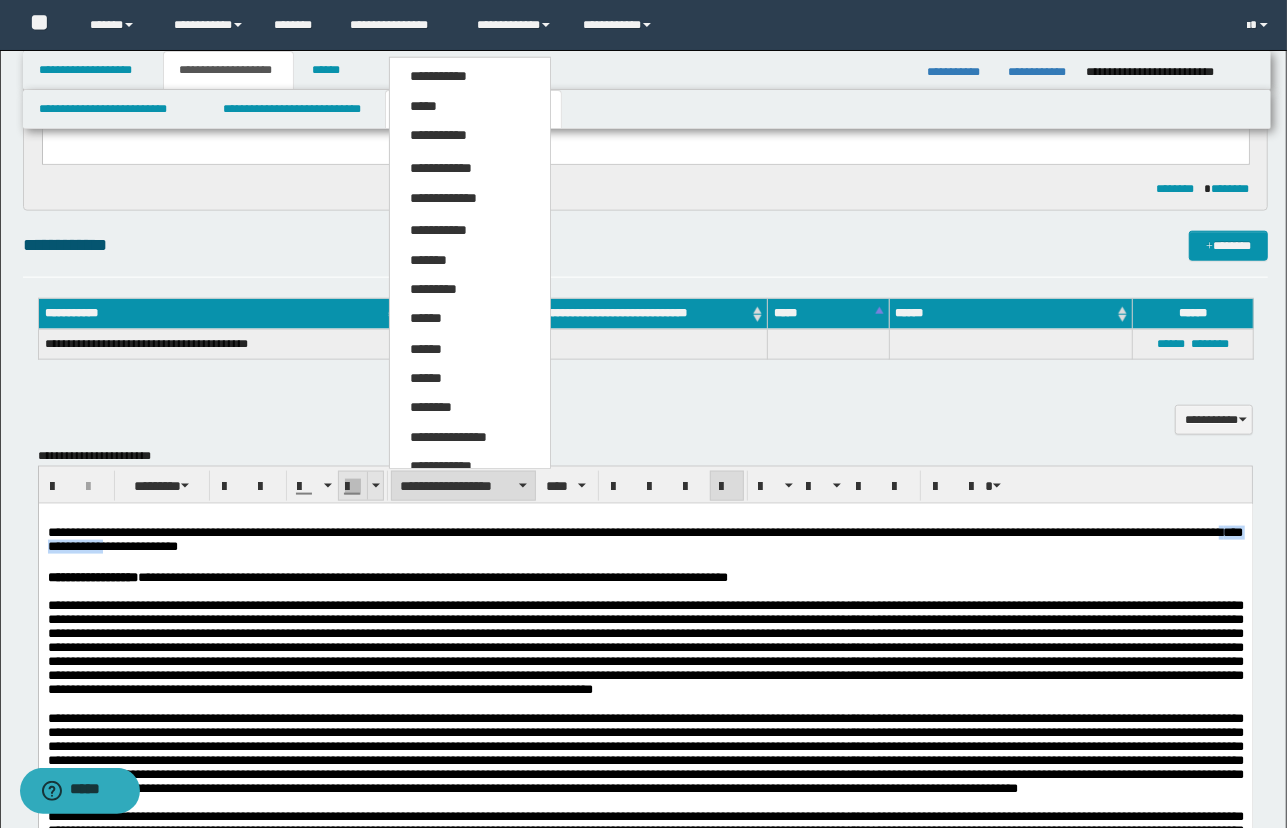 click at bounding box center (375, 486) 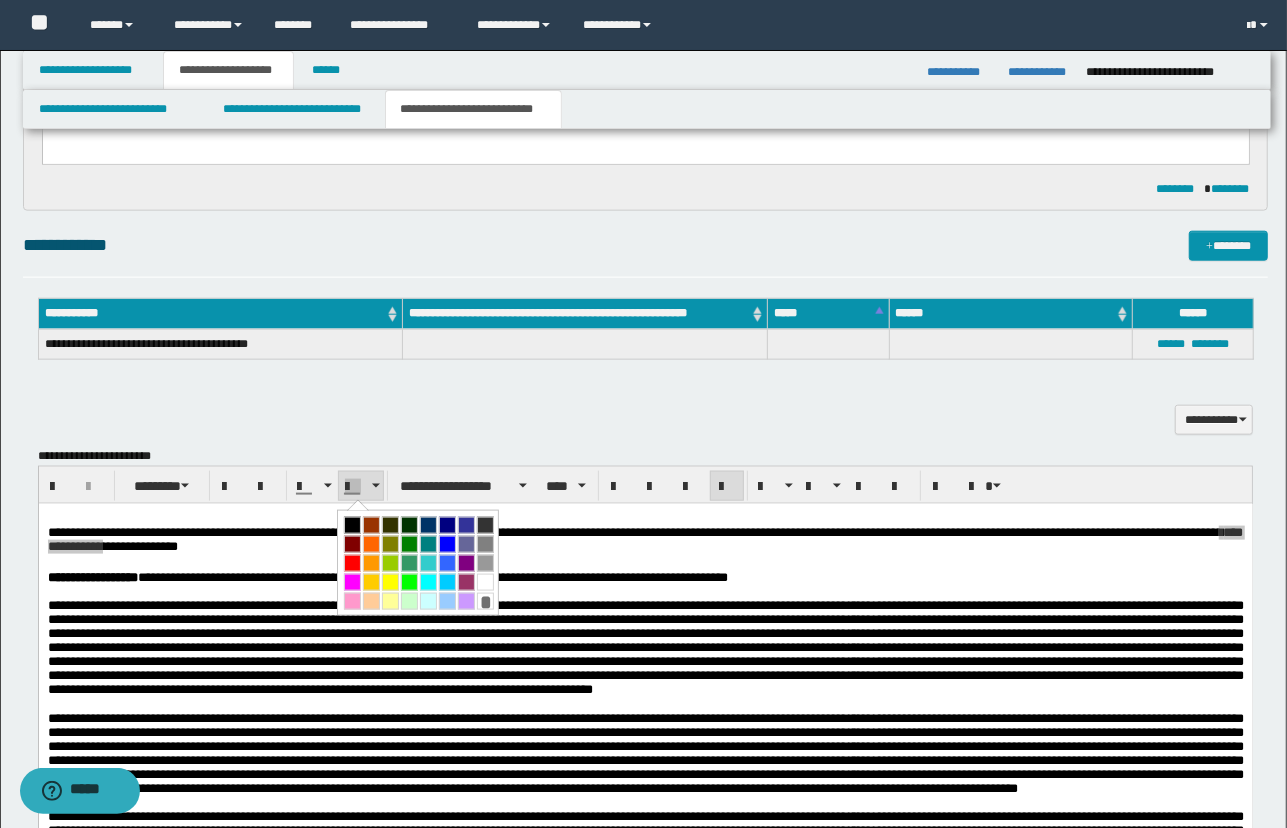click at bounding box center (390, 582) 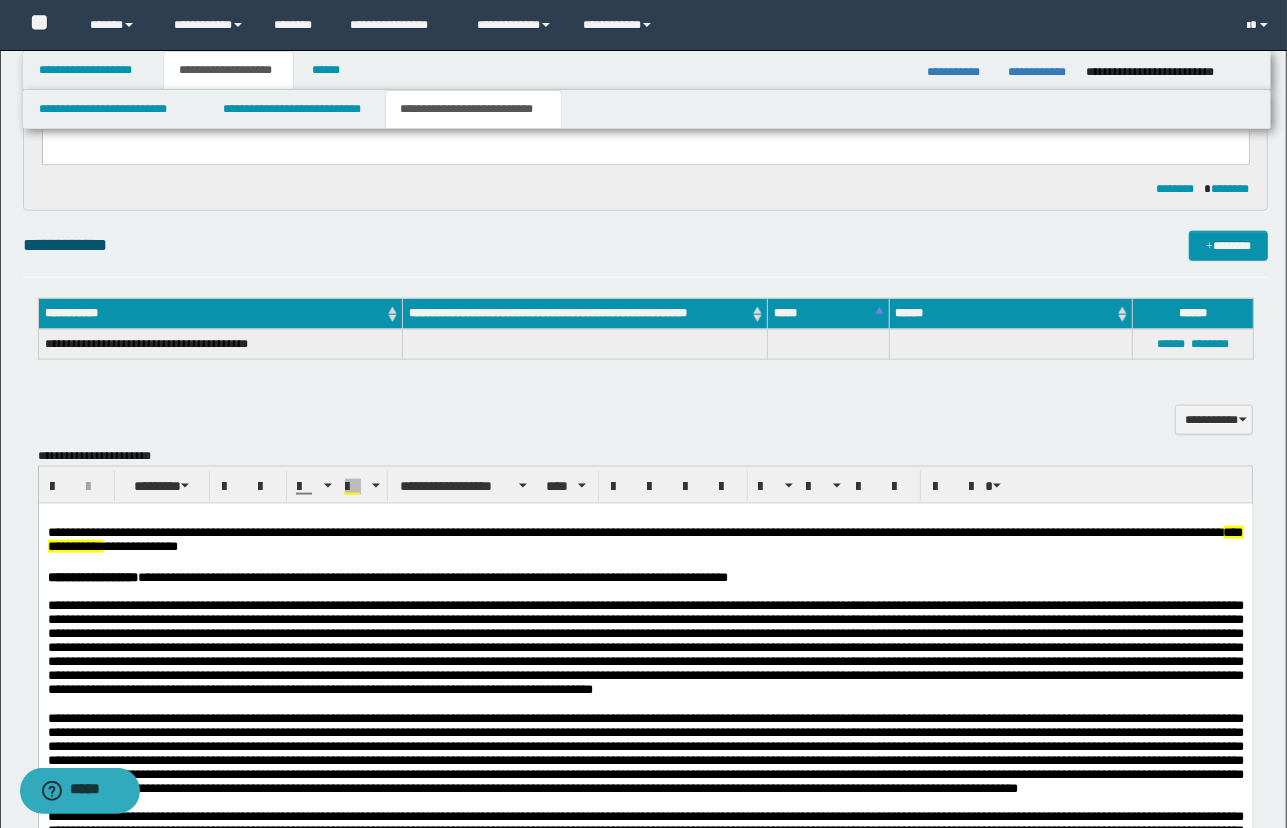 click at bounding box center (645, 591) 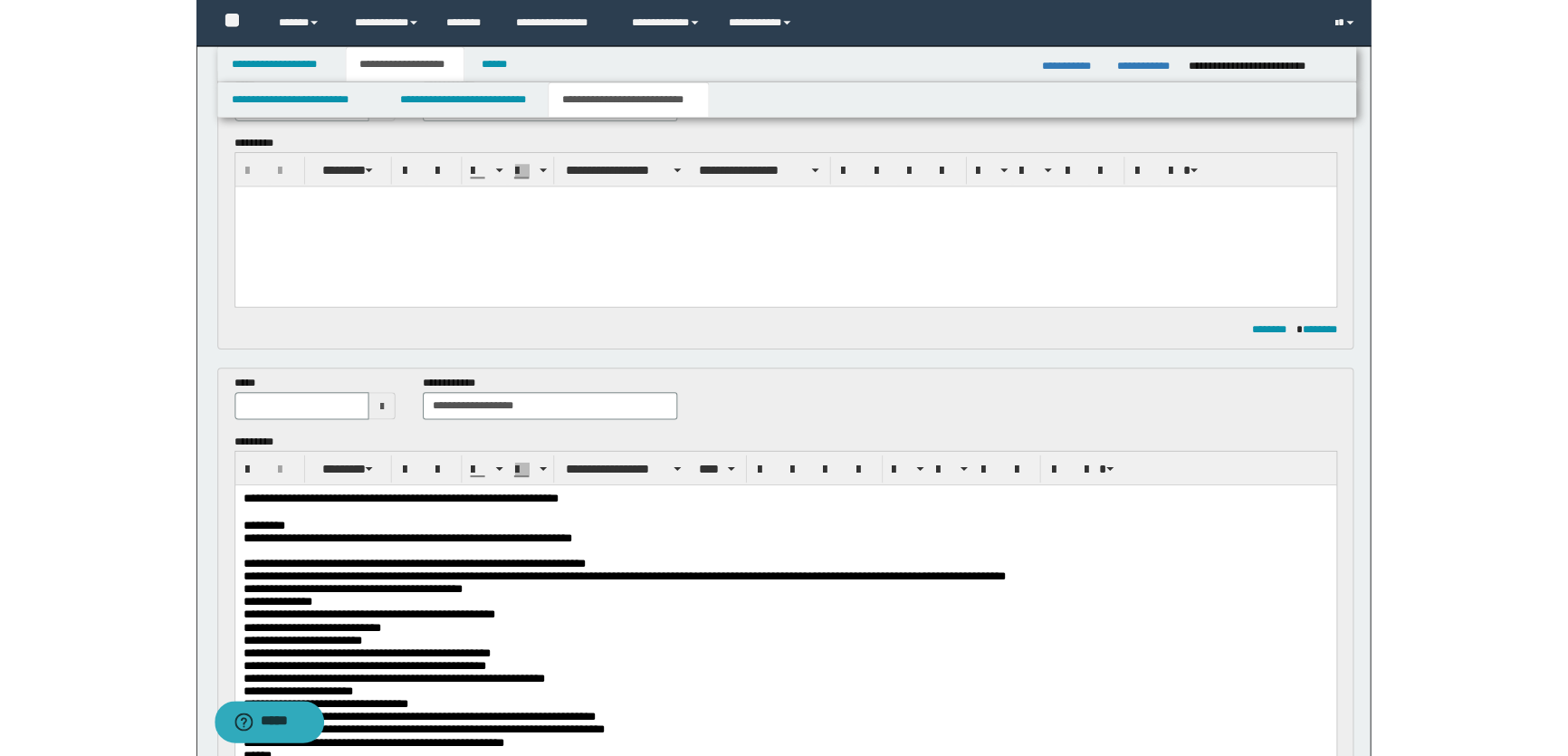 scroll, scrollTop: 81, scrollLeft: 0, axis: vertical 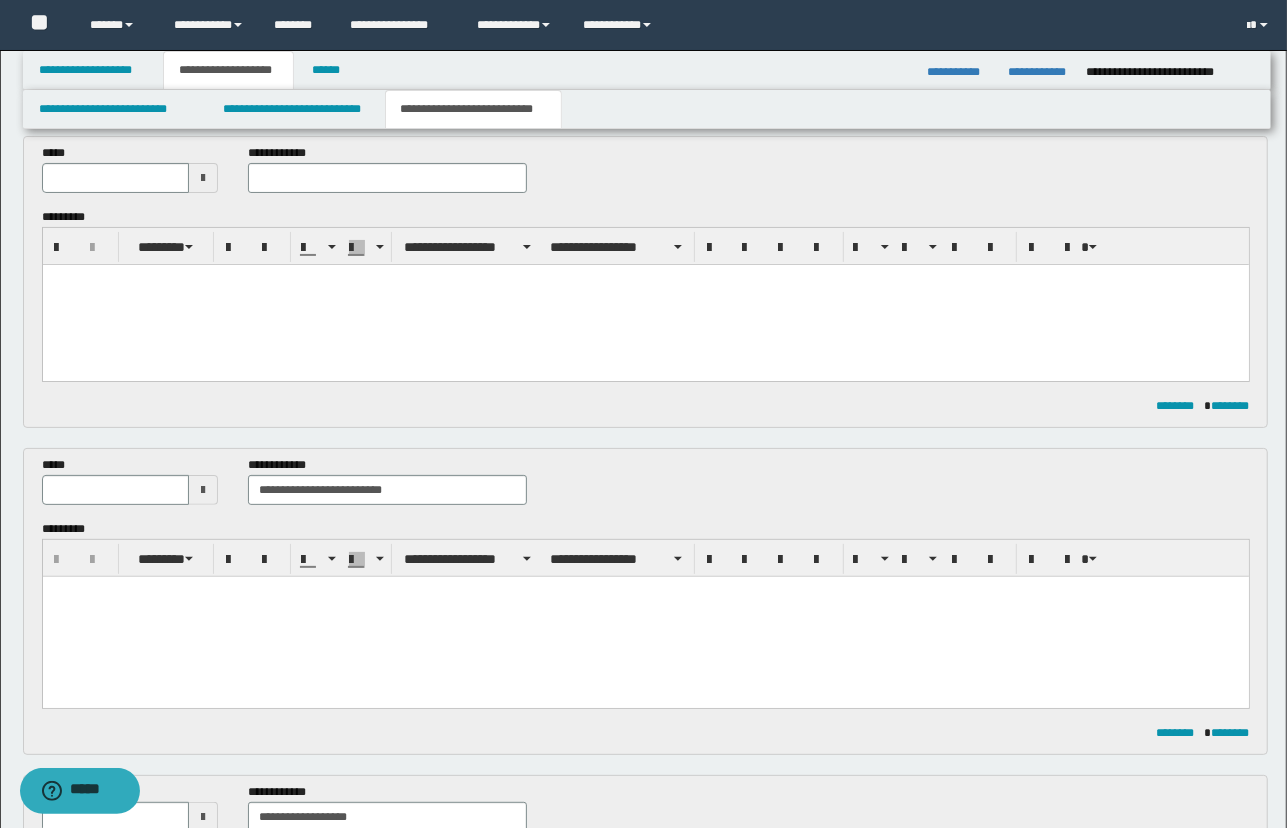 click at bounding box center (645, 297) 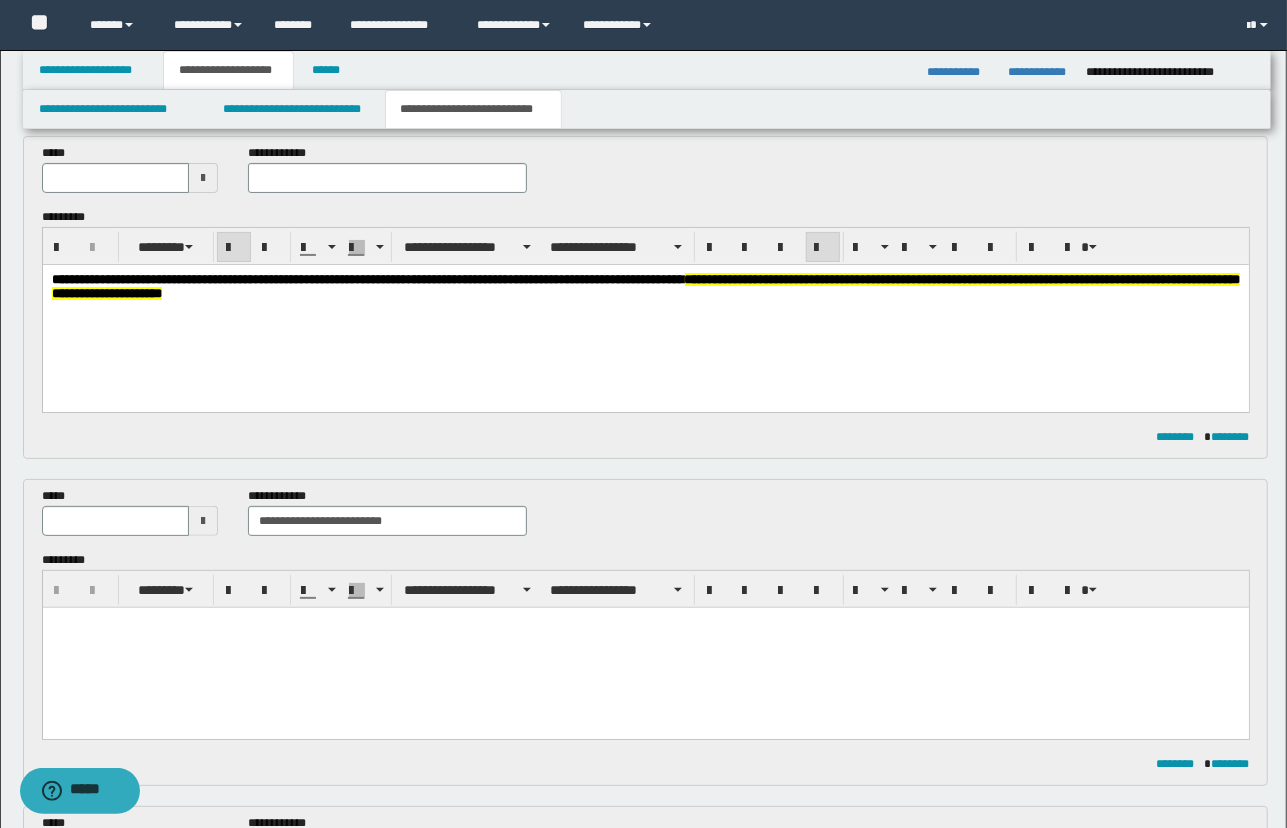 click on "**********" at bounding box center [645, 311] 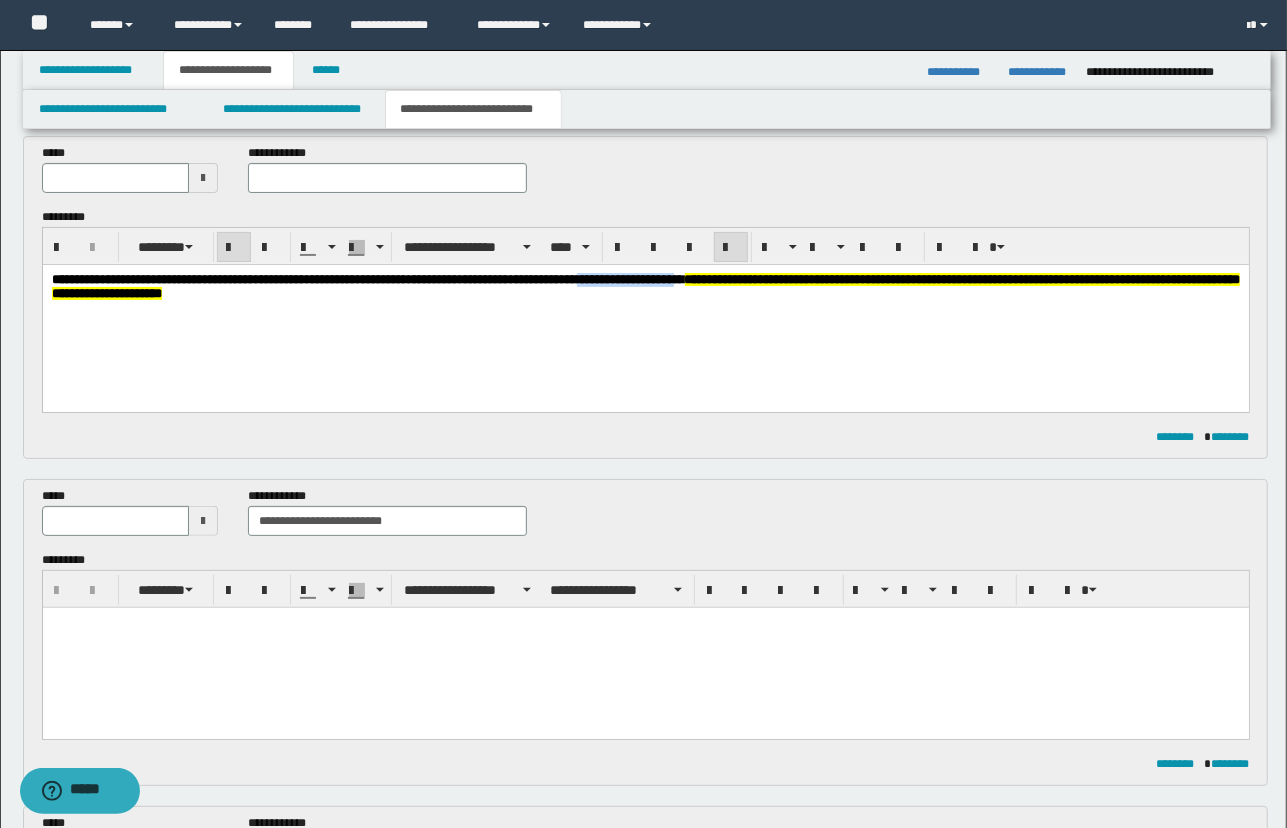 drag, startPoint x: 746, startPoint y: 276, endPoint x: 630, endPoint y: 274, distance: 116.01724 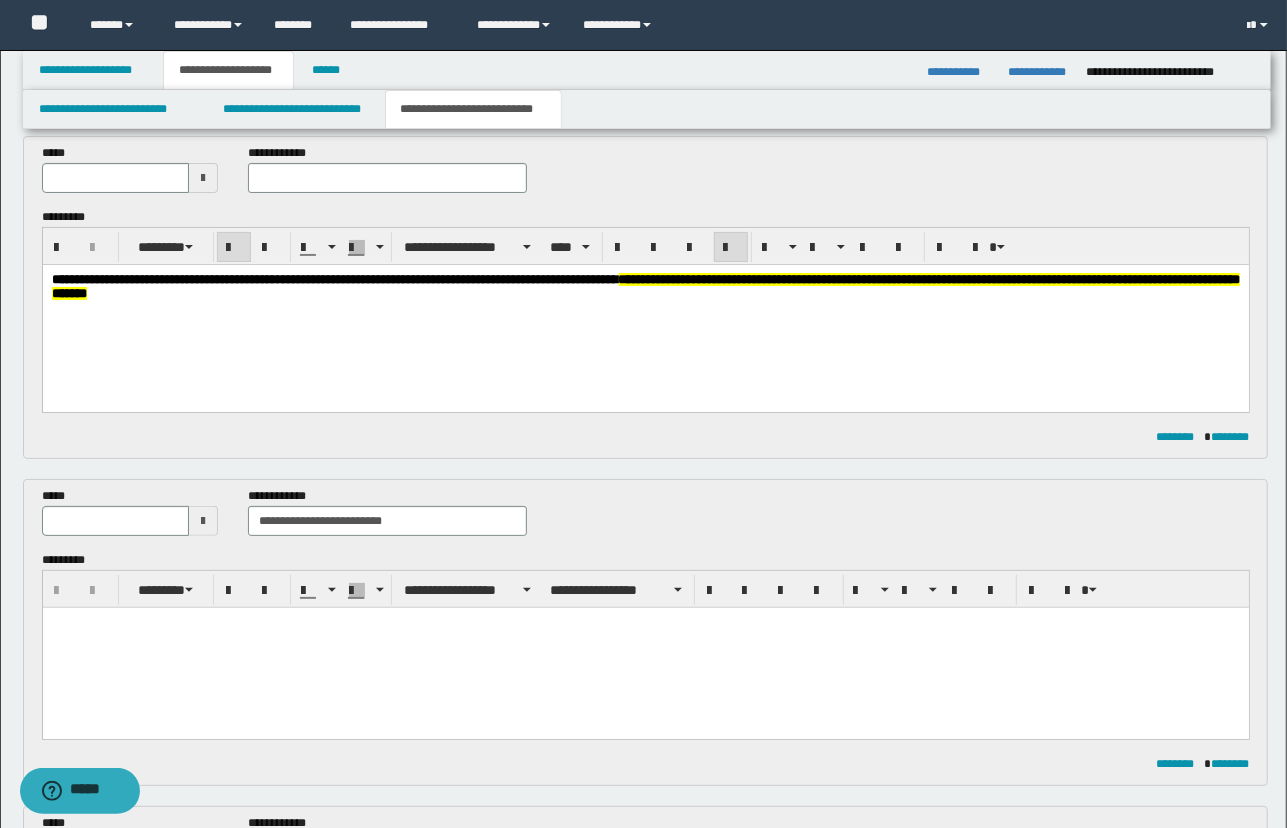 click on "**********" at bounding box center (645, 311) 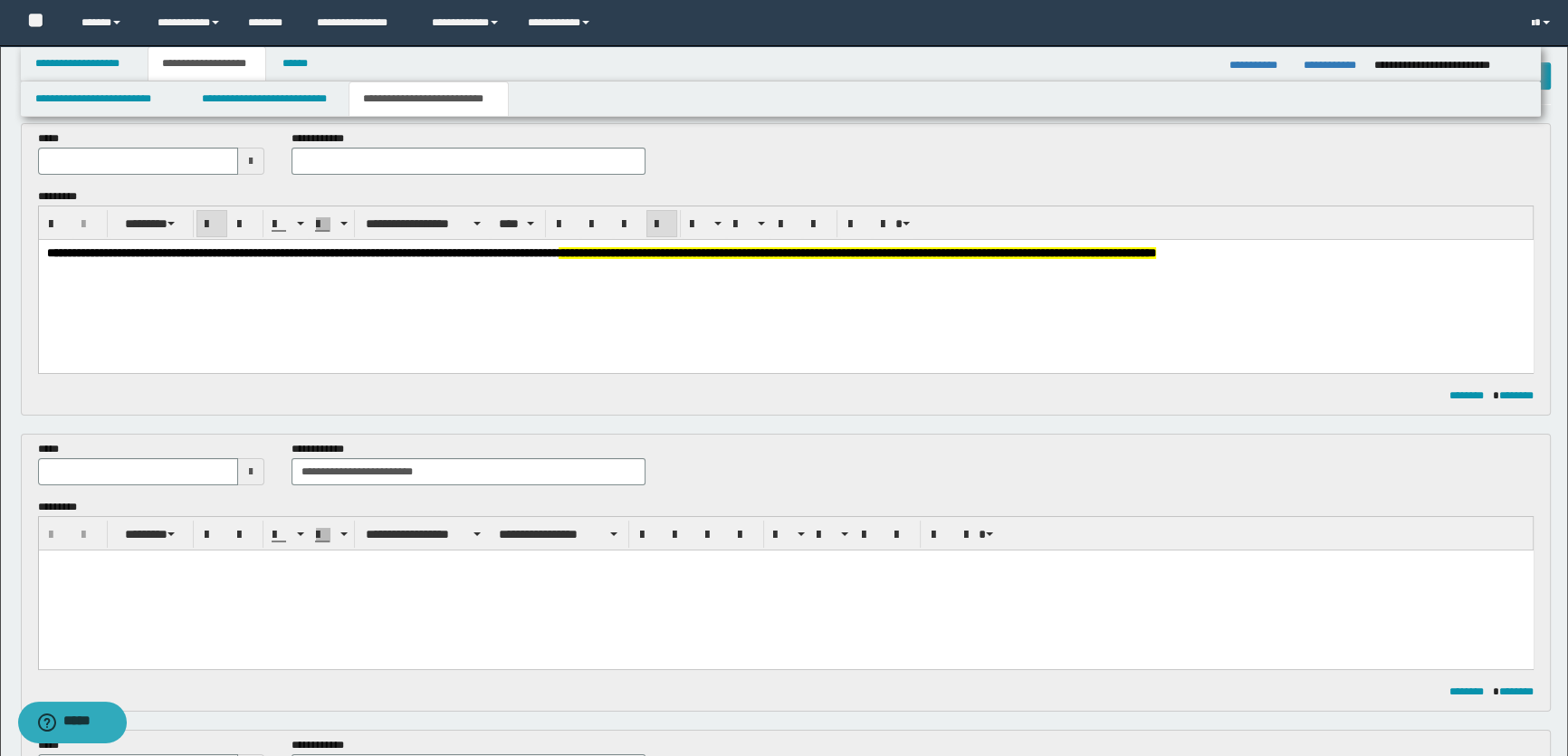 click on "**********" at bounding box center [785, 276] 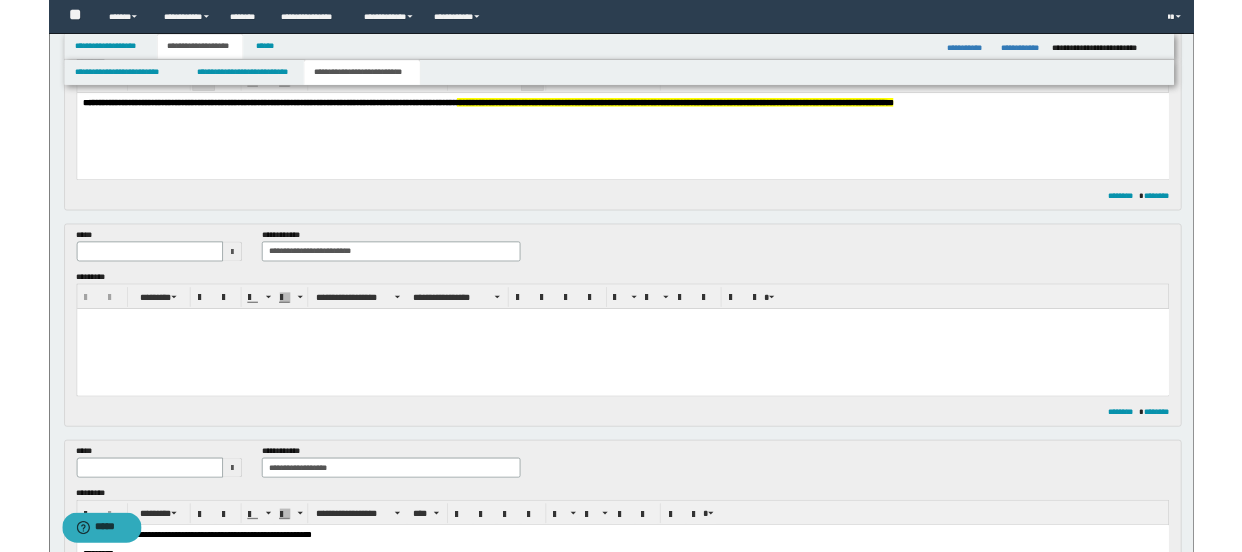 scroll, scrollTop: 0, scrollLeft: 0, axis: both 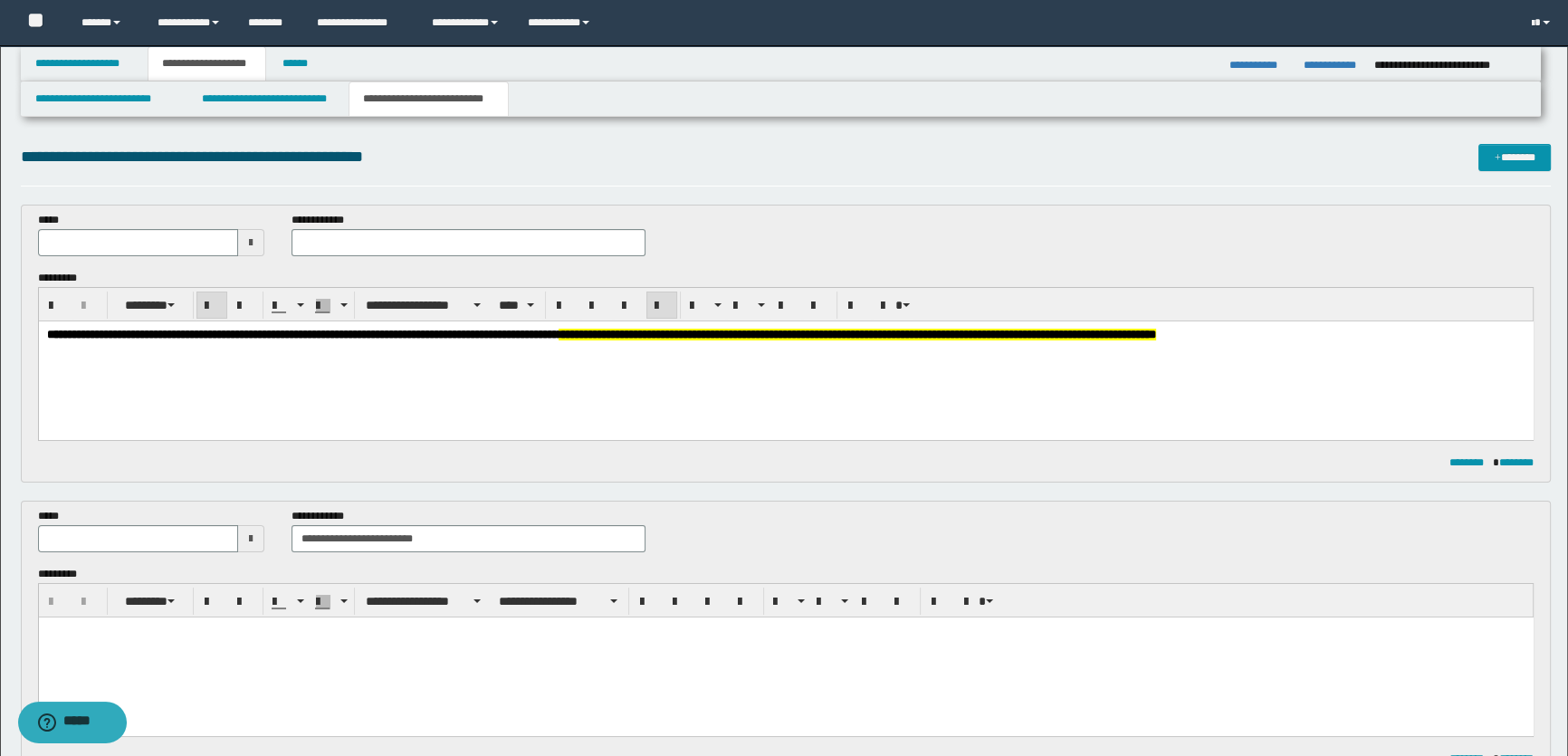 click on "**********" at bounding box center [785, 358] 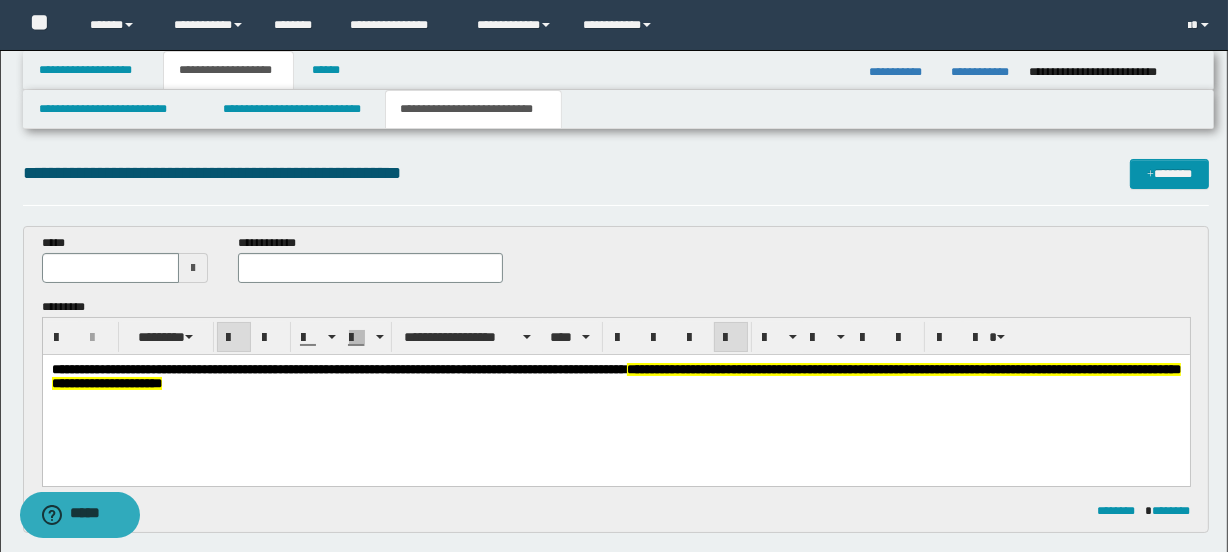 click on "**********" at bounding box center [615, 402] 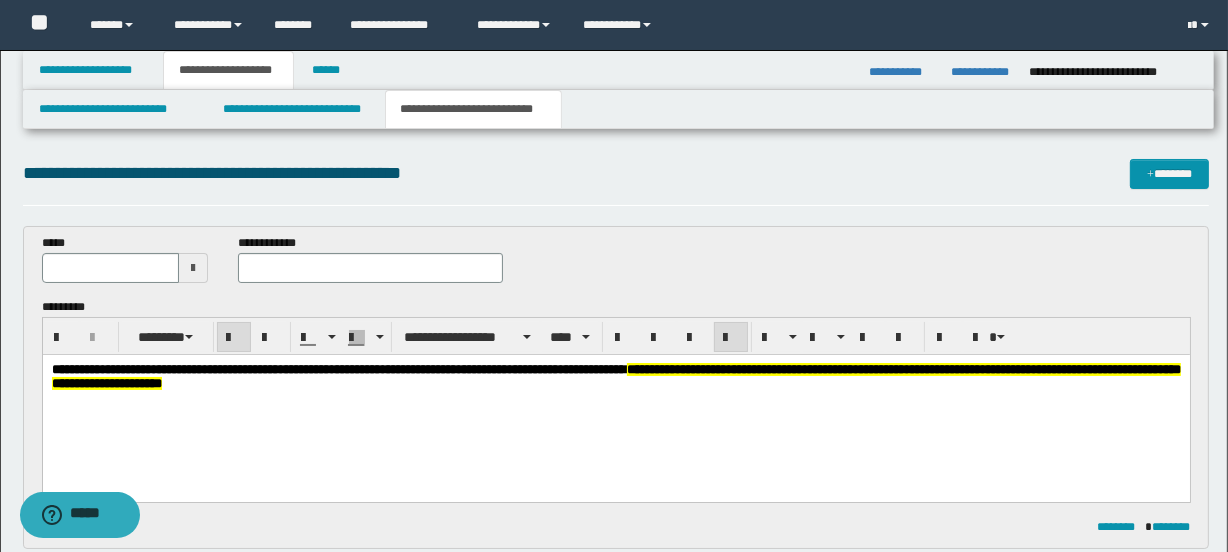 click on "**********" at bounding box center [615, 376] 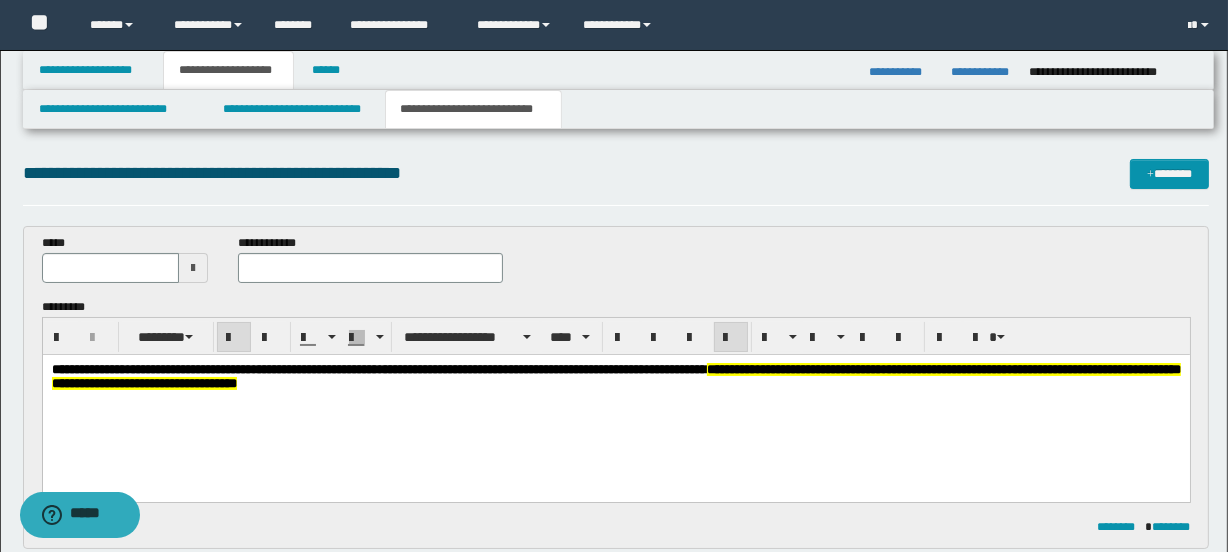click on "**********" at bounding box center (615, 402) 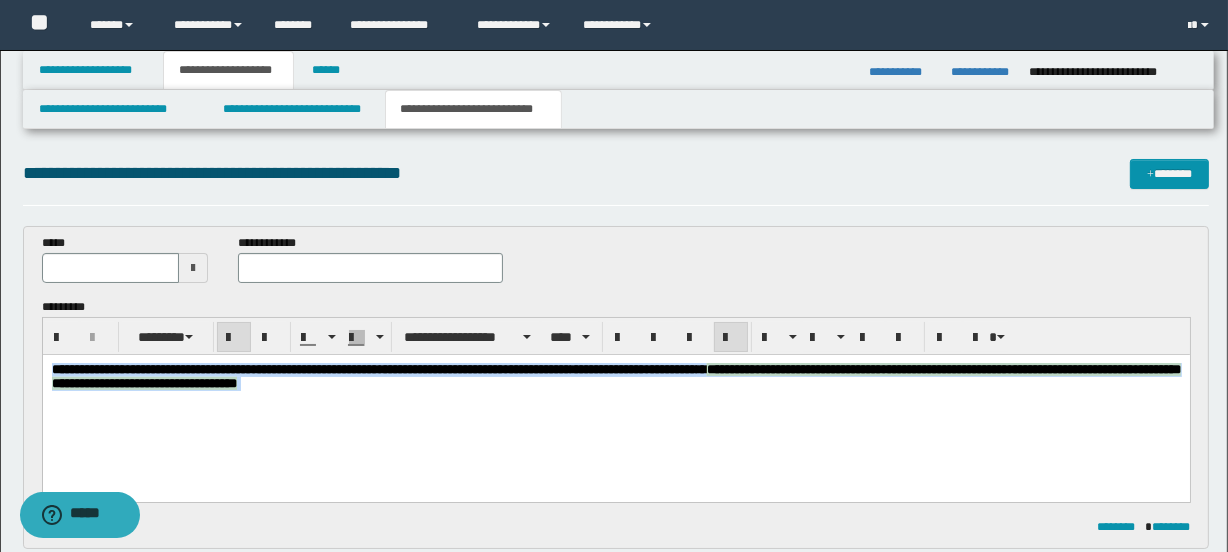 drag, startPoint x: 387, startPoint y: 397, endPoint x: 59, endPoint y: 721, distance: 461.0423 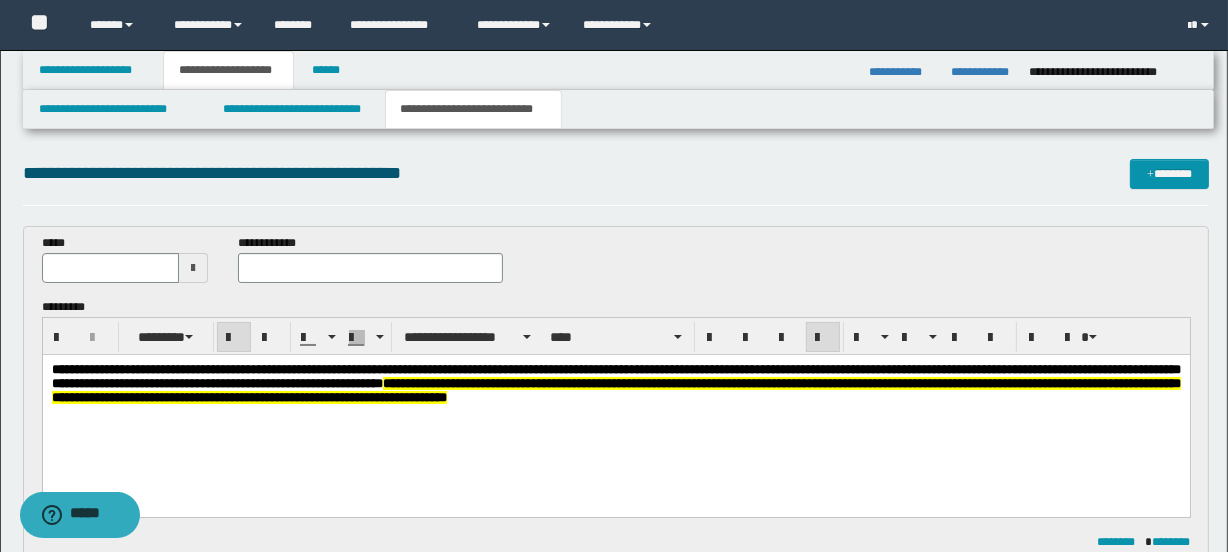 click on "**********" at bounding box center [615, 409] 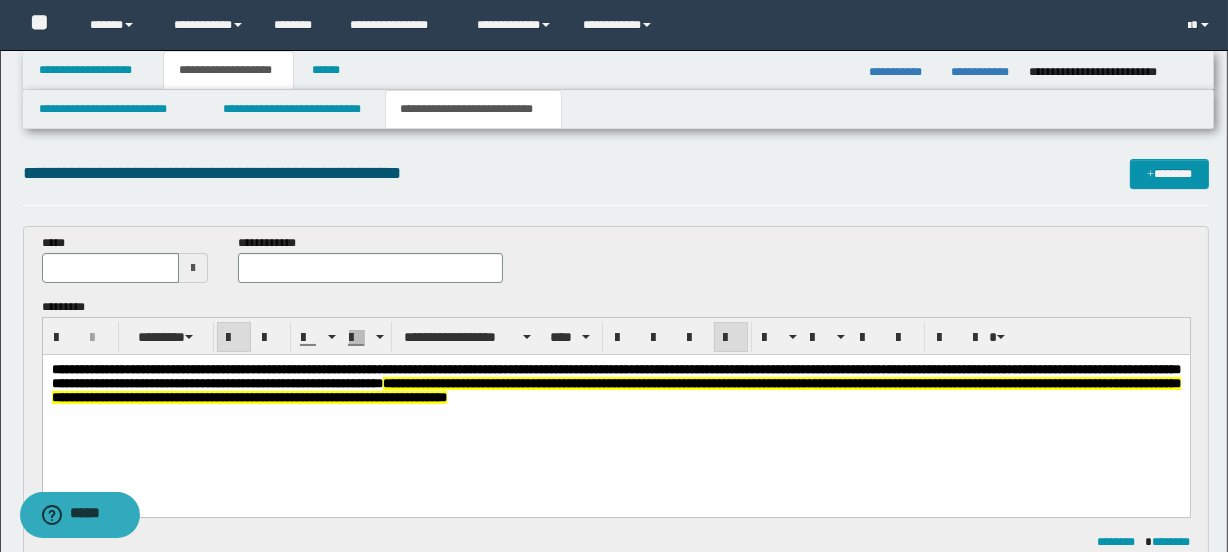 click on "**********" at bounding box center [615, 383] 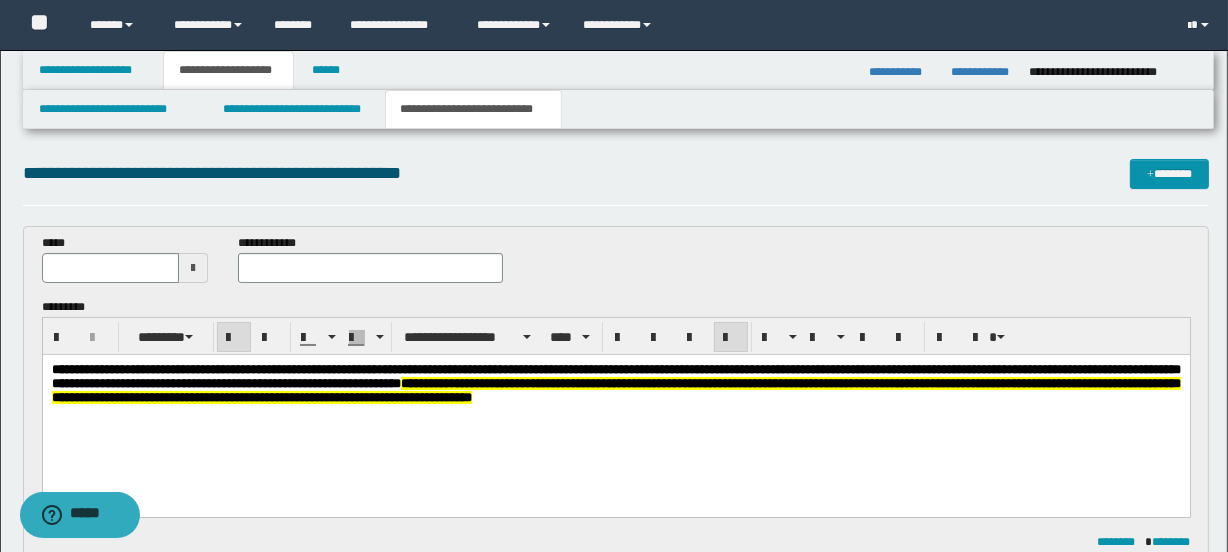 click on "**********" at bounding box center (615, 383) 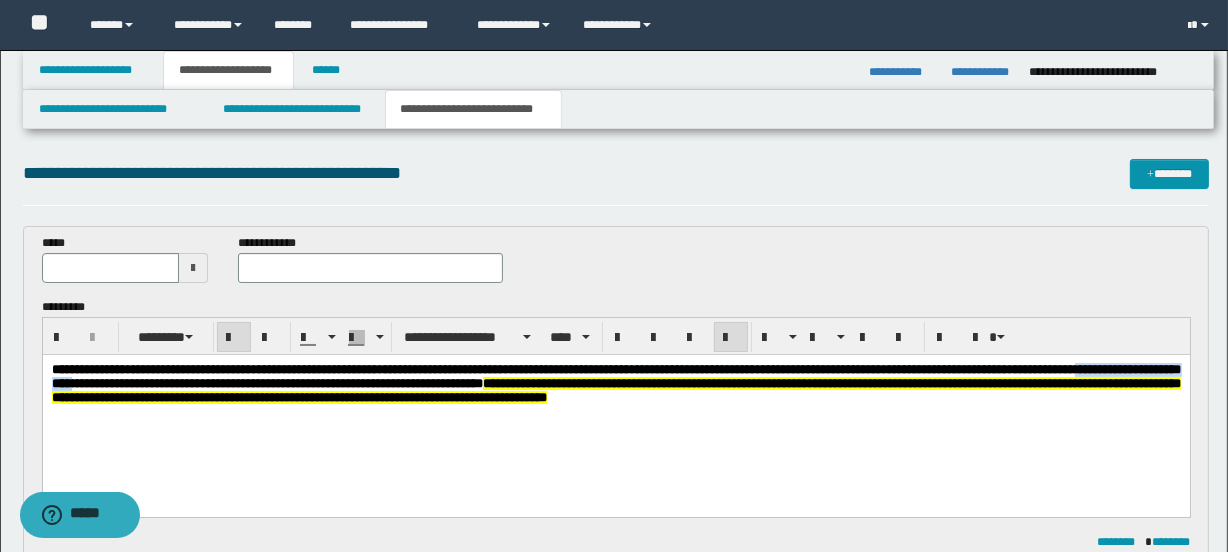 drag, startPoint x: 1170, startPoint y: 364, endPoint x: 178, endPoint y: 387, distance: 992.2666 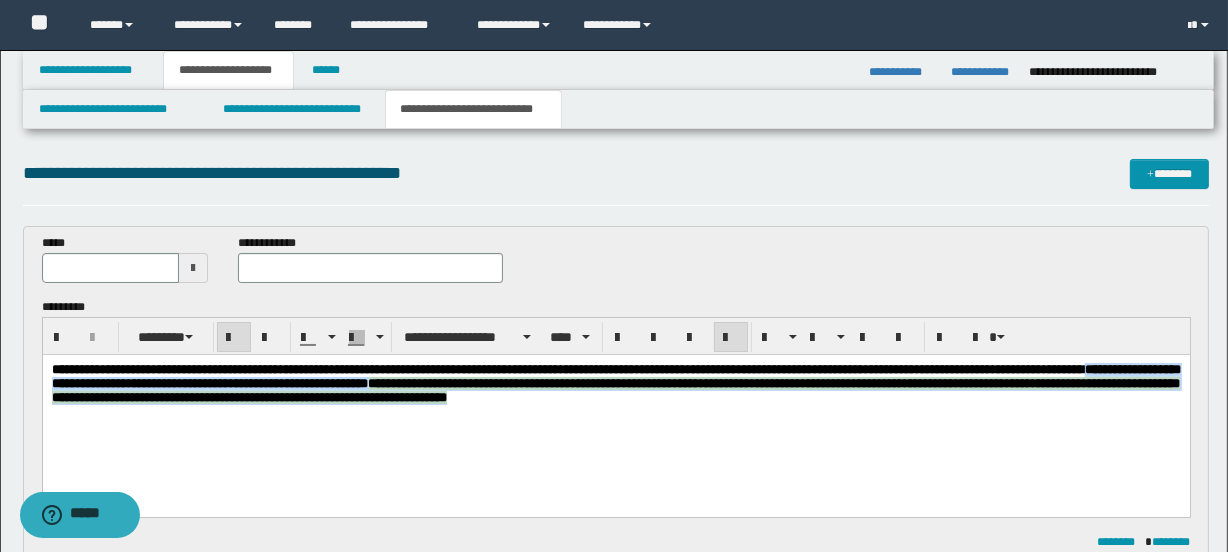 drag, startPoint x: 817, startPoint y: 409, endPoint x: -4, endPoint y: 391, distance: 821.1973 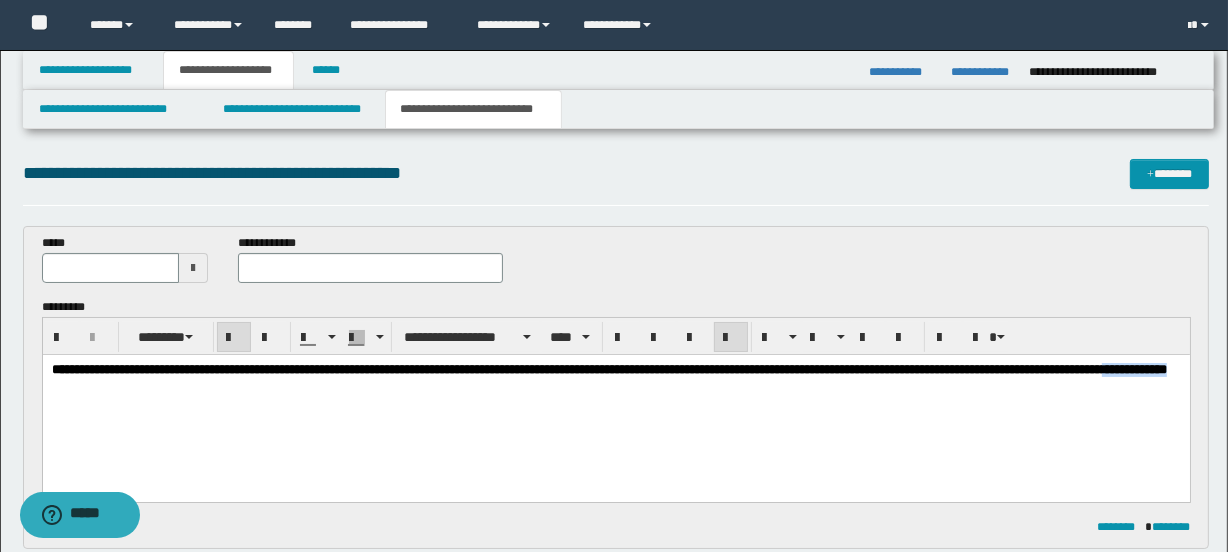 drag, startPoint x: 164, startPoint y: 390, endPoint x: 69, endPoint y: 390, distance: 95 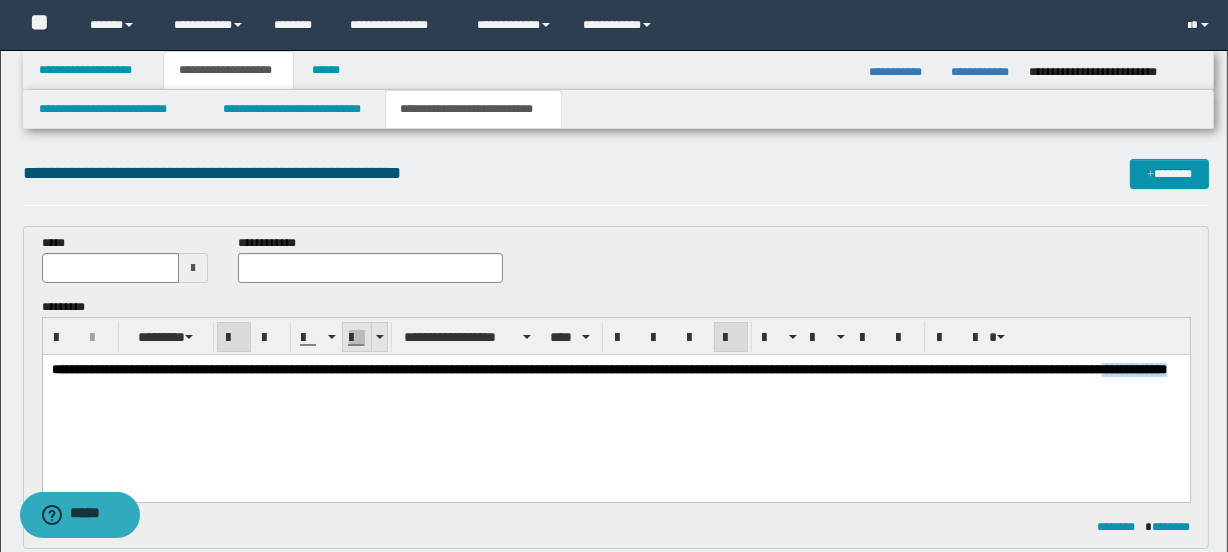 click at bounding box center [379, 337] 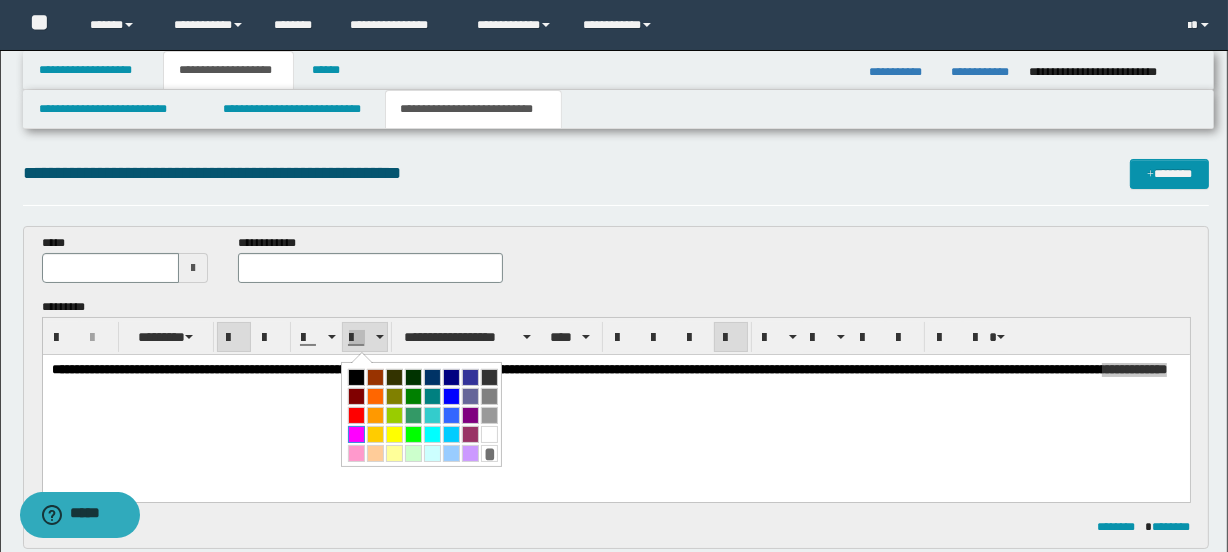 click at bounding box center (356, 434) 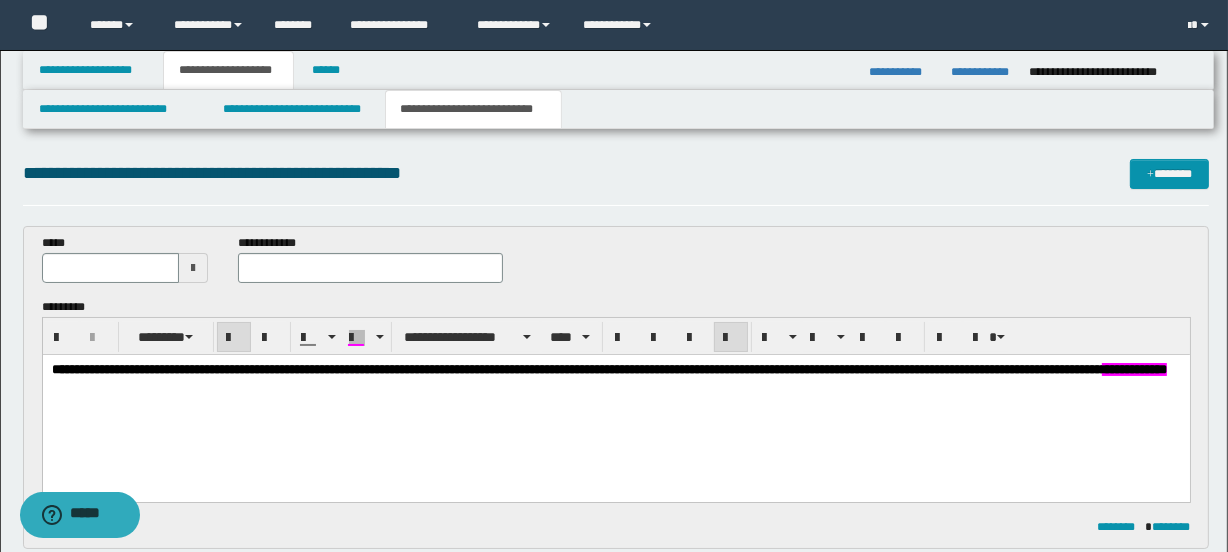 click on "**********" at bounding box center [615, 395] 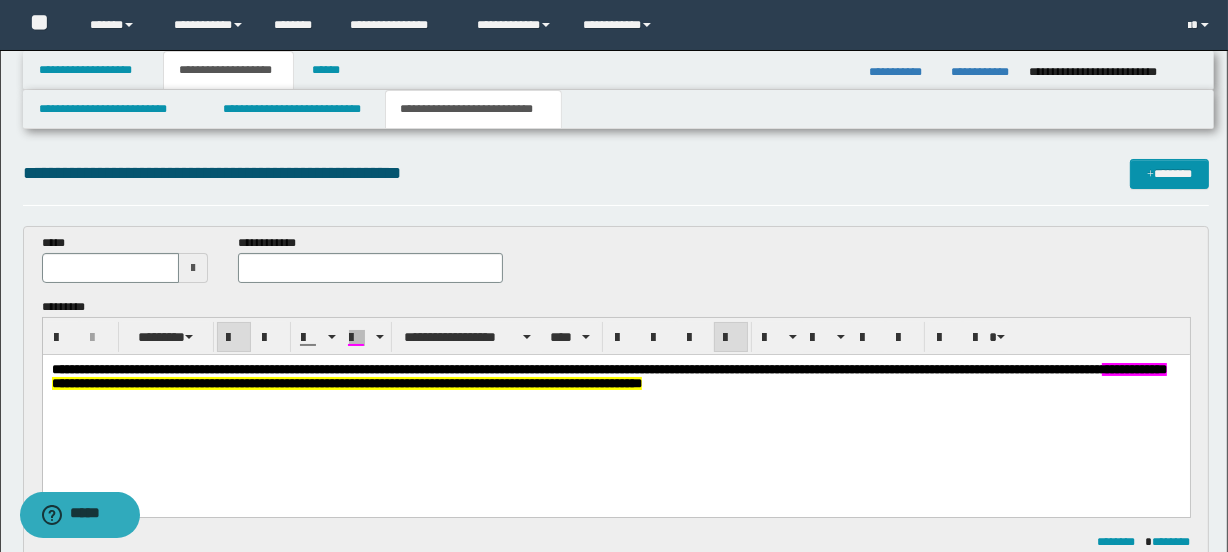 click on "**********" at bounding box center (615, 370) 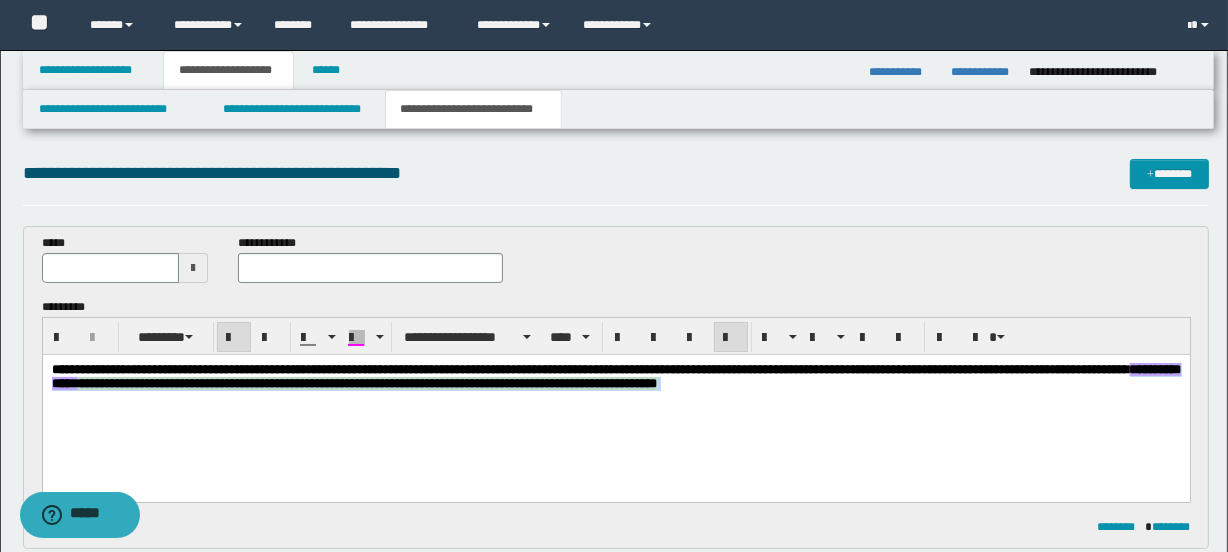 drag, startPoint x: 838, startPoint y: 387, endPoint x: 67, endPoint y: 385, distance: 771.0026 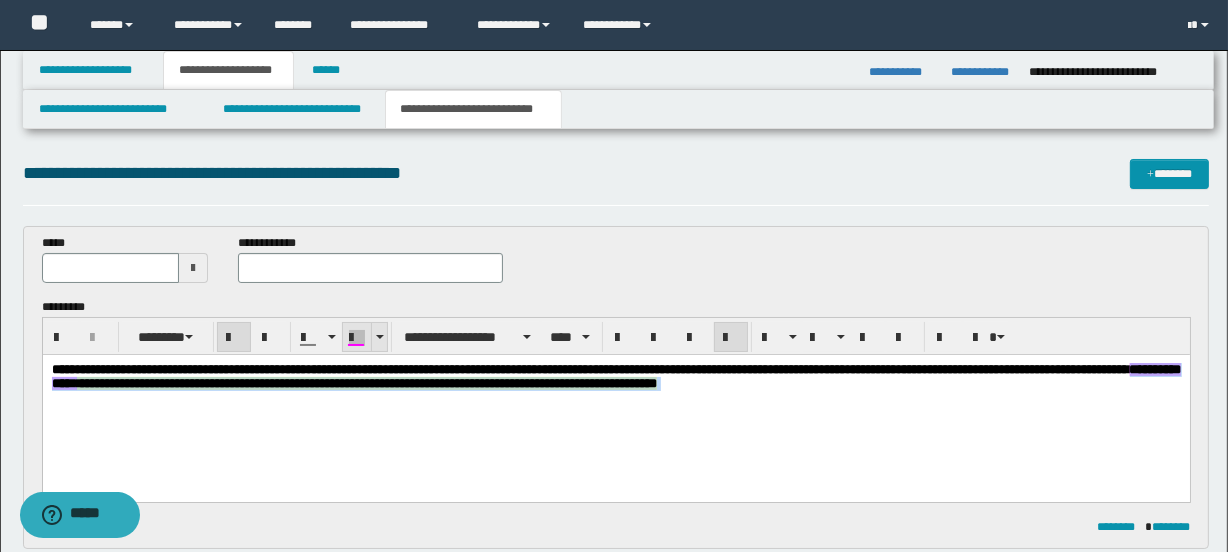 drag, startPoint x: 360, startPoint y: 340, endPoint x: 348, endPoint y: 350, distance: 15.6205 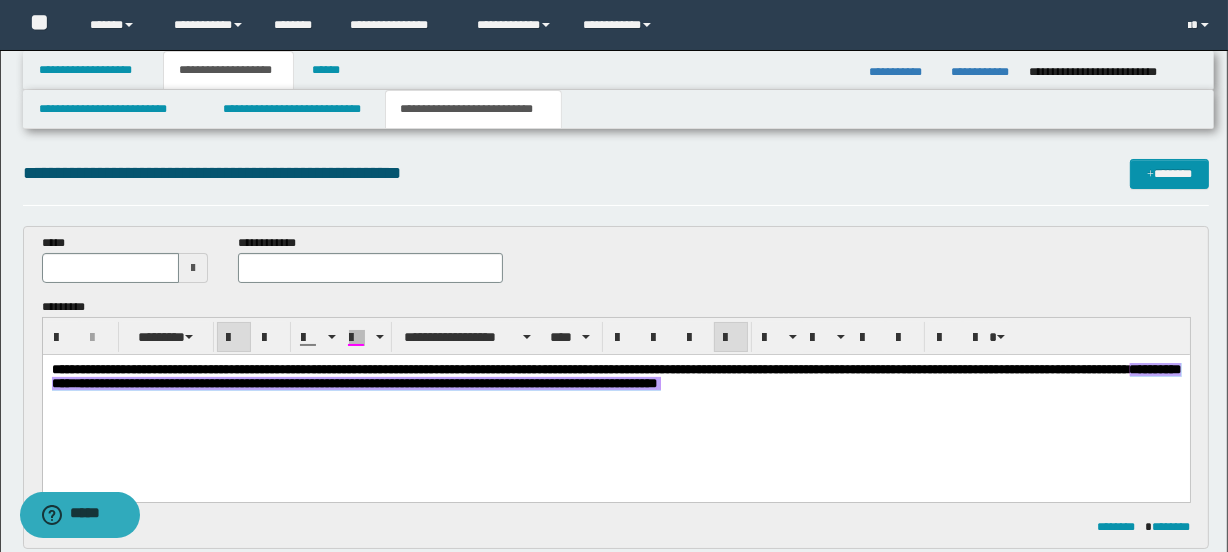 click on "**********" at bounding box center [615, 402] 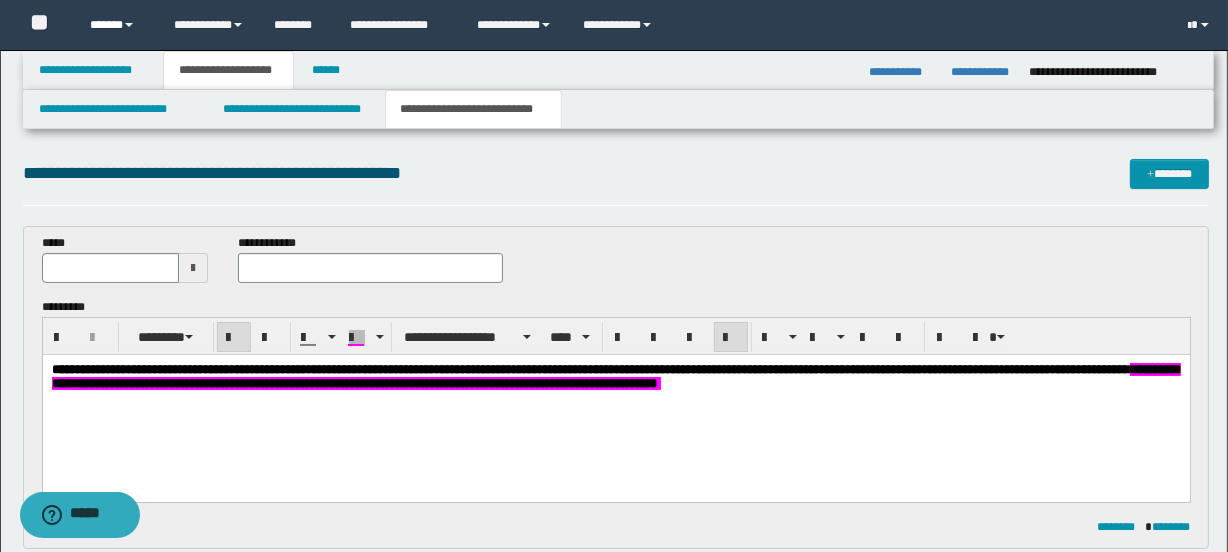 type 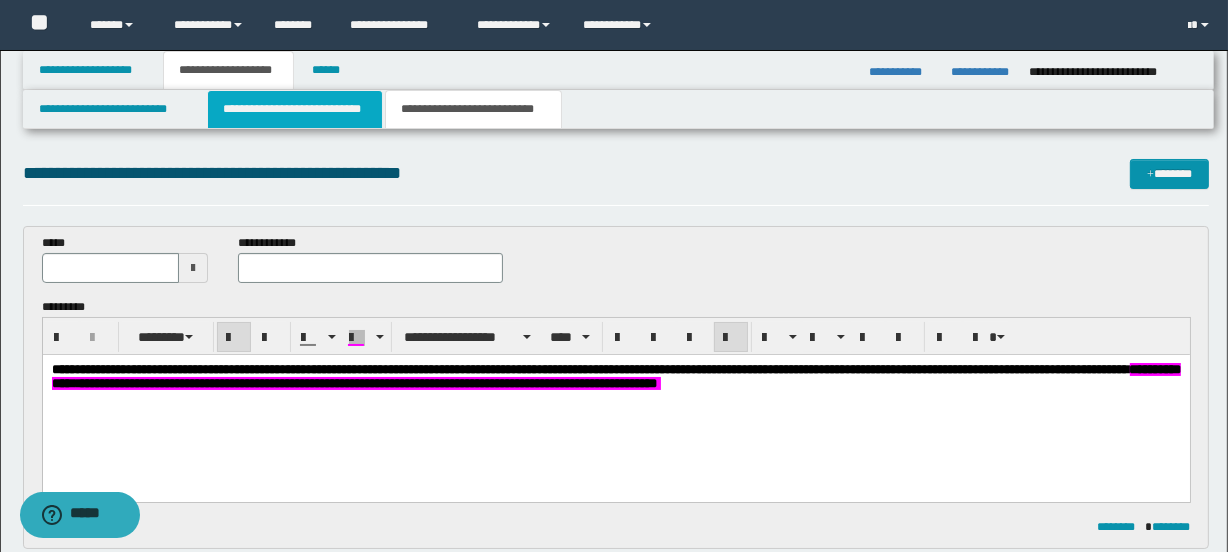 click on "**********" at bounding box center (294, 109) 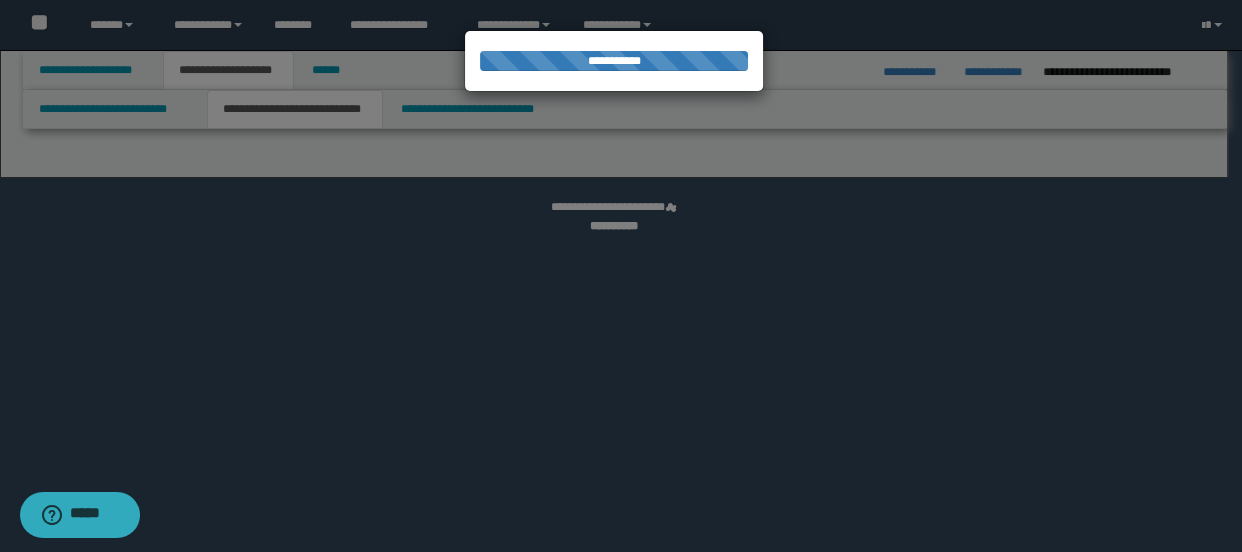 select on "*" 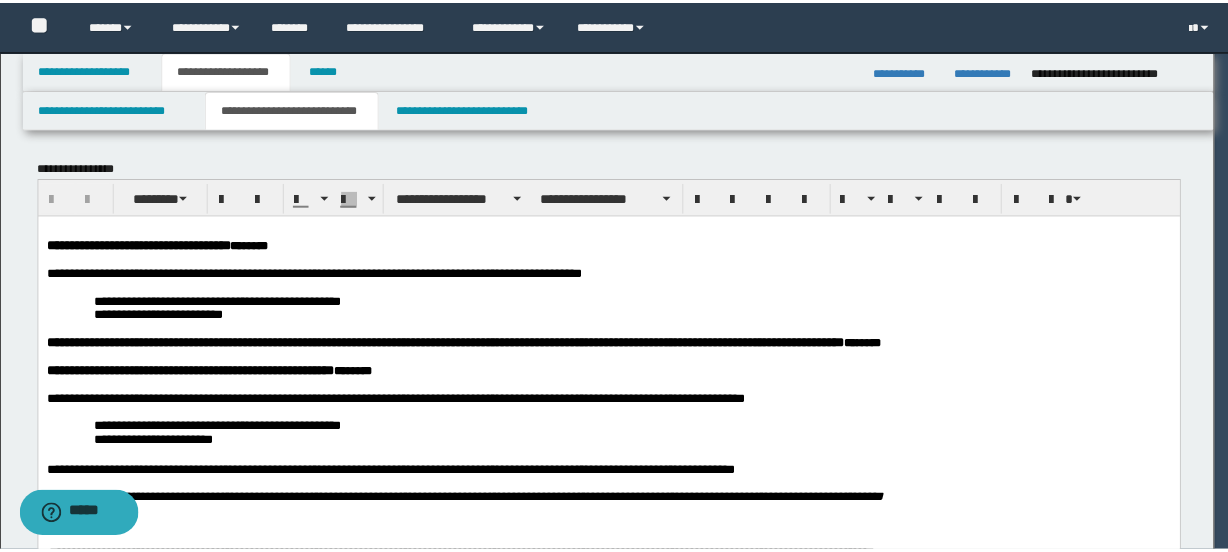 scroll, scrollTop: 0, scrollLeft: 0, axis: both 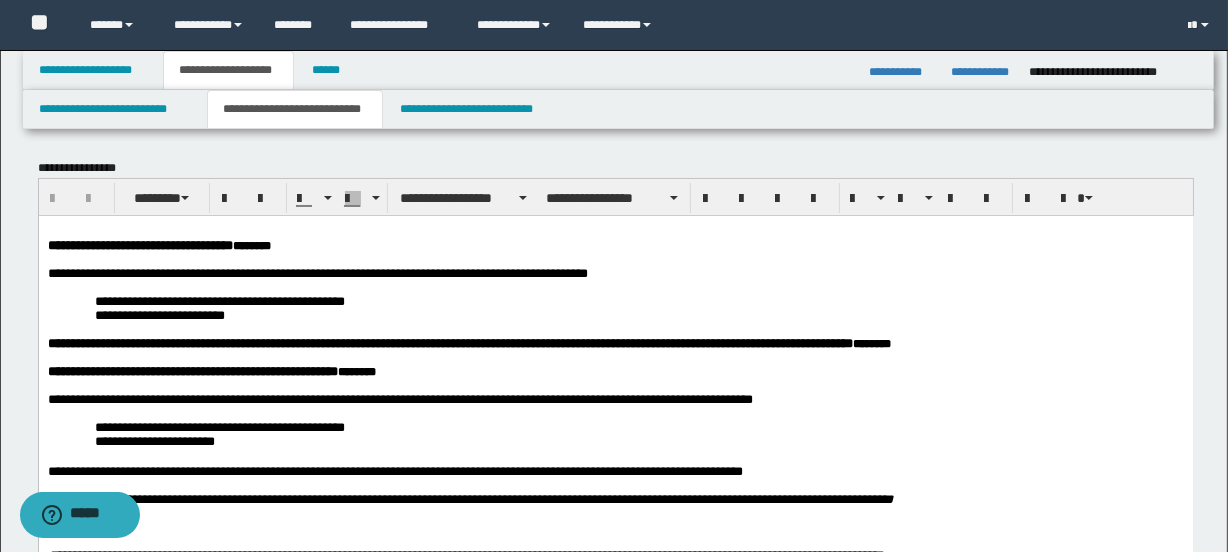 click at bounding box center (615, 329) 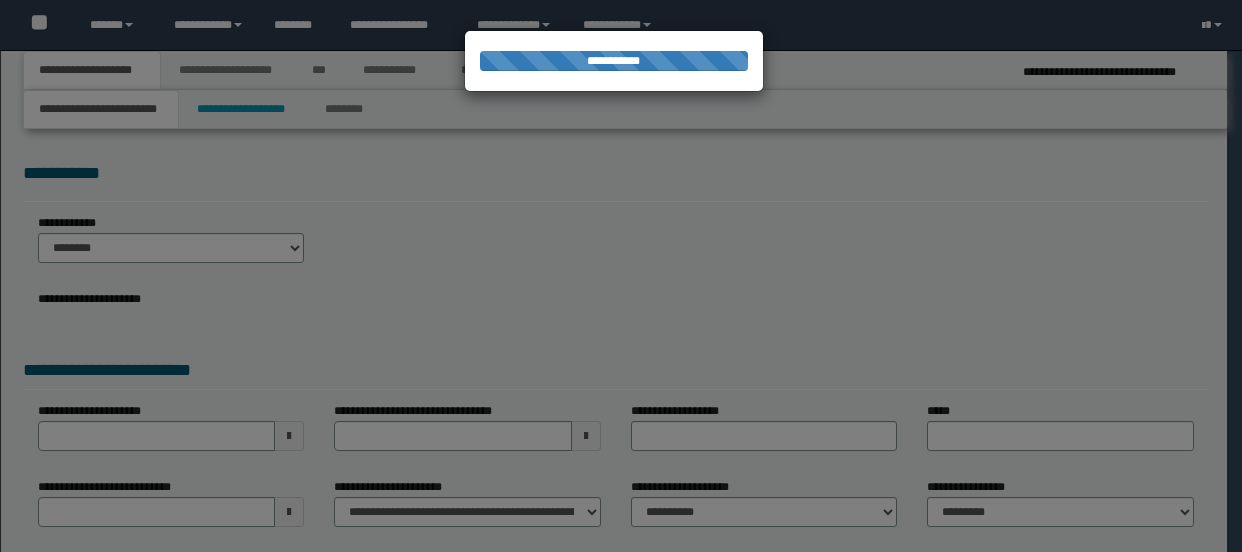 scroll, scrollTop: 0, scrollLeft: 0, axis: both 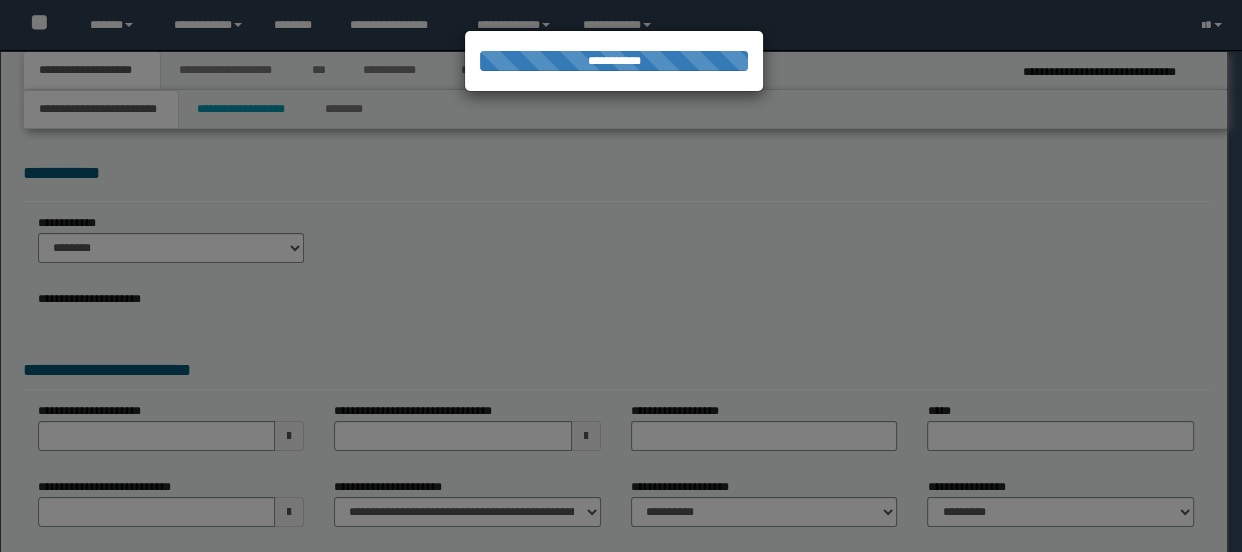 select on "*" 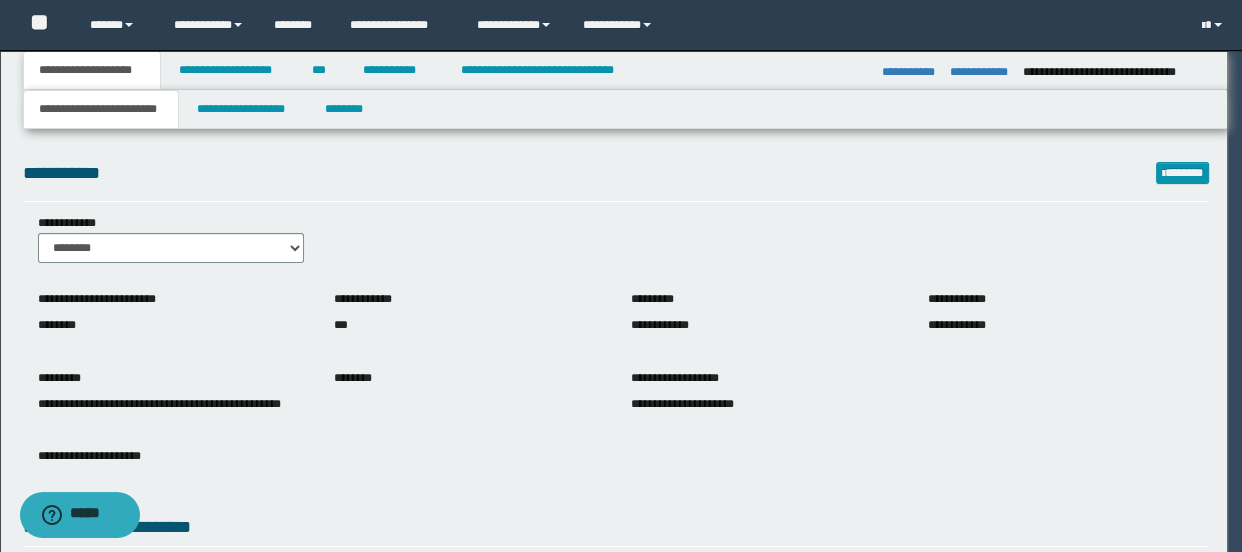 scroll, scrollTop: 0, scrollLeft: 0, axis: both 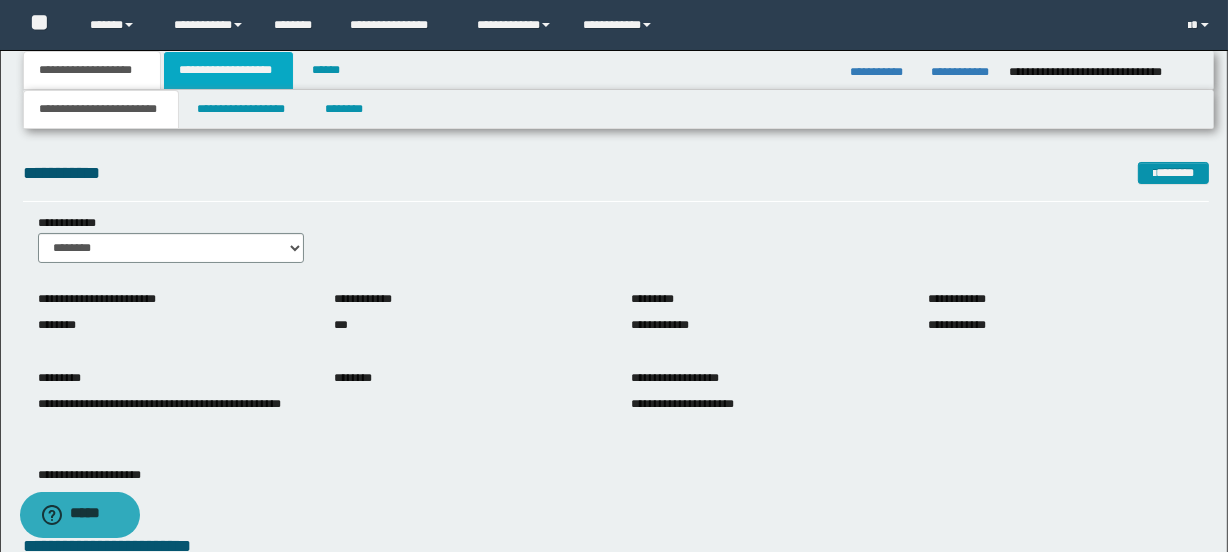 click on "**********" at bounding box center [228, 70] 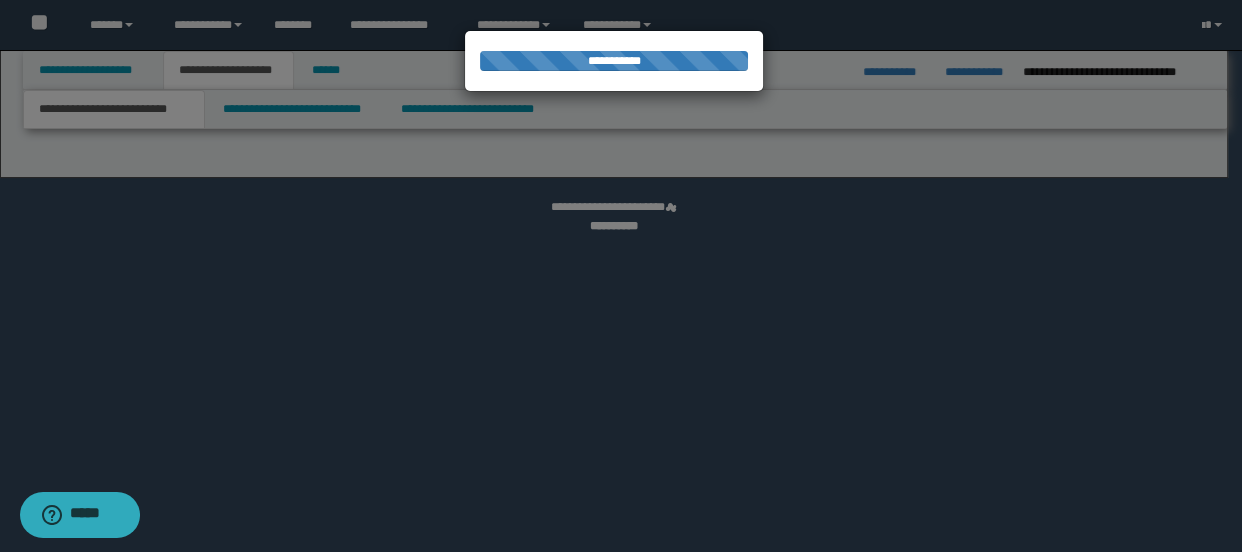 click at bounding box center (621, 276) 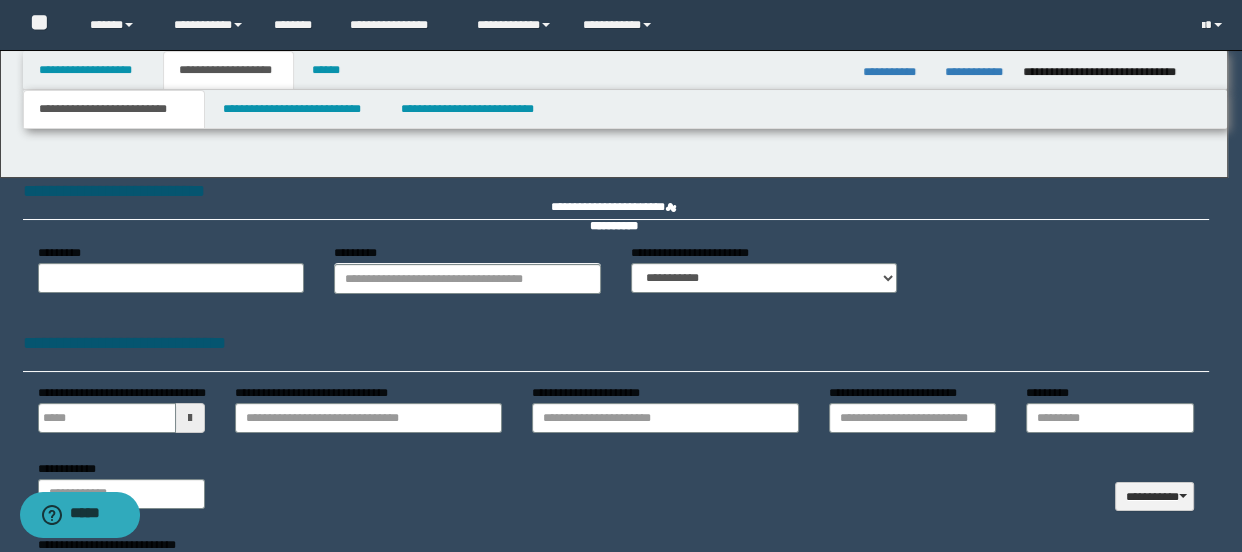 type 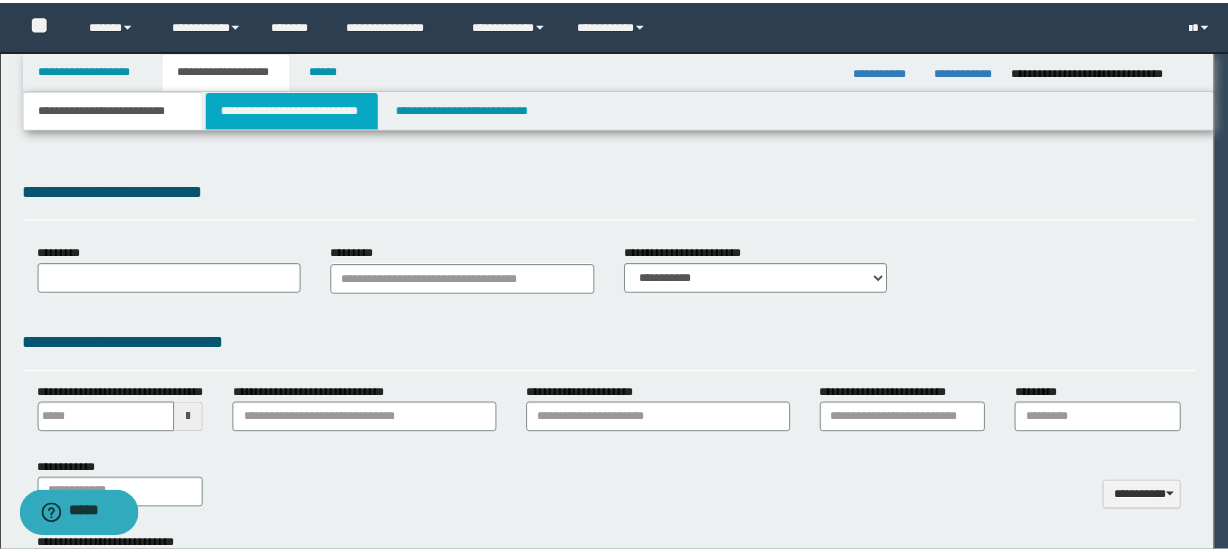 scroll, scrollTop: 0, scrollLeft: 0, axis: both 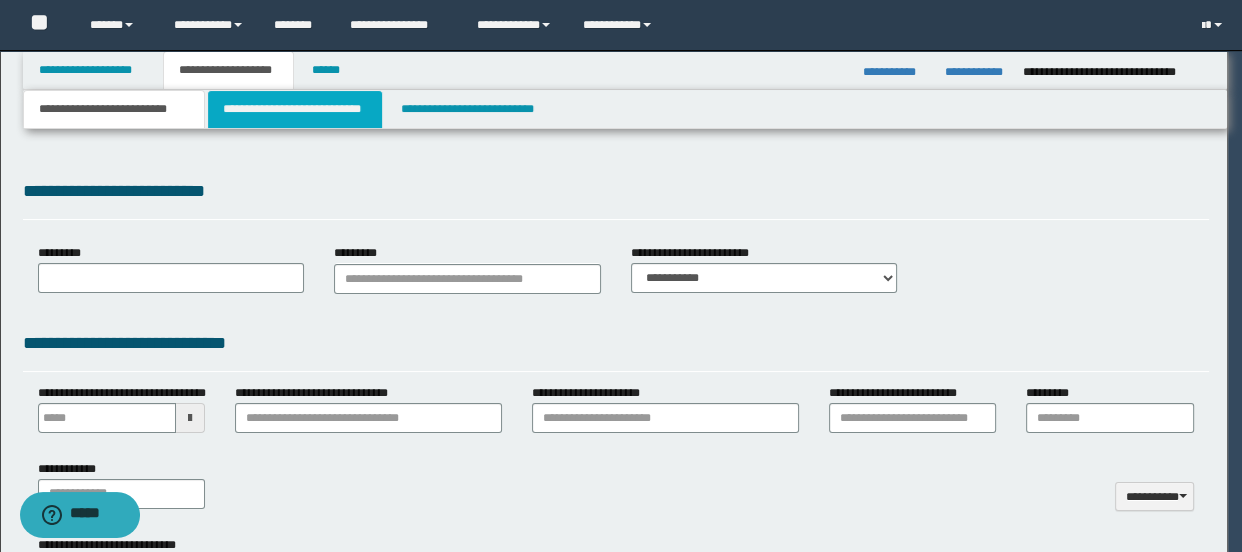 click on "**********" at bounding box center [621, 276] 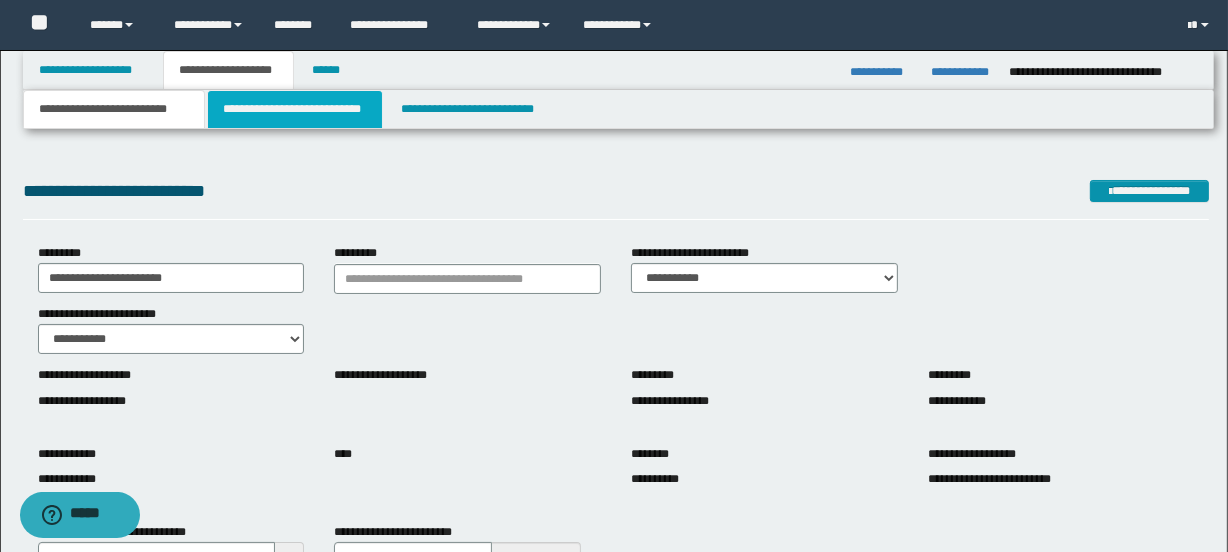 click on "**********" at bounding box center (294, 109) 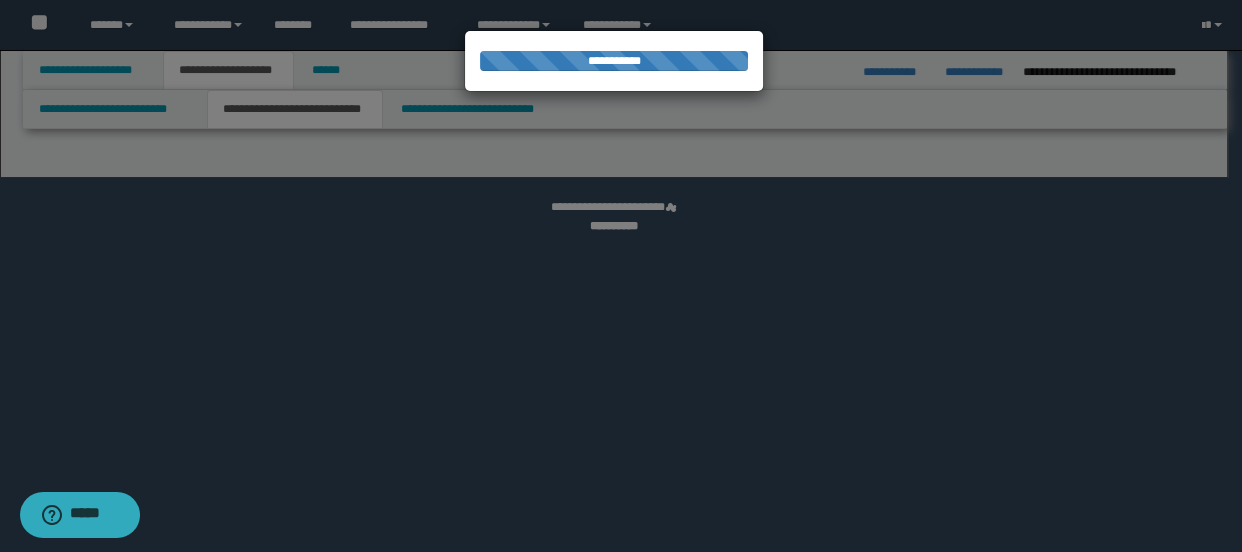 select on "*" 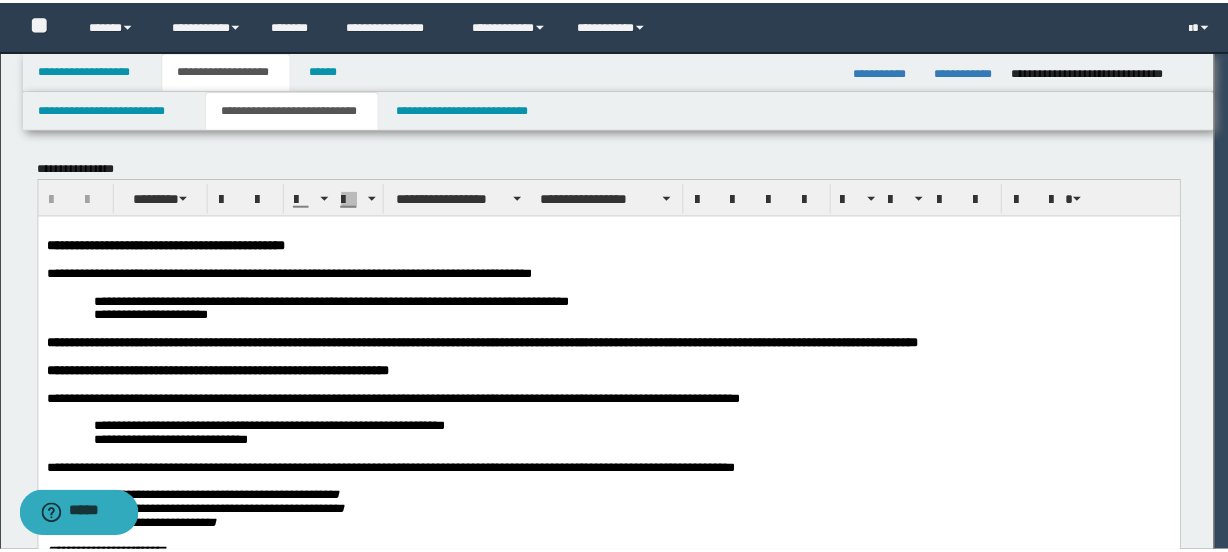 scroll, scrollTop: 0, scrollLeft: 0, axis: both 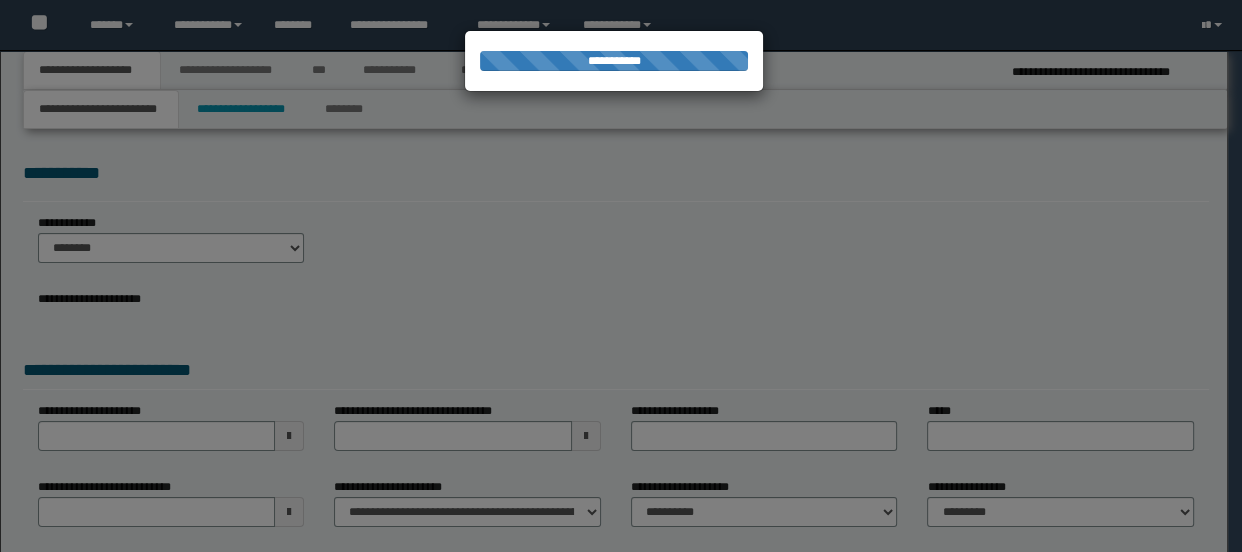select on "*" 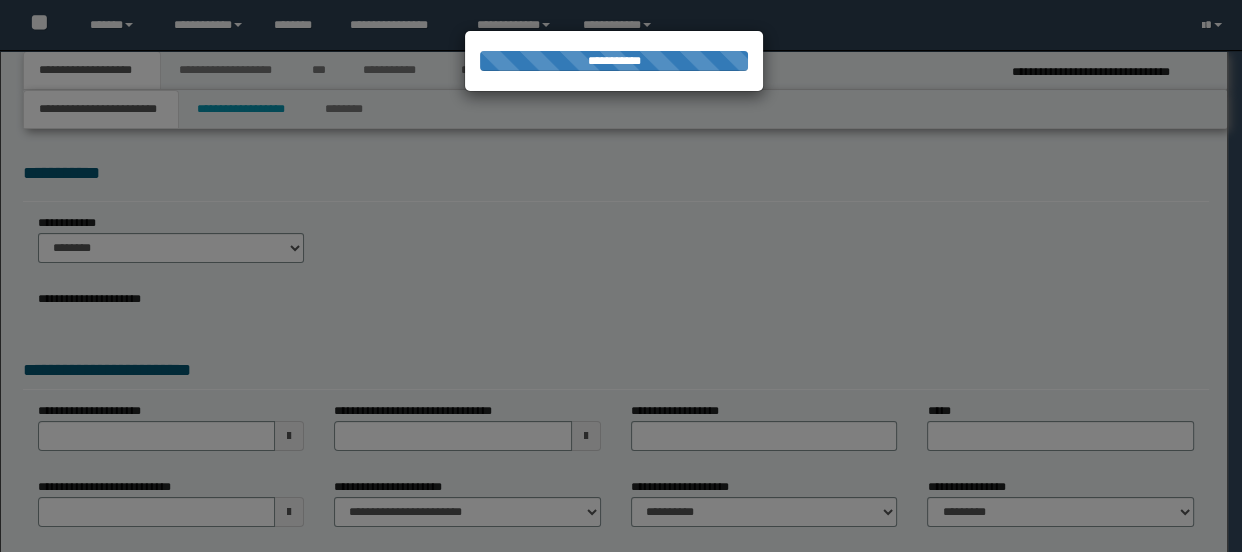 scroll, scrollTop: 0, scrollLeft: 0, axis: both 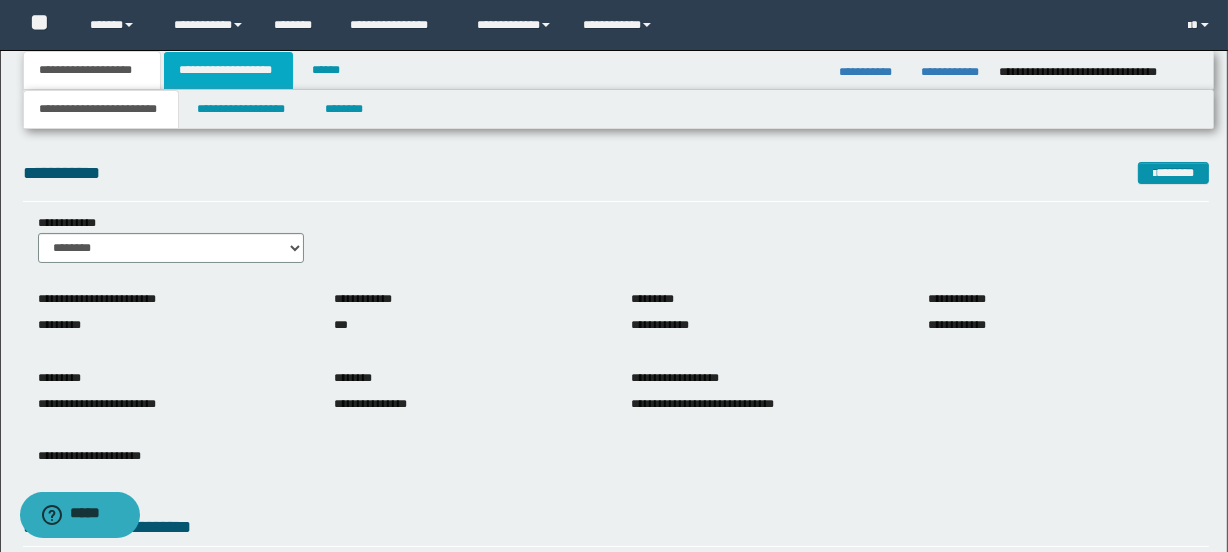 click on "**********" at bounding box center [228, 70] 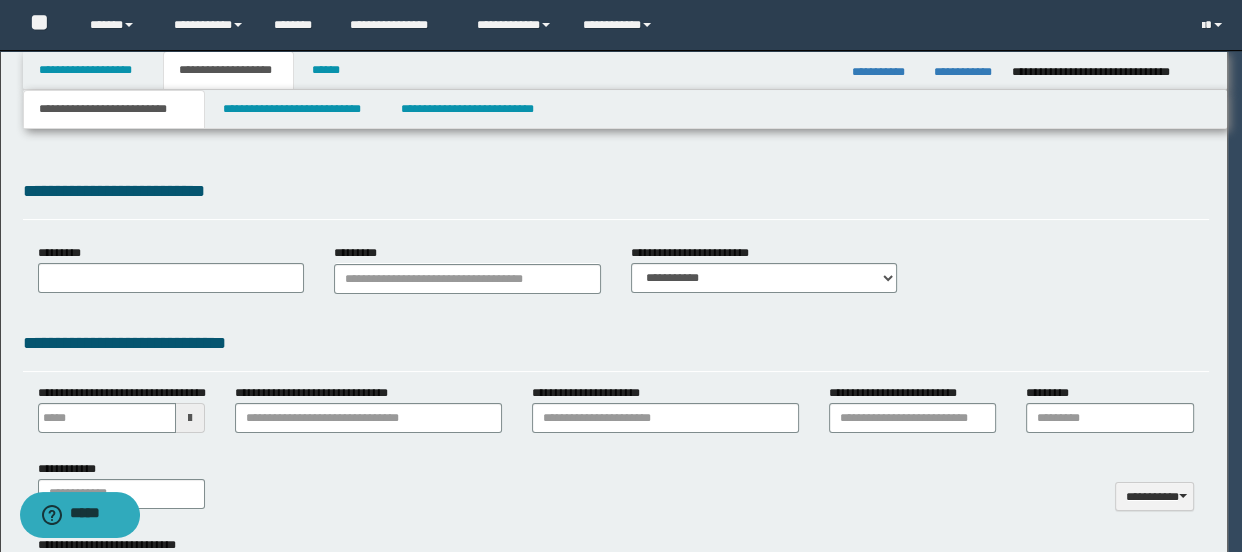 type on "********" 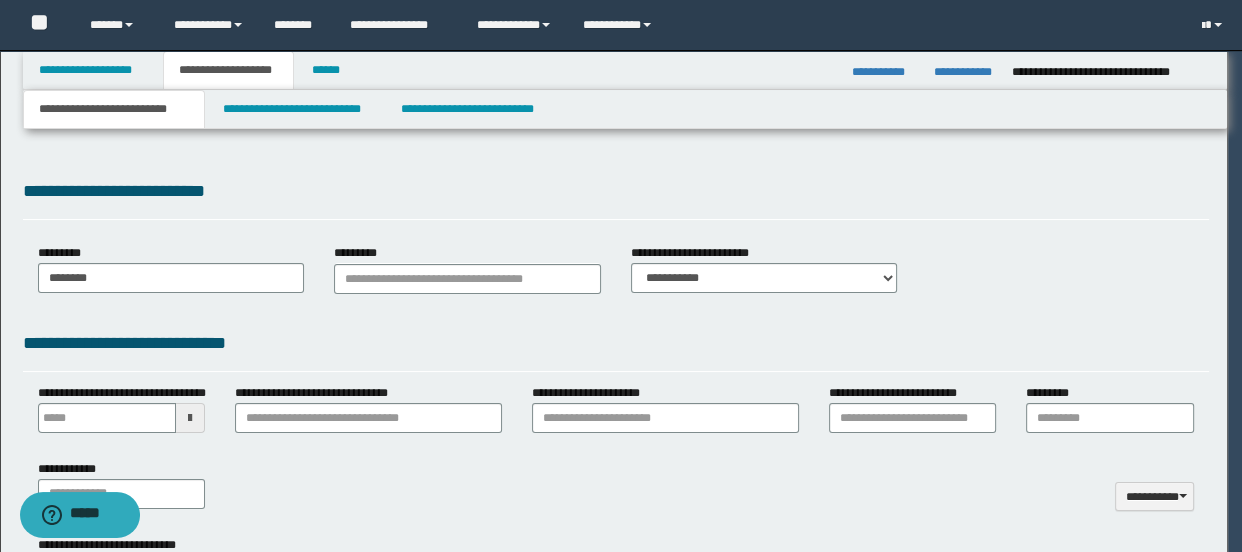scroll, scrollTop: 0, scrollLeft: 0, axis: both 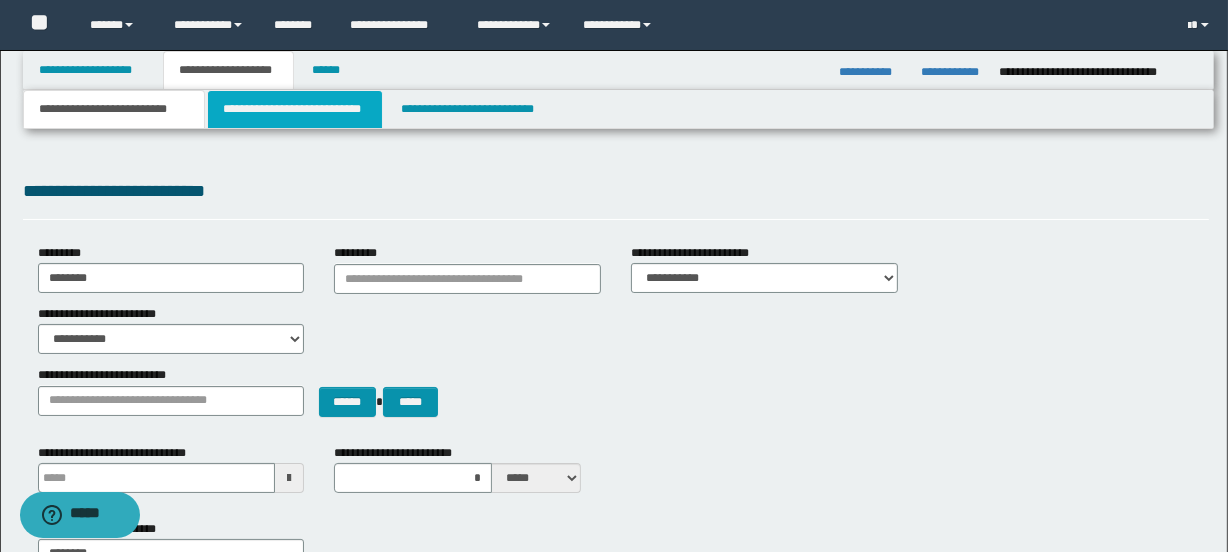 click on "**********" at bounding box center (294, 109) 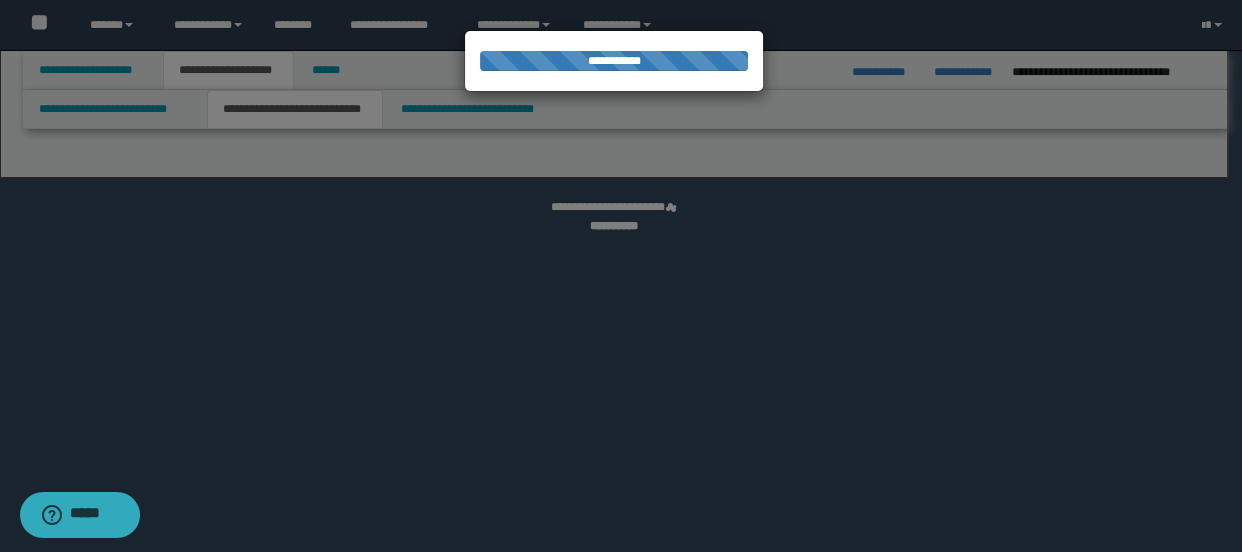 select on "*" 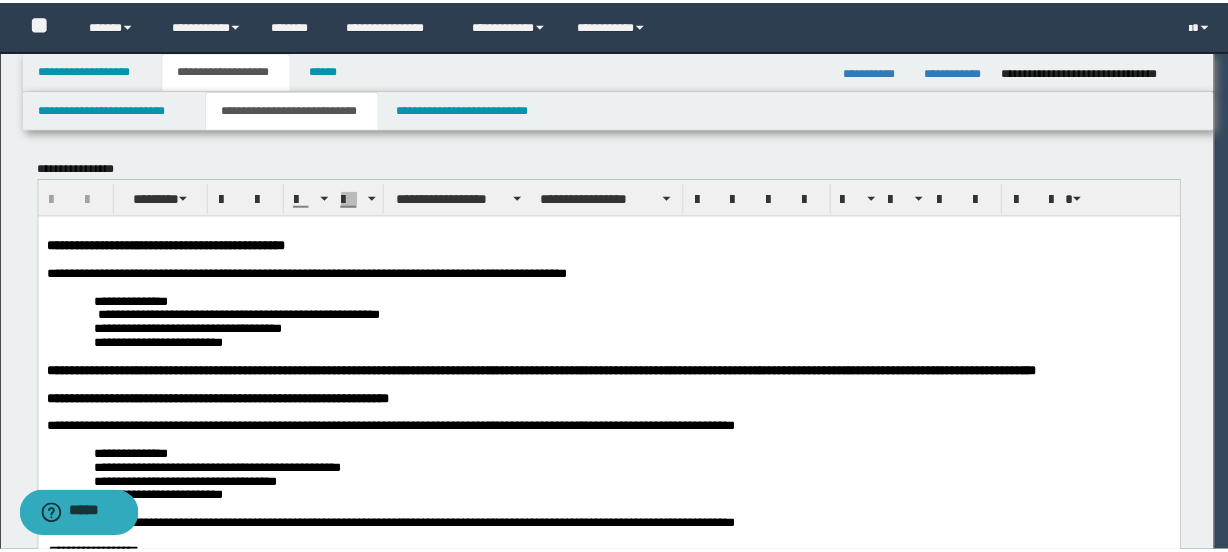 scroll, scrollTop: 0, scrollLeft: 0, axis: both 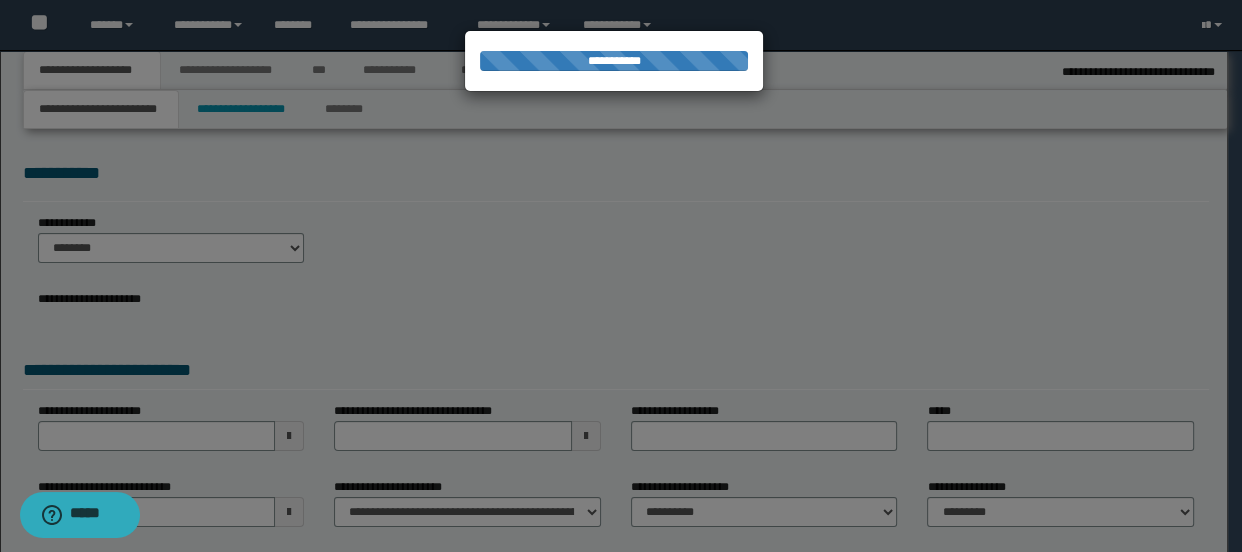 select on "*" 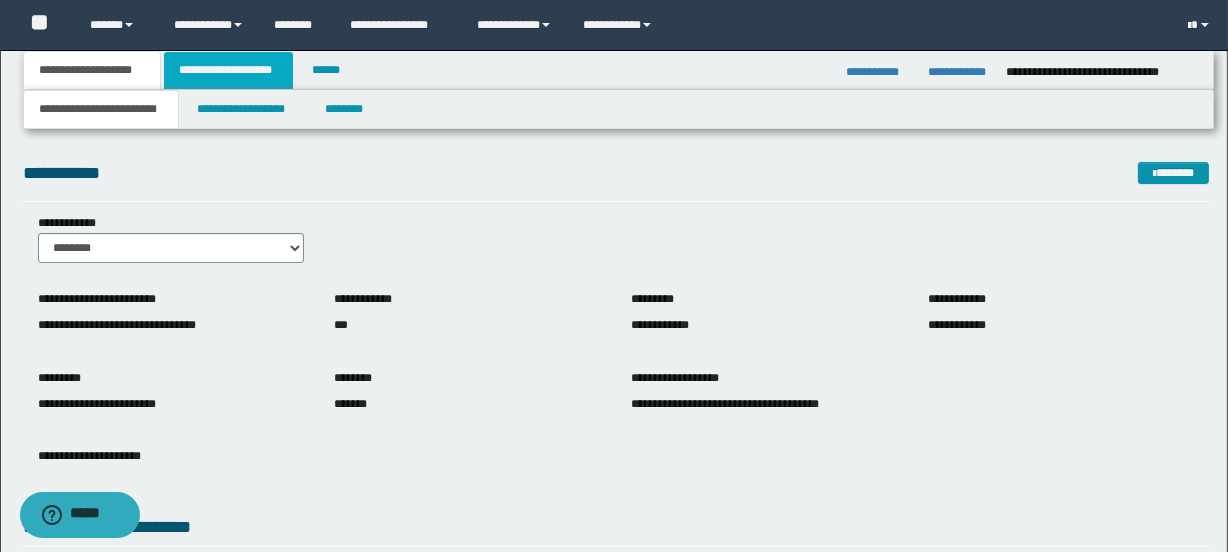click on "**********" at bounding box center [228, 70] 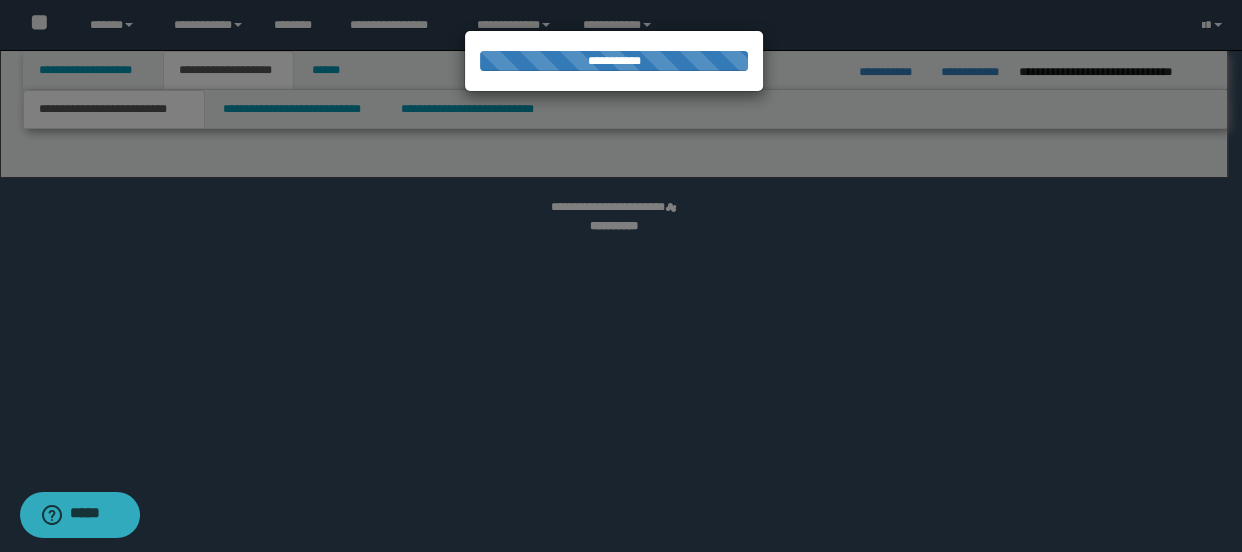 click at bounding box center (621, 276) 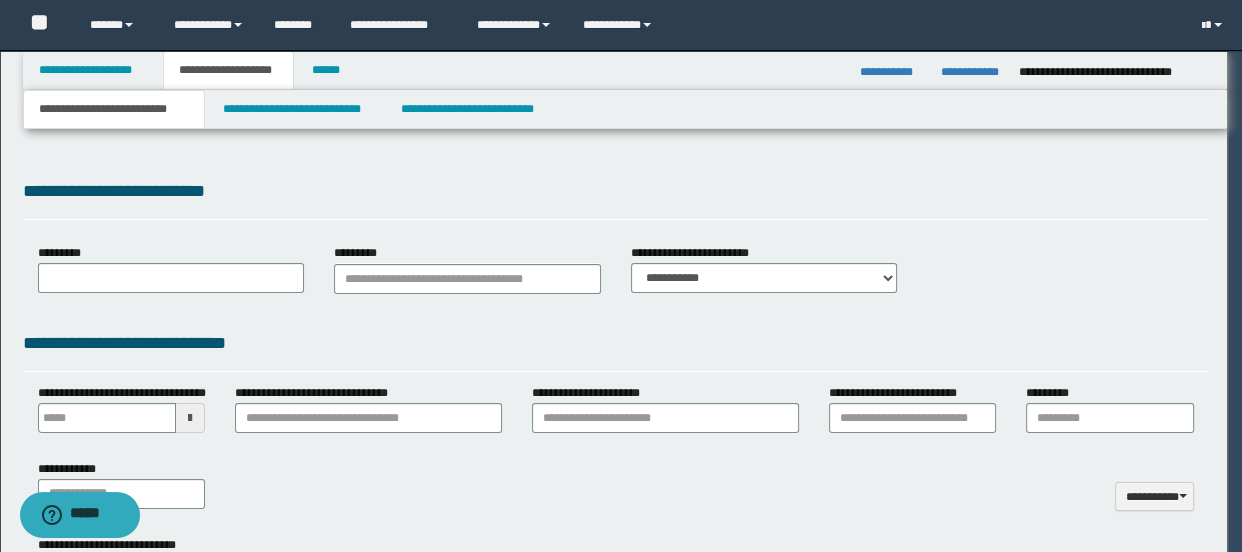 type on "**********" 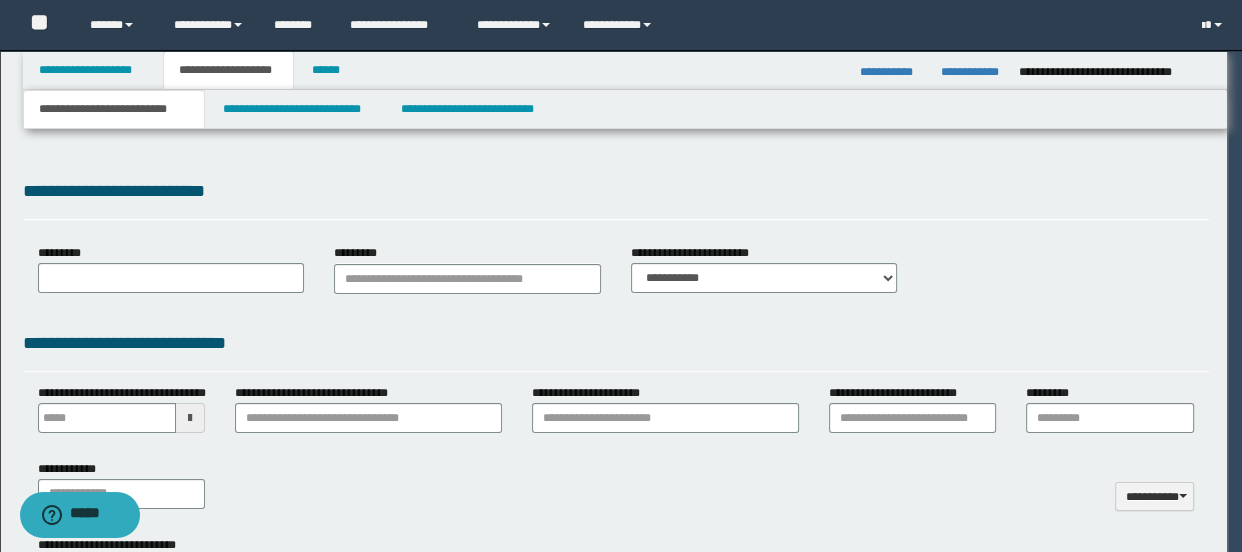 select on "*" 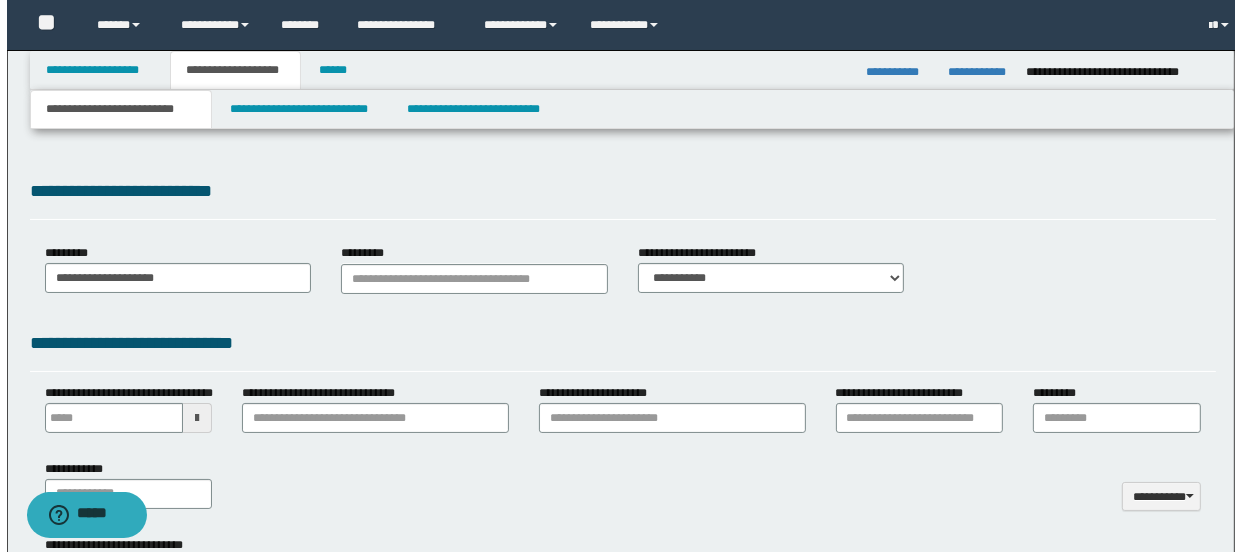 scroll, scrollTop: 0, scrollLeft: 0, axis: both 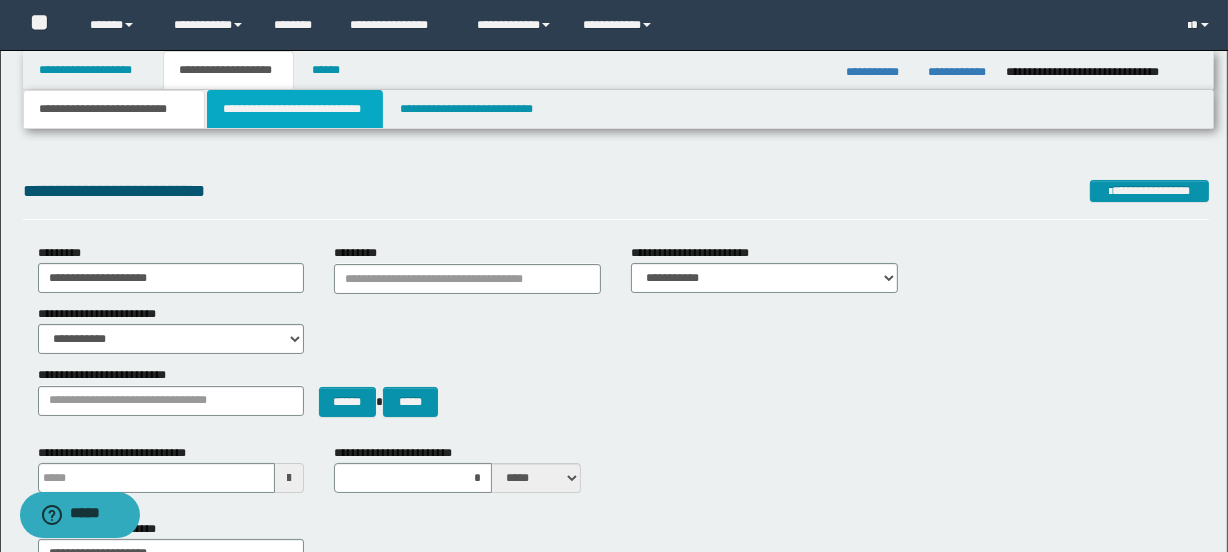 click on "**********" at bounding box center (294, 109) 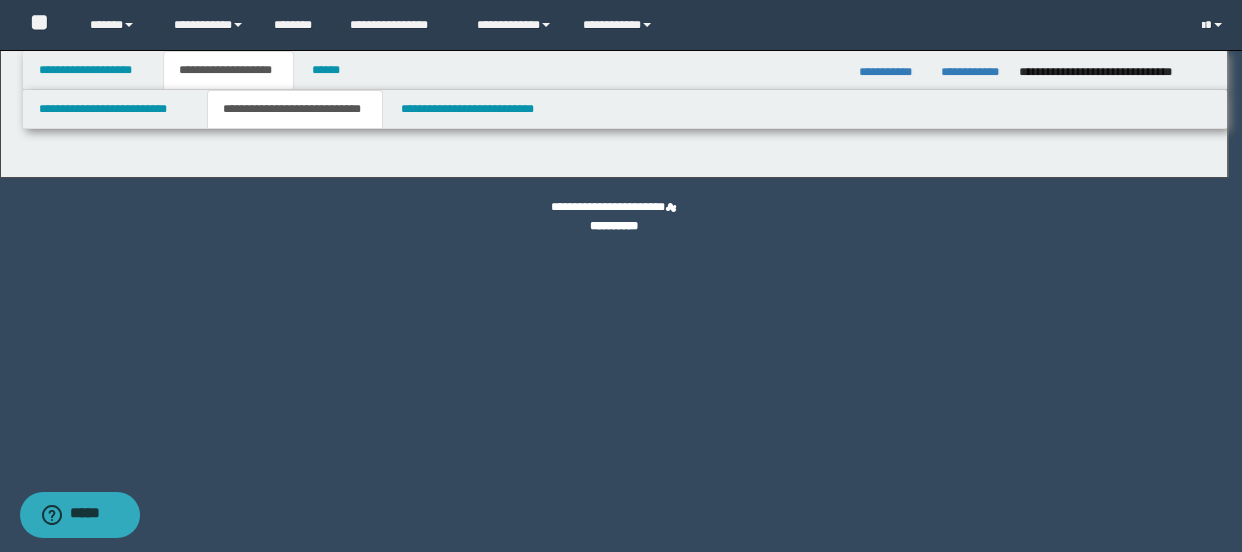 select on "*" 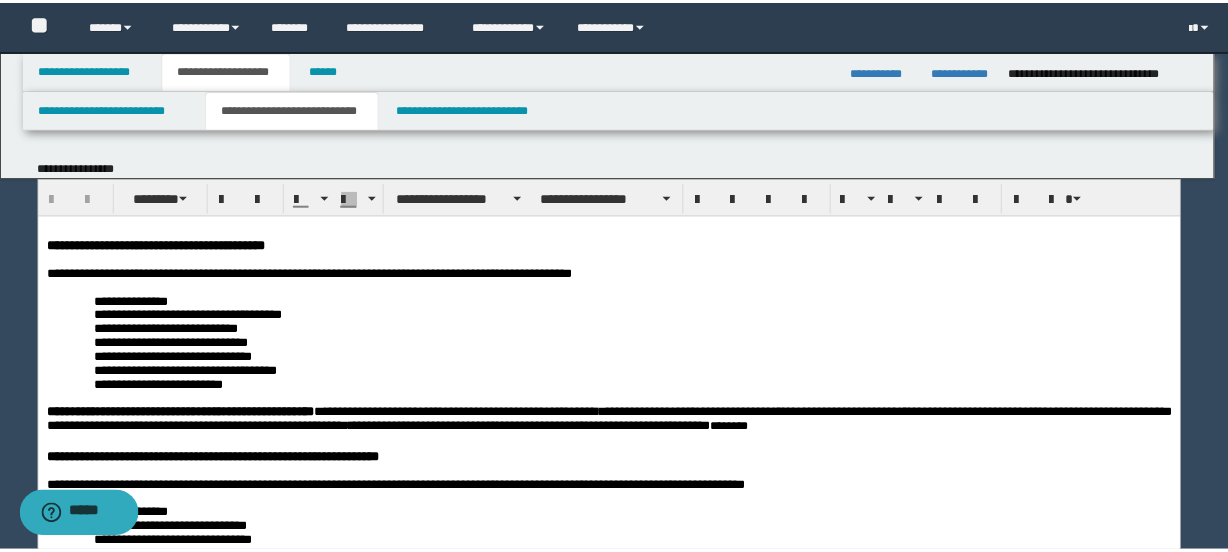 scroll, scrollTop: 0, scrollLeft: 0, axis: both 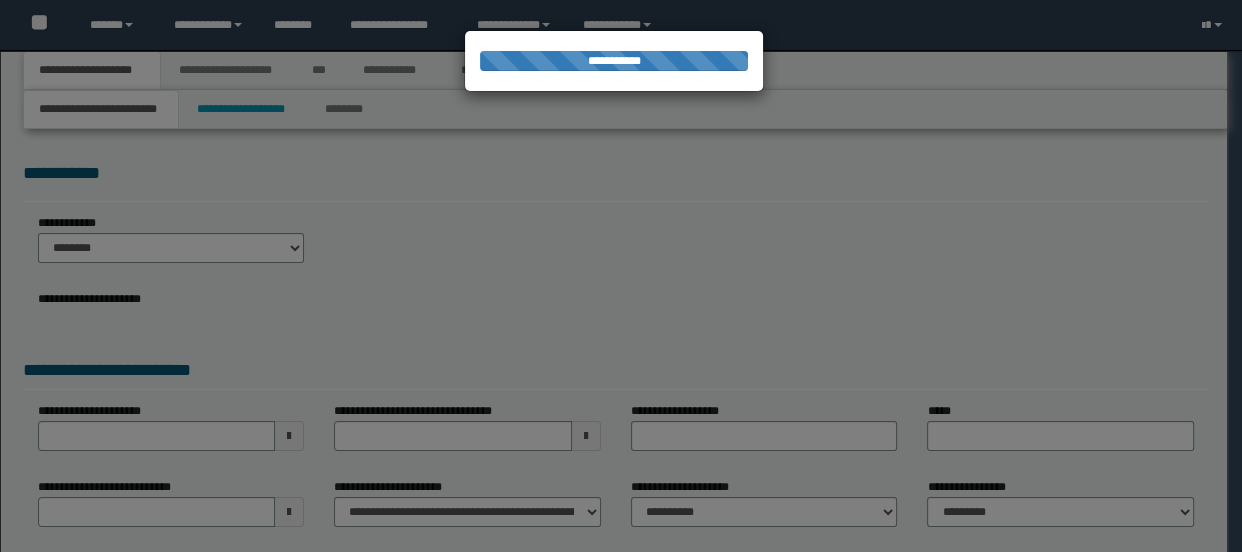 select on "*" 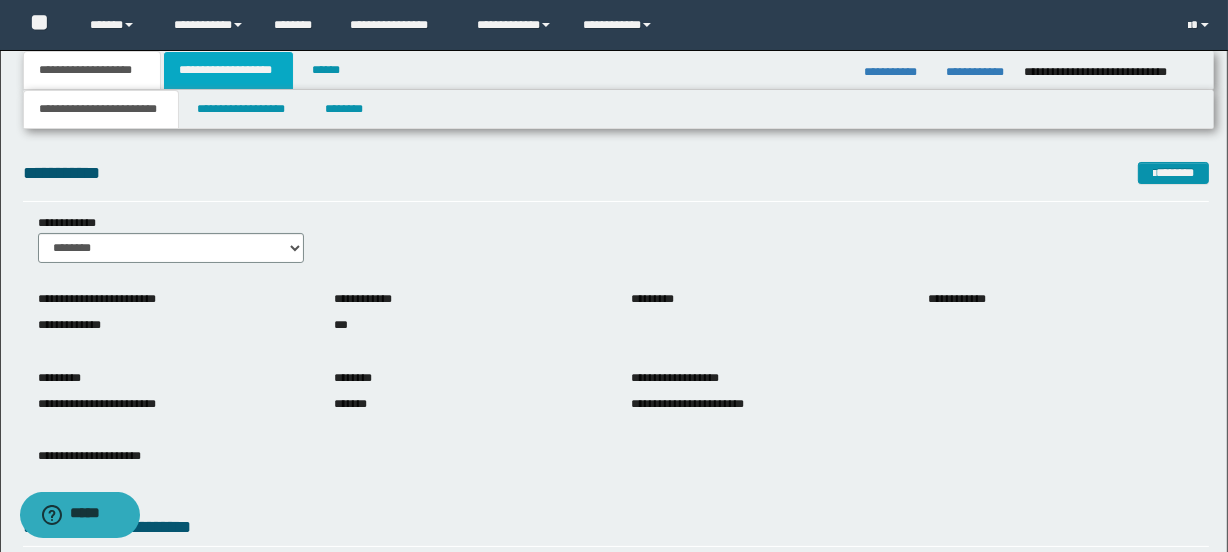 click on "**********" at bounding box center (228, 70) 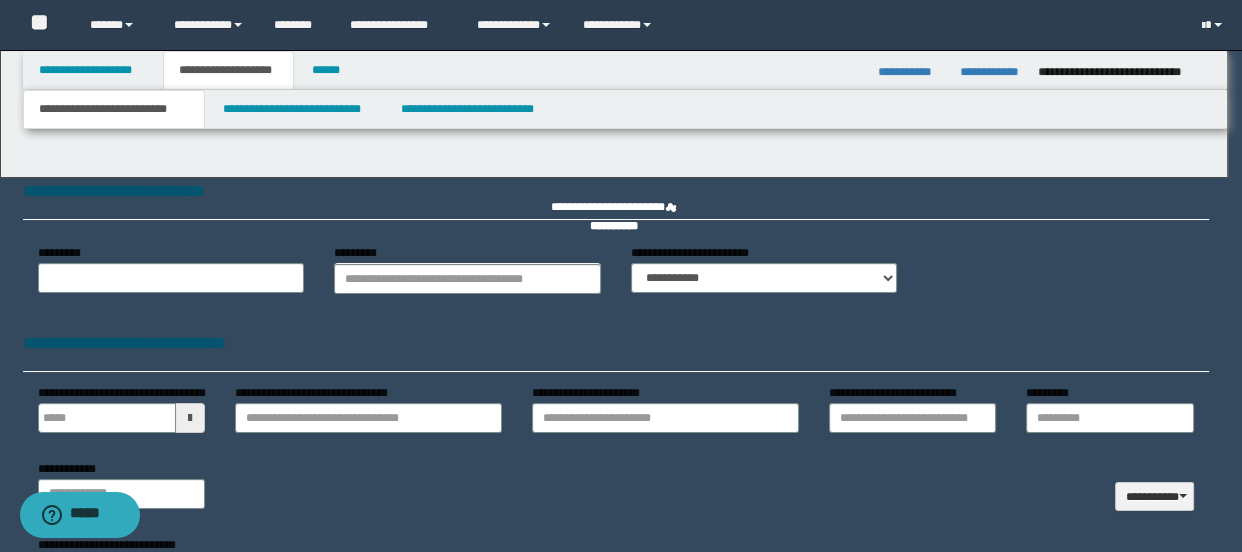 type 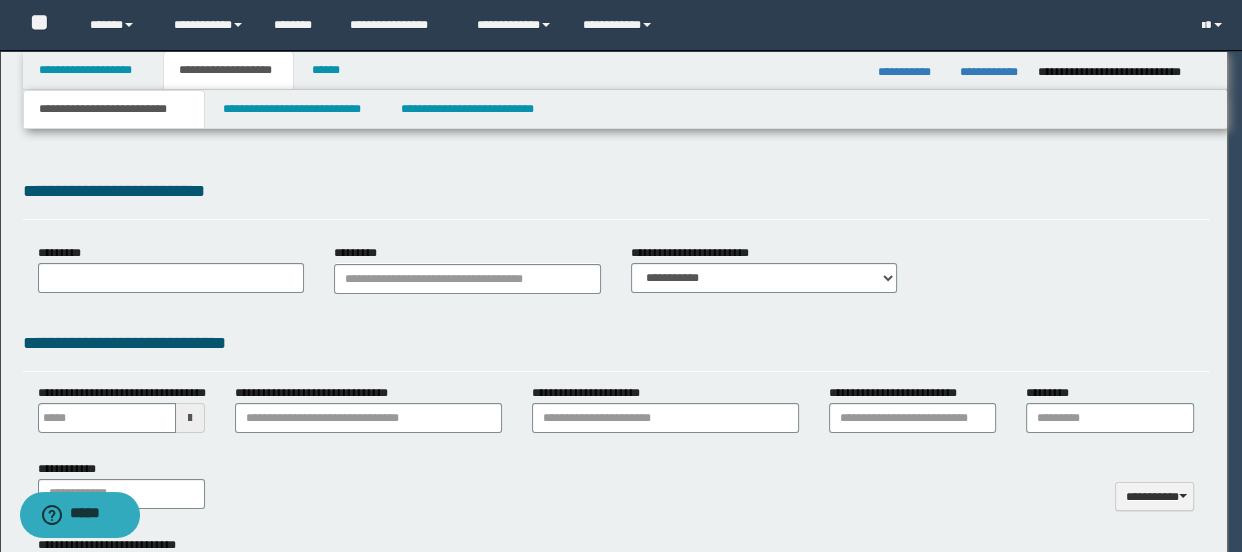 scroll, scrollTop: 0, scrollLeft: 0, axis: both 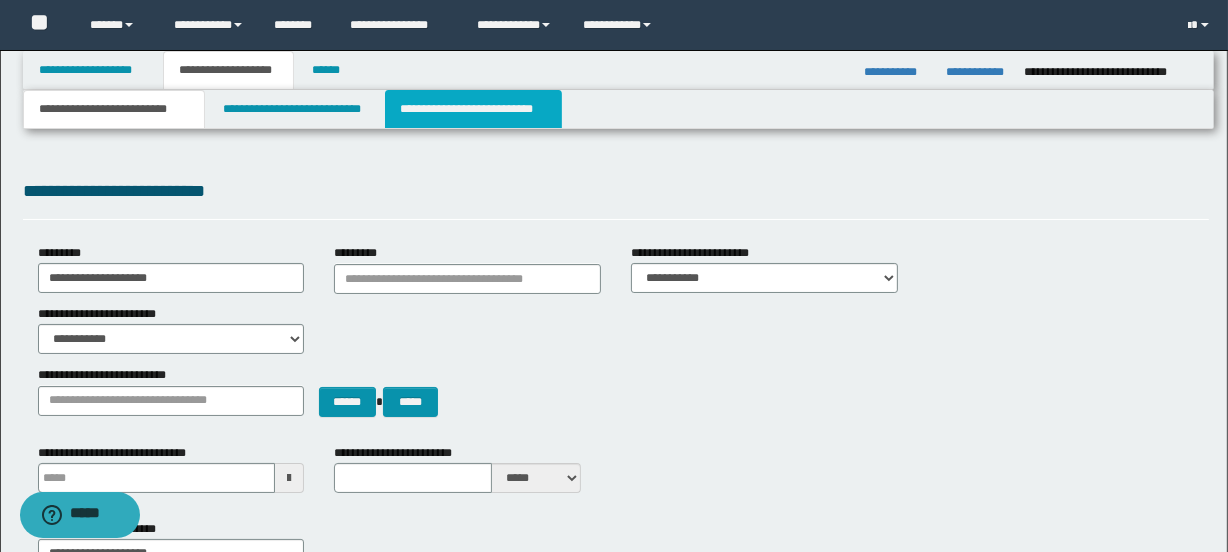 click on "**********" at bounding box center (473, 109) 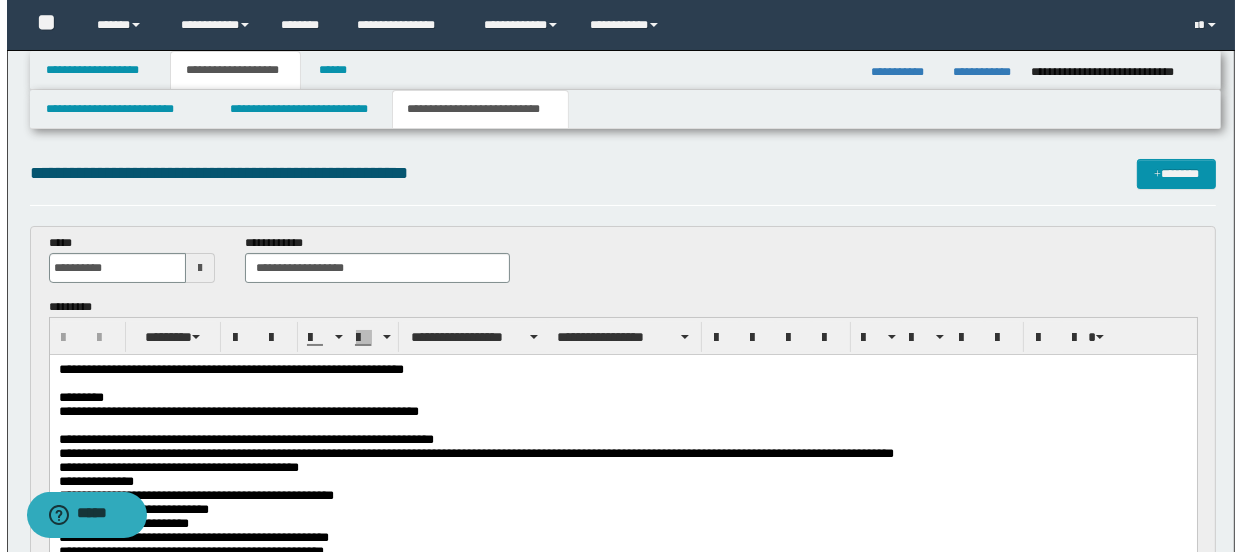 scroll, scrollTop: 0, scrollLeft: 0, axis: both 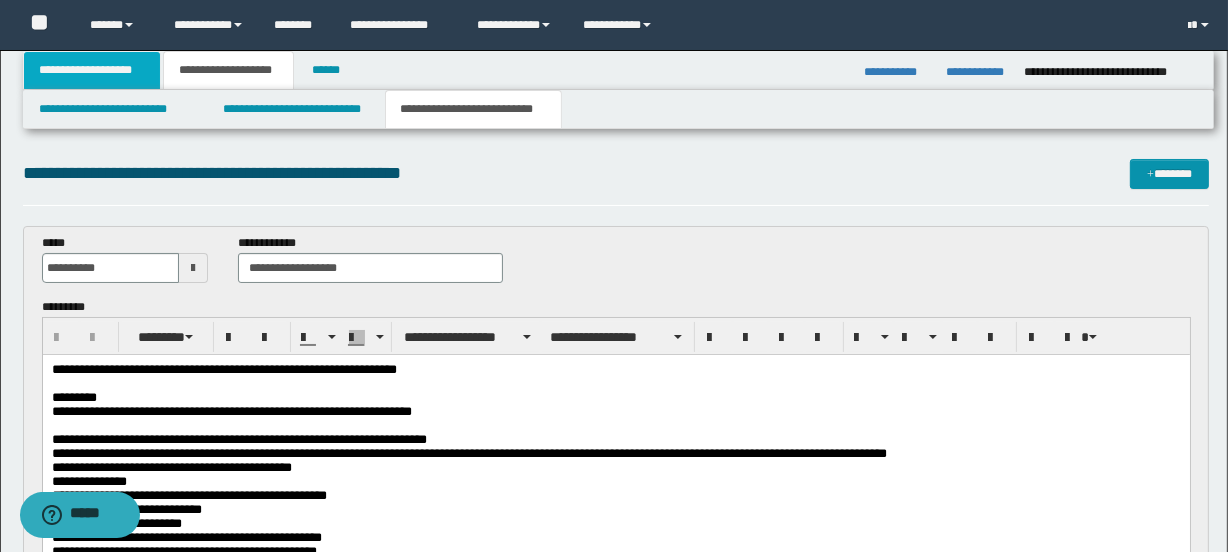 click on "**********" at bounding box center [92, 70] 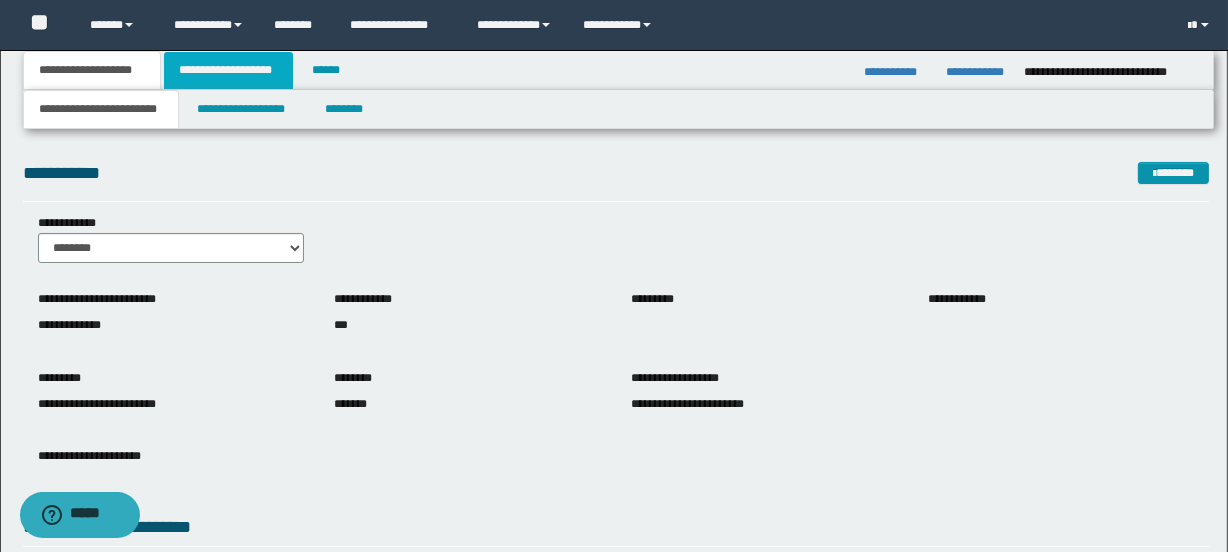 click on "**********" at bounding box center (228, 70) 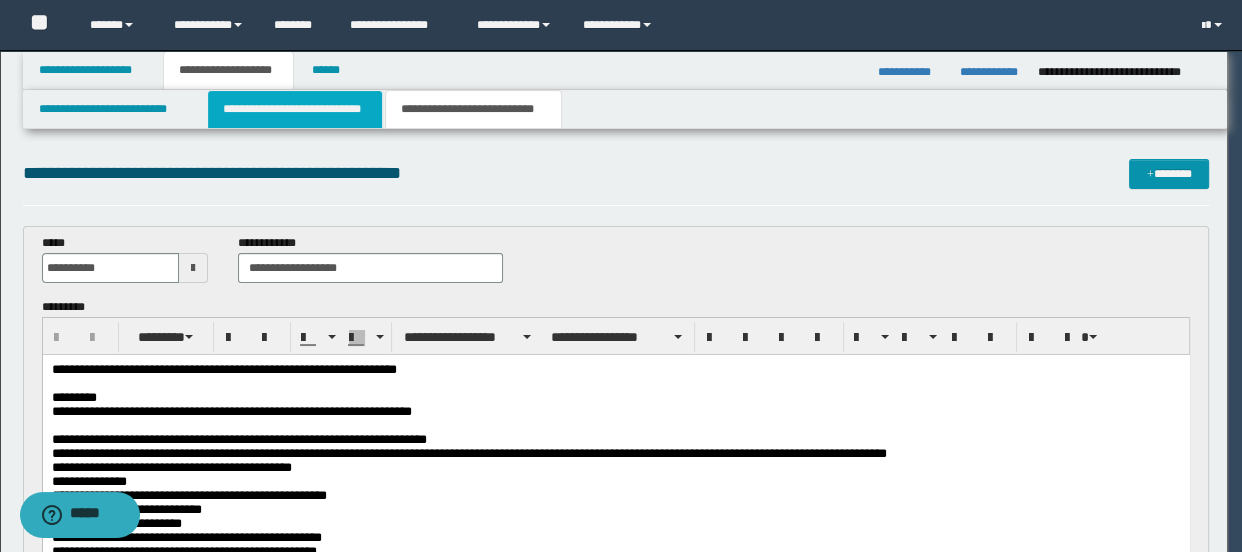 click on "**********" at bounding box center [294, 109] 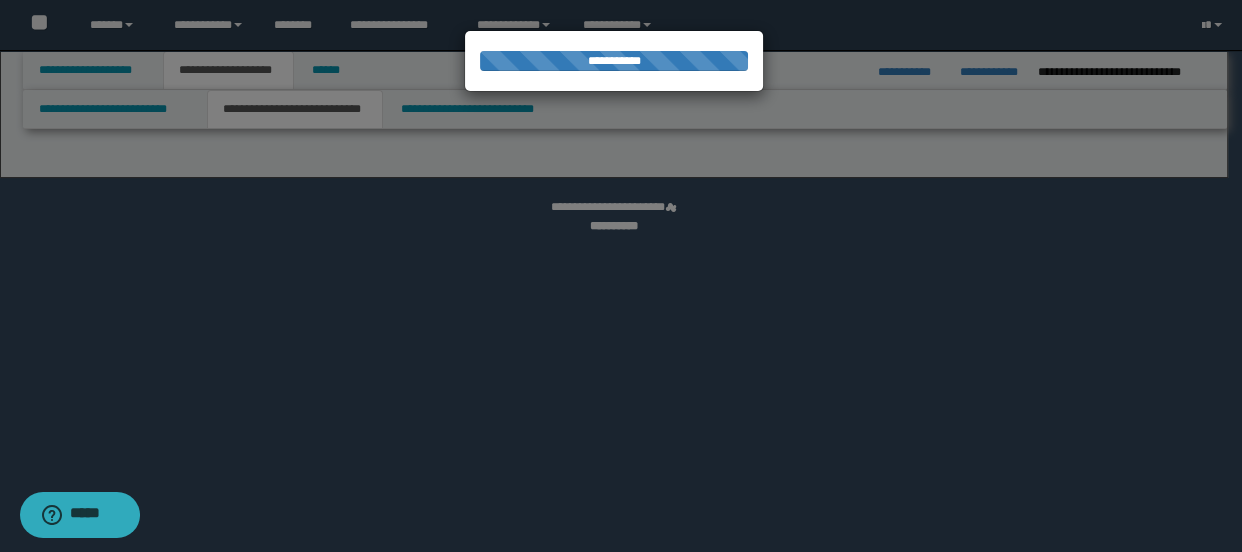select on "*" 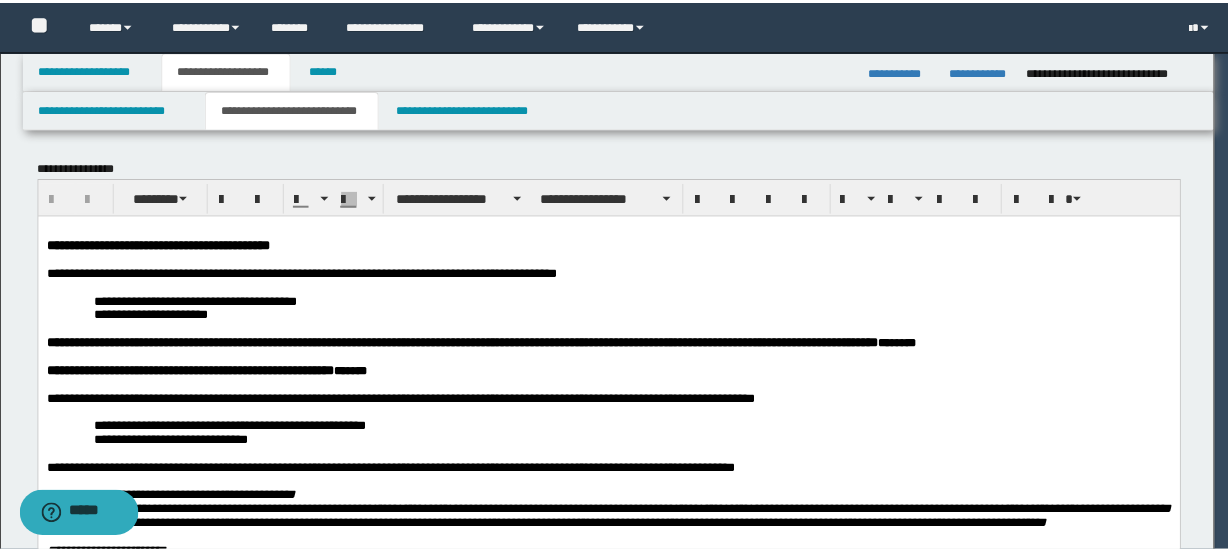 scroll, scrollTop: 0, scrollLeft: 0, axis: both 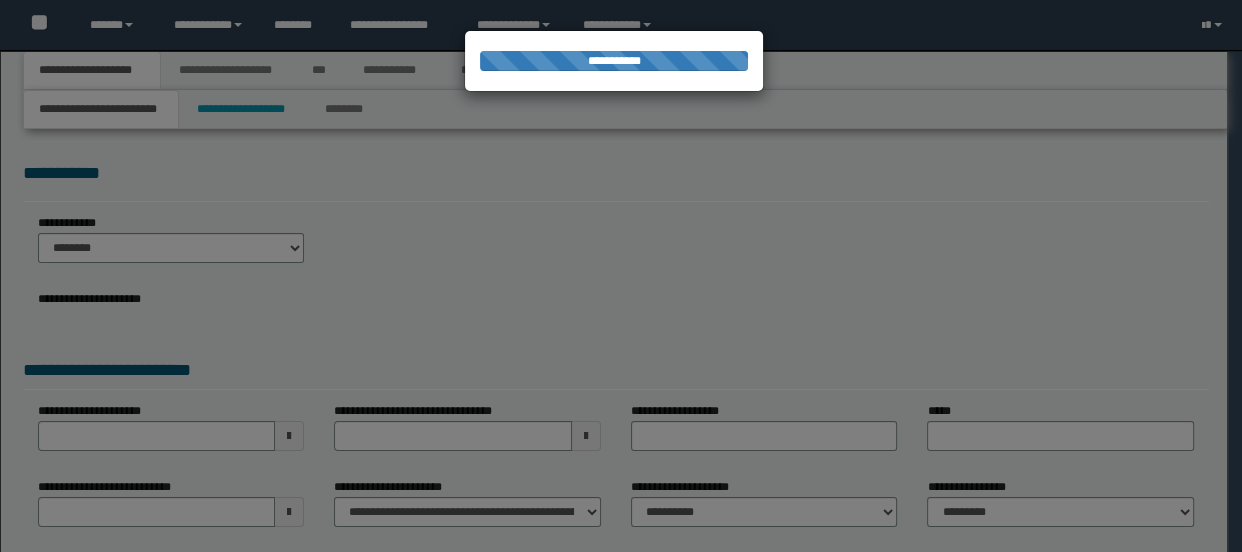 select on "*" 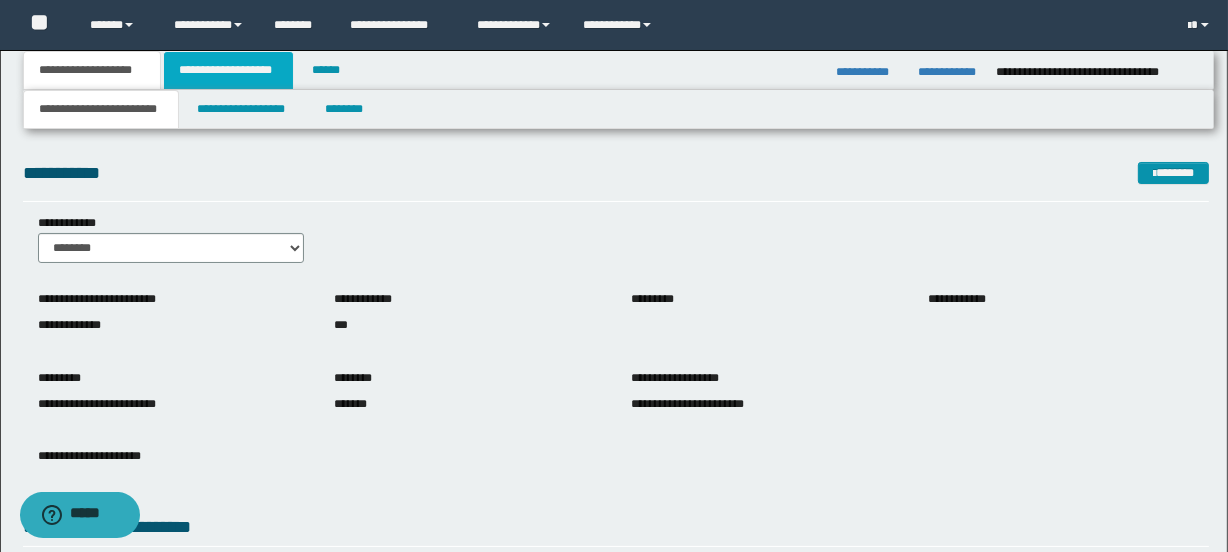 click on "**********" at bounding box center (228, 70) 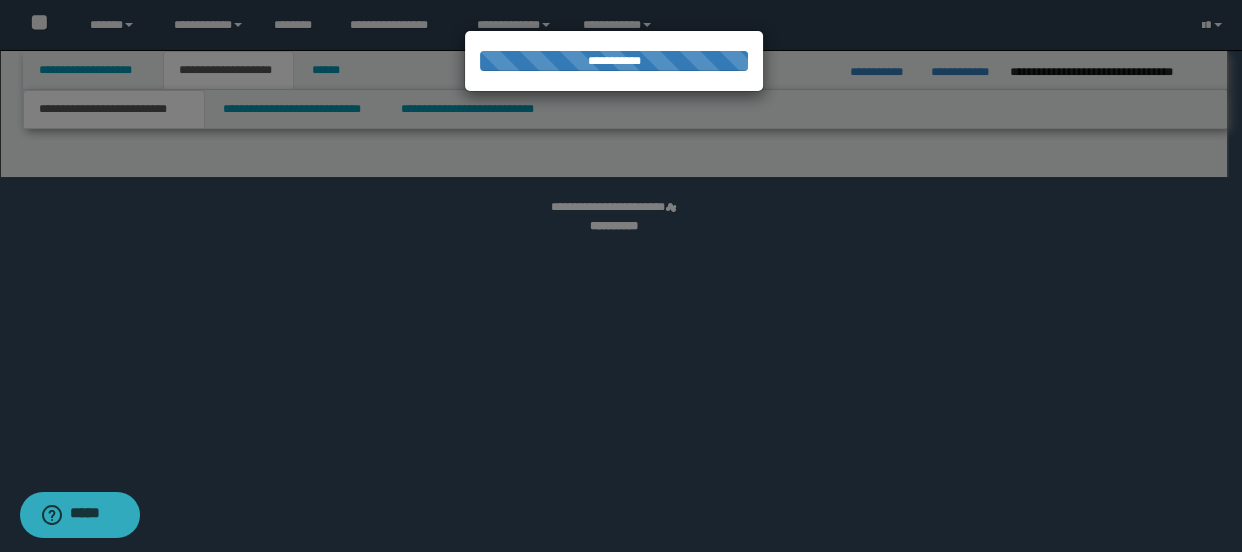 click at bounding box center (621, 276) 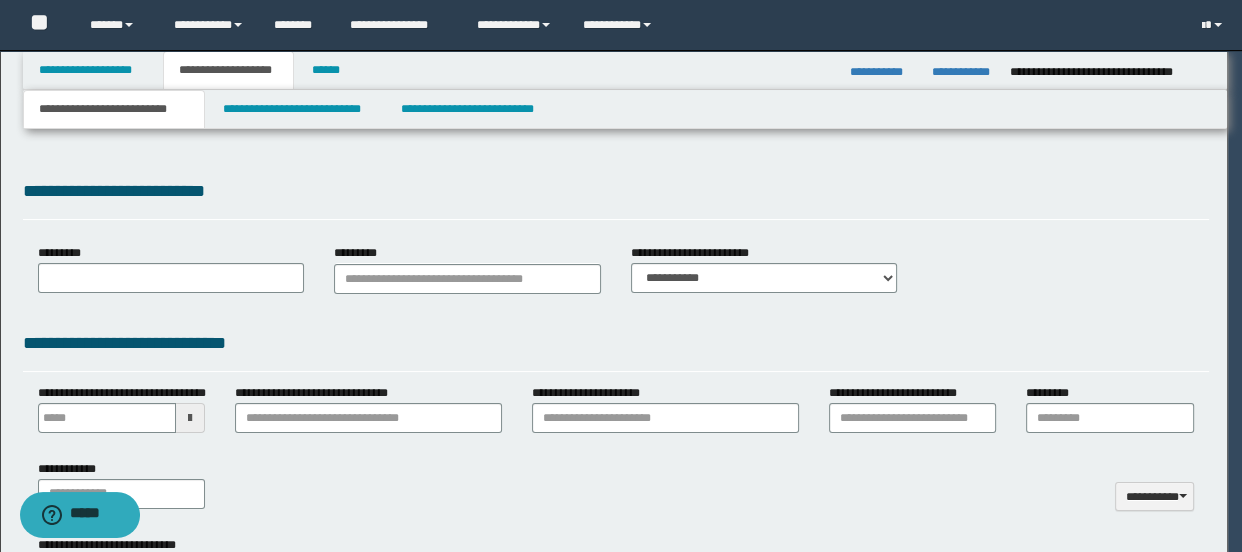 type 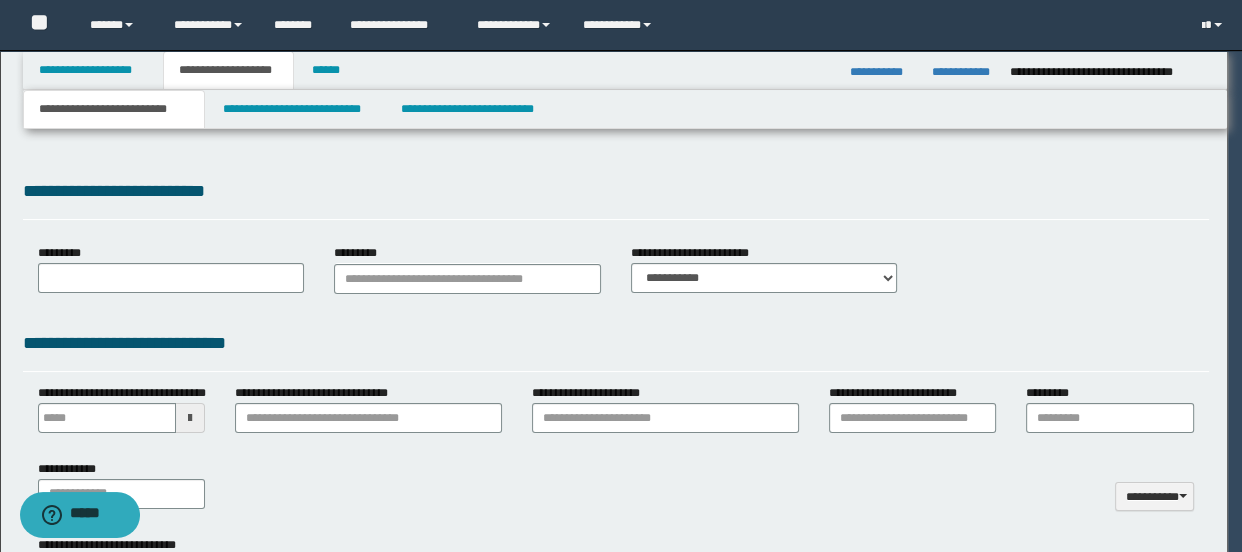 type on "**********" 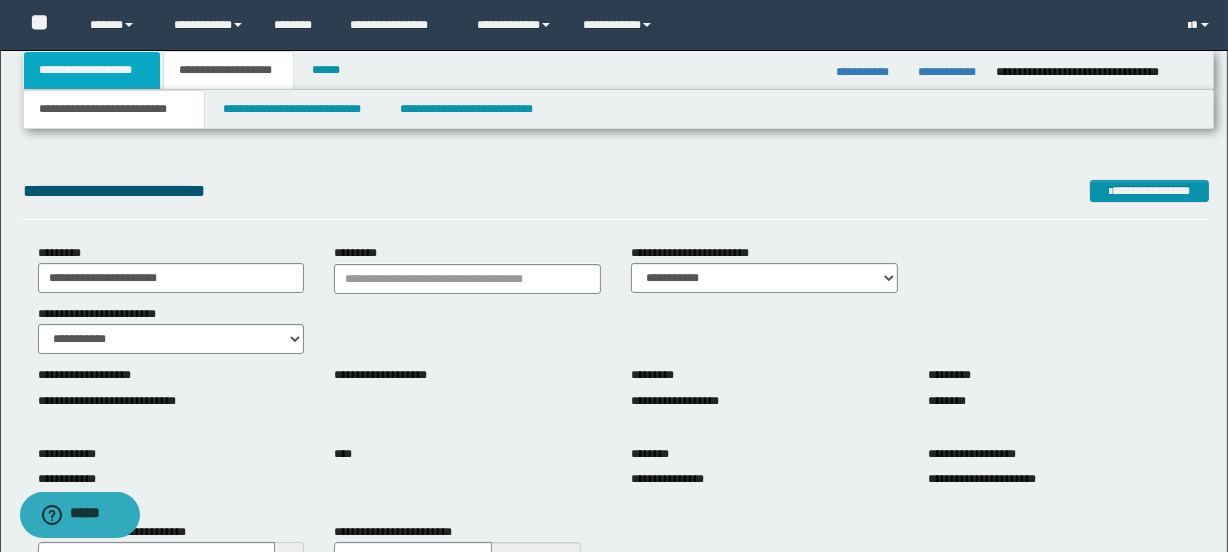 click on "**********" at bounding box center (92, 70) 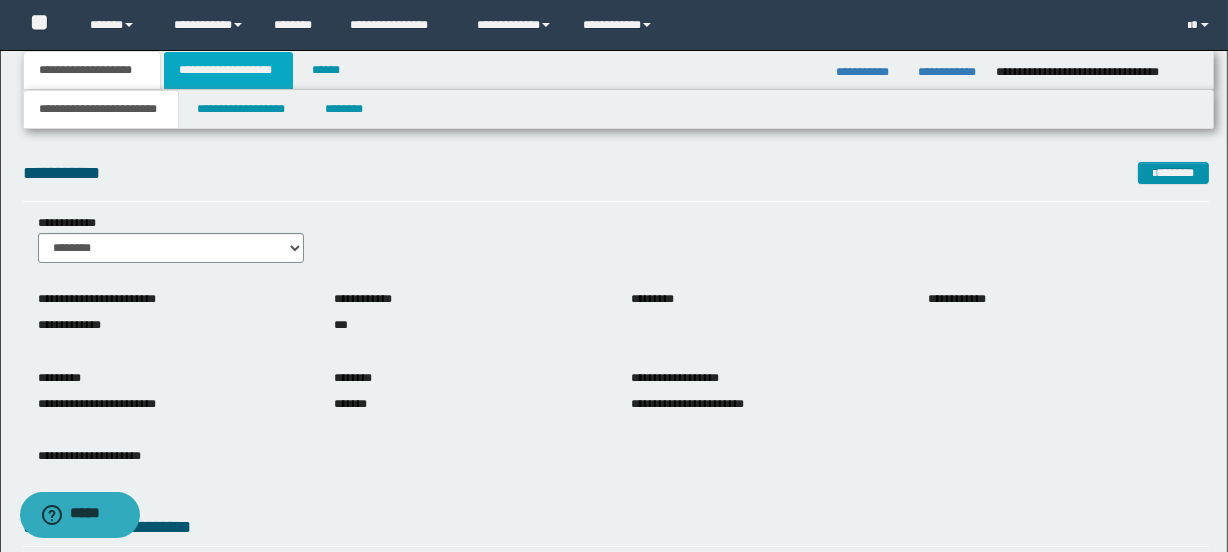 click on "**********" at bounding box center (228, 70) 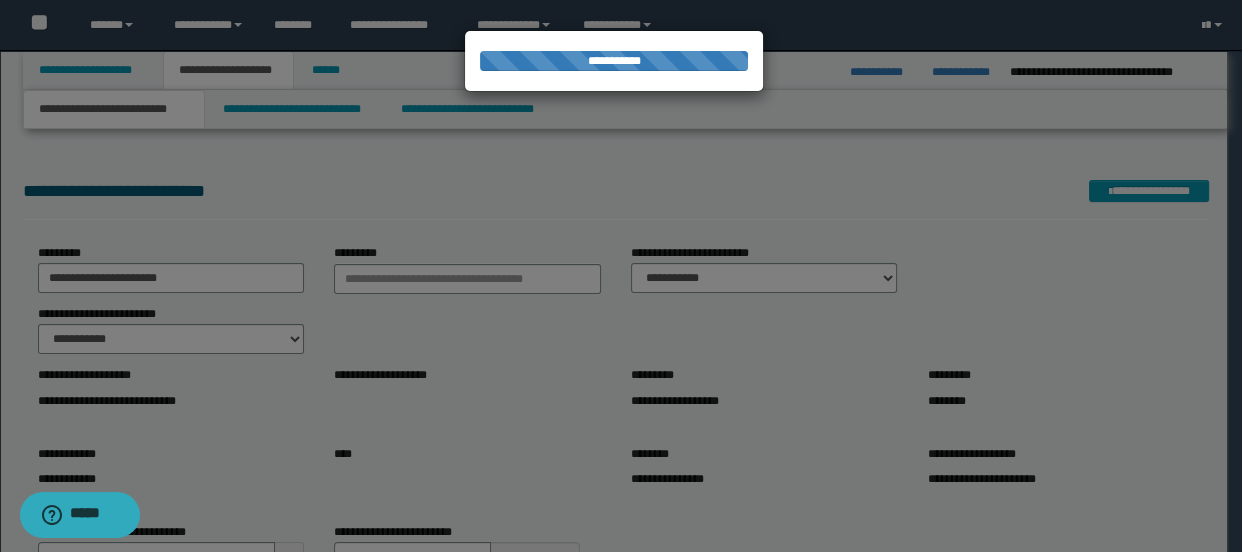 type 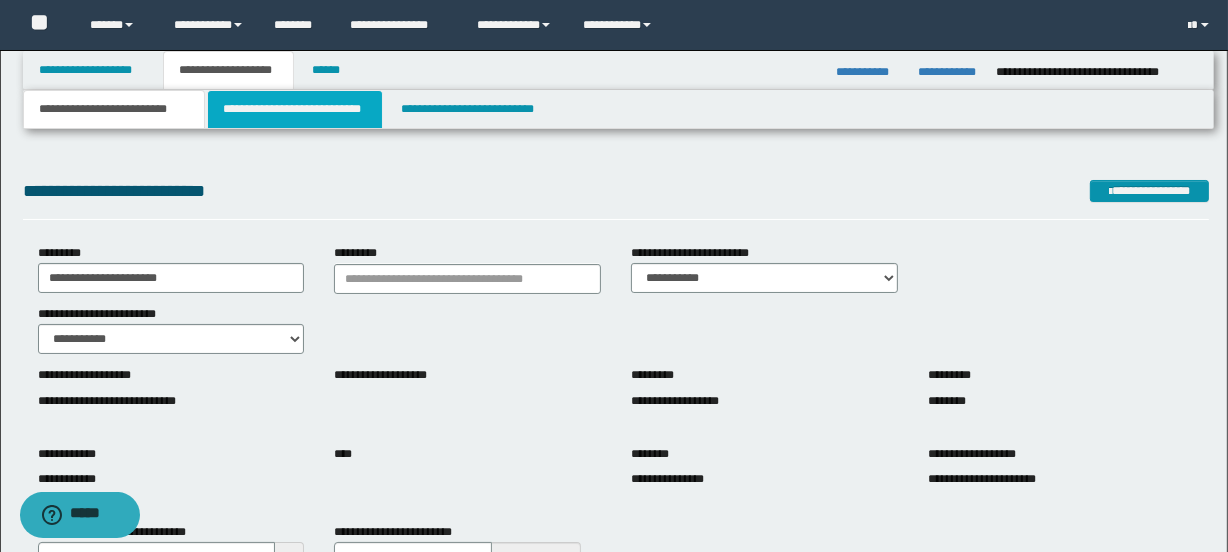 click on "**********" at bounding box center [294, 109] 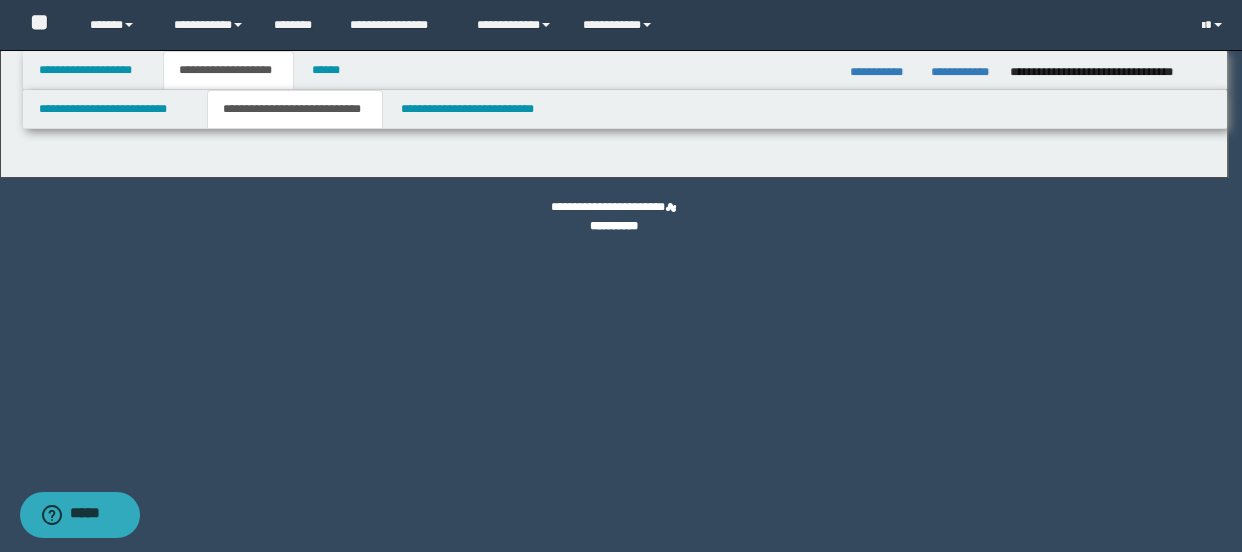 select on "*" 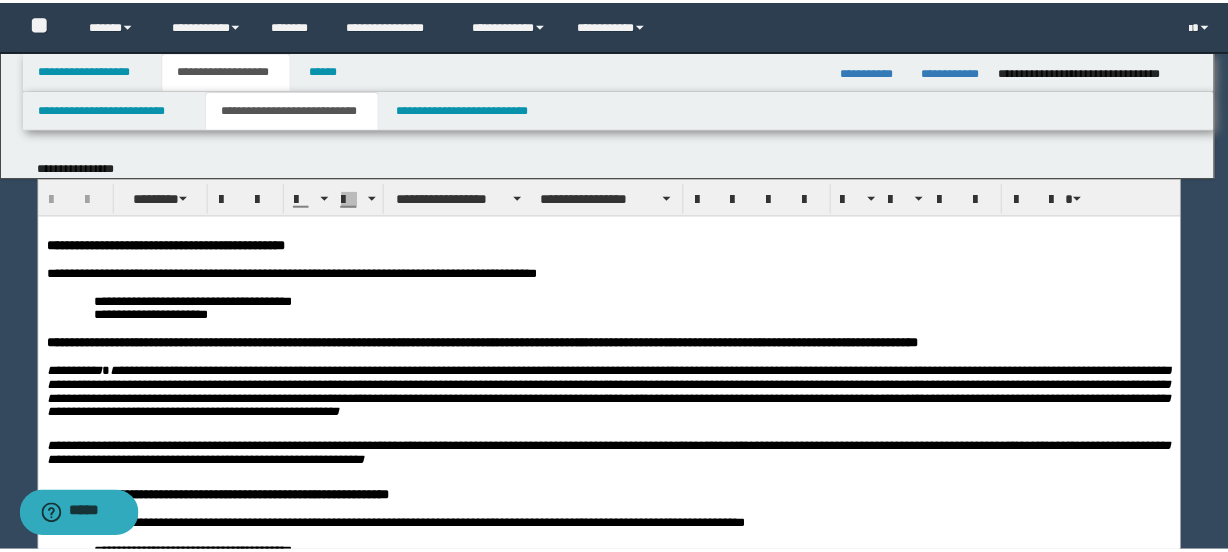 scroll, scrollTop: 0, scrollLeft: 0, axis: both 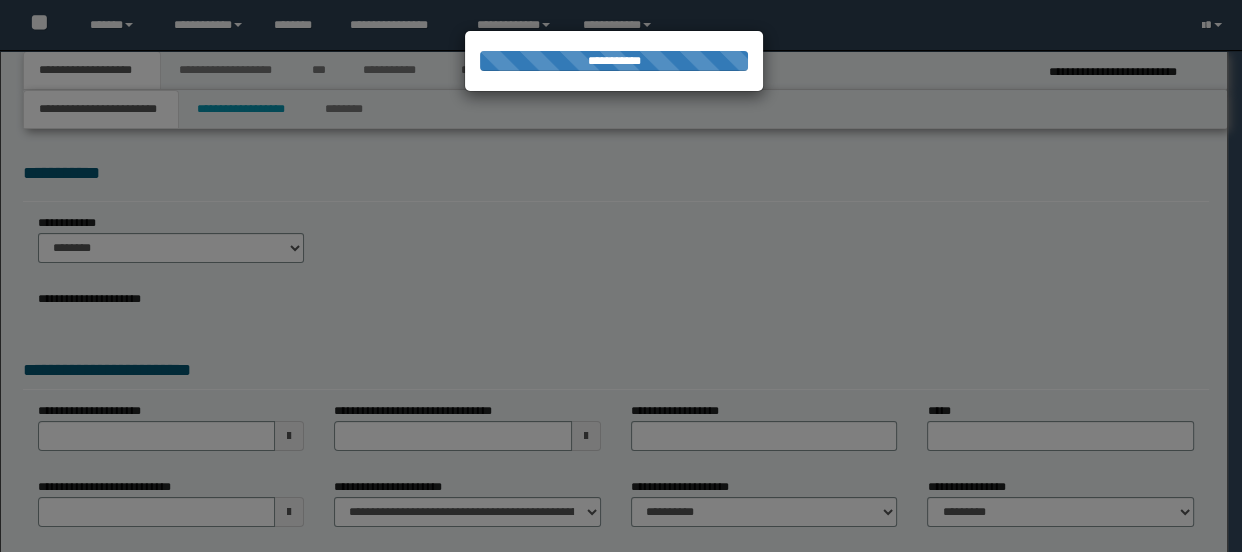 select on "*" 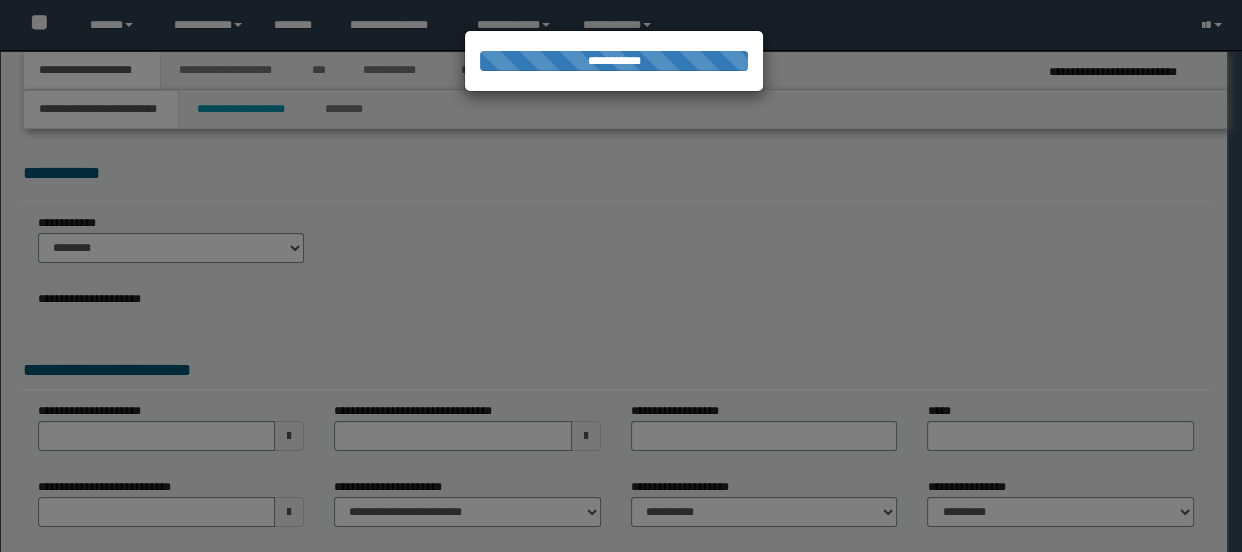 scroll, scrollTop: 0, scrollLeft: 0, axis: both 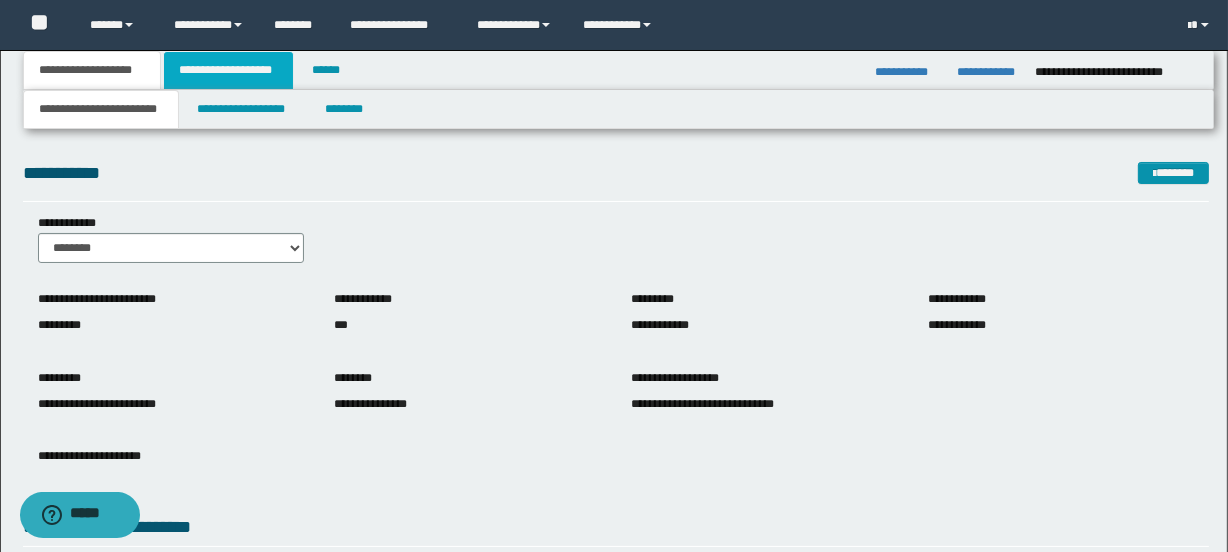 click on "**********" at bounding box center [228, 70] 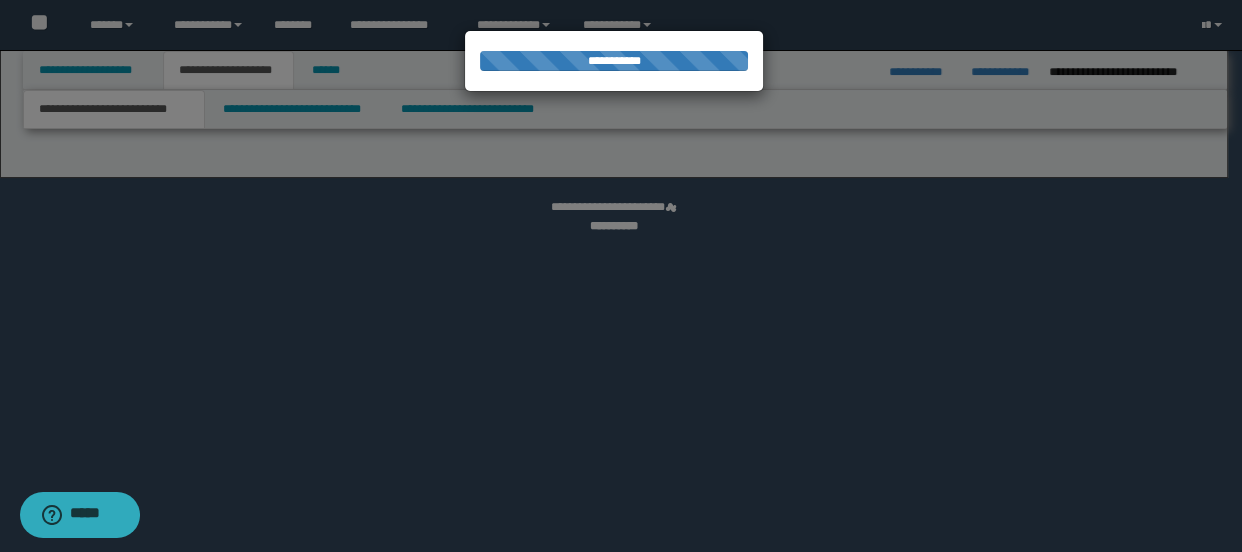 click at bounding box center [621, 276] 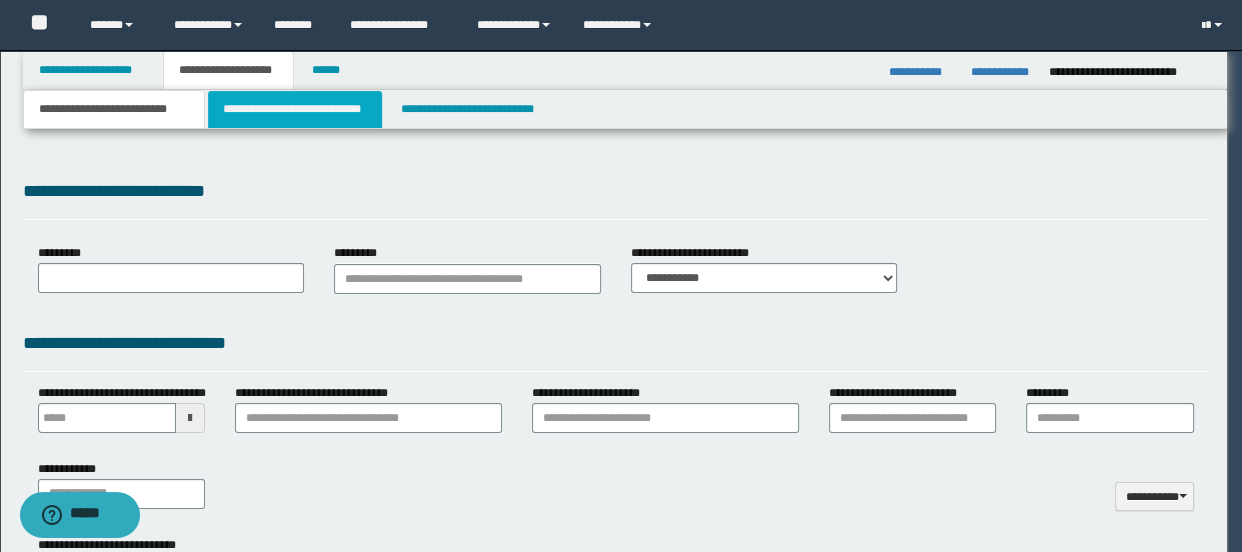 type on "**********" 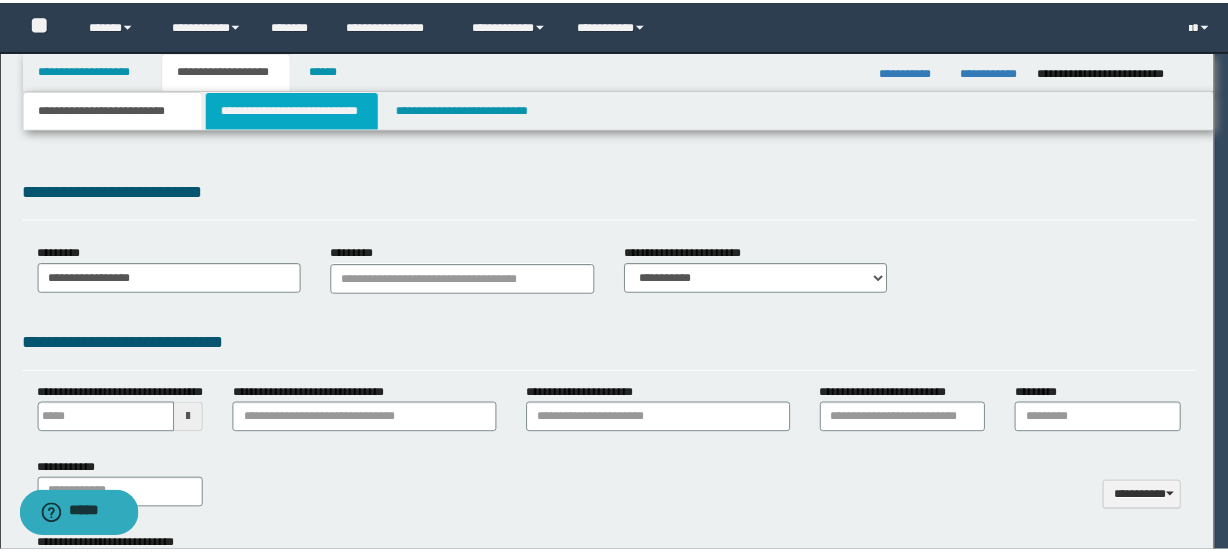 scroll, scrollTop: 0, scrollLeft: 0, axis: both 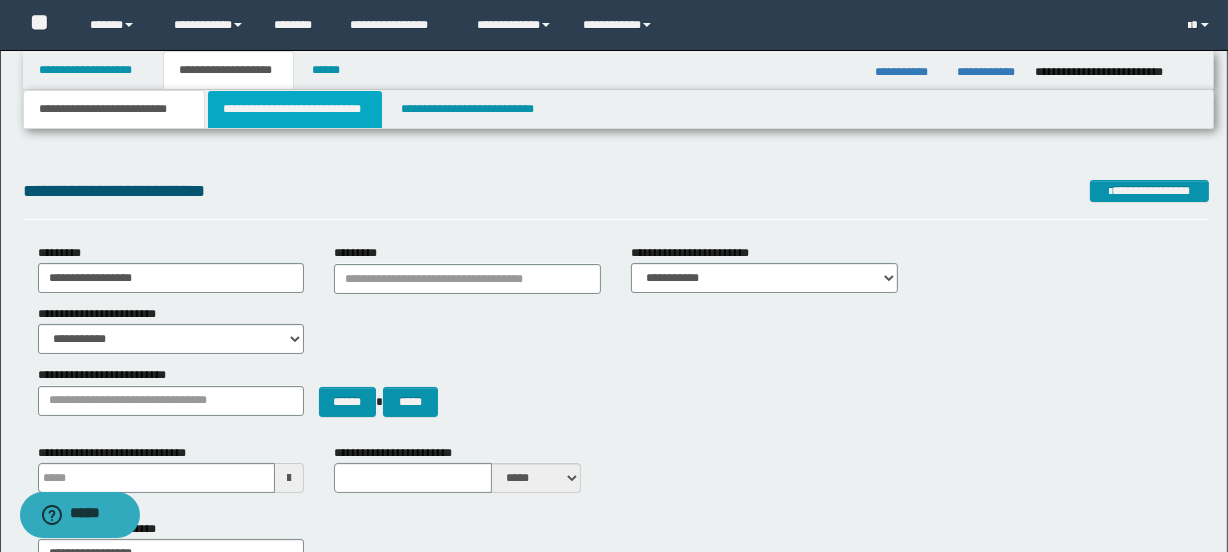 click on "**********" at bounding box center (294, 109) 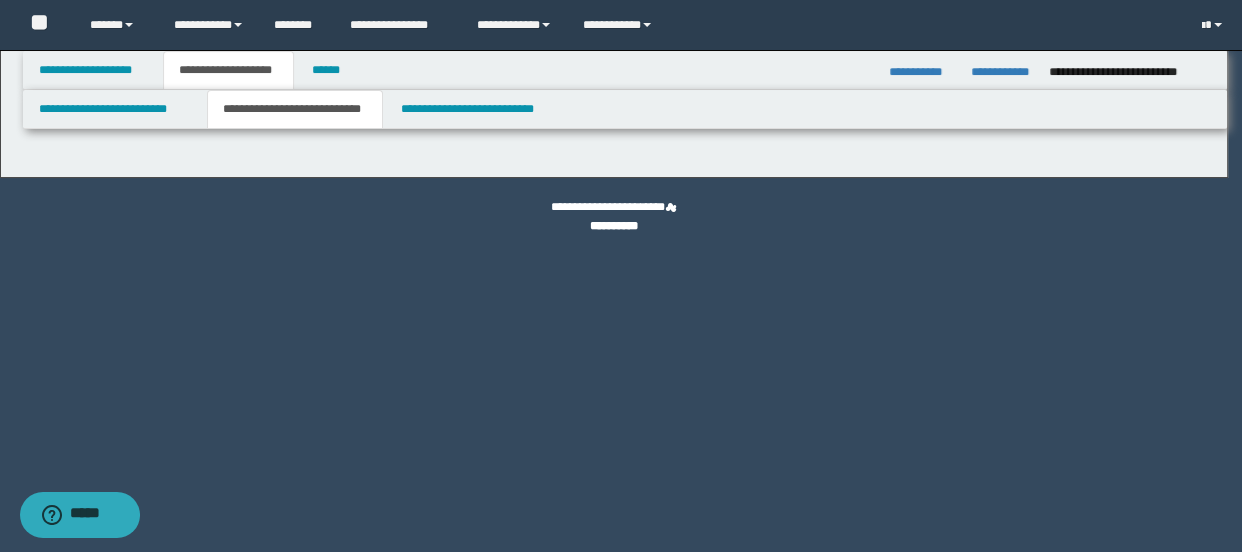 select on "*" 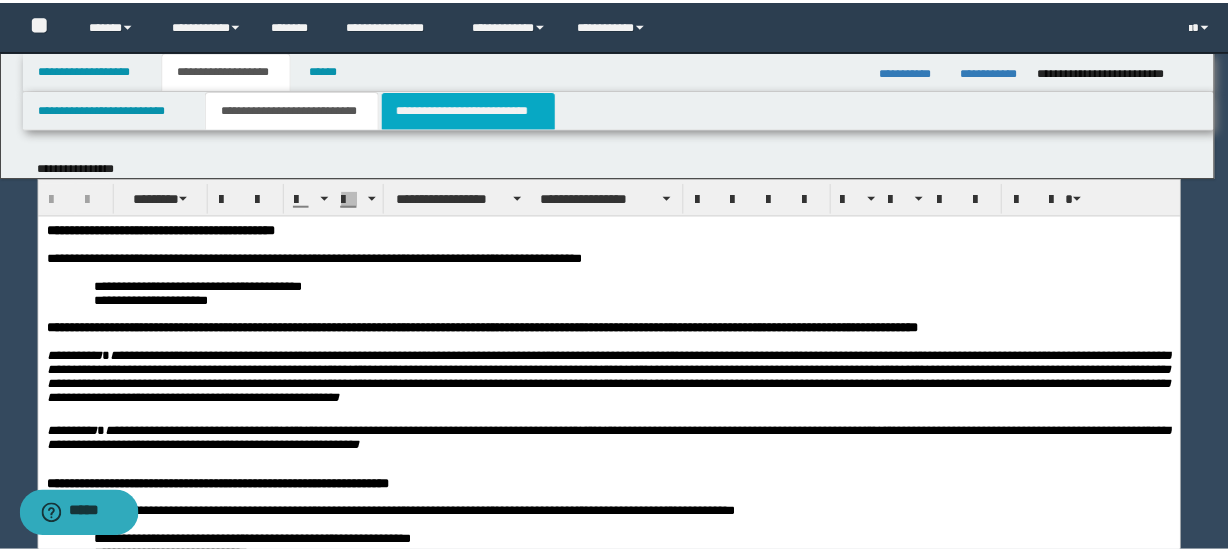 scroll, scrollTop: 0, scrollLeft: 0, axis: both 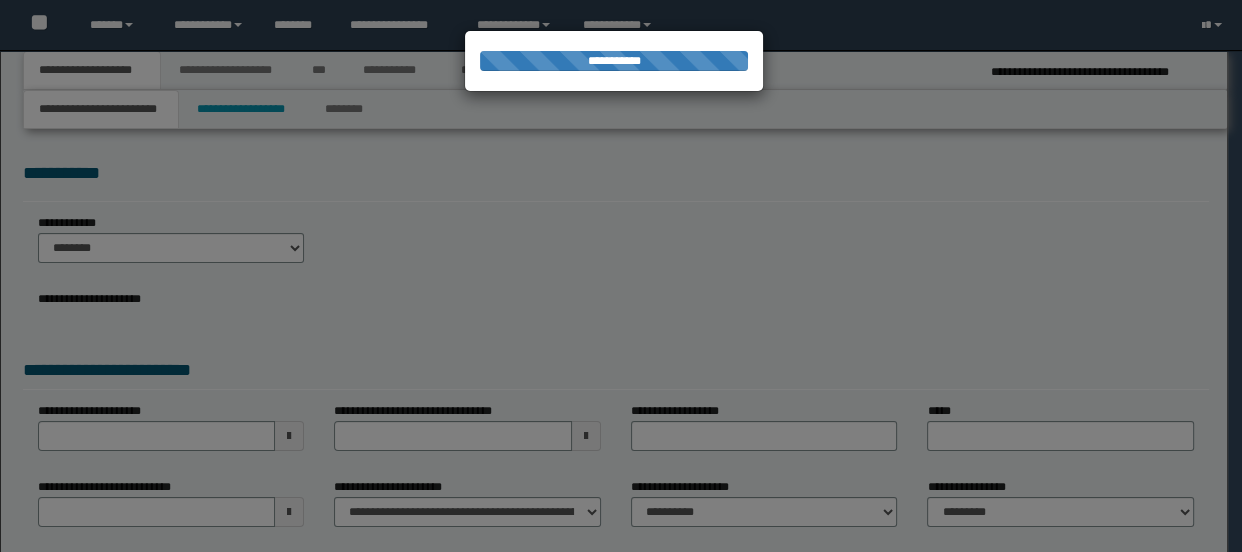 select on "*" 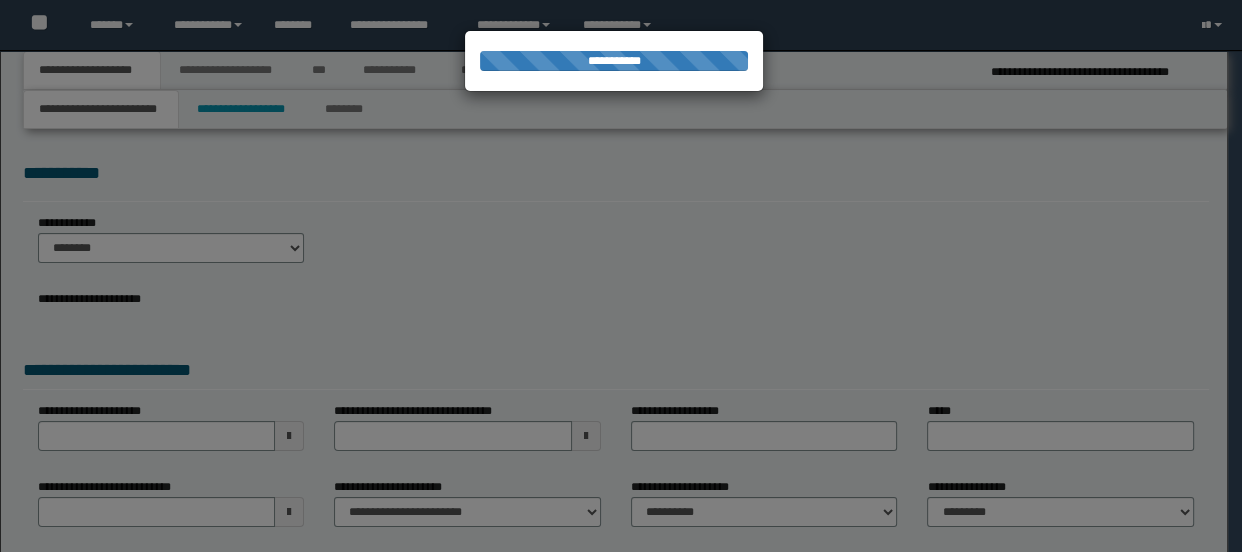 scroll, scrollTop: 0, scrollLeft: 0, axis: both 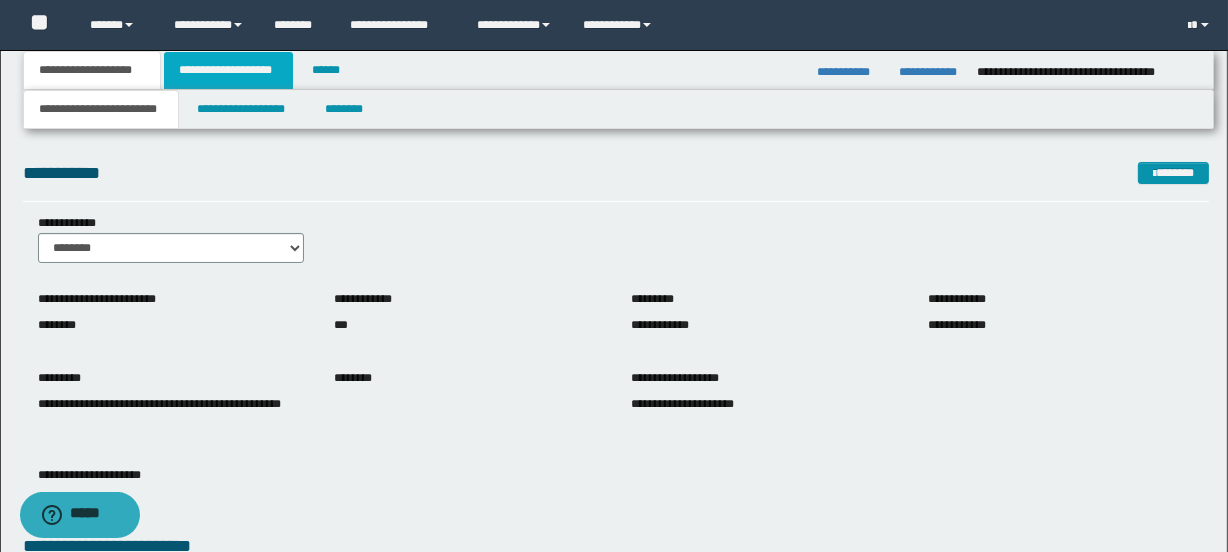 drag, startPoint x: 226, startPoint y: 65, endPoint x: 237, endPoint y: 82, distance: 20.248457 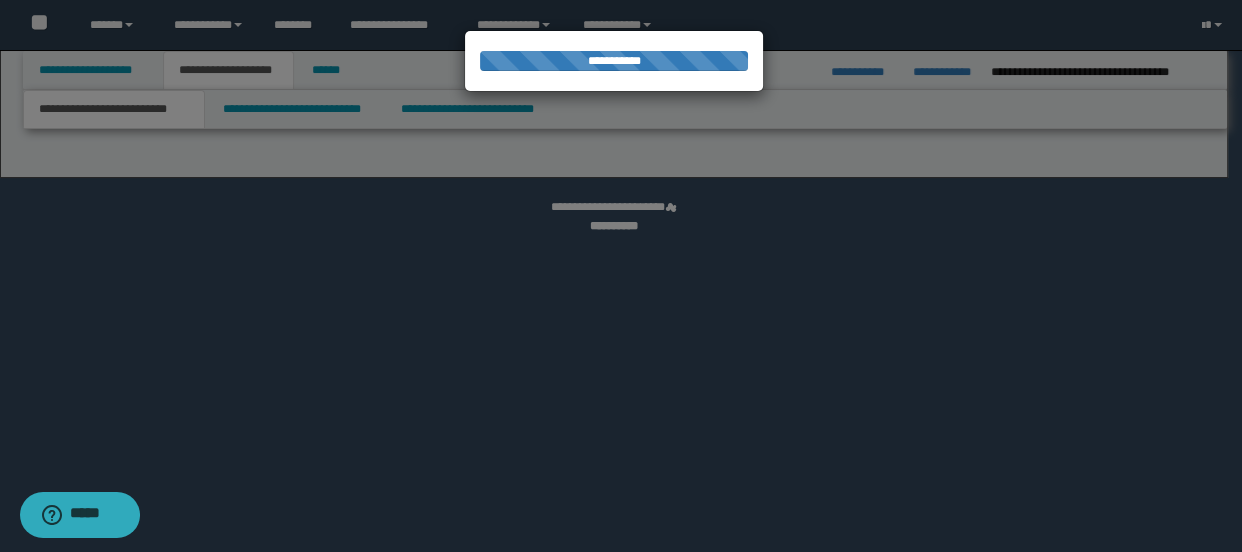 click at bounding box center [621, 276] 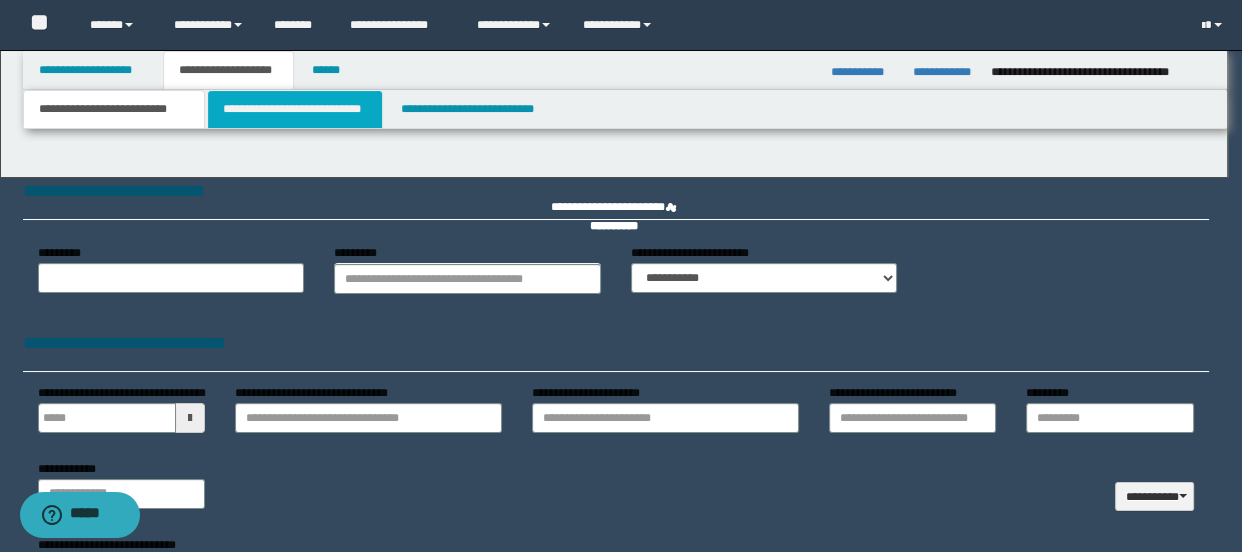 type 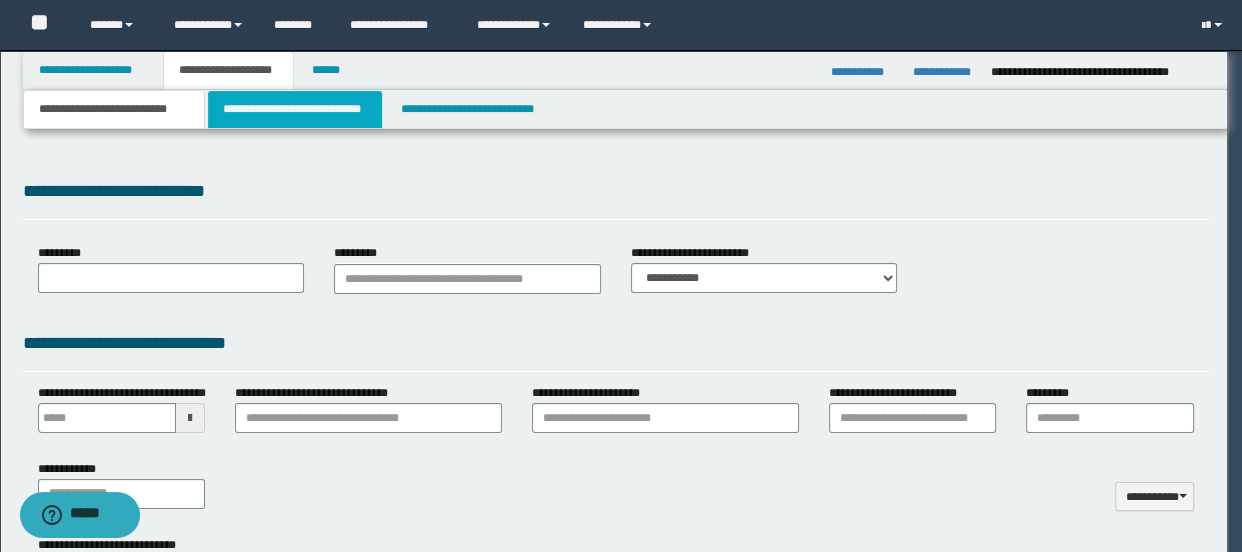 scroll, scrollTop: 0, scrollLeft: 0, axis: both 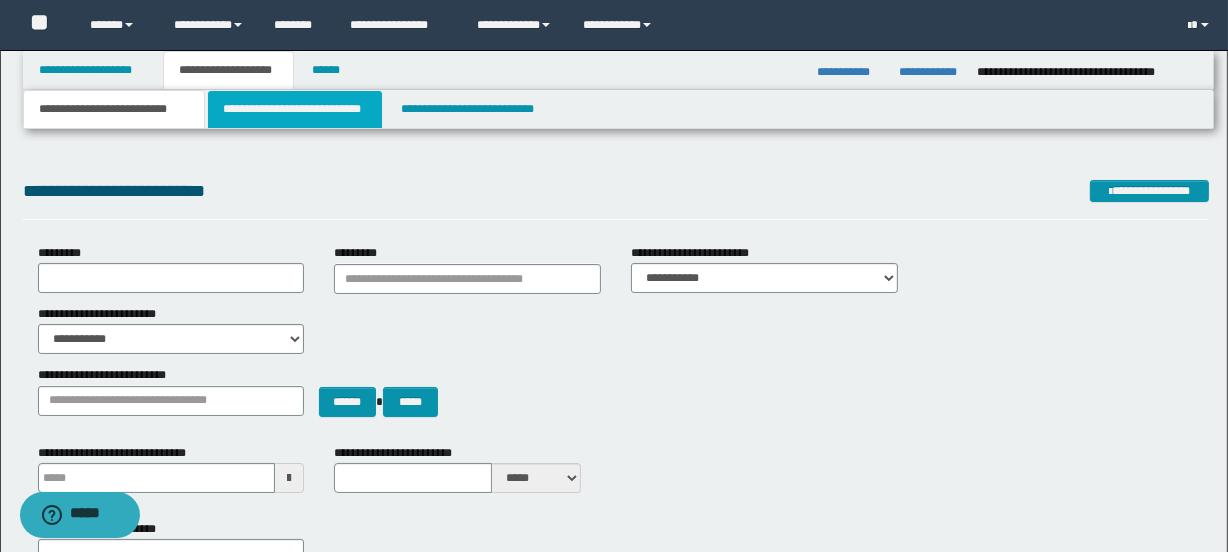 click on "**********" at bounding box center [294, 109] 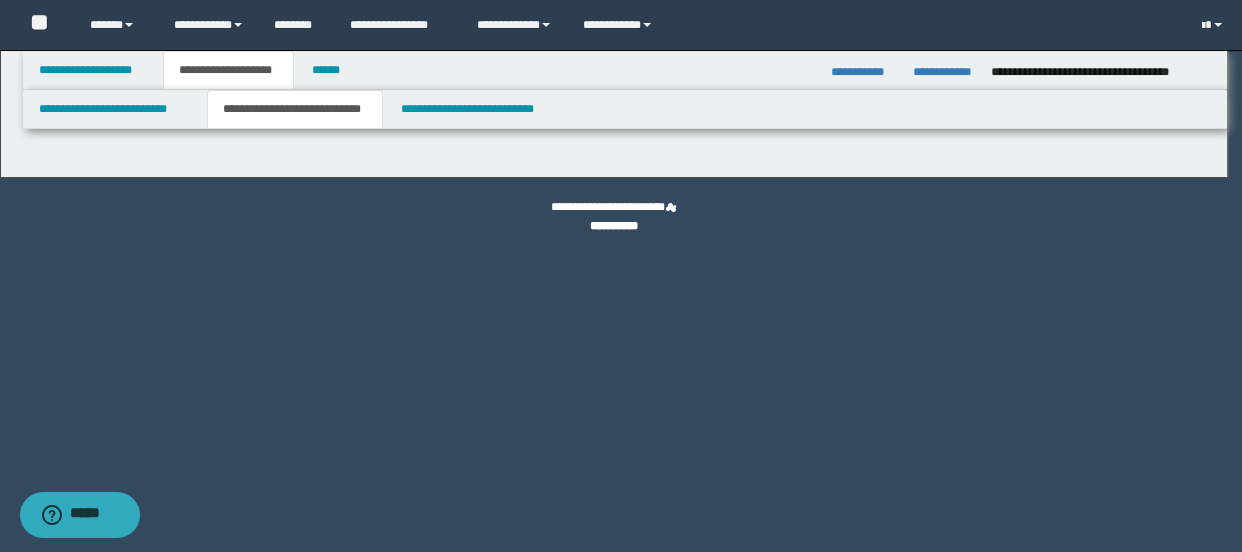 select on "*" 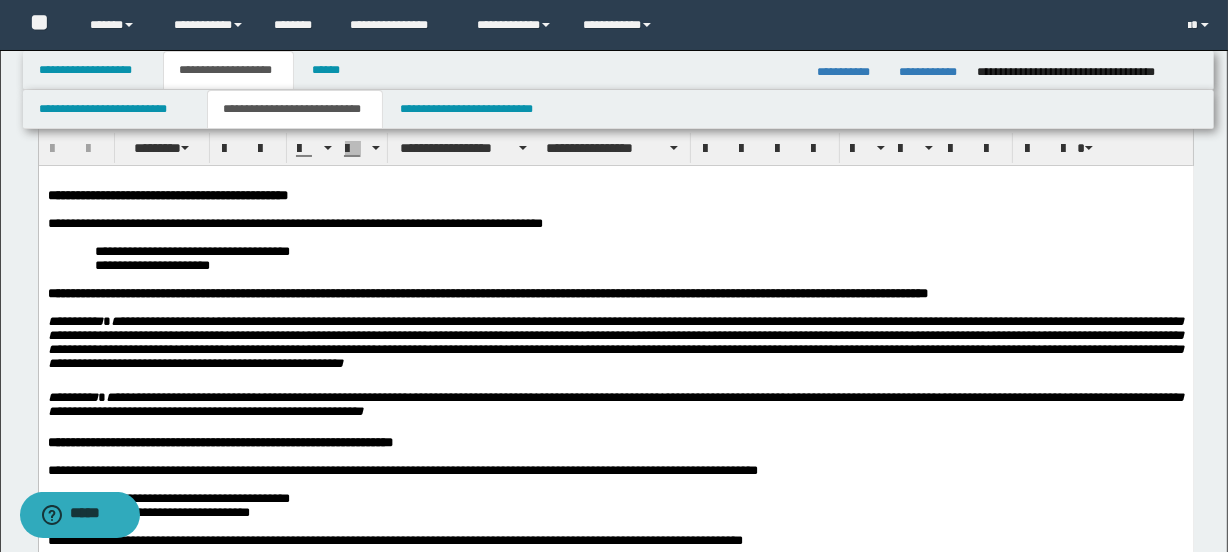 scroll, scrollTop: 90, scrollLeft: 0, axis: vertical 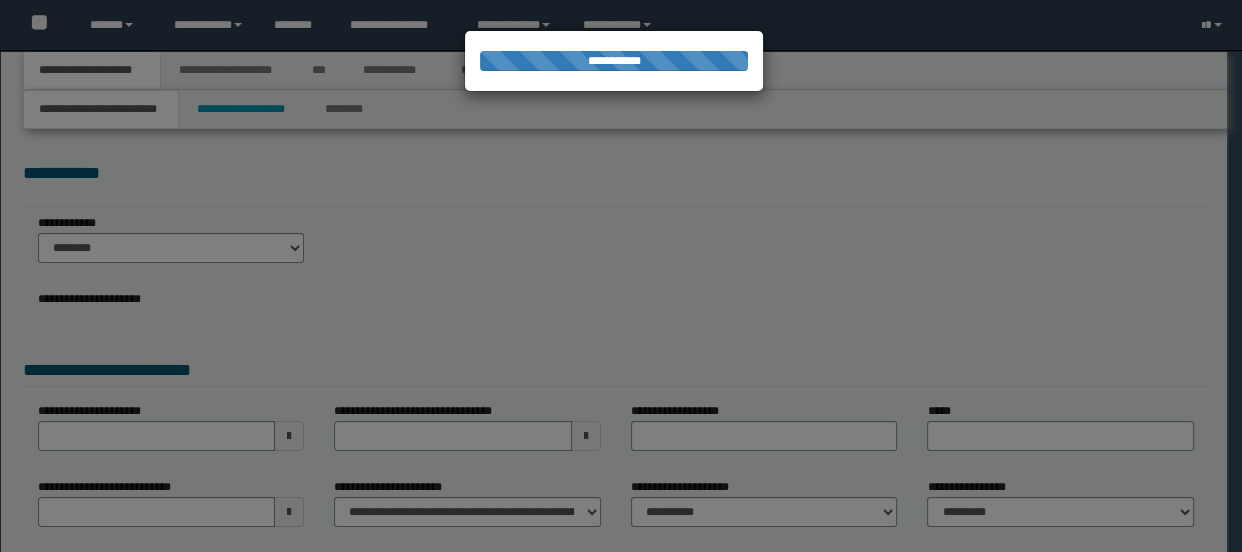 select on "*" 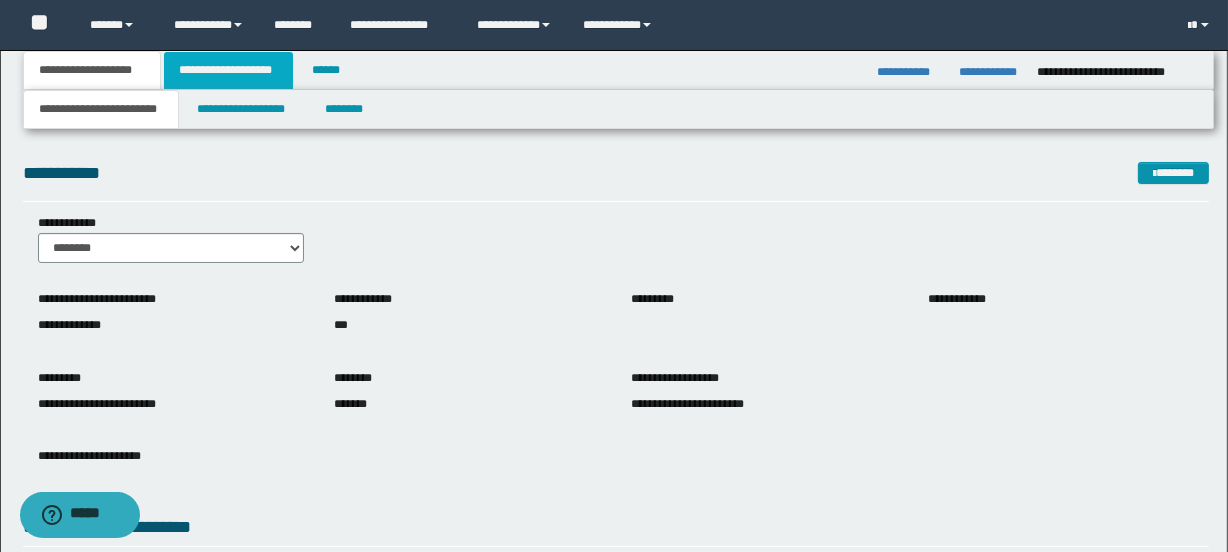 click on "**********" at bounding box center (228, 70) 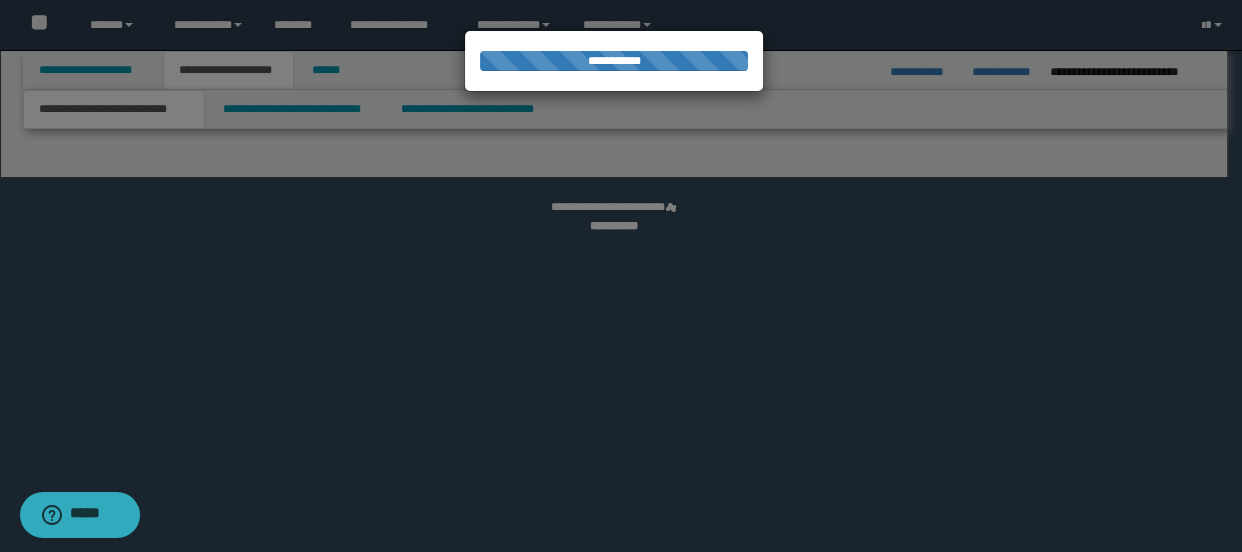 click at bounding box center [621, 276] 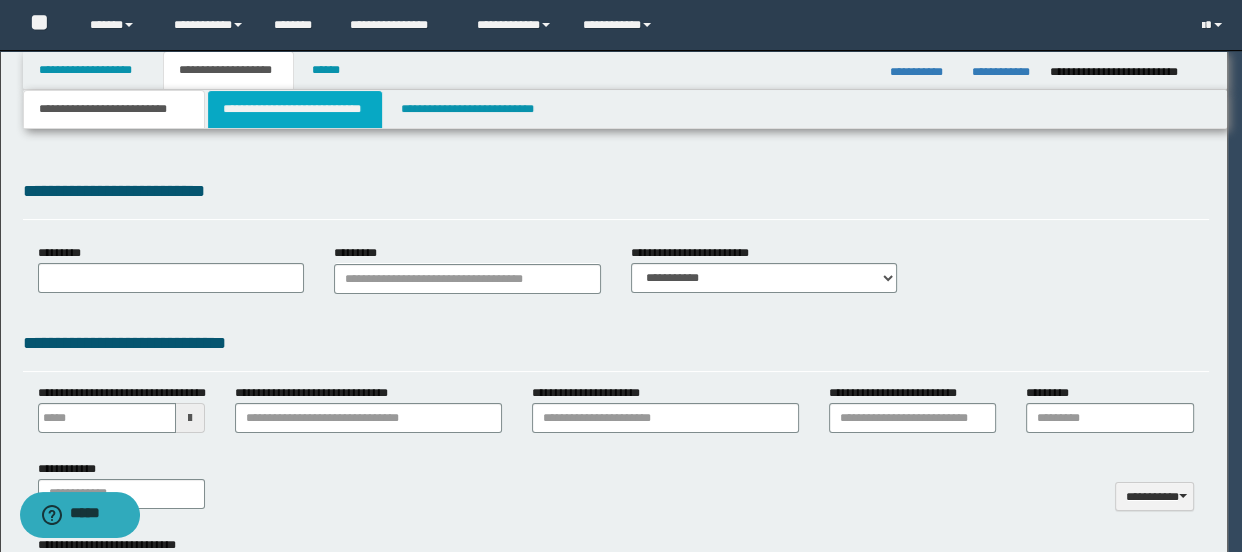type 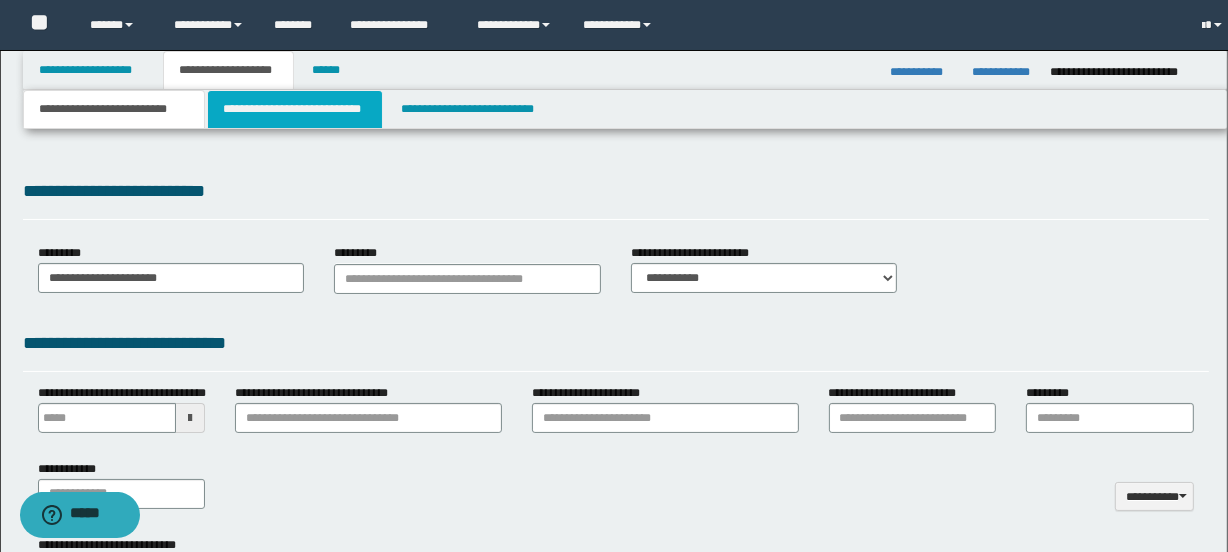 click on "**********" at bounding box center (294, 109) 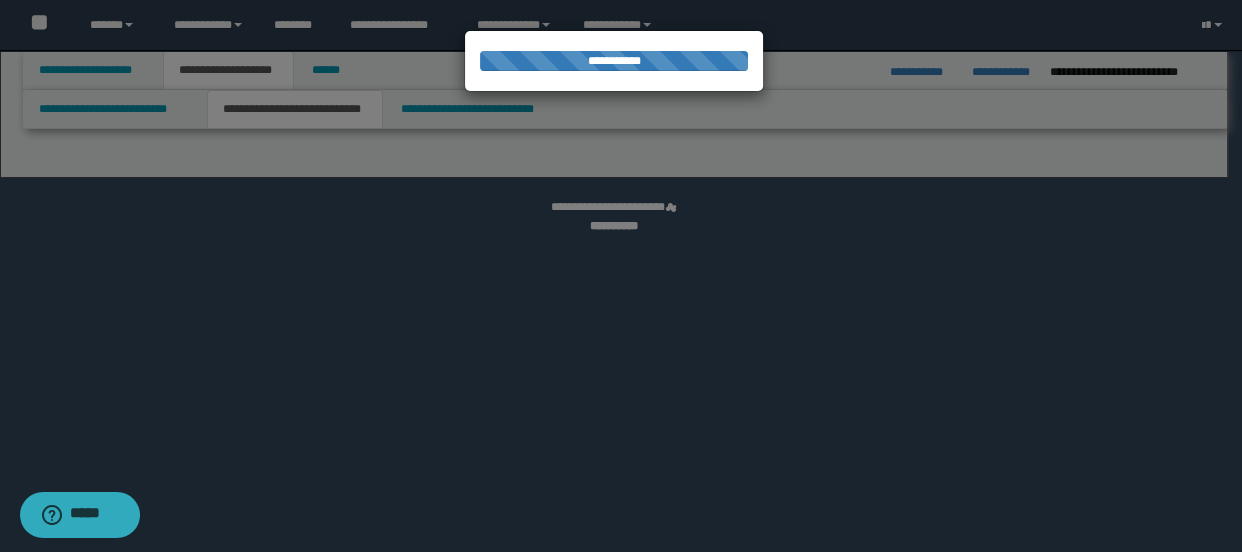 select on "*" 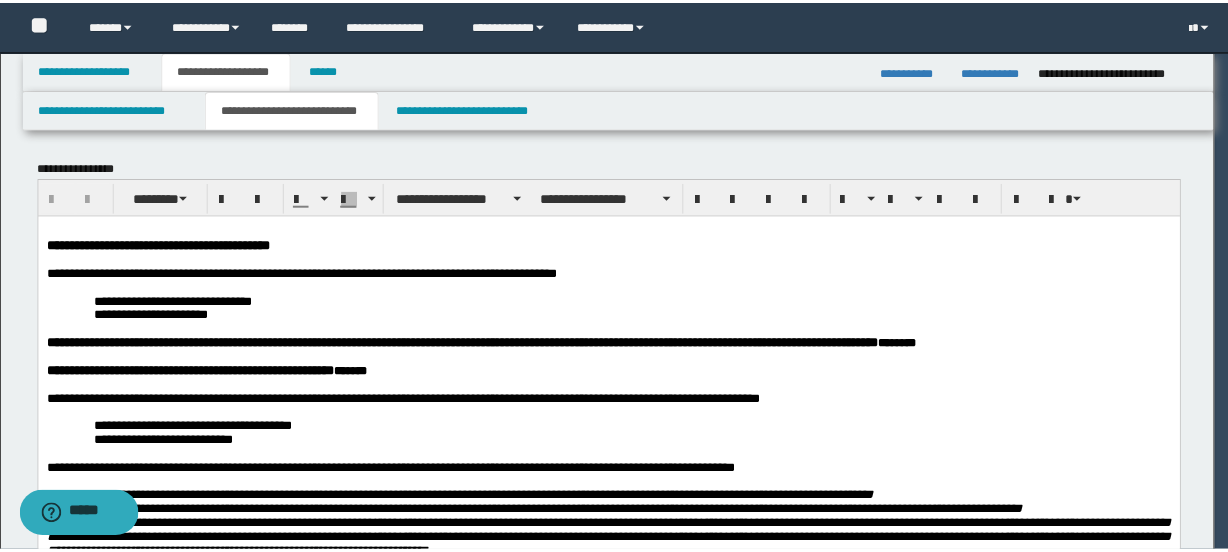 scroll, scrollTop: 0, scrollLeft: 0, axis: both 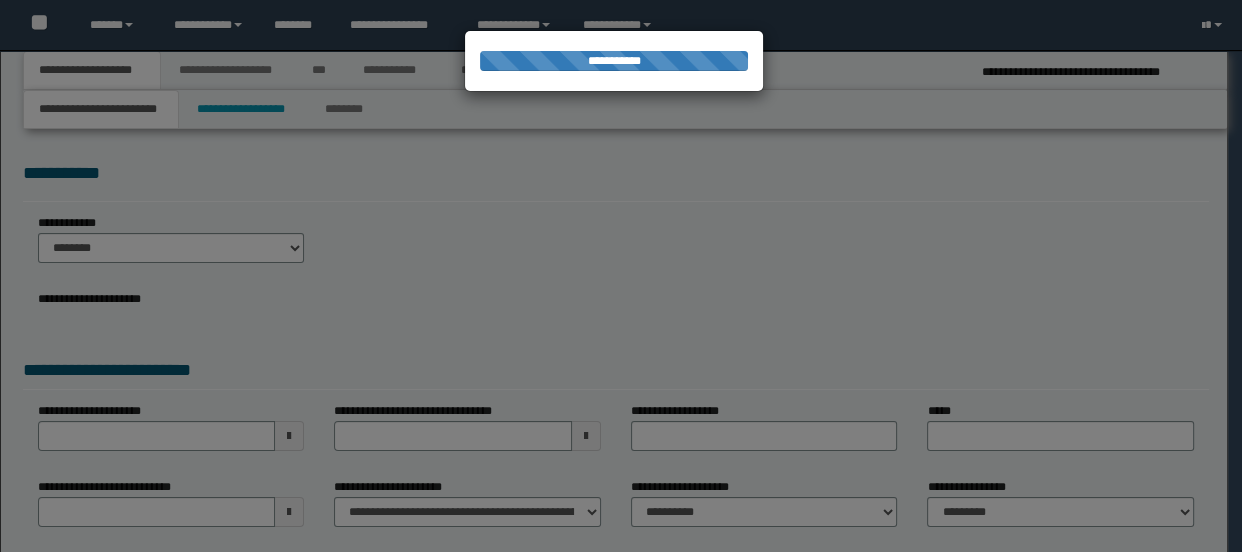 select on "*" 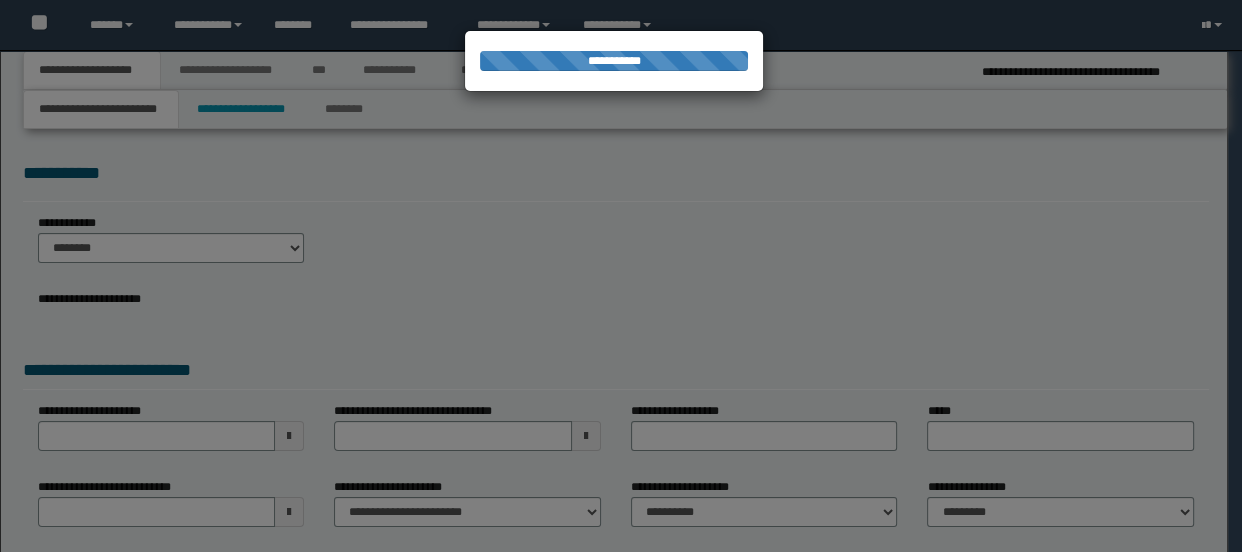 scroll, scrollTop: 0, scrollLeft: 0, axis: both 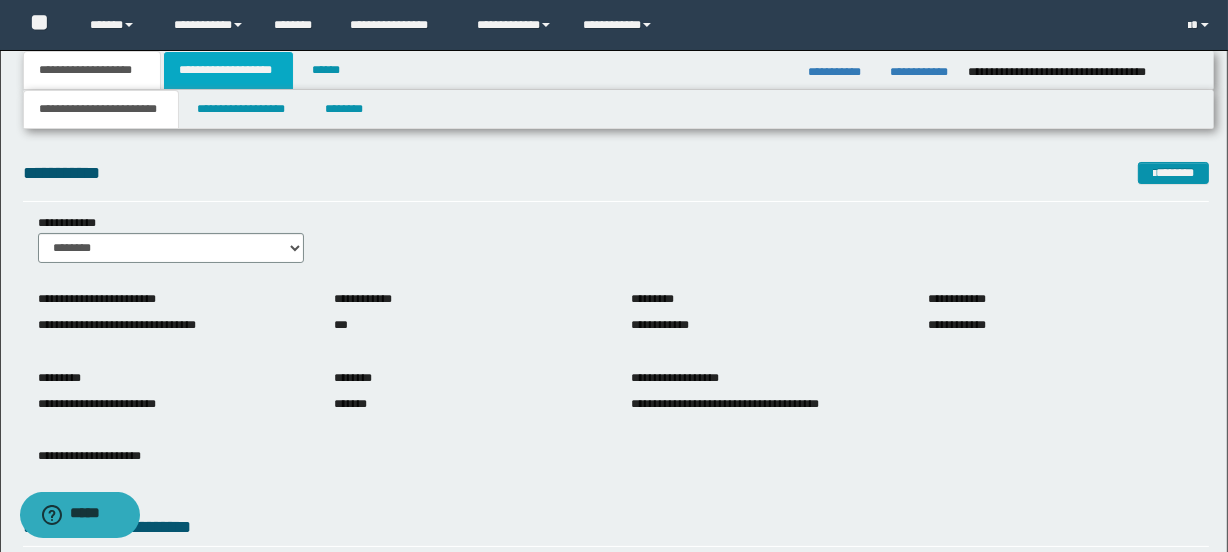 click on "**********" at bounding box center [228, 70] 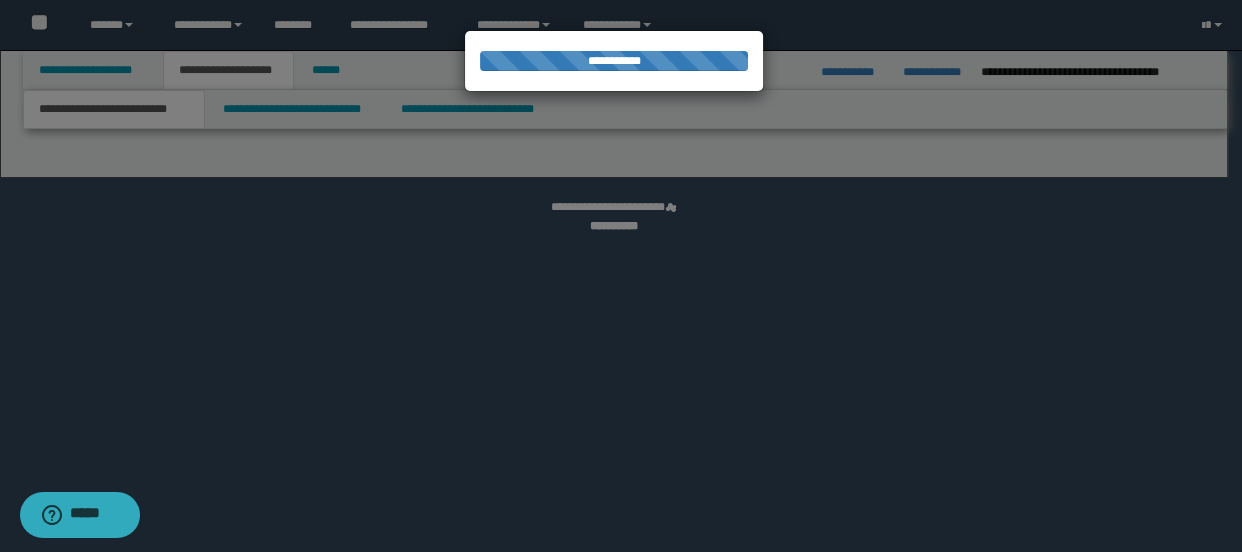 click at bounding box center [621, 276] 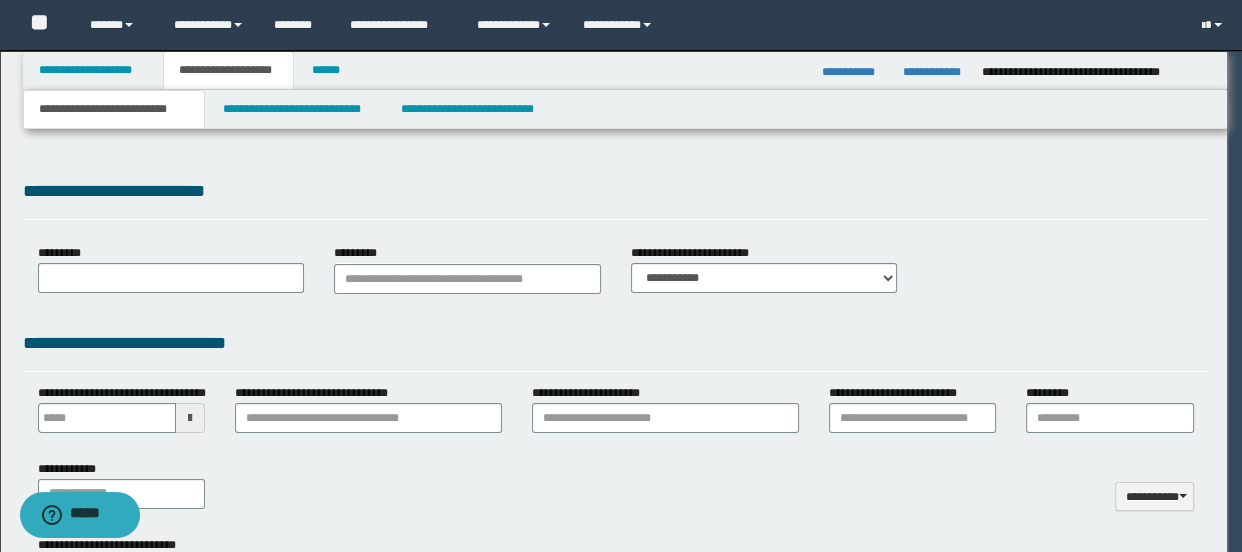 type 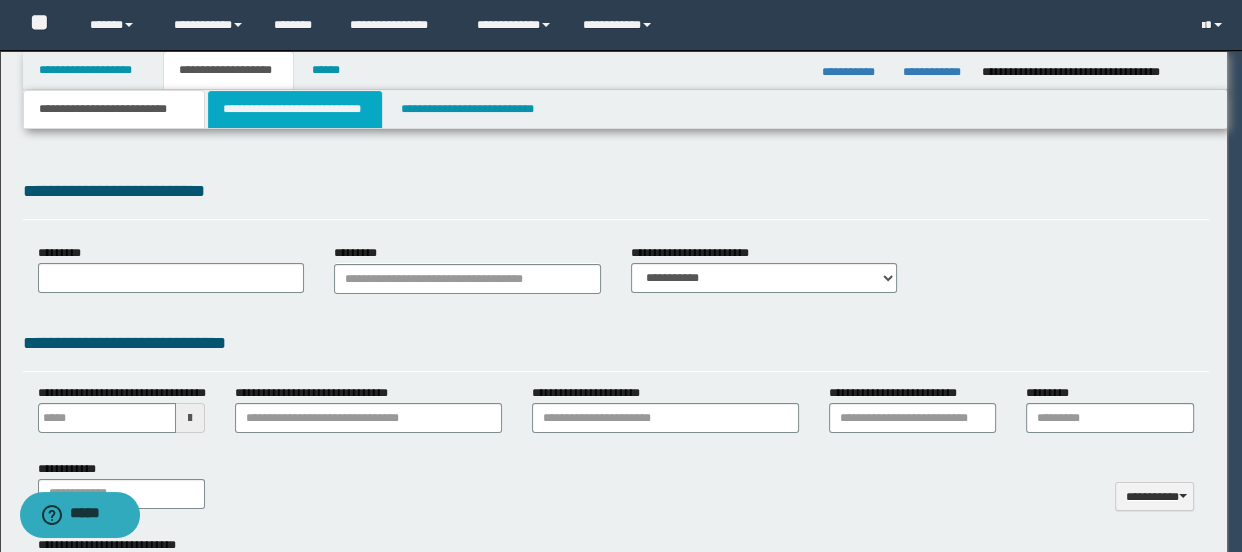 scroll, scrollTop: 0, scrollLeft: 0, axis: both 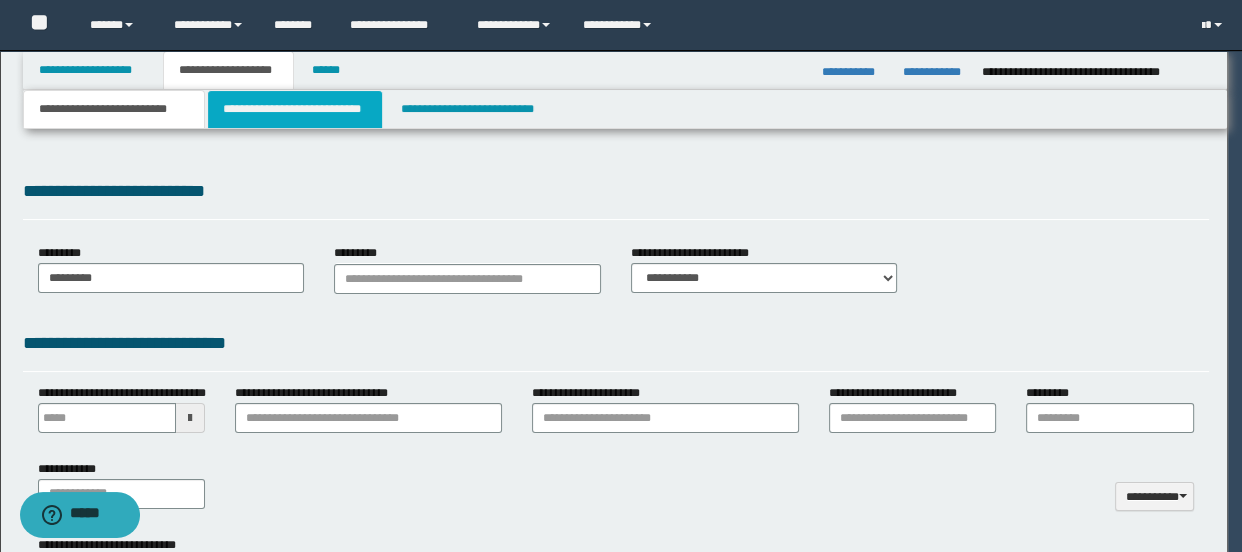 click on "**********" at bounding box center (294, 109) 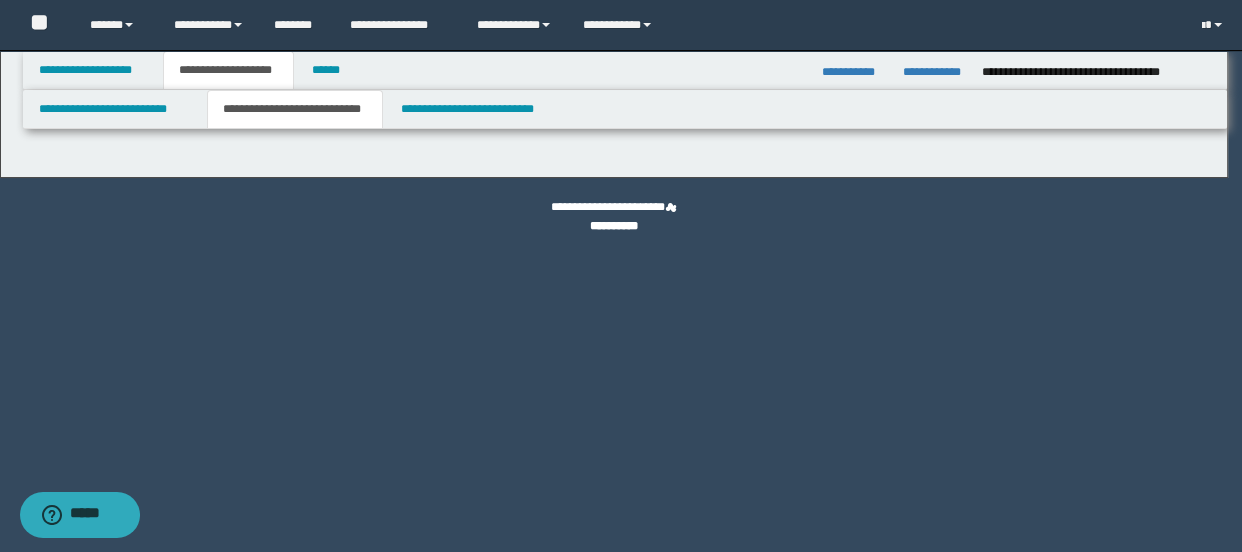 select on "*" 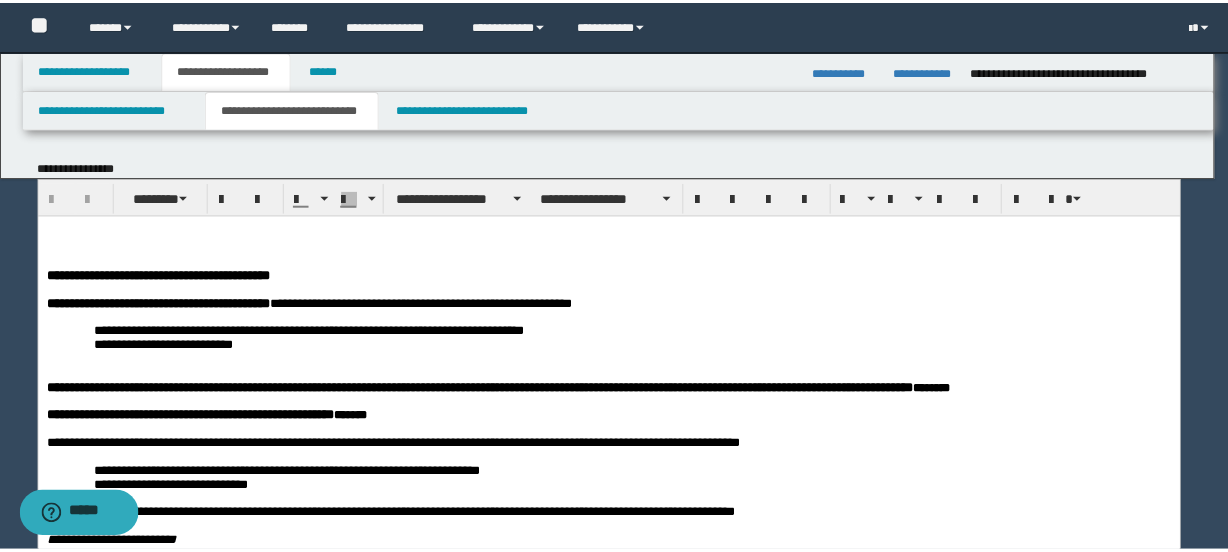 scroll, scrollTop: 0, scrollLeft: 0, axis: both 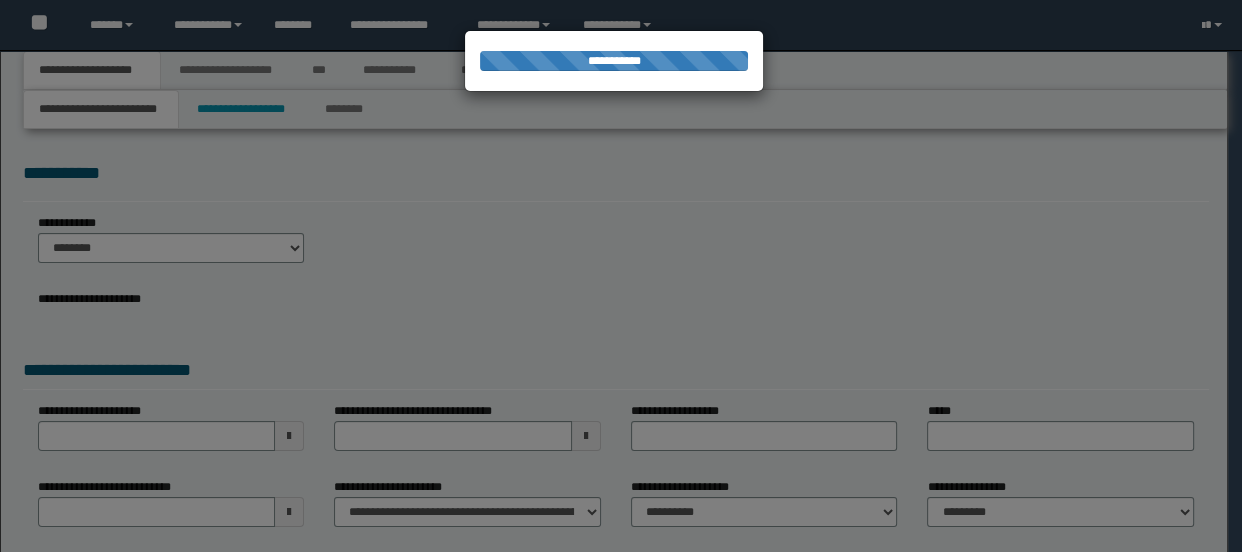select on "*" 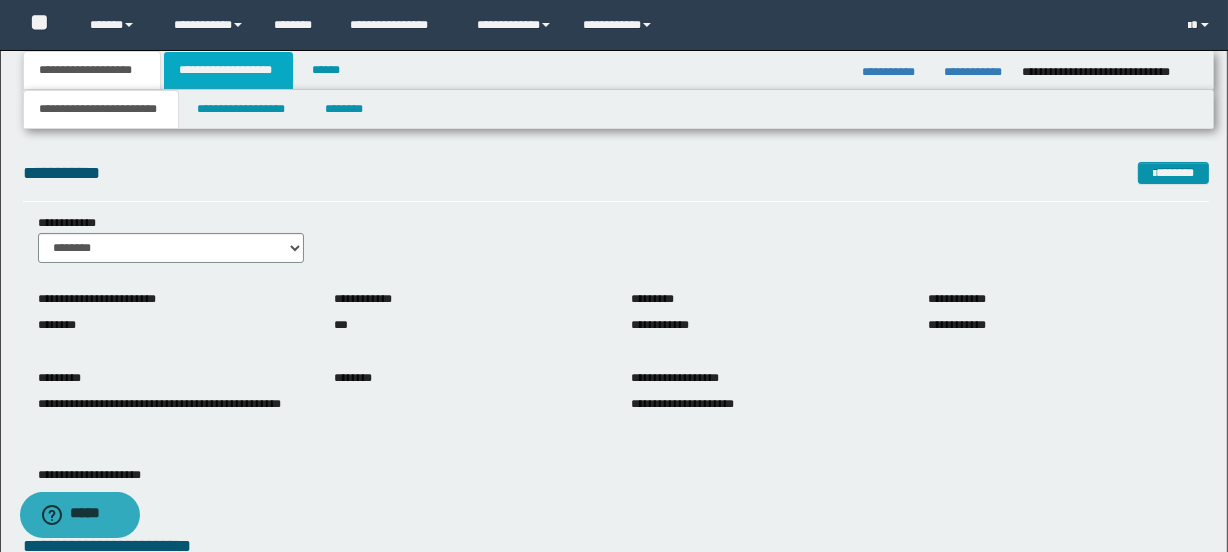 click on "**********" at bounding box center (228, 70) 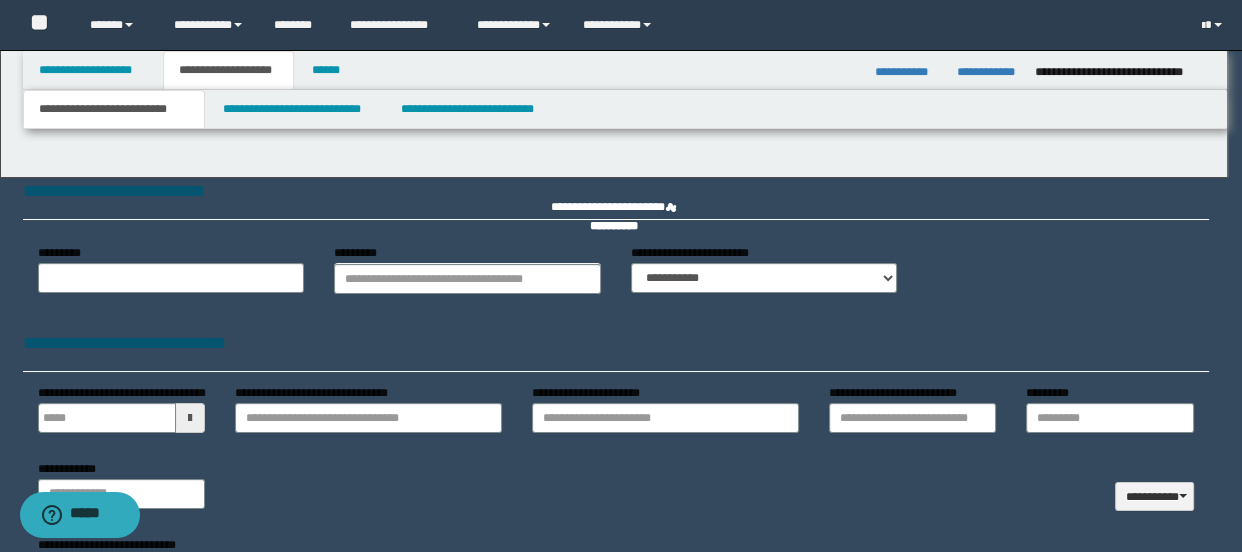 type 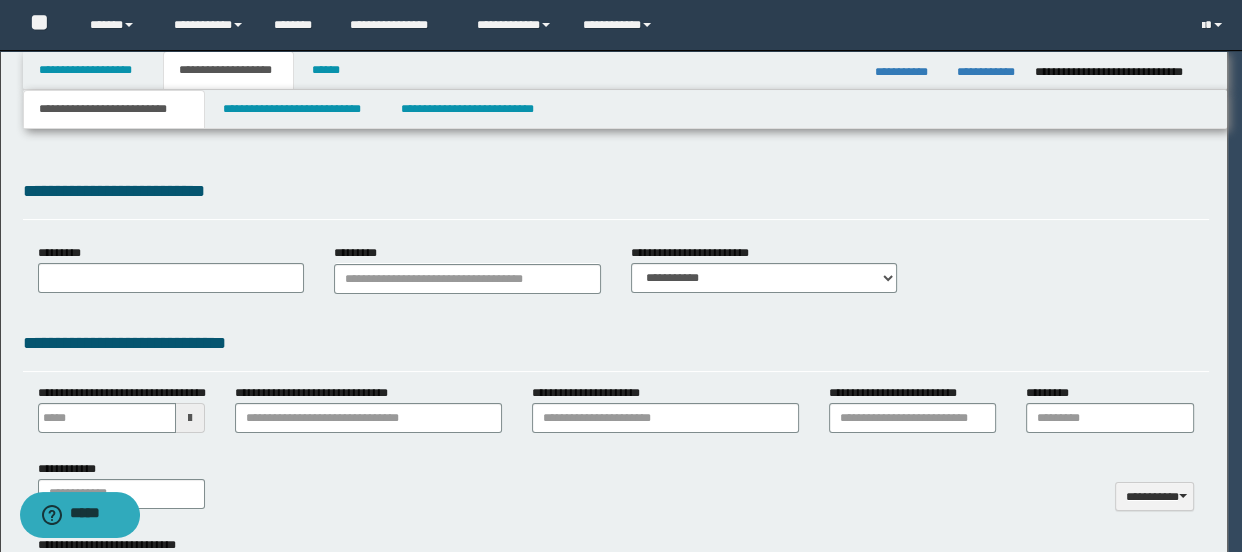 scroll, scrollTop: 0, scrollLeft: 0, axis: both 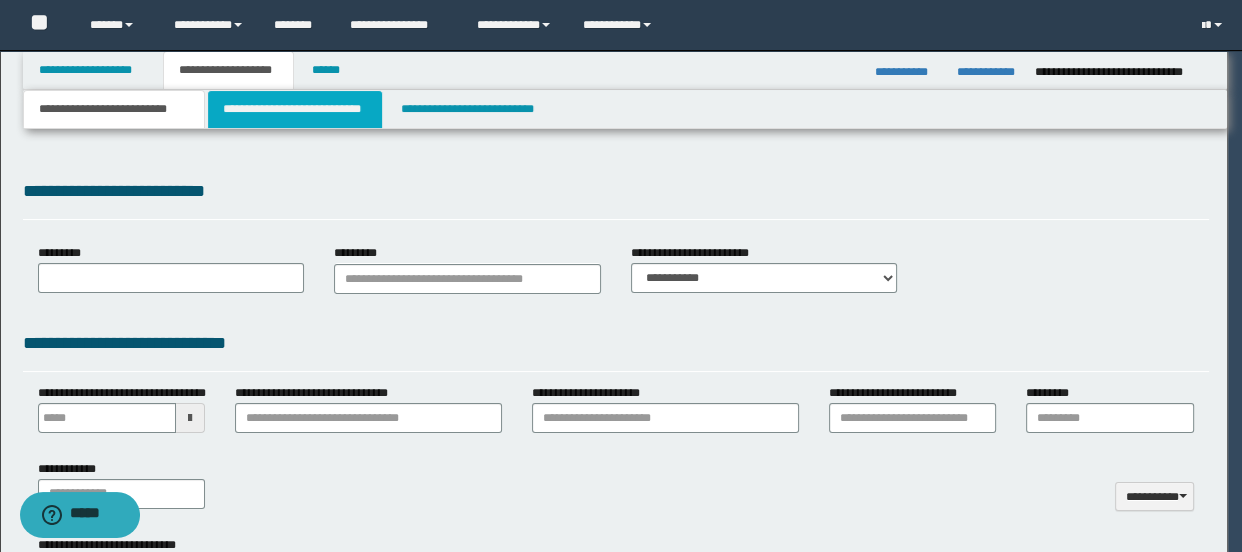 type on "********" 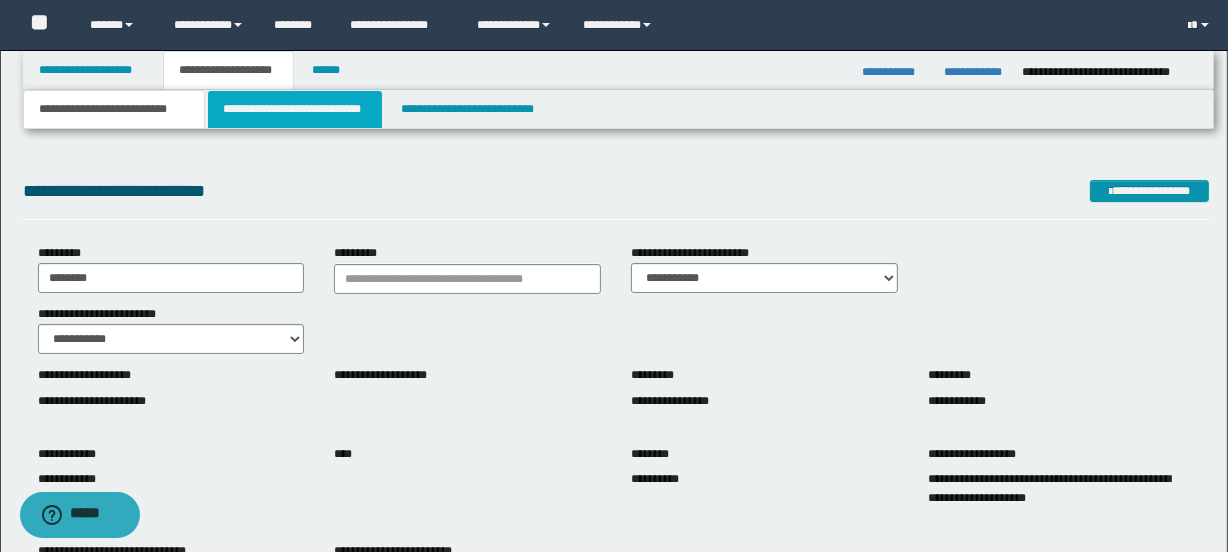 click on "**********" at bounding box center [294, 109] 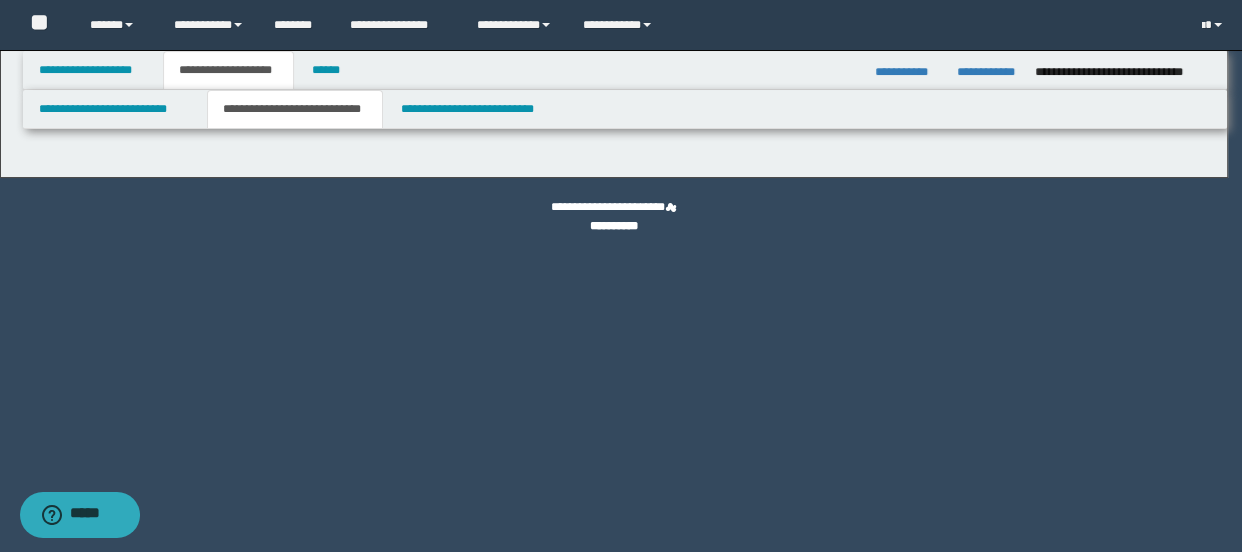 select on "*" 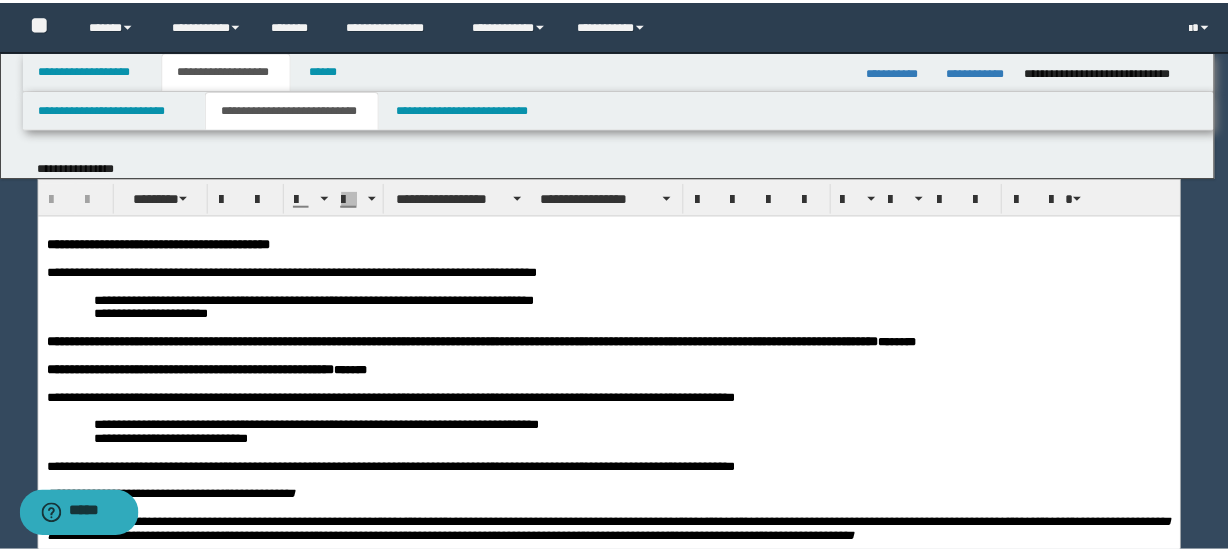 scroll, scrollTop: 0, scrollLeft: 0, axis: both 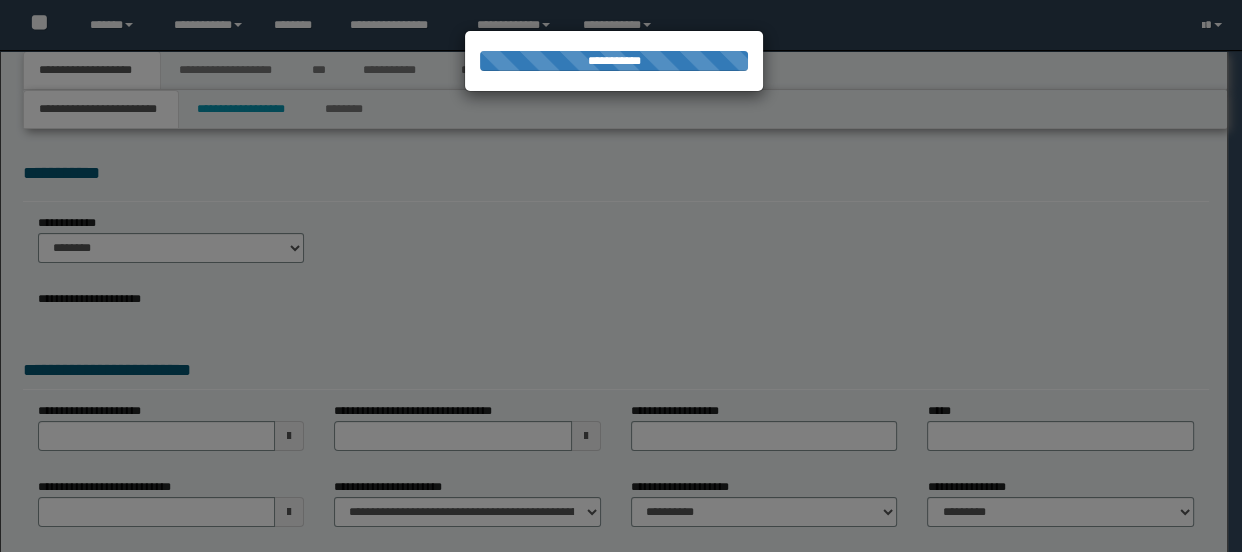 select on "*" 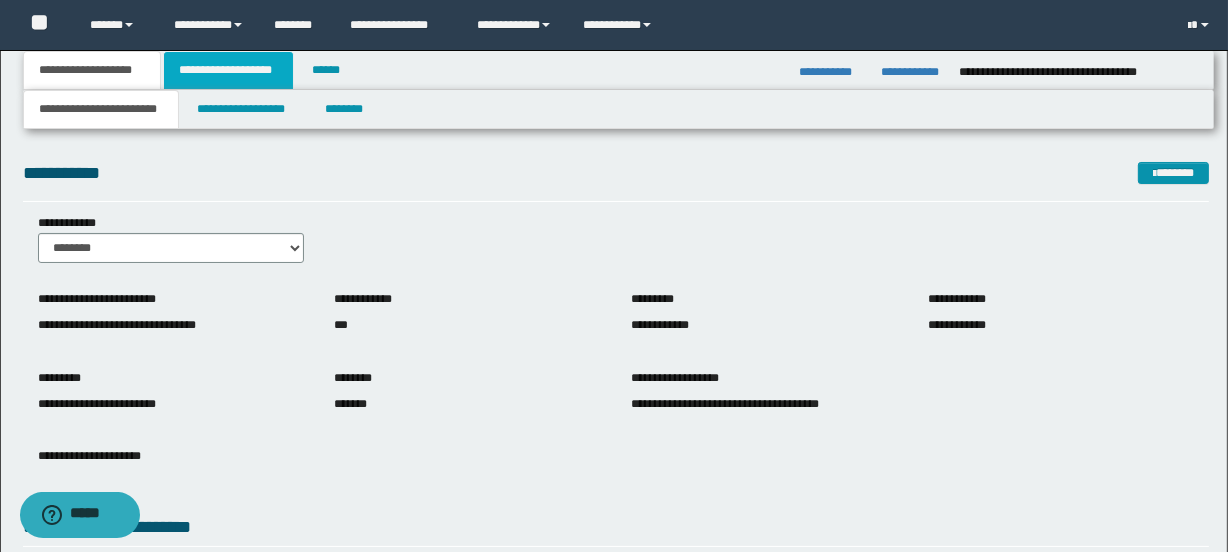 click on "**********" at bounding box center [228, 70] 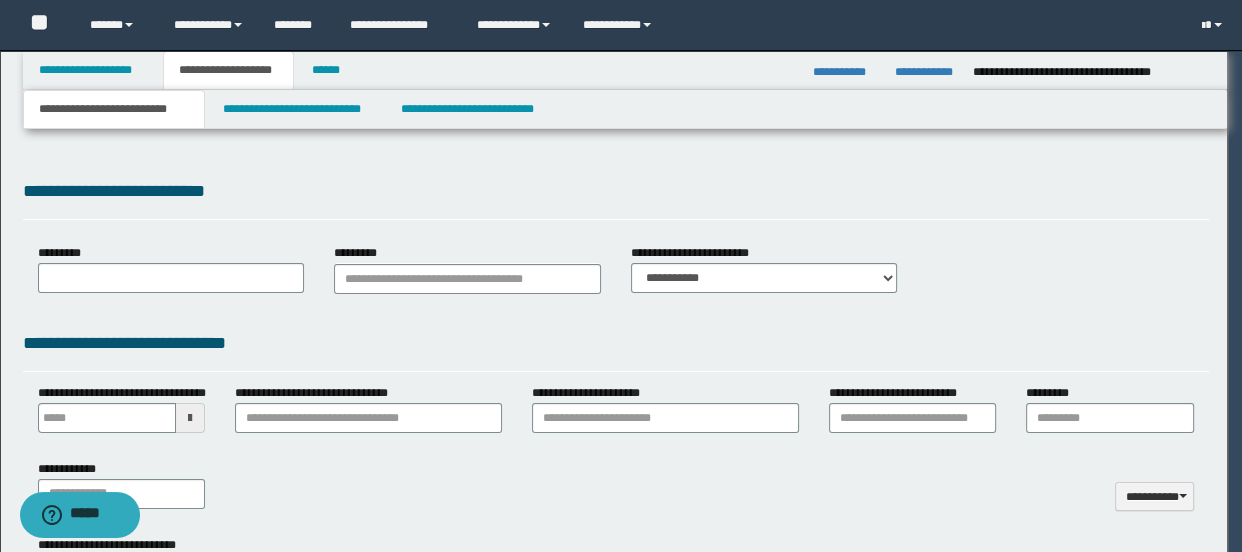 type 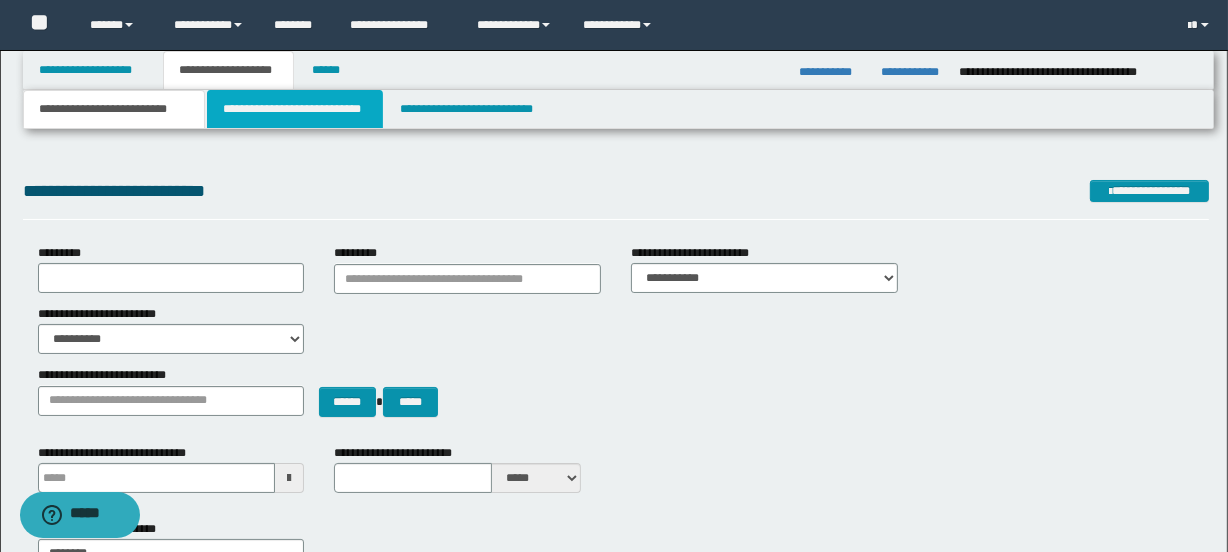 click on "**********" at bounding box center [294, 109] 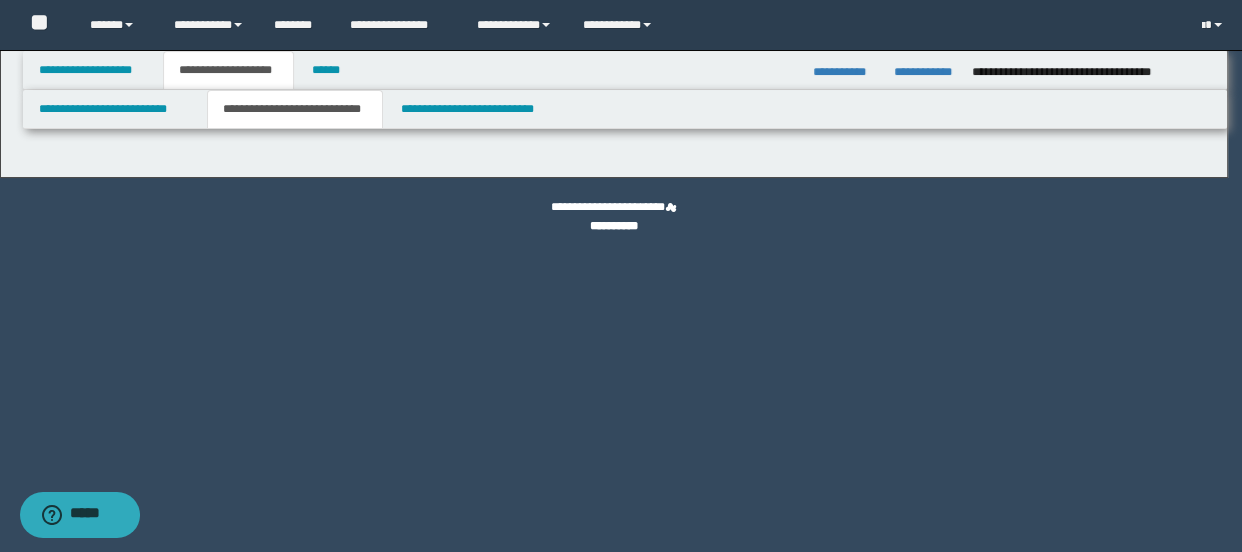 select on "*" 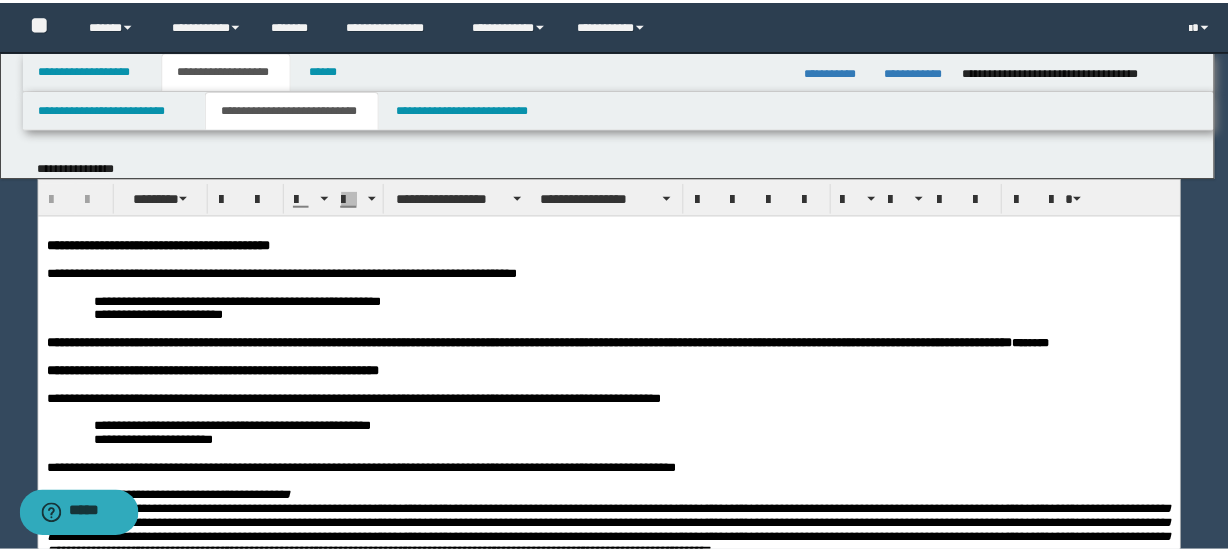 scroll, scrollTop: 0, scrollLeft: 0, axis: both 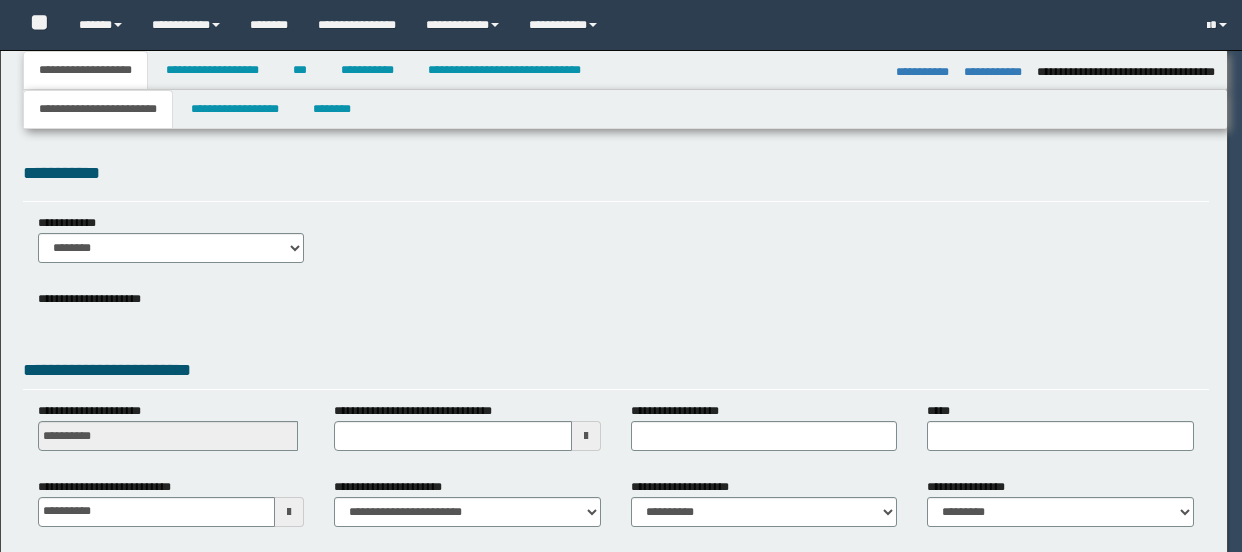 select on "*" 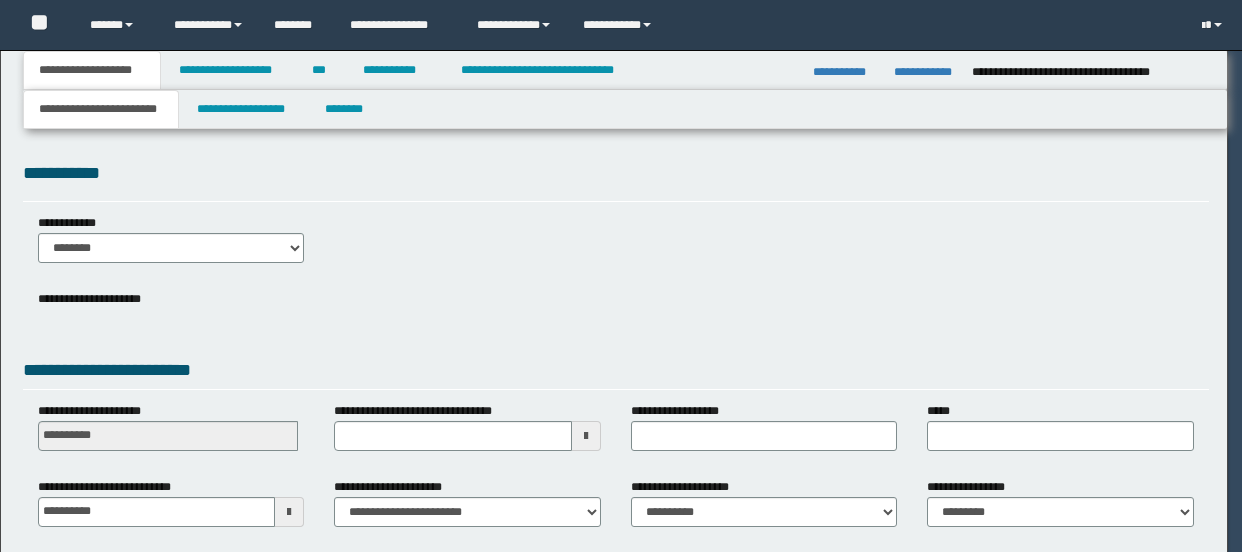 scroll, scrollTop: 0, scrollLeft: 0, axis: both 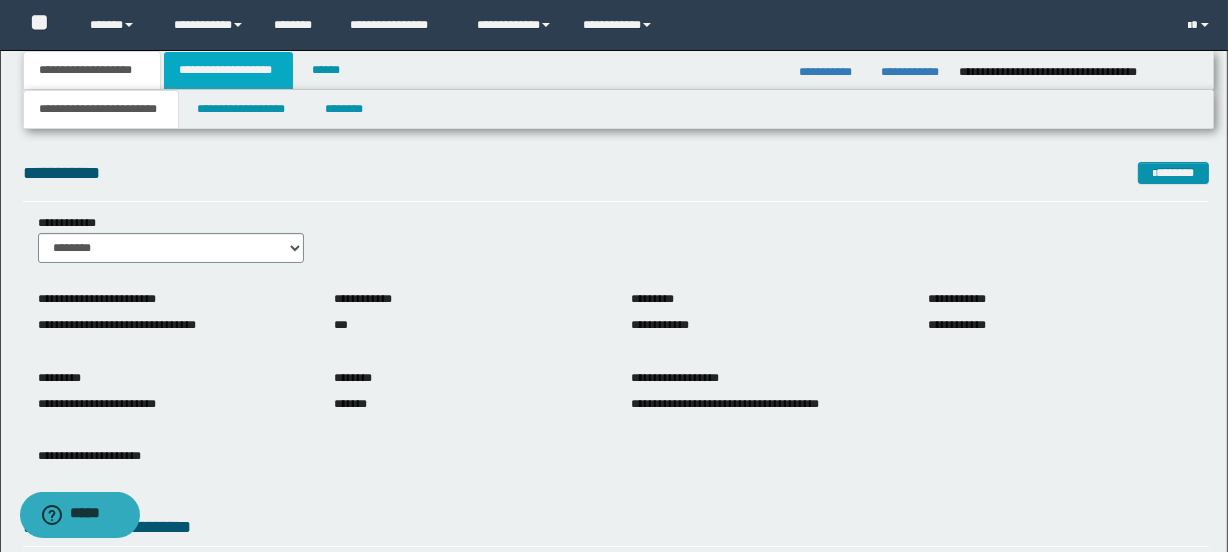 click on "**********" at bounding box center [228, 70] 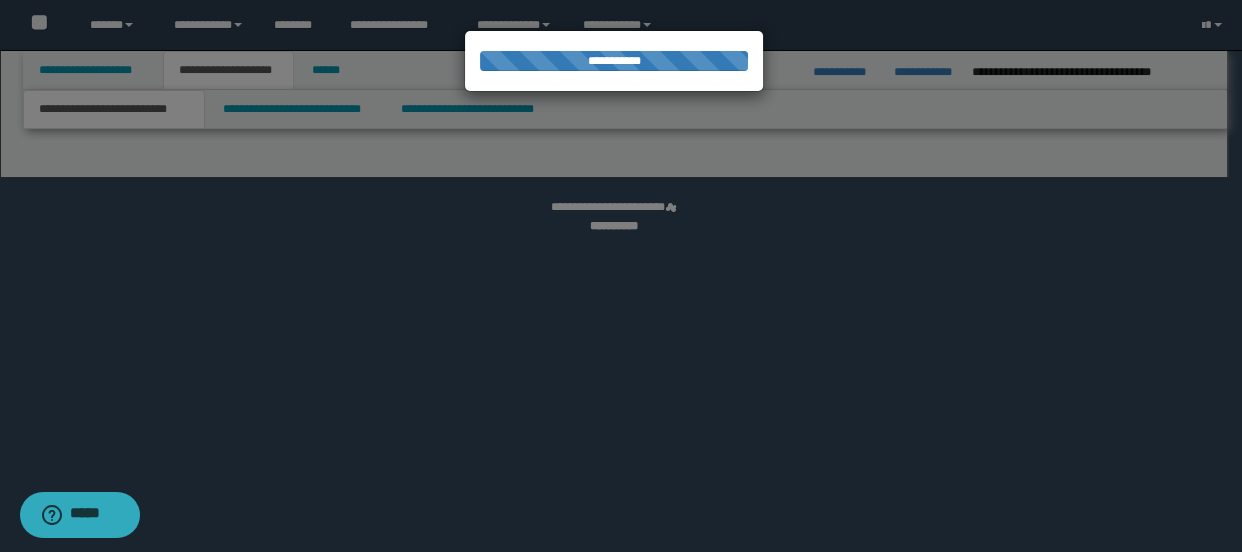 click at bounding box center [621, 276] 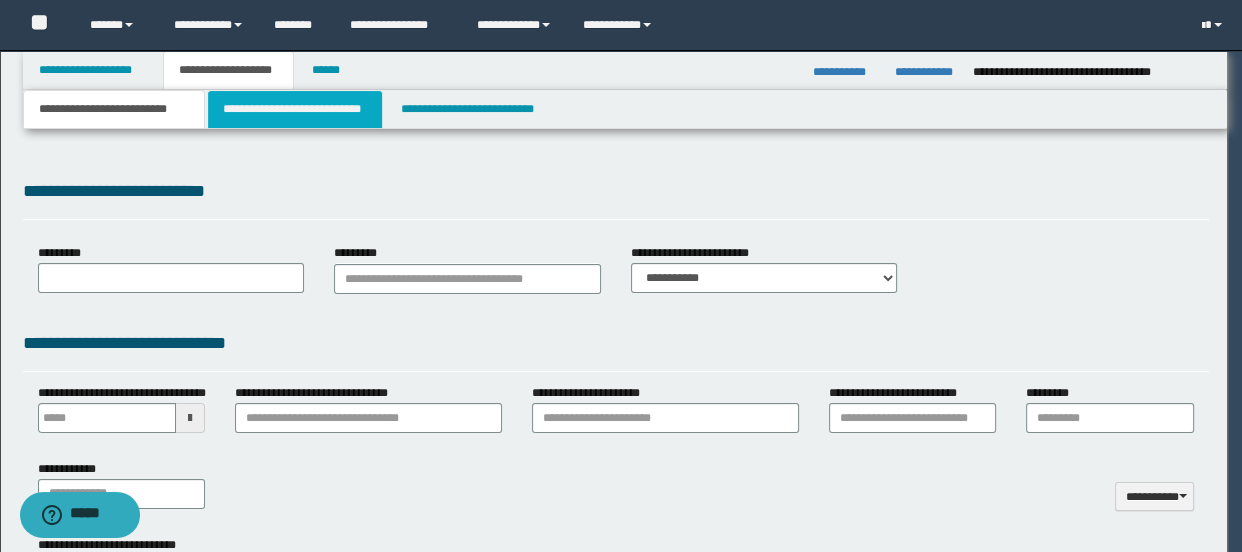 click on "**********" at bounding box center [294, 109] 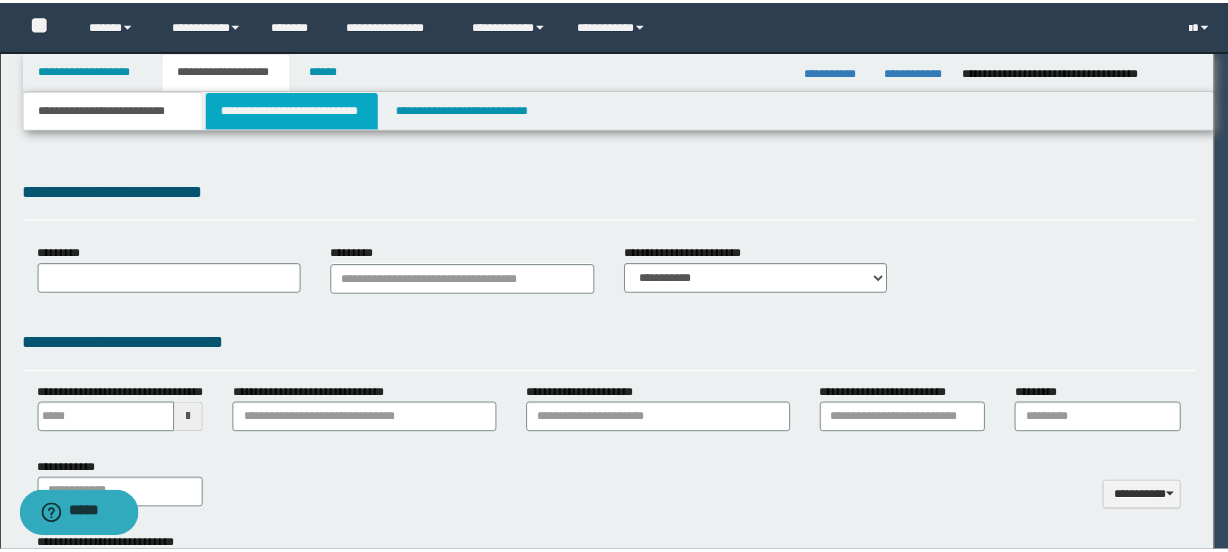 scroll, scrollTop: 0, scrollLeft: 0, axis: both 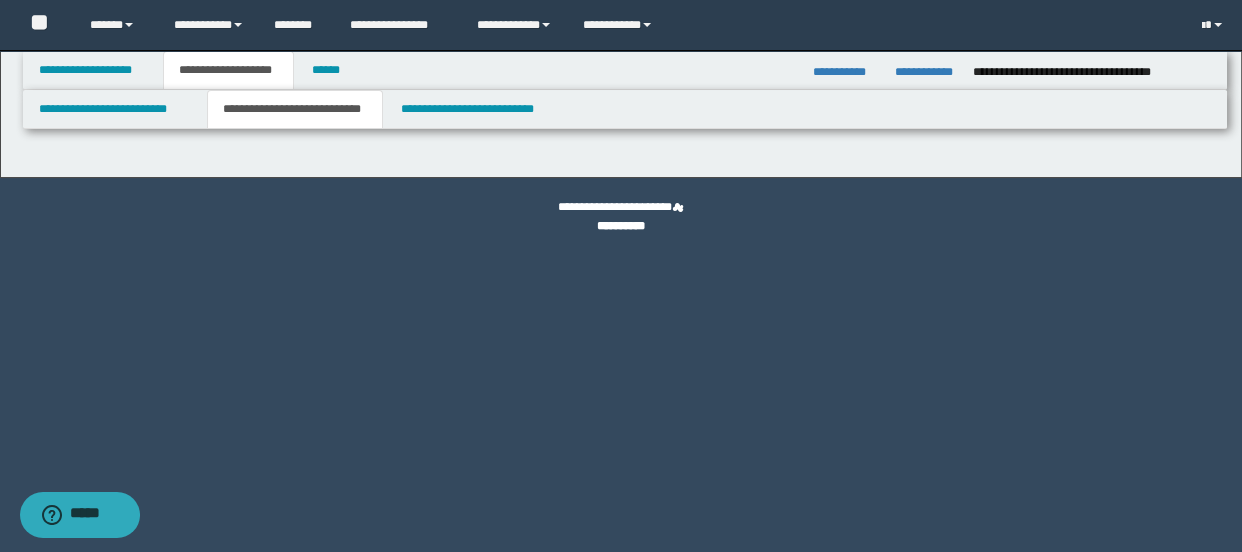 select on "*" 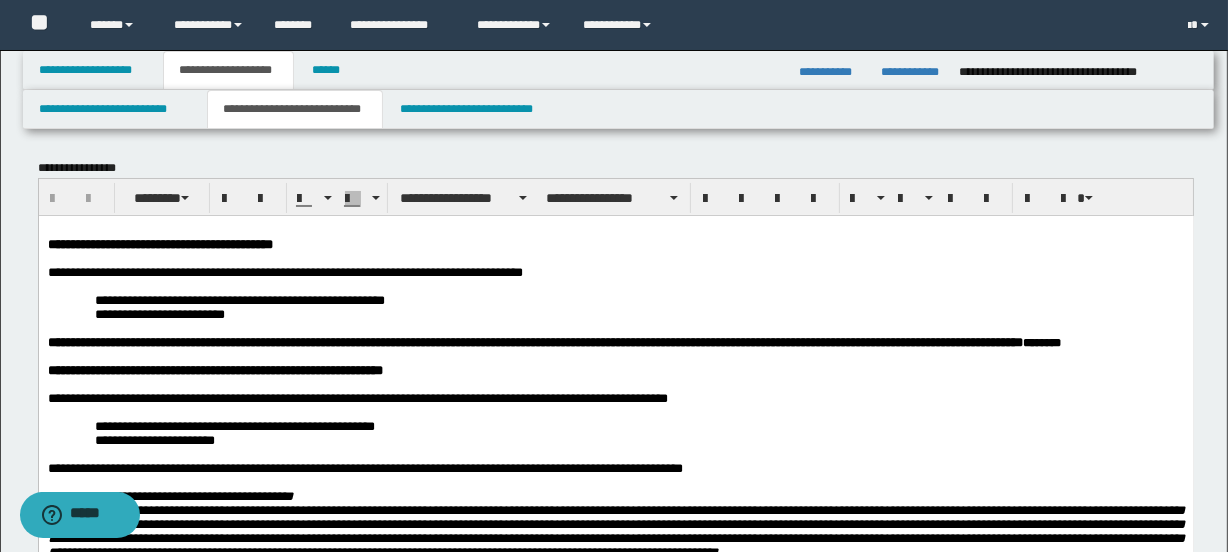 scroll, scrollTop: 0, scrollLeft: 0, axis: both 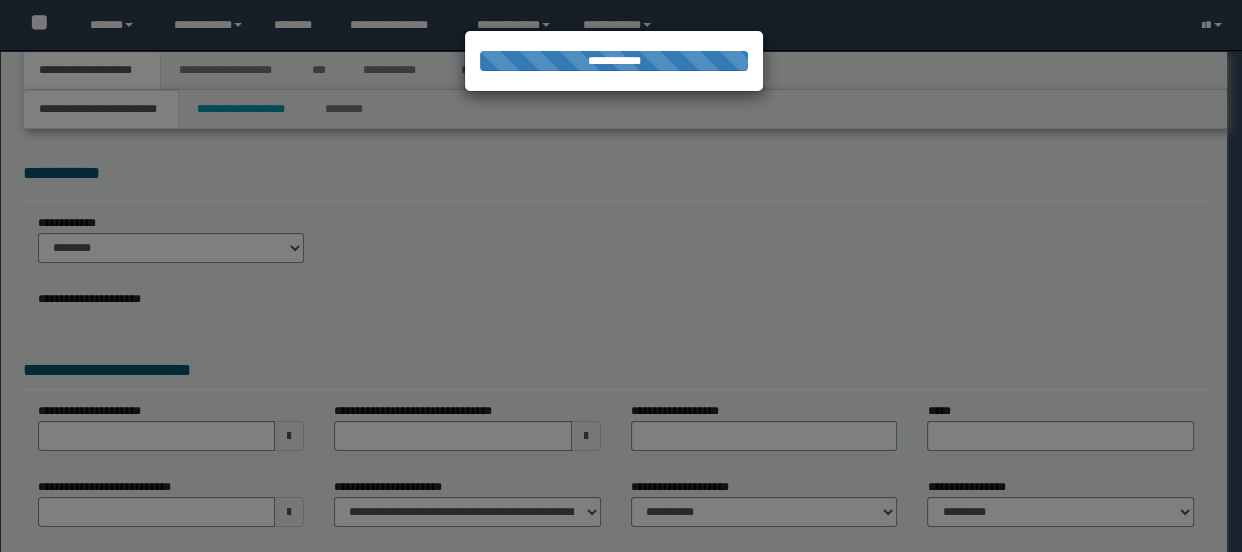 select on "*" 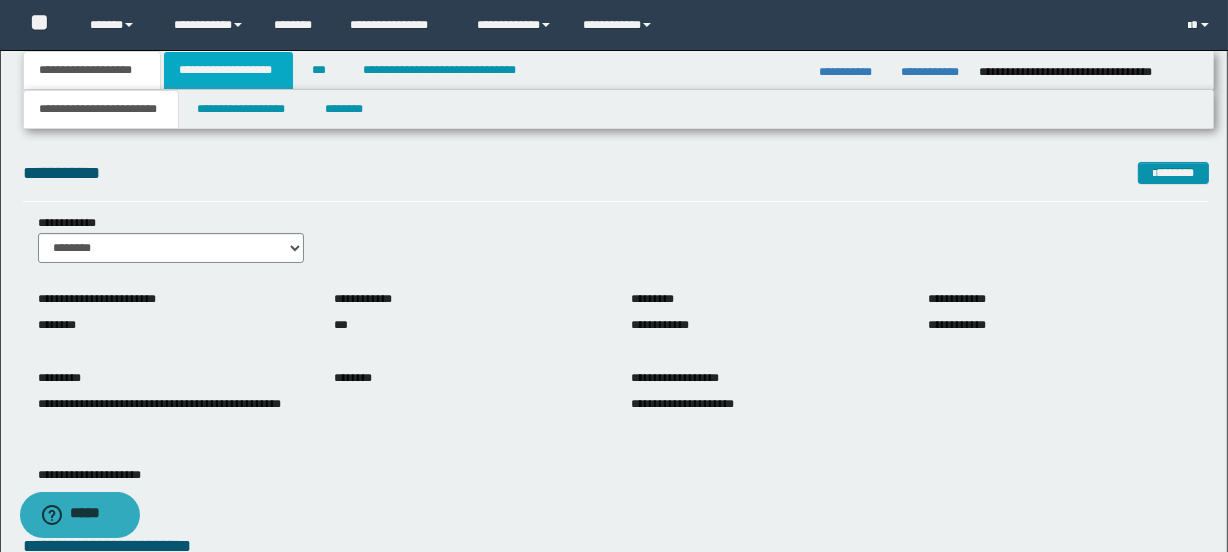 click on "**********" at bounding box center [228, 70] 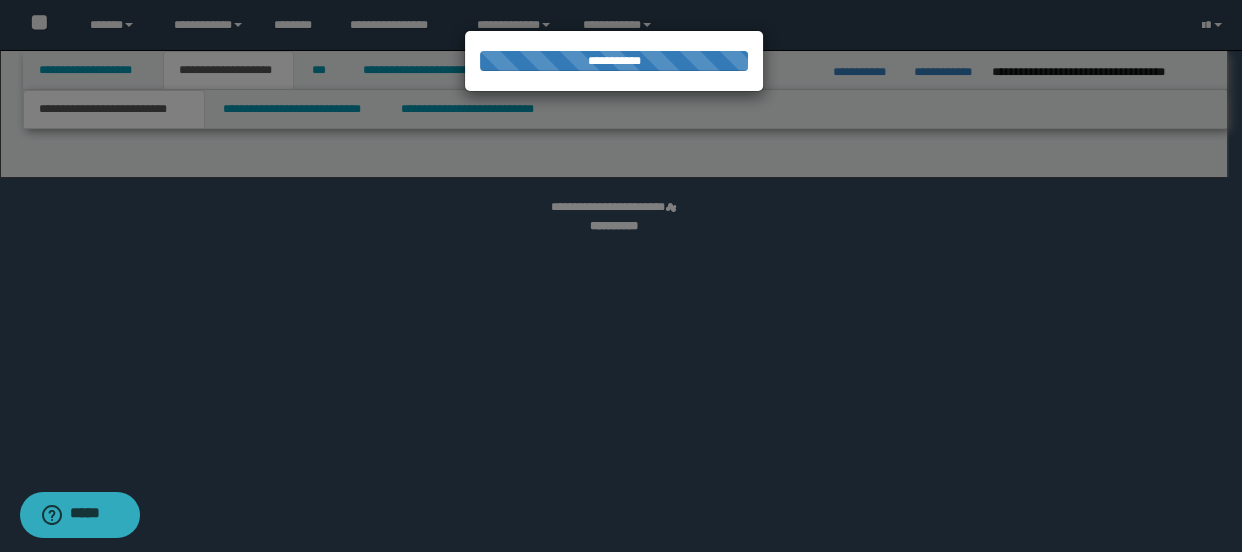 click at bounding box center (621, 276) 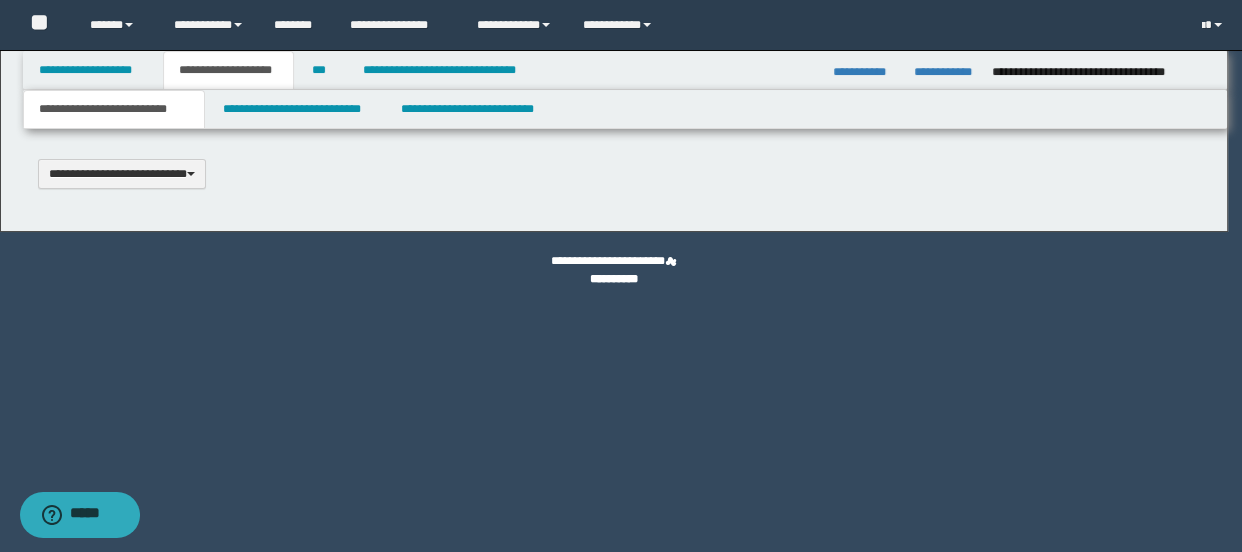 type 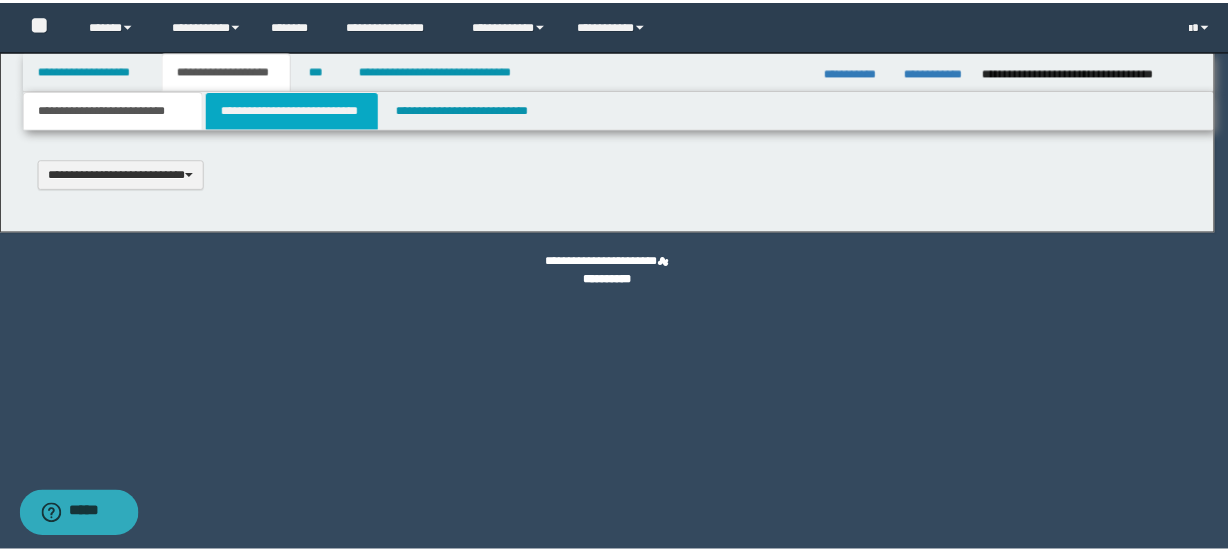 scroll, scrollTop: 0, scrollLeft: 0, axis: both 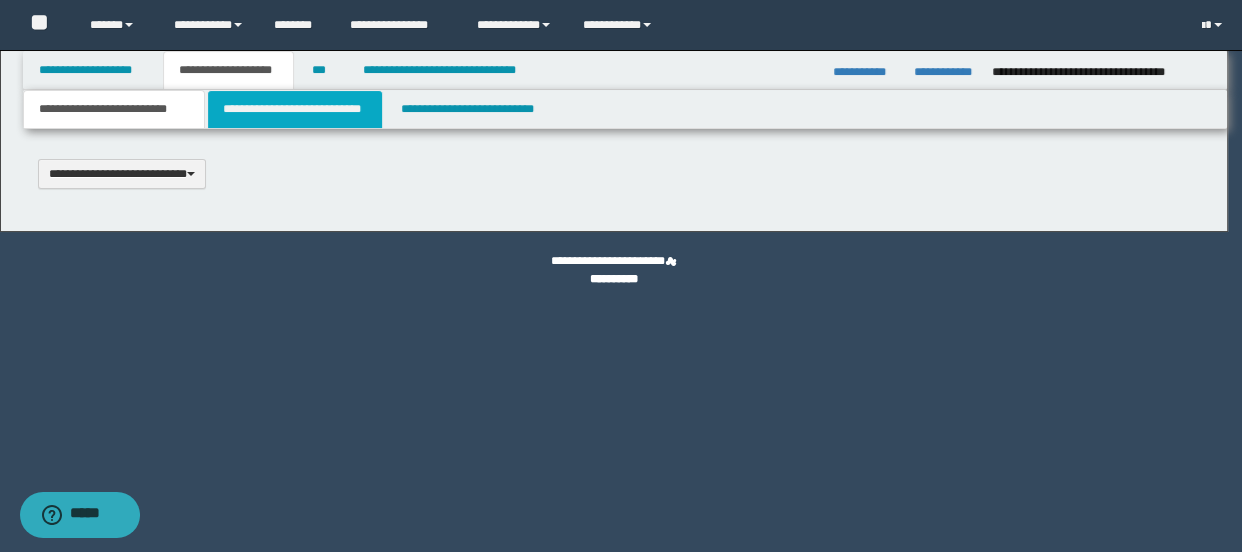 click on "**********" at bounding box center [294, 109] 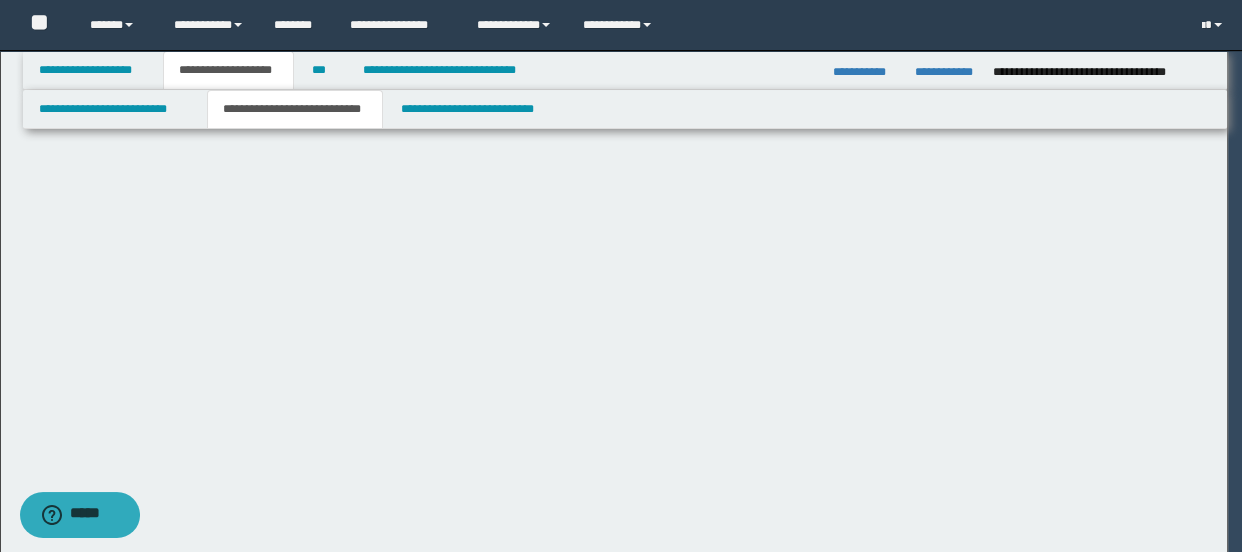 select on "*" 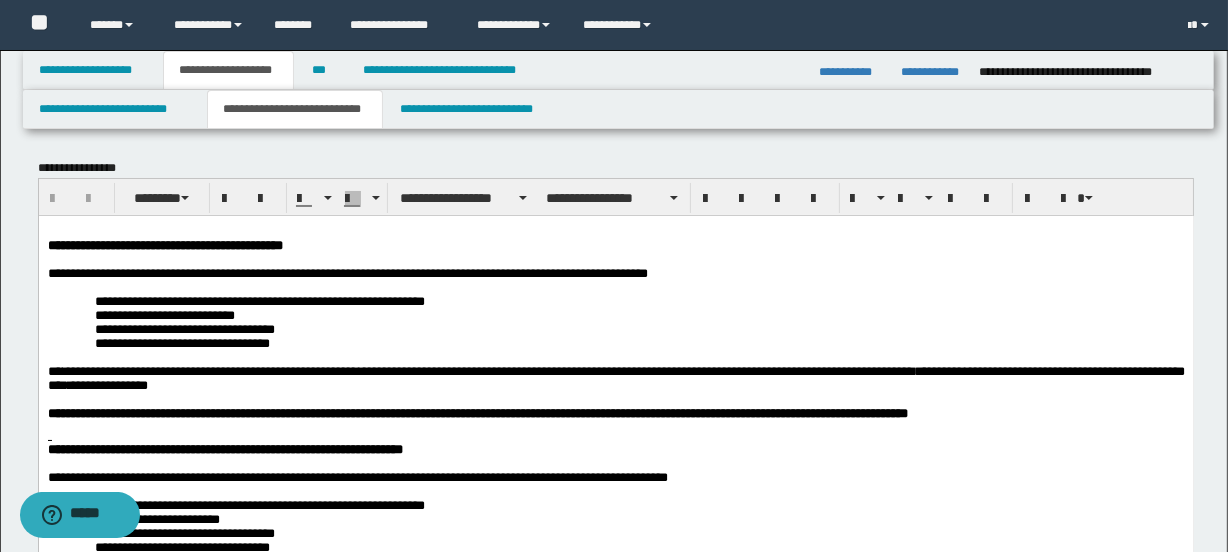 scroll, scrollTop: 0, scrollLeft: 0, axis: both 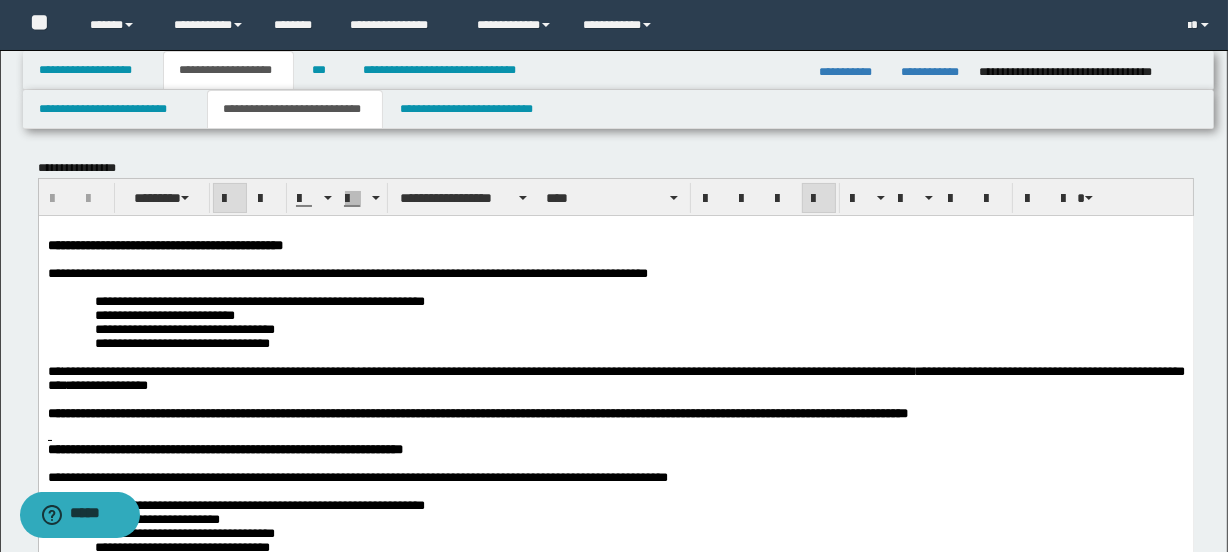 click on "**********" at bounding box center (615, 927) 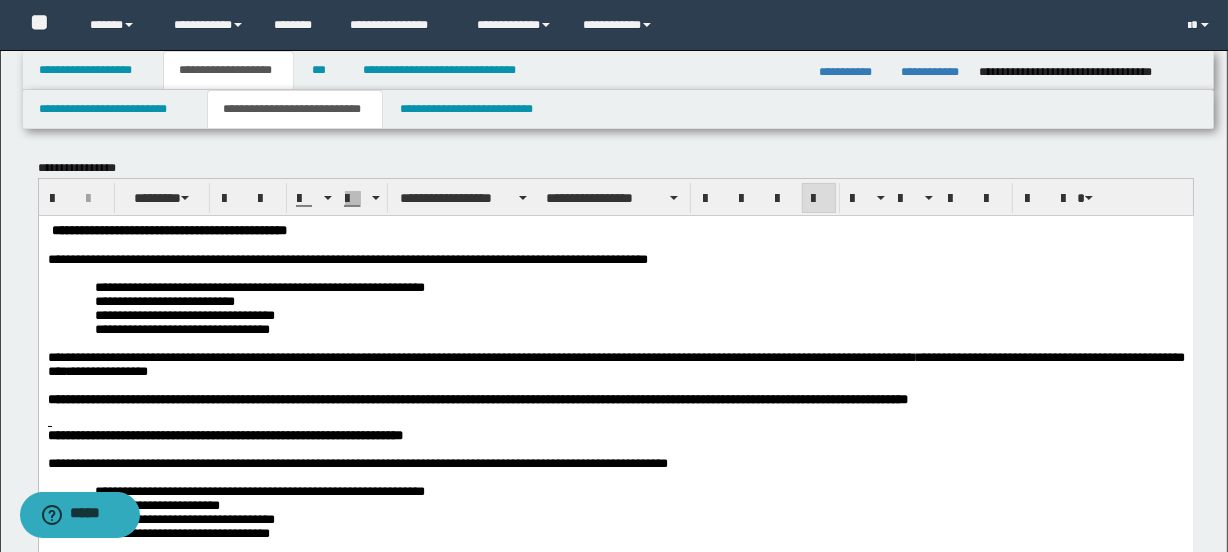type 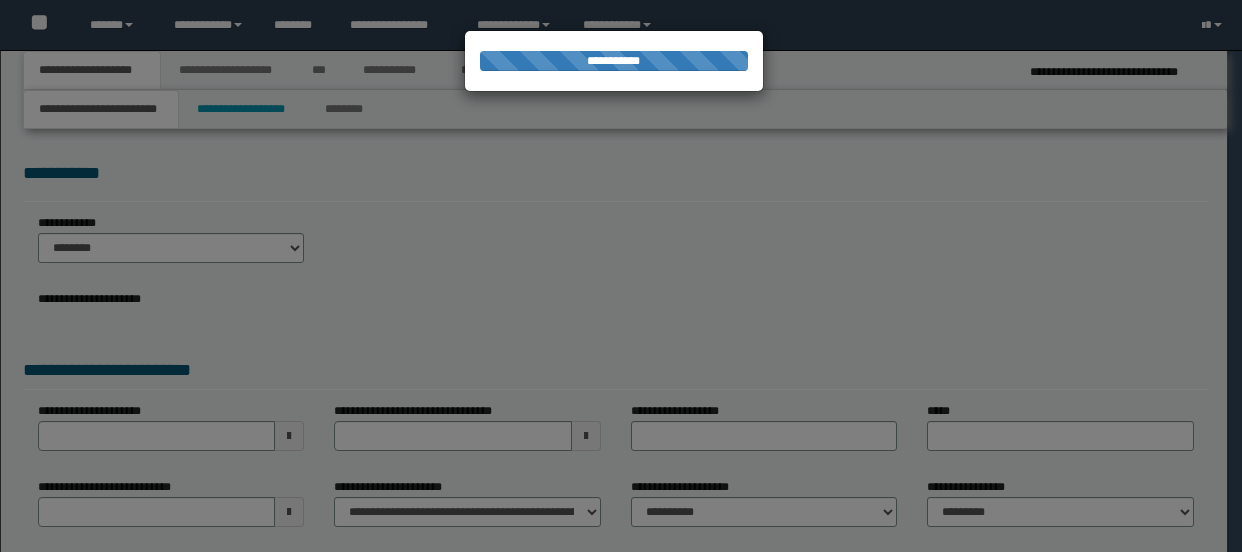 scroll, scrollTop: 0, scrollLeft: 0, axis: both 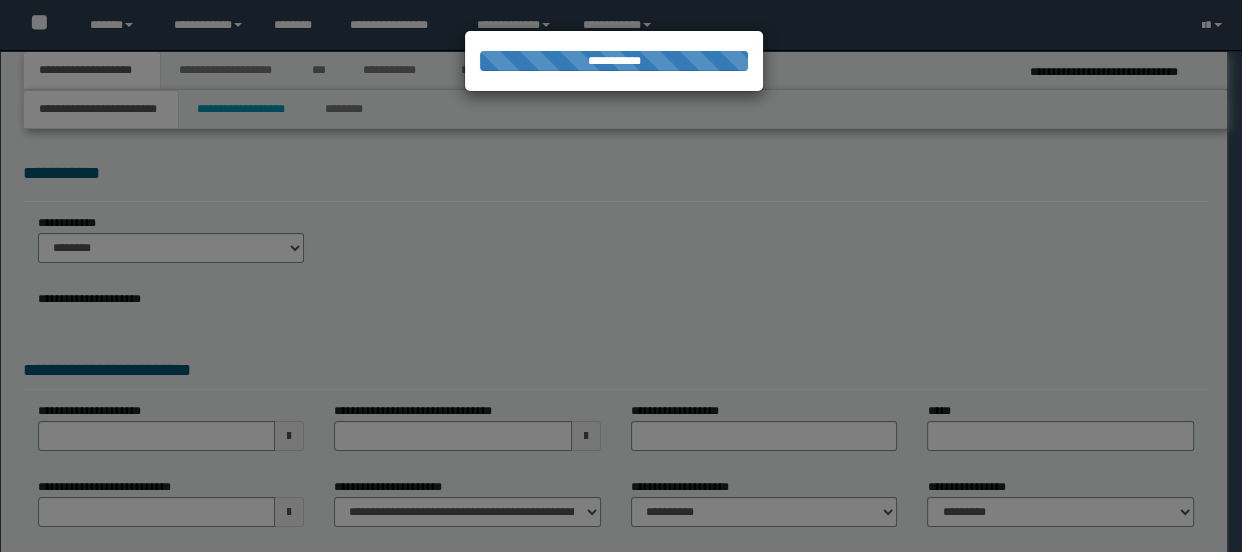 select on "*" 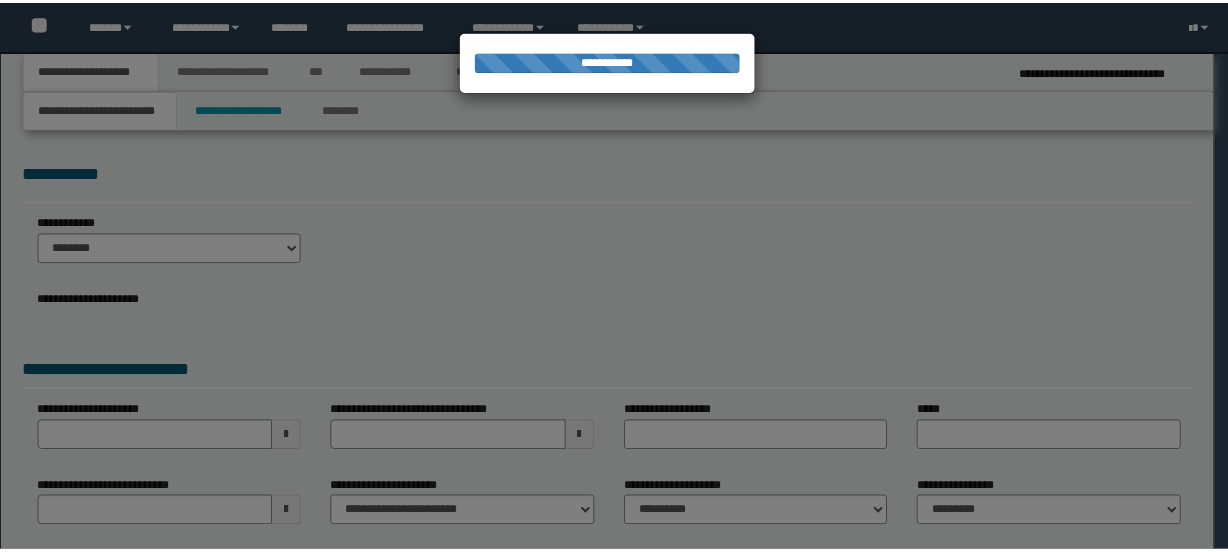 scroll, scrollTop: 0, scrollLeft: 0, axis: both 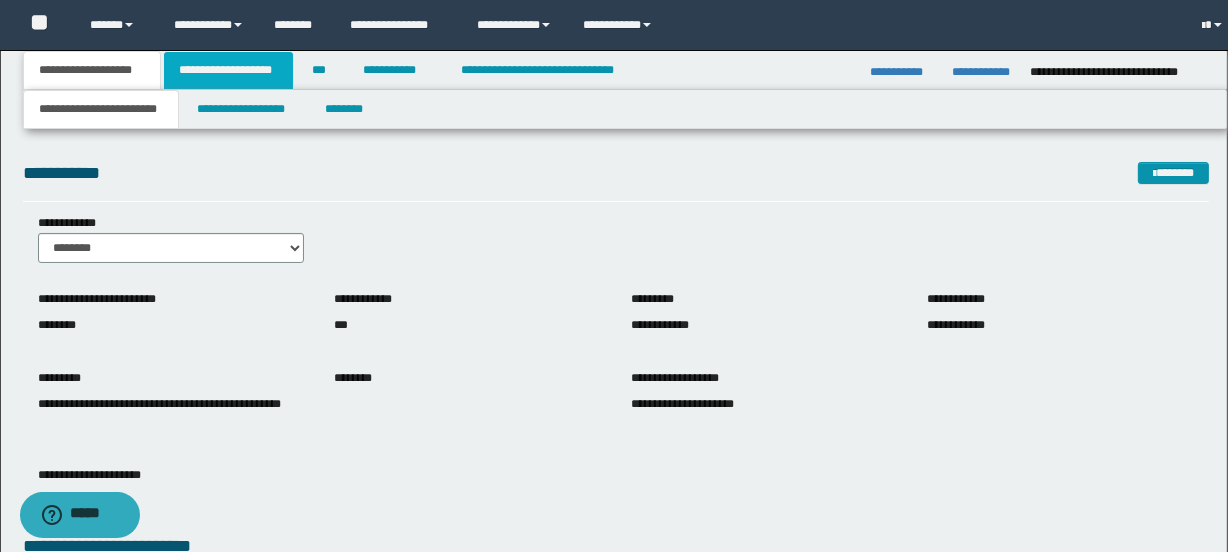 click on "**********" 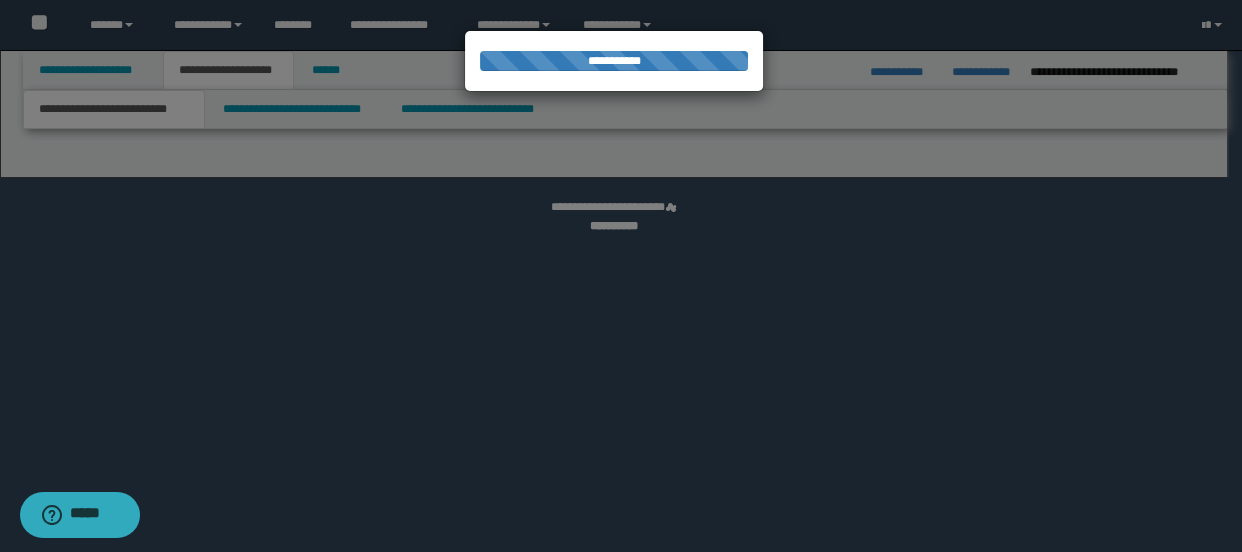 click 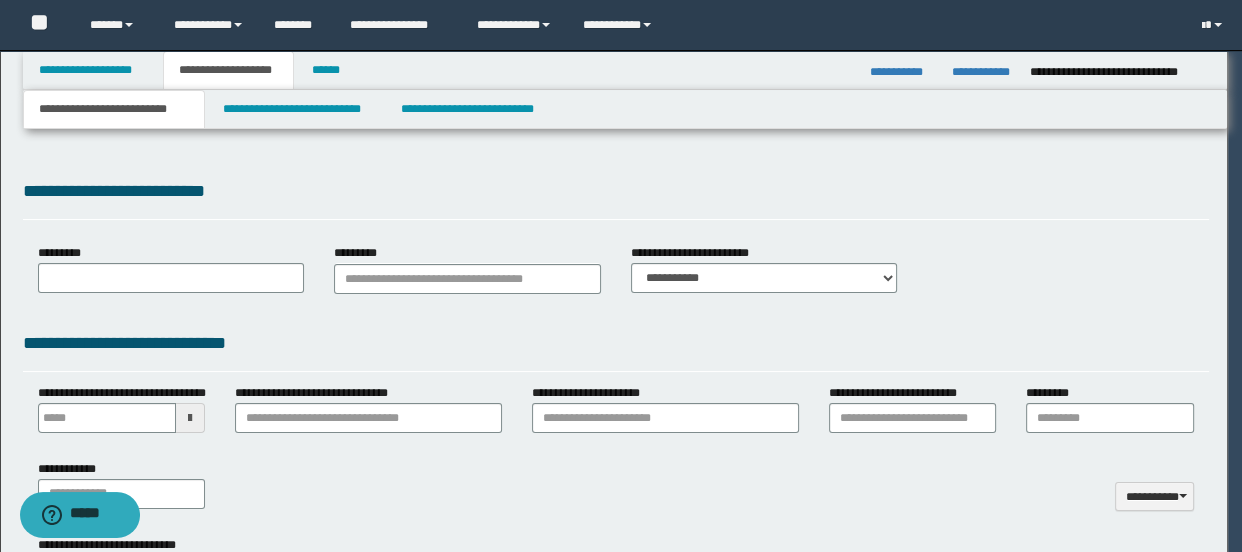 type 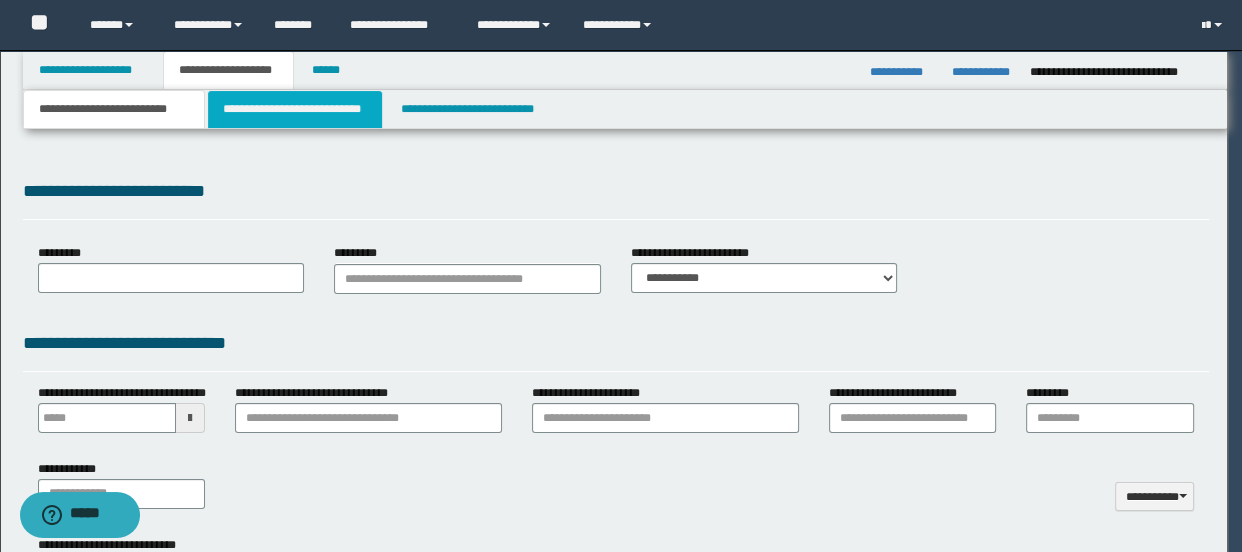 scroll, scrollTop: 0, scrollLeft: 0, axis: both 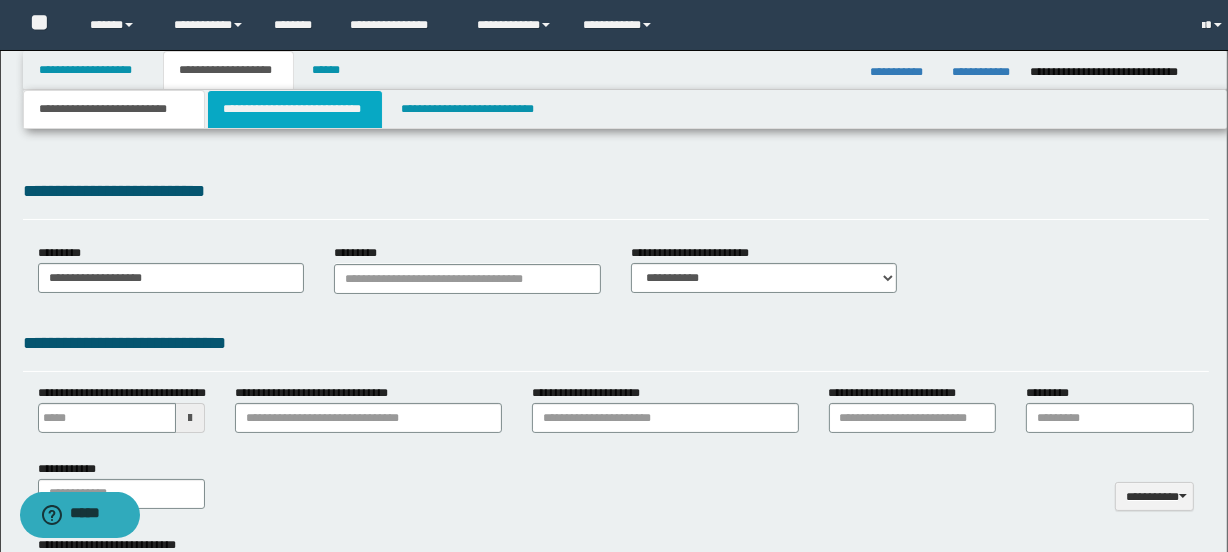 click on "**********" 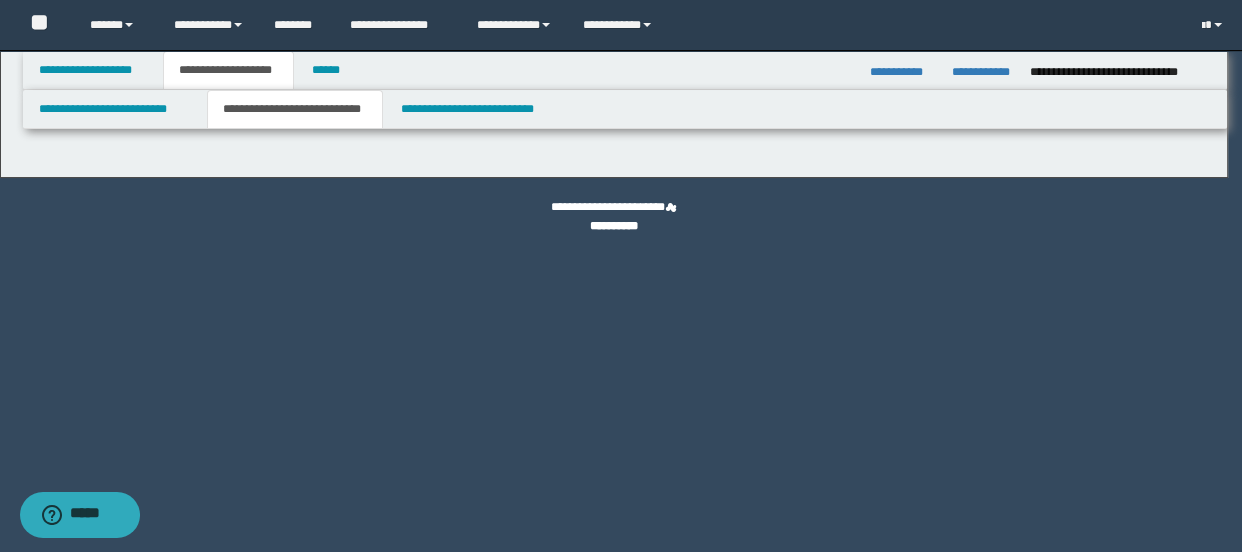 select on "*" 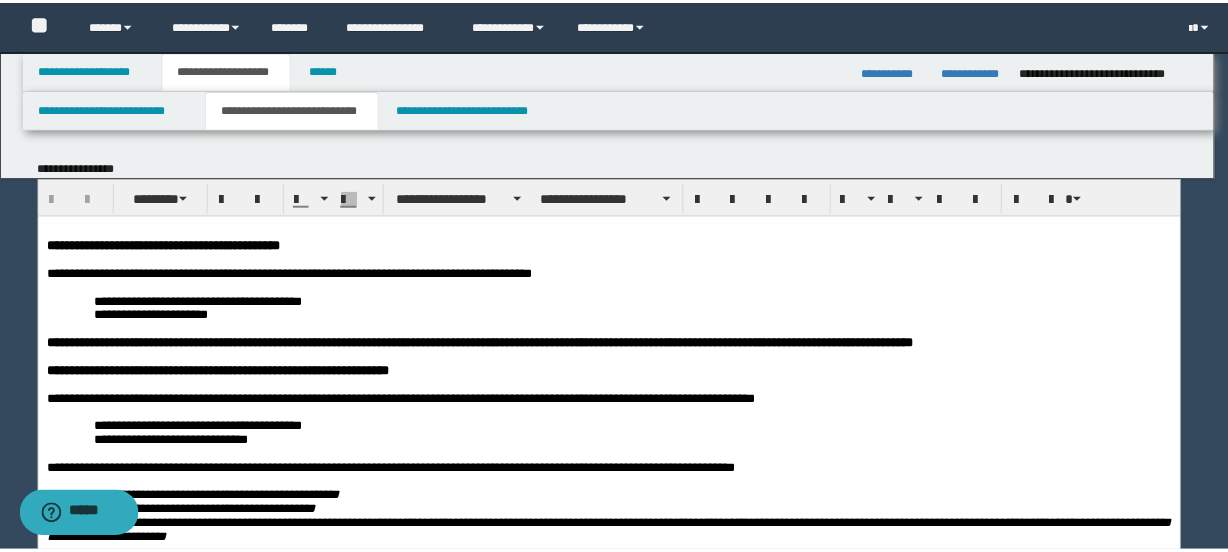scroll, scrollTop: 0, scrollLeft: 0, axis: both 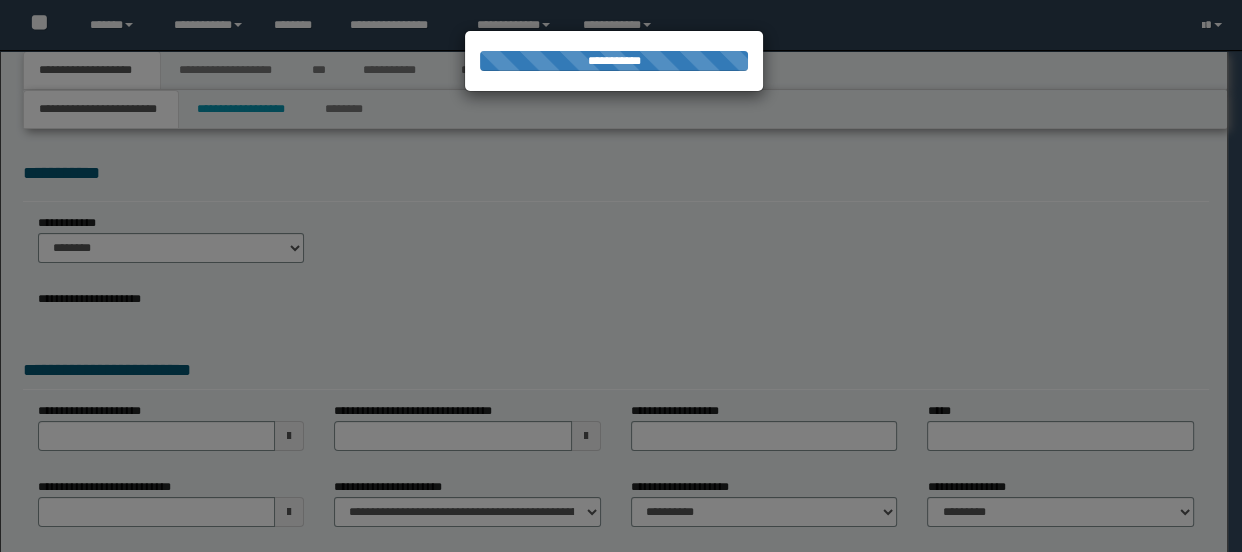 select on "**" 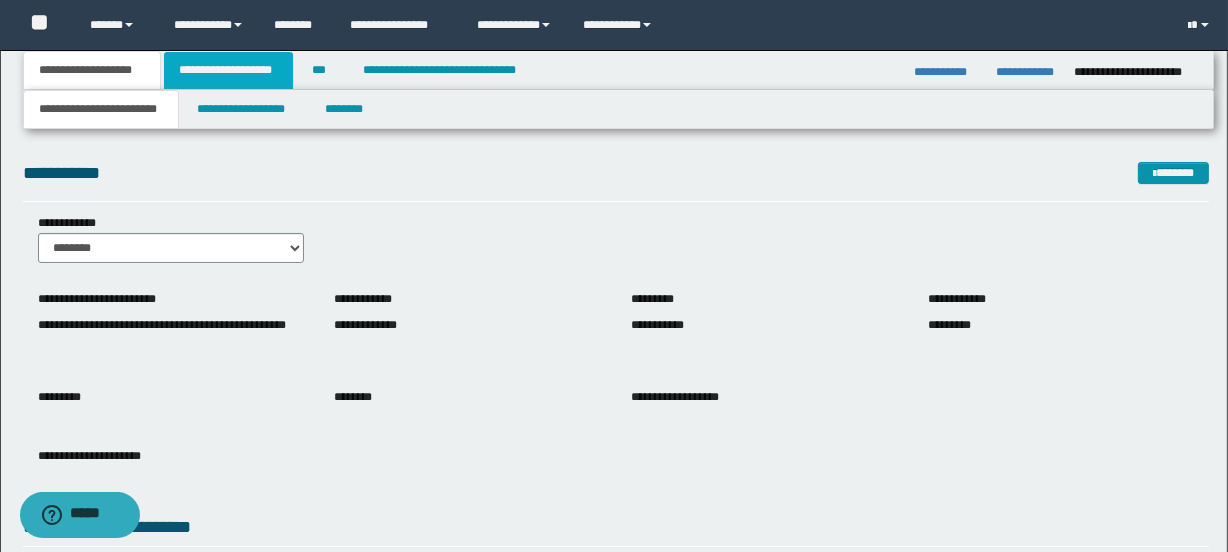 click on "**********" at bounding box center [228, 70] 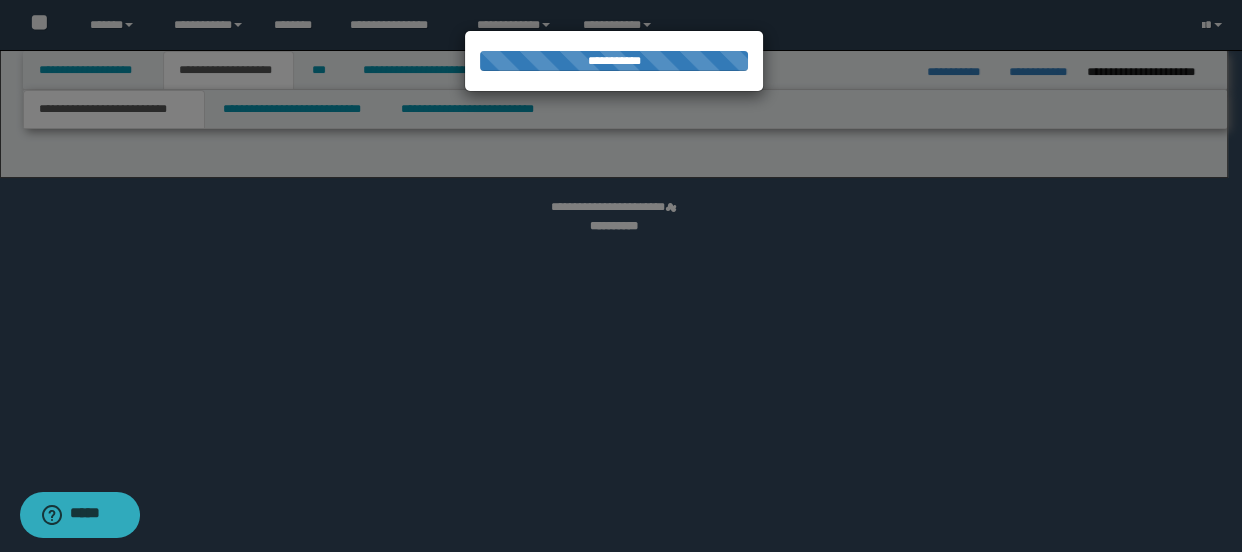 click at bounding box center (621, 276) 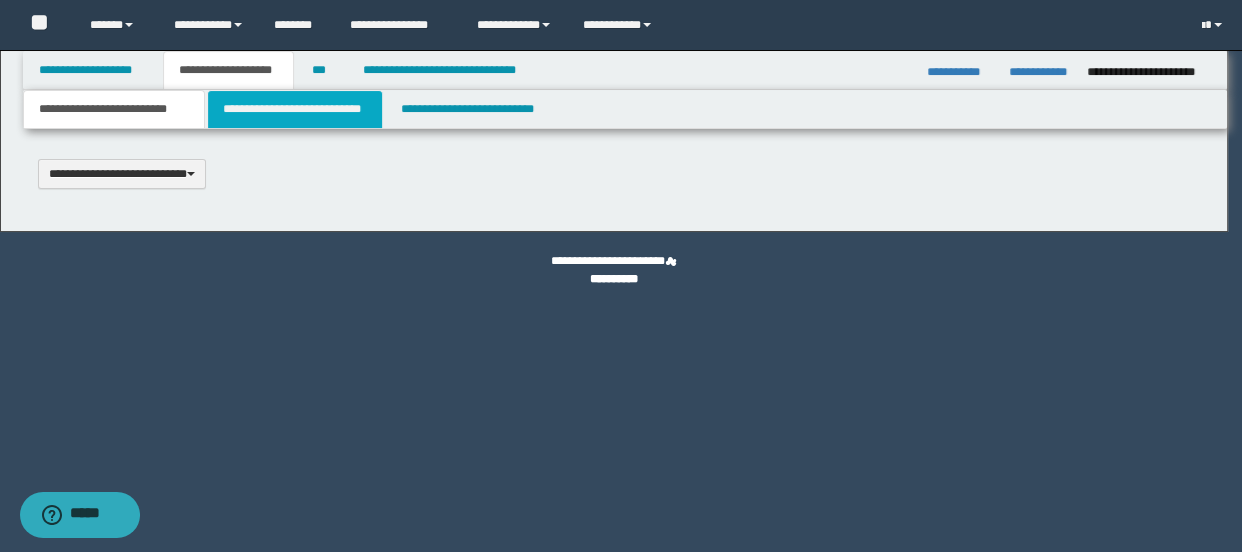 type 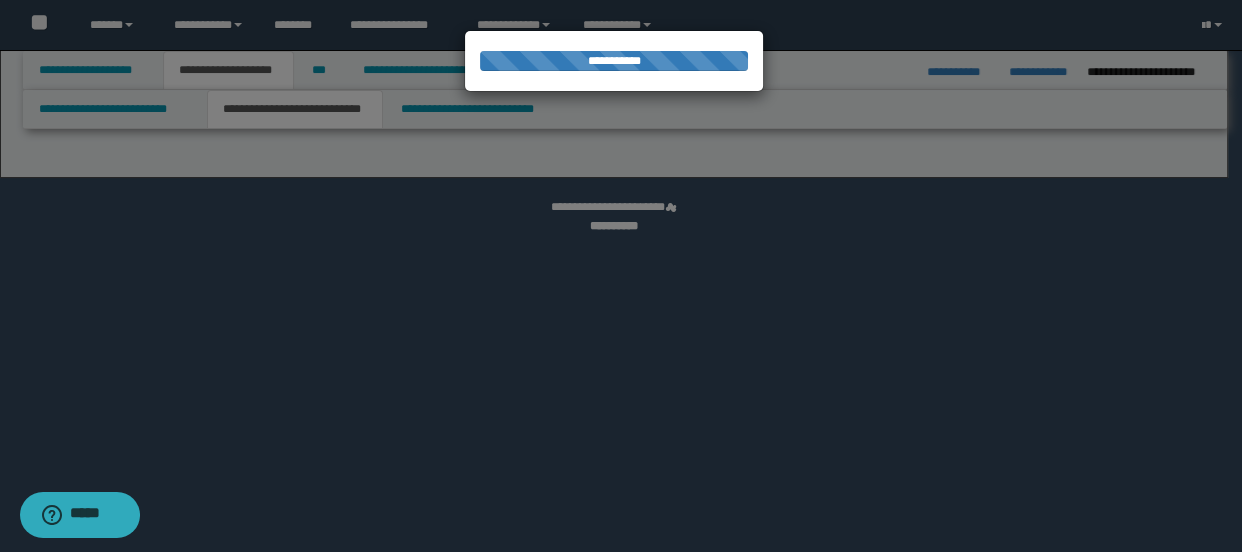 select on "*" 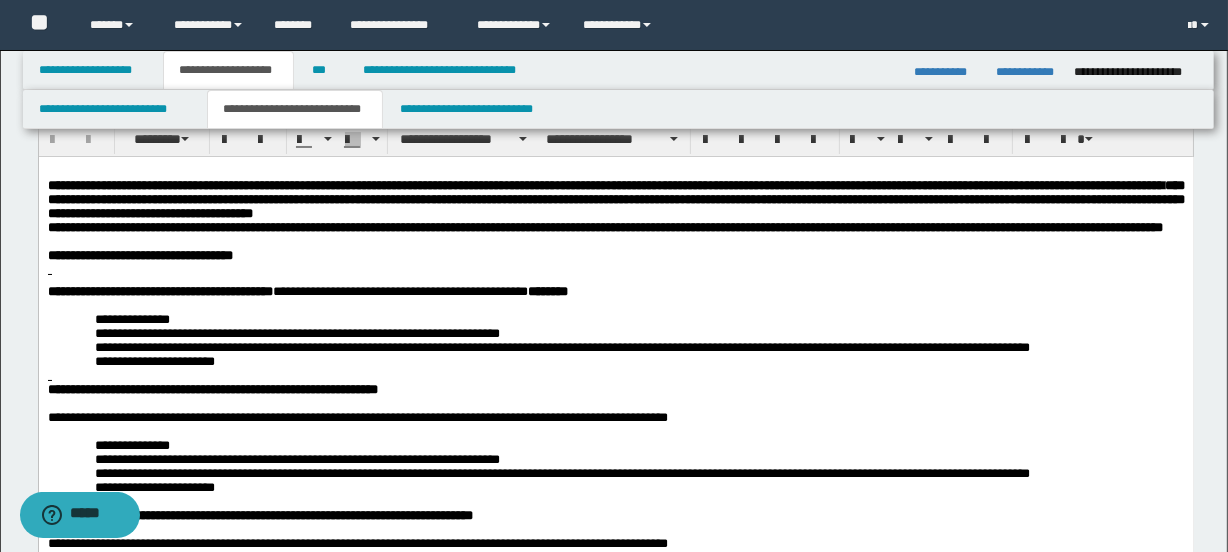 scroll, scrollTop: 90, scrollLeft: 0, axis: vertical 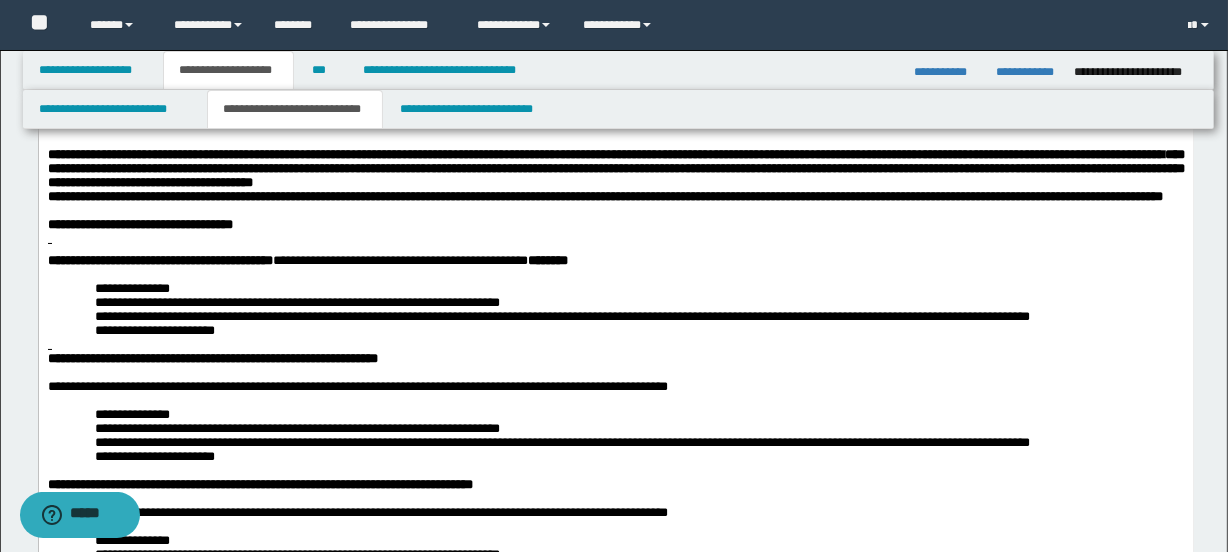 click on "**********" at bounding box center (615, 386) 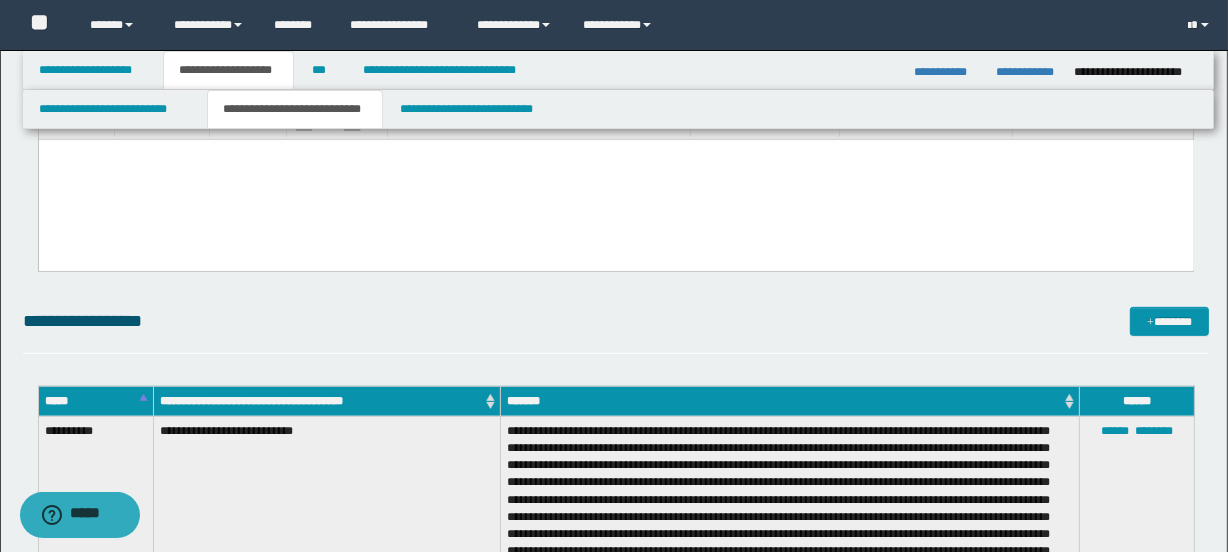 scroll, scrollTop: 749, scrollLeft: 0, axis: vertical 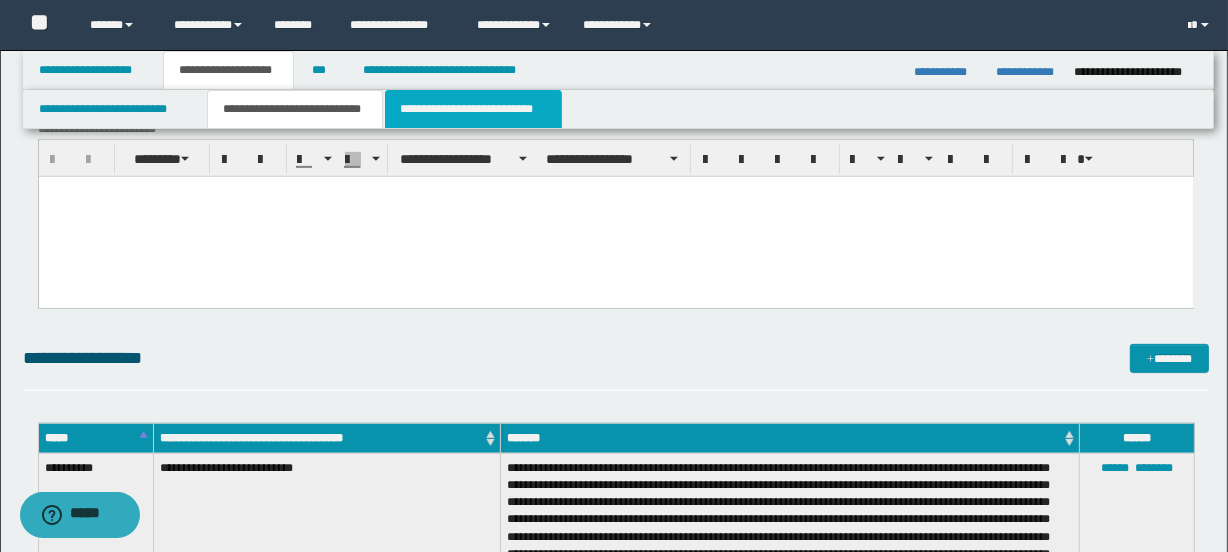 drag, startPoint x: 471, startPoint y: 105, endPoint x: 506, endPoint y: 128, distance: 41.880783 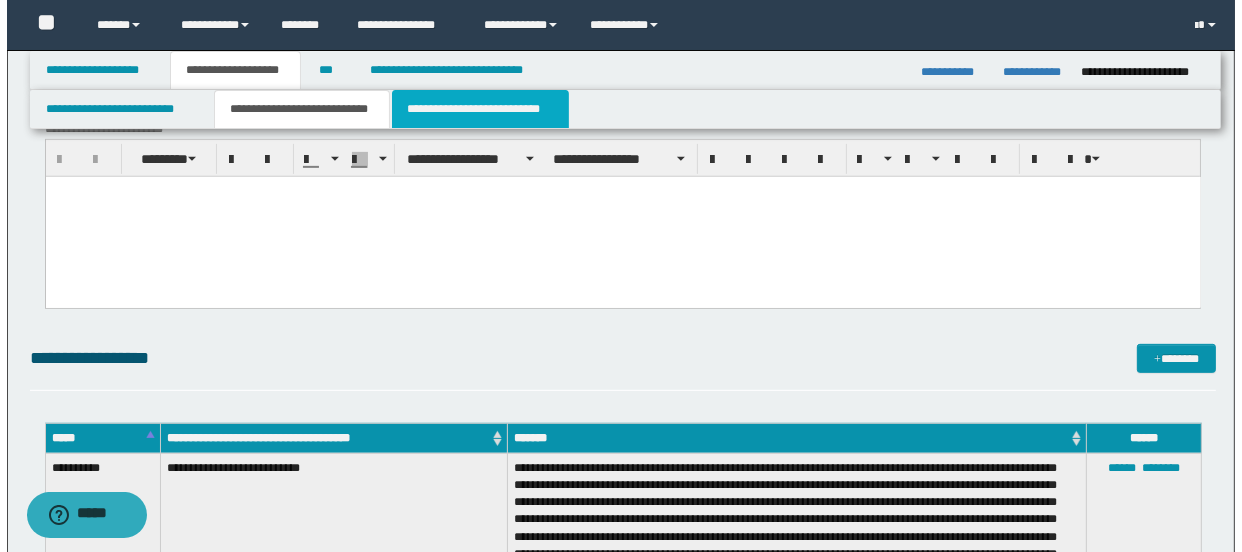 scroll, scrollTop: 0, scrollLeft: 0, axis: both 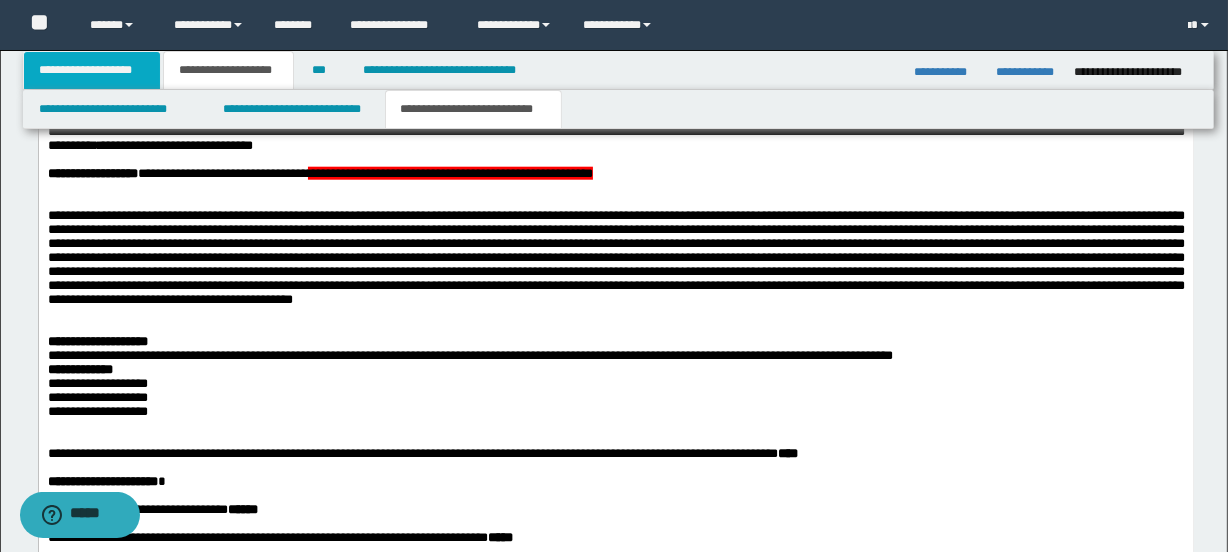 click on "**********" at bounding box center (92, 70) 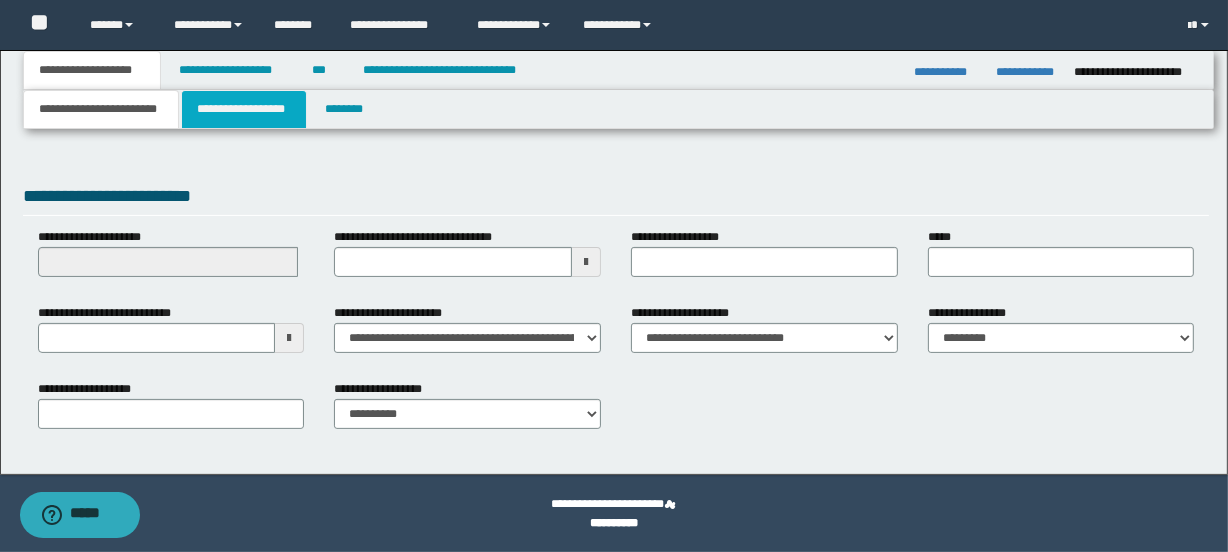 scroll, scrollTop: 331, scrollLeft: 0, axis: vertical 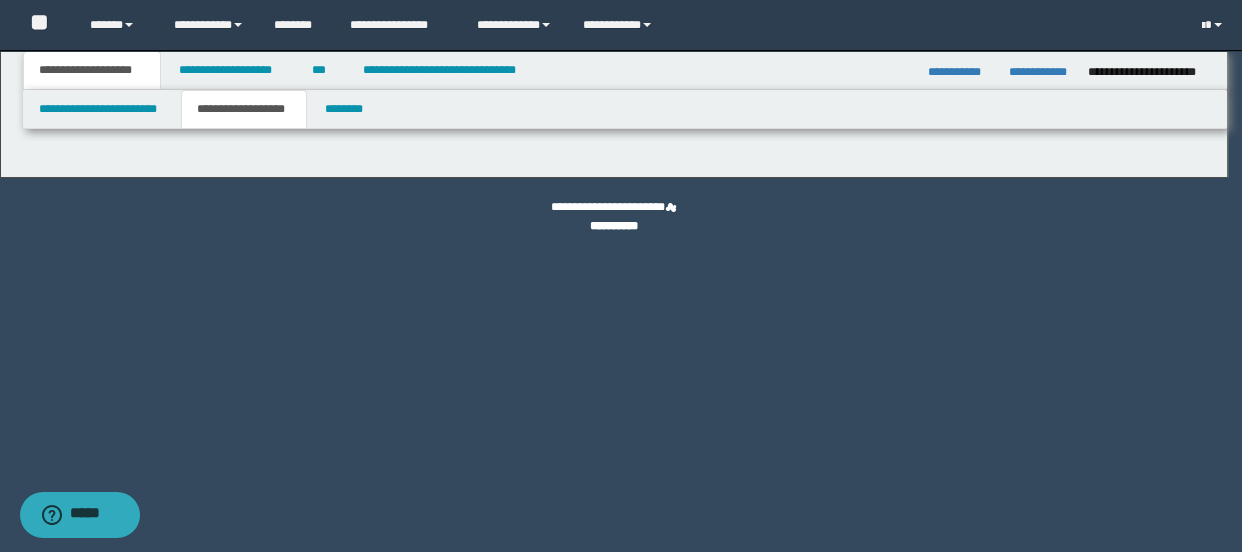 type on "*******" 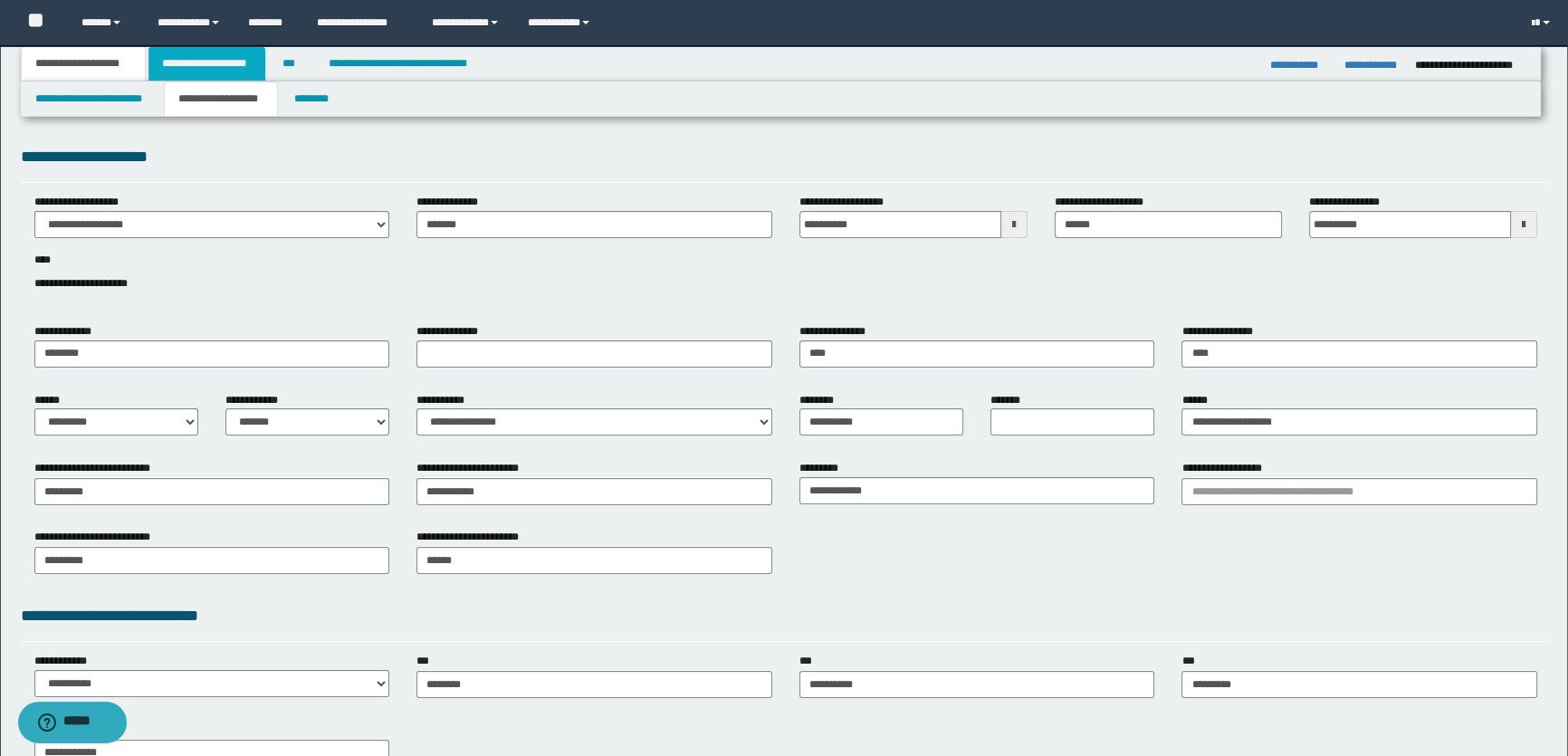 click on "**********" at bounding box center (206, 63) 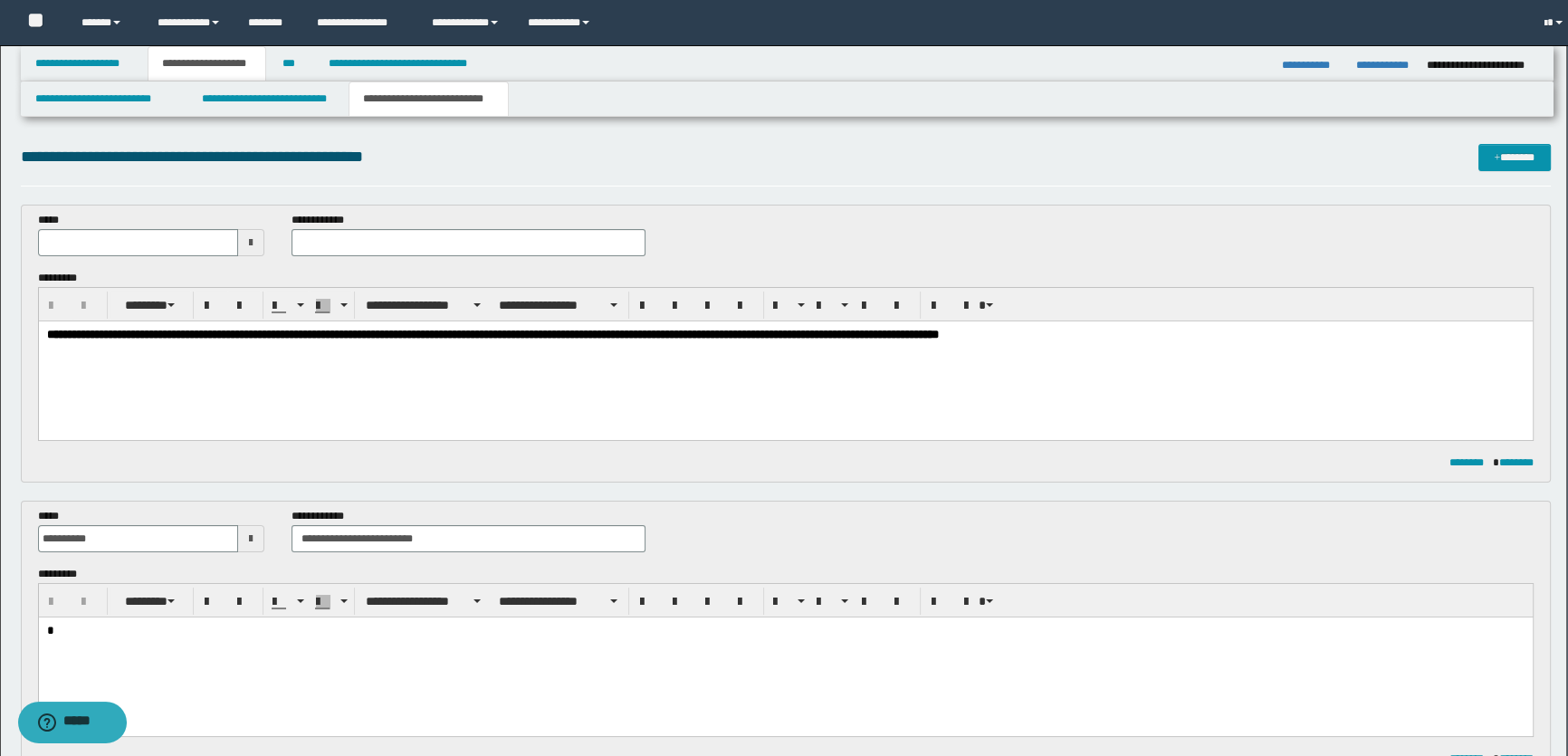 type 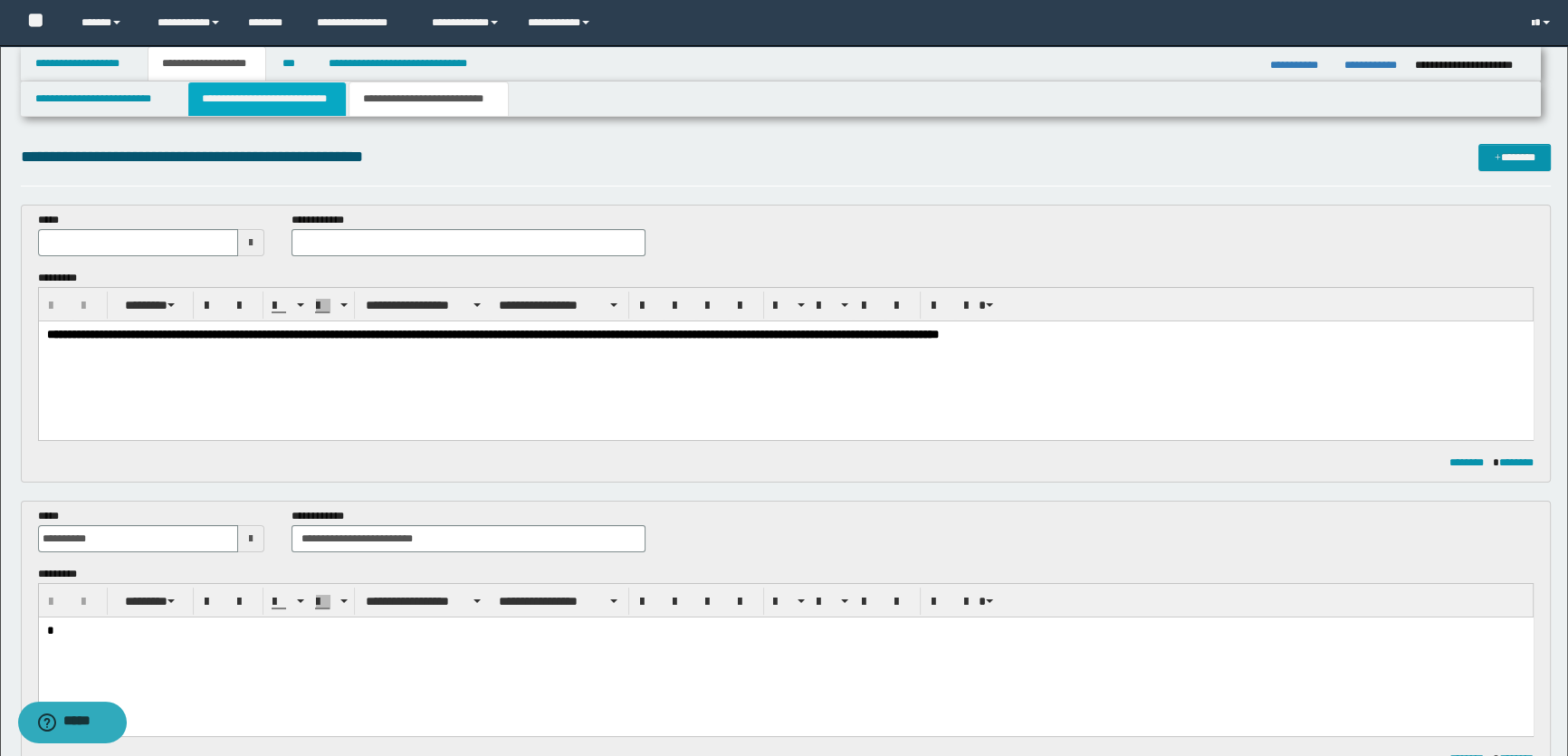 click on "**********" at bounding box center (266, 99) 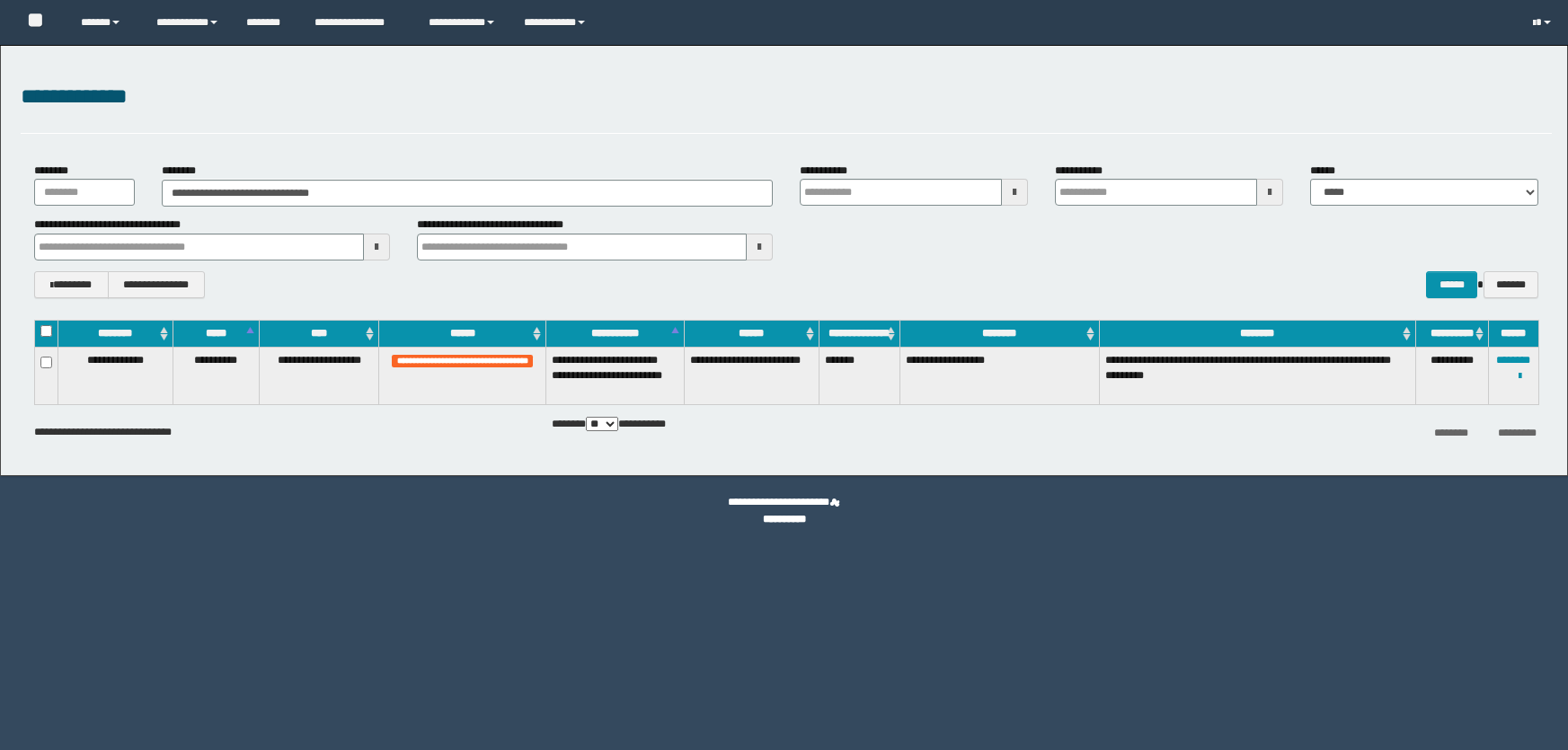 scroll, scrollTop: 0, scrollLeft: 0, axis: both 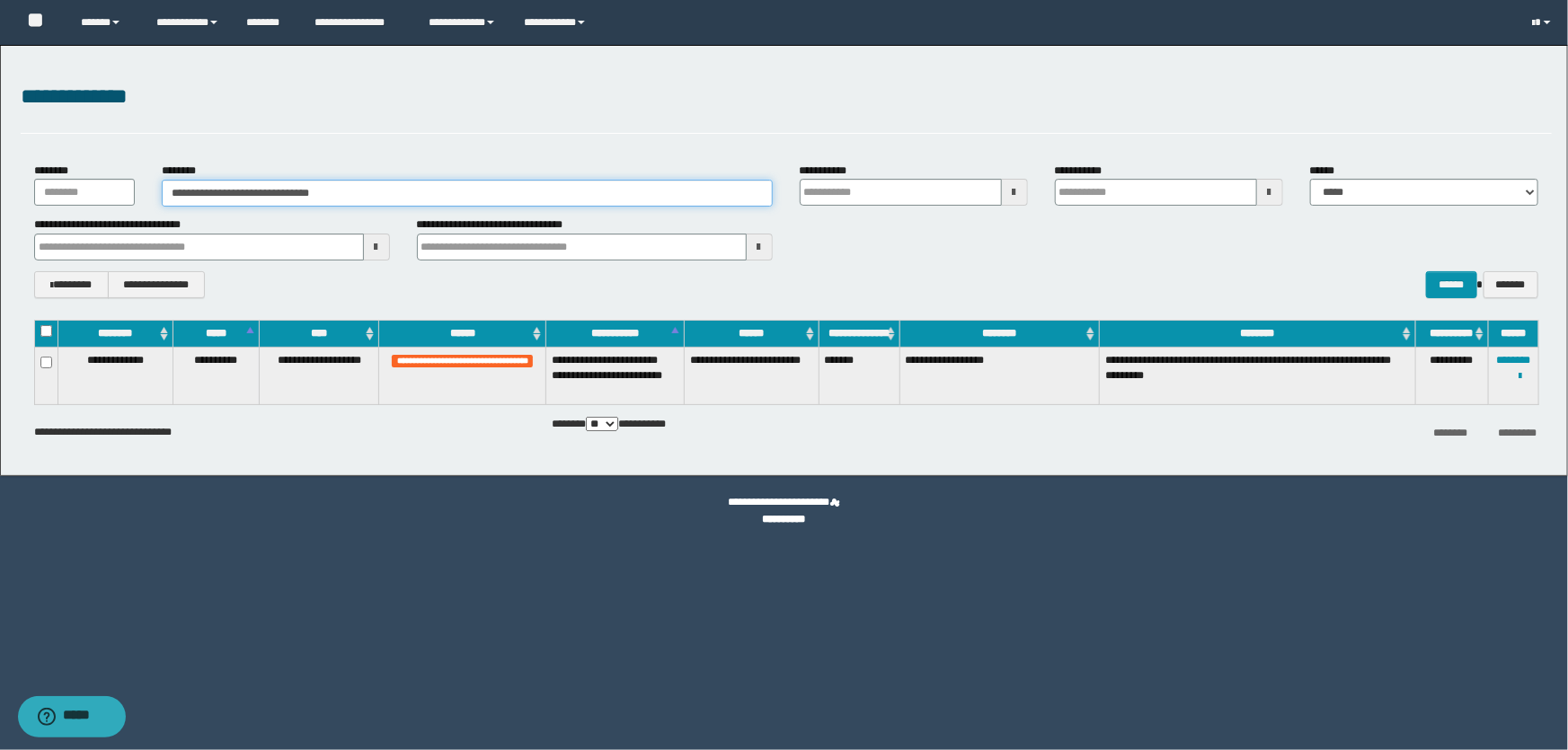 drag, startPoint x: 408, startPoint y: 186, endPoint x: 234, endPoint y: 174, distance: 174.4133 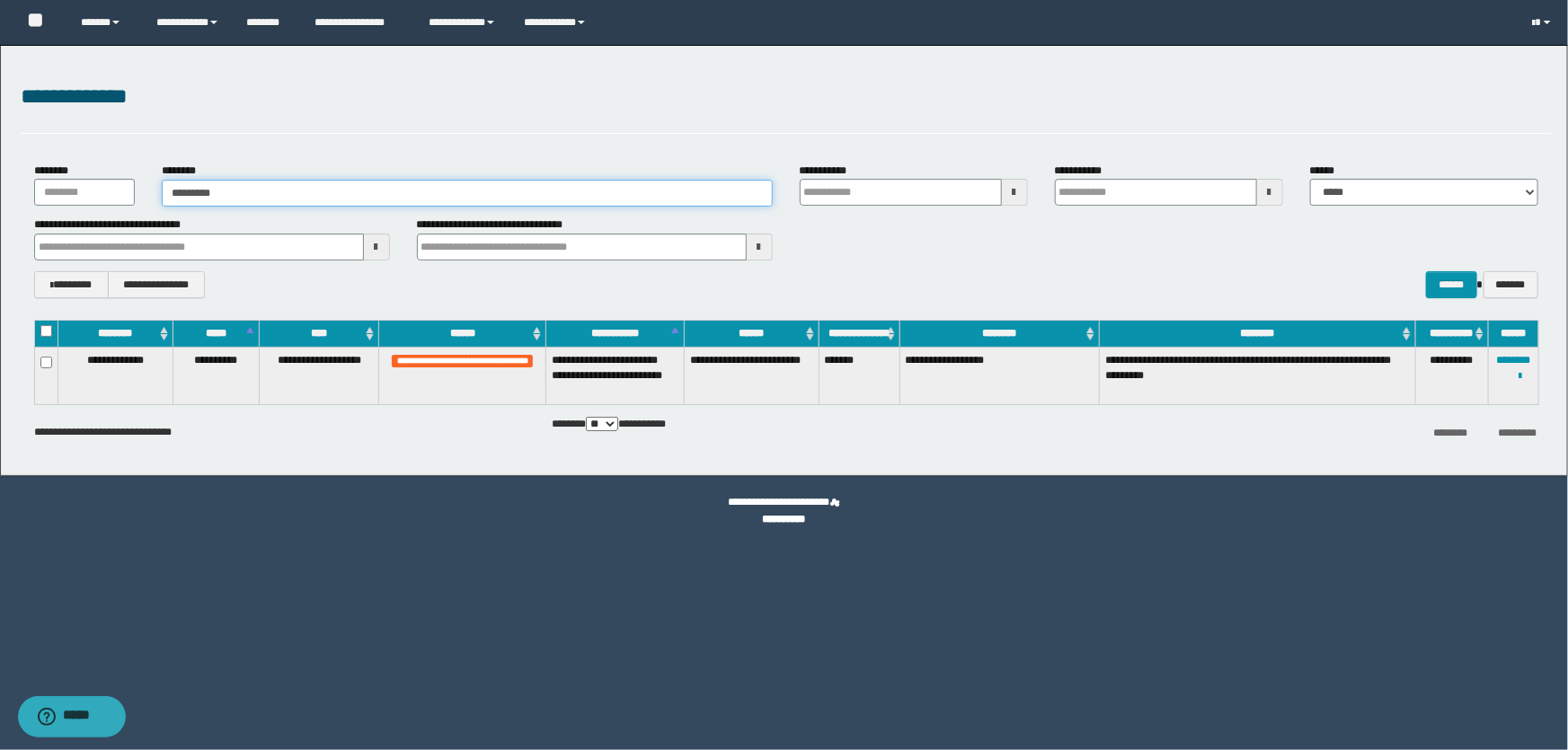 click on "********" at bounding box center [467, 193] 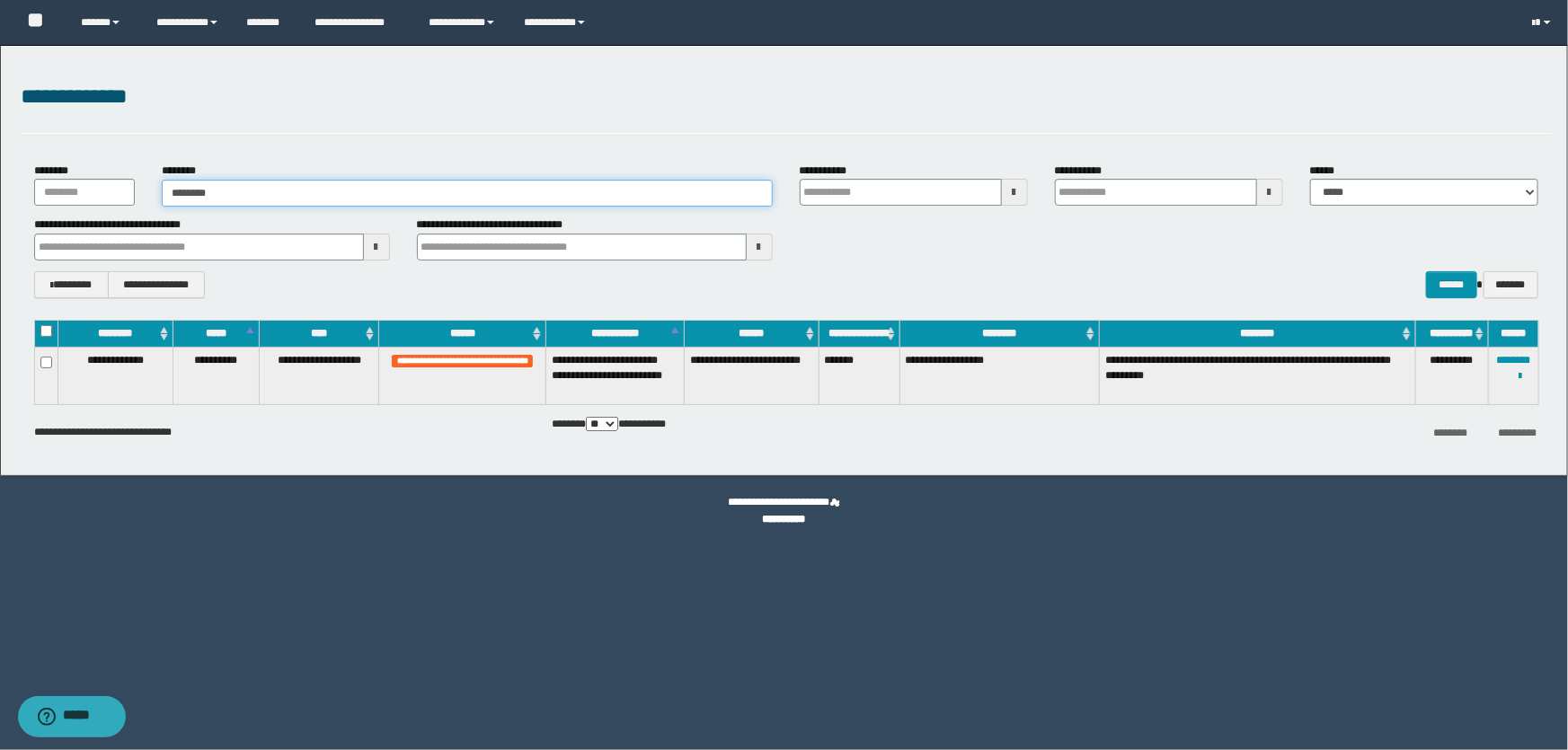 click on "********" at bounding box center [467, 193] 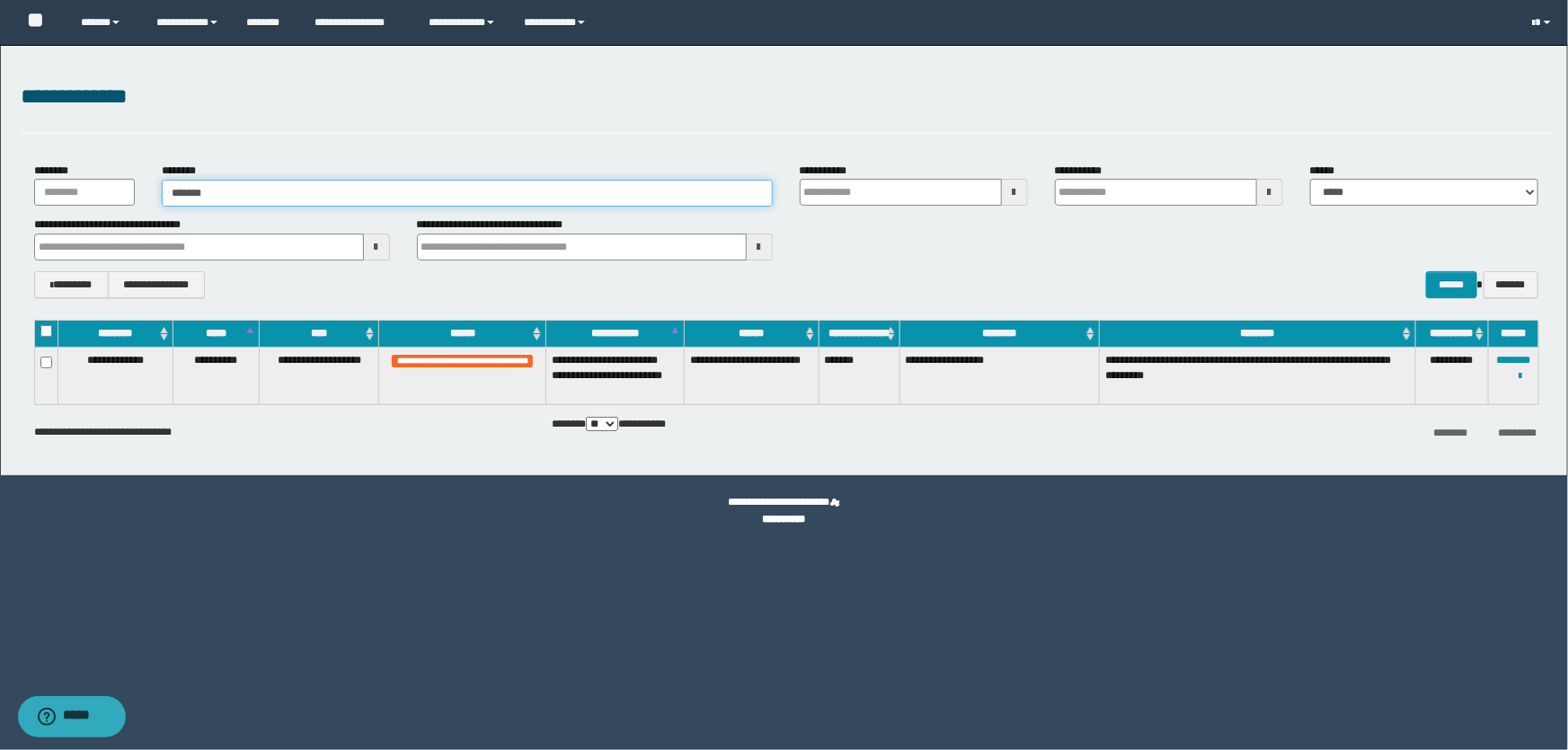 type on "********" 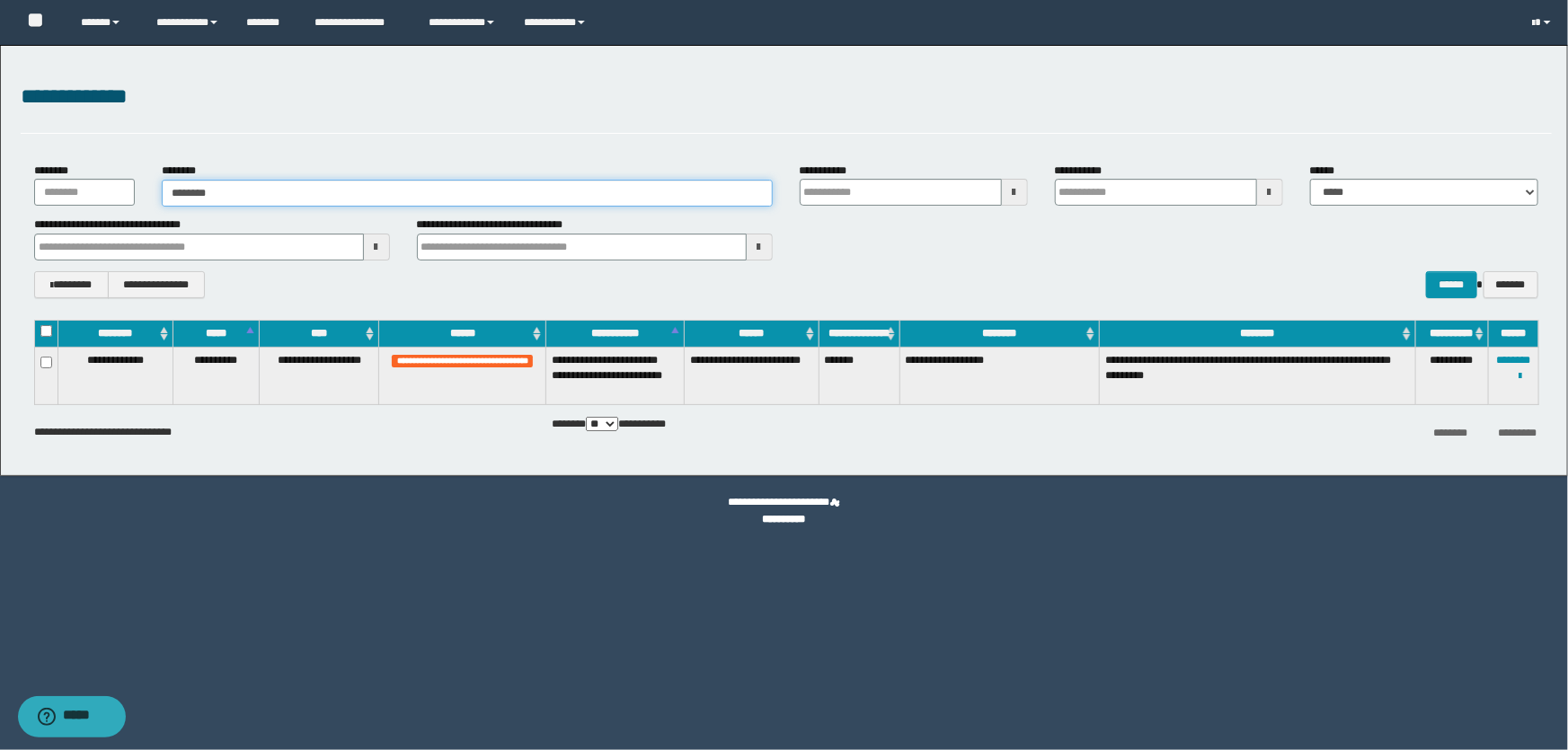 type on "********" 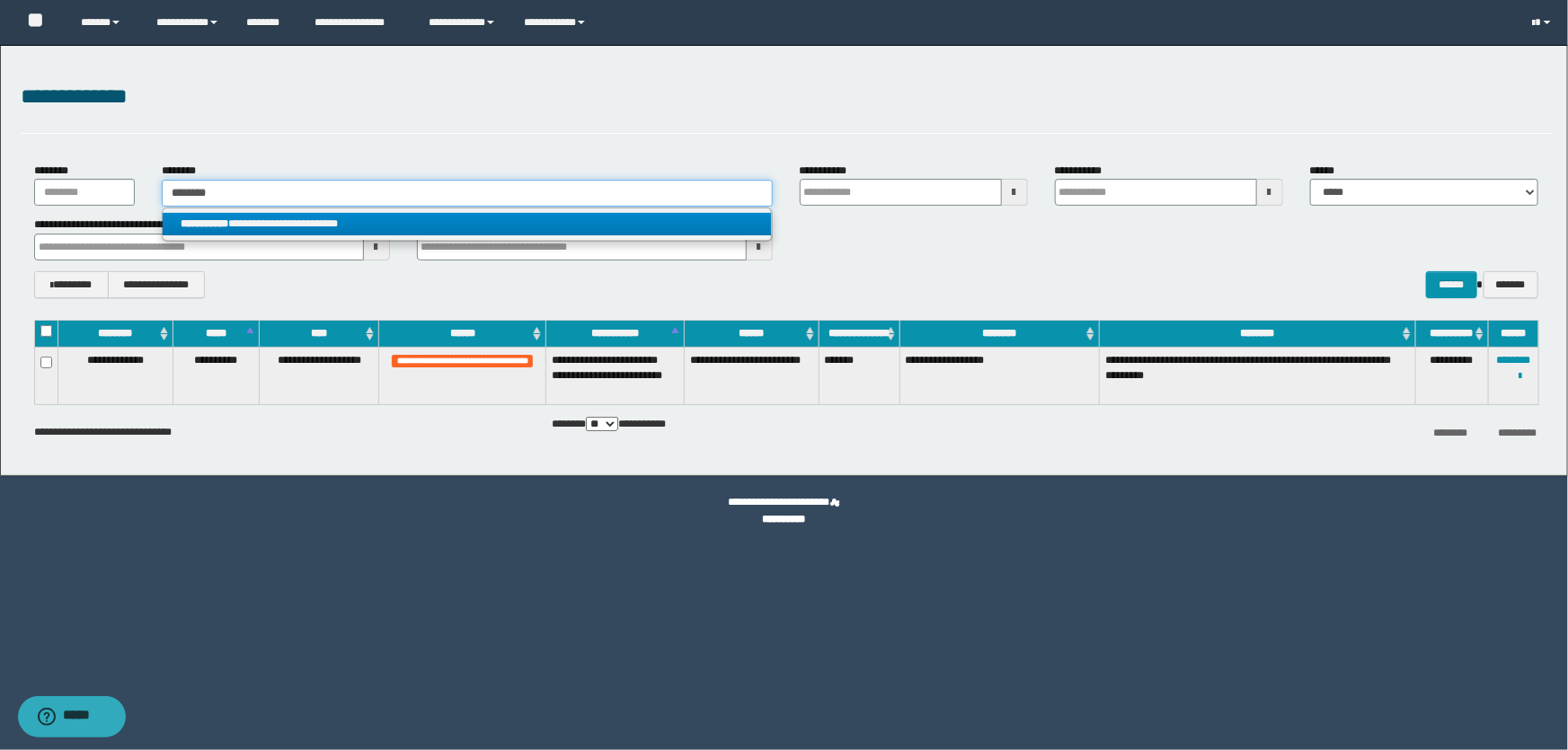 type on "********" 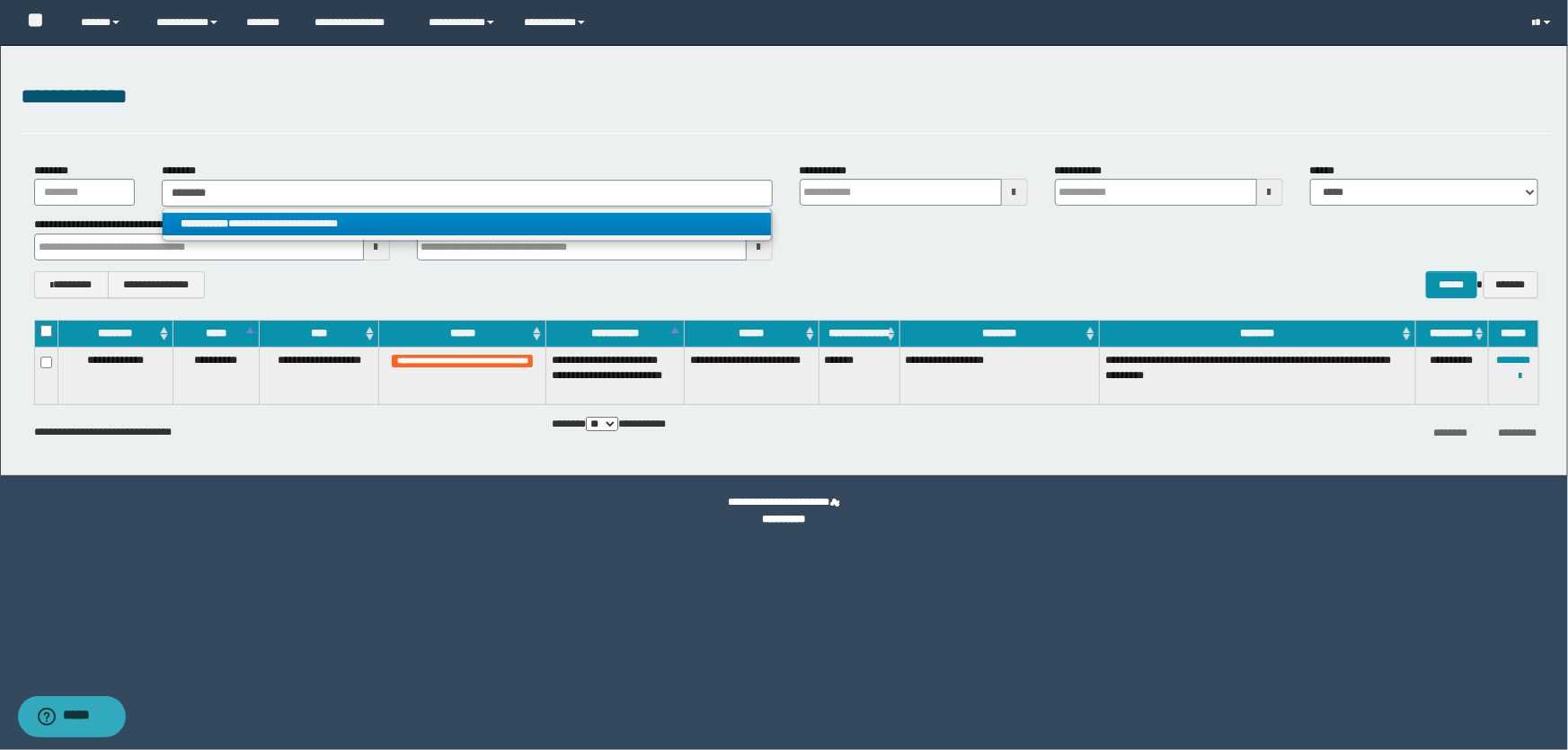 click on "**********" at bounding box center [466, 224] 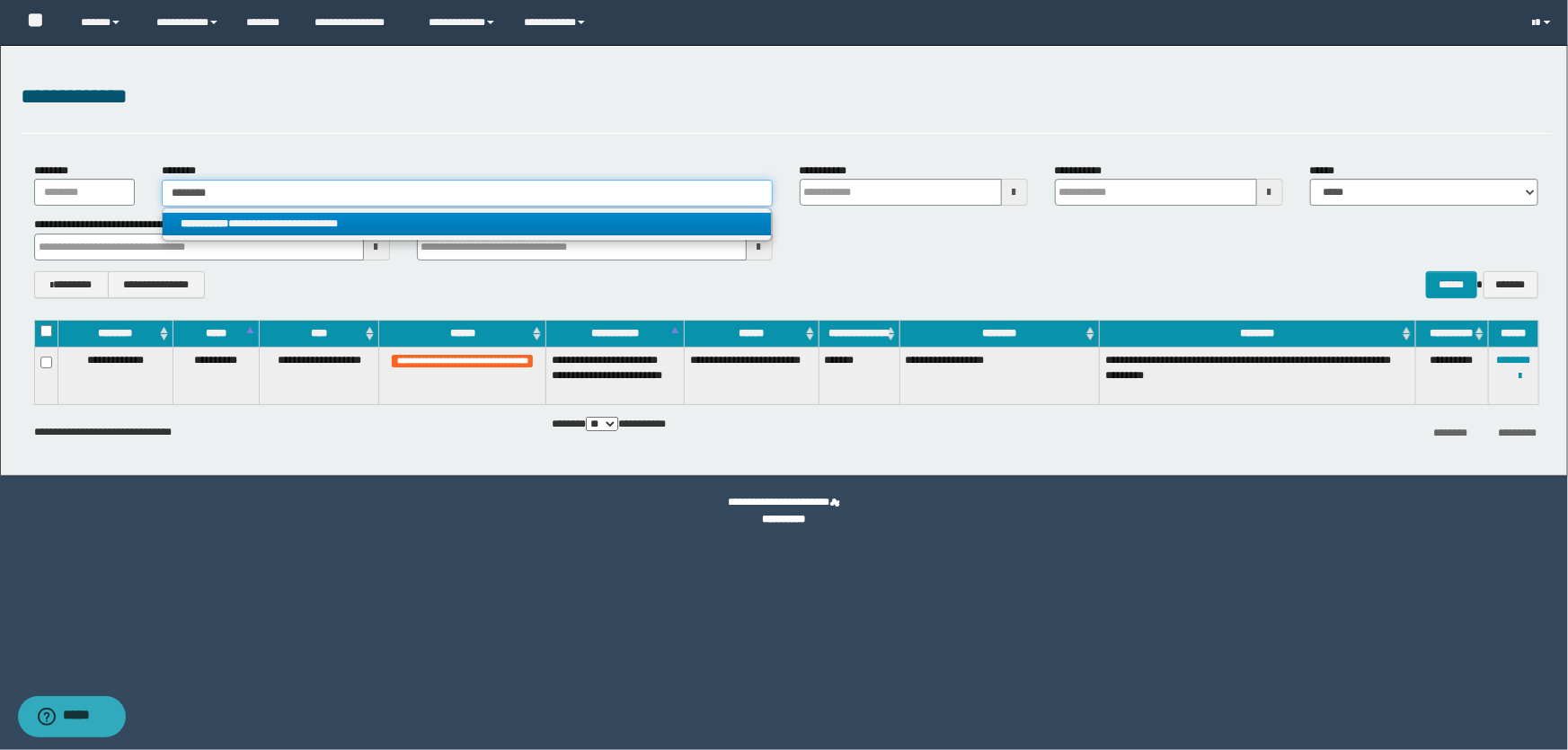 type 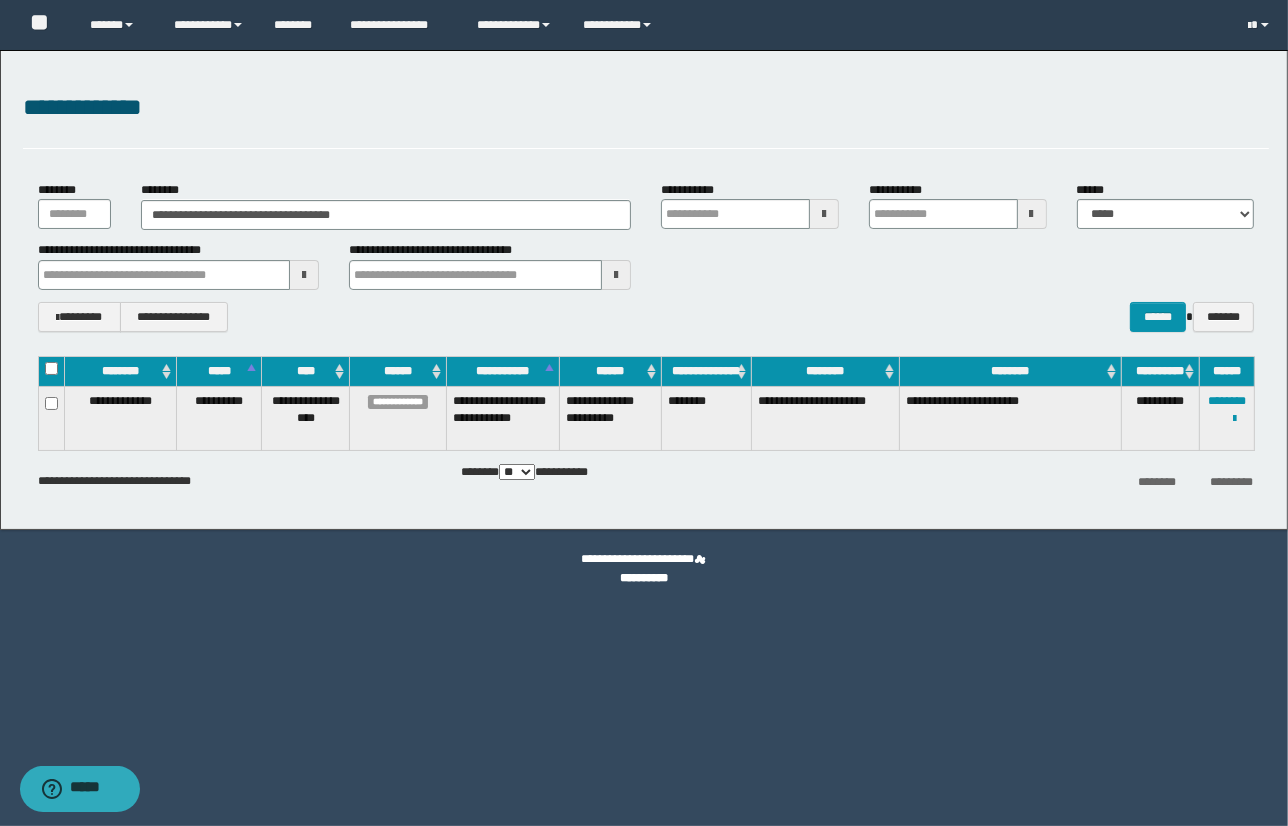 drag, startPoint x: 1226, startPoint y: 398, endPoint x: 1170, endPoint y: 396, distance: 56.0357 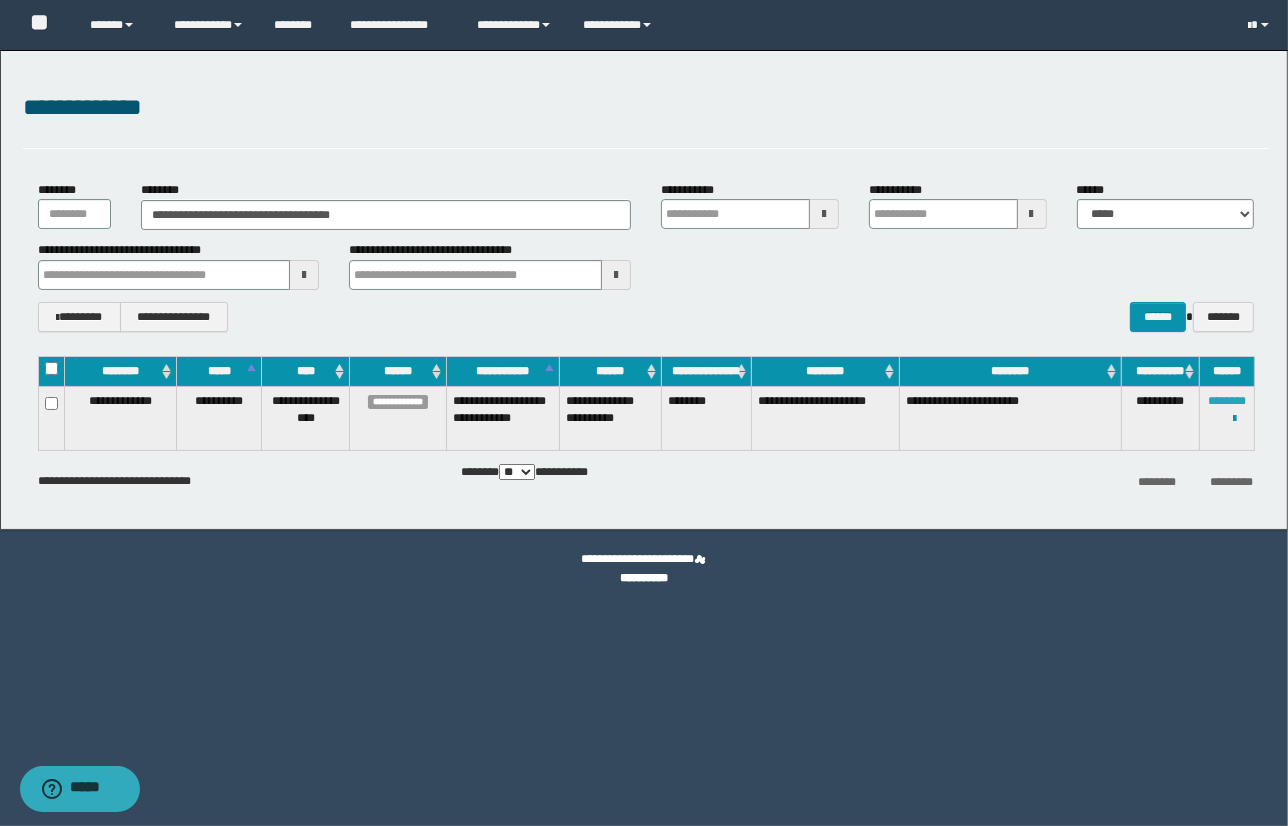 click on "********" at bounding box center [1227, 401] 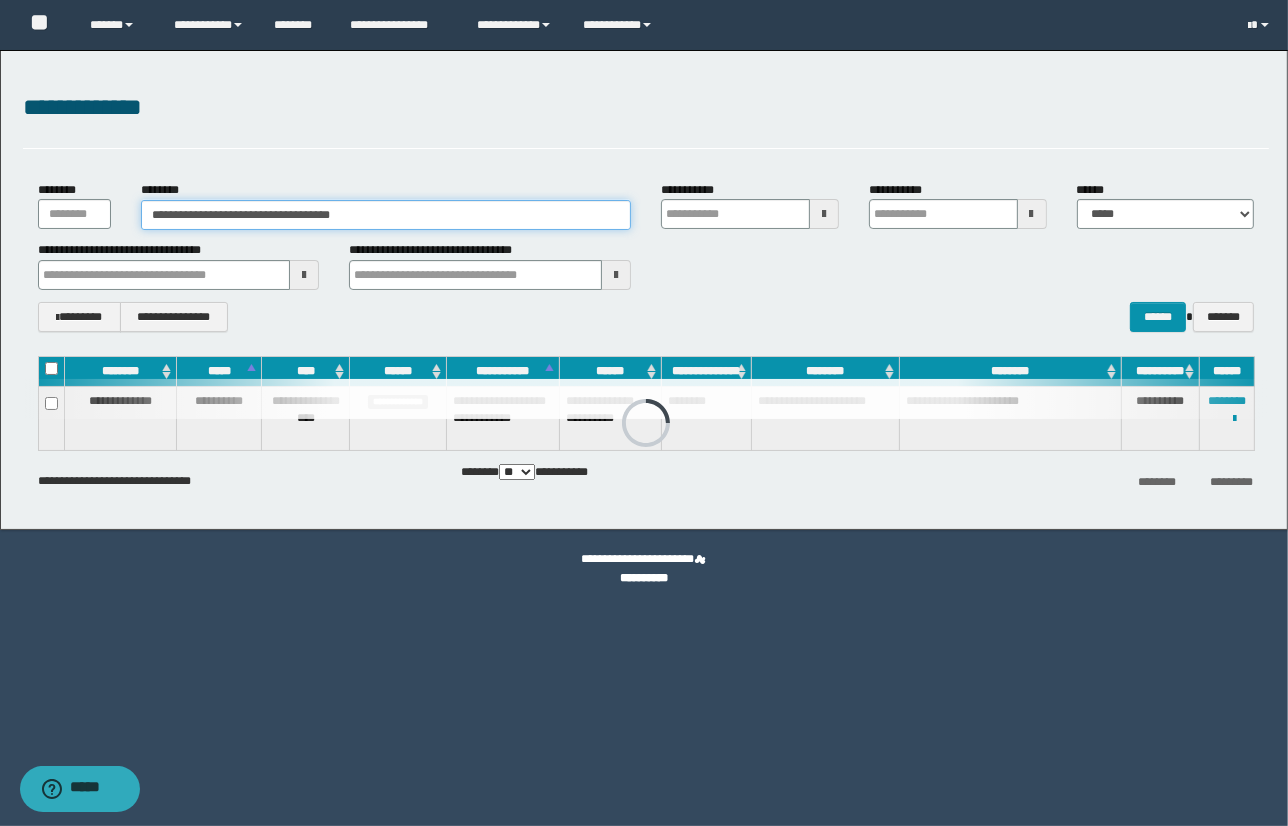 drag, startPoint x: 428, startPoint y: 212, endPoint x: -7, endPoint y: 212, distance: 435 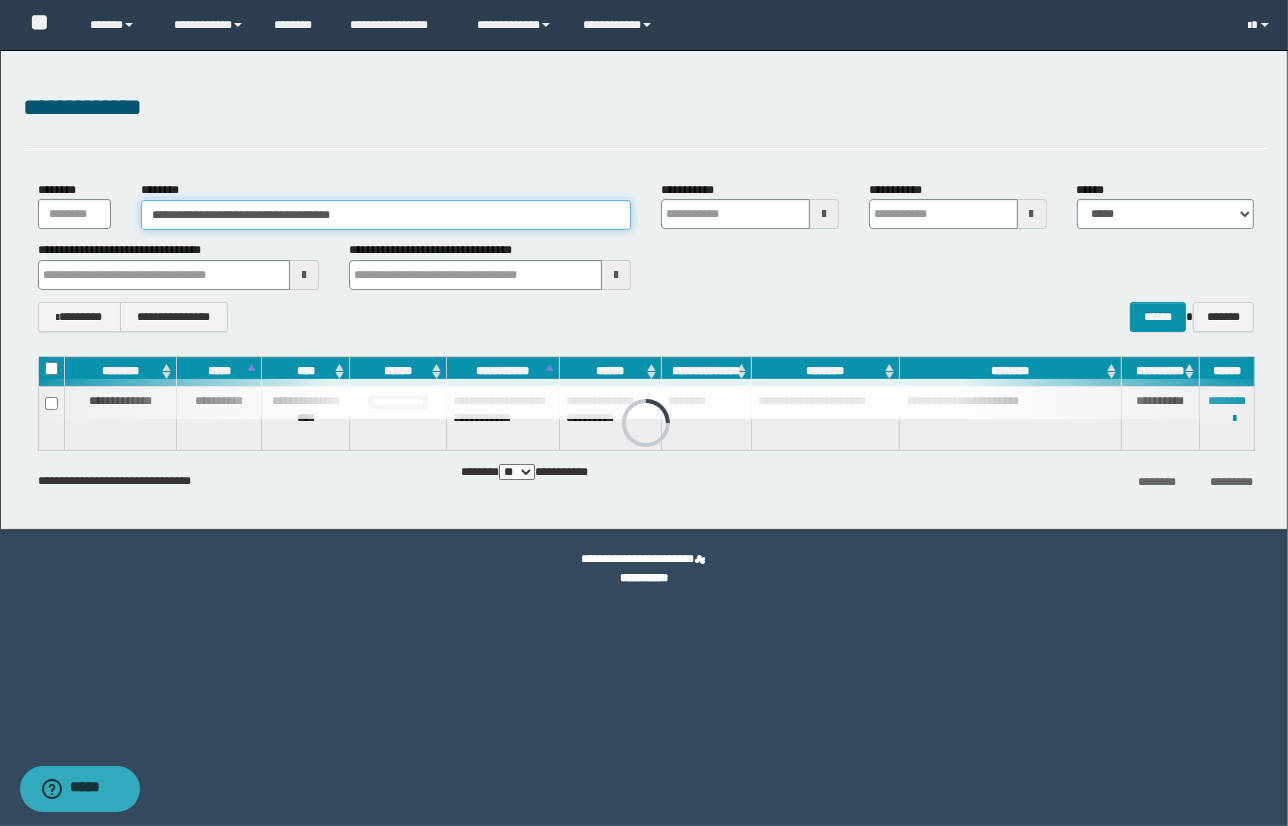 click on "**********" at bounding box center [644, 413] 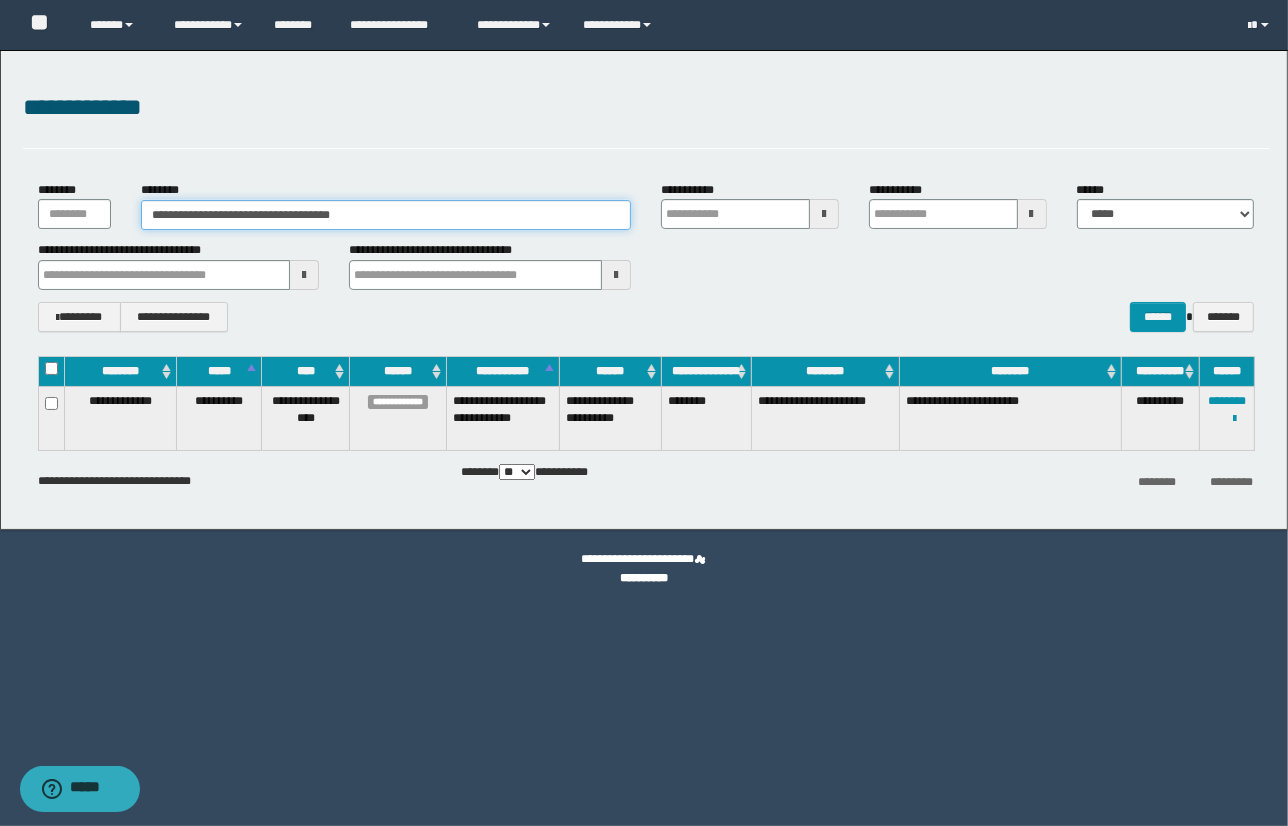 click on "**********" at bounding box center [385, 215] 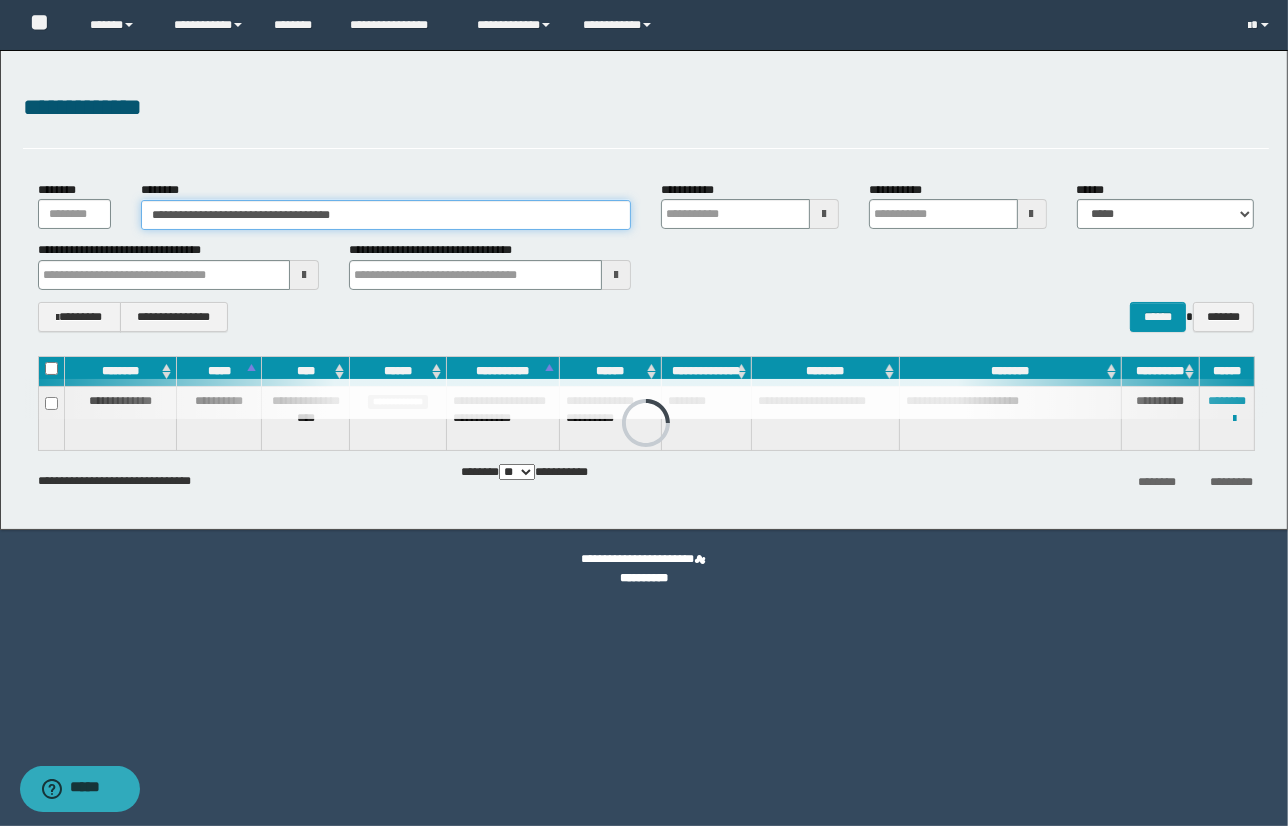 drag, startPoint x: 420, startPoint y: 216, endPoint x: -7, endPoint y: 216, distance: 427 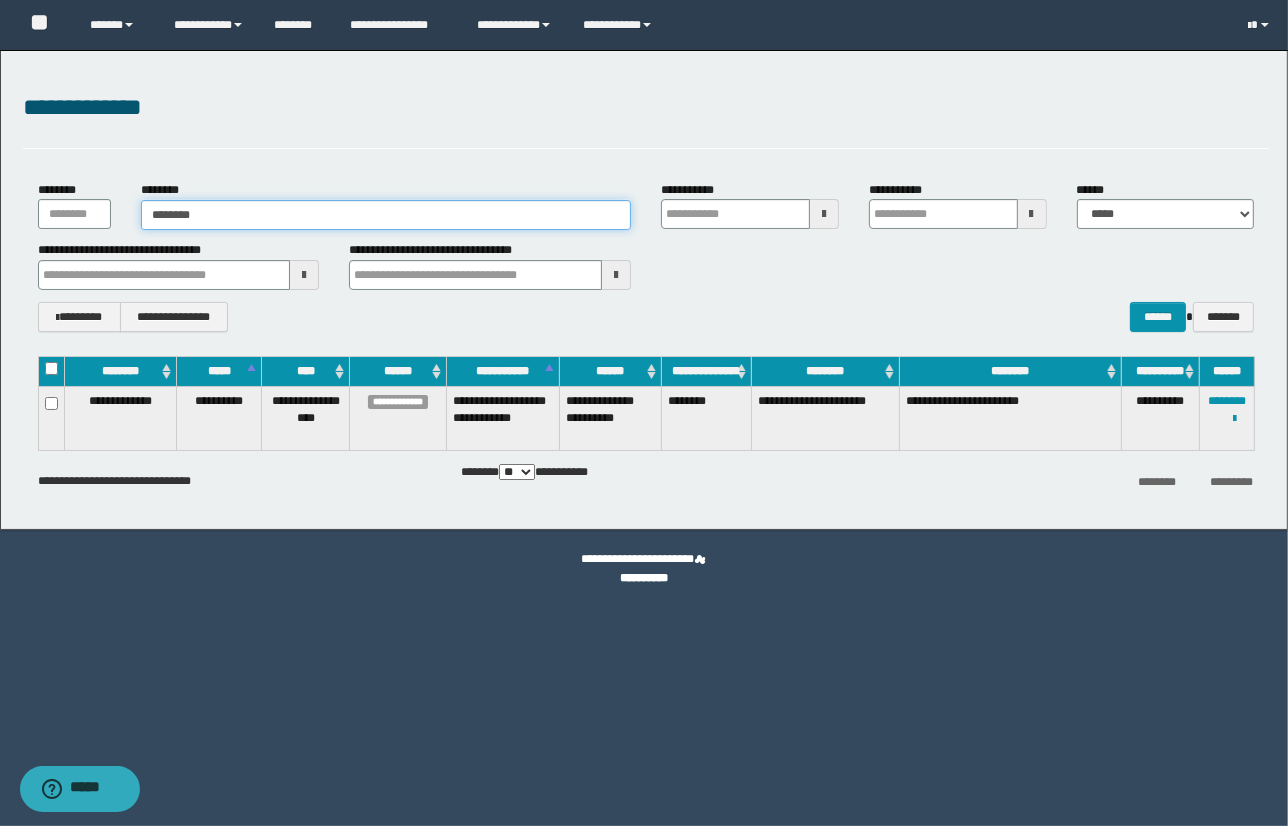 click on "*******" at bounding box center (385, 215) 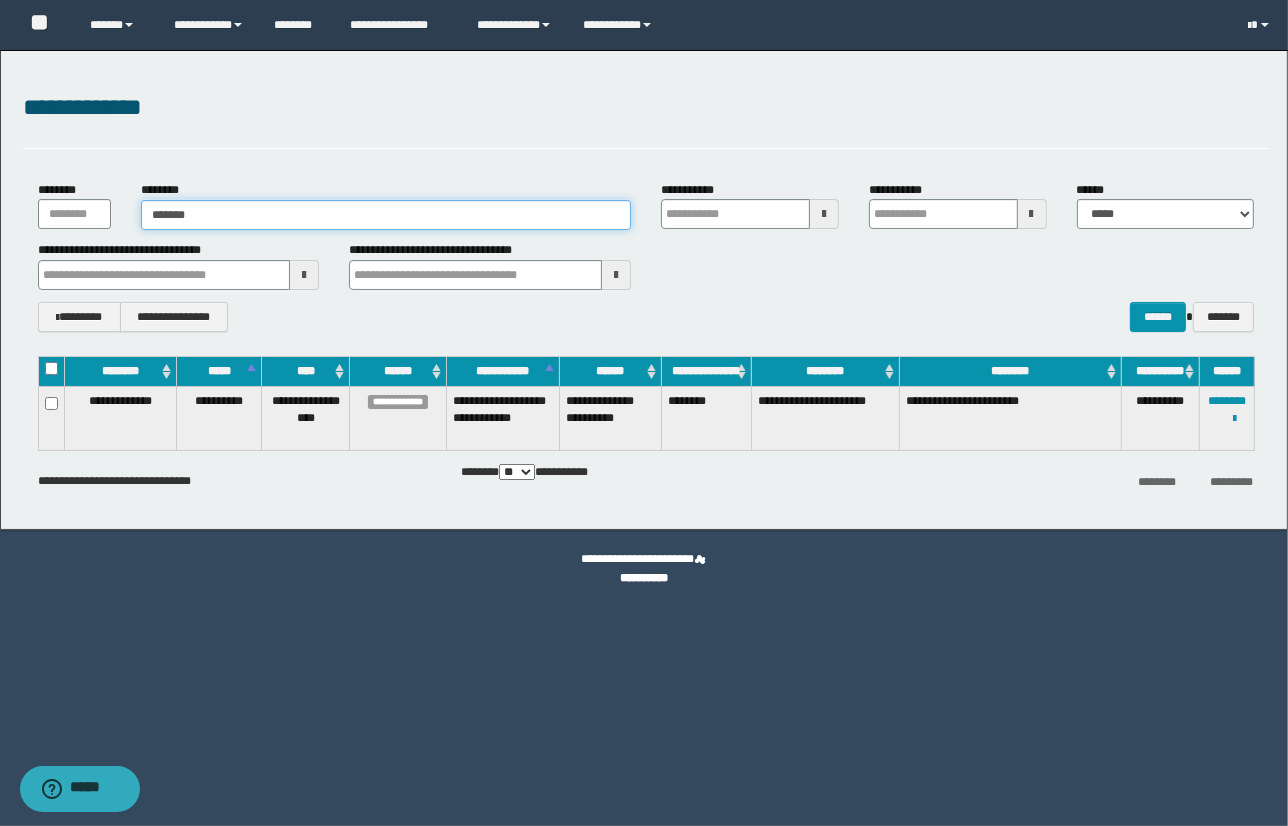 click on "*******" at bounding box center (385, 215) 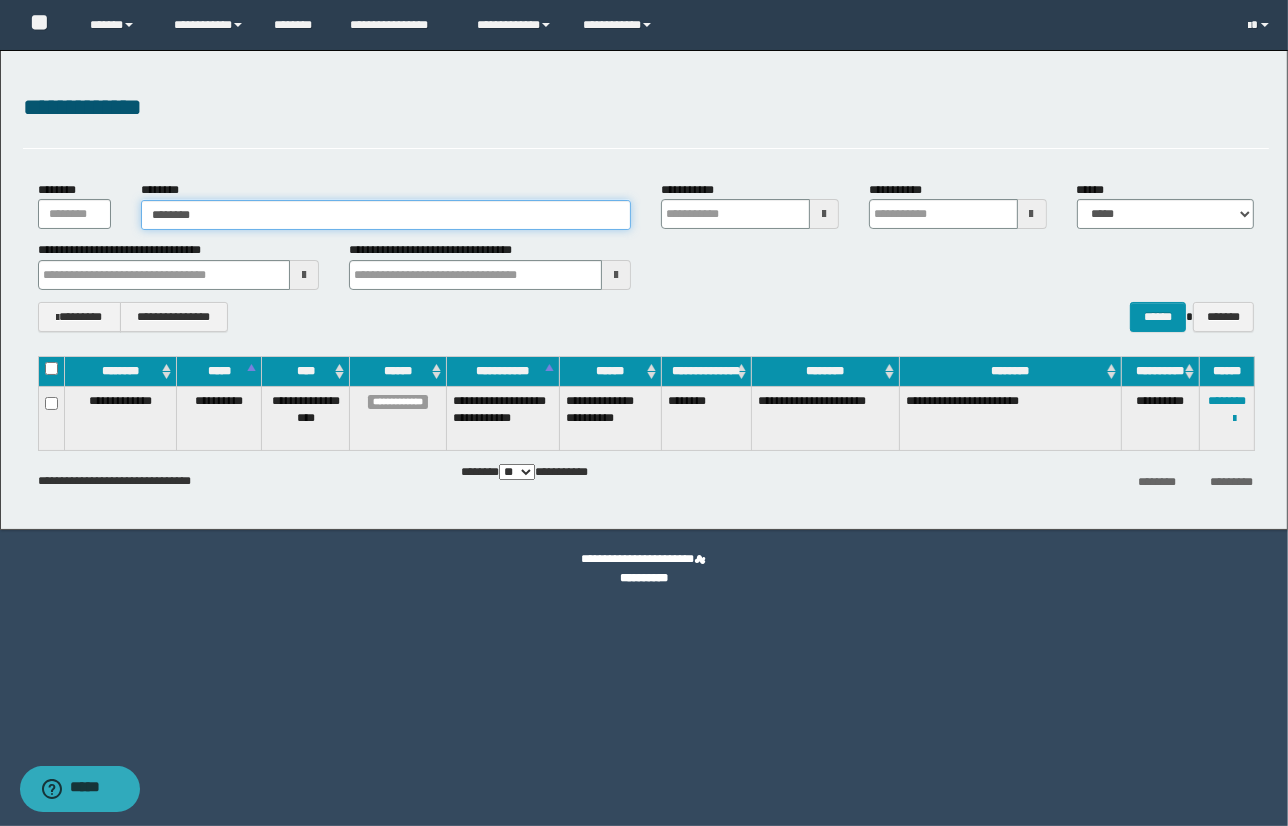 type on "********" 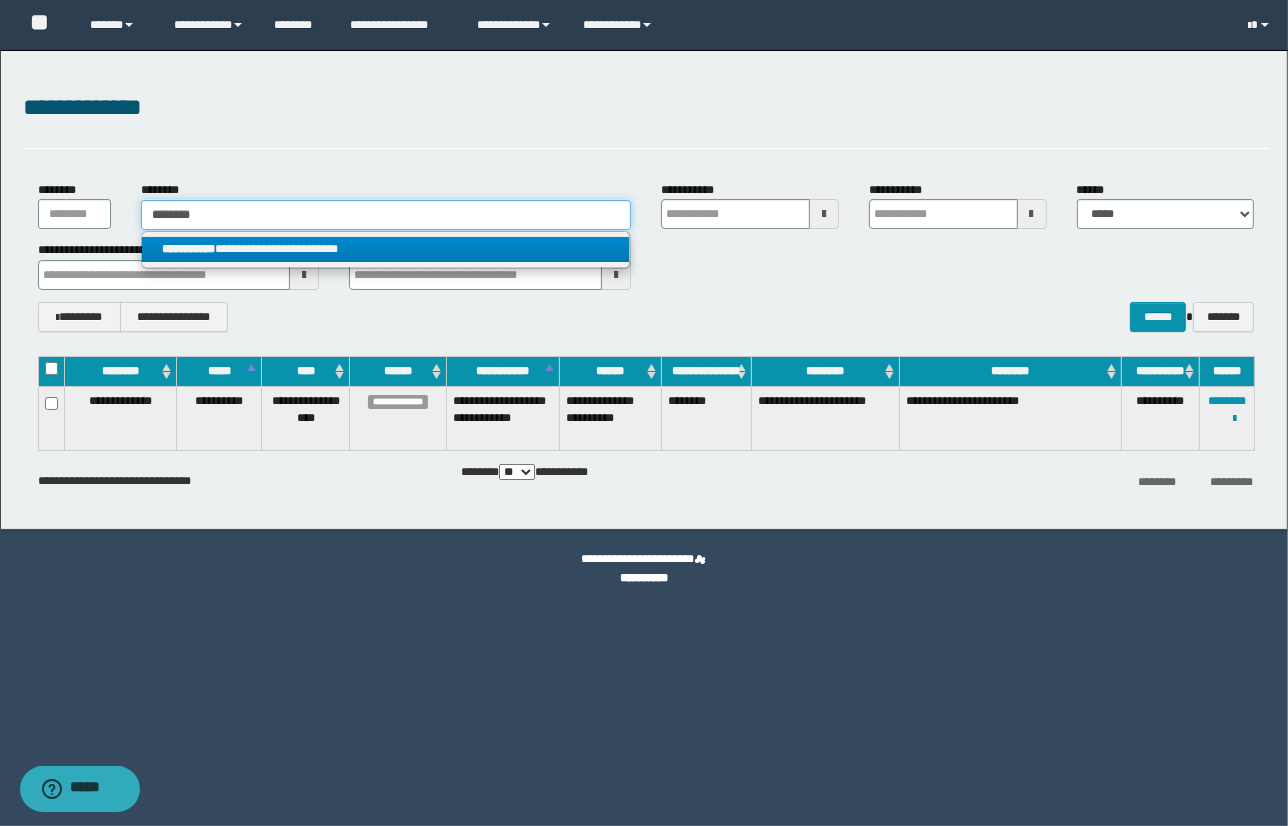 type on "********" 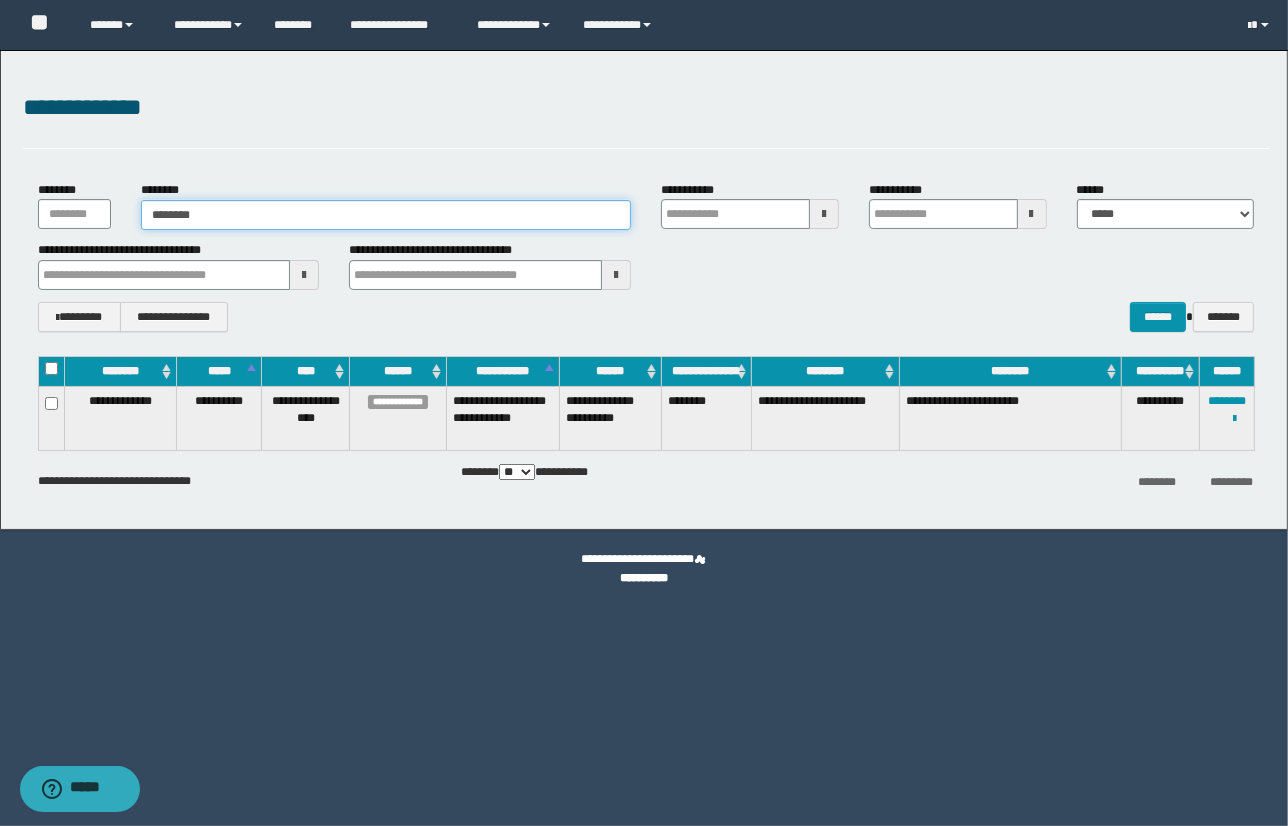 type on "********" 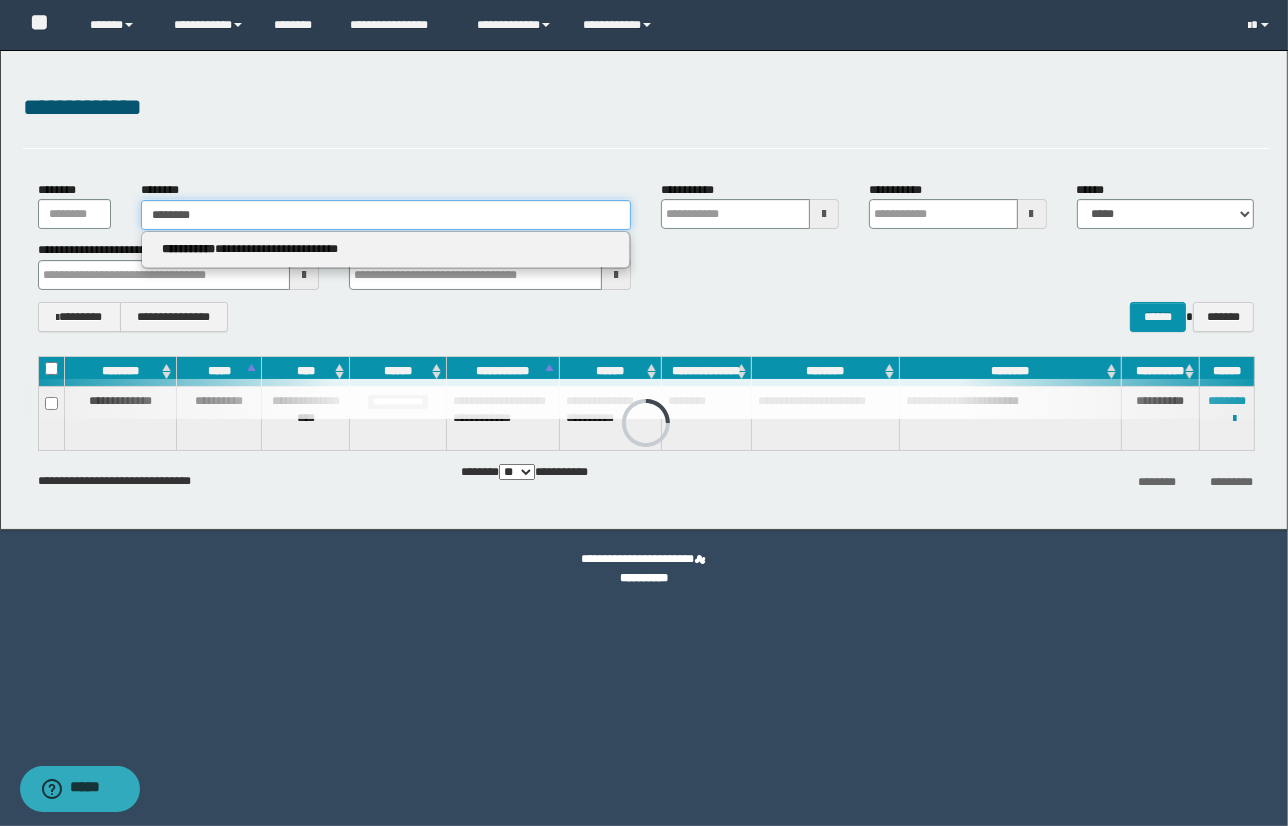 type on "********" 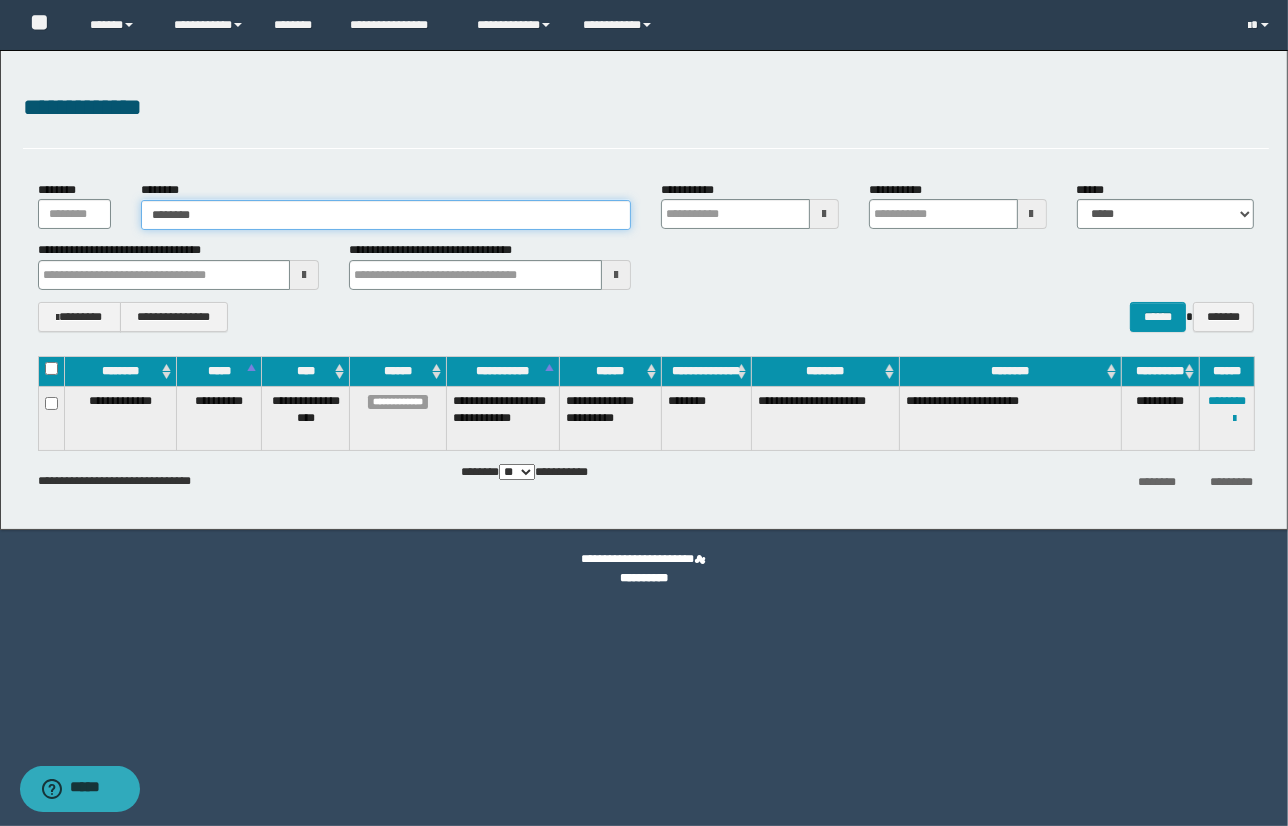 type on "********" 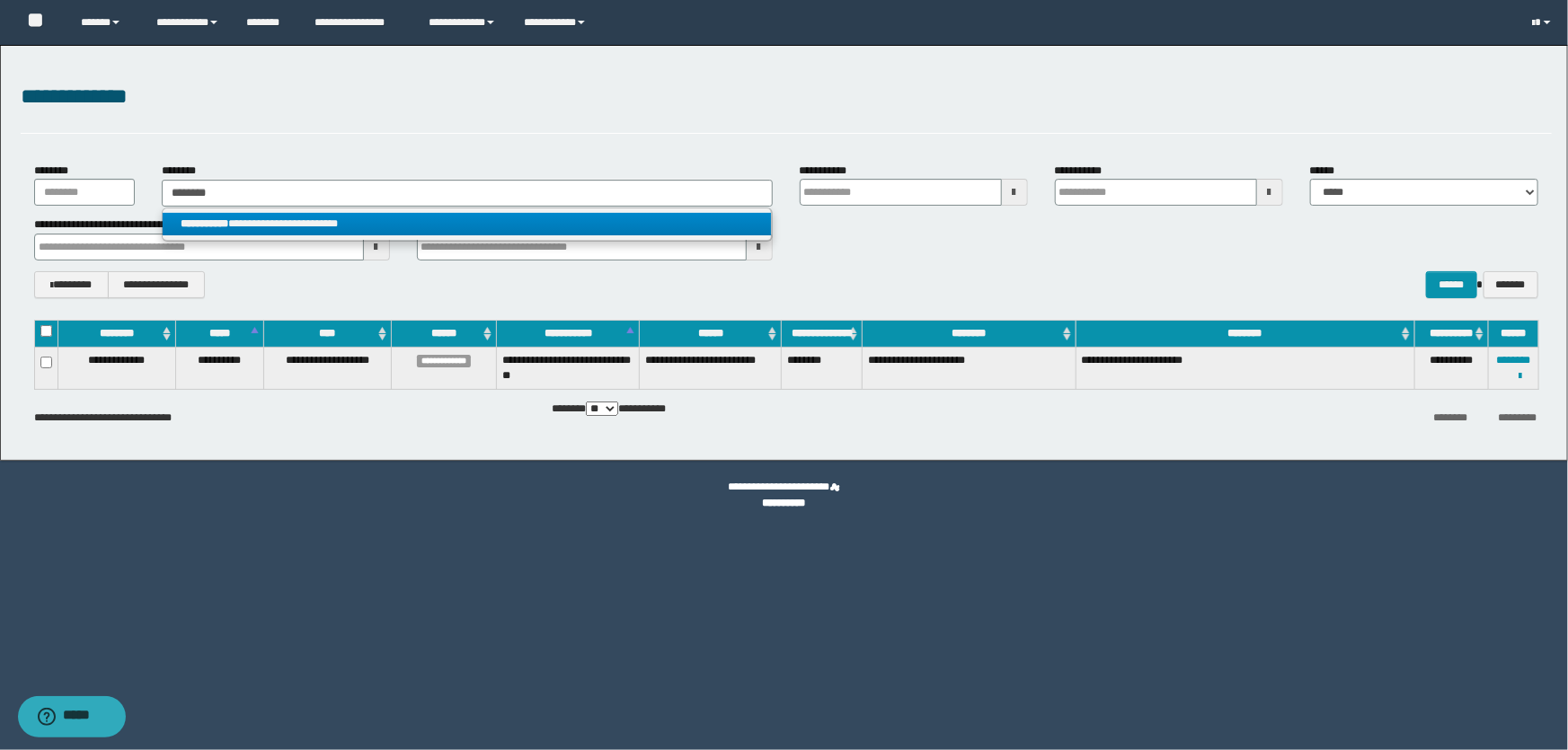click on "**********" at bounding box center [466, 224] 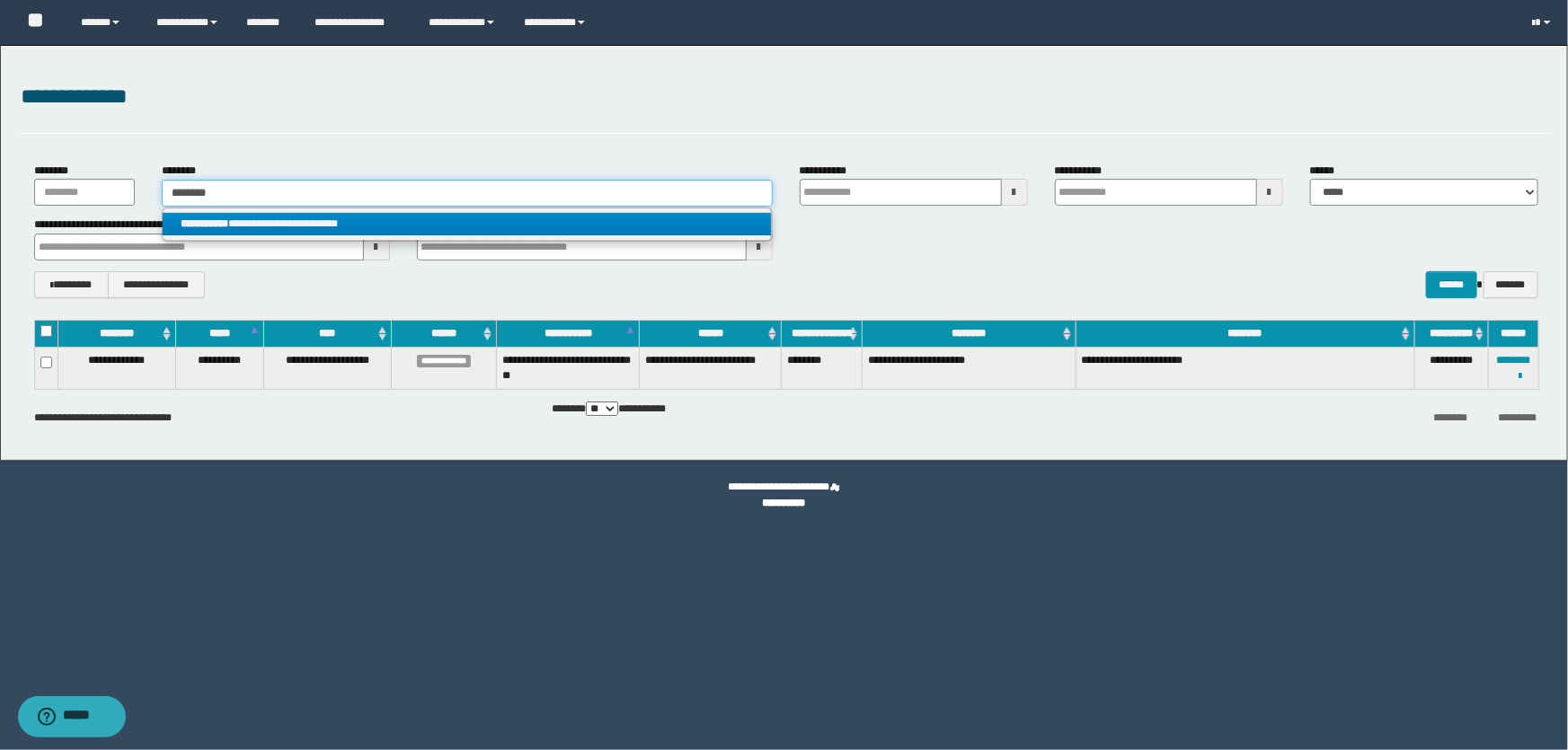 type 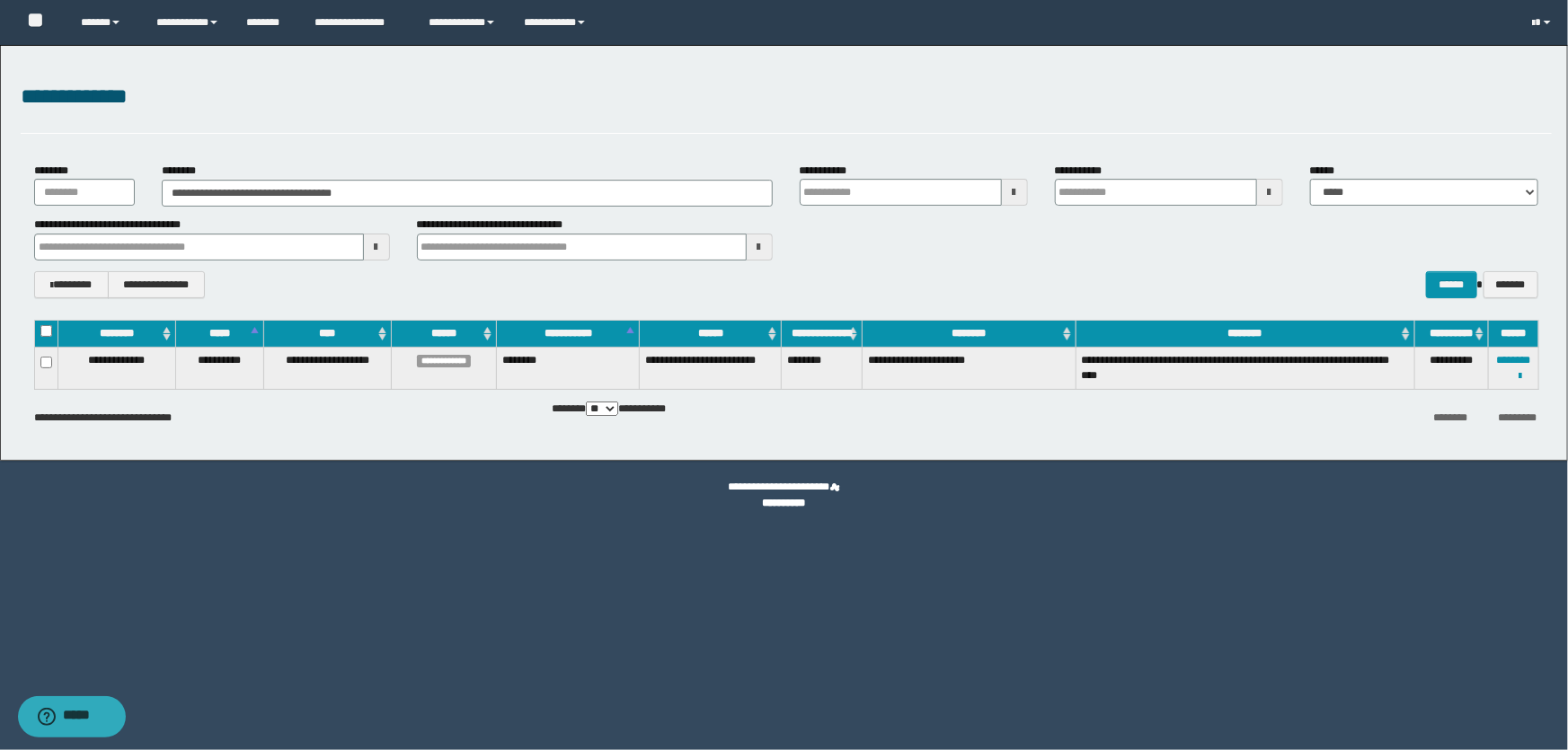 click at bounding box center [0, 0] 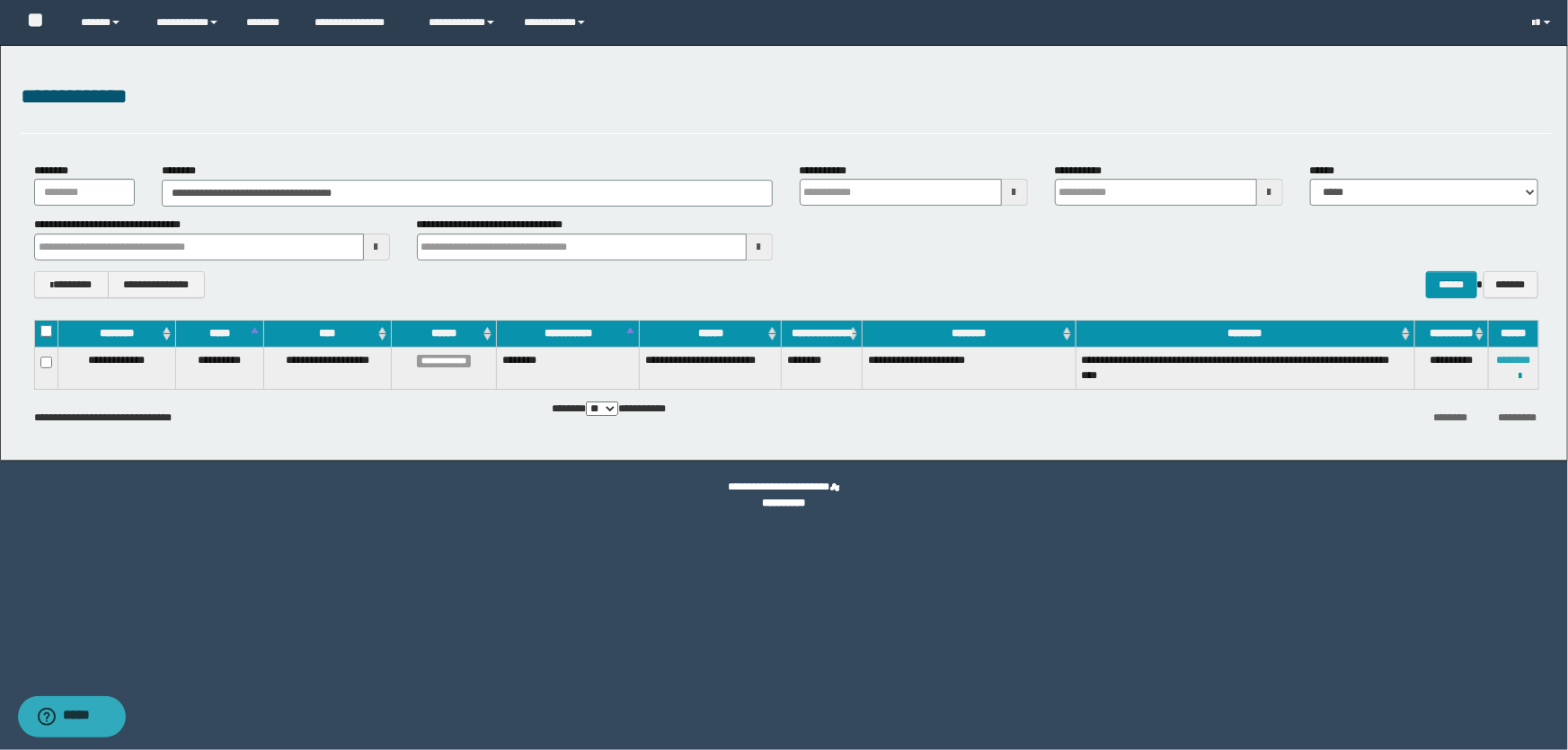 click on "********" at bounding box center [1513, 360] 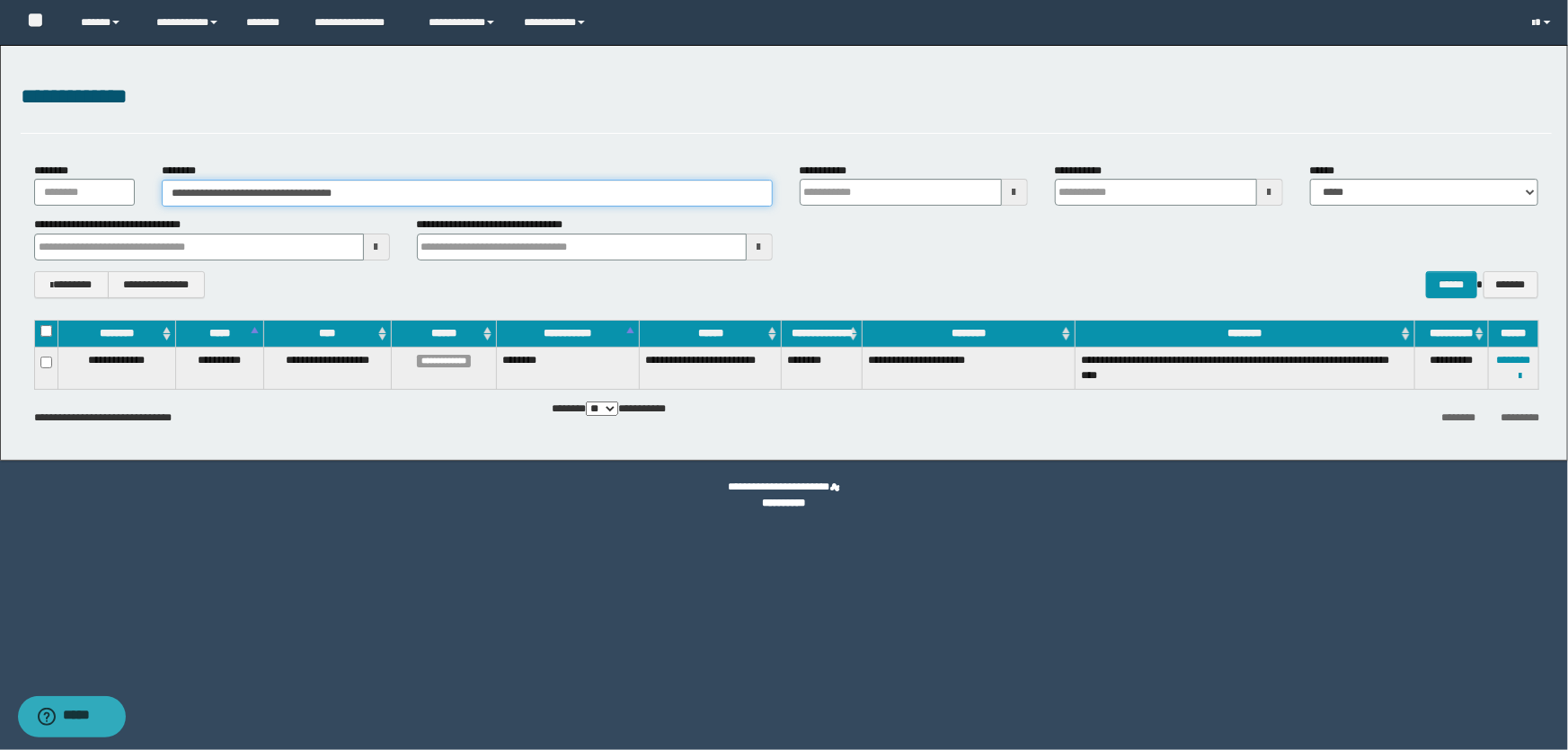 drag, startPoint x: 90, startPoint y: 205, endPoint x: 0, endPoint y: 208, distance: 90.04999 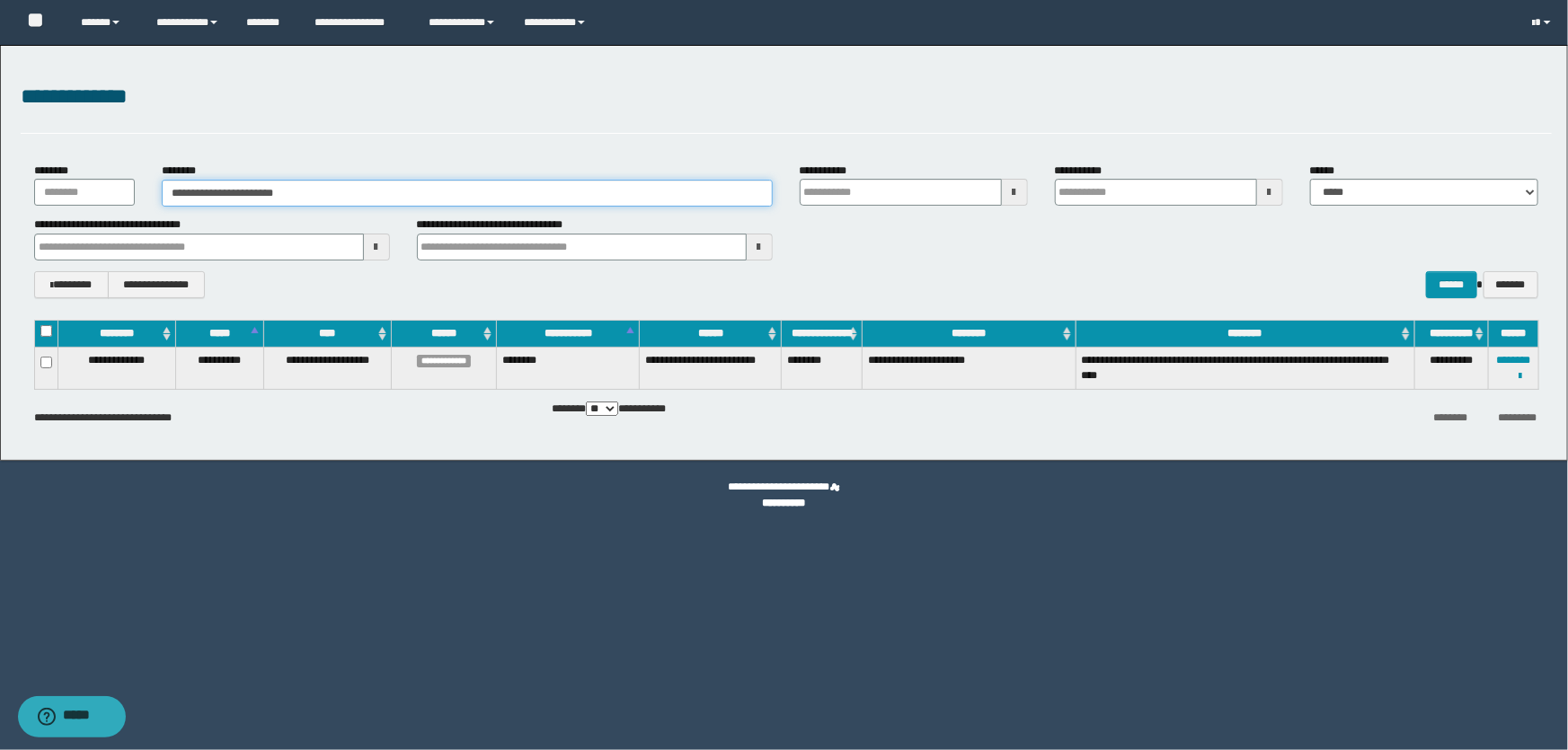 type on "**********" 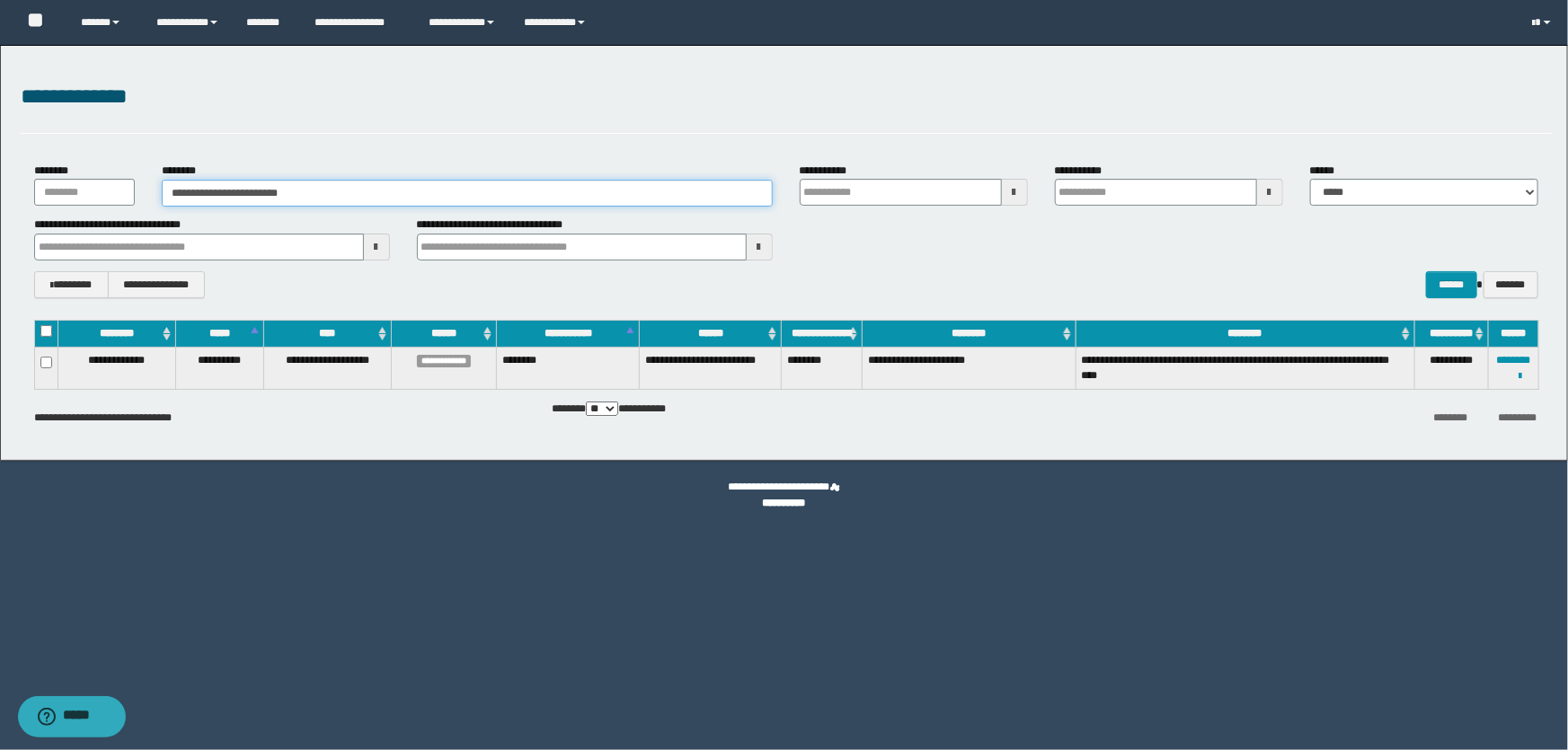 type on "**********" 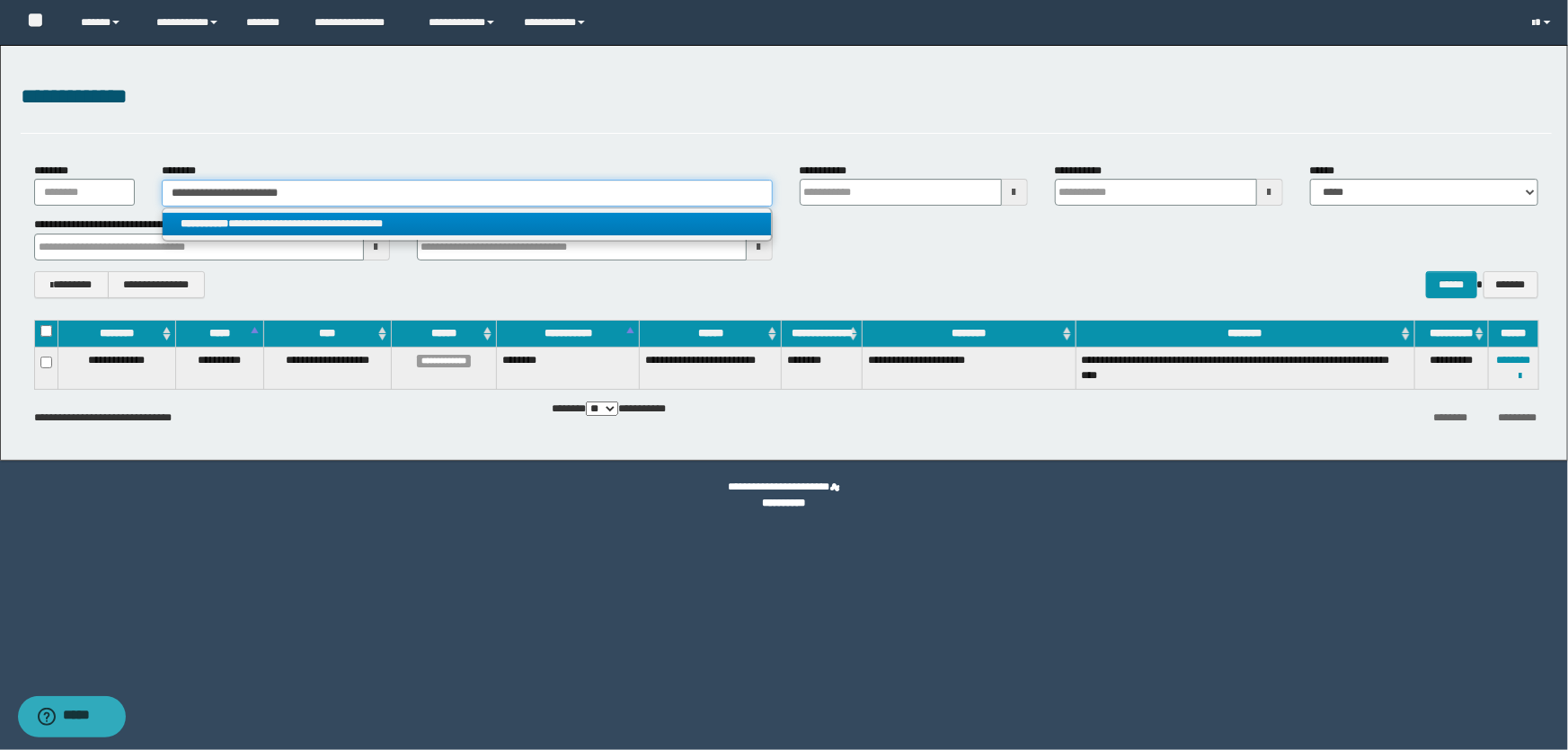 type on "**********" 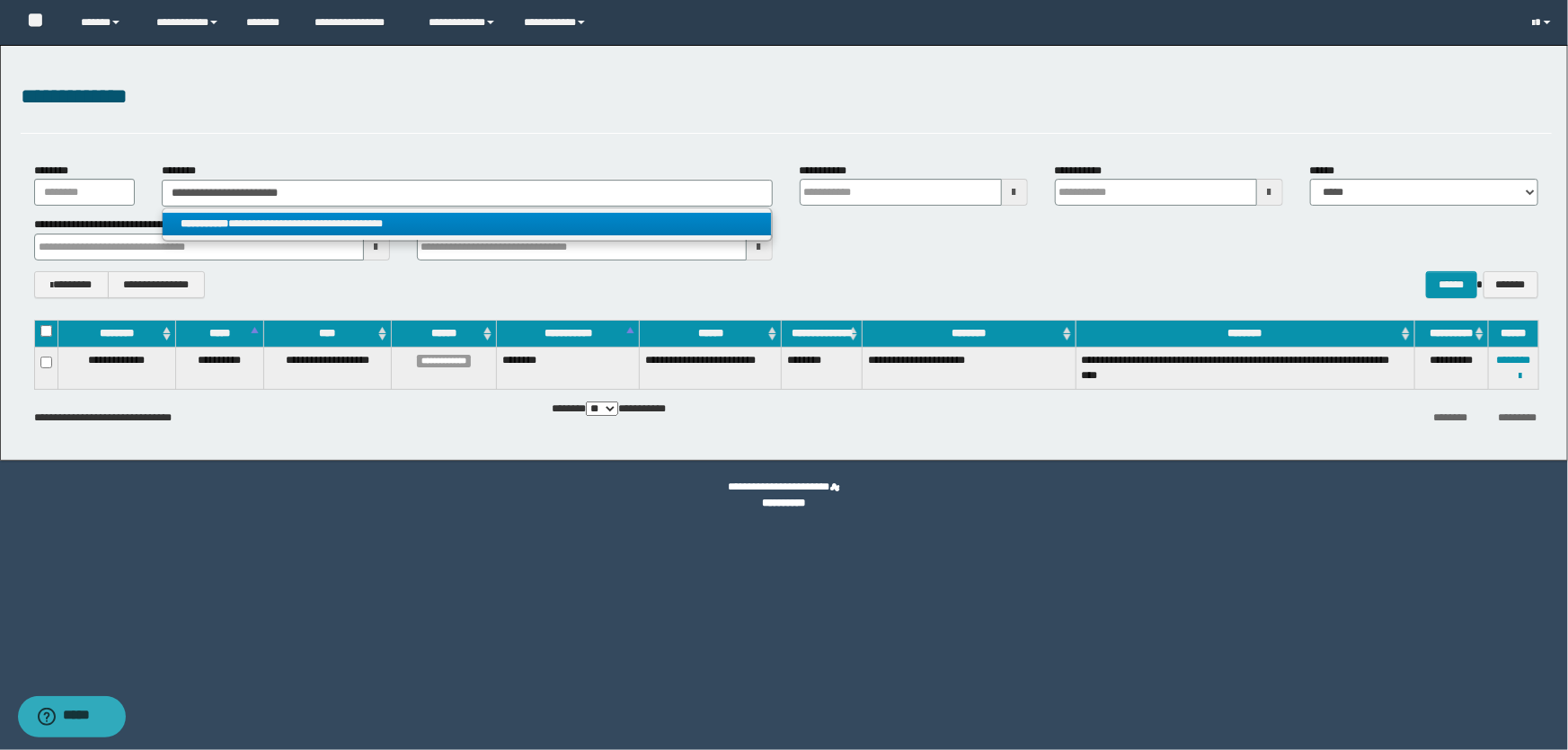click on "**********" at bounding box center (467, 225) 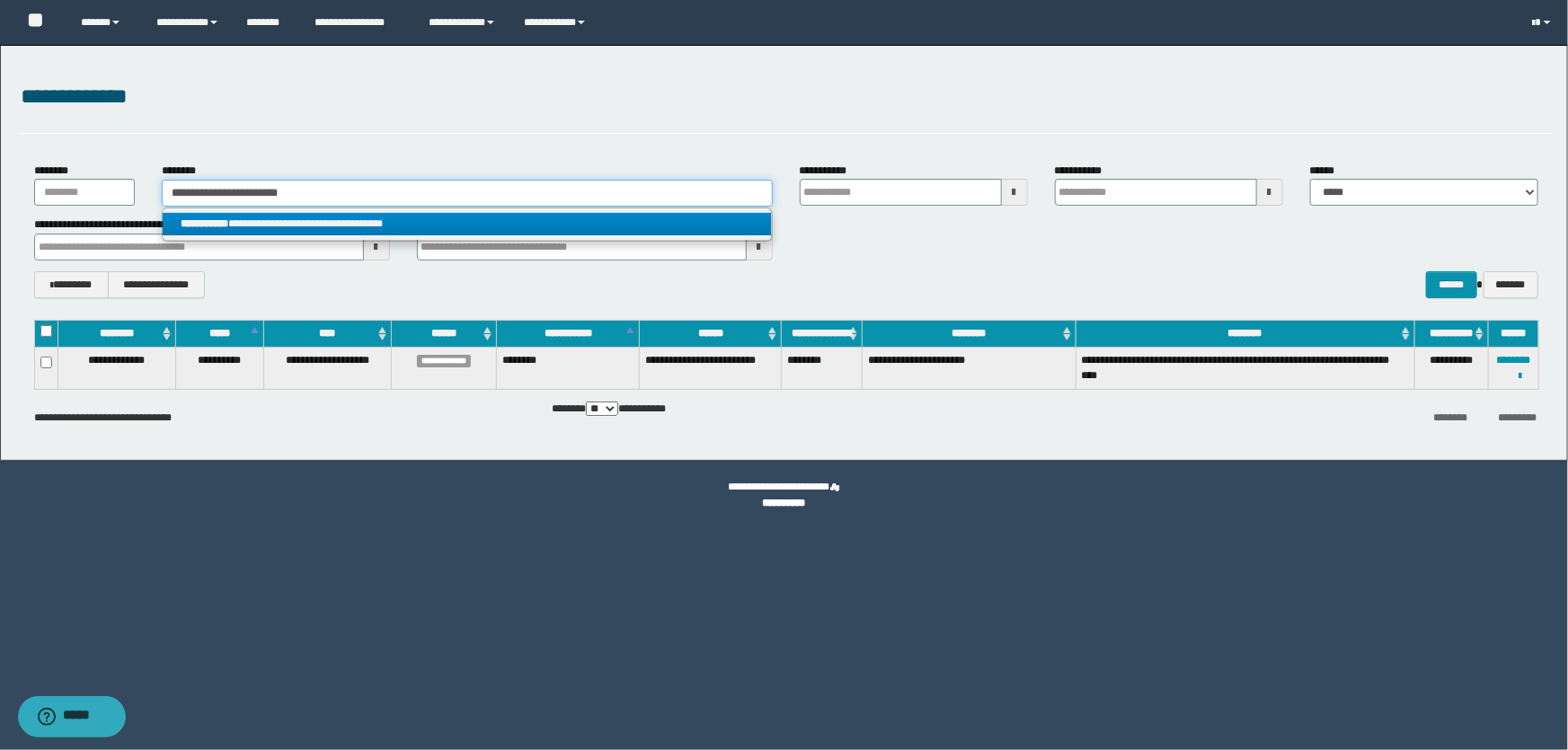 type 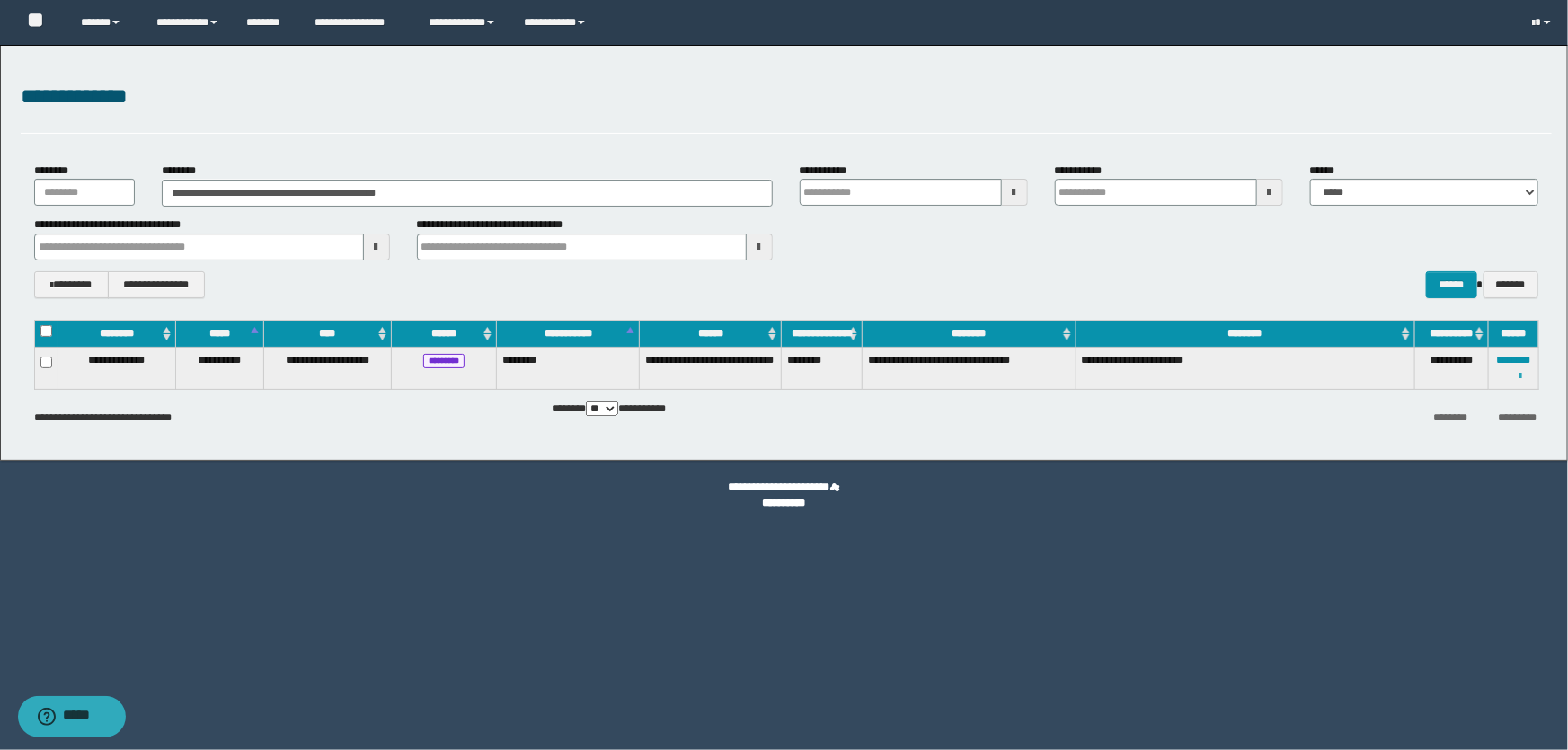 click at bounding box center [1519, 376] 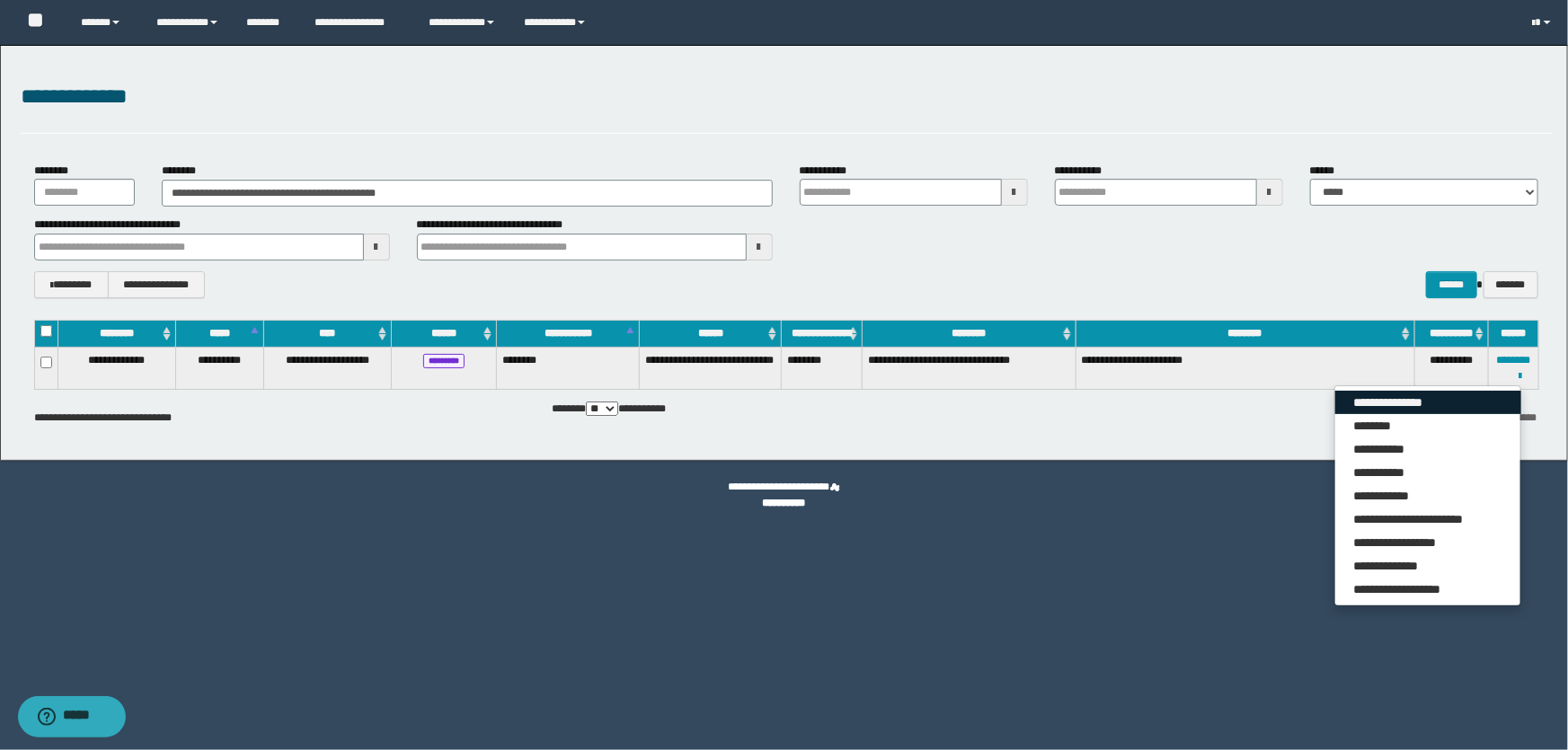 drag, startPoint x: 1442, startPoint y: 396, endPoint x: 625, endPoint y: 394, distance: 817.0024 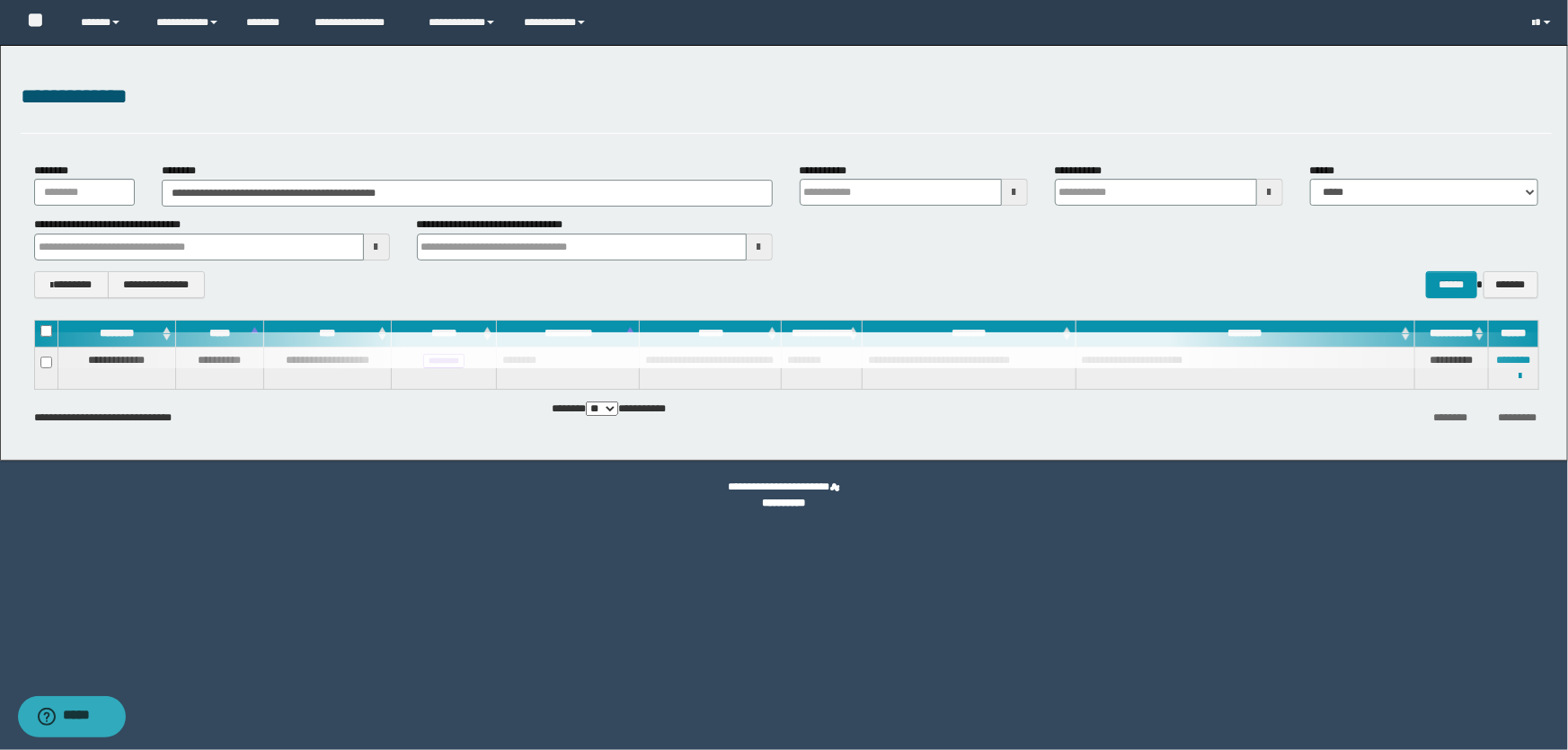 click on "**********" at bounding box center (786, 238) 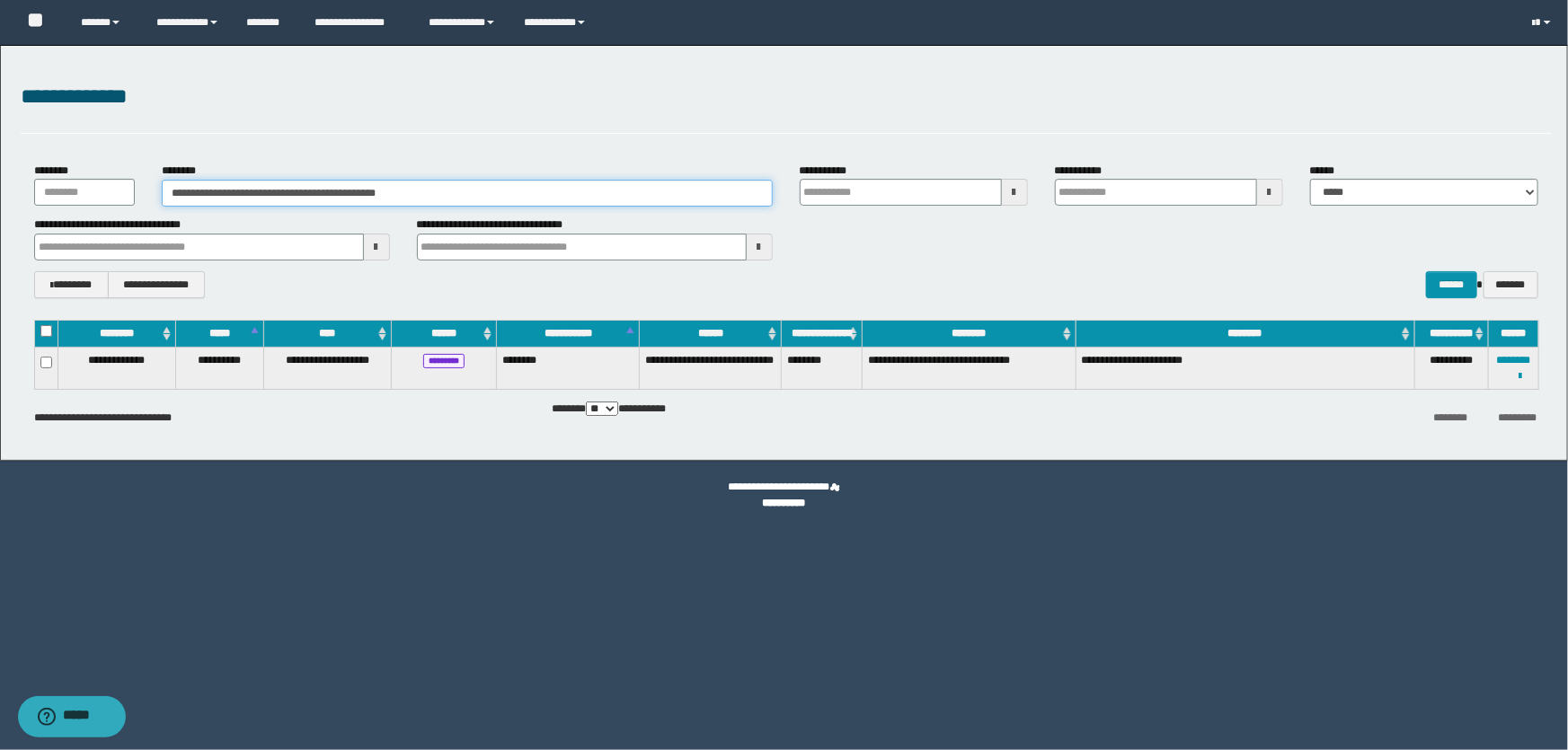 drag, startPoint x: 235, startPoint y: 192, endPoint x: 184, endPoint y: 192, distance: 51 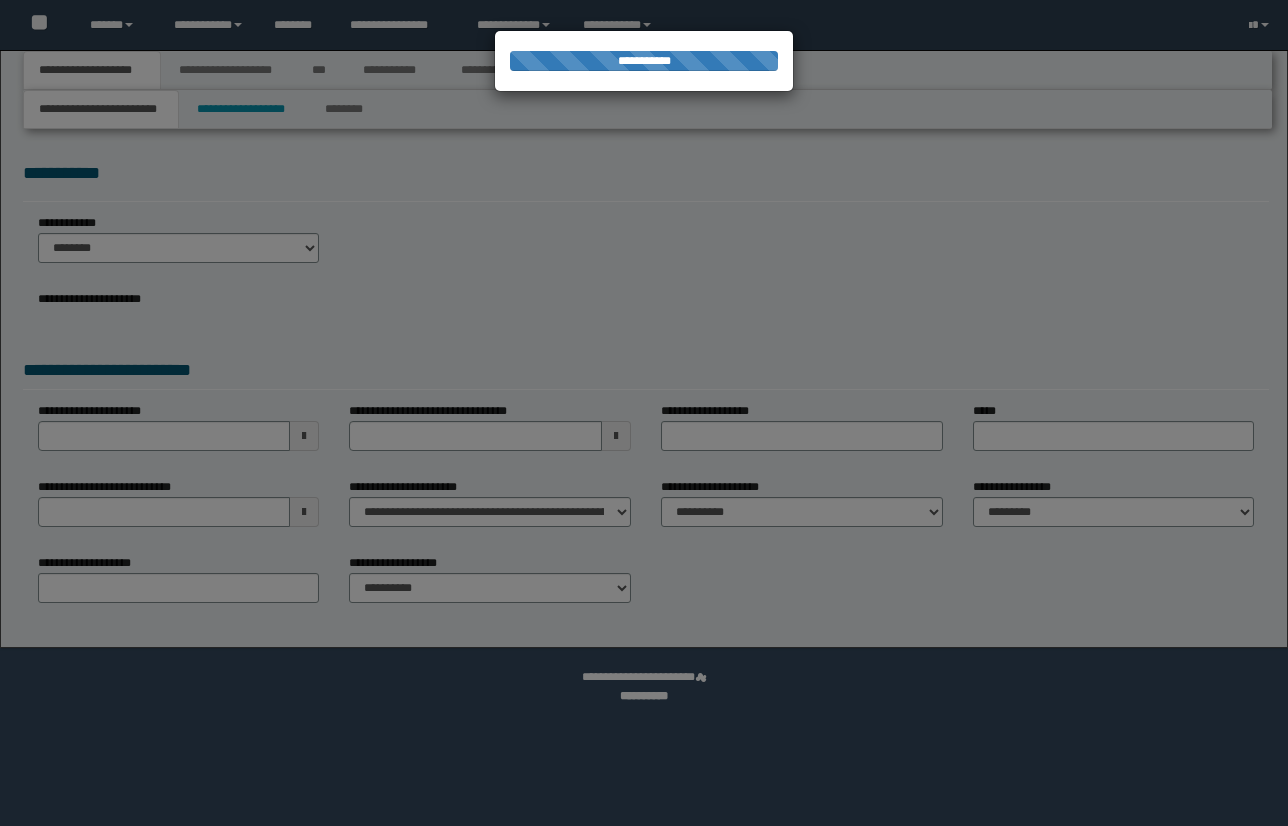 scroll, scrollTop: 0, scrollLeft: 0, axis: both 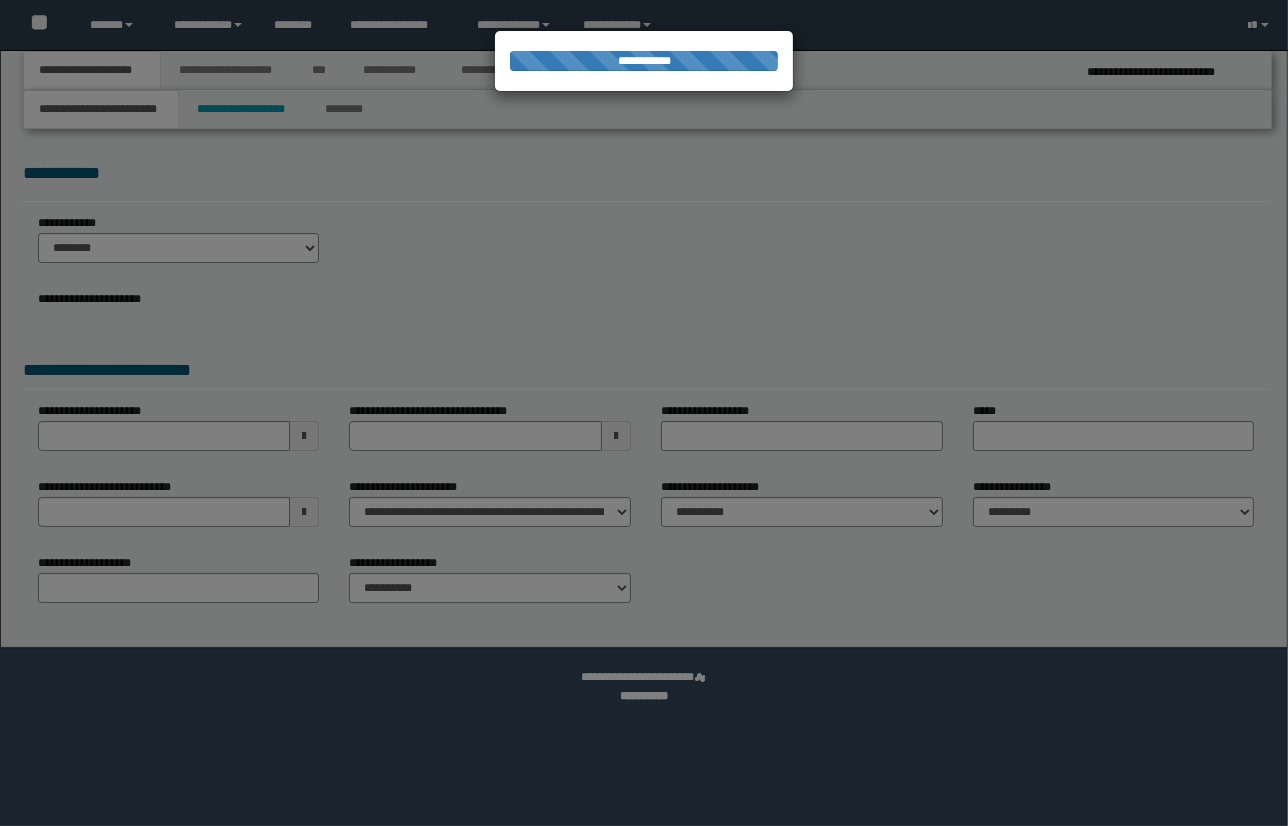 select on "*" 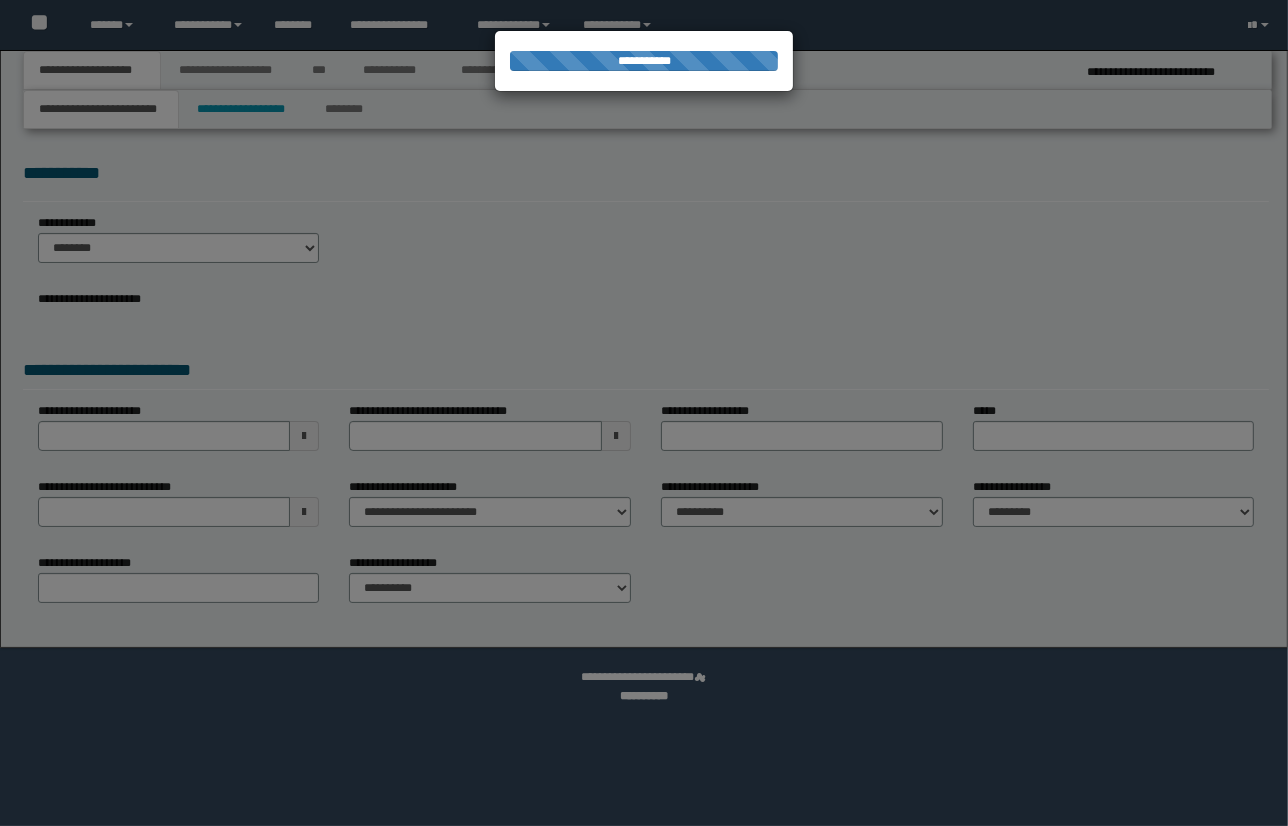 type on "**********" 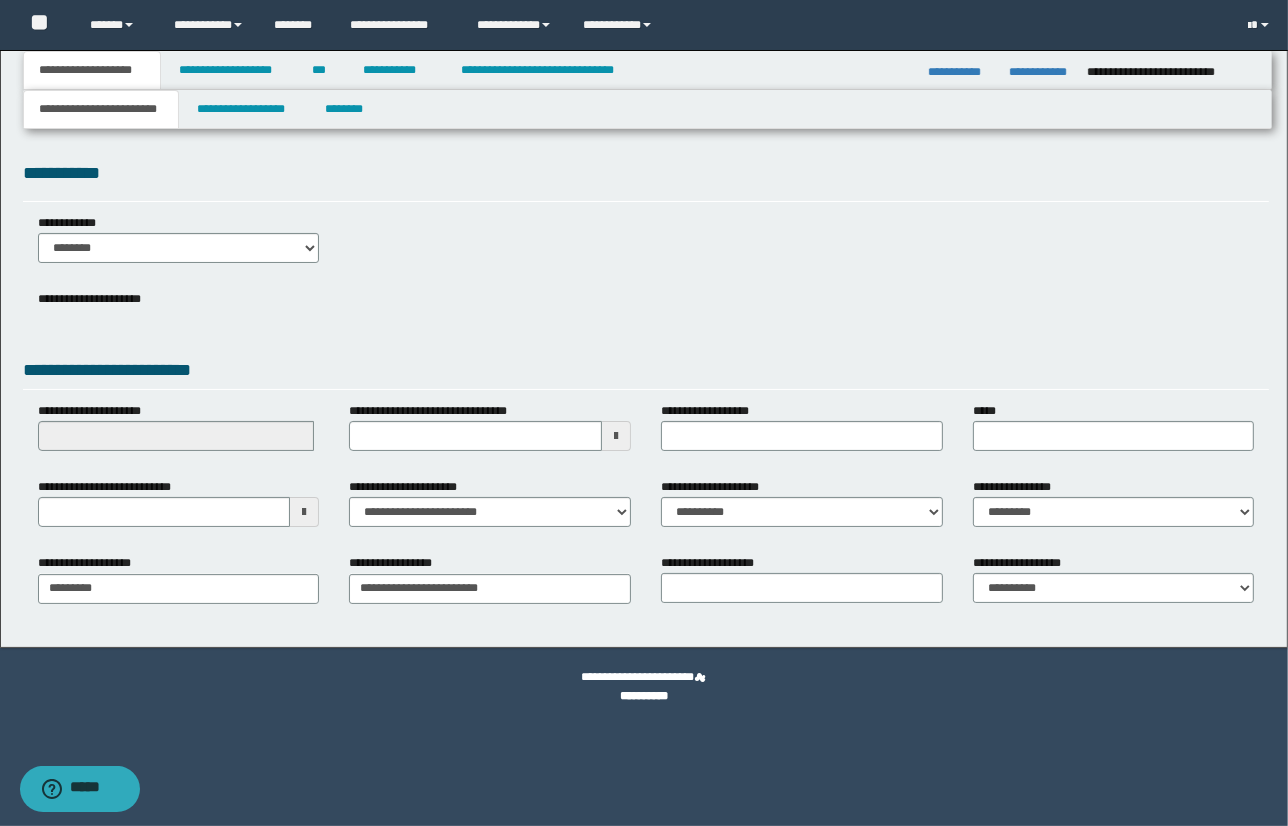 scroll, scrollTop: 0, scrollLeft: 0, axis: both 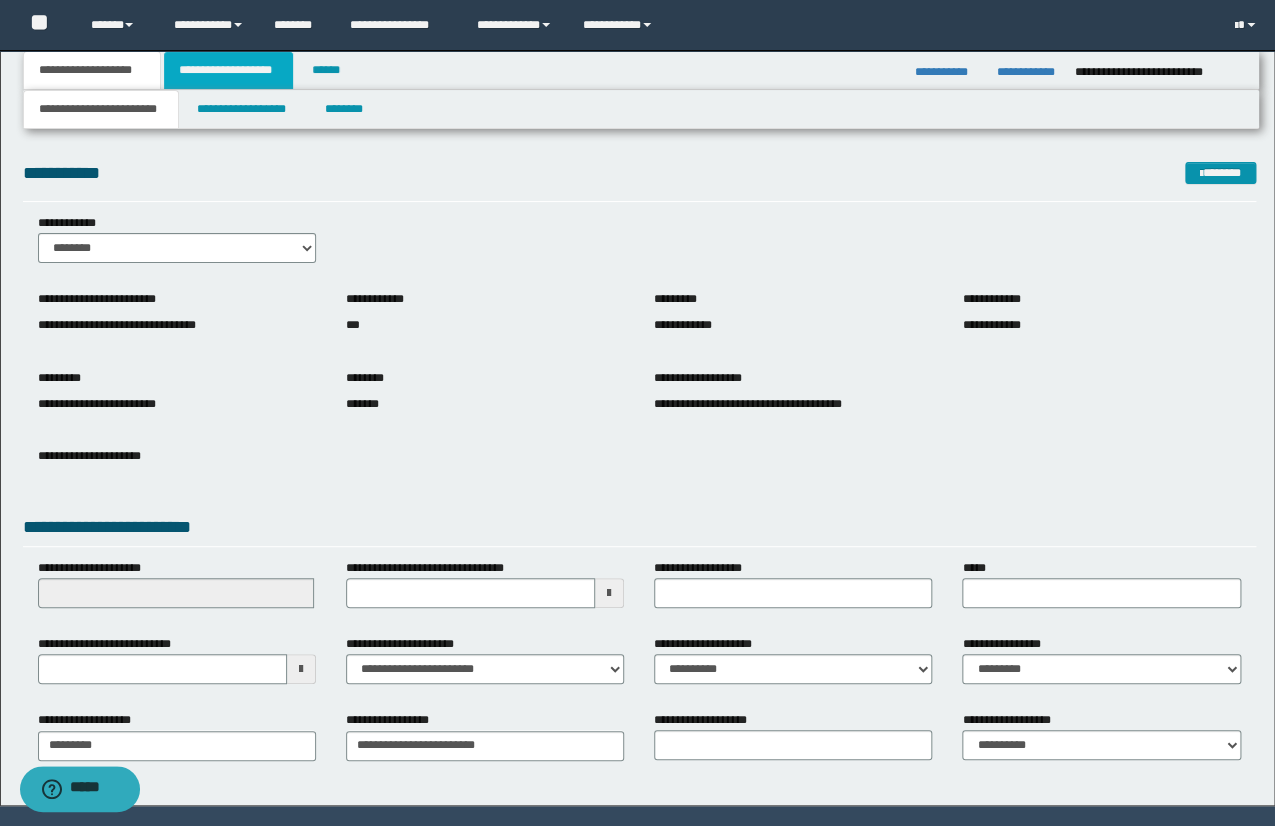 click on "**********" at bounding box center (228, 70) 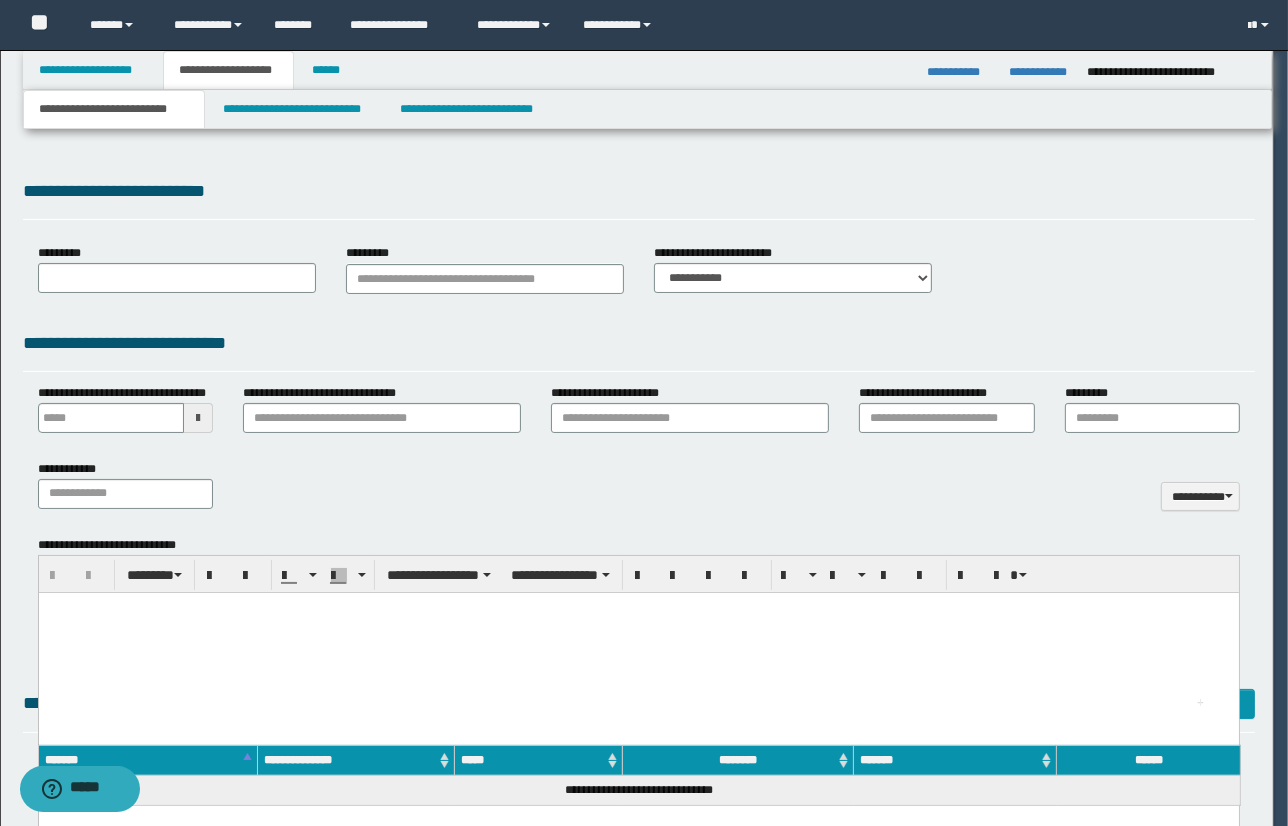 type 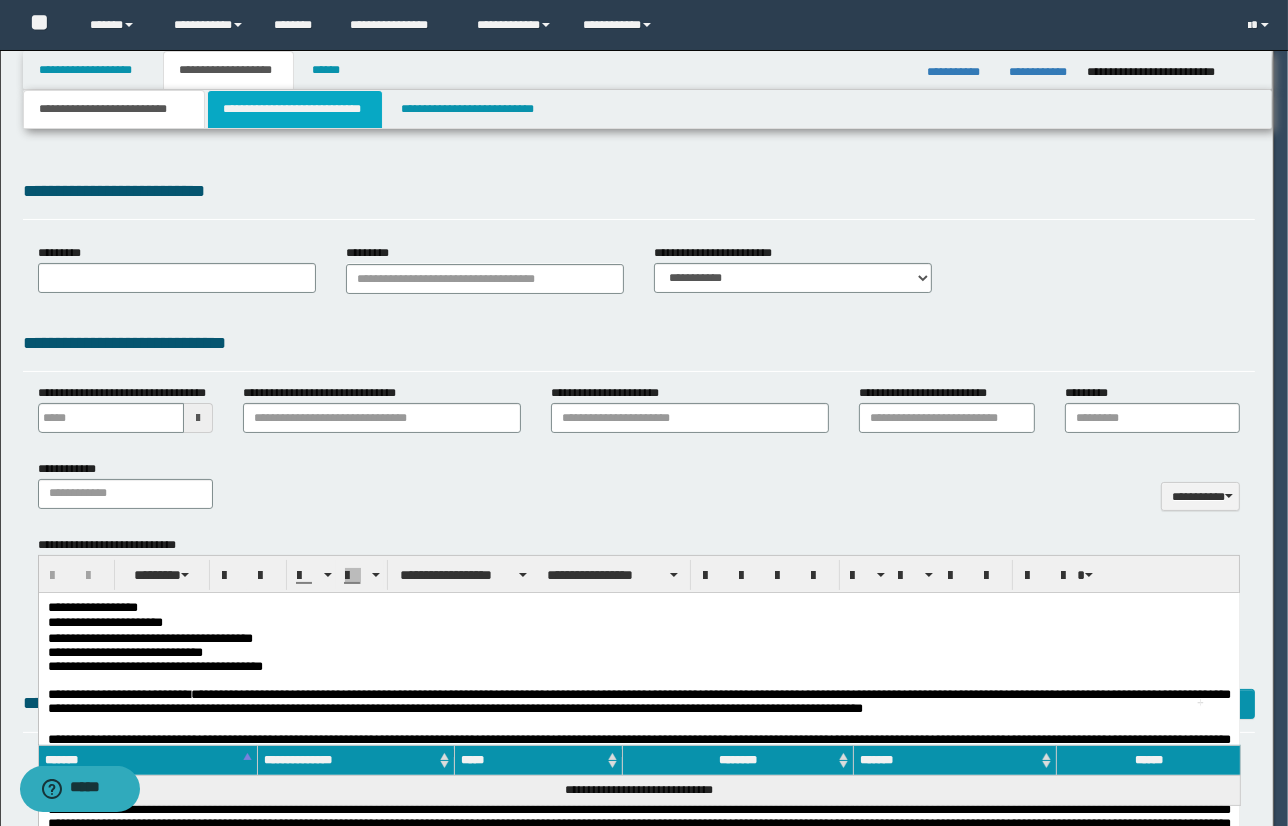 scroll, scrollTop: 0, scrollLeft: 0, axis: both 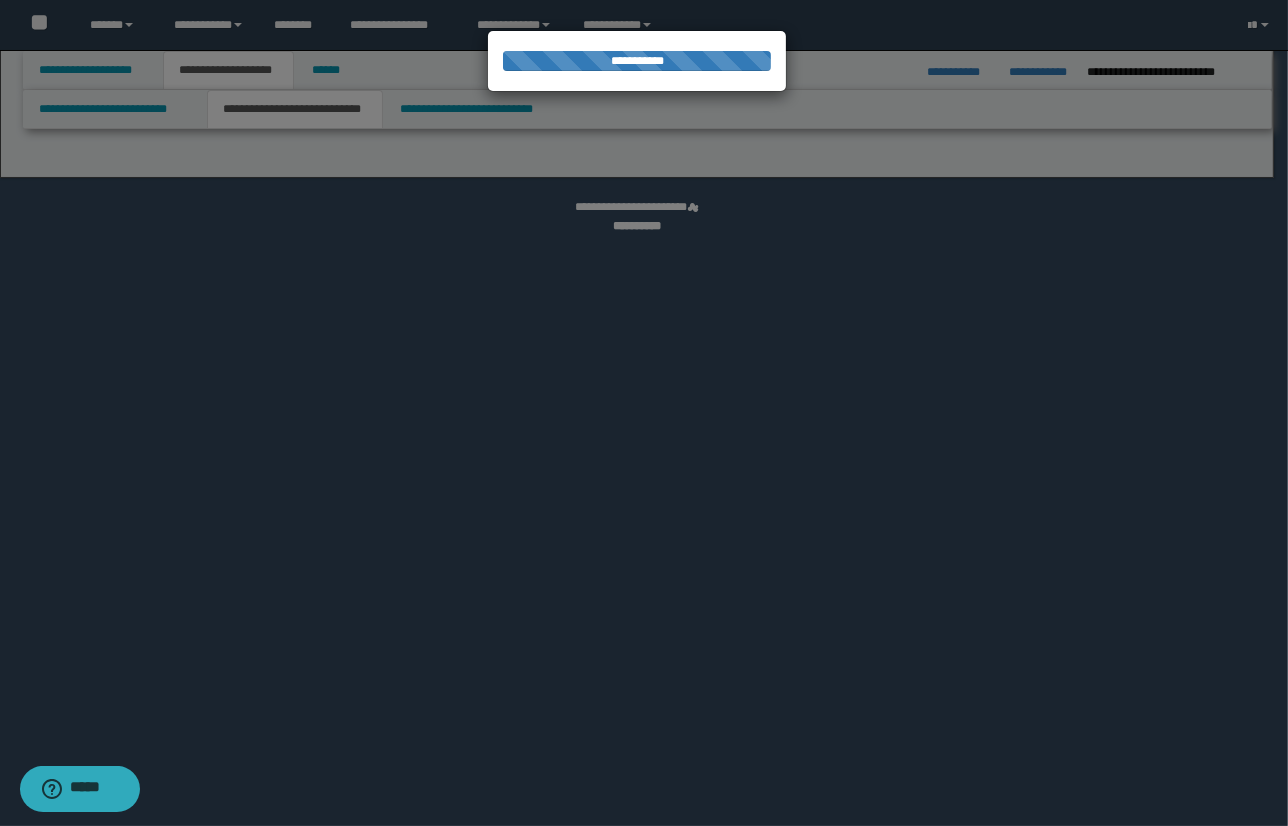 select on "*" 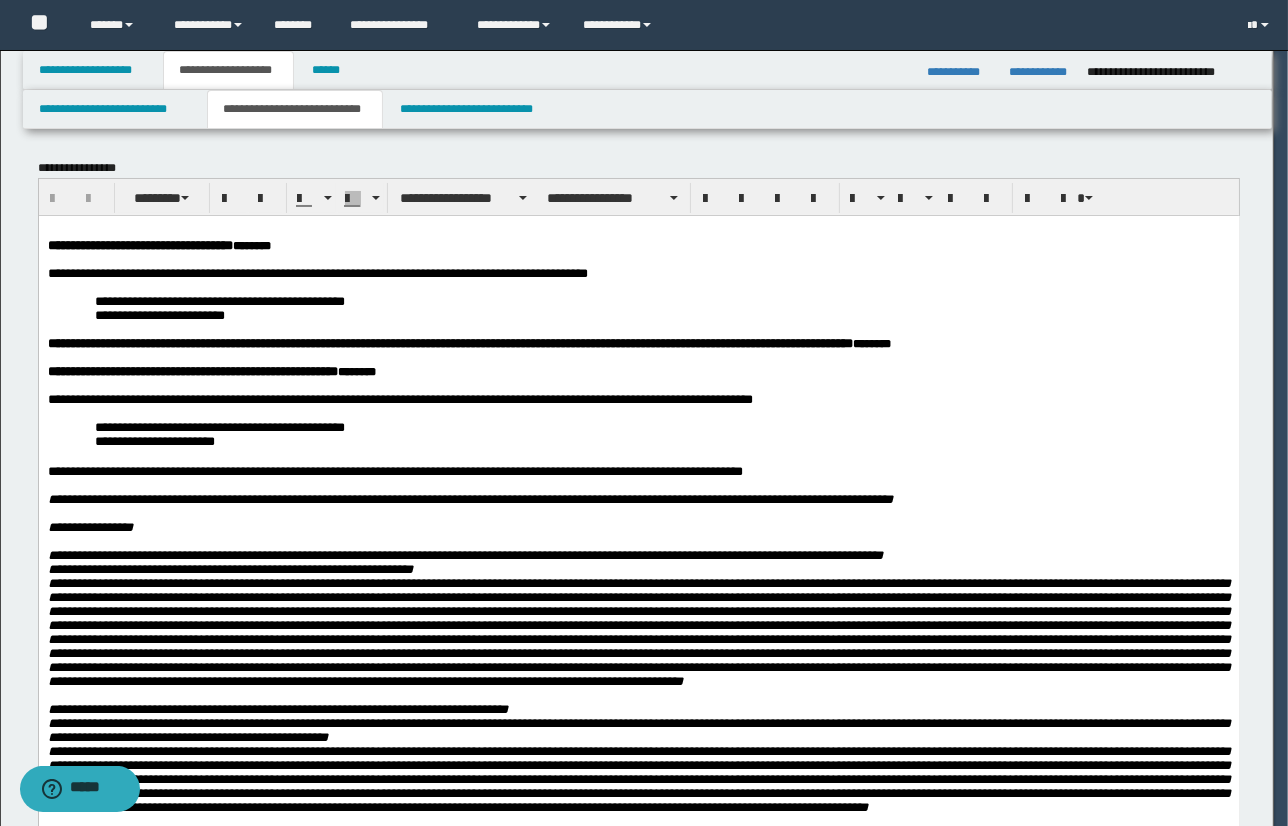 scroll, scrollTop: 0, scrollLeft: 0, axis: both 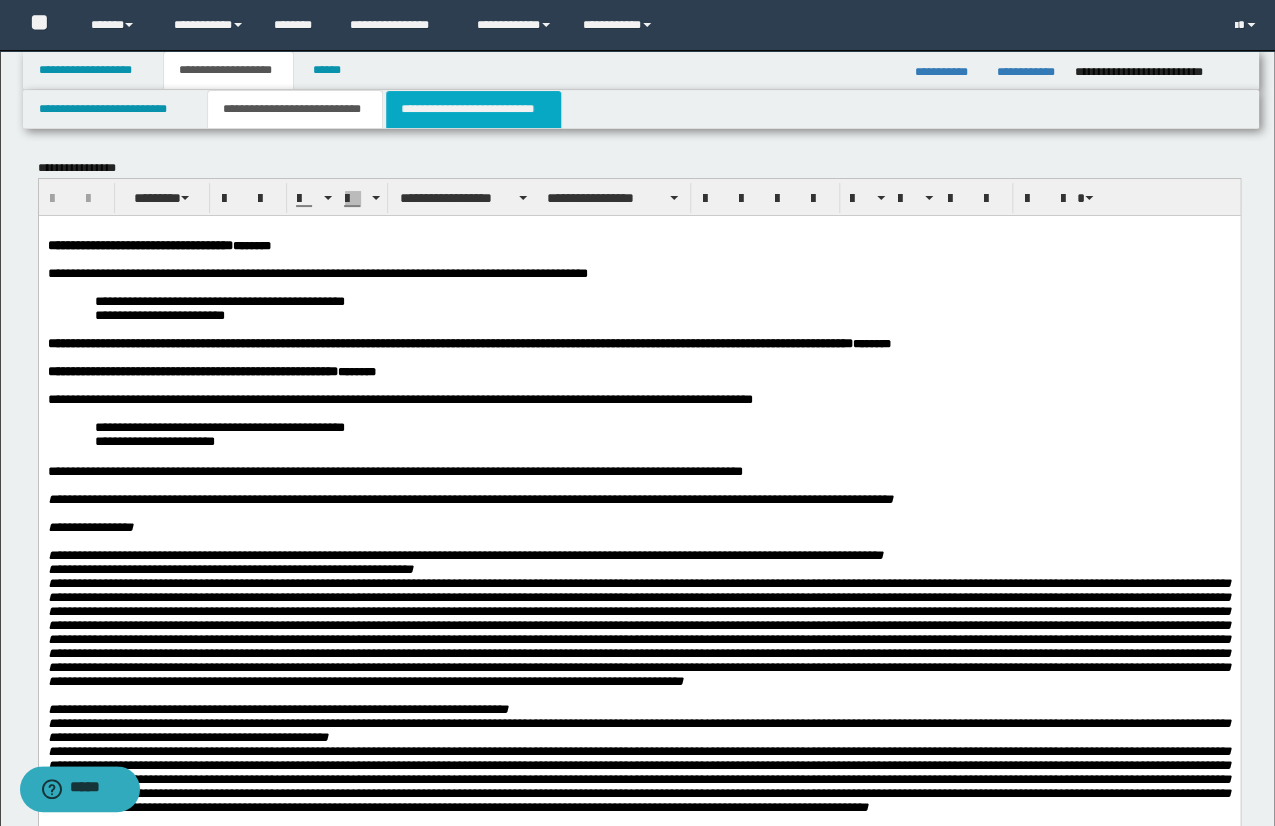 click on "**********" at bounding box center (473, 109) 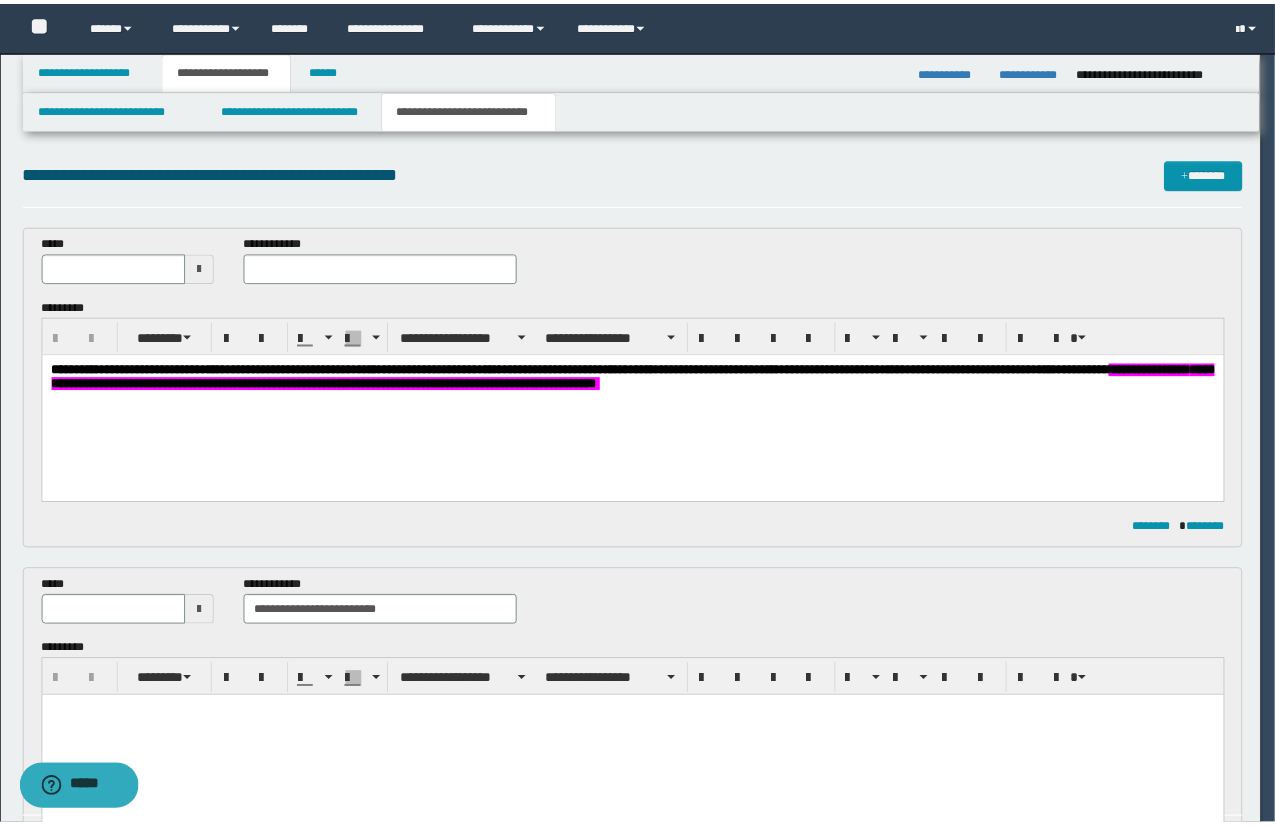 scroll, scrollTop: 0, scrollLeft: 0, axis: both 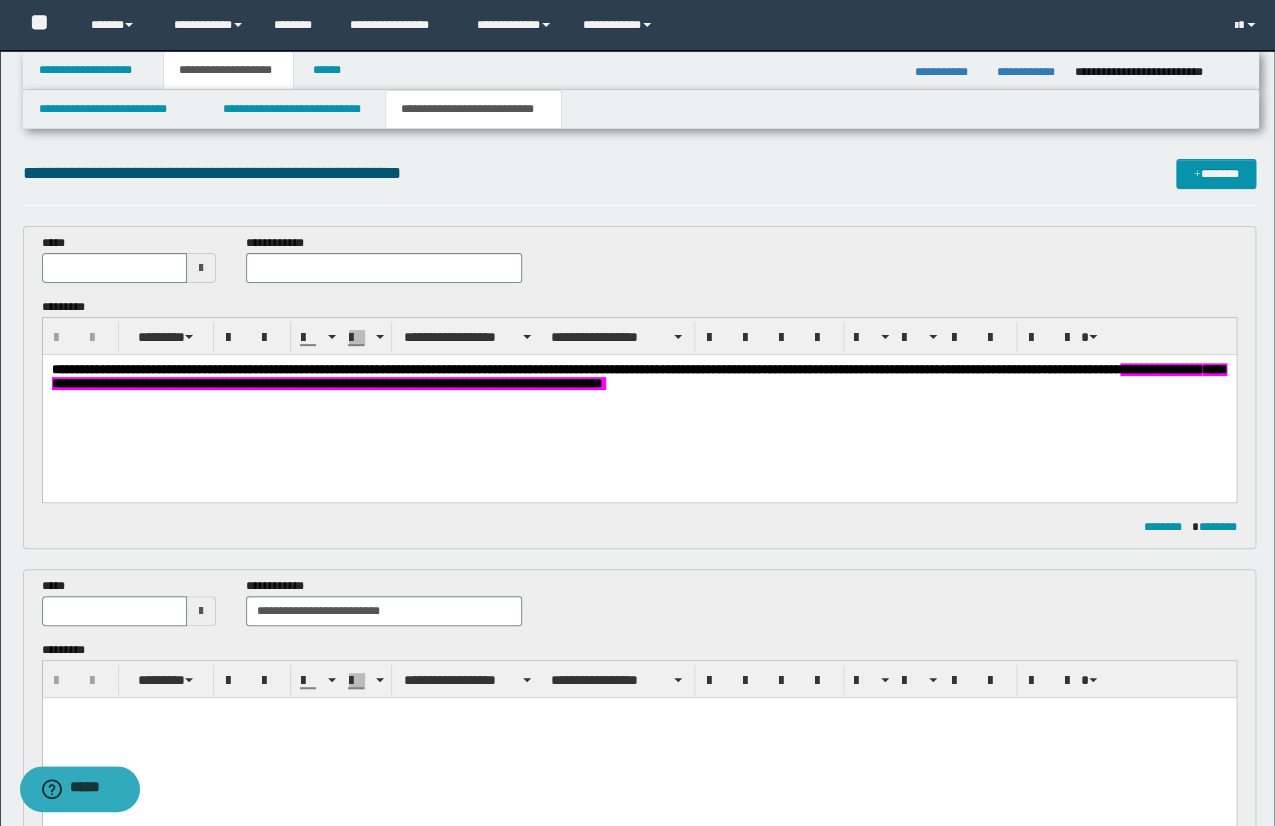 click on "**********" at bounding box center [638, 402] 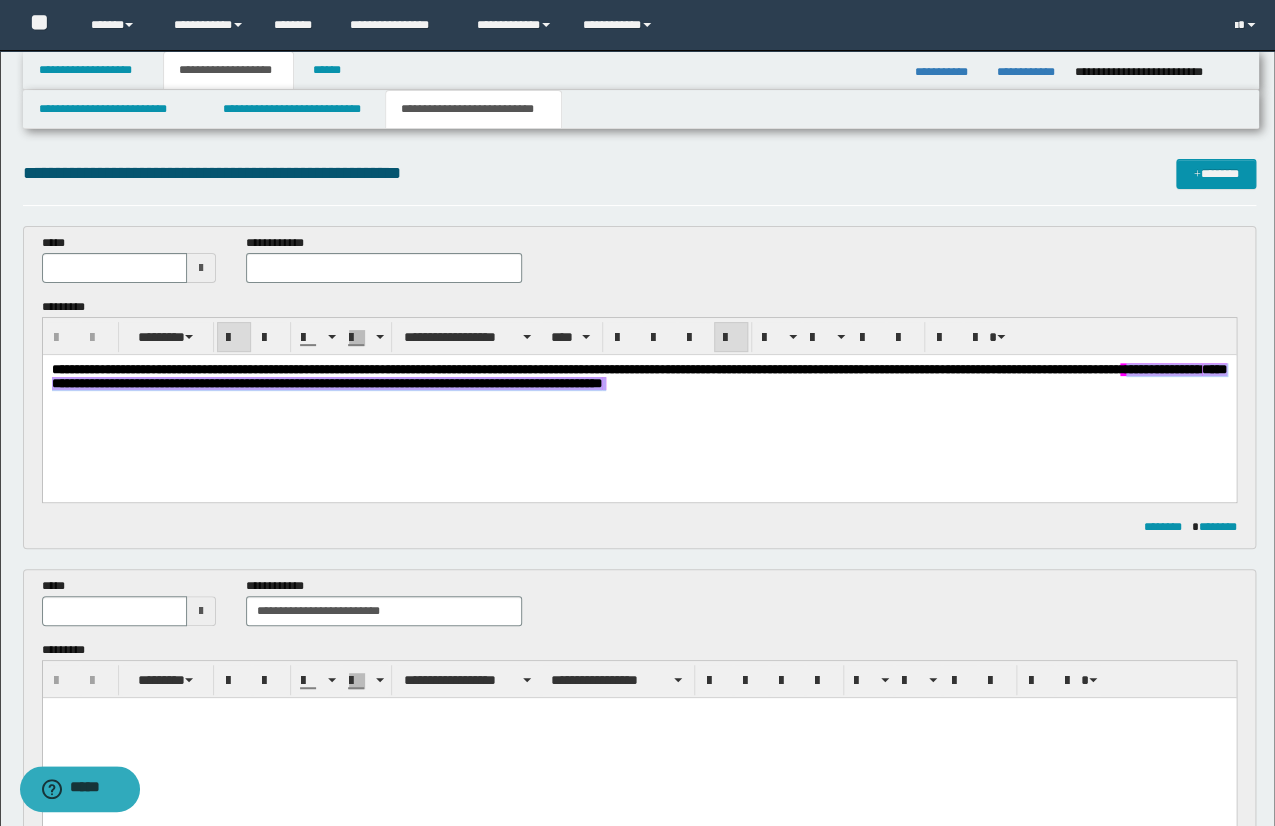 drag, startPoint x: 845, startPoint y: 391, endPoint x: -7, endPoint y: 395, distance: 852.0094 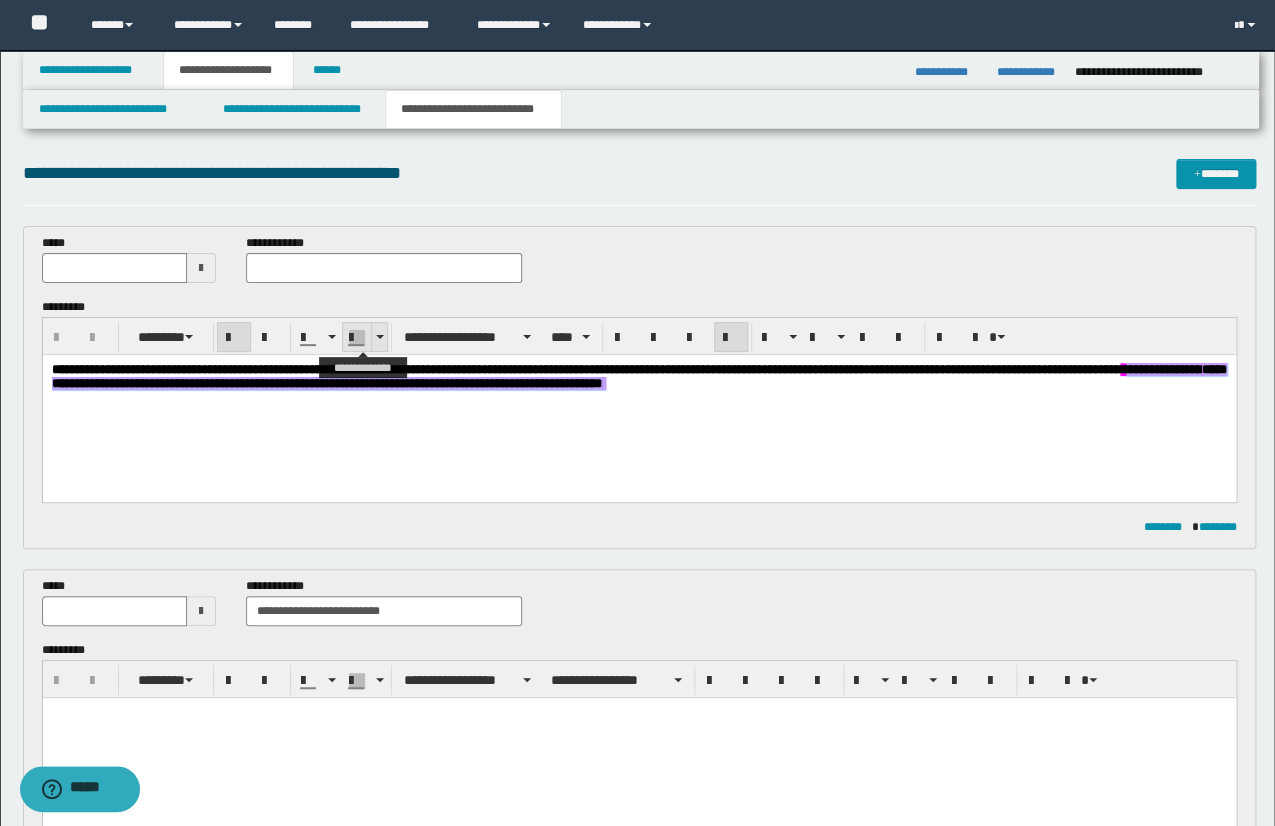 click at bounding box center [380, 337] 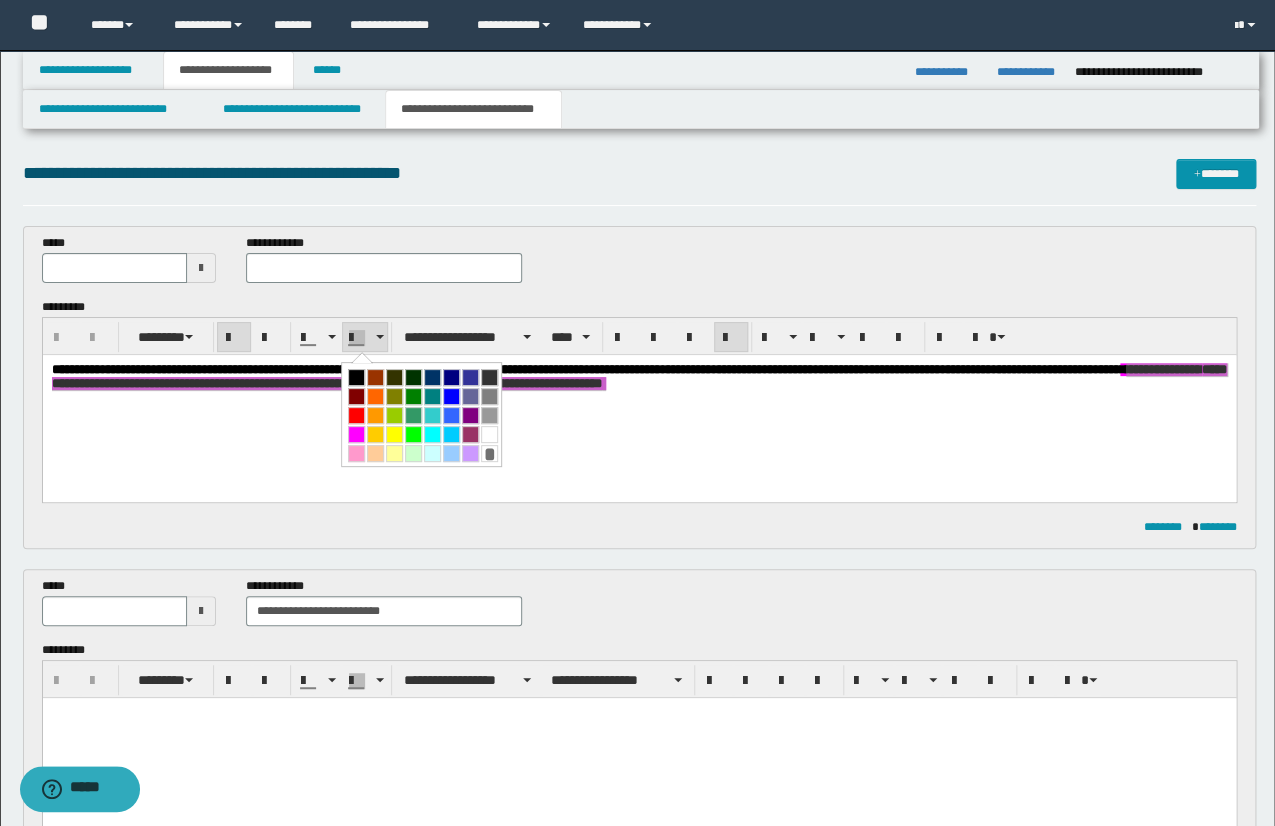 click on "*" at bounding box center (489, 453) 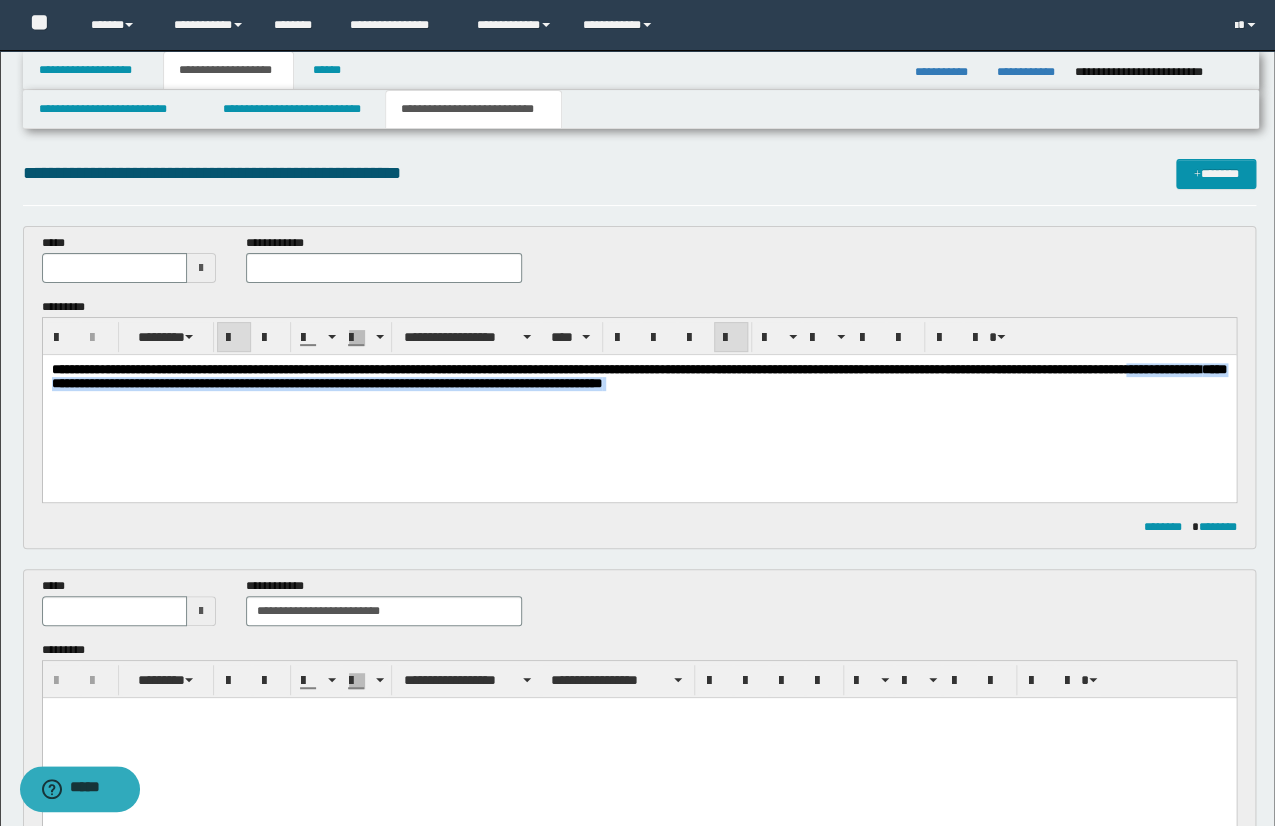 click on "**********" at bounding box center (638, 402) 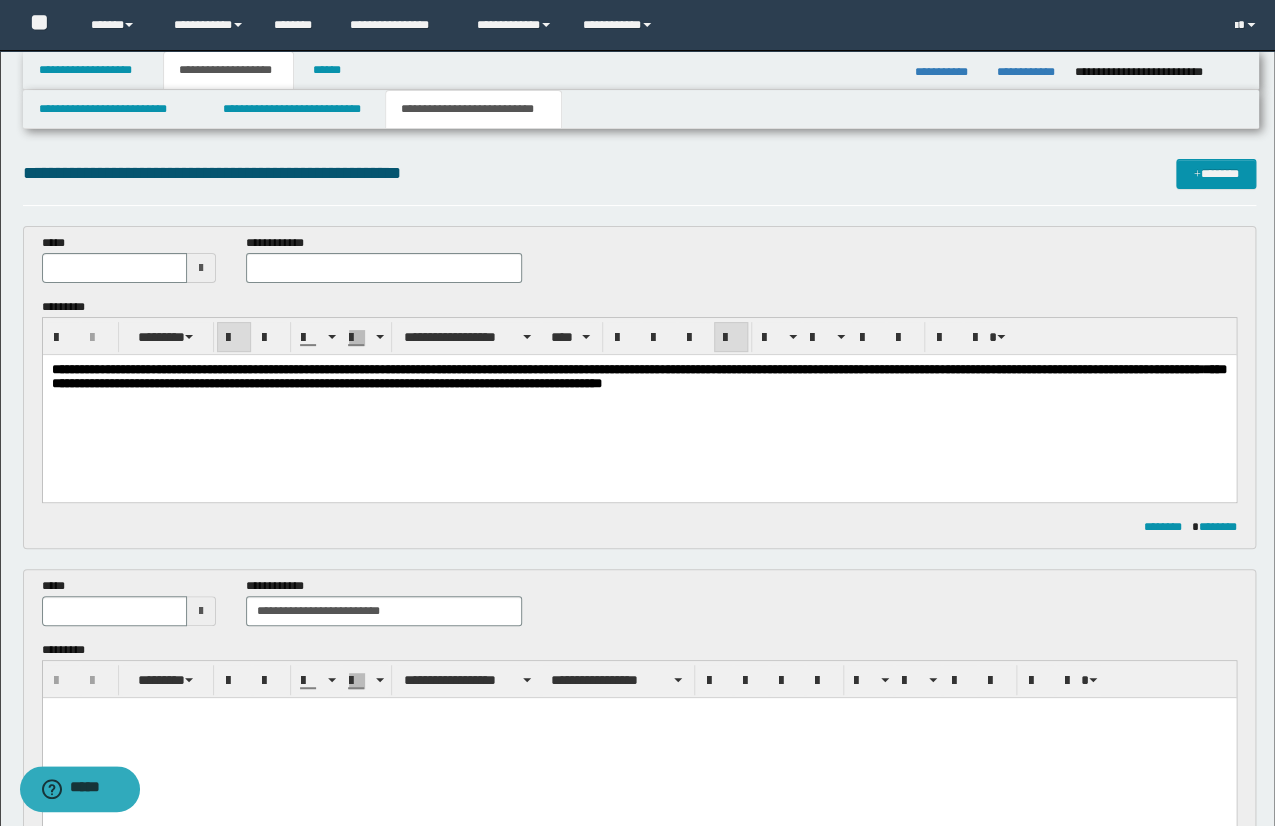 click on "**********" at bounding box center [638, 402] 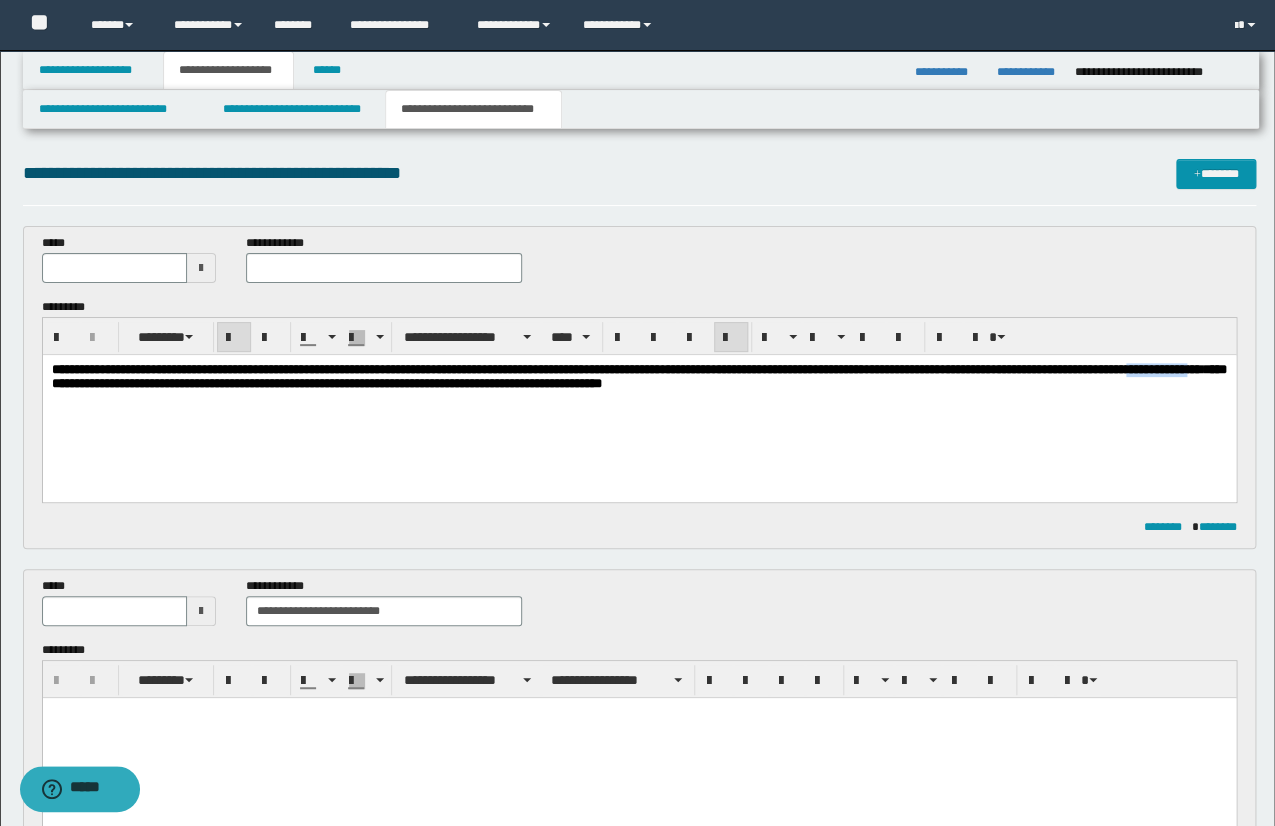 drag, startPoint x: 129, startPoint y: 389, endPoint x: 36, endPoint y: 389, distance: 93 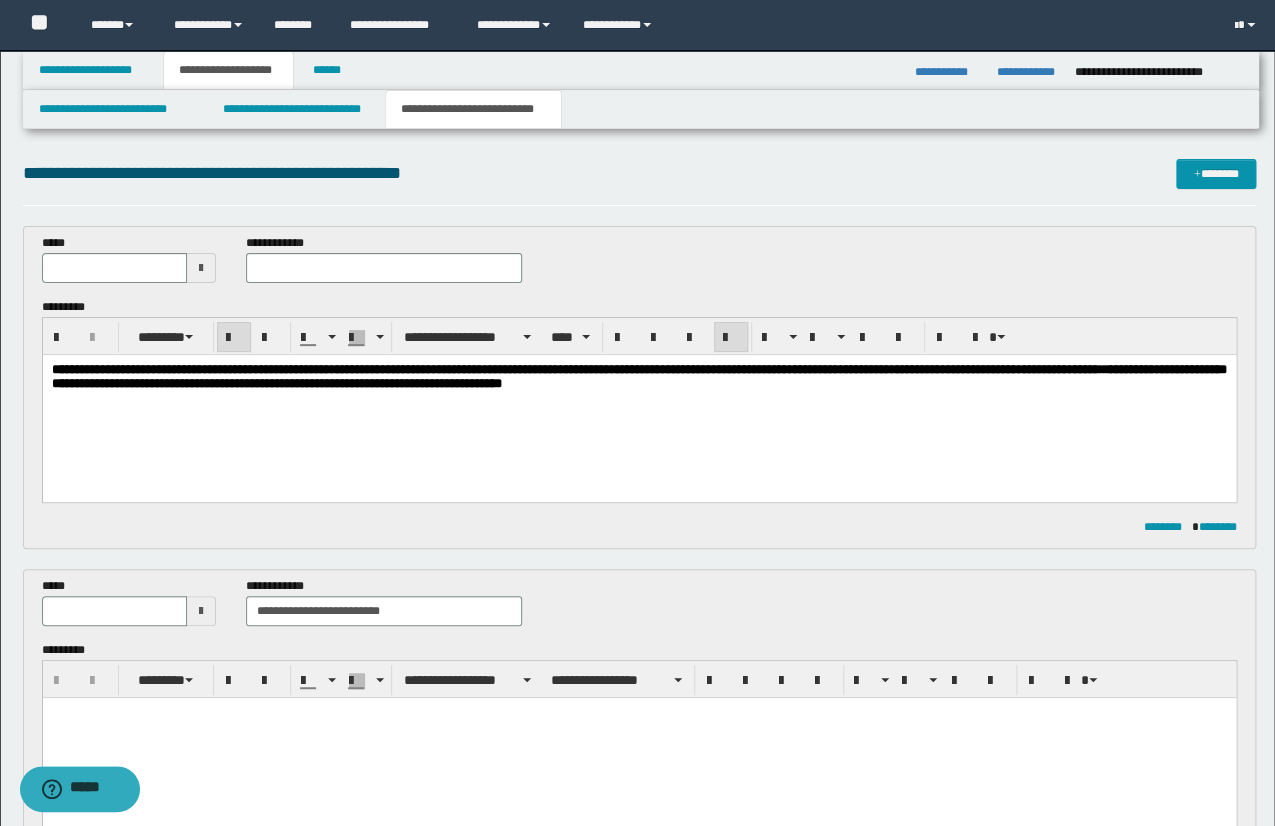 click on "**********" at bounding box center (638, 376) 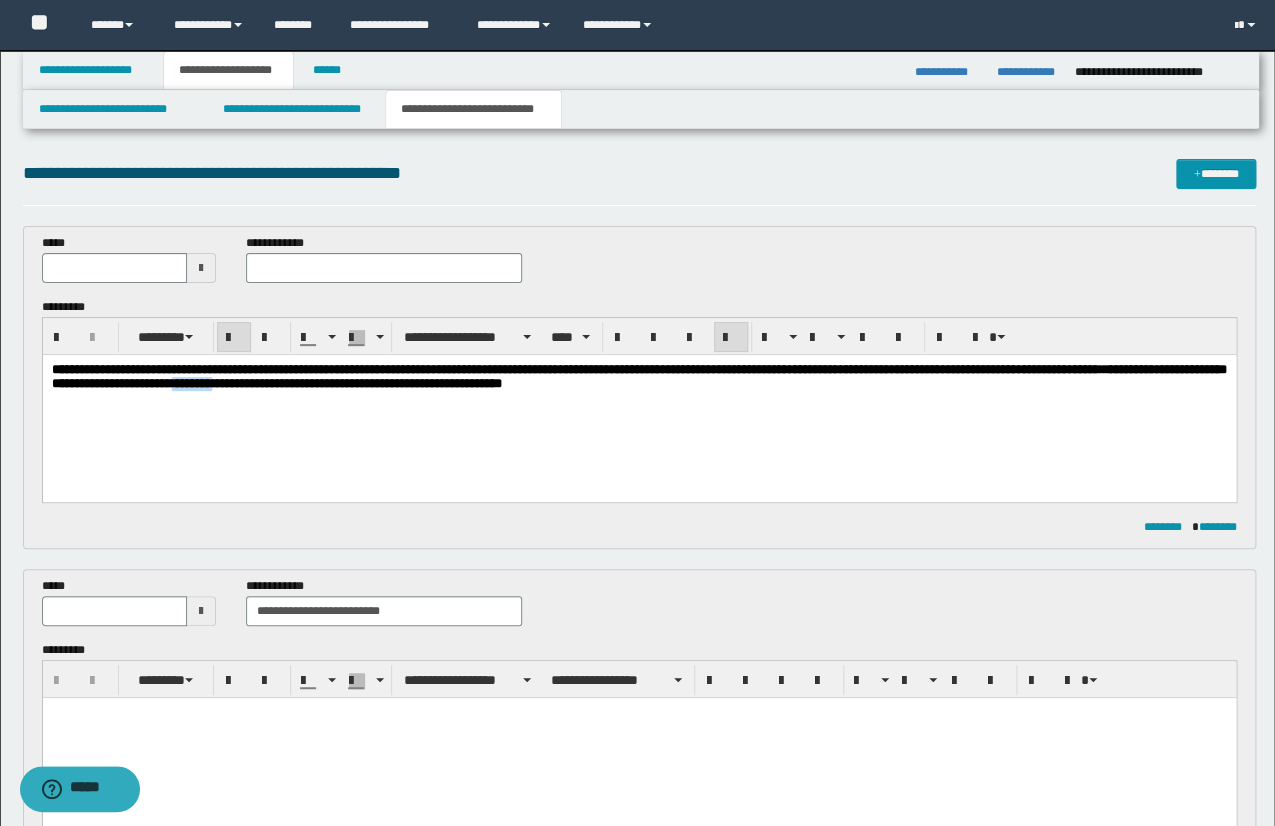 drag, startPoint x: 329, startPoint y: 385, endPoint x: 279, endPoint y: 381, distance: 50.159744 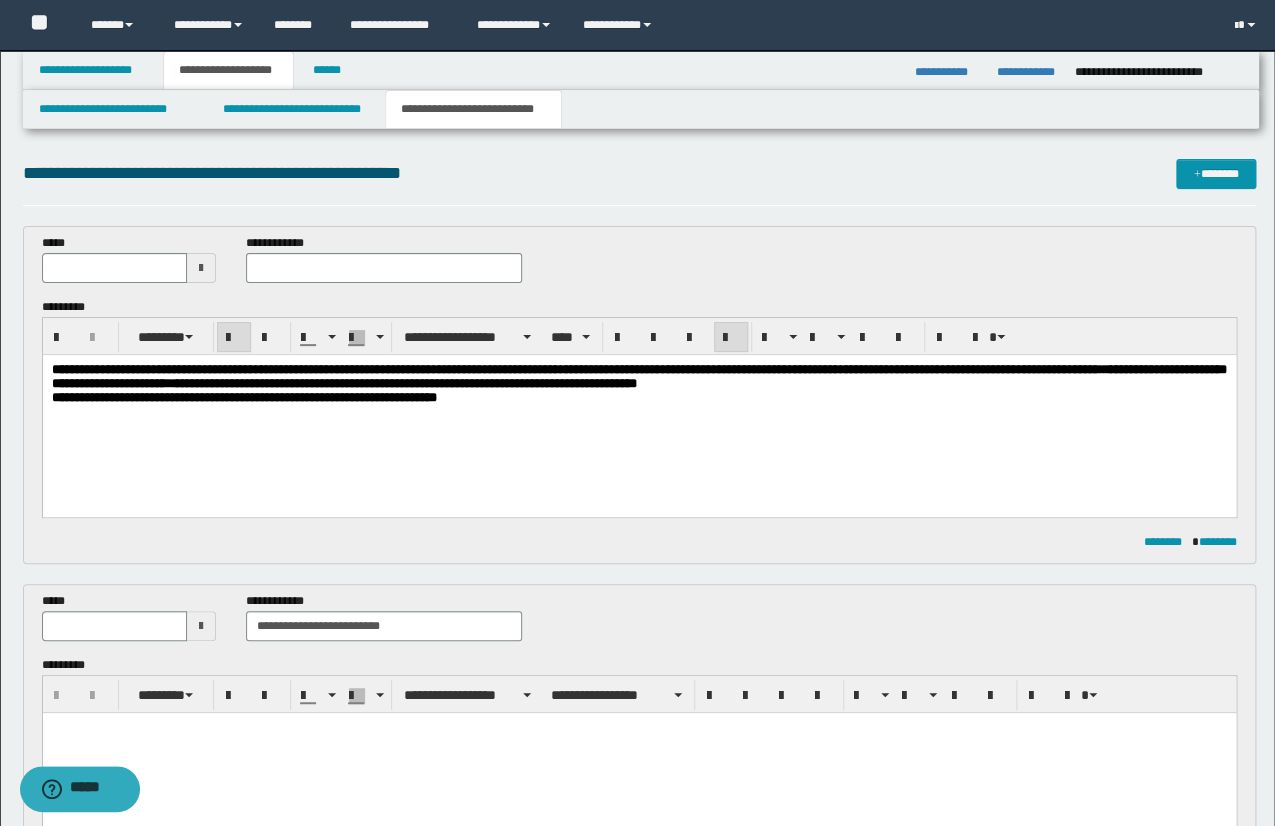 click on "**********" at bounding box center [638, 384] 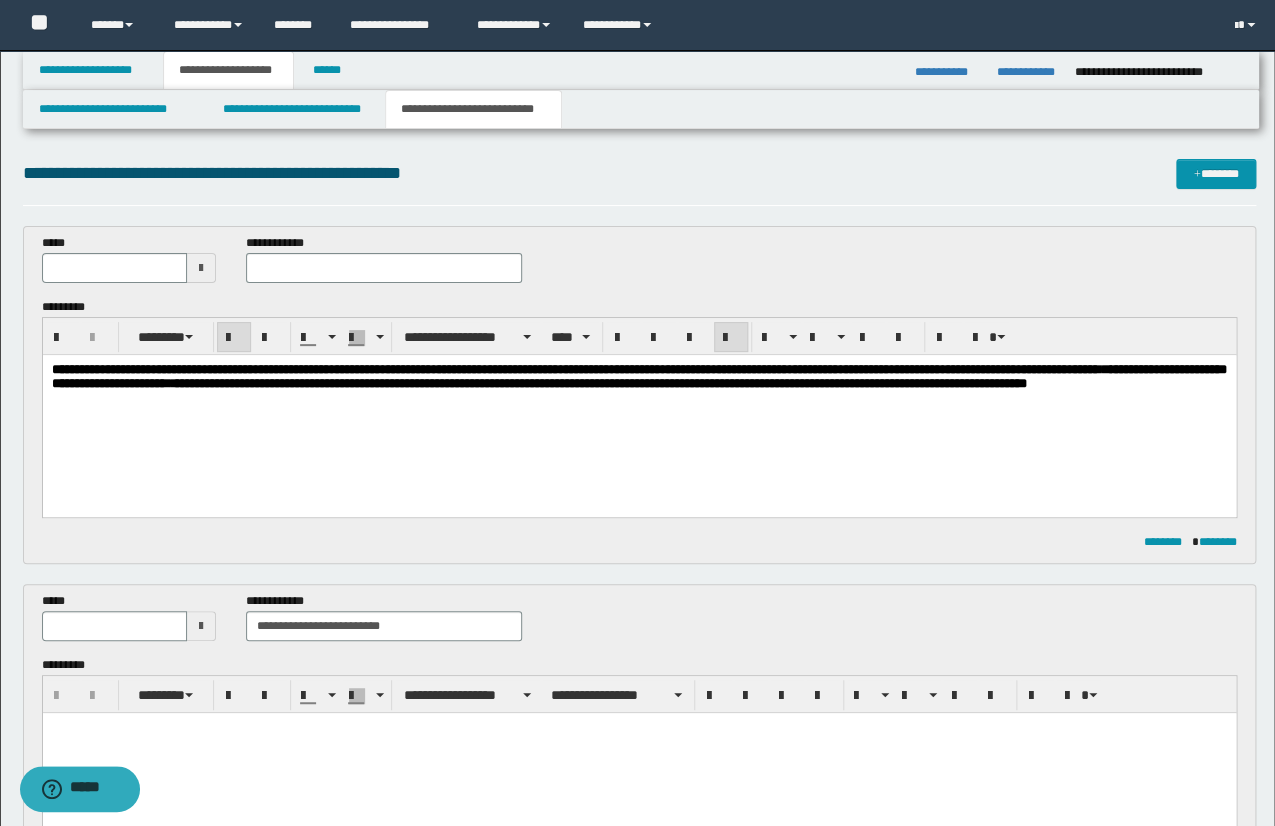 click on "**********" at bounding box center [638, 377] 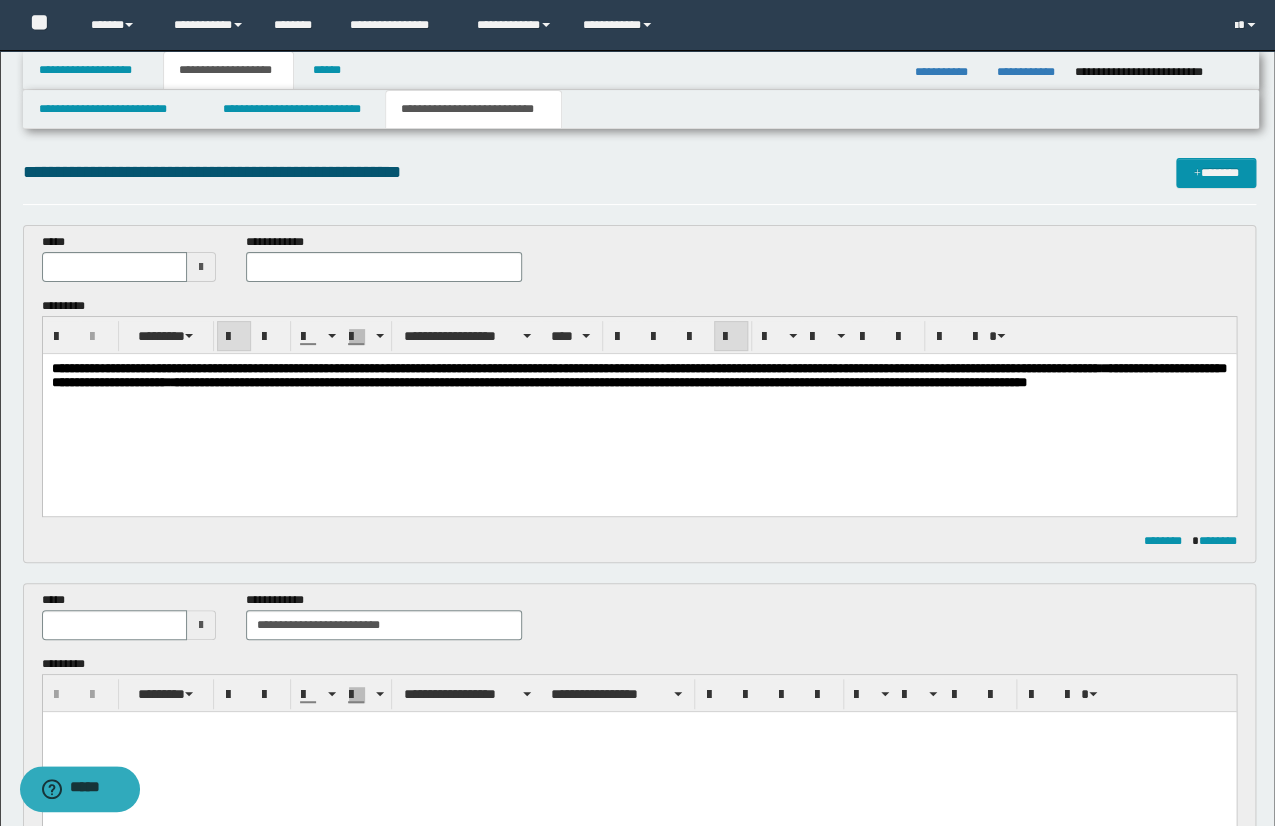 scroll, scrollTop: 0, scrollLeft: 0, axis: both 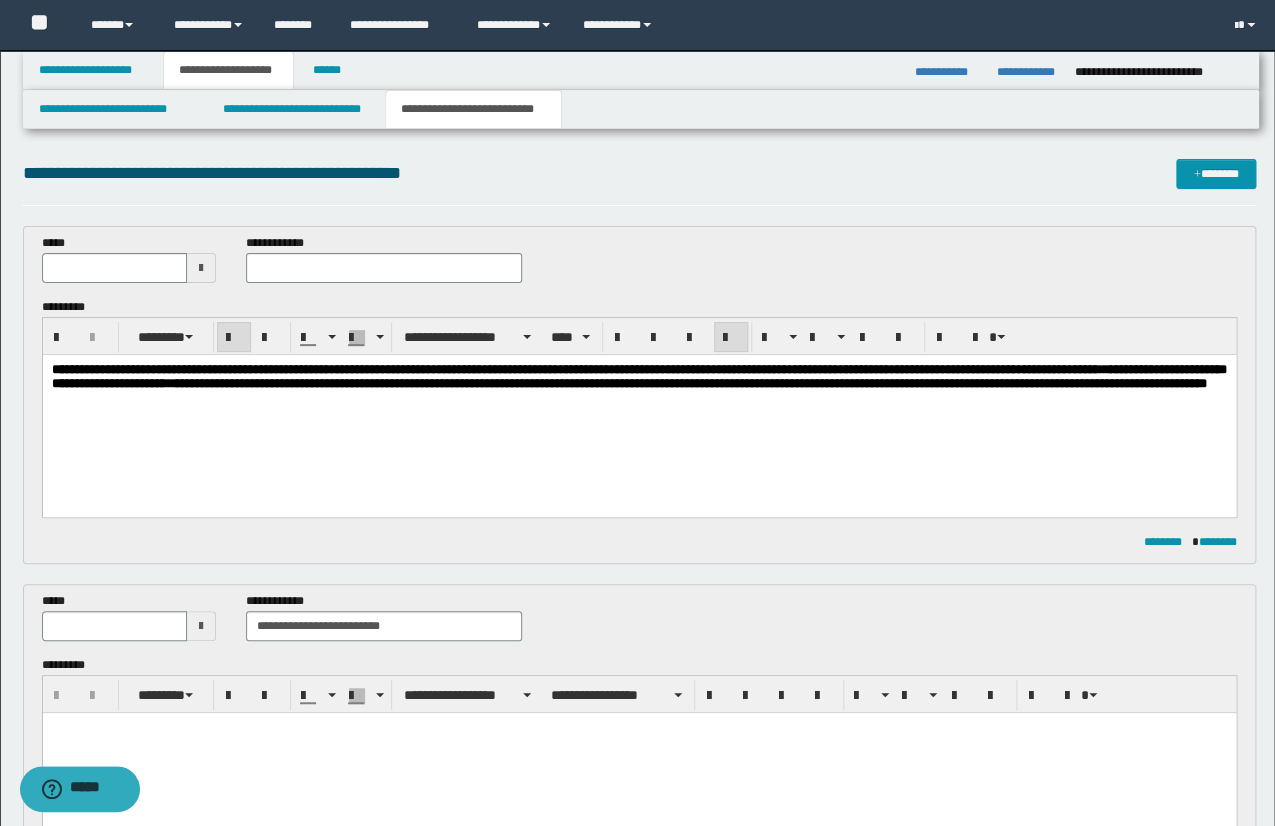 click on "**********" at bounding box center [638, 402] 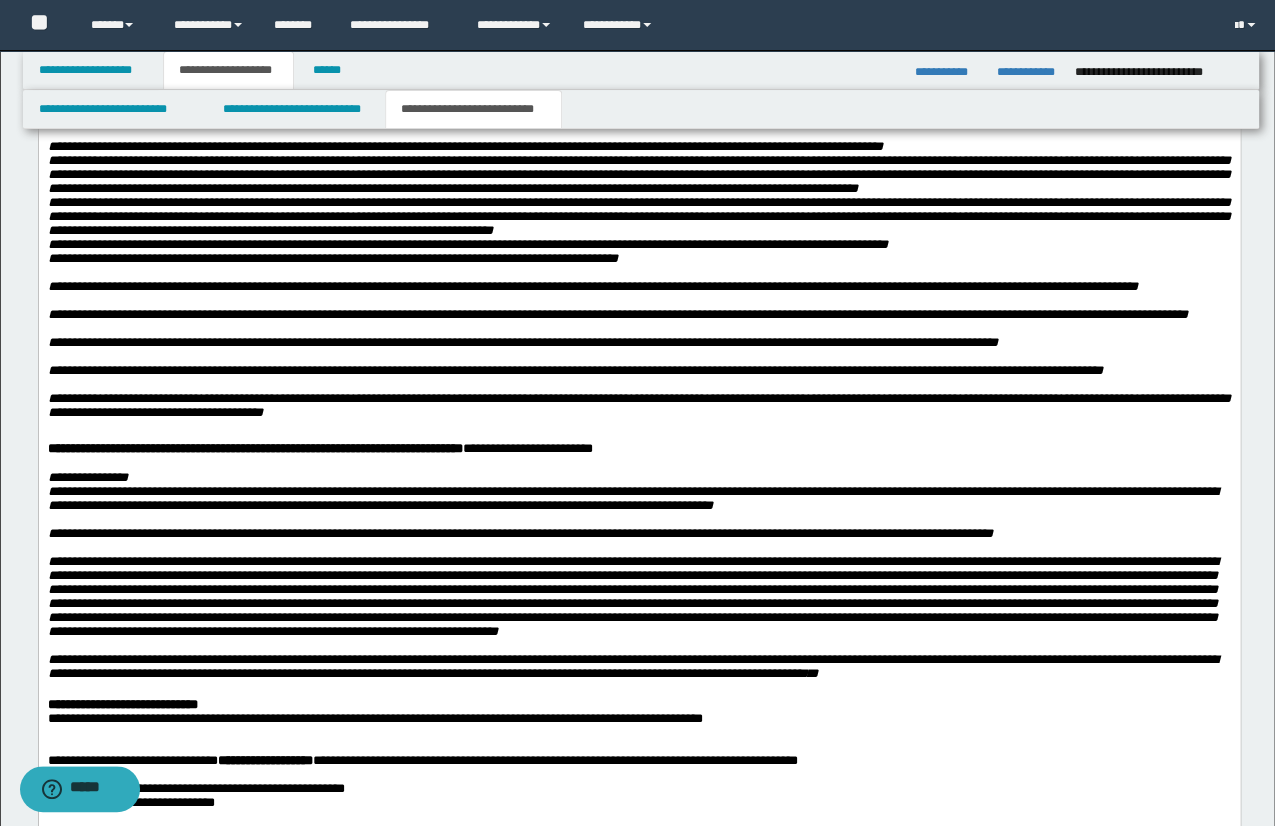 scroll, scrollTop: 3090, scrollLeft: 0, axis: vertical 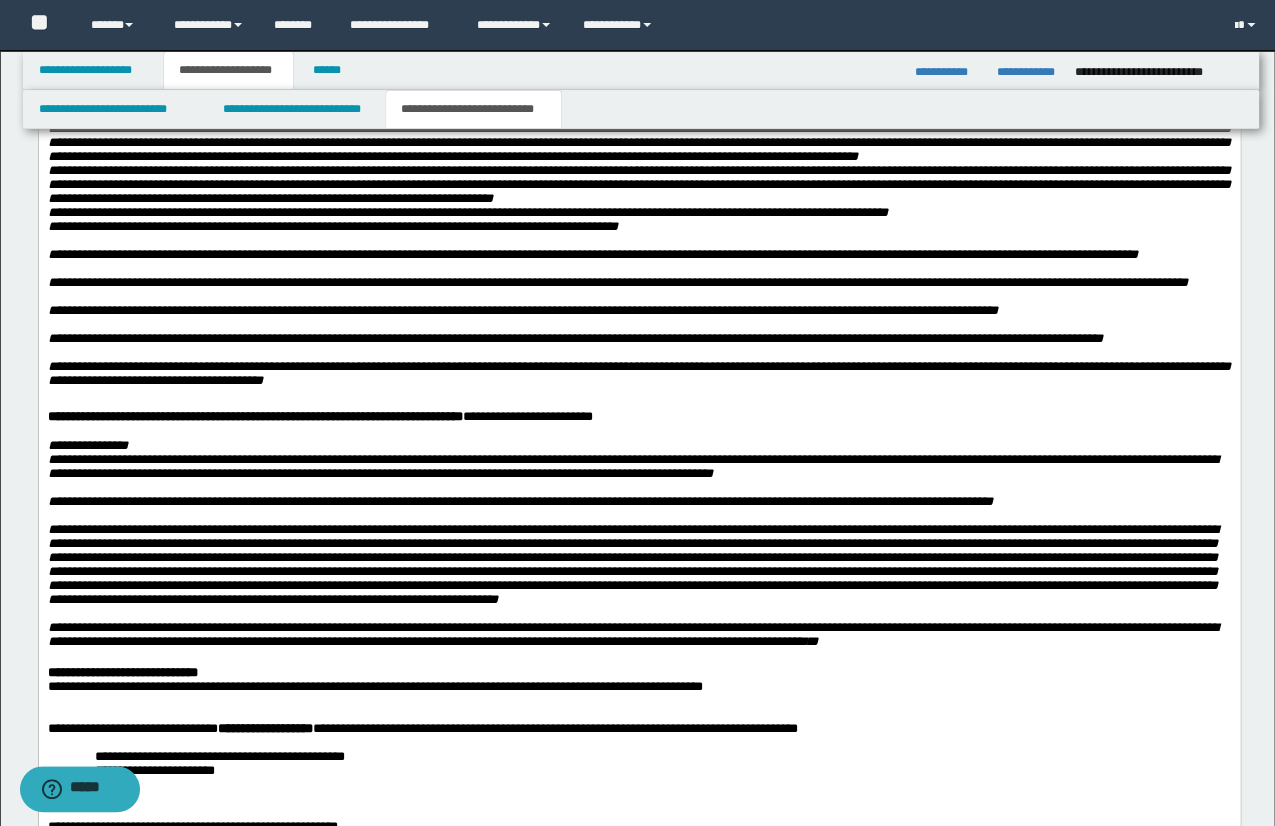 click on "**********" at bounding box center [638, 373] 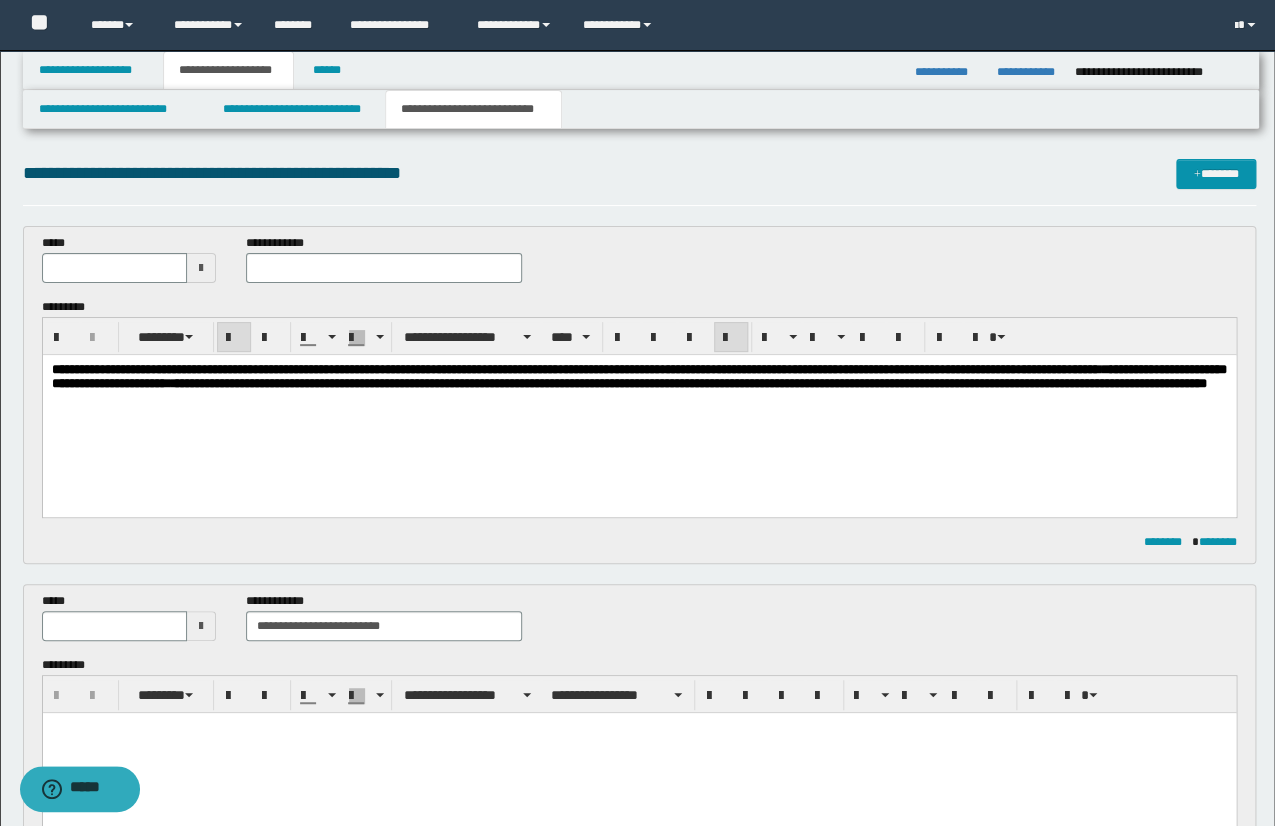 scroll, scrollTop: 0, scrollLeft: 0, axis: both 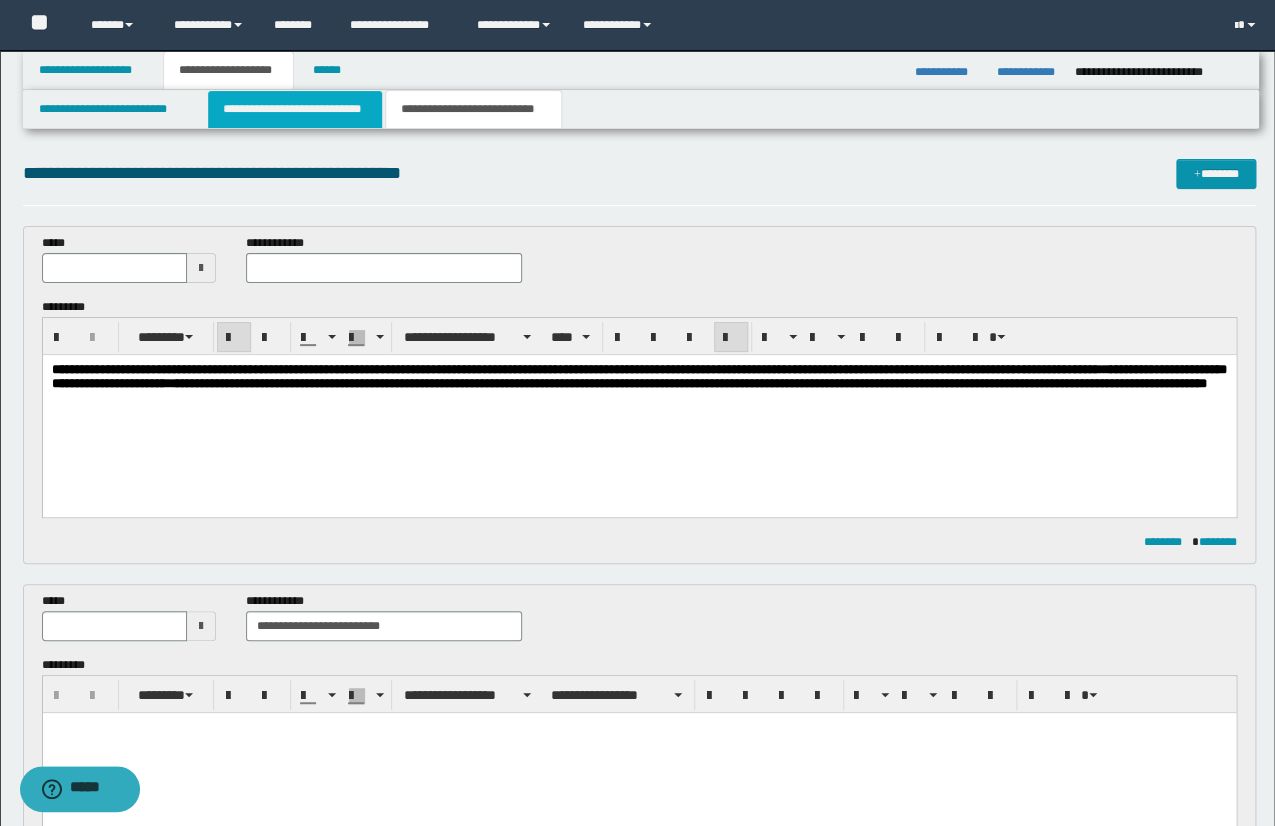 click on "**********" at bounding box center (294, 109) 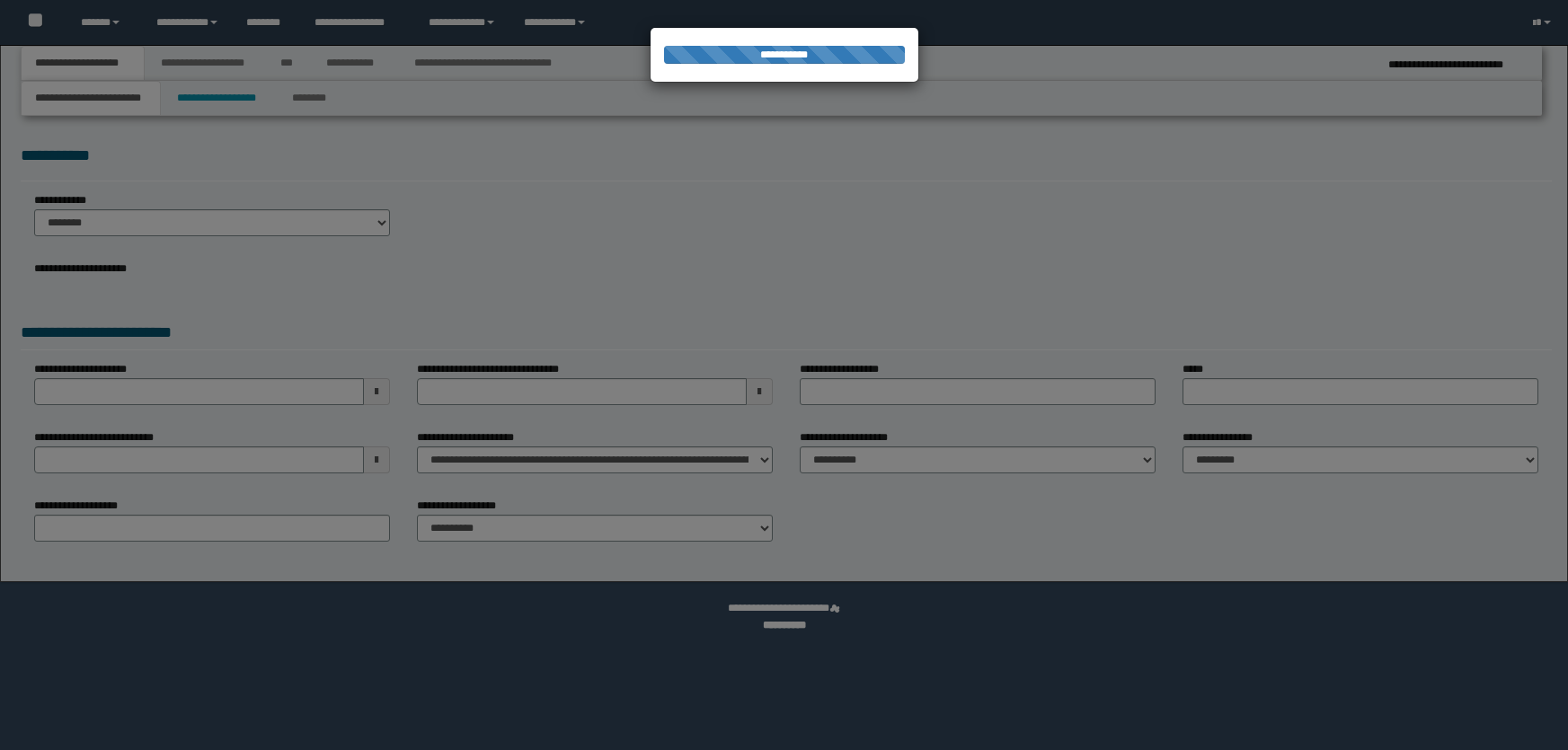 scroll, scrollTop: 0, scrollLeft: 0, axis: both 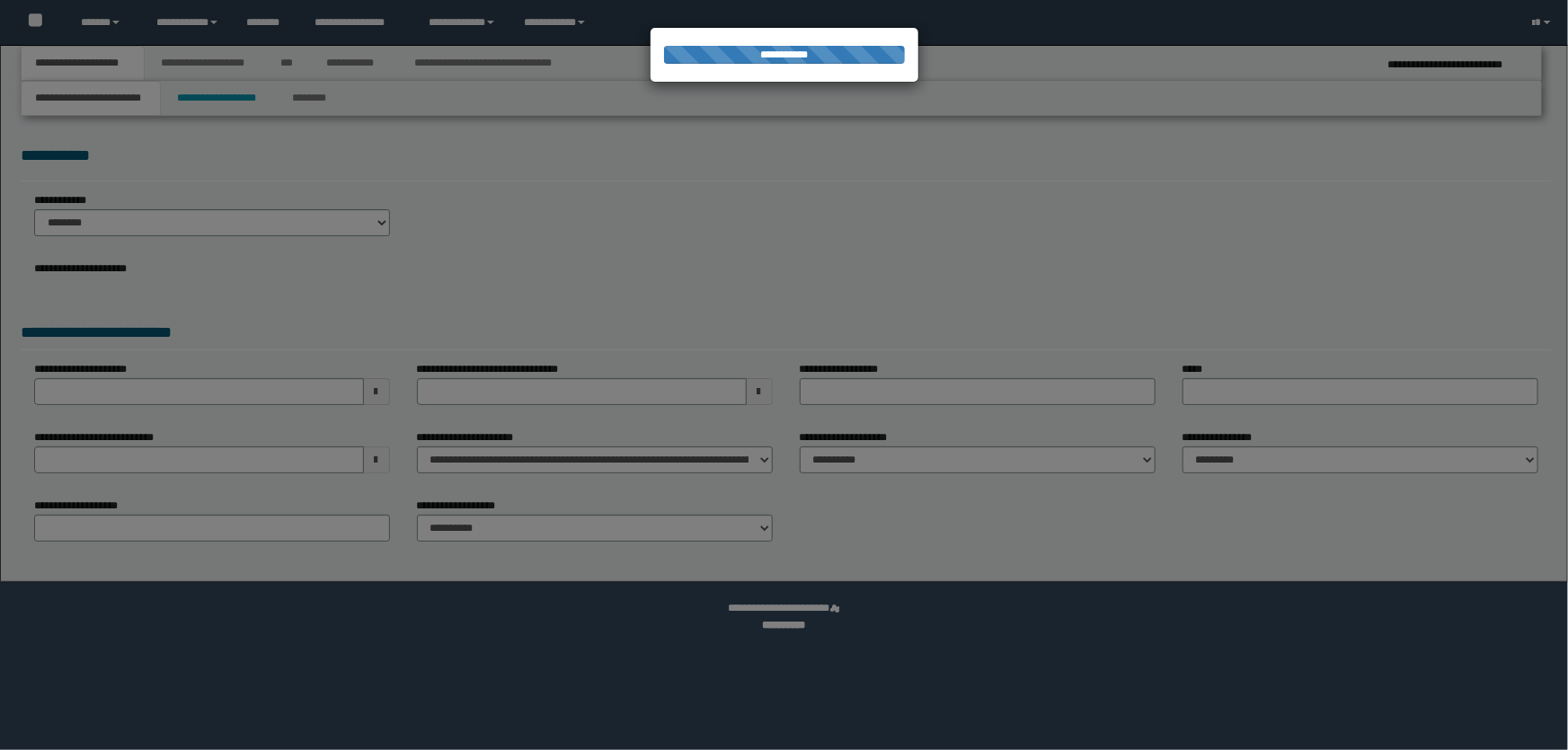 select on "*" 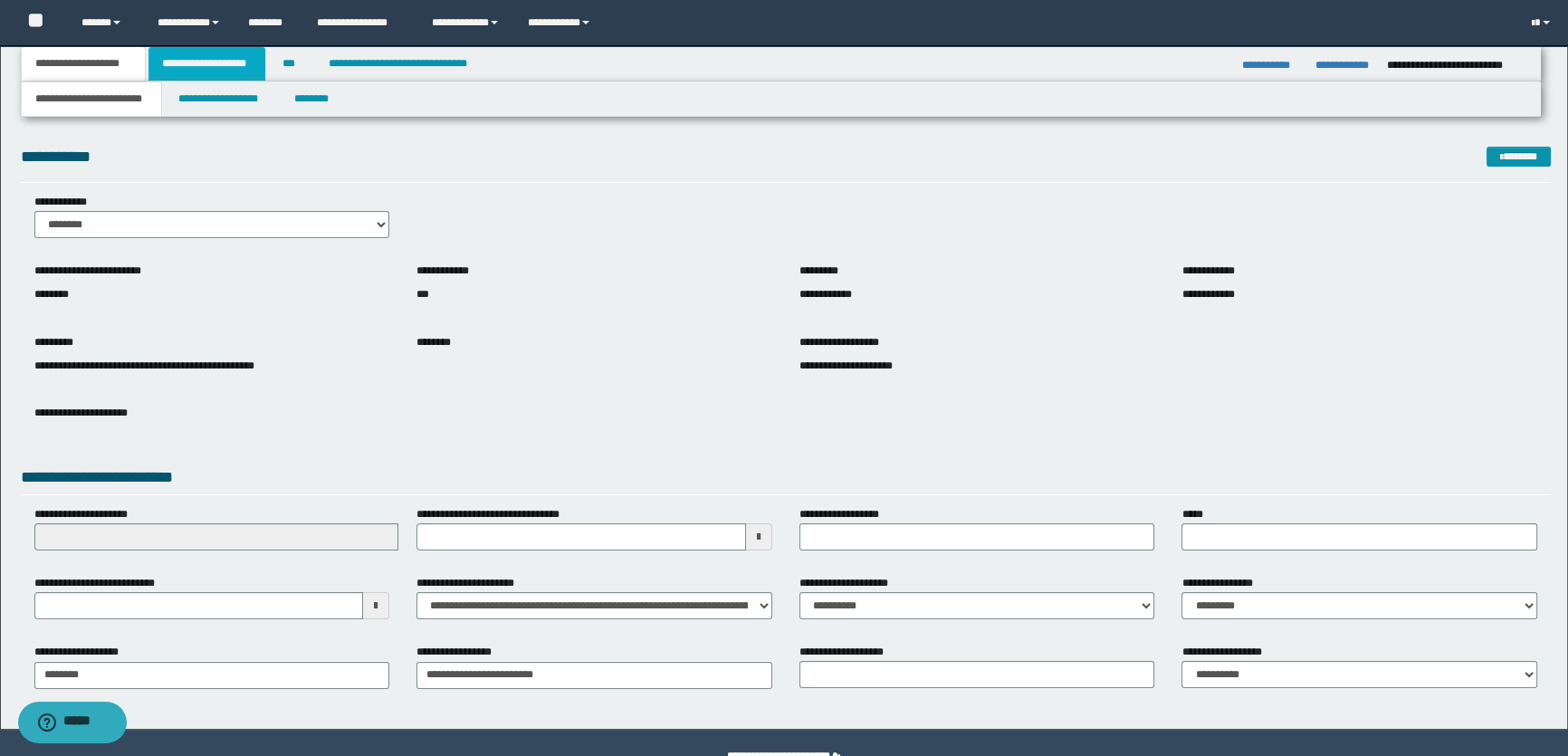 click on "**********" at bounding box center [206, 63] 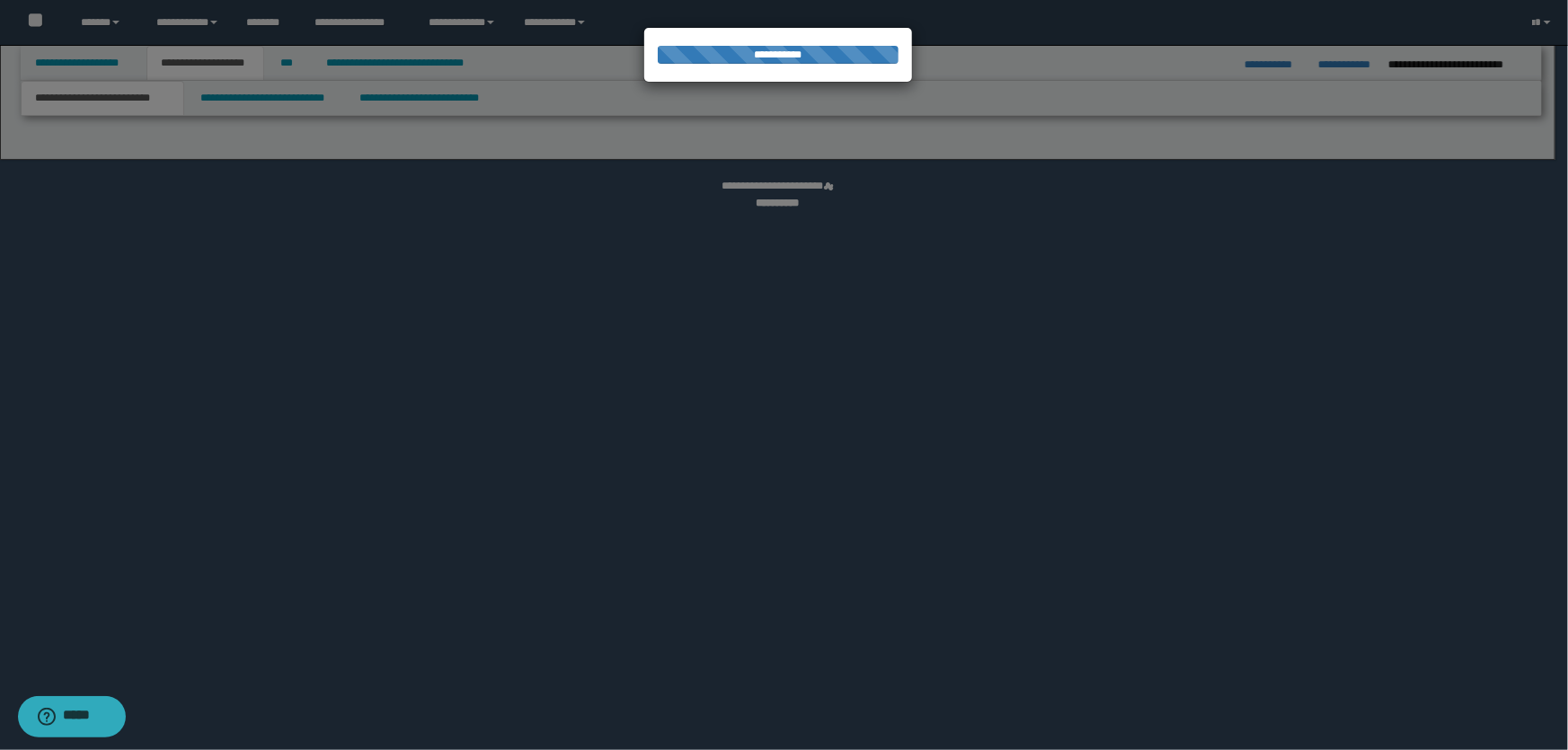 click at bounding box center [784, 375] 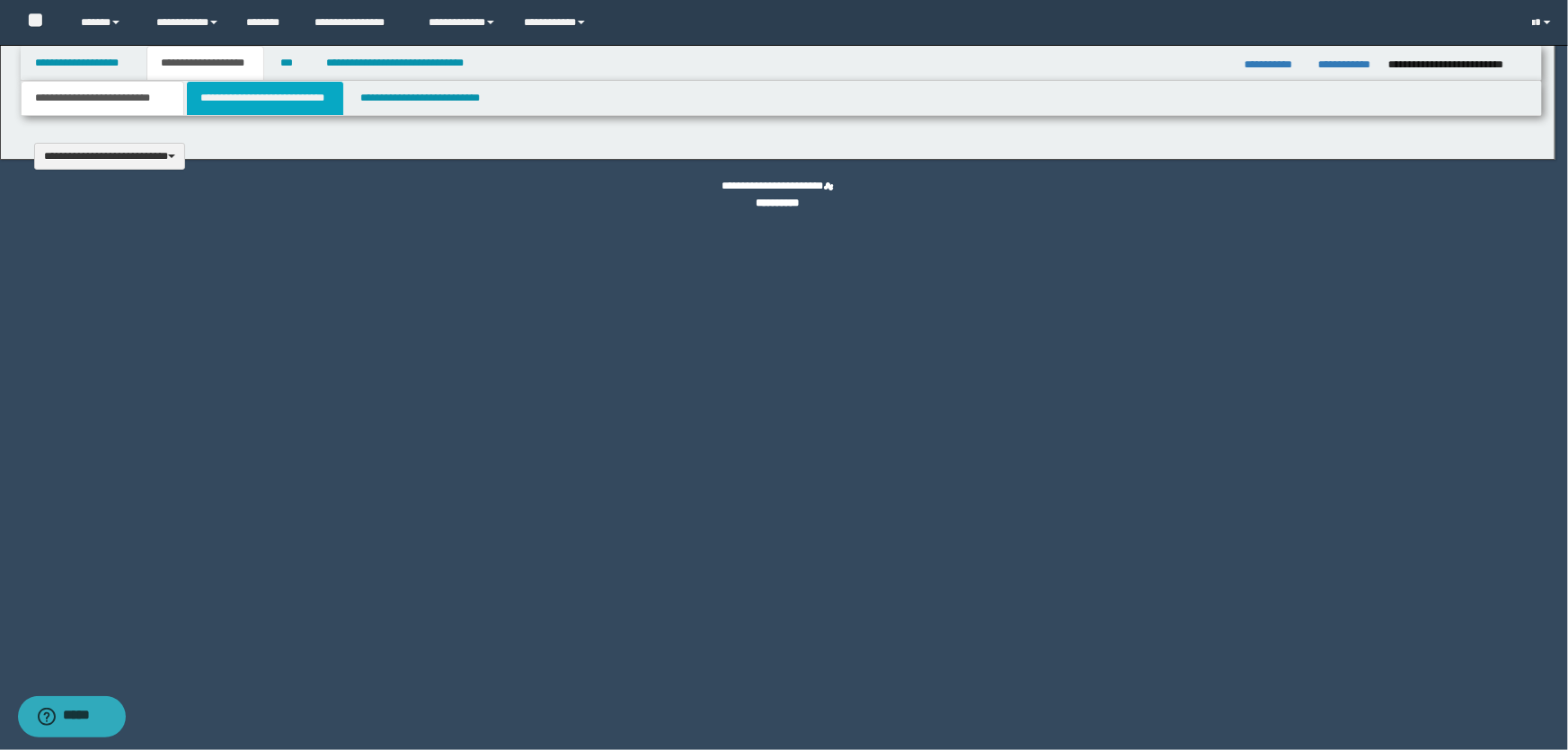 type 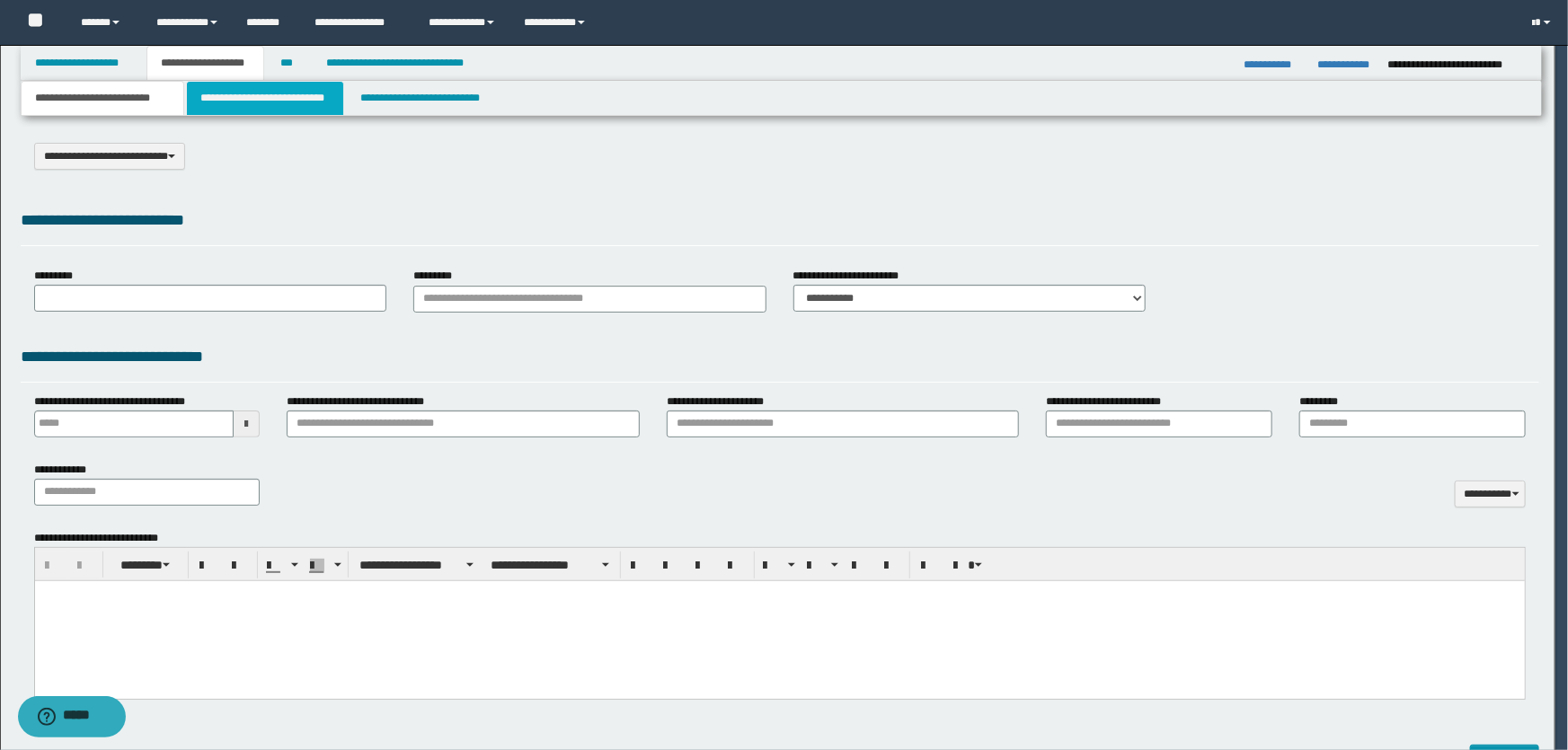click on "**********" at bounding box center (264, 98) 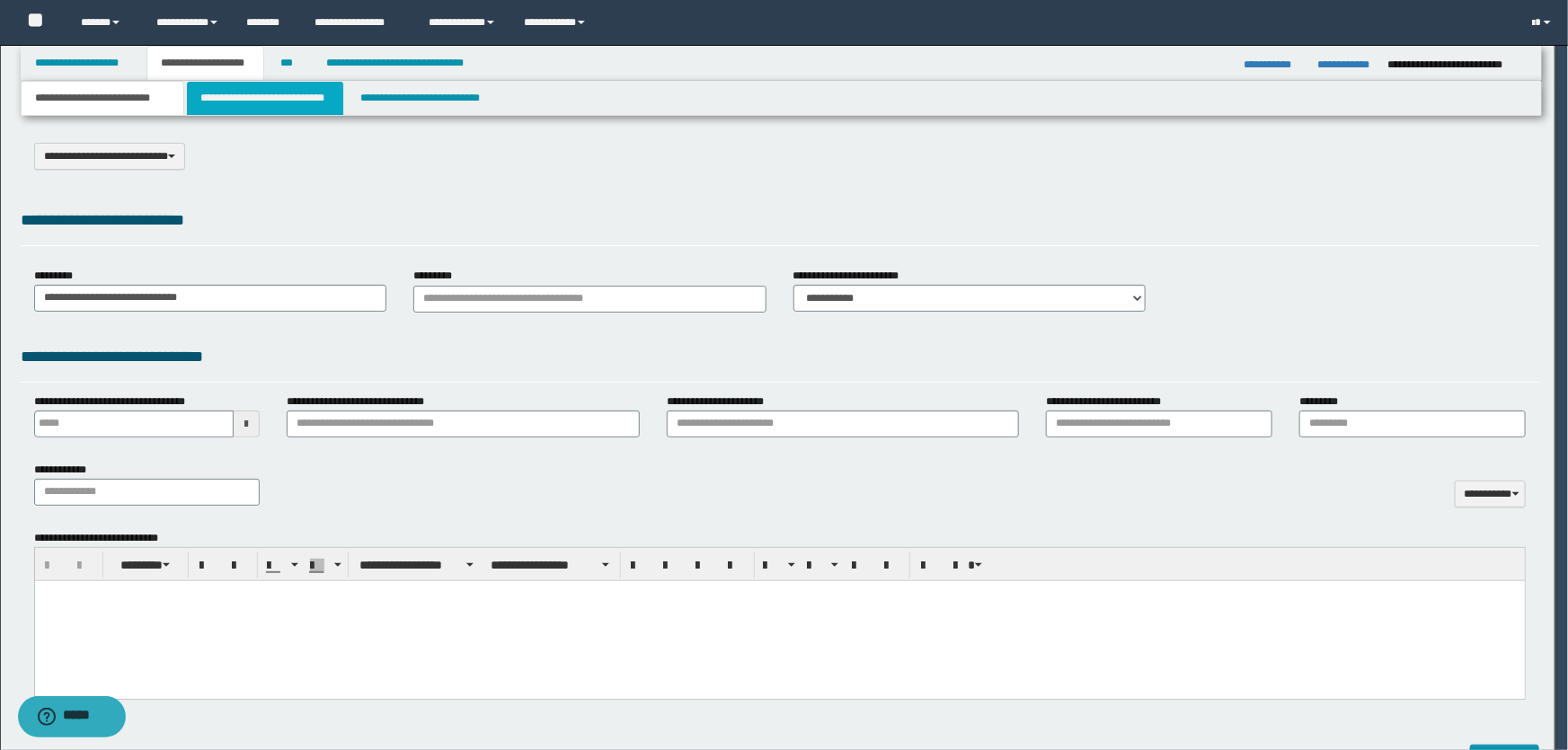 scroll, scrollTop: 0, scrollLeft: 0, axis: both 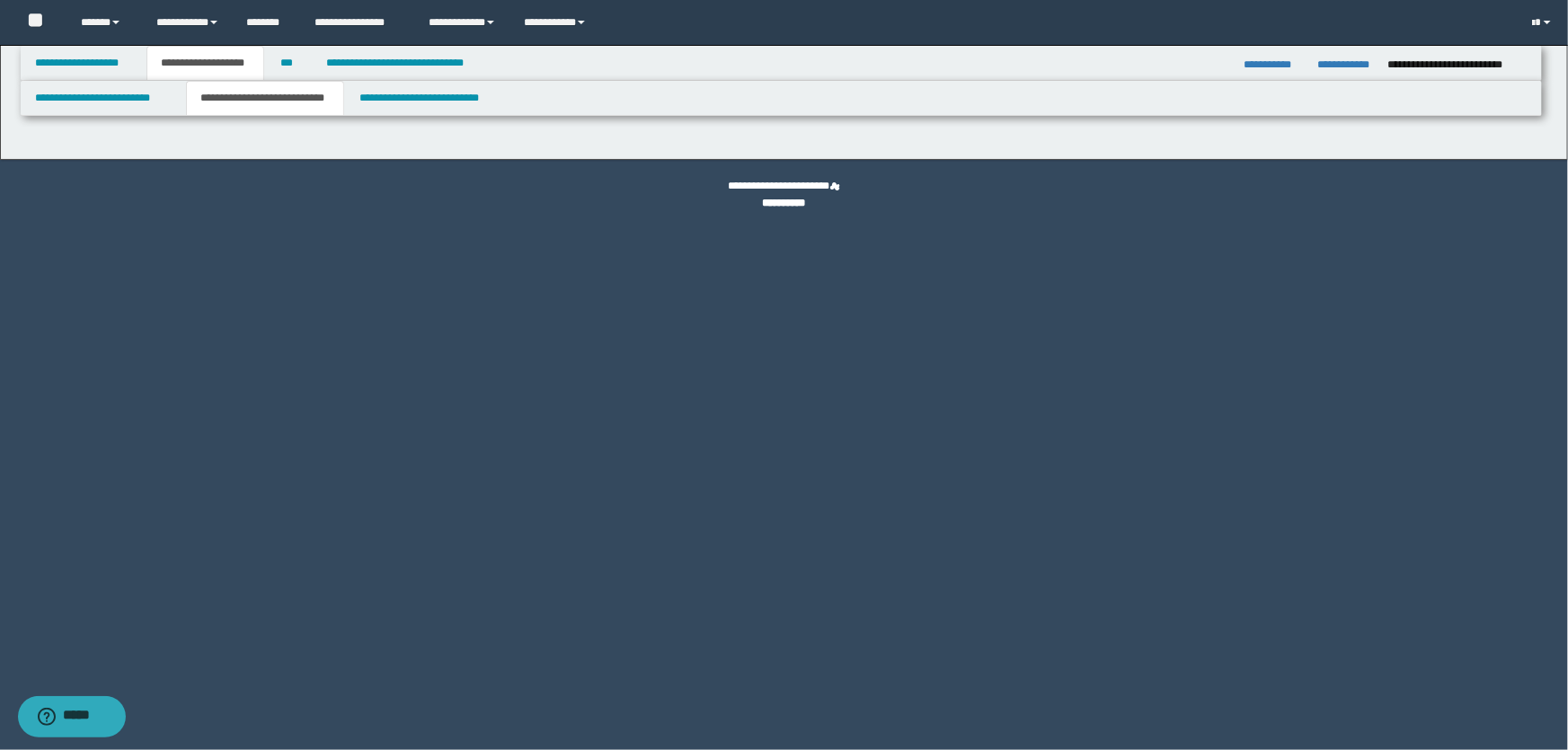 click on "**********" at bounding box center [264, 98] 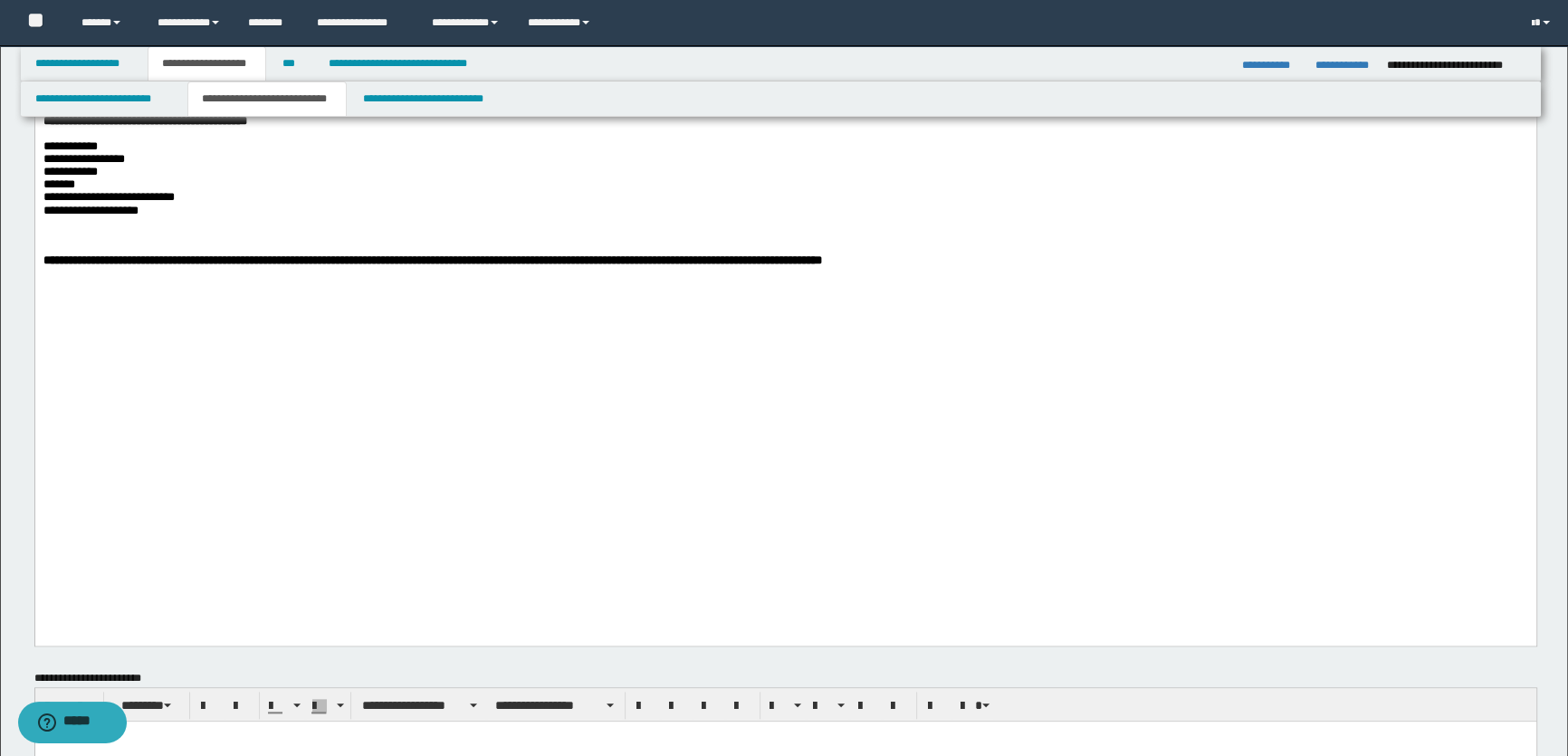 scroll, scrollTop: 2387, scrollLeft: 0, axis: vertical 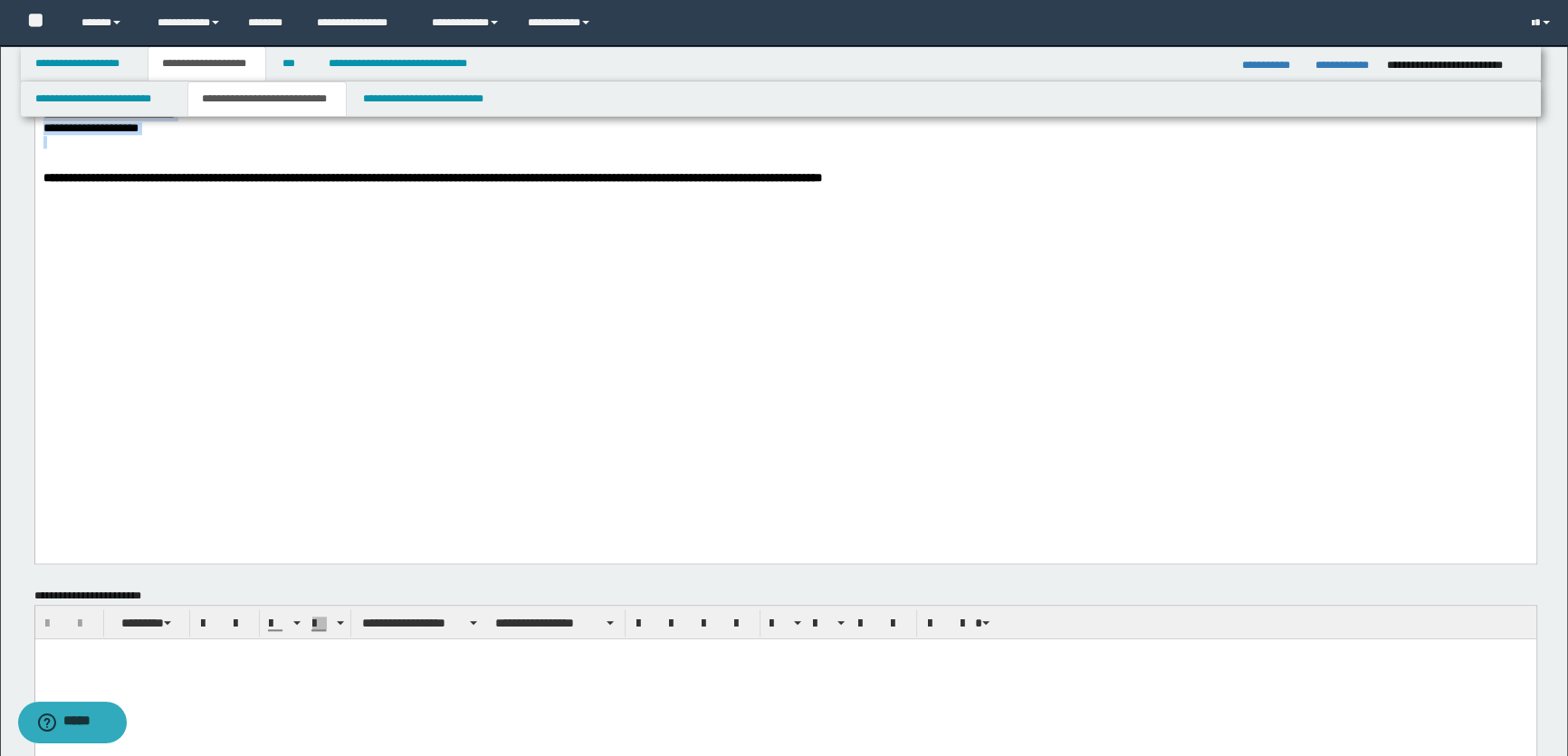 drag, startPoint x: 171, startPoint y: 429, endPoint x: 37, endPoint y: 316, distance: 175.28548 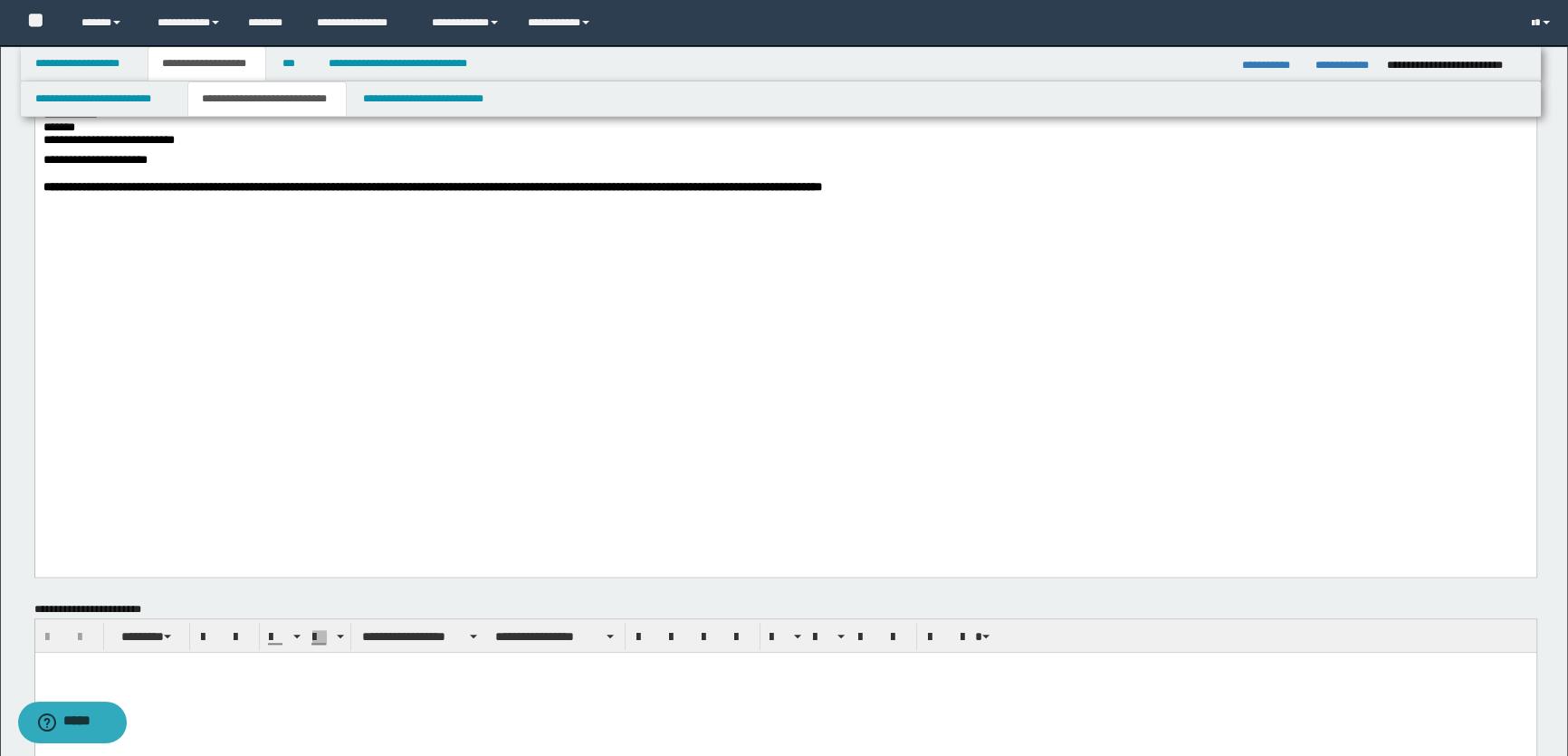 drag, startPoint x: 91, startPoint y: 354, endPoint x: 96, endPoint y: 362, distance: 9.433981 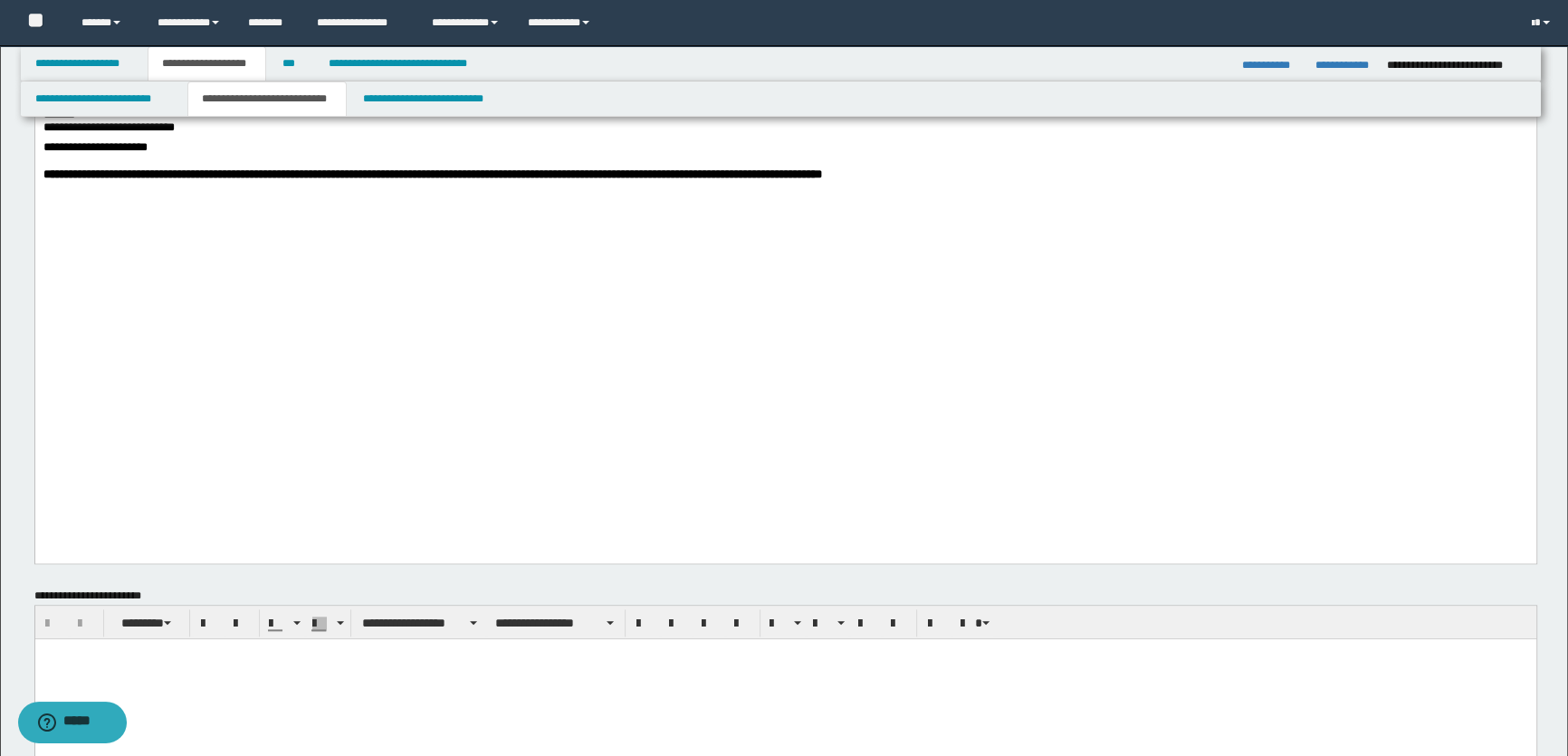 click on "**********" at bounding box center (148, 63) 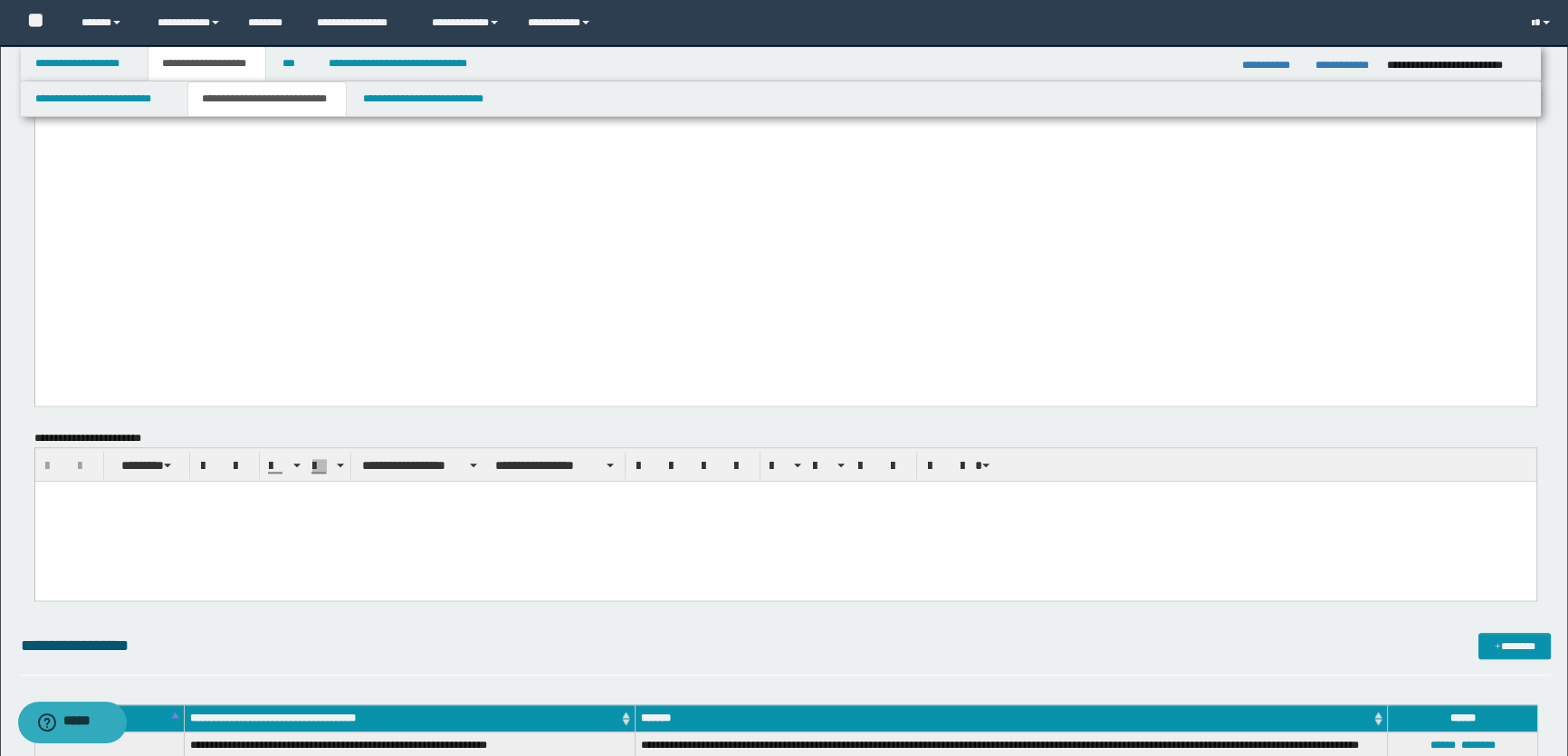 scroll, scrollTop: 2551, scrollLeft: 0, axis: vertical 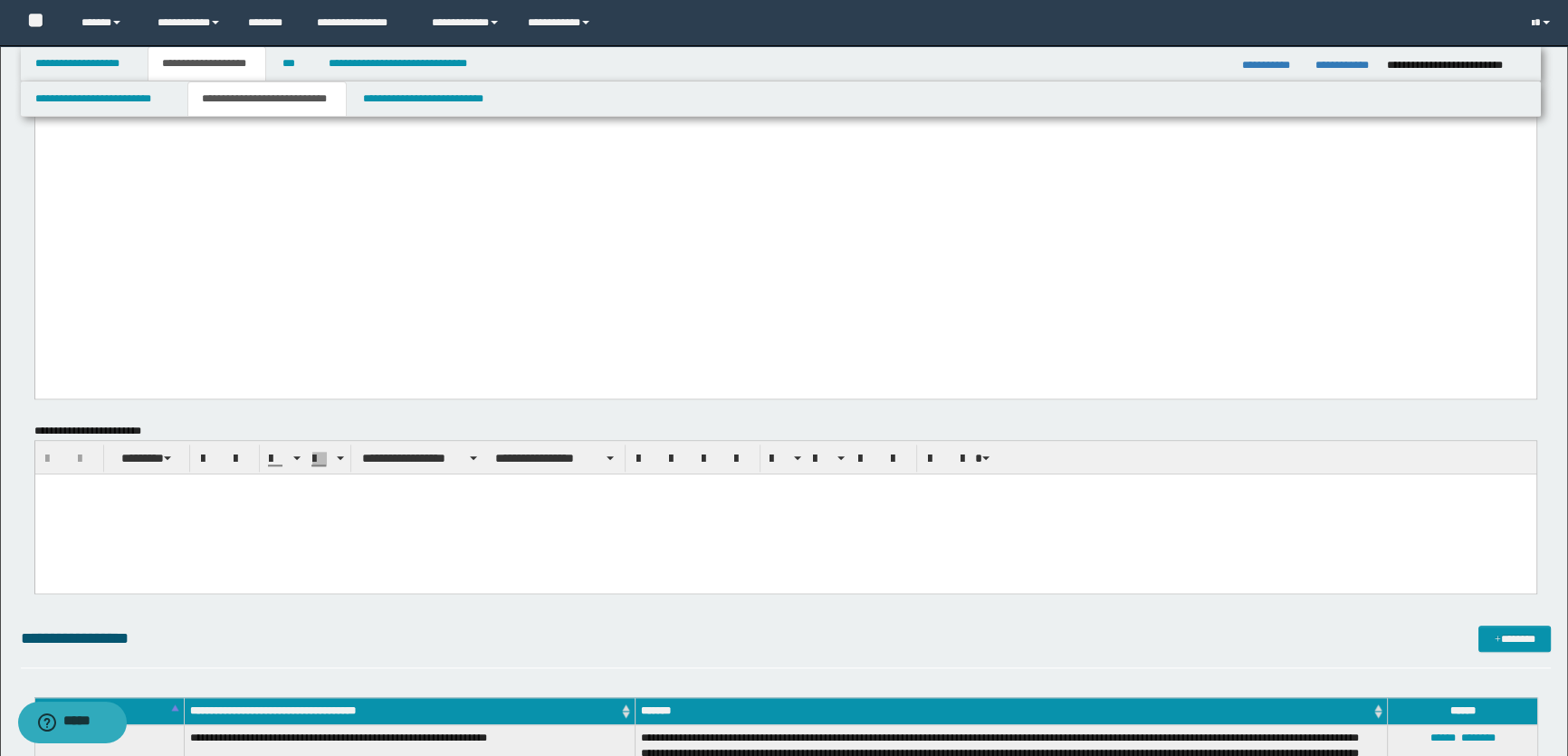 click at bounding box center [785, 511] 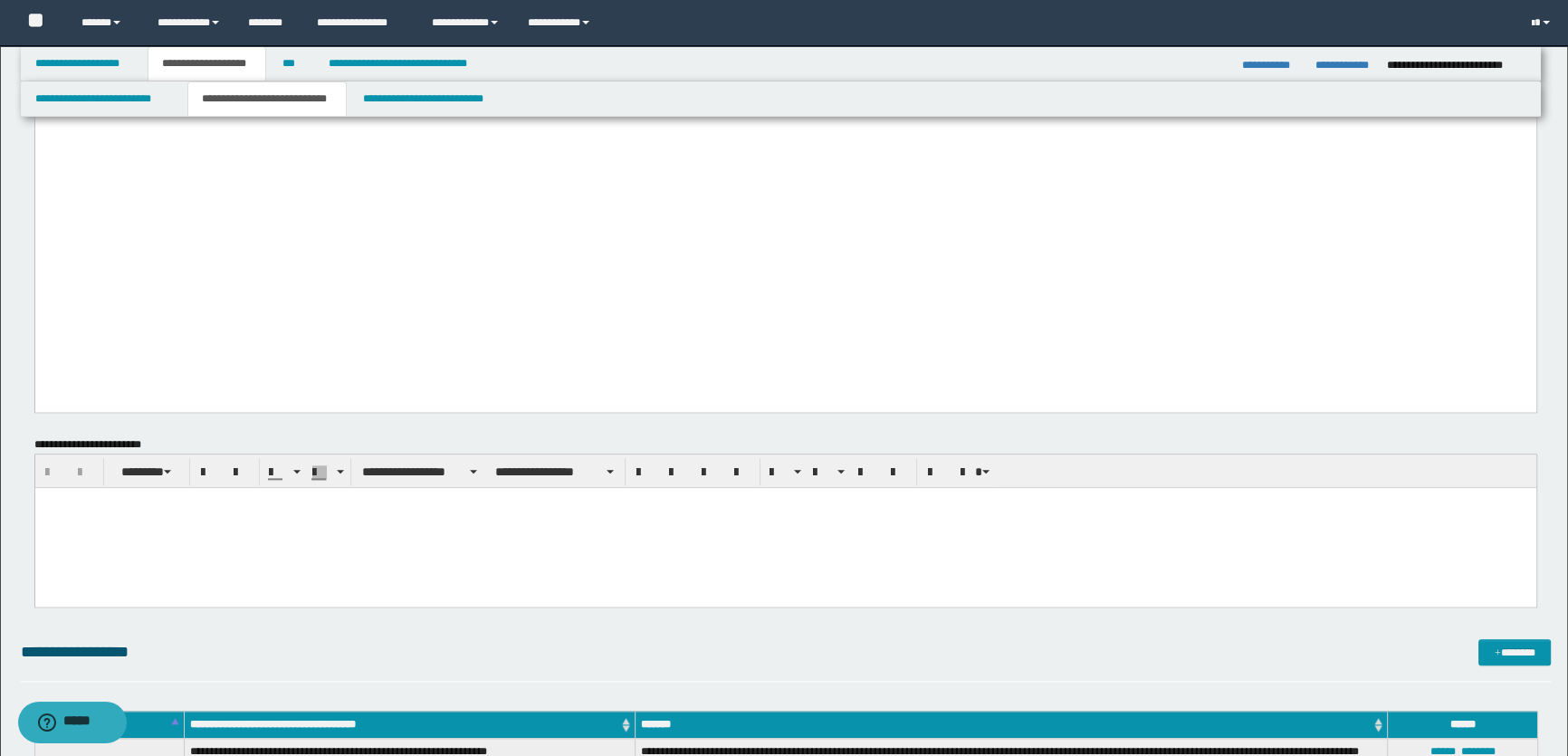 click on "**********" at bounding box center [785, -56] 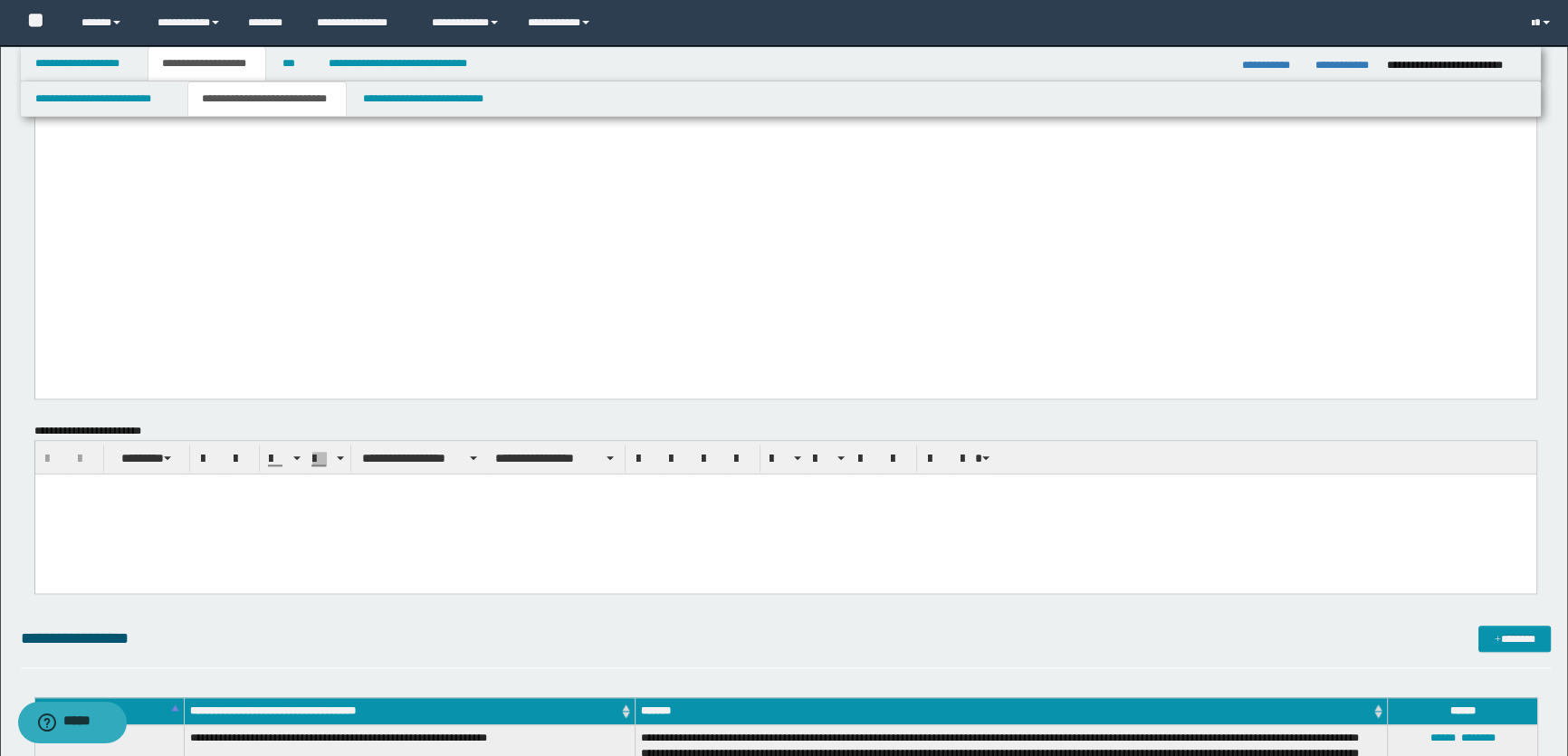 click on "*******" at bounding box center [58, -51] 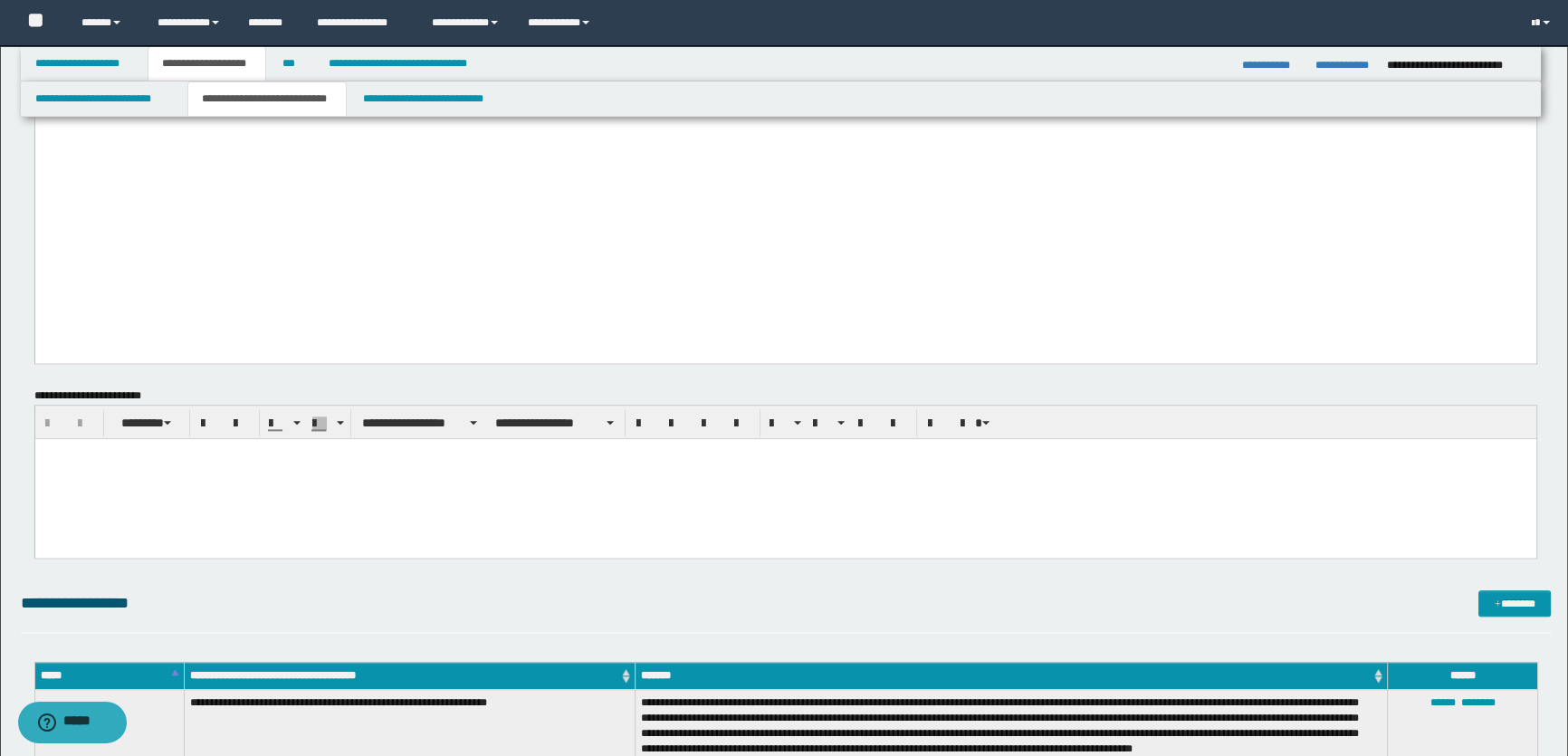 click on "**********" at bounding box center [785, -1159] 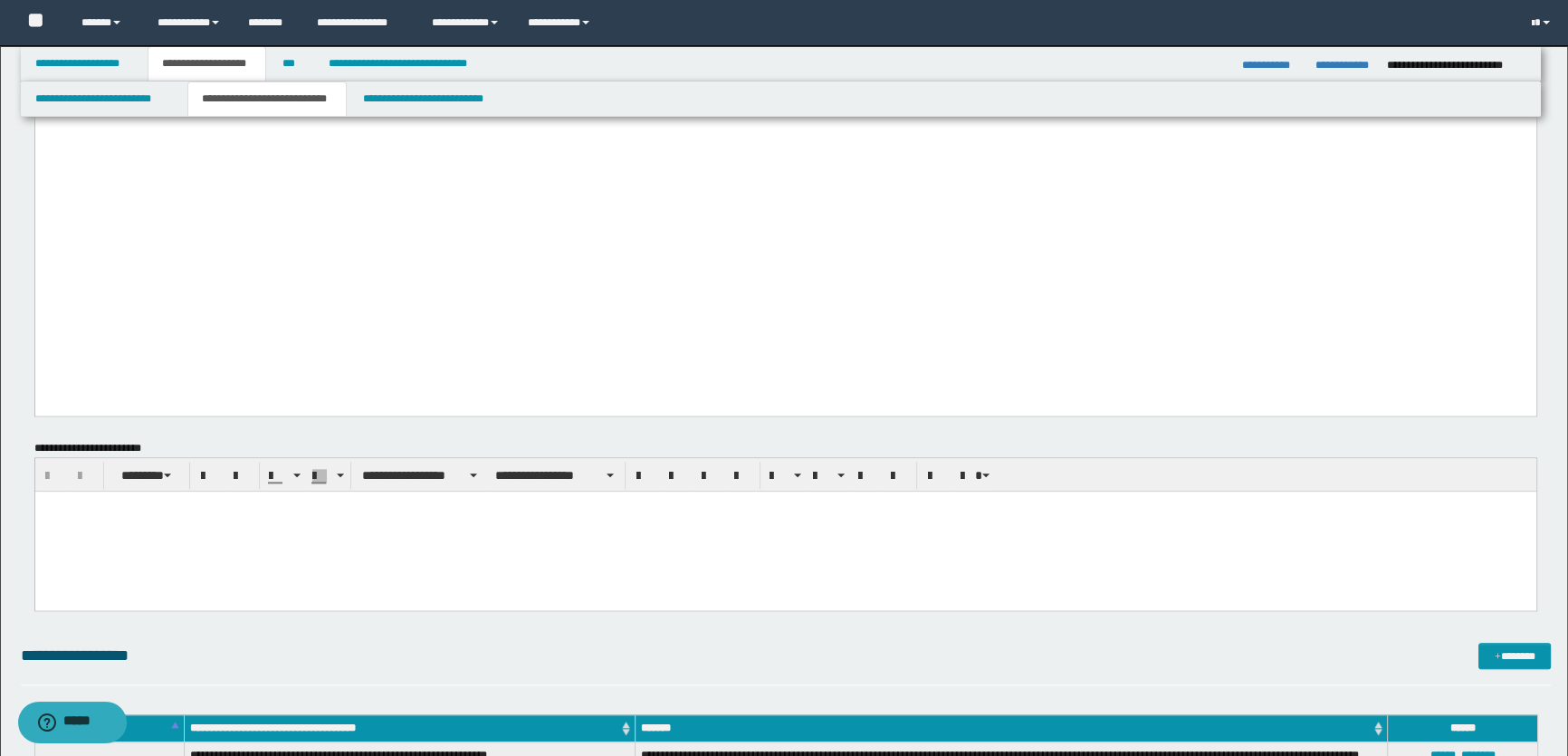 scroll, scrollTop: 2469, scrollLeft: 0, axis: vertical 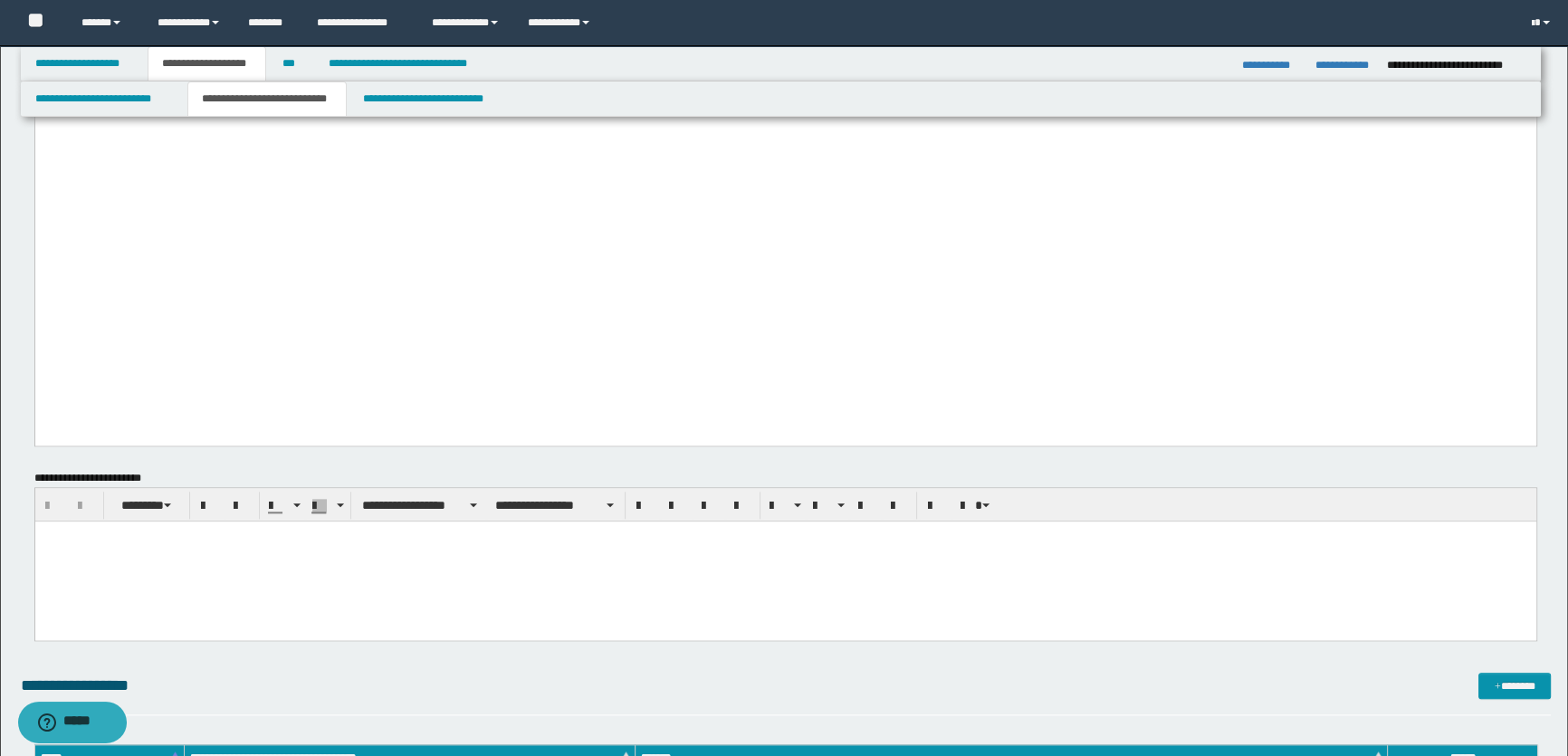 click on "**********" at bounding box center (785, -1077) 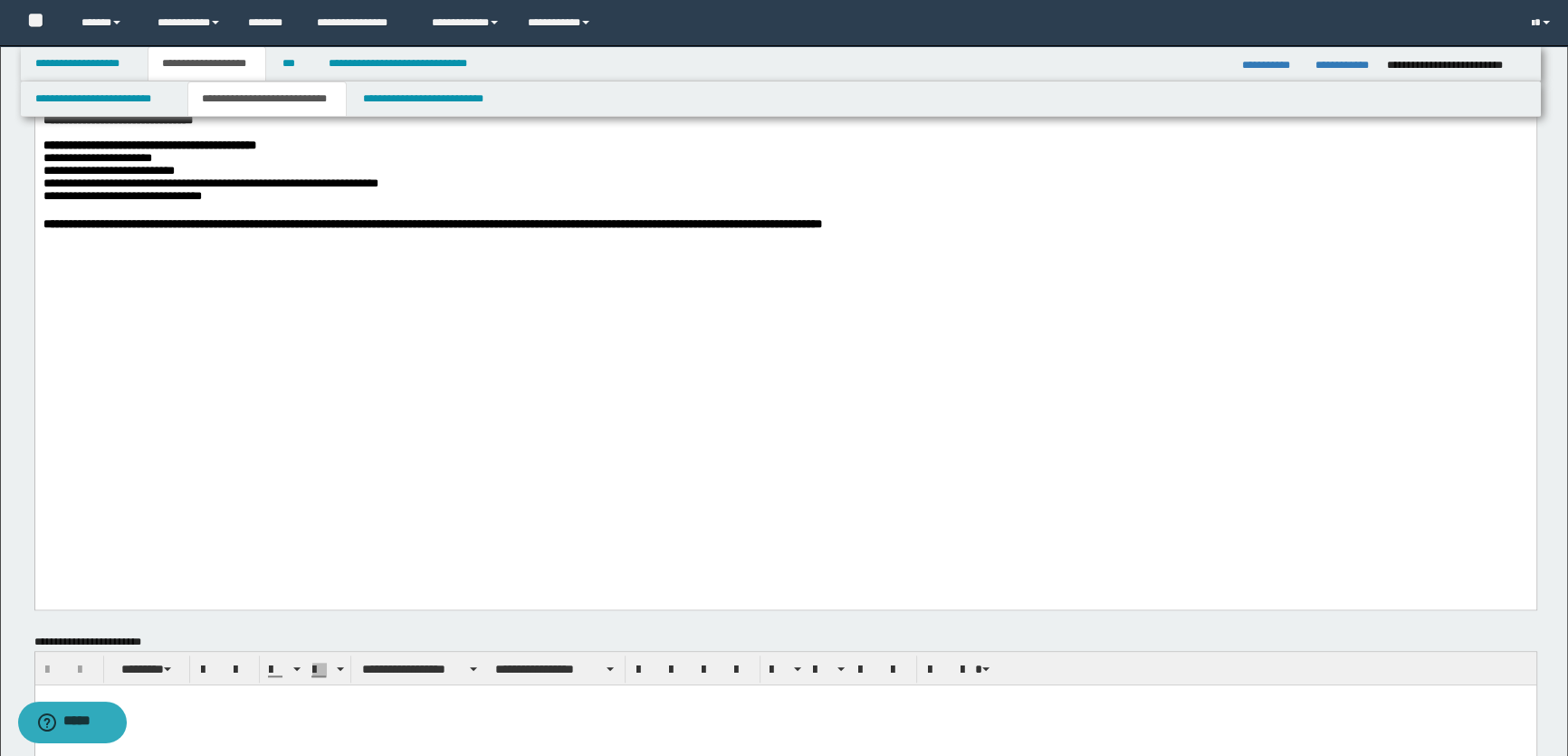 scroll, scrollTop: 2304, scrollLeft: 0, axis: vertical 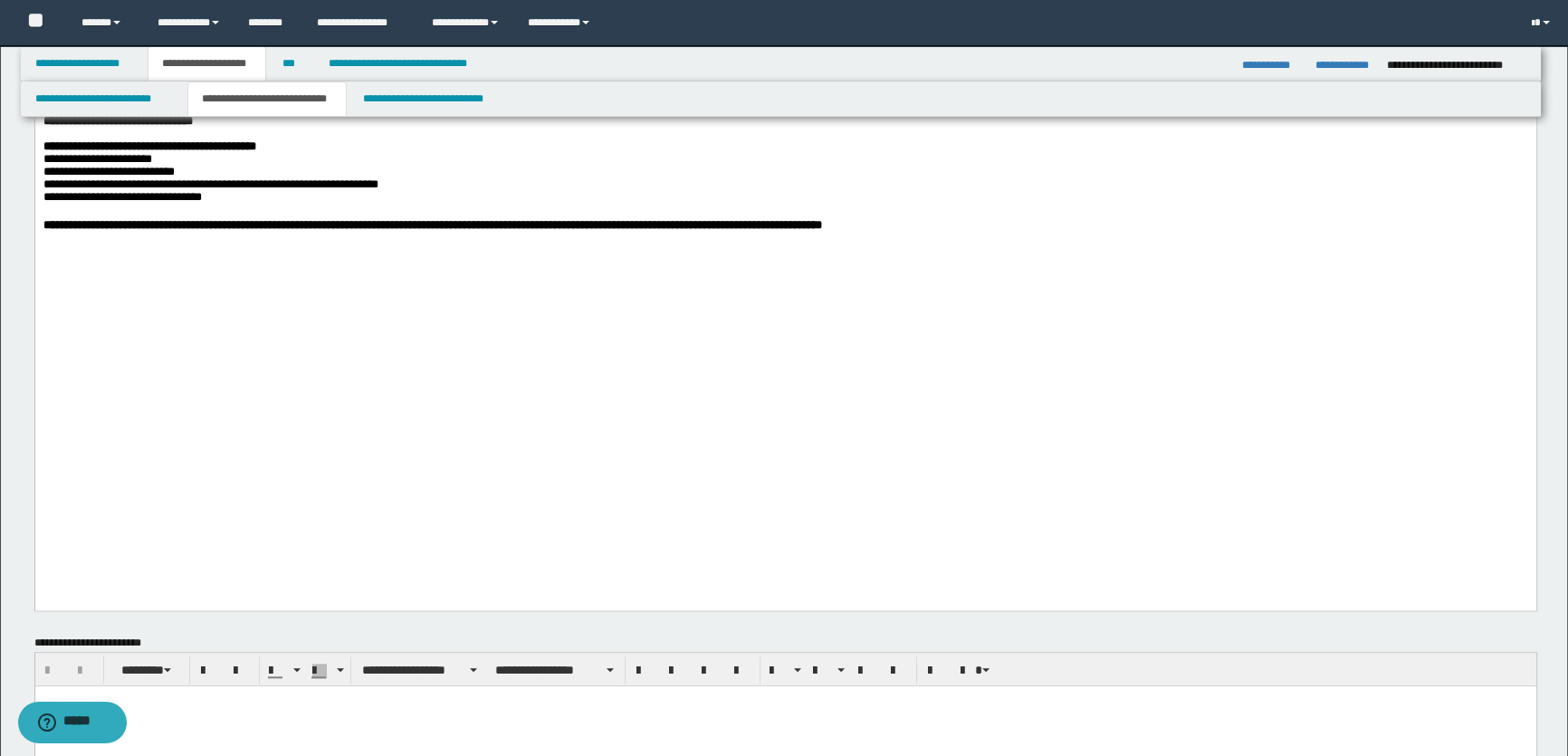 click at bounding box center [785, -147] 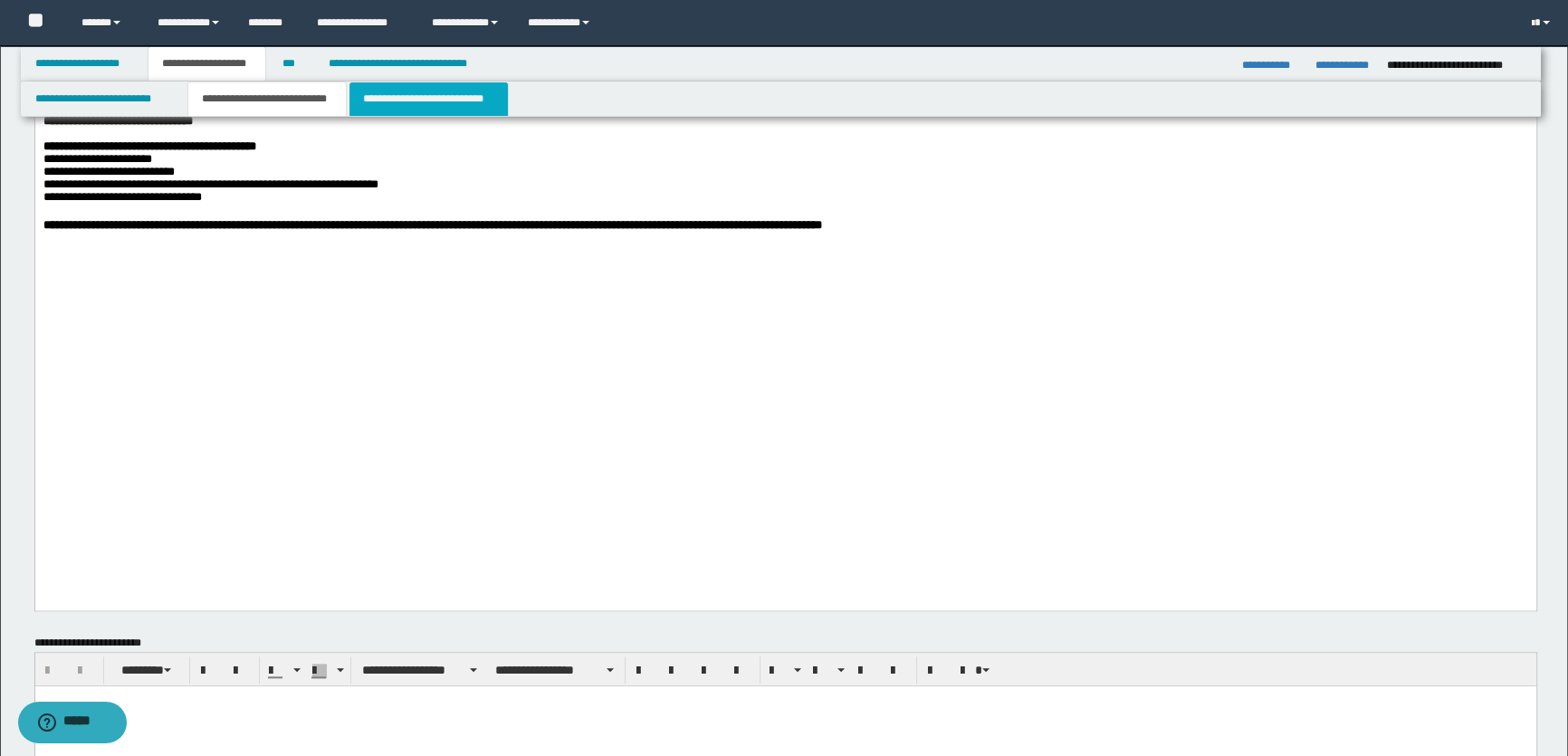 click on "**********" at bounding box center (428, 99) 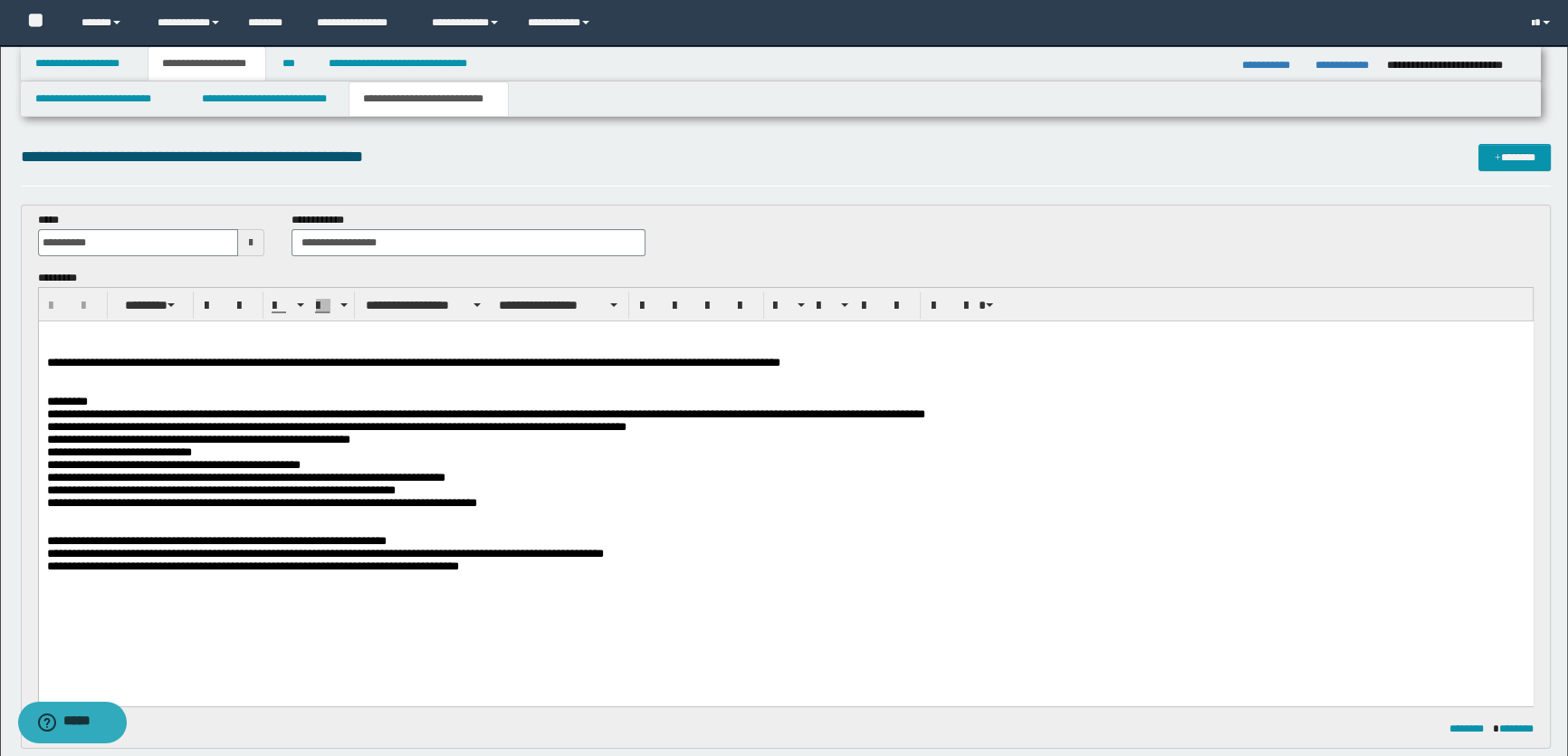 scroll, scrollTop: 0, scrollLeft: 0, axis: both 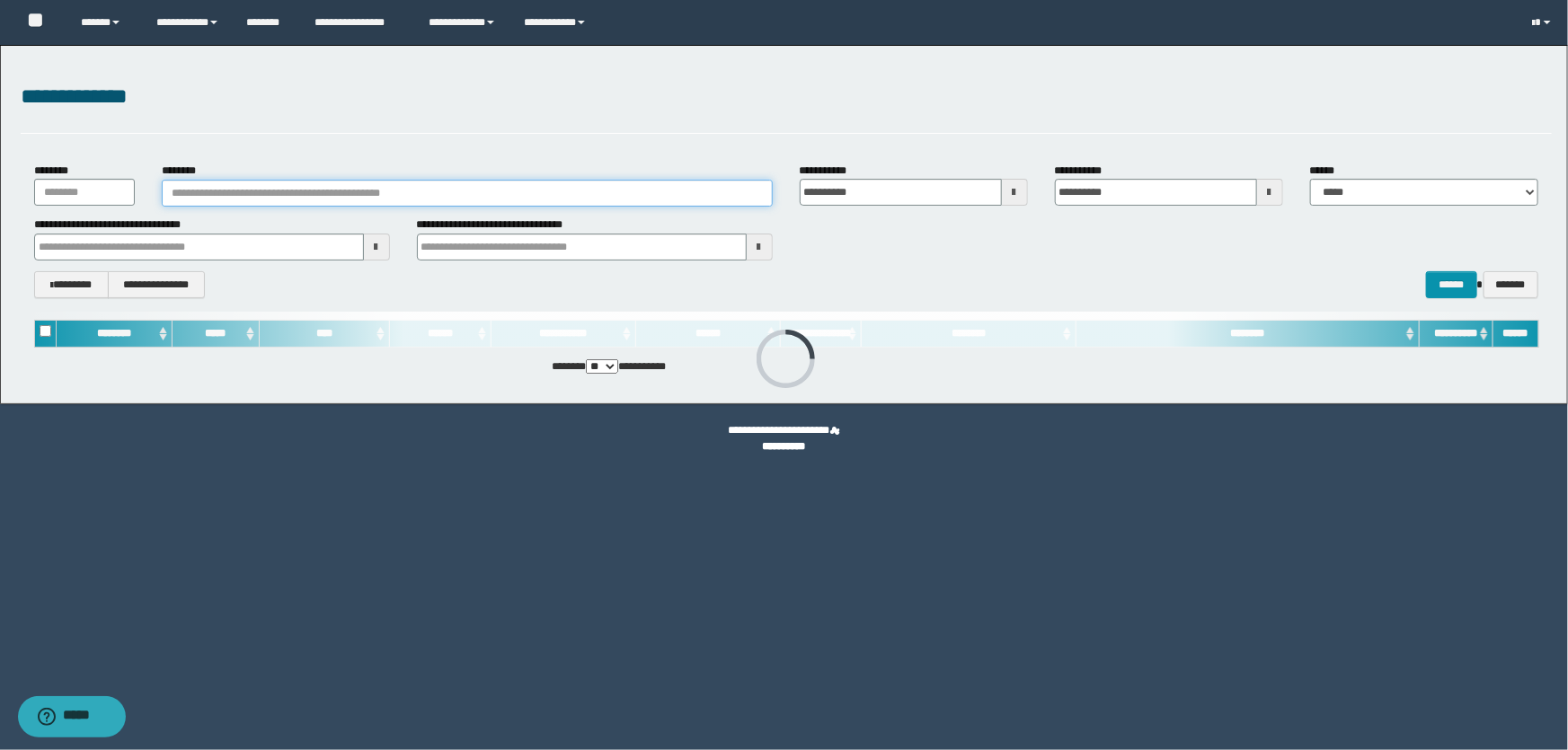 click on "********" at bounding box center (467, 193) 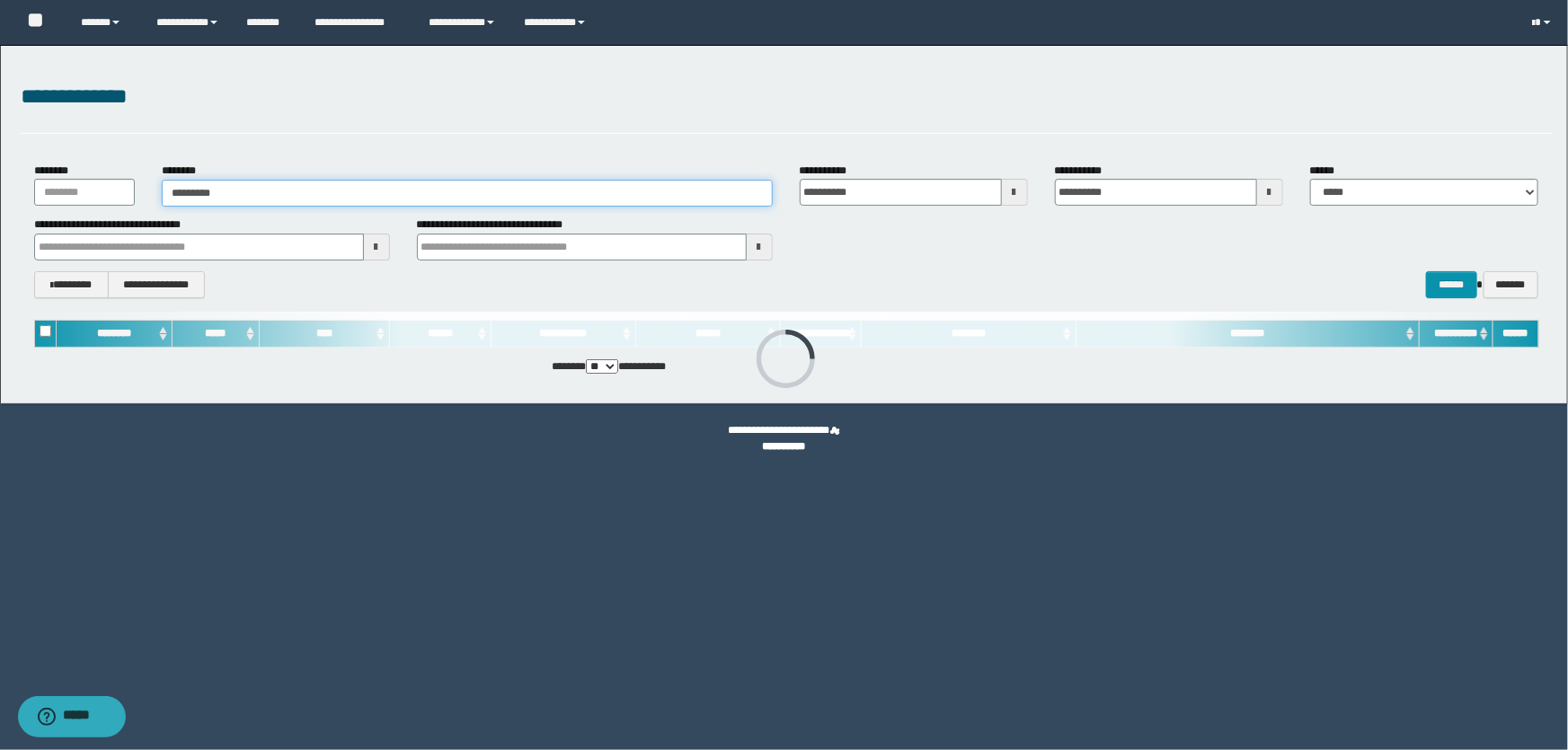 click on "********" at bounding box center [467, 193] 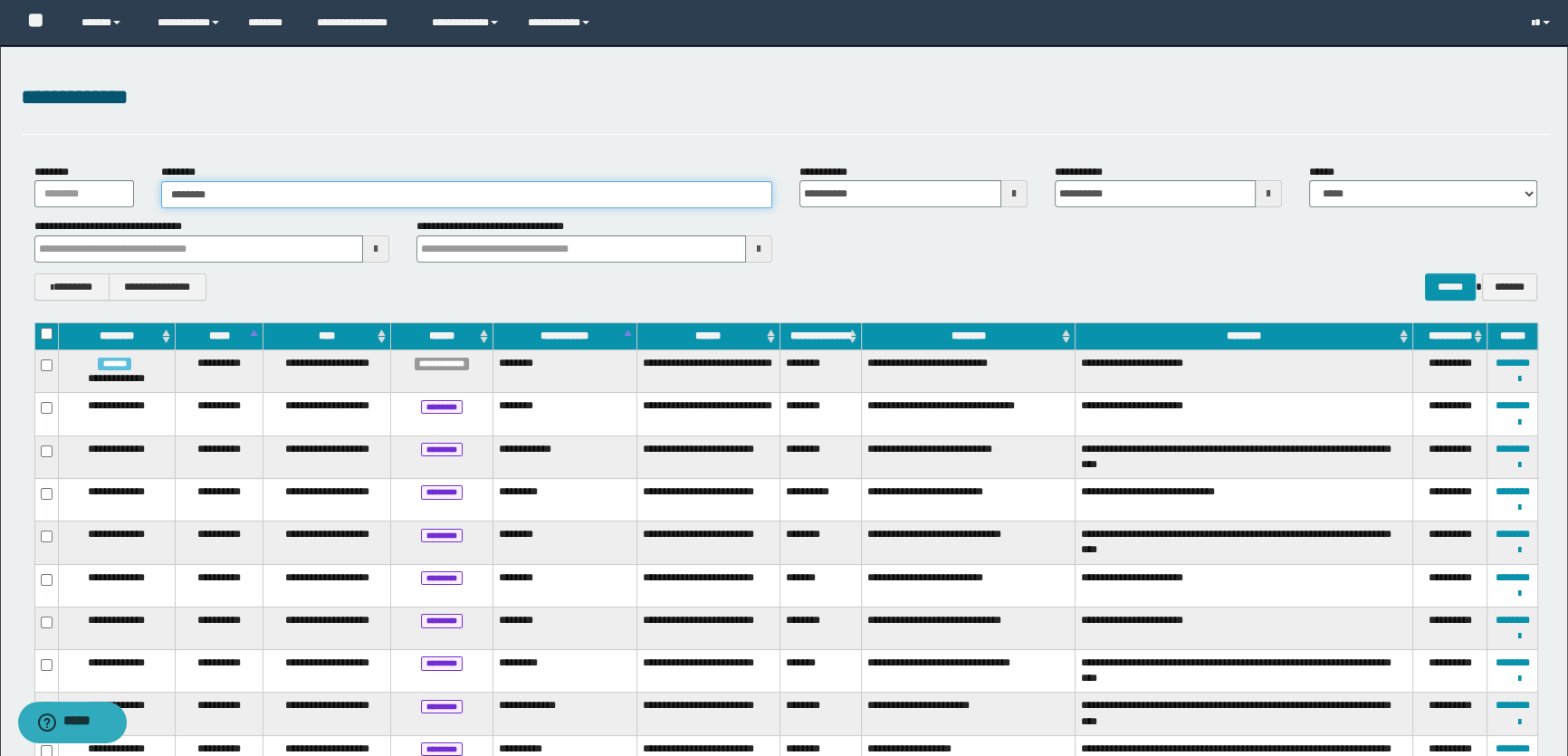 click on "********" at bounding box center (466, 195) 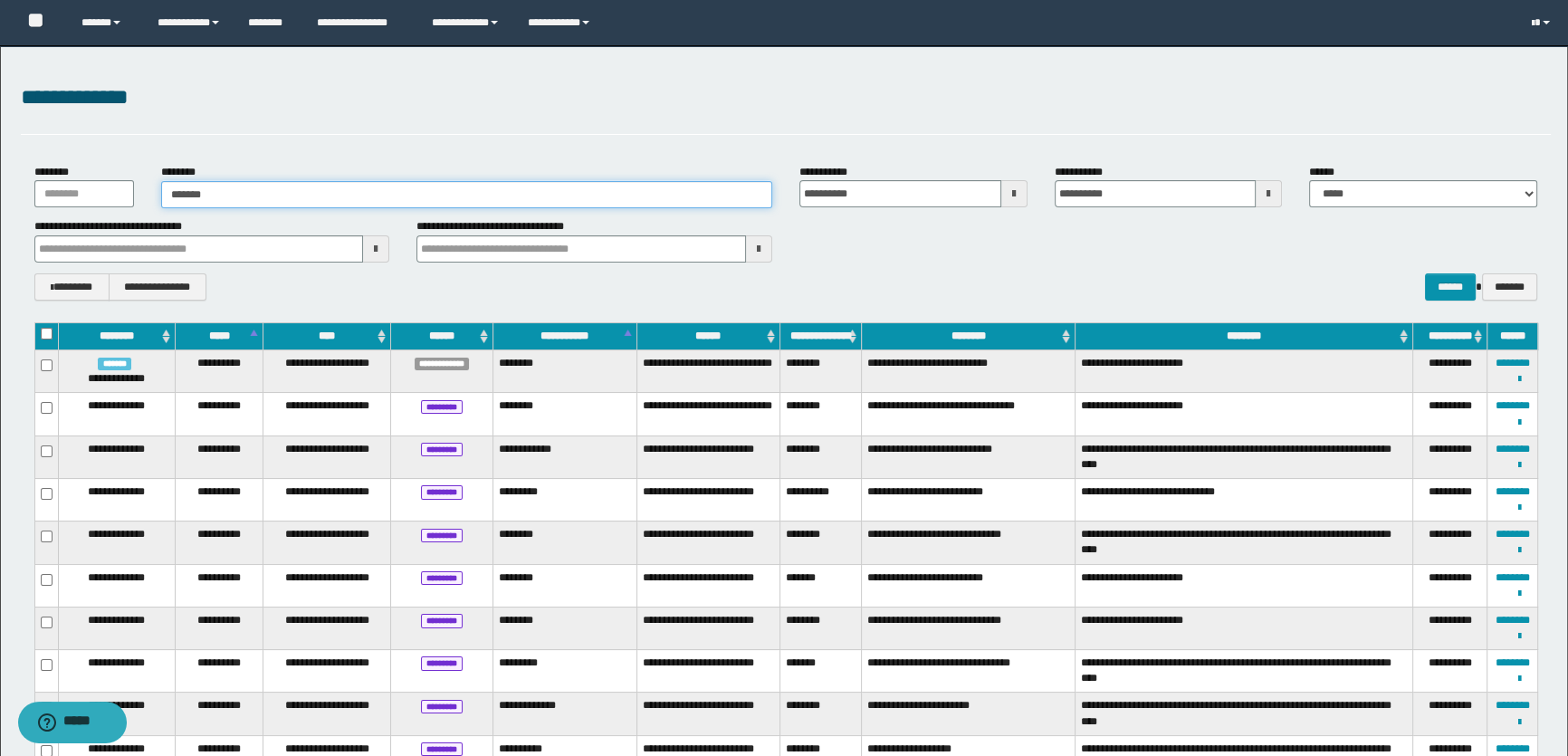 type on "*******" 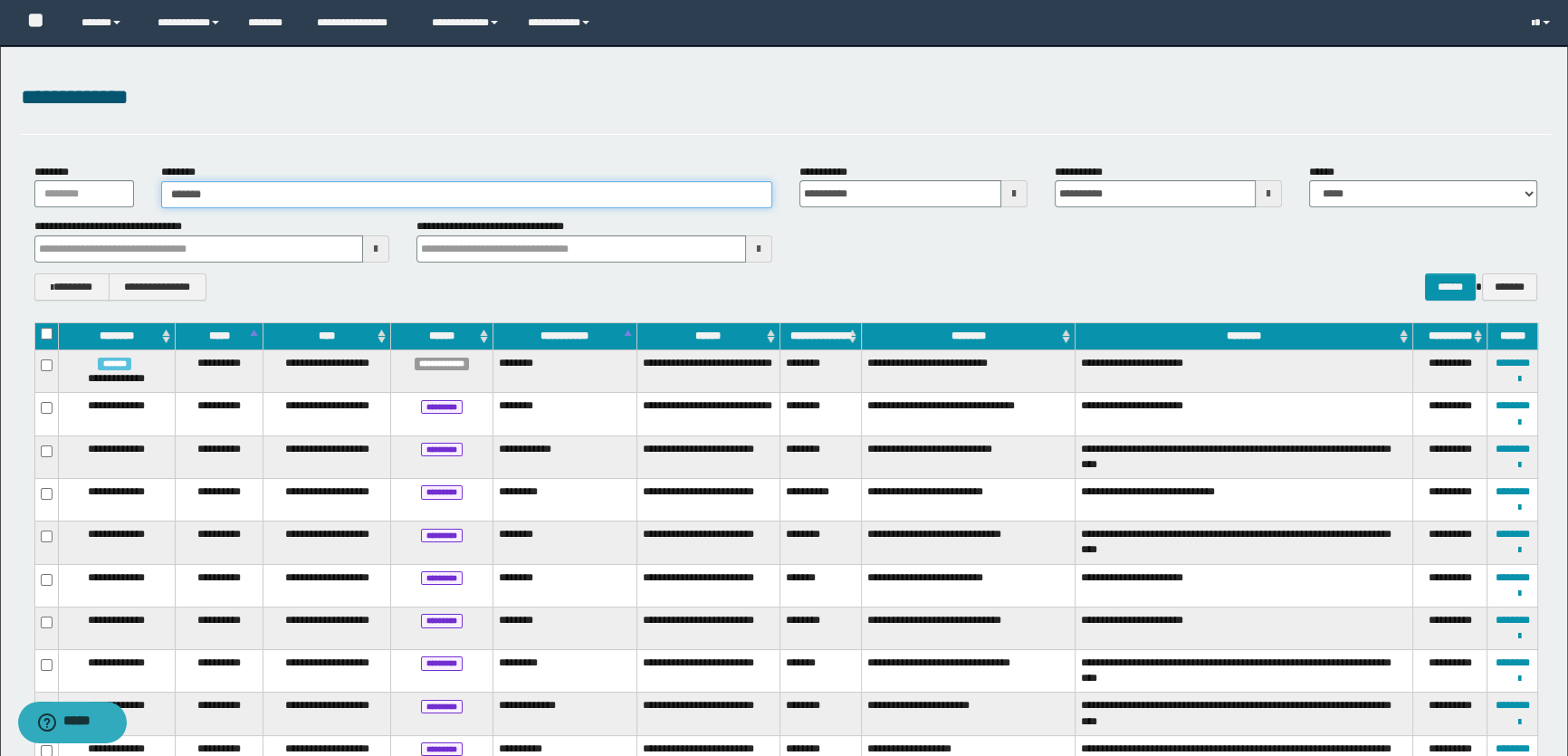 type 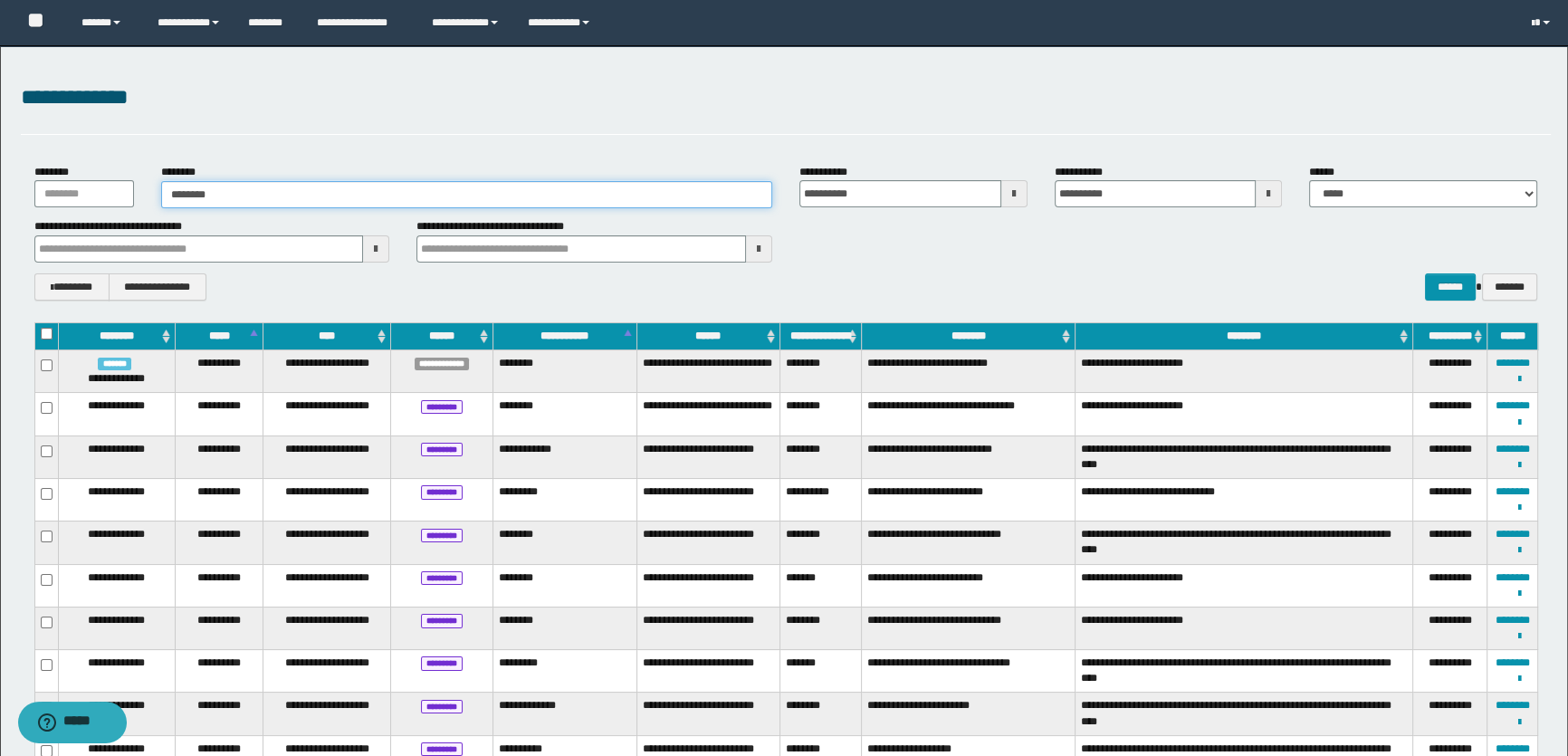 type on "********" 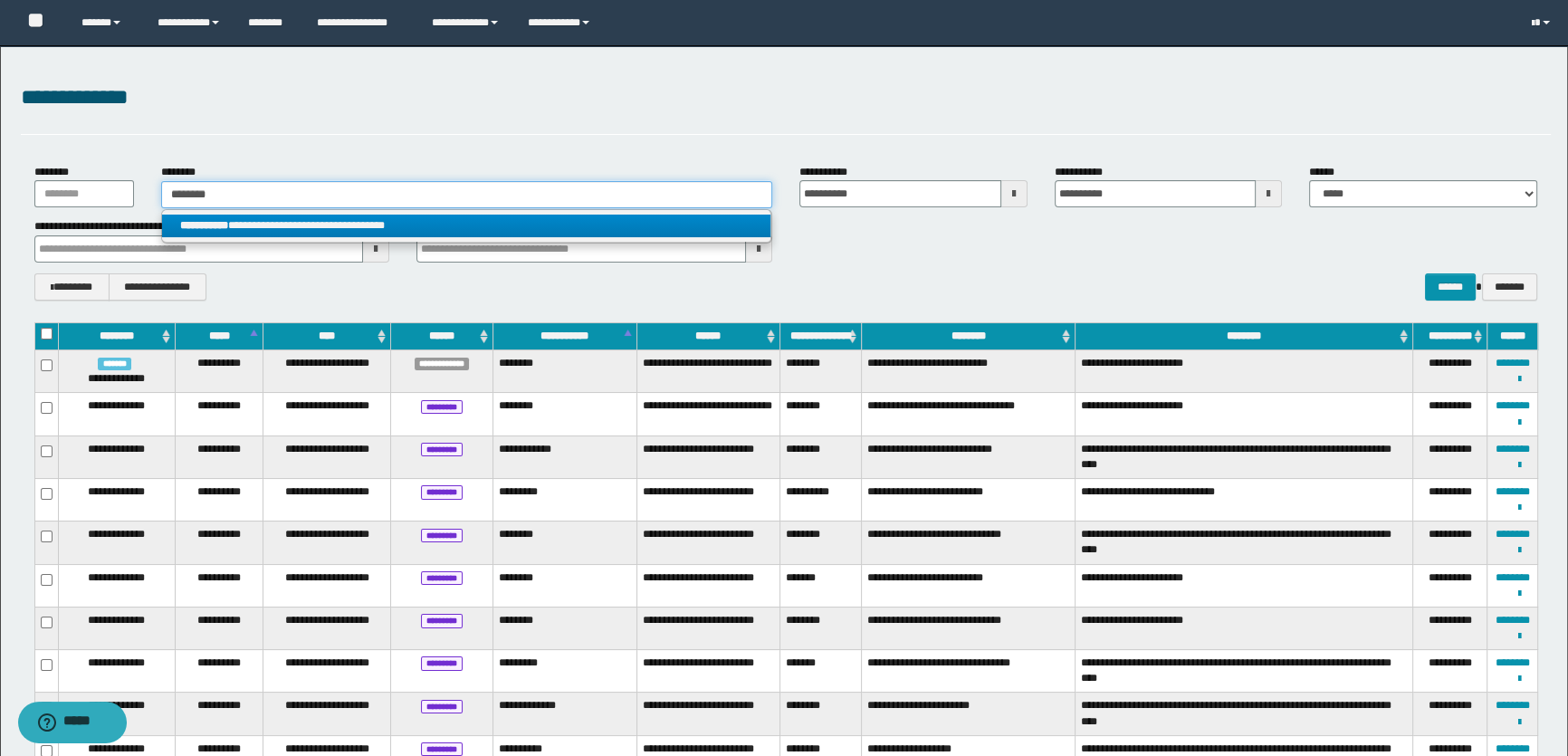 type on "********" 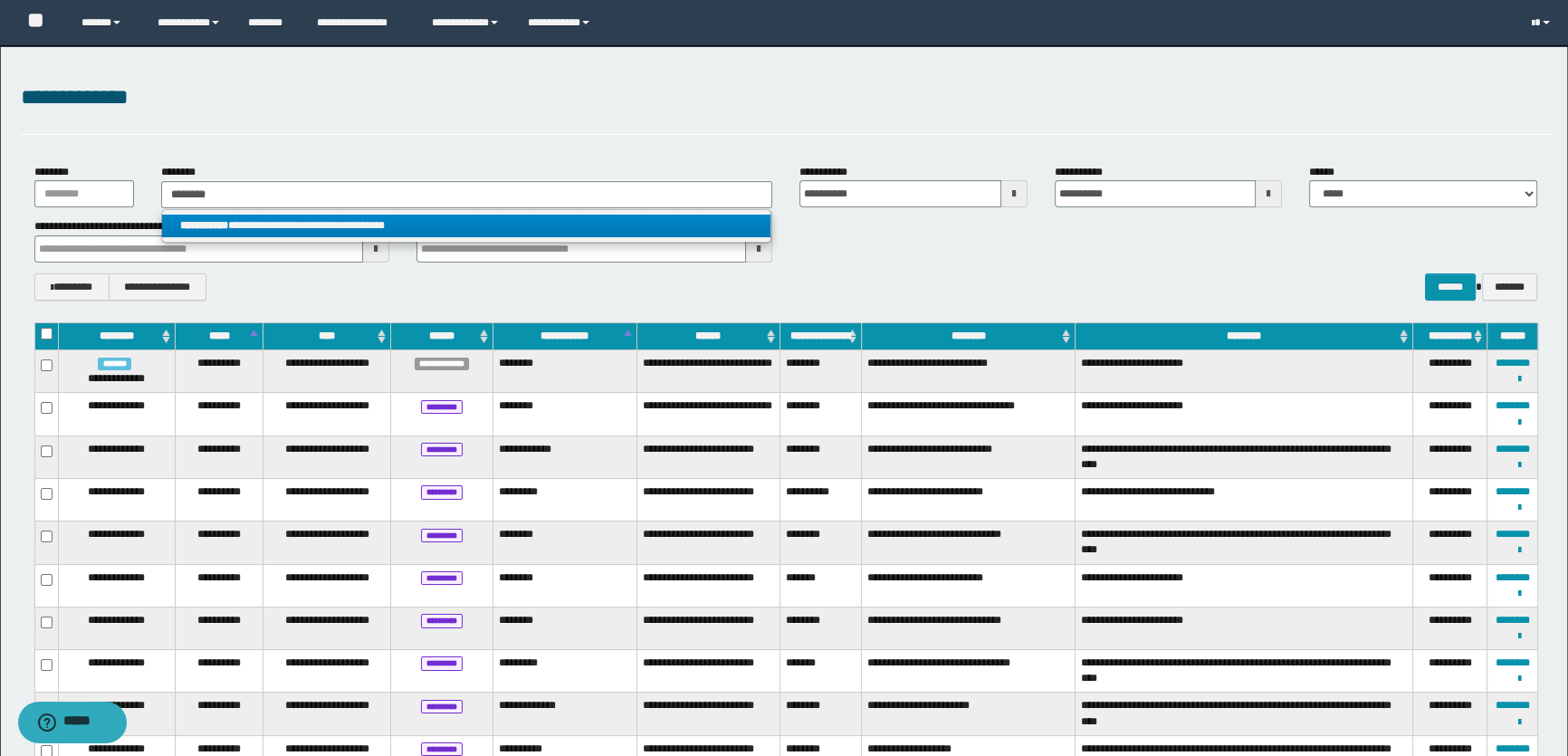 click on "**********" at bounding box center [466, 225] 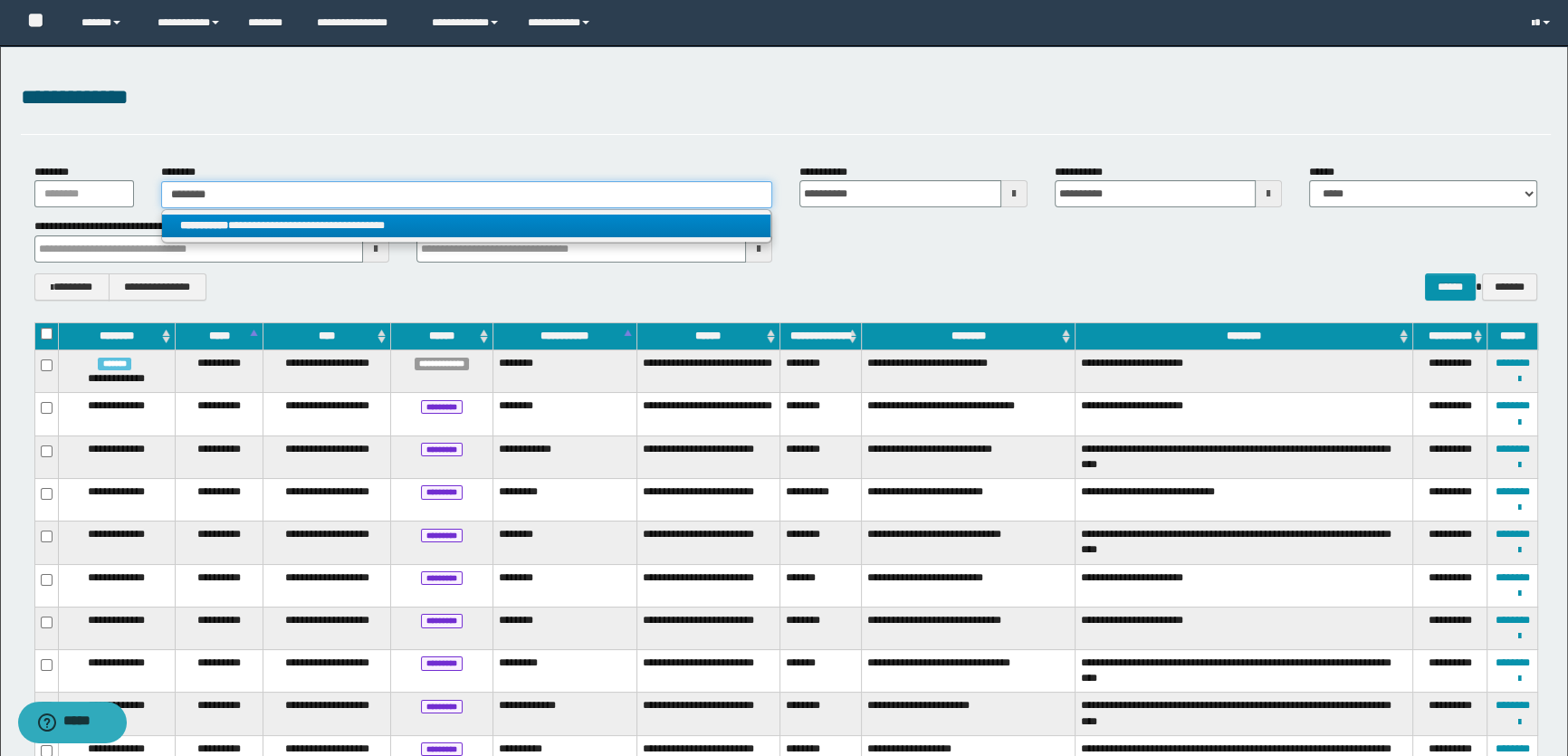 type 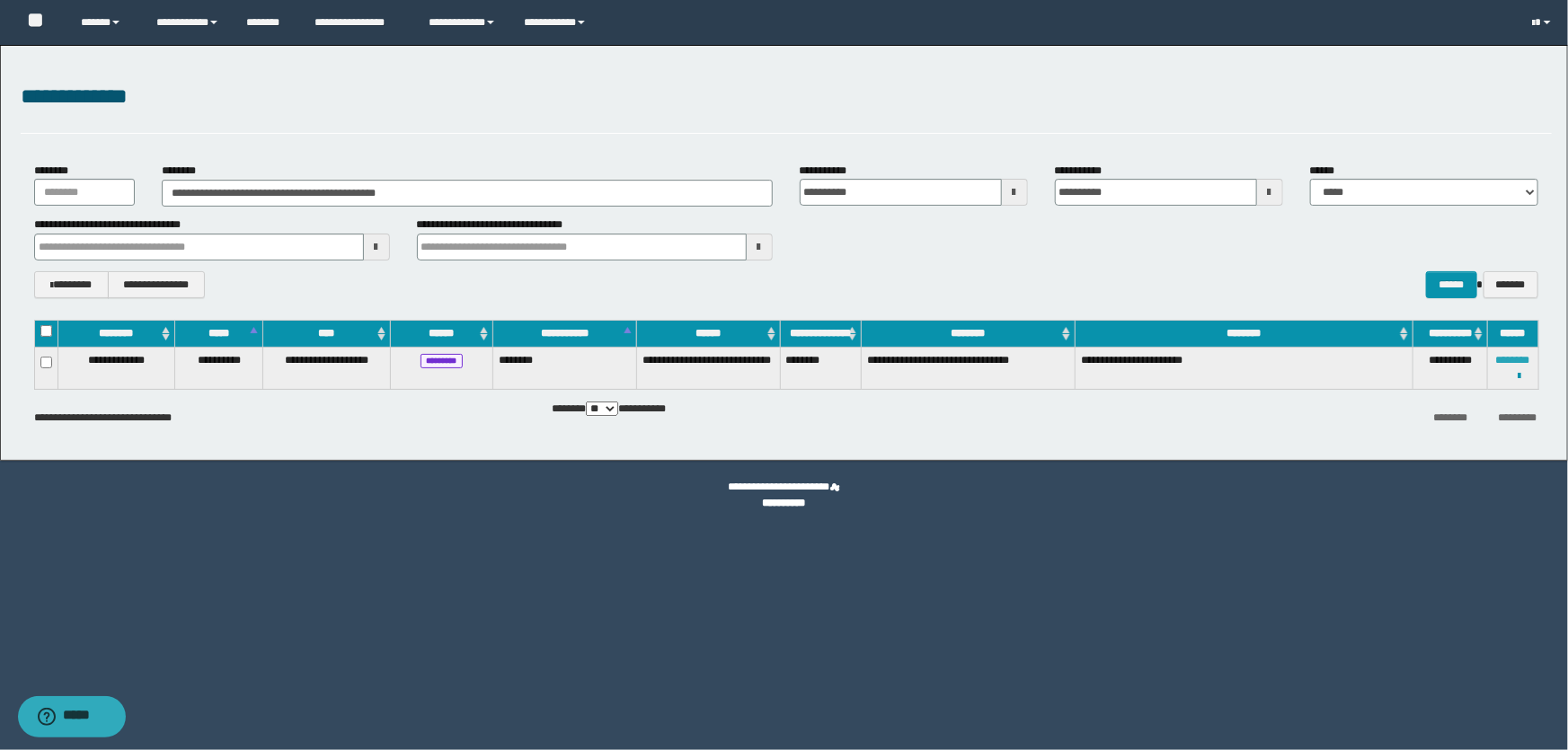 click on "********" at bounding box center [1513, 360] 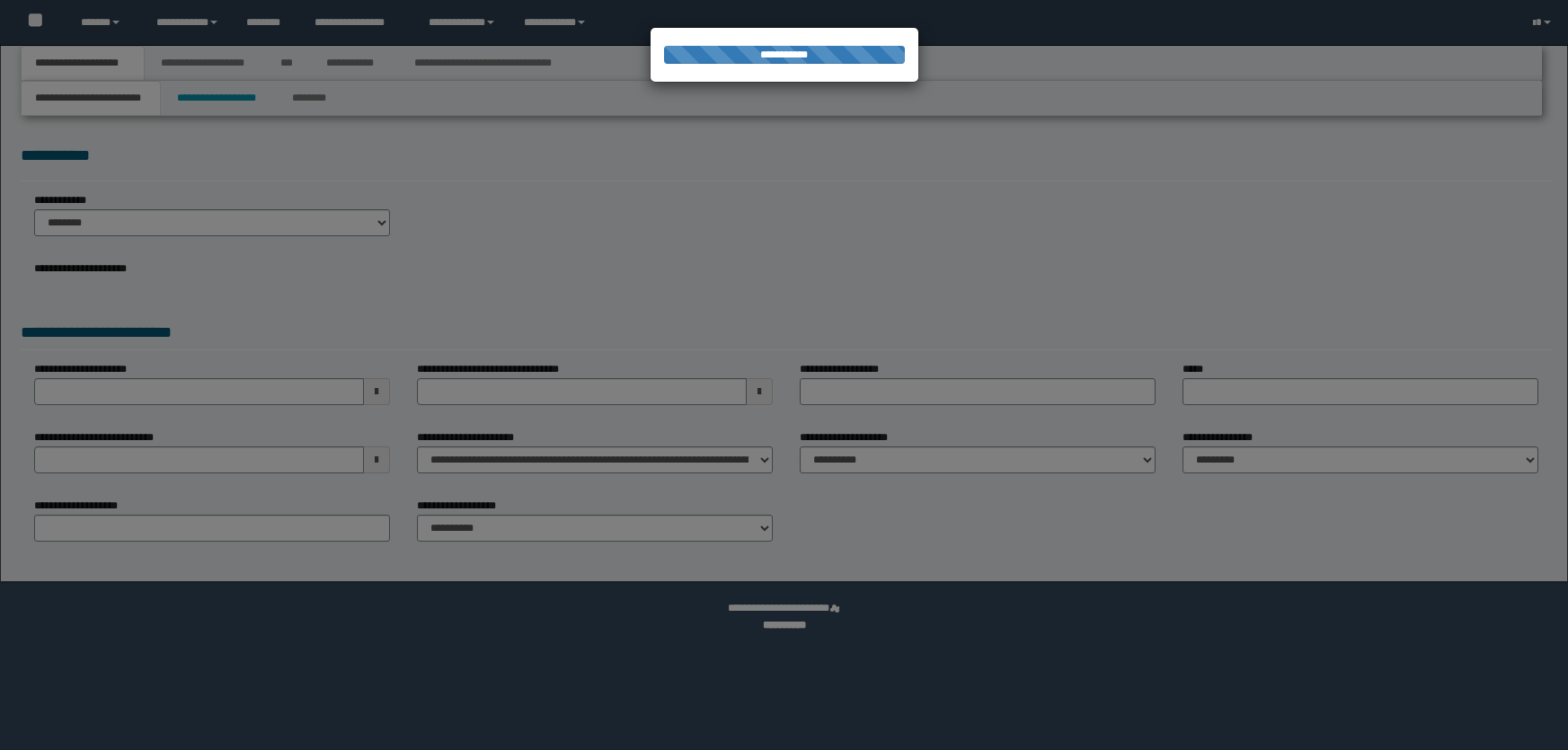 scroll, scrollTop: 0, scrollLeft: 0, axis: both 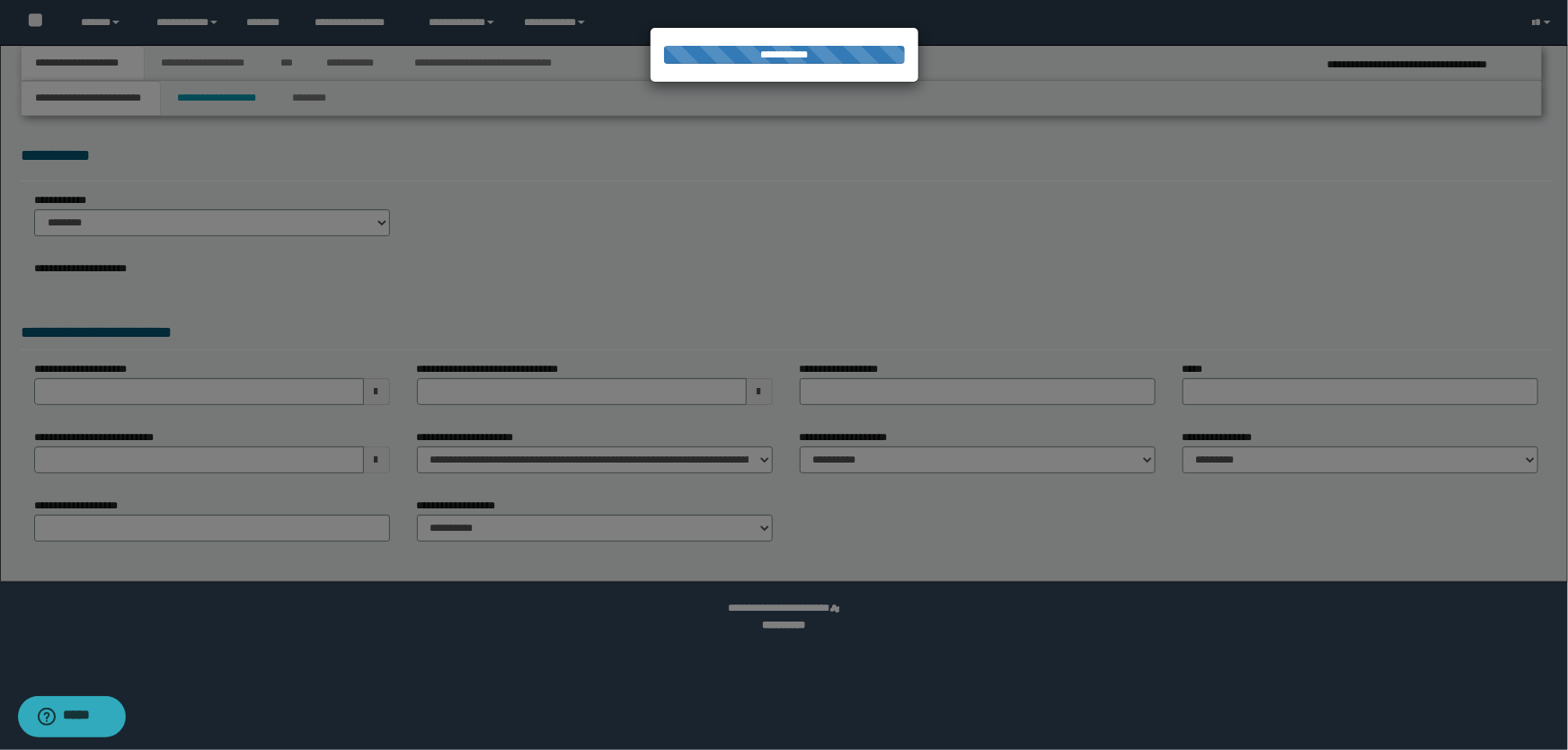 select on "*" 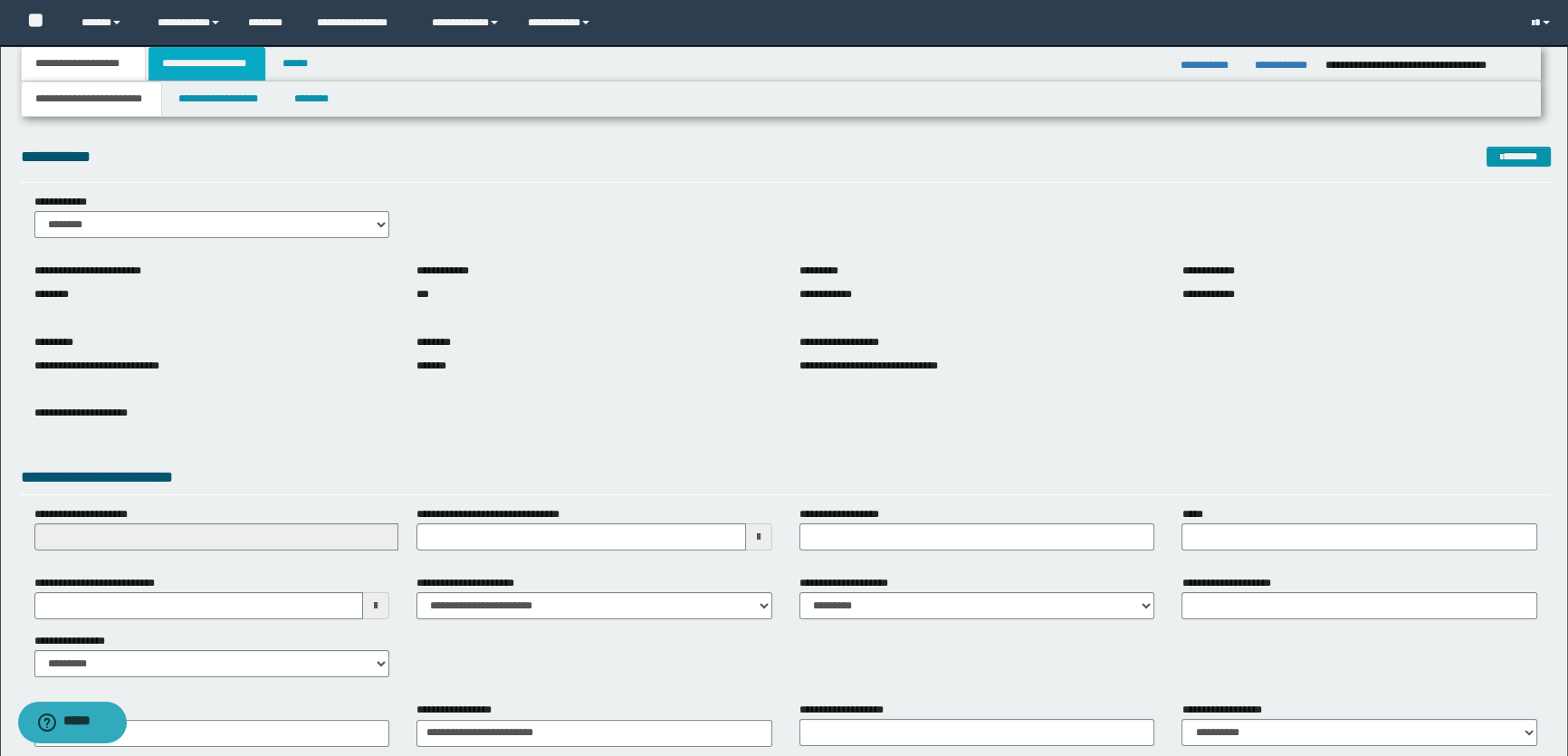 click on "**********" at bounding box center [206, 63] 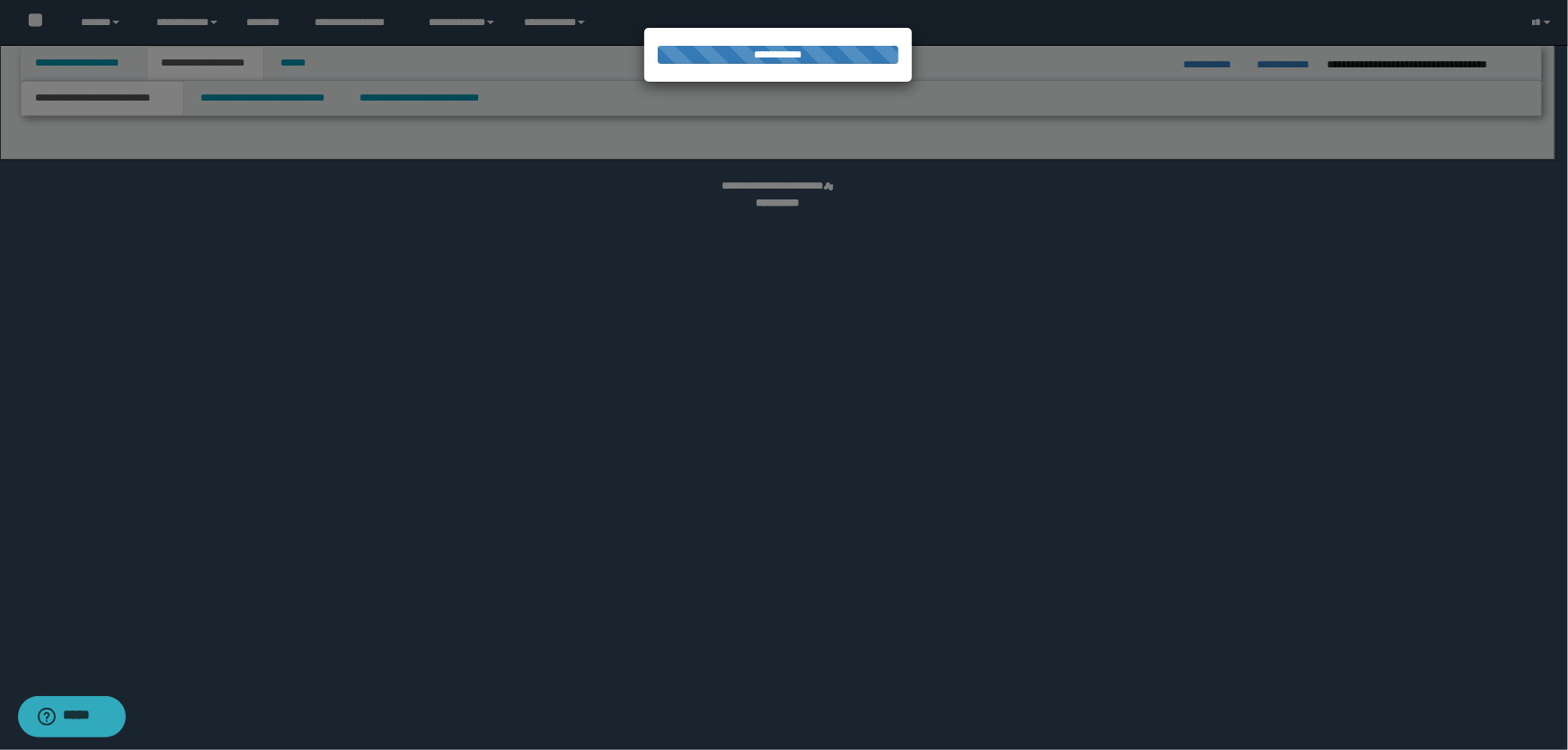 click at bounding box center (784, 375) 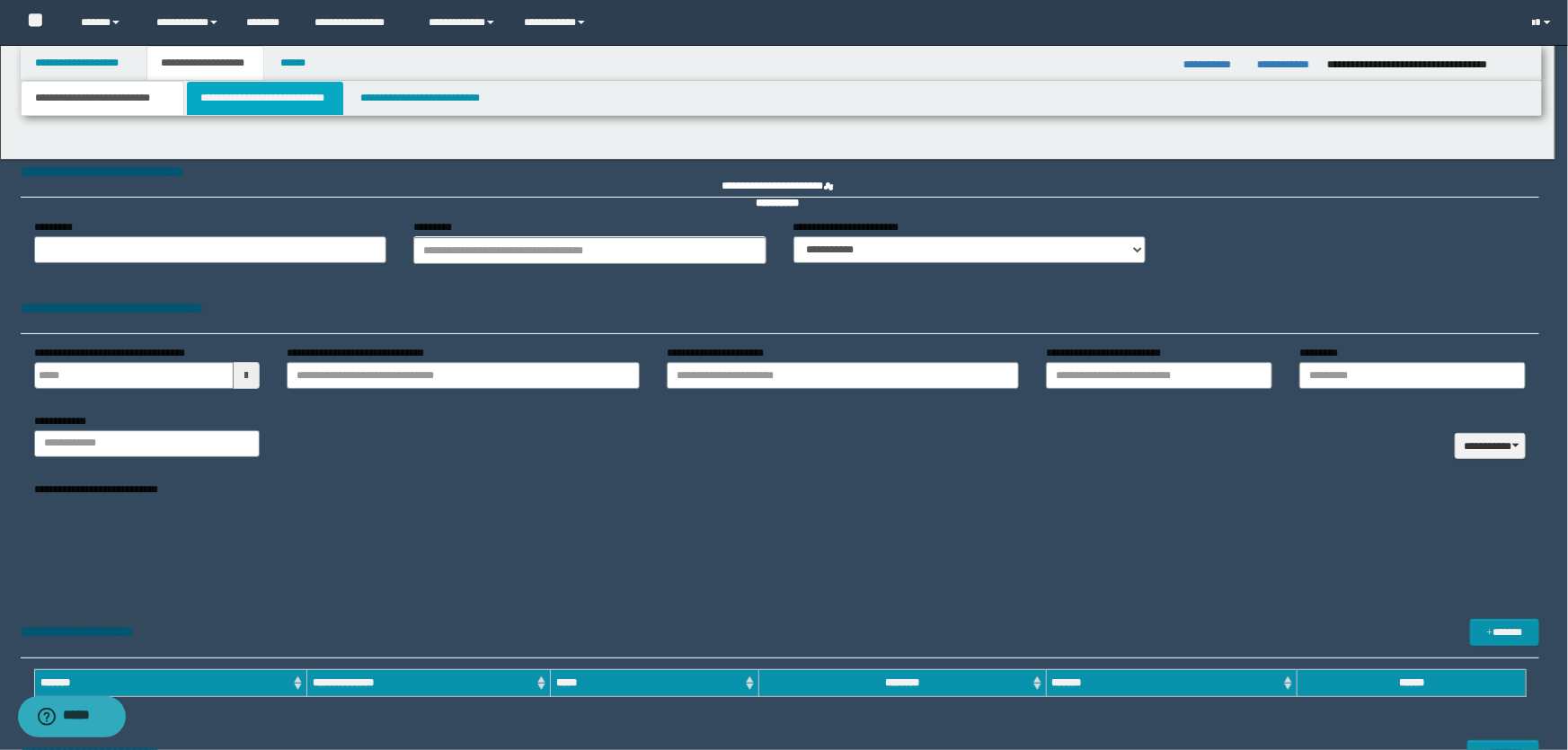 click on "**********" at bounding box center [784, 375] 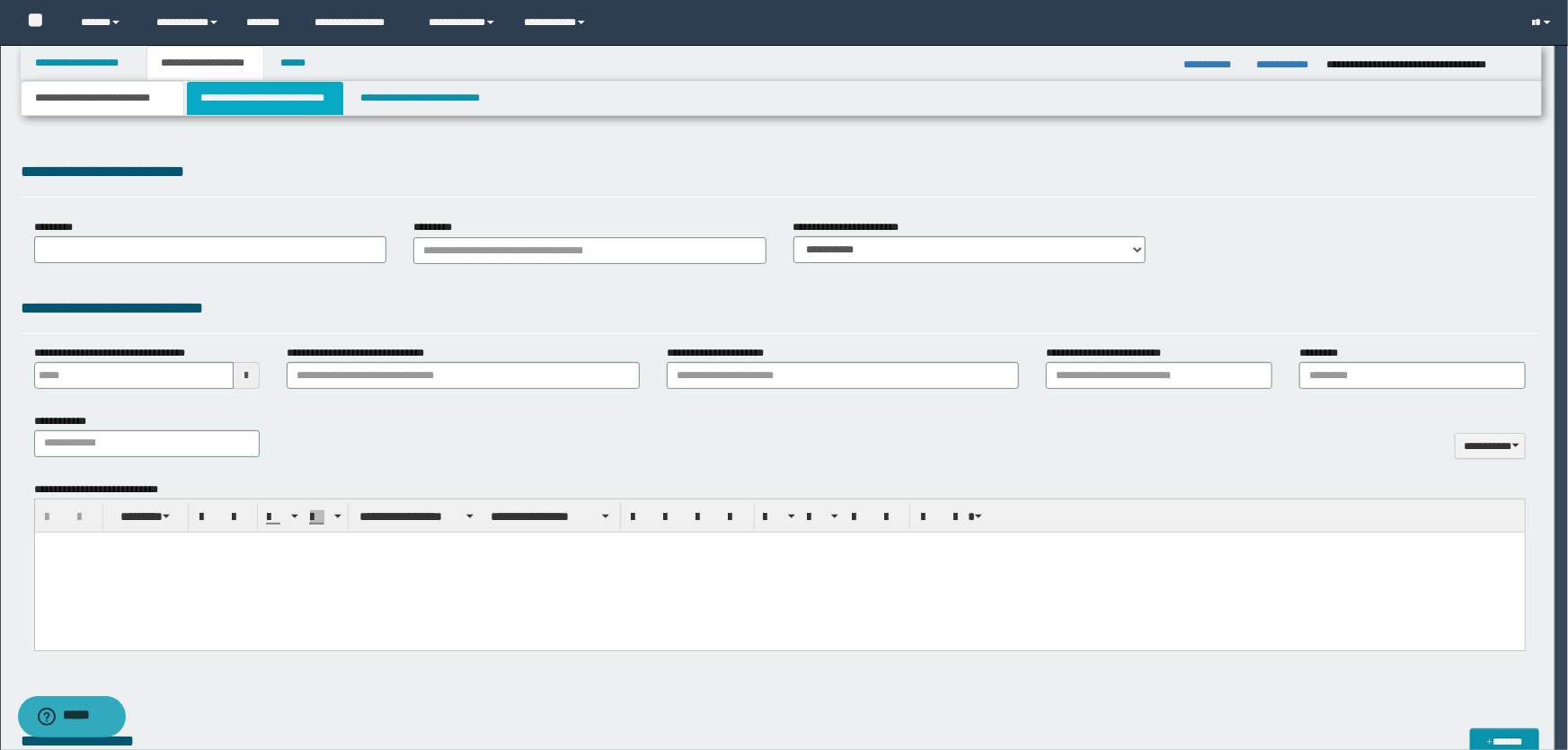 type 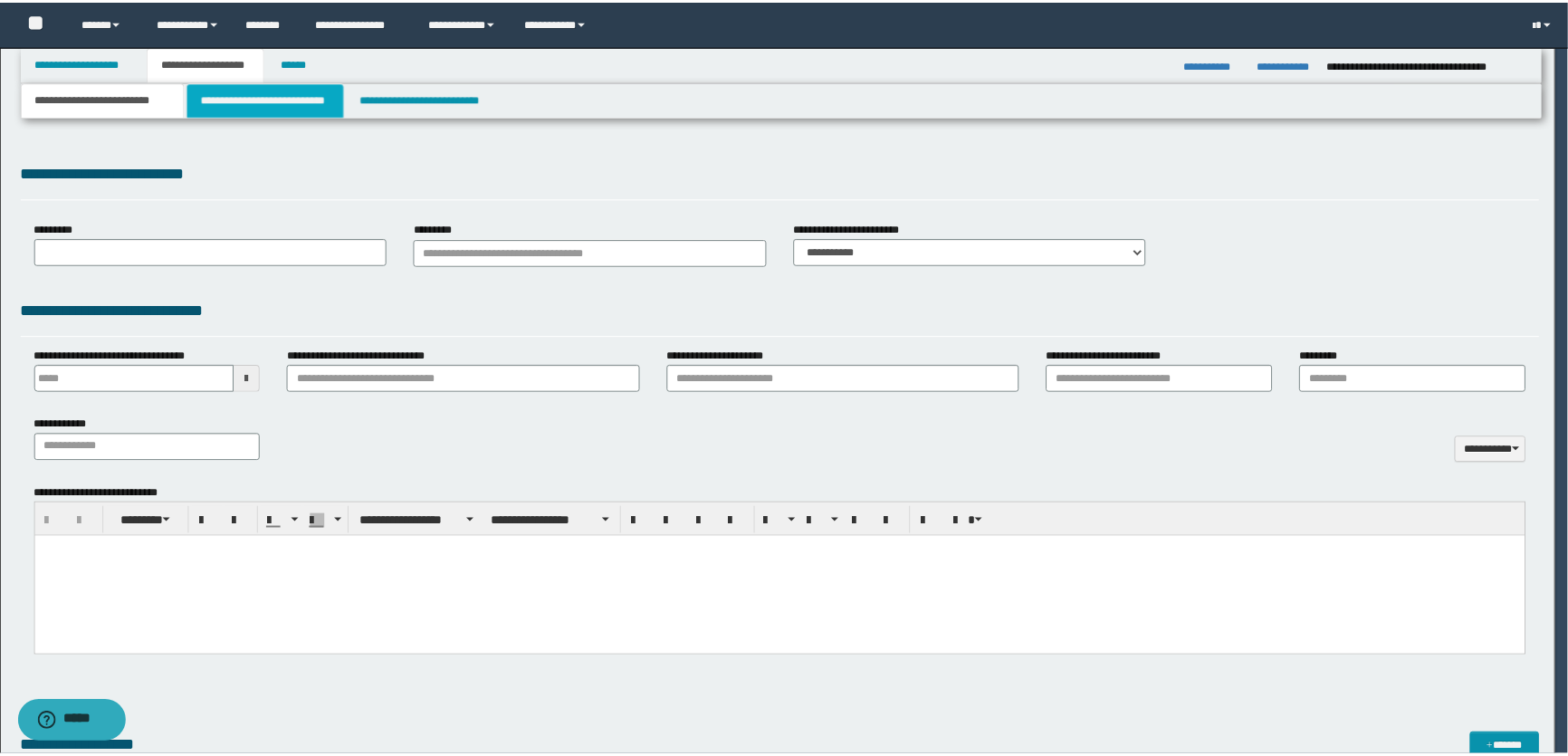 scroll, scrollTop: 0, scrollLeft: 0, axis: both 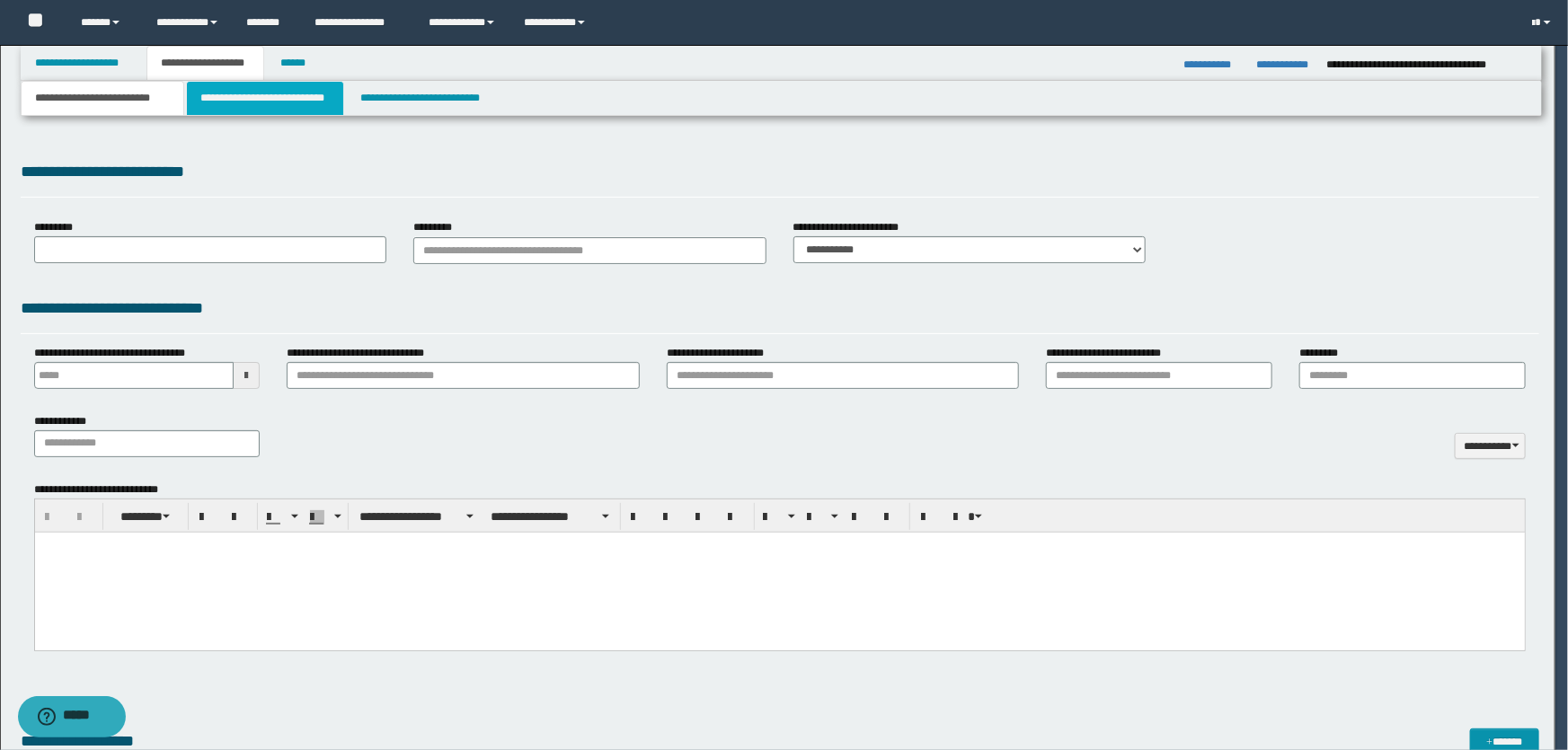 type on "**********" 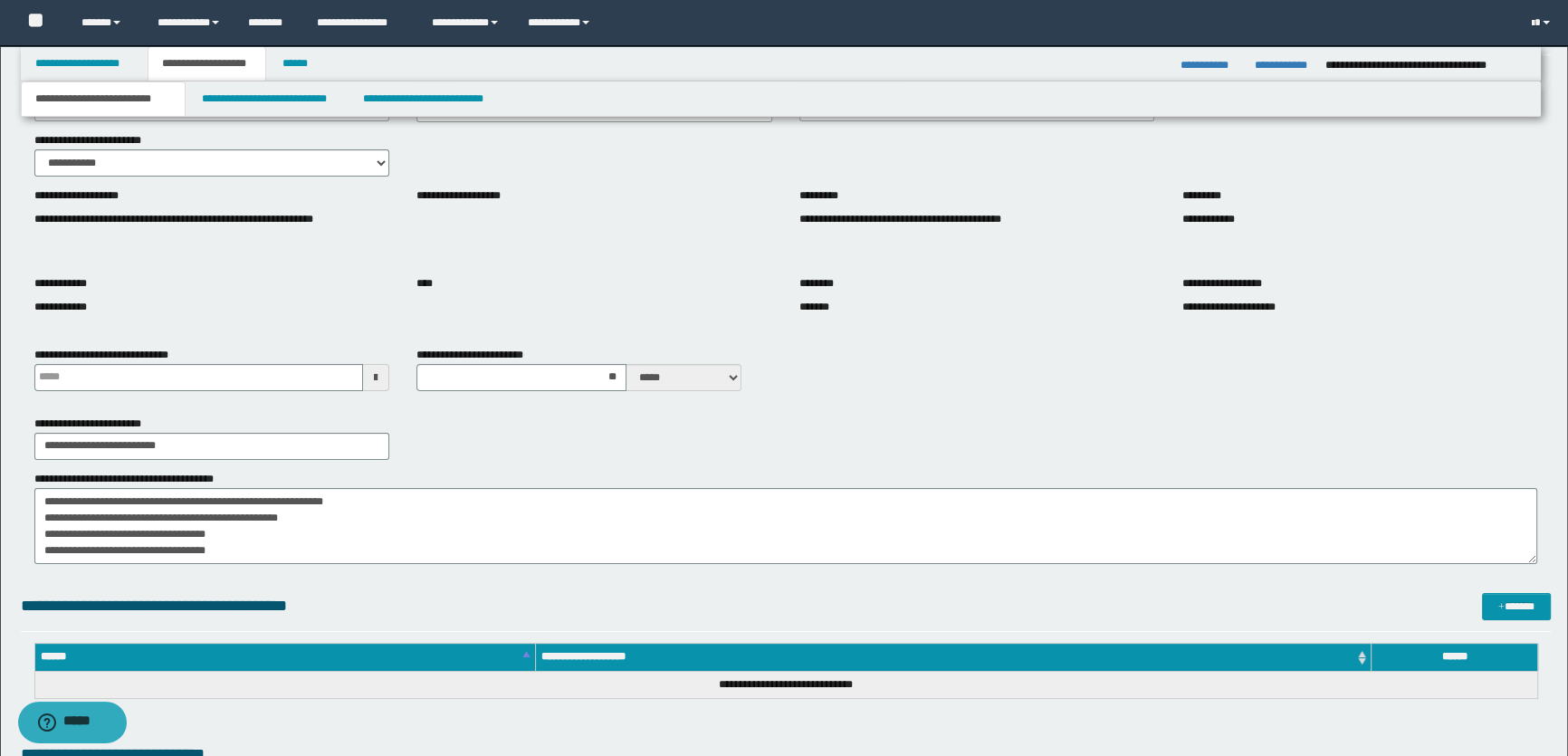 scroll, scrollTop: 164, scrollLeft: 0, axis: vertical 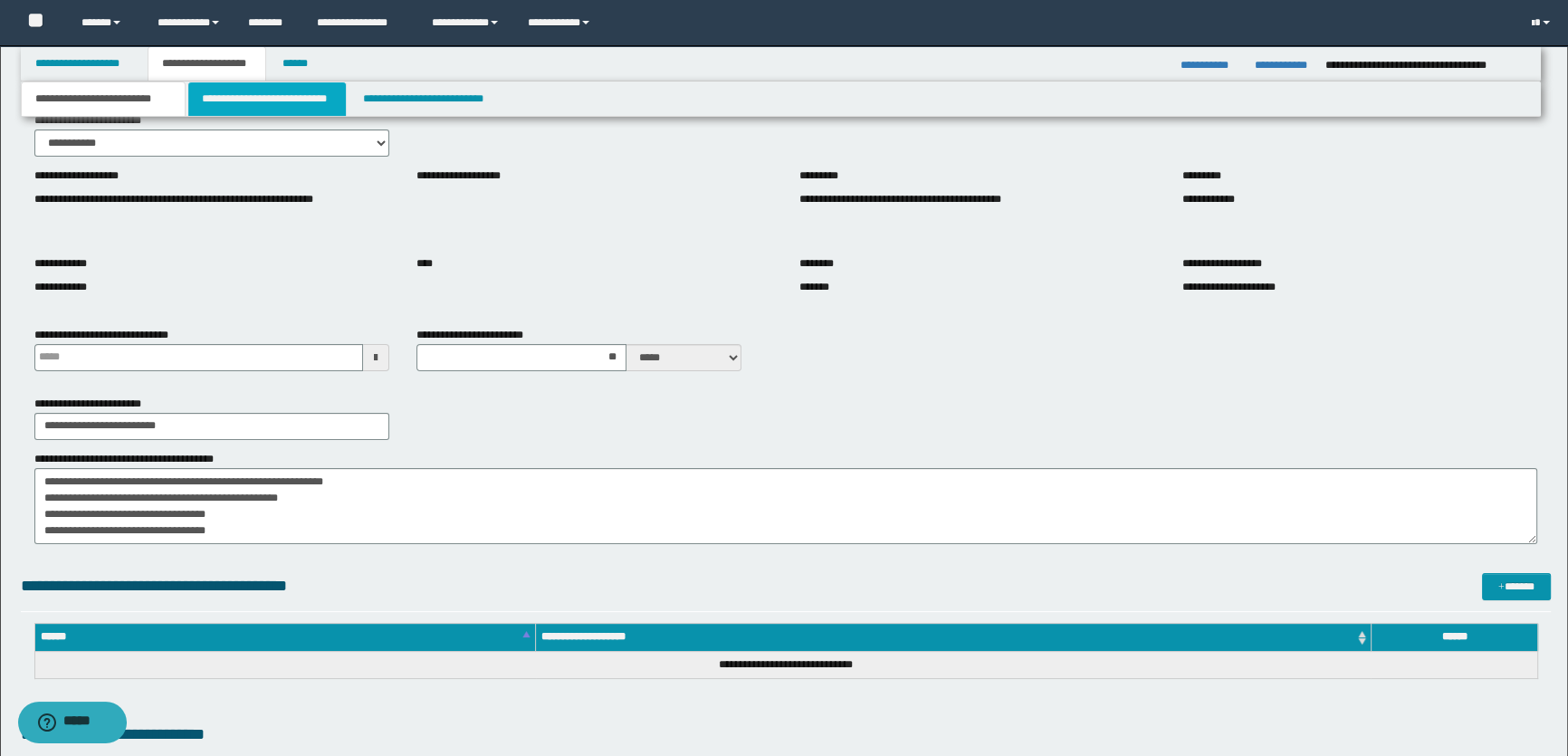 click on "**********" at bounding box center [266, 99] 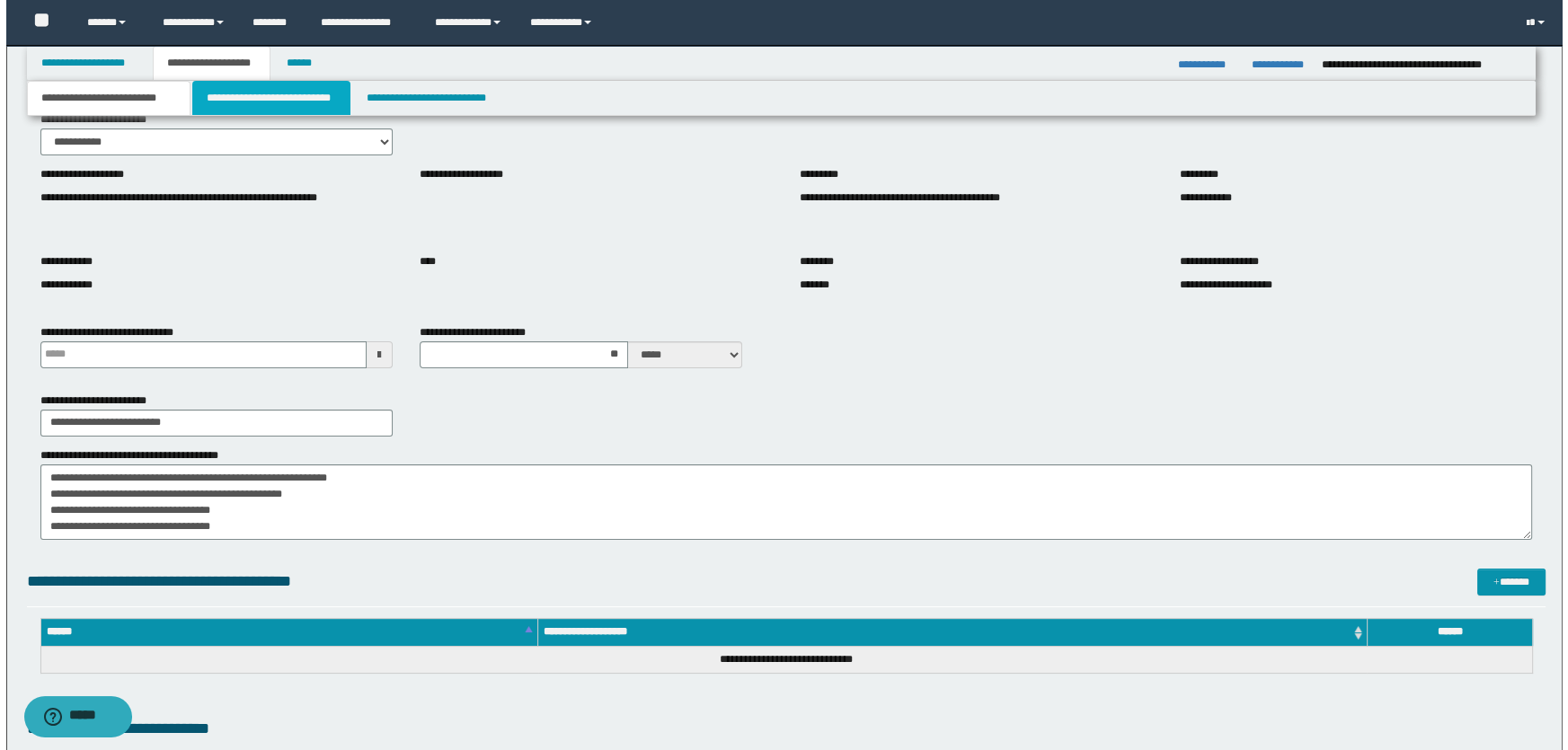 scroll, scrollTop: 0, scrollLeft: 0, axis: both 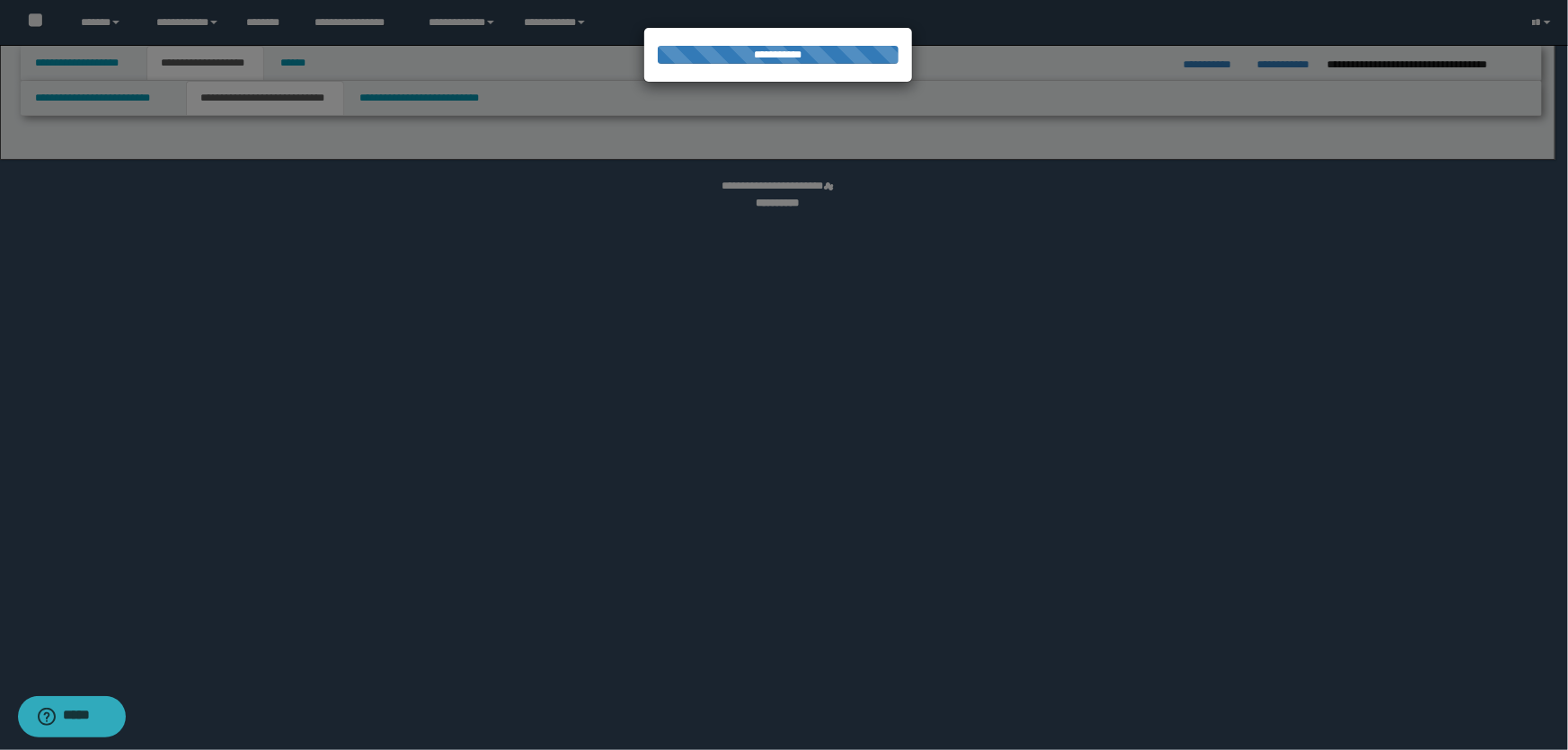 select on "*" 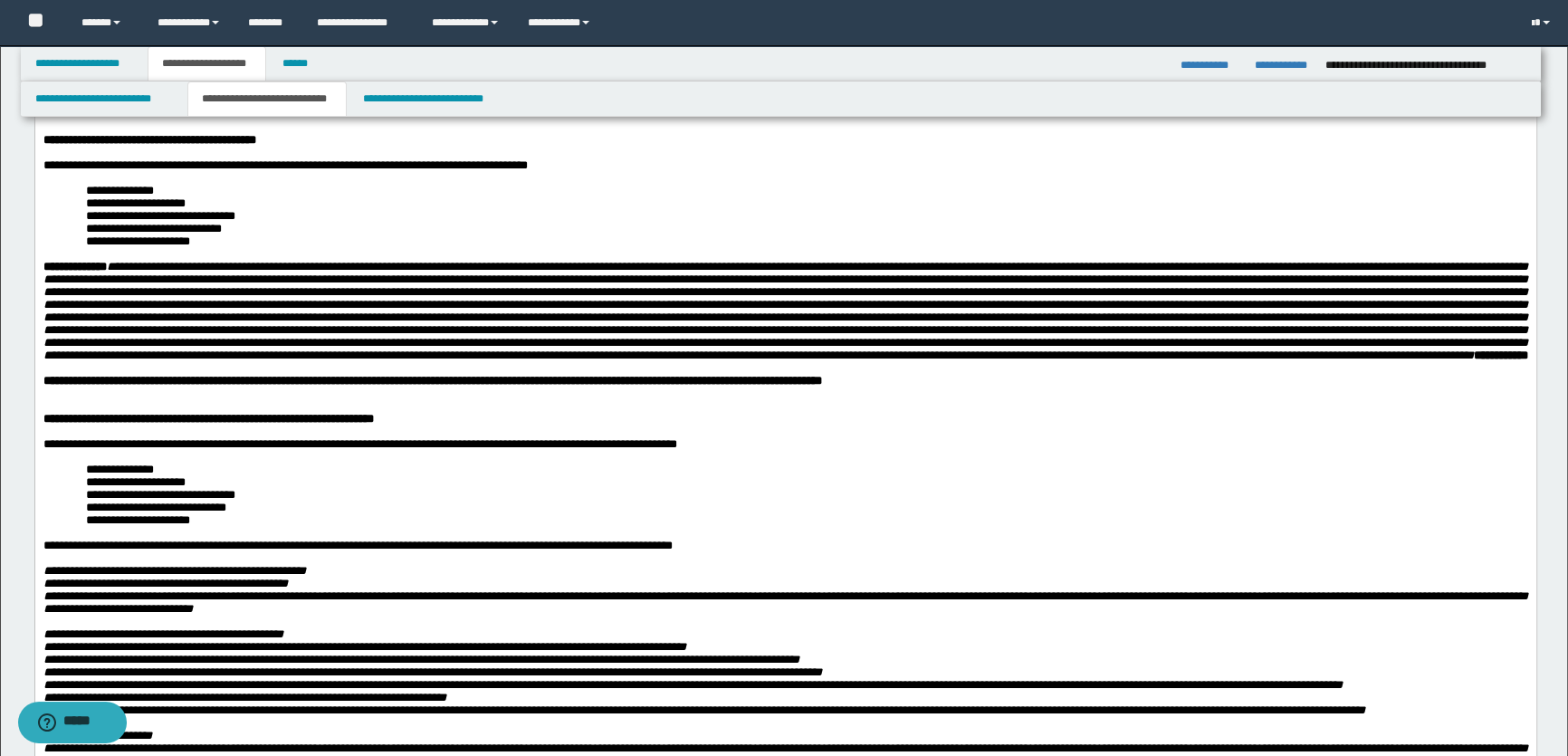 scroll, scrollTop: 81, scrollLeft: 0, axis: vertical 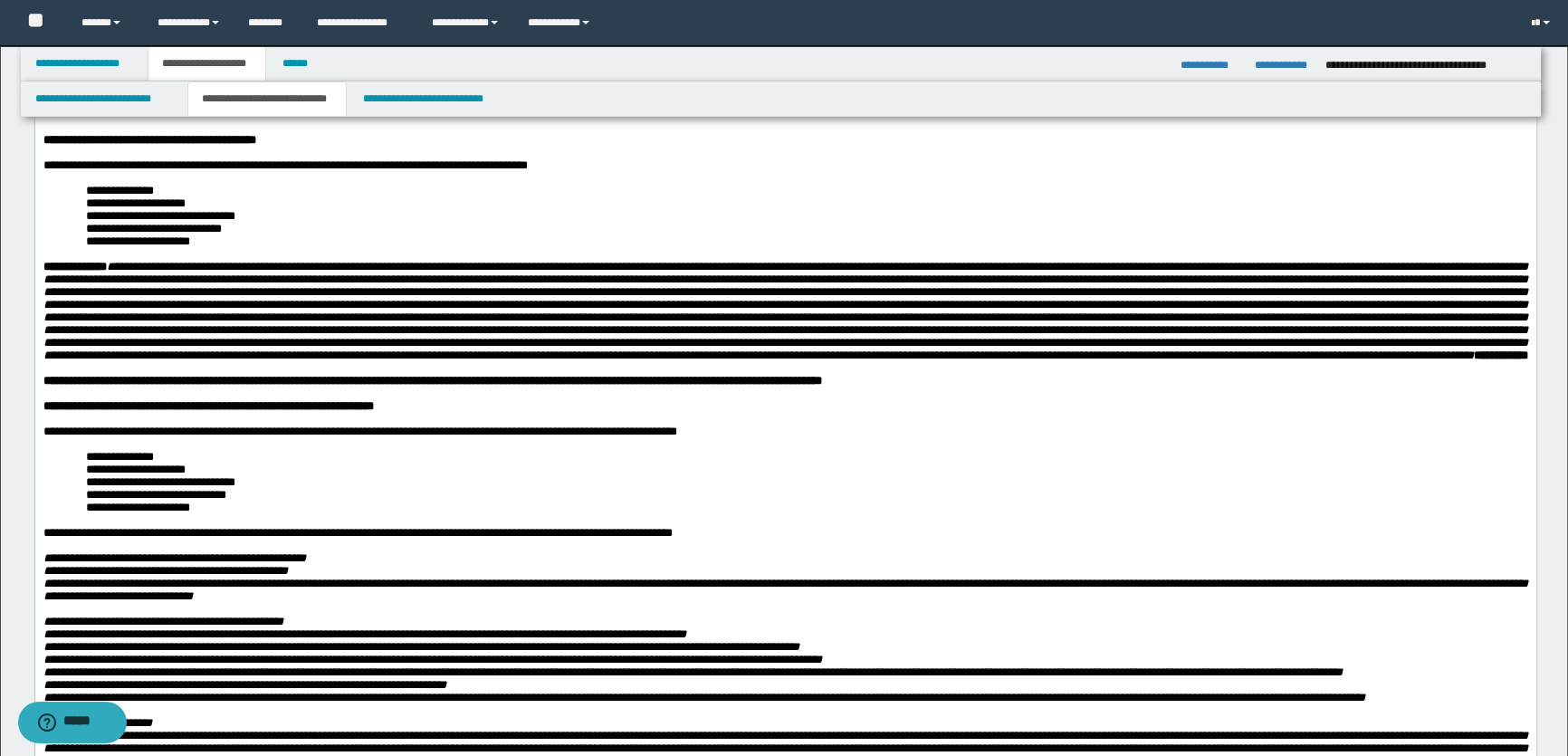 click on "**********" at bounding box center [806, 456] 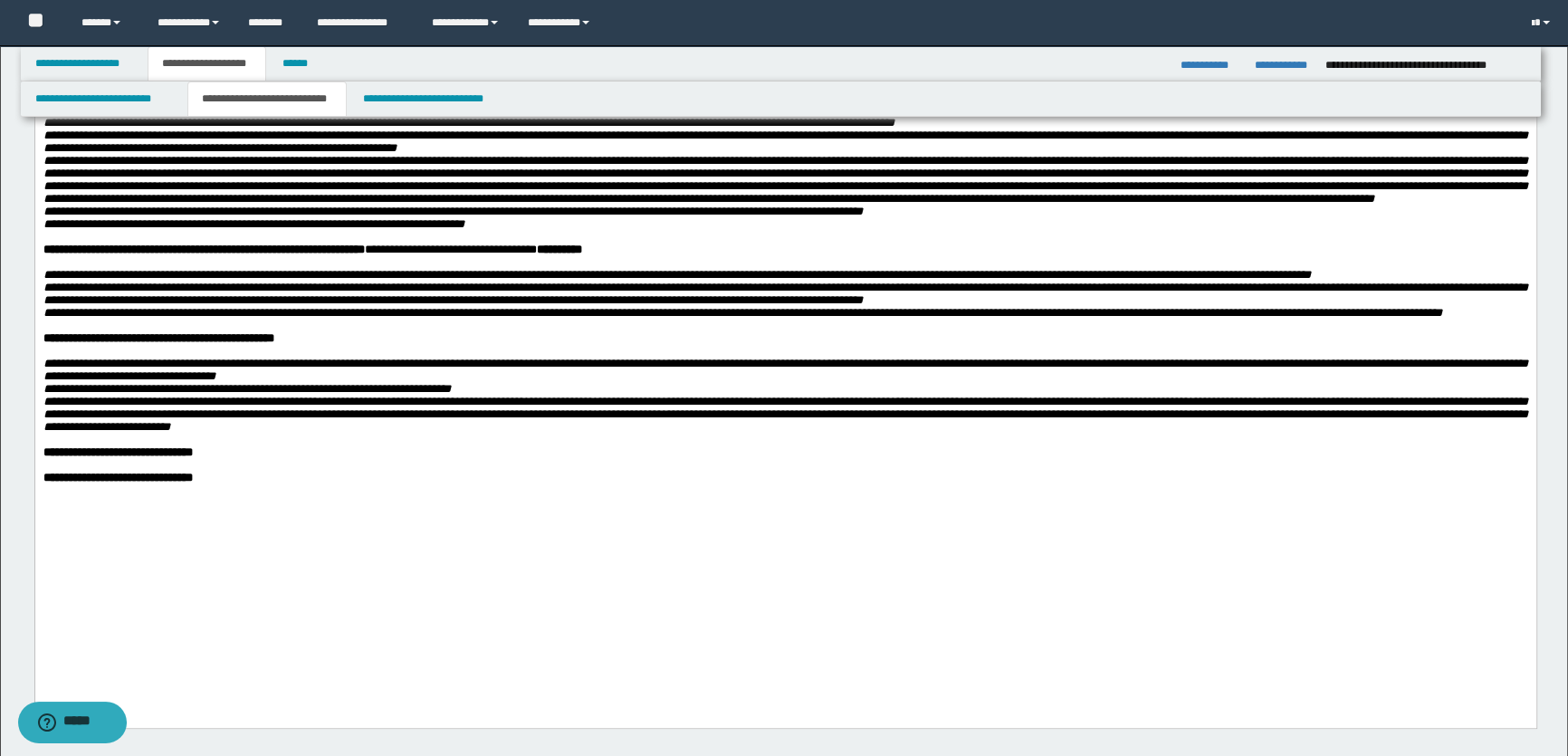 scroll, scrollTop: 823, scrollLeft: 0, axis: vertical 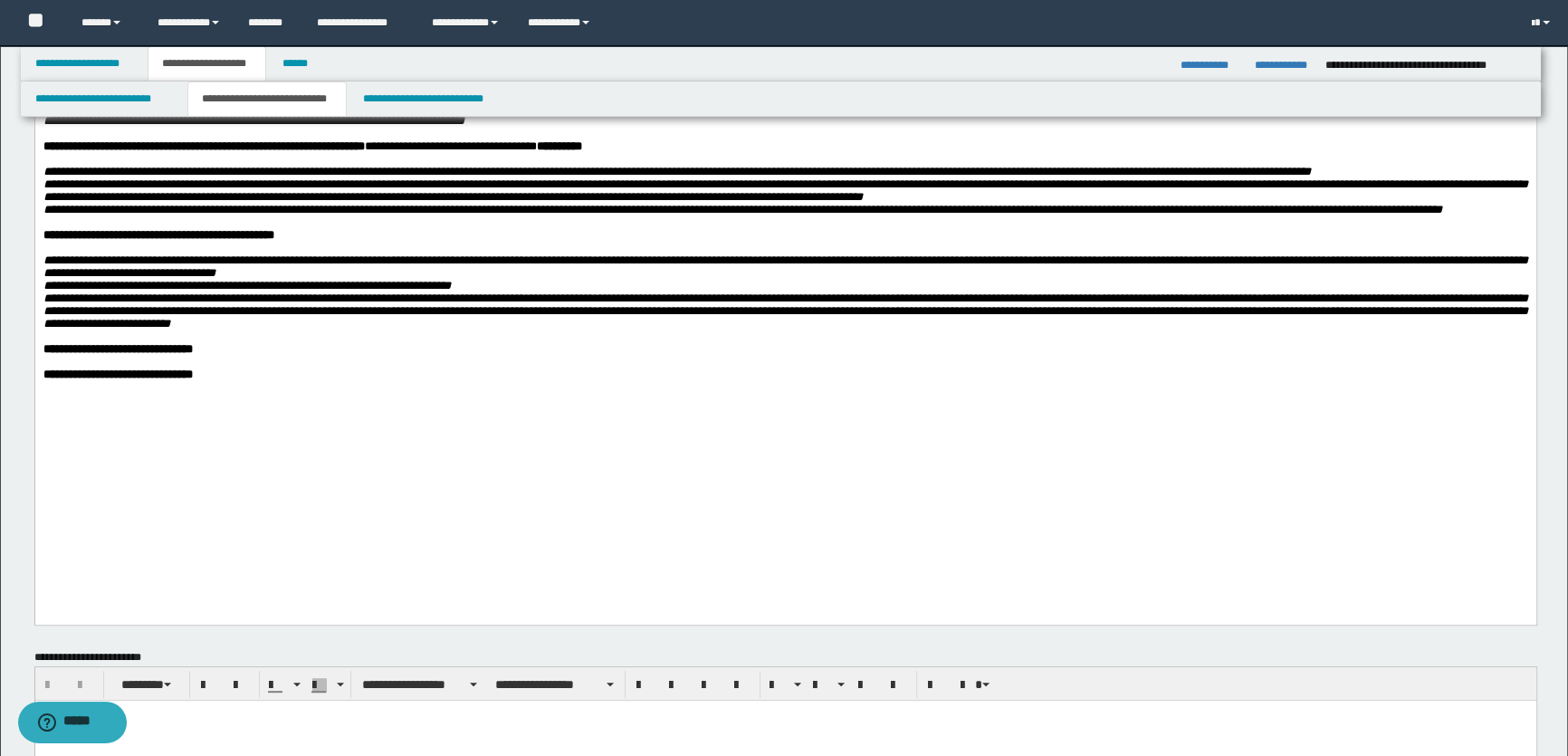 click on "**********" at bounding box center [785, -97] 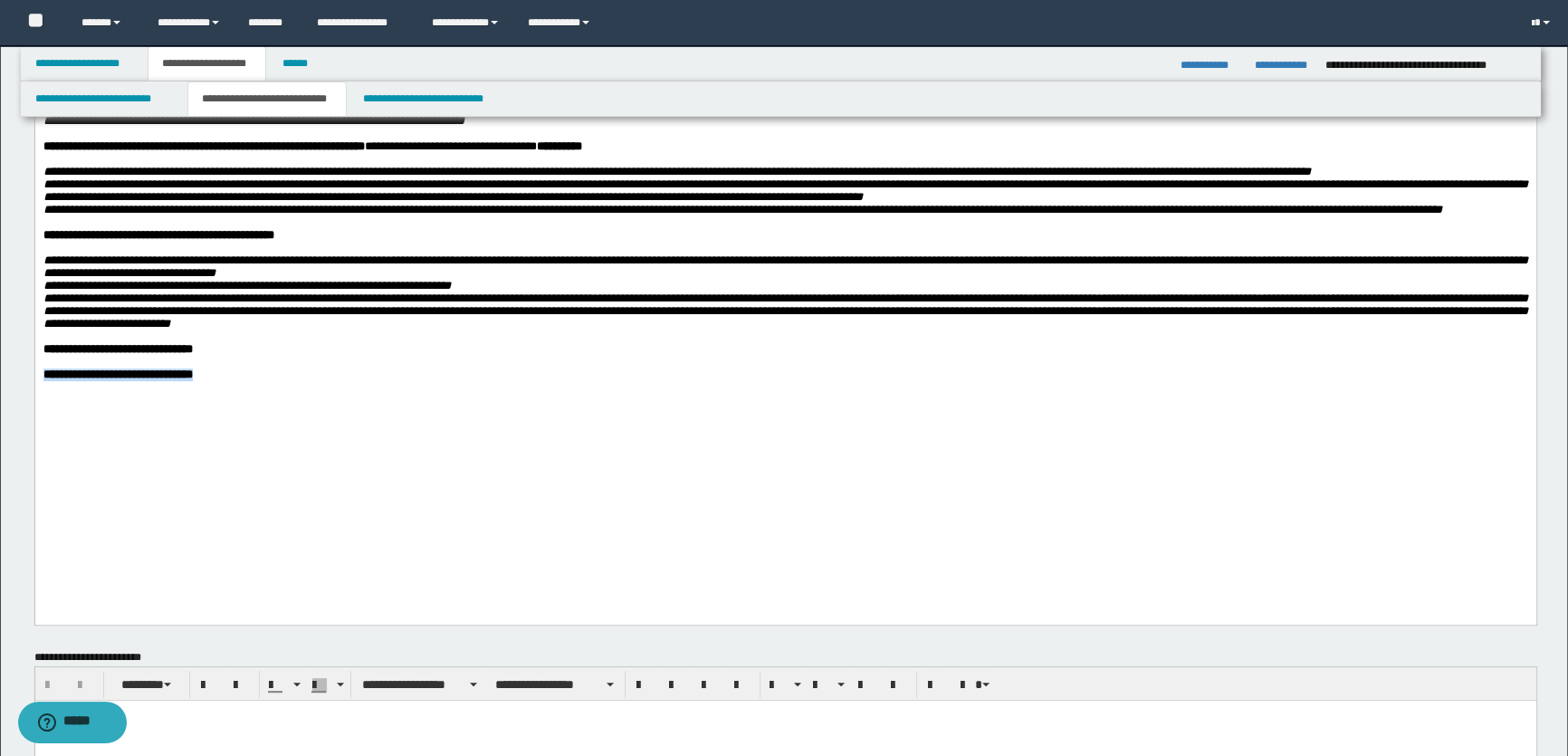 drag, startPoint x: 285, startPoint y: 520, endPoint x: -1, endPoint y: 520, distance: 286 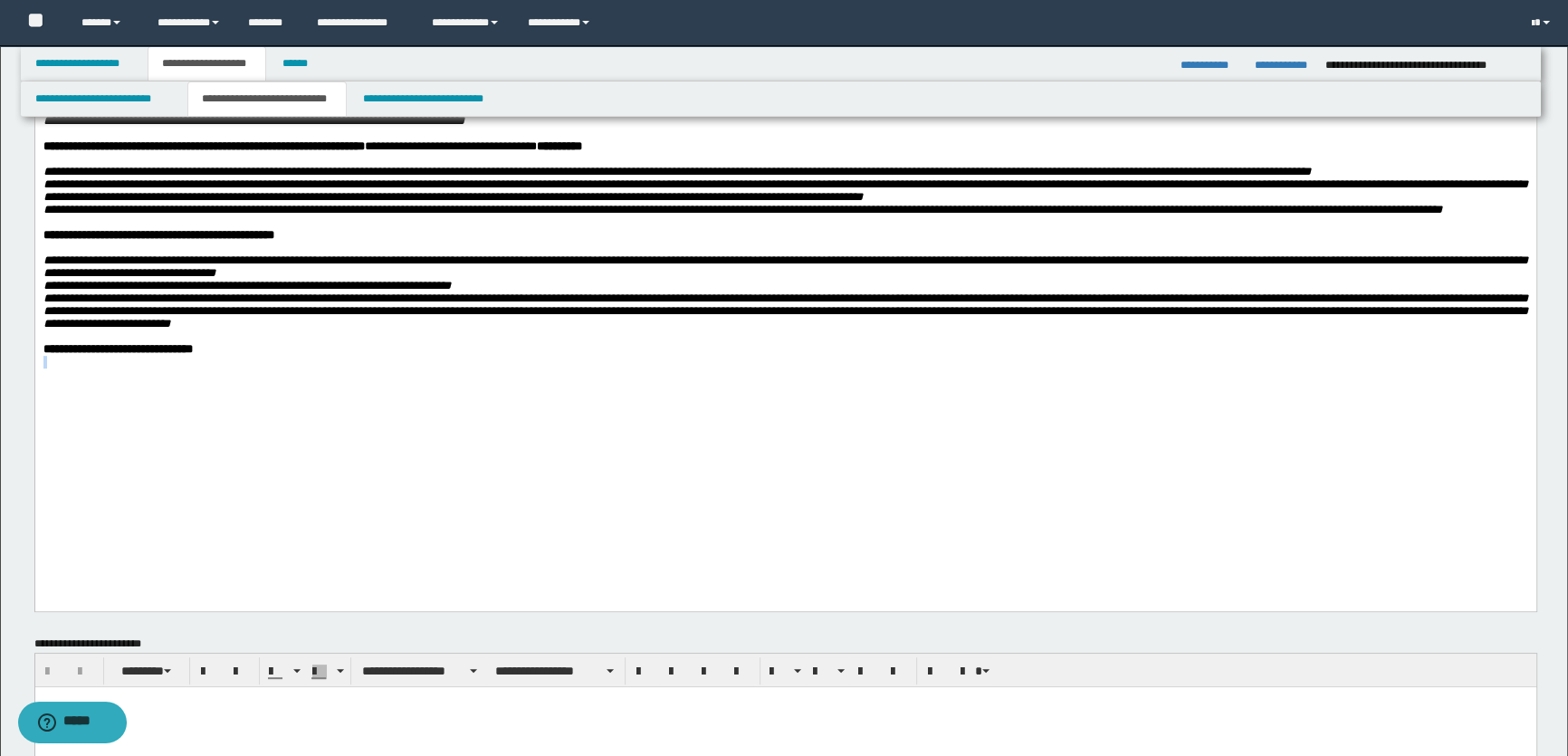 drag, startPoint x: 174, startPoint y: 511, endPoint x: 60, endPoint y: -111, distance: 632.36066 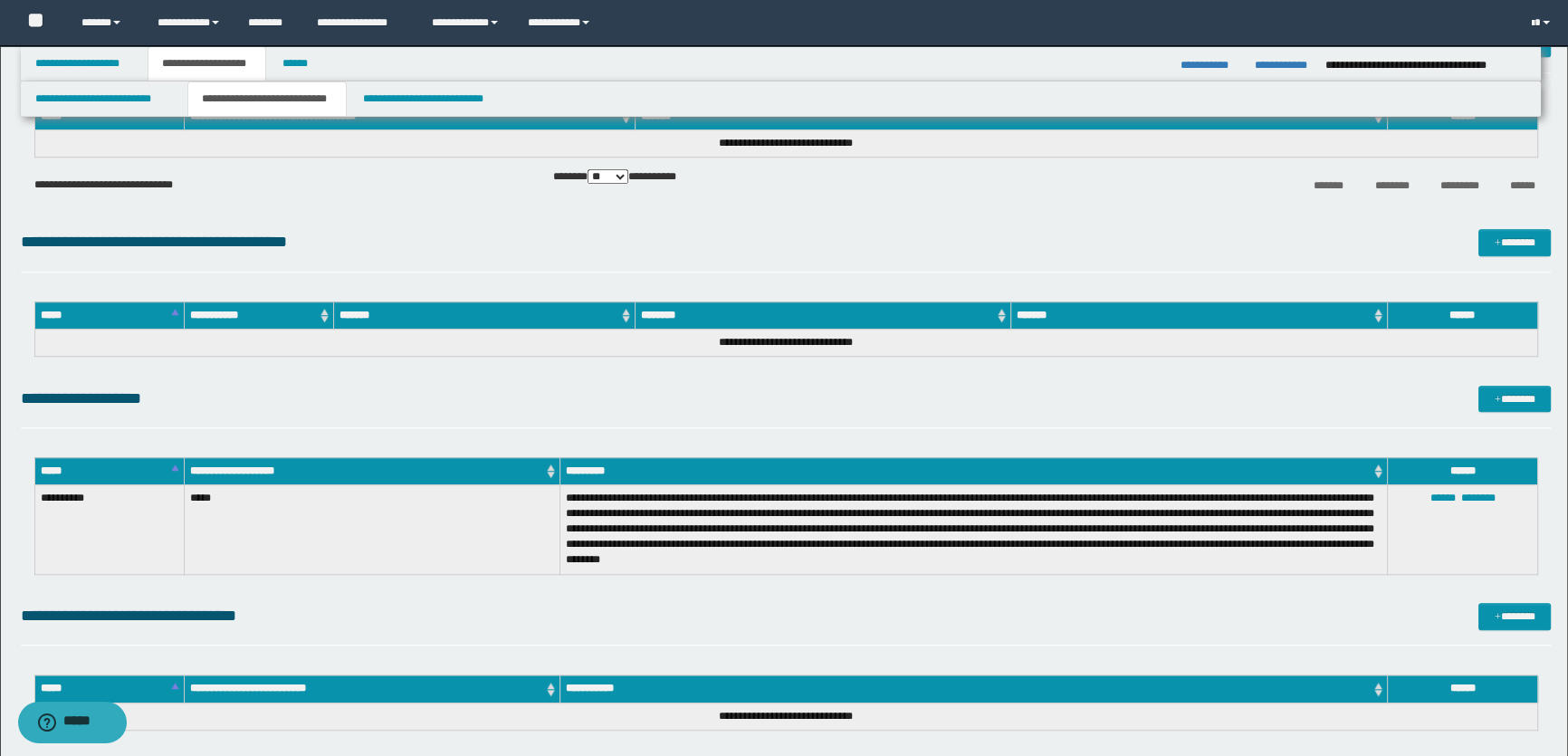 scroll, scrollTop: 1811, scrollLeft: 0, axis: vertical 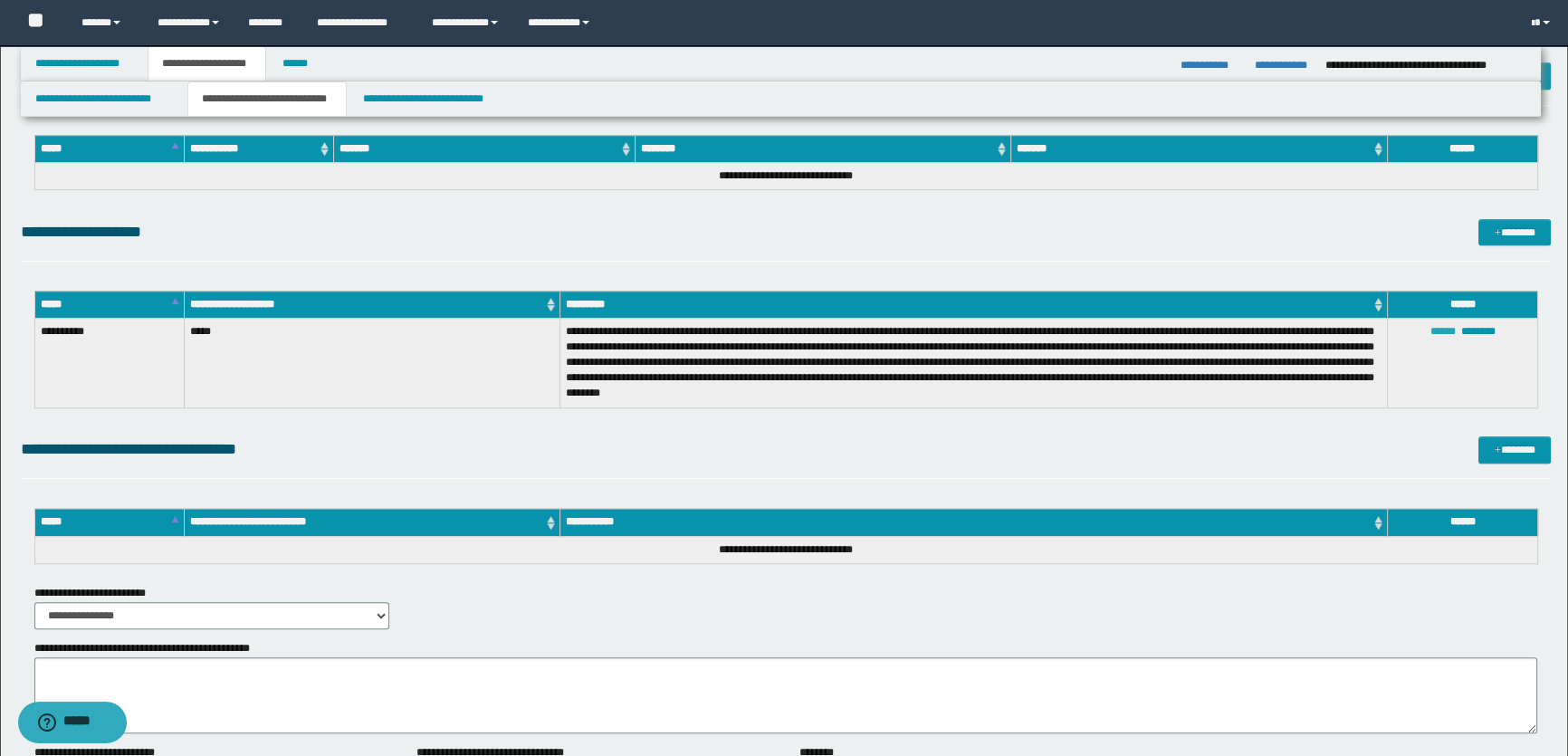 click on "******" at bounding box center [1442, 331] 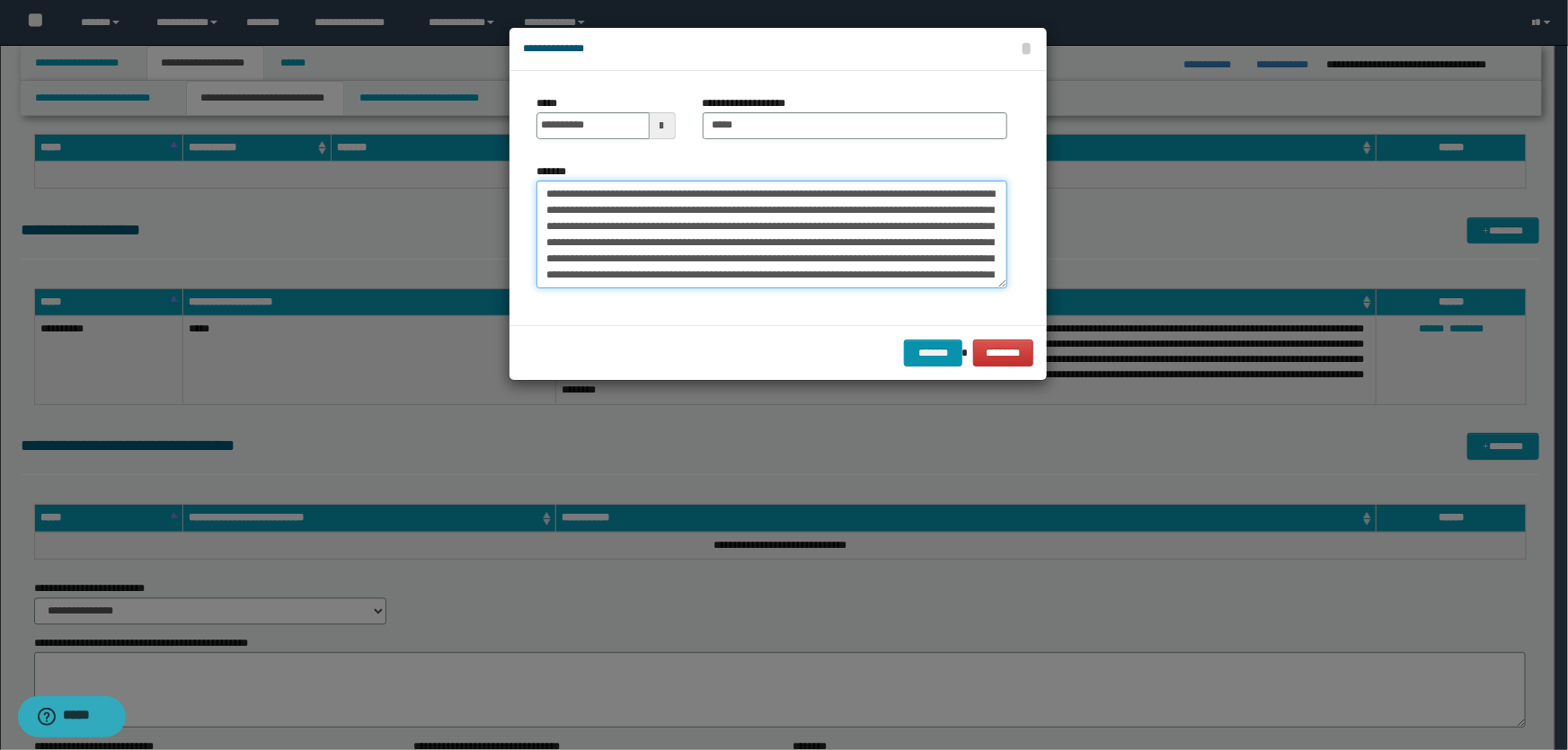 click on "**********" at bounding box center (772, 234) 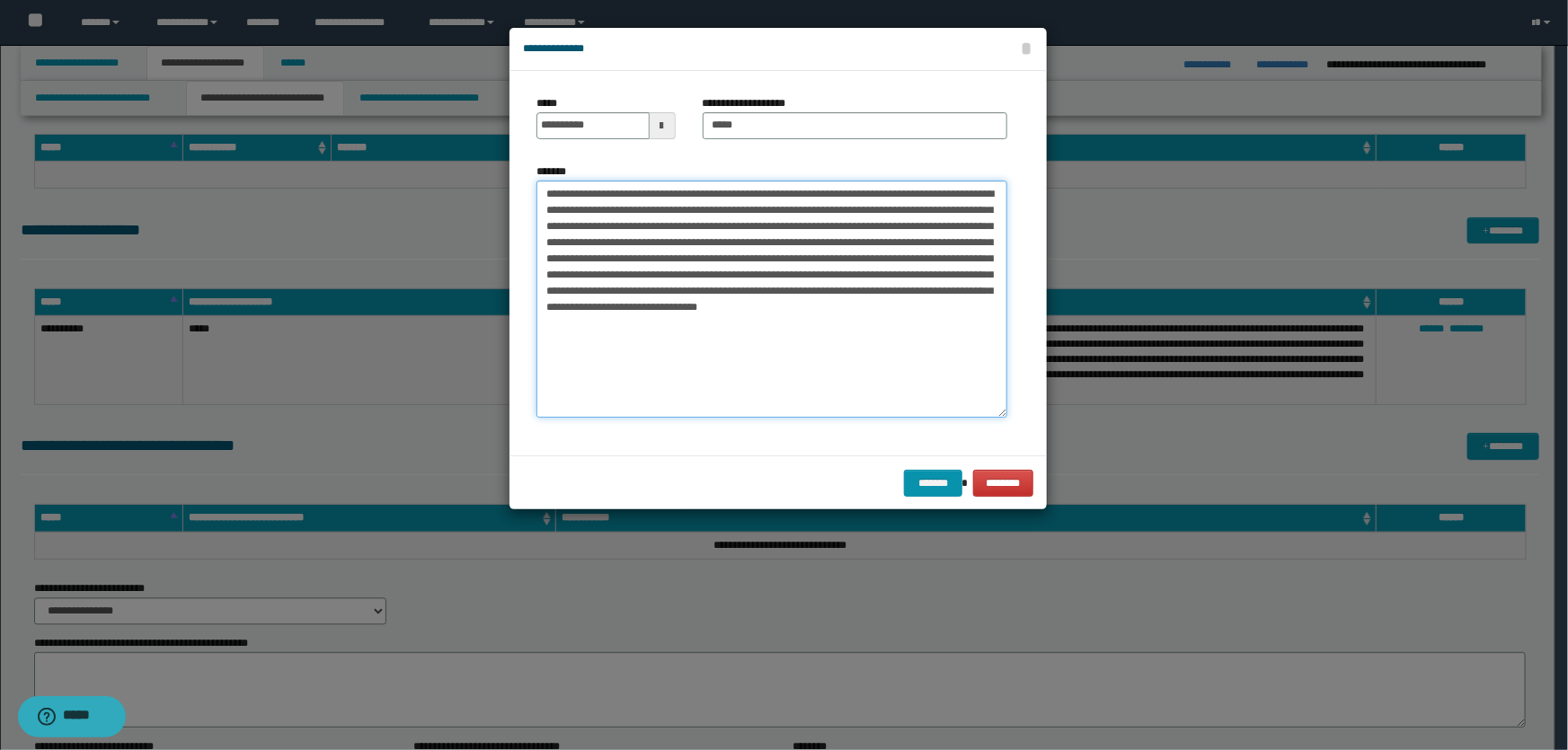 drag, startPoint x: 1000, startPoint y: 279, endPoint x: 1010, endPoint y: 410, distance: 131.38112 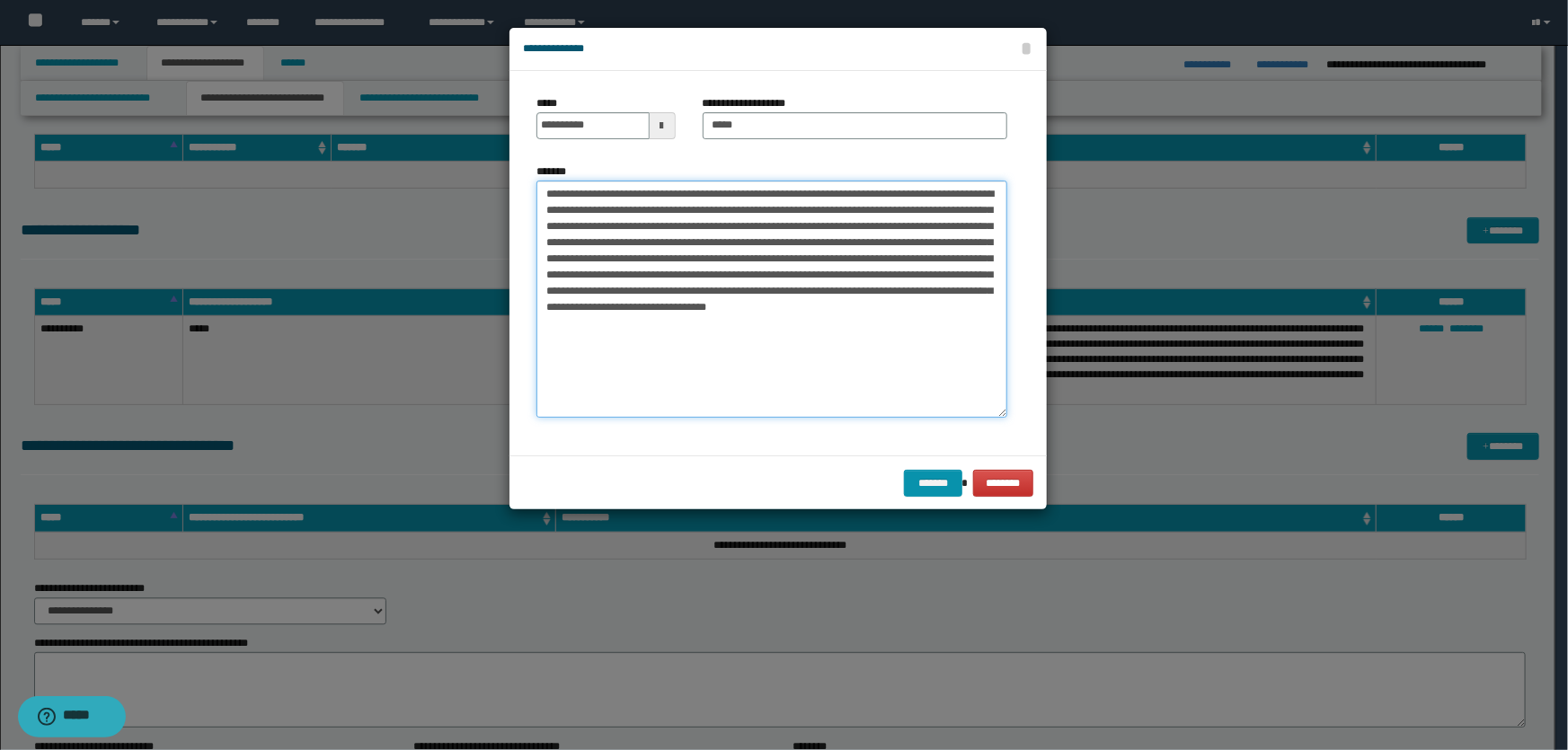 click on "**********" at bounding box center [772, 299] 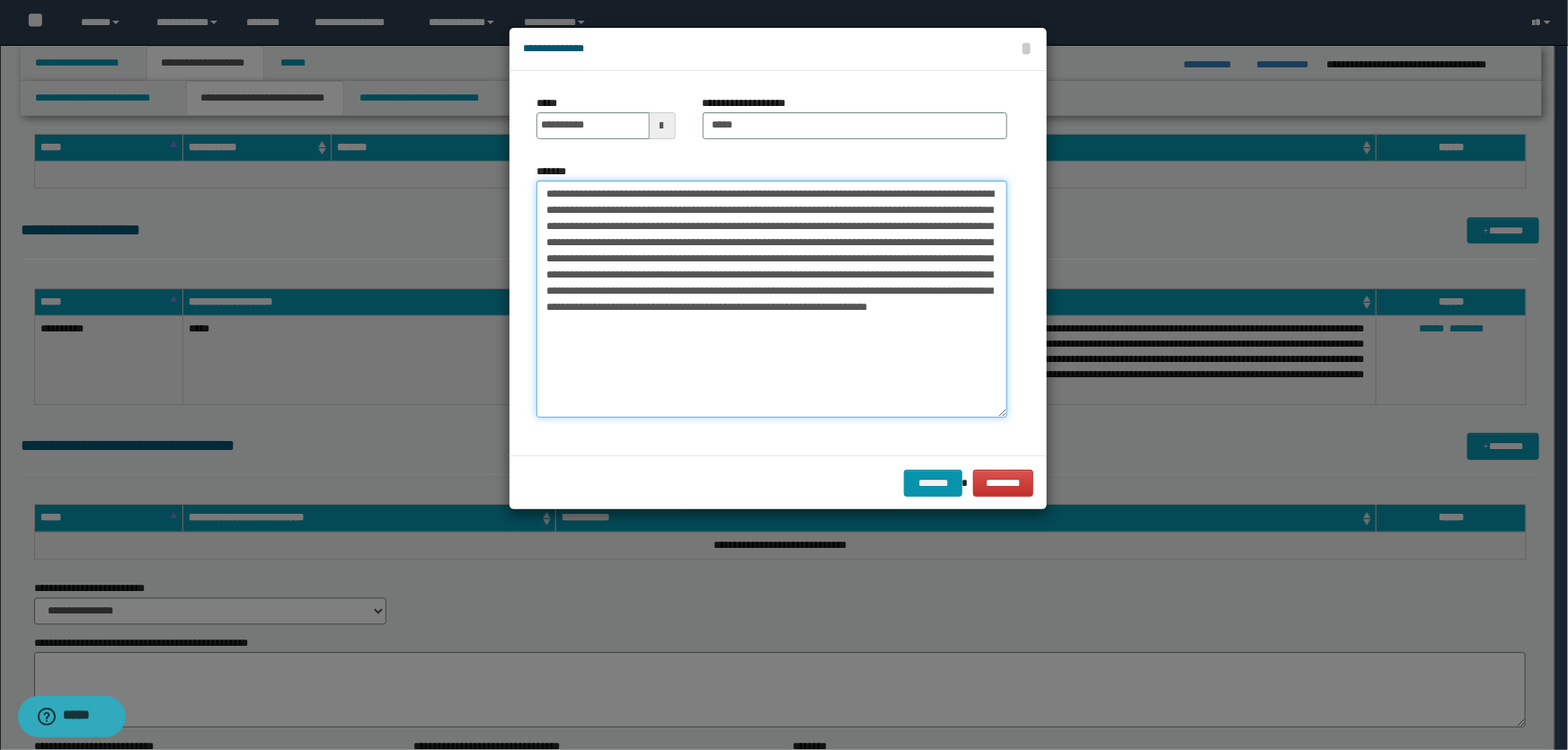 click on "**********" at bounding box center [772, 299] 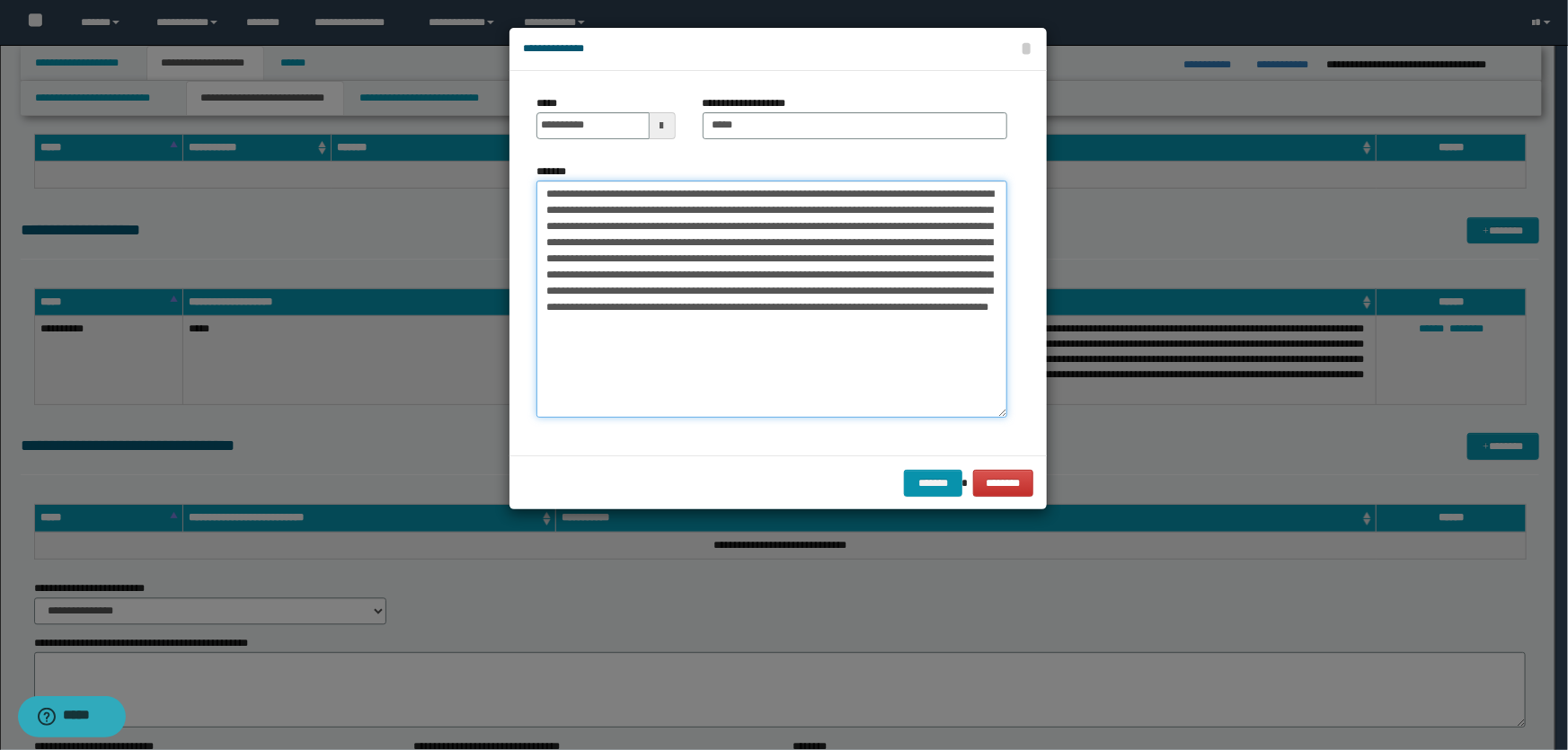 click on "**********" at bounding box center [772, 299] 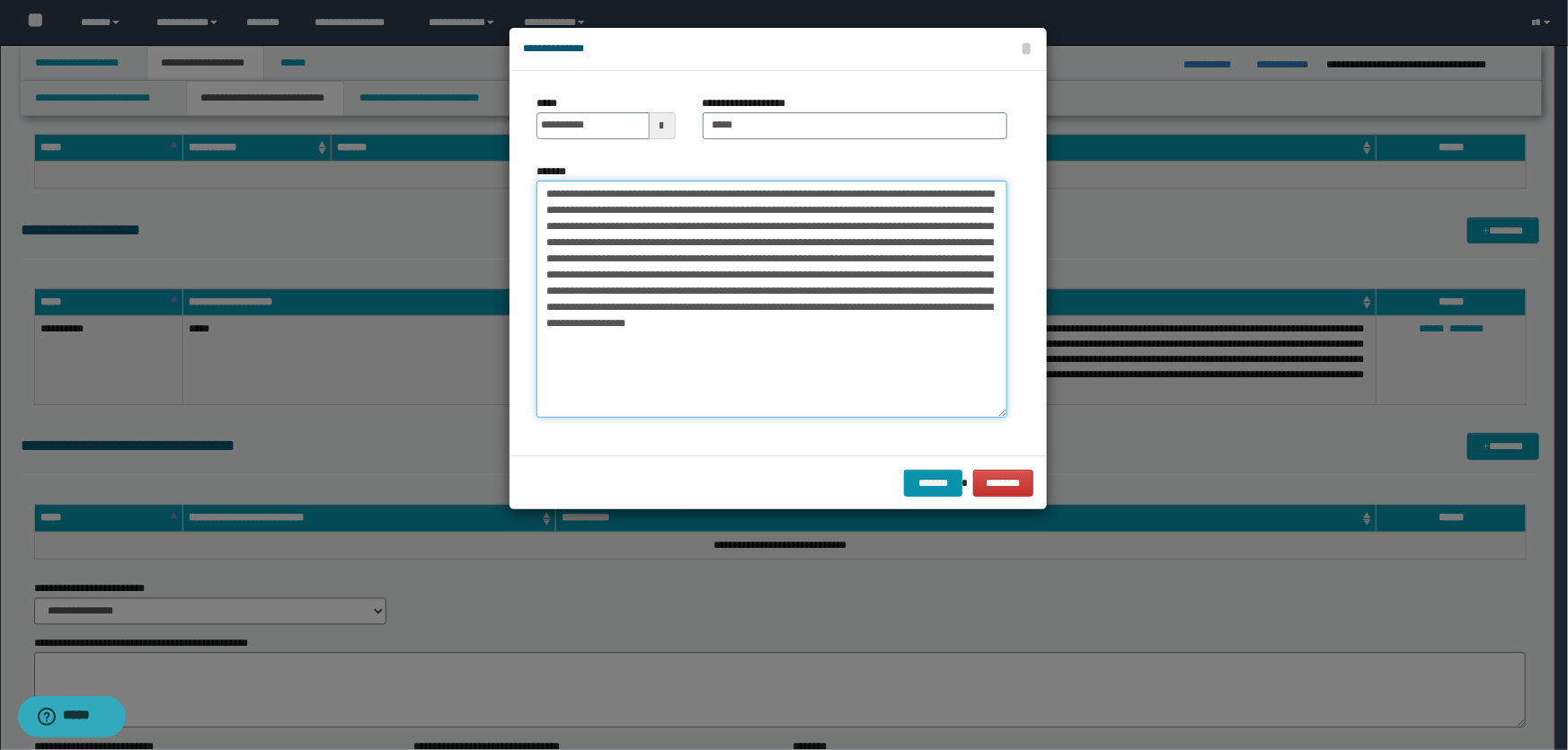 click on "**********" at bounding box center (772, 299) 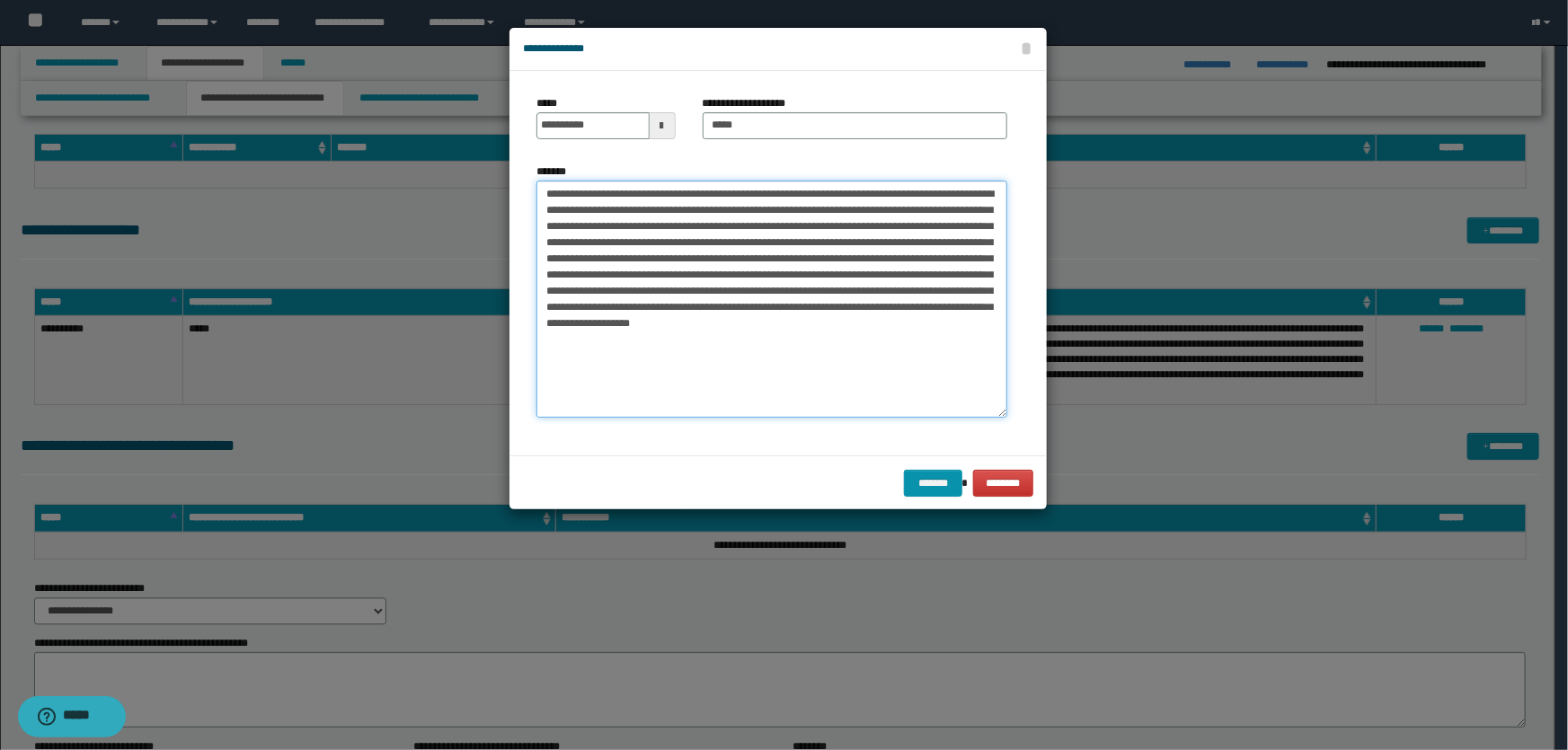 type on "**********" 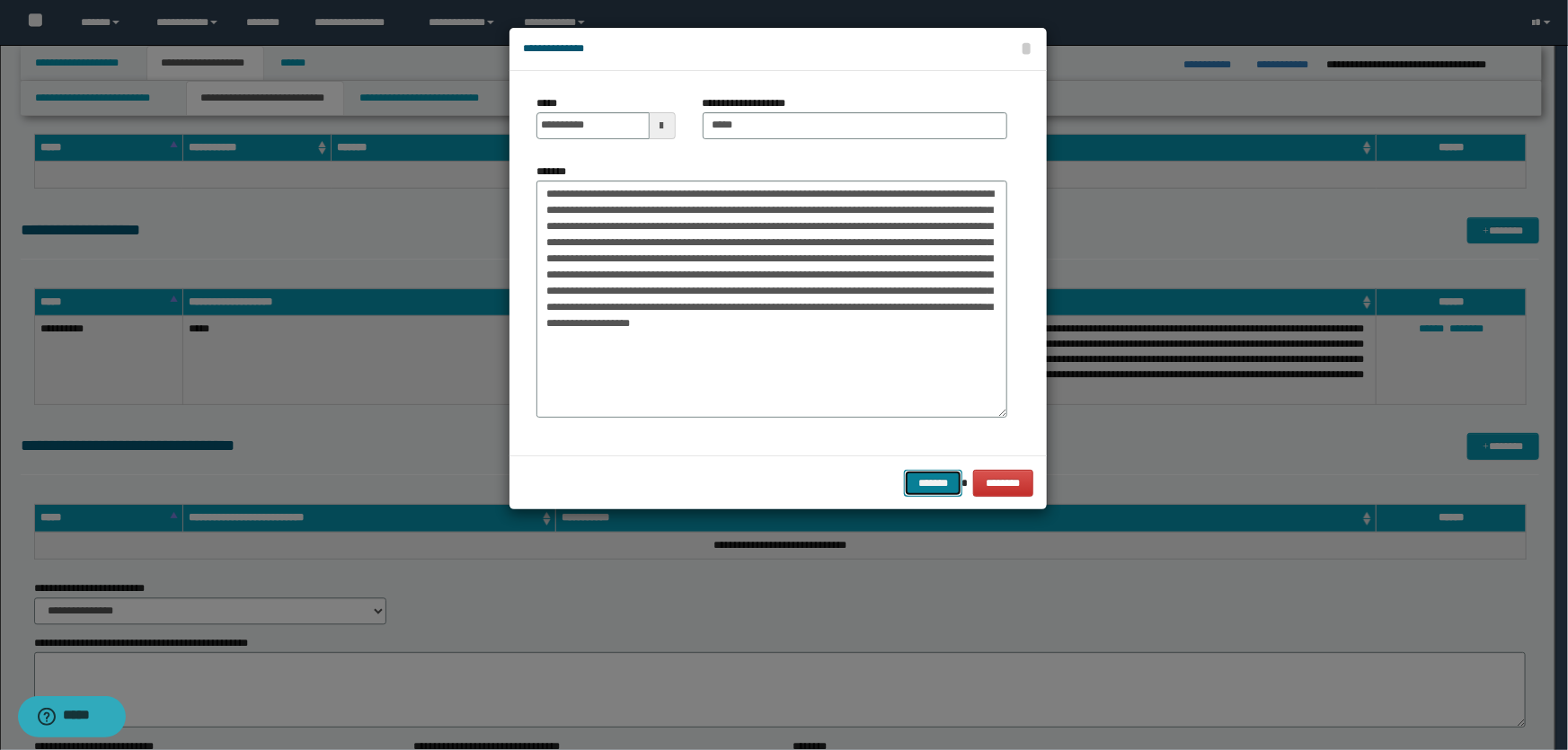 click on "*******" at bounding box center (933, 483) 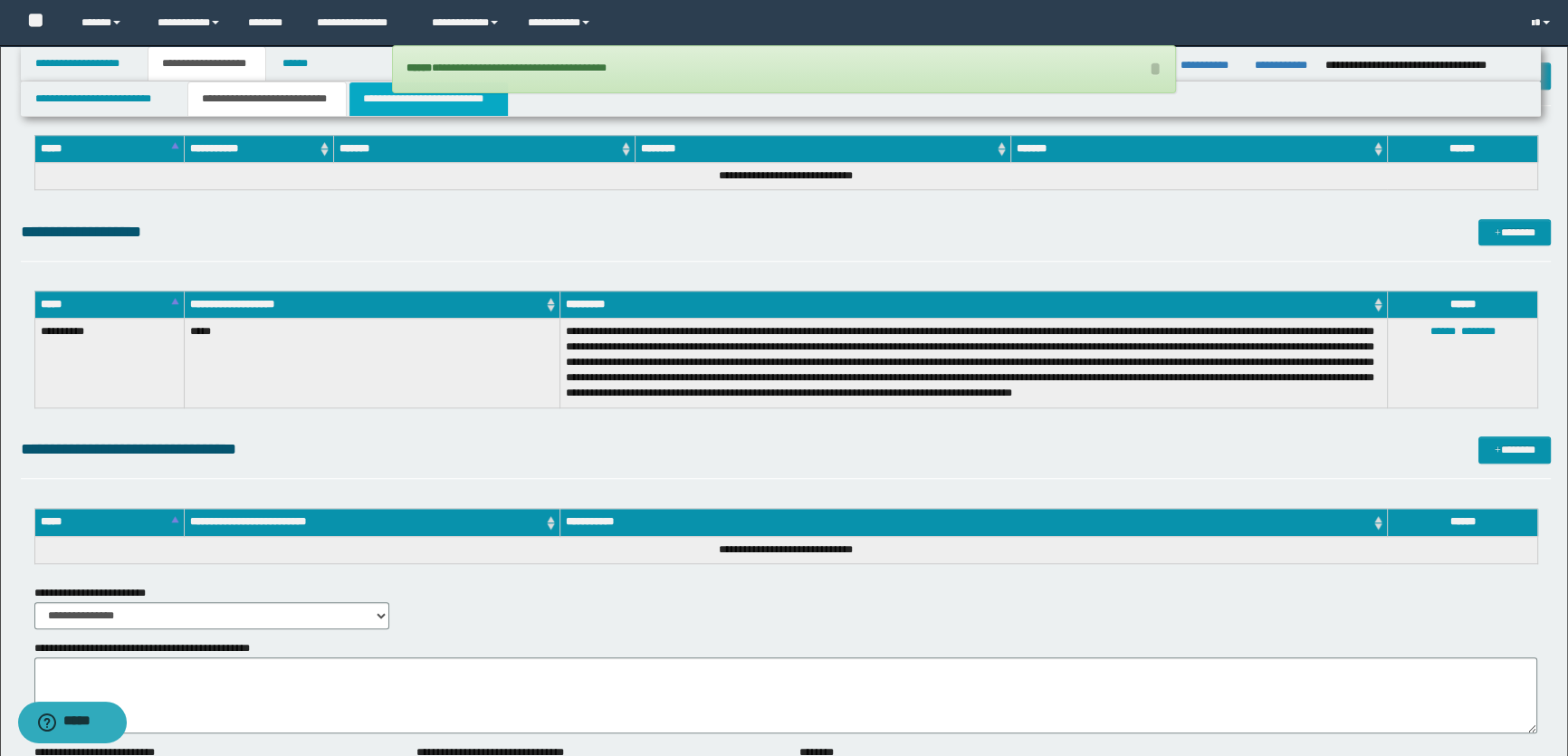 click on "**********" at bounding box center (428, 99) 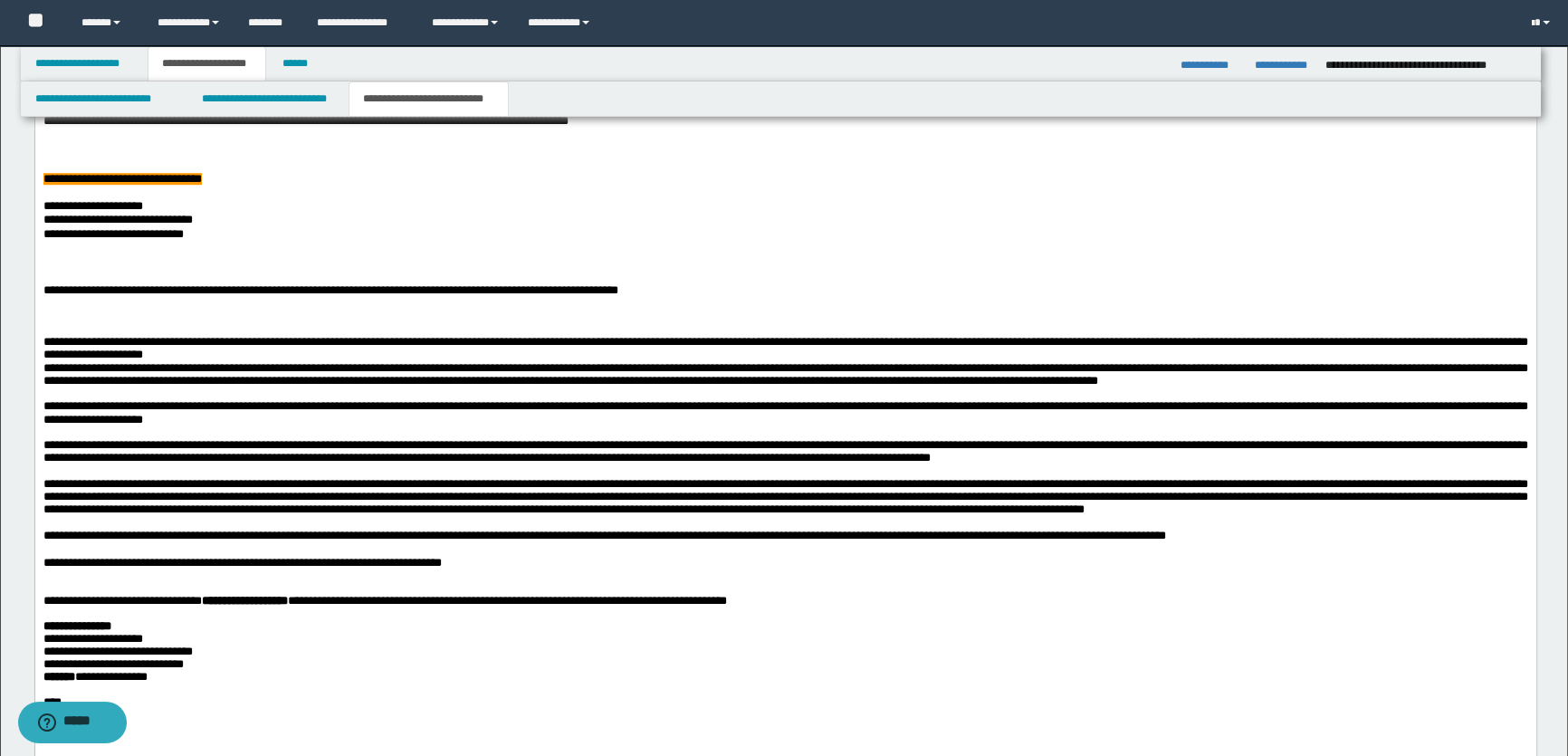 scroll, scrollTop: 1646, scrollLeft: 0, axis: vertical 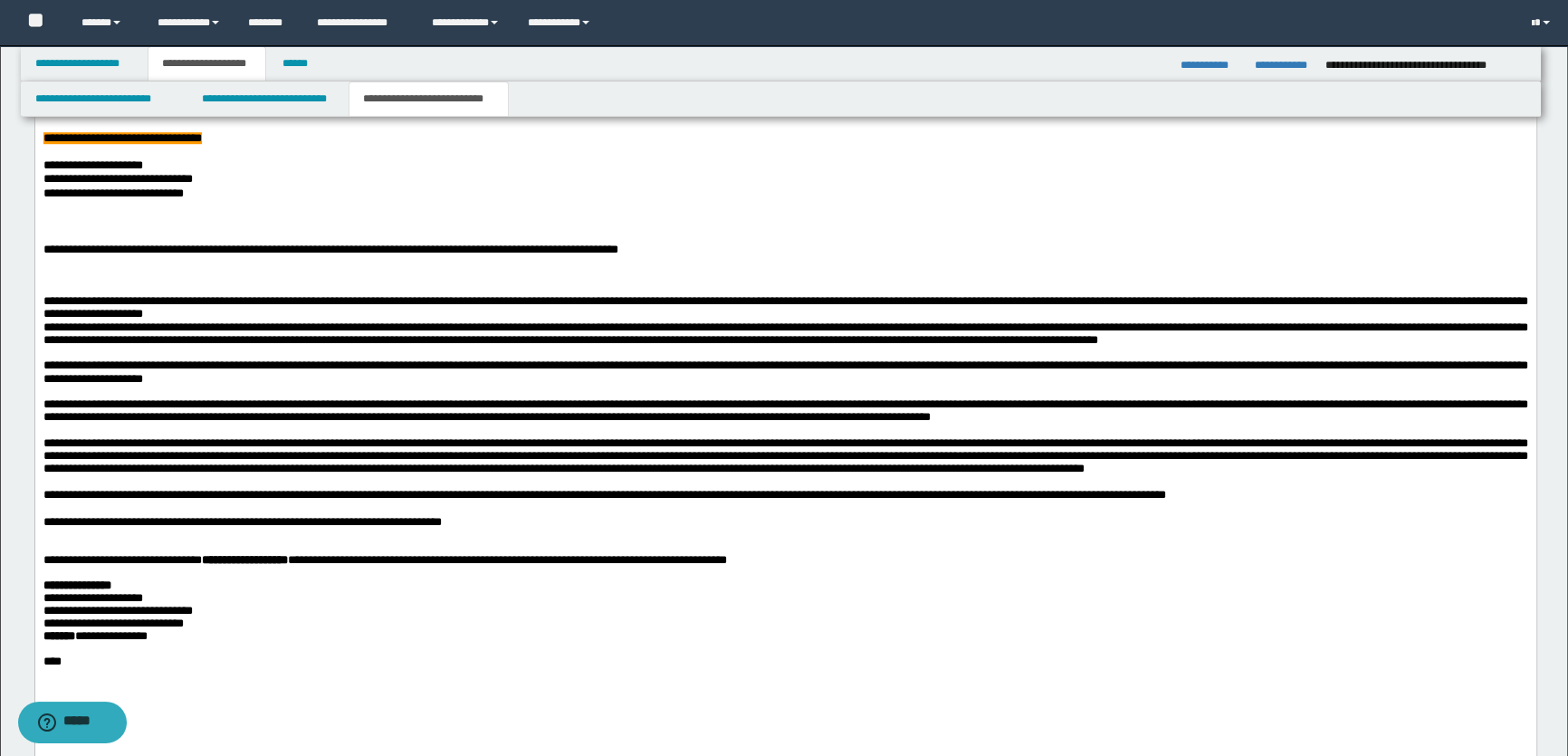 click on "**********" at bounding box center (785, 457) 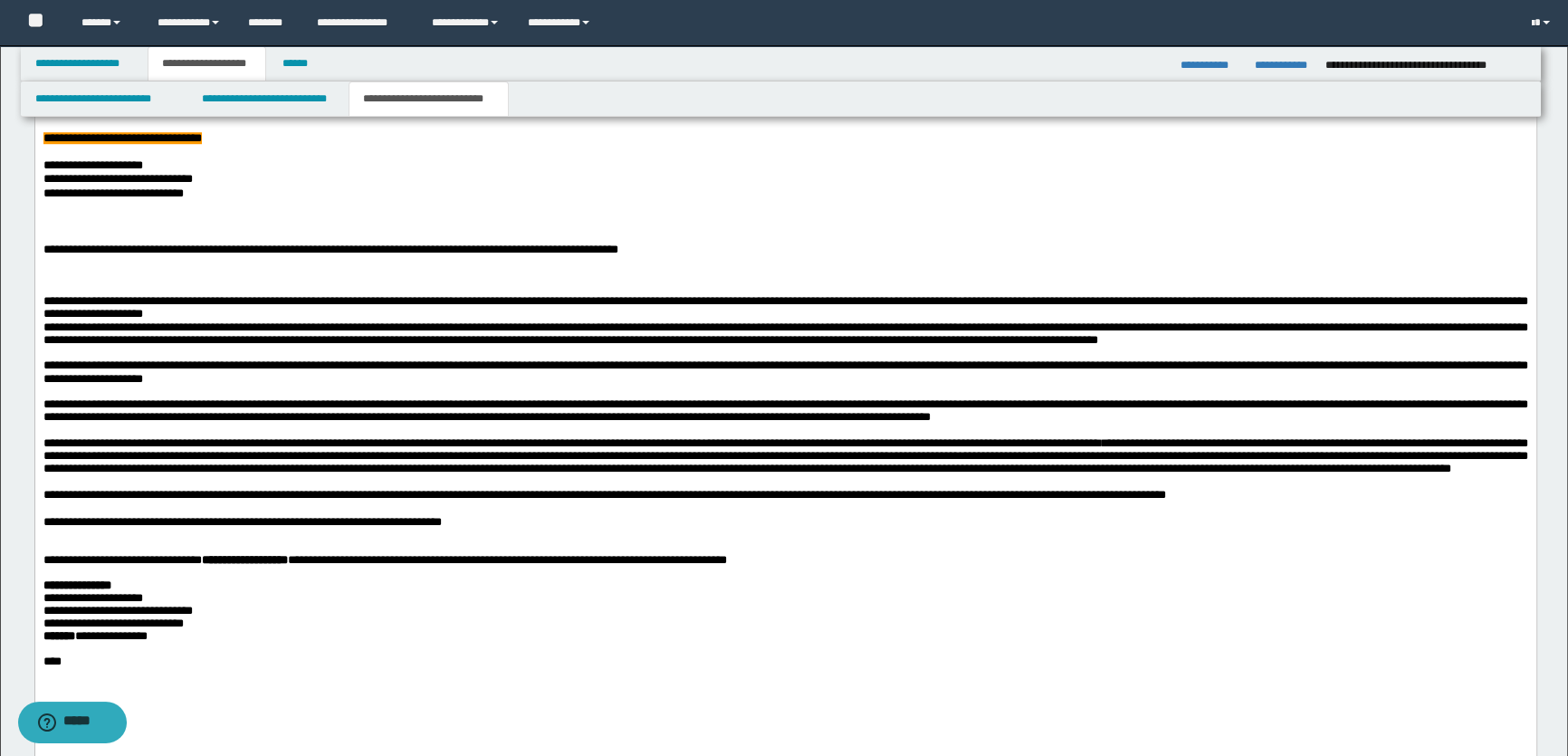 click on "**********" at bounding box center (242, 522) 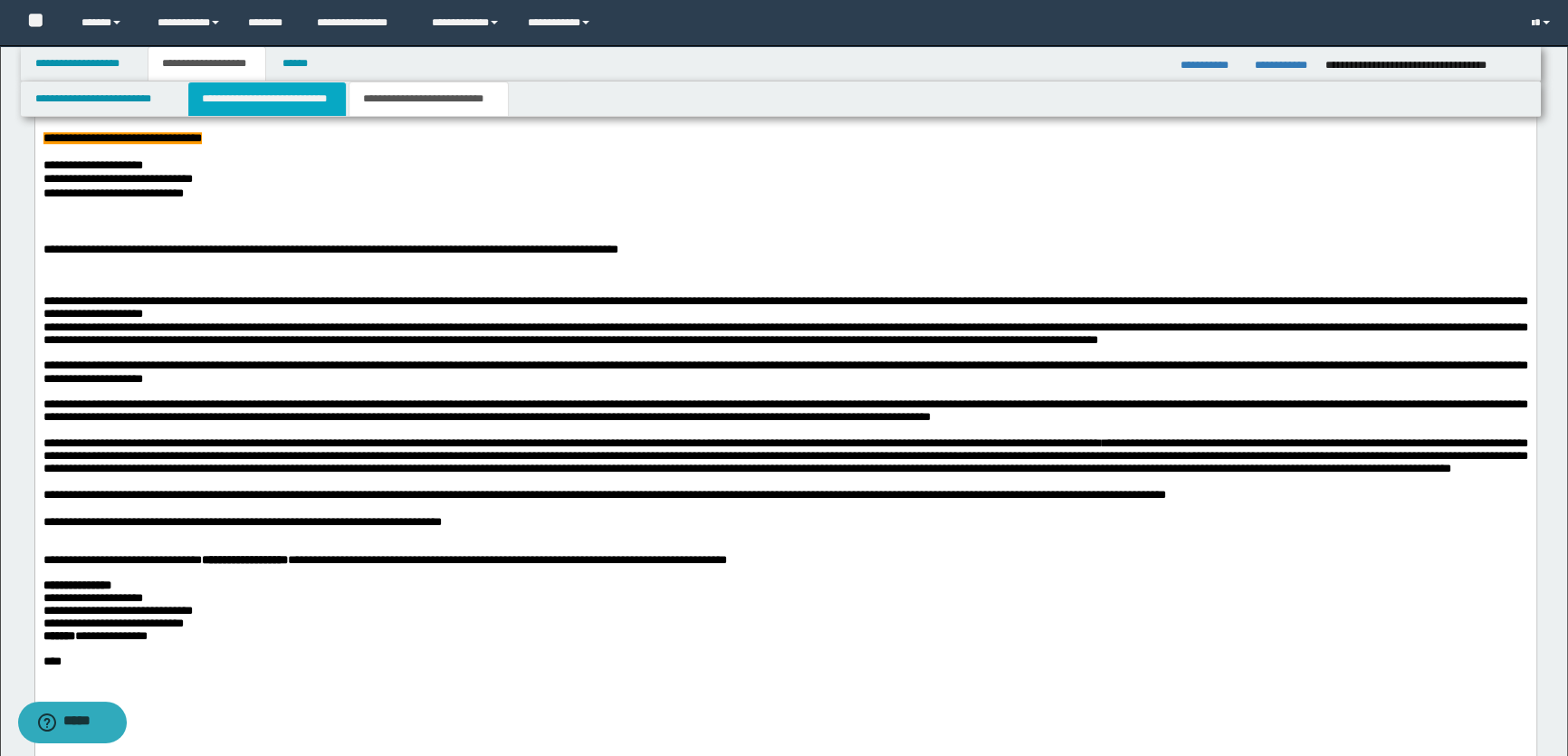 click on "**********" at bounding box center [266, 99] 